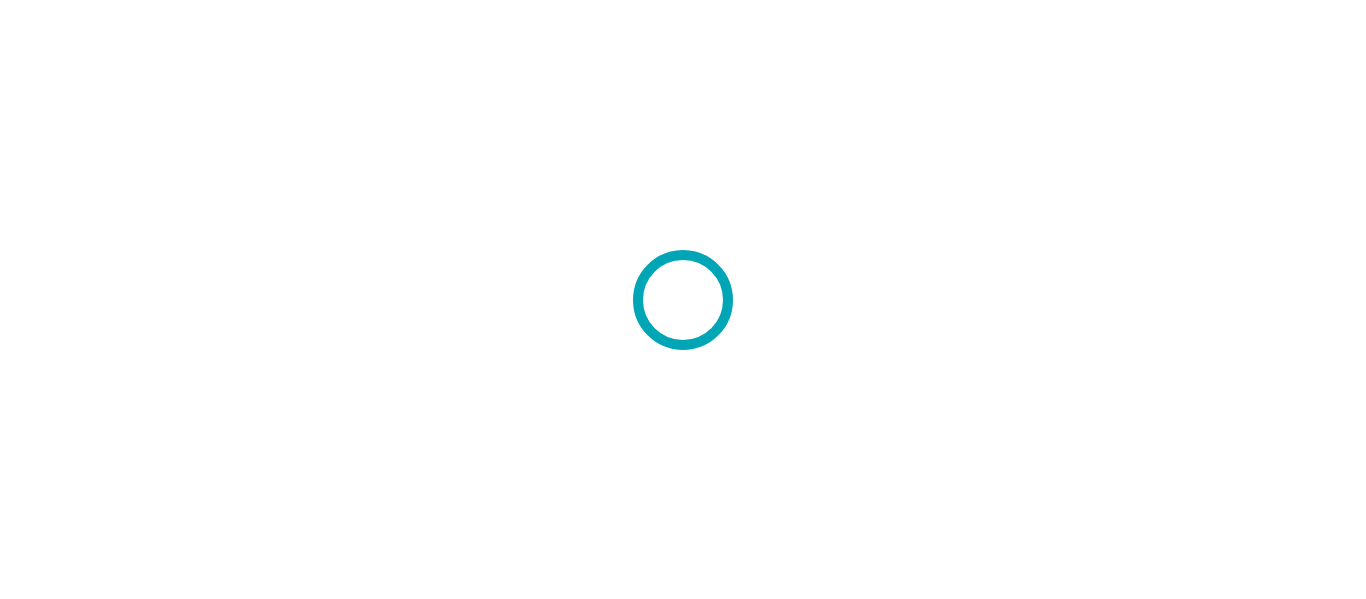 scroll, scrollTop: 0, scrollLeft: 0, axis: both 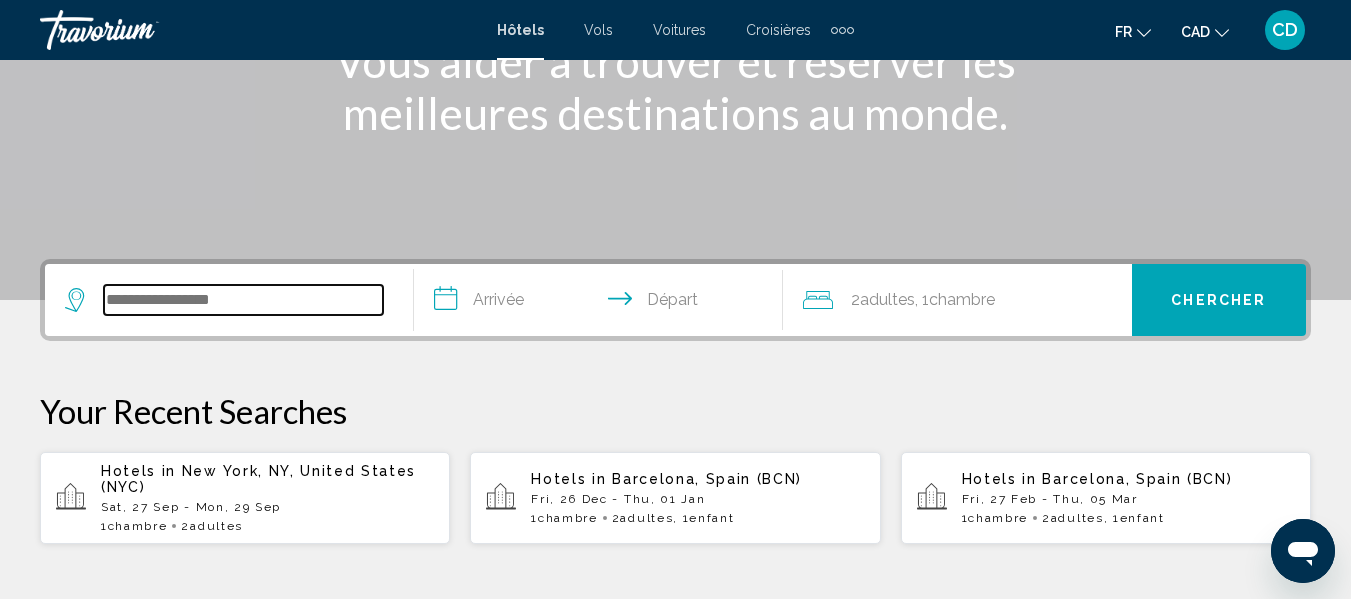 click at bounding box center [243, 300] 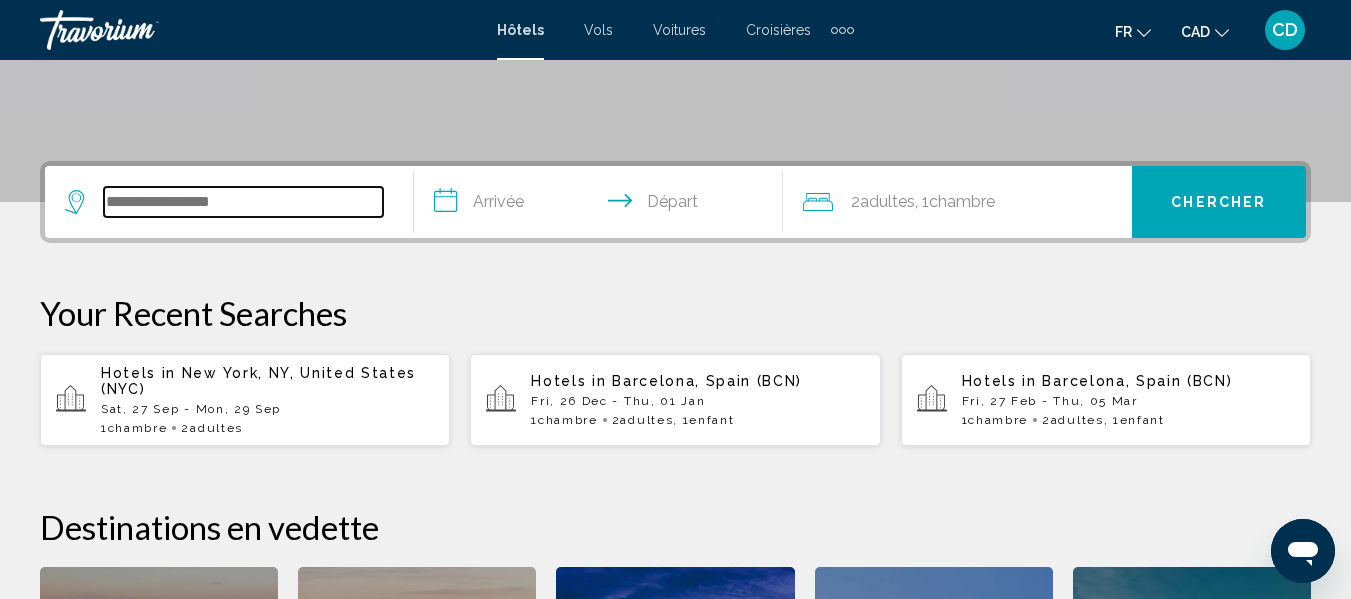 scroll, scrollTop: 494, scrollLeft: 0, axis: vertical 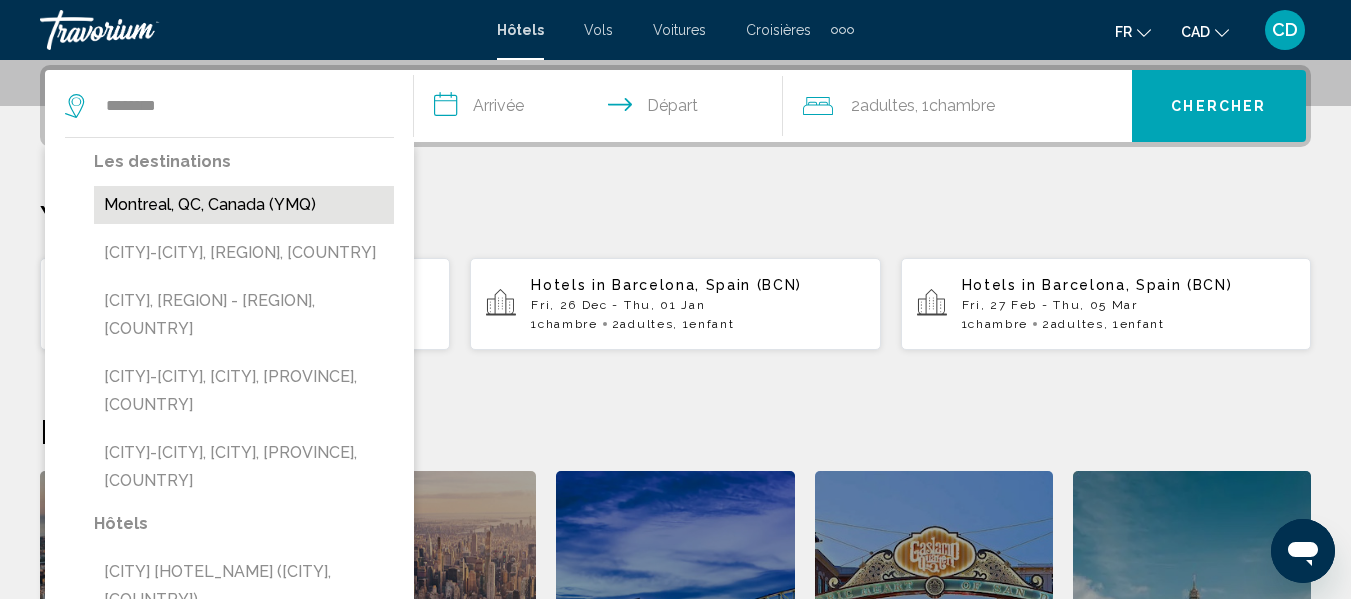 click on "Montreal, QC, Canada (YMQ)" at bounding box center [244, 205] 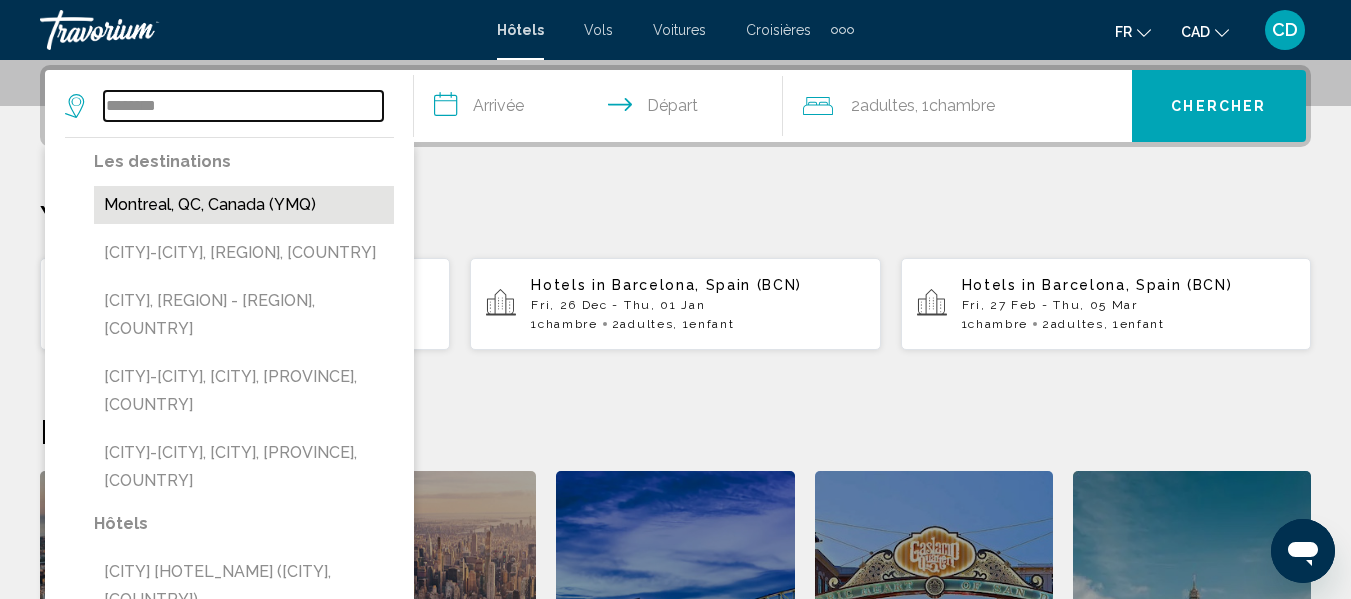 type on "**********" 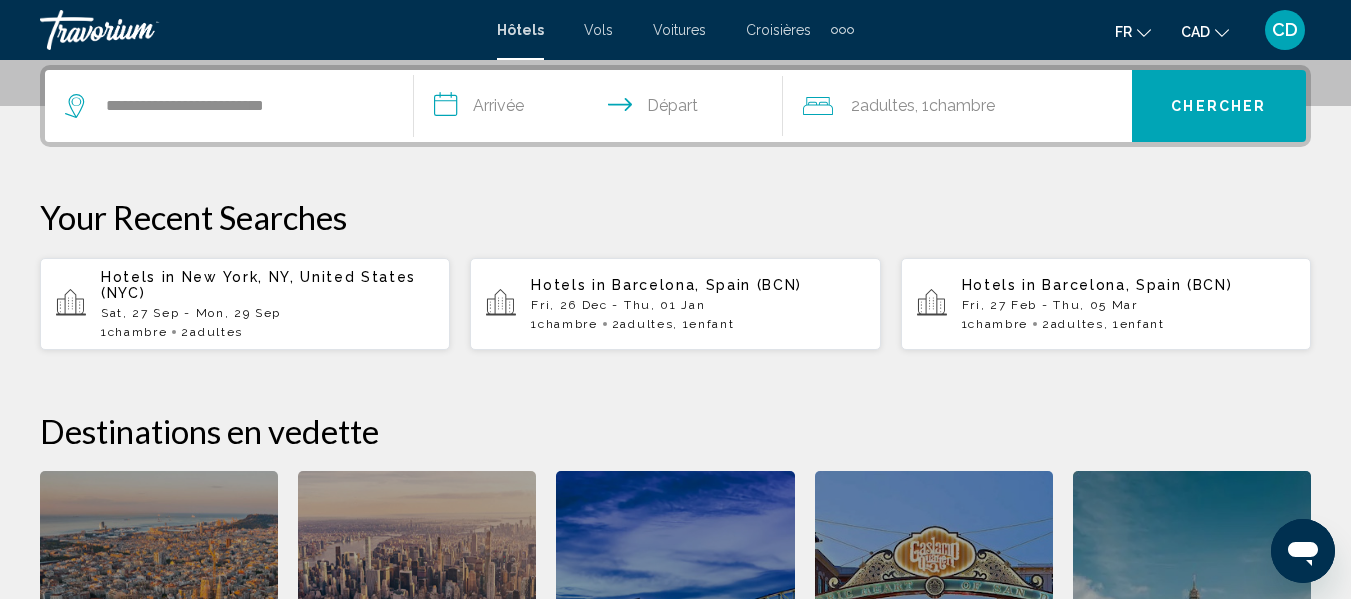 click on "**********" at bounding box center [602, 109] 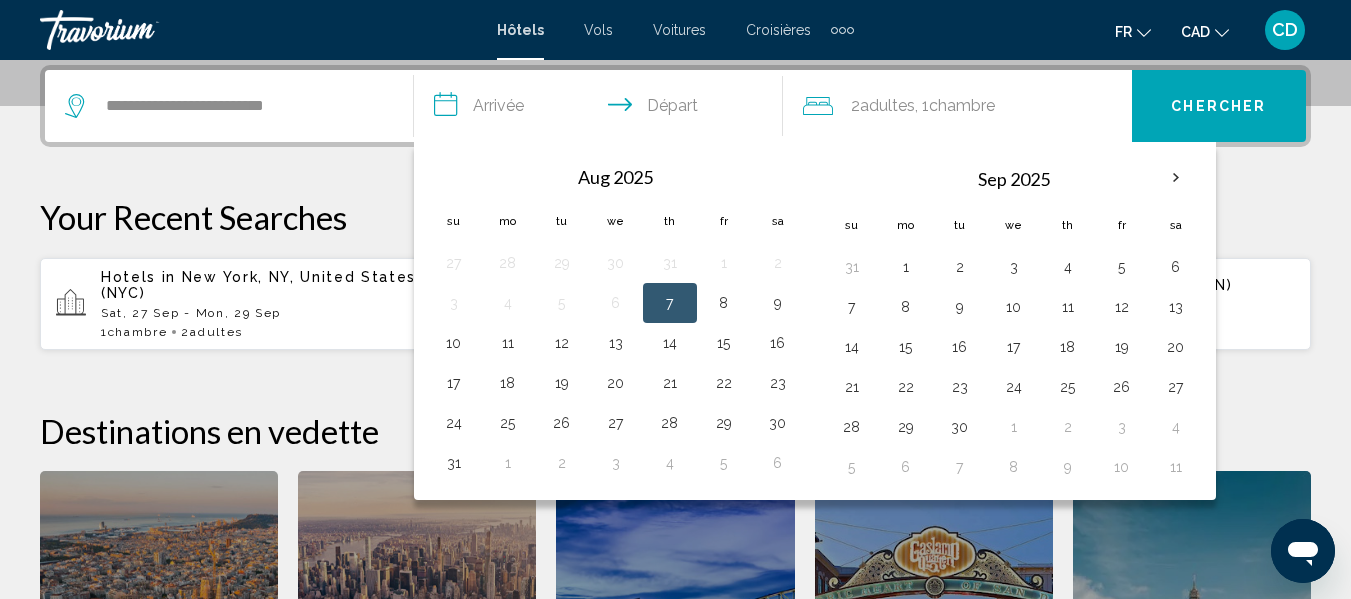 click on "7" at bounding box center [670, 303] 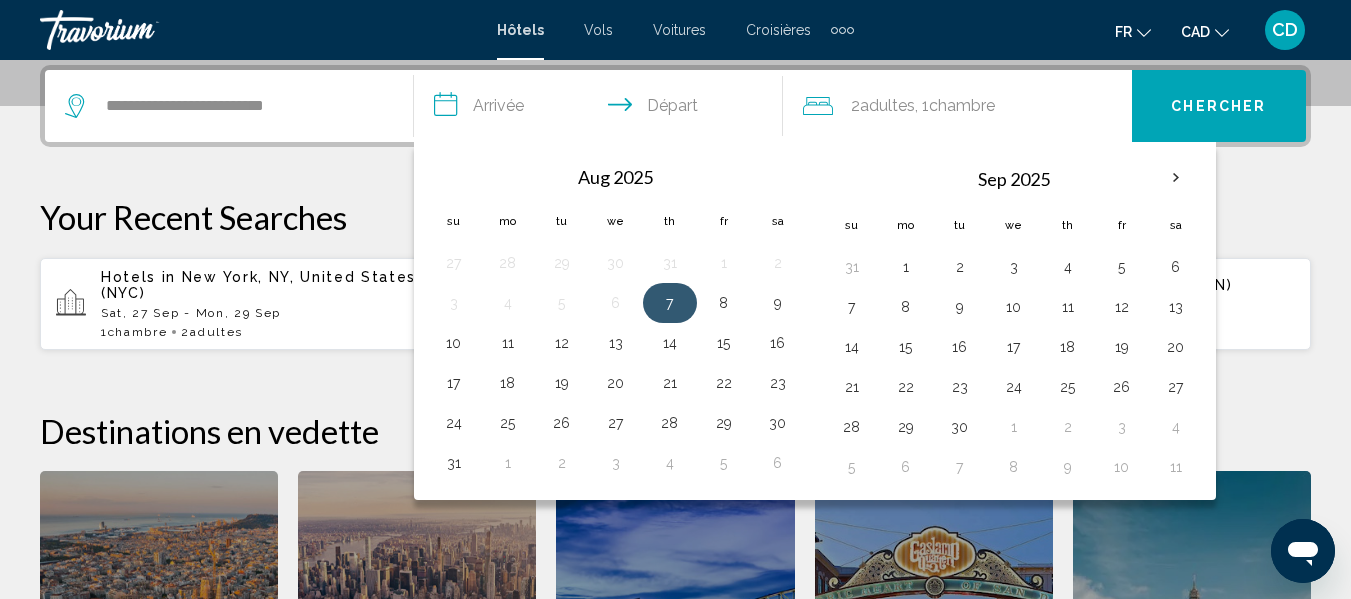 click on "7" at bounding box center (670, 303) 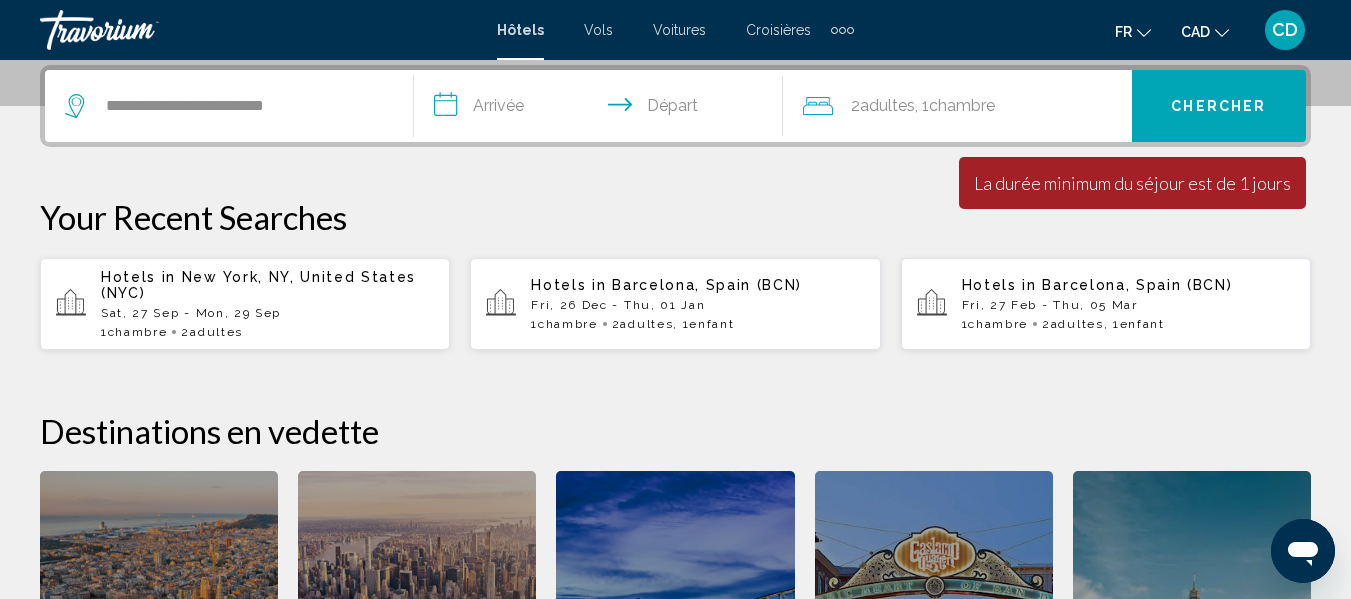 click on "**********" at bounding box center [602, 109] 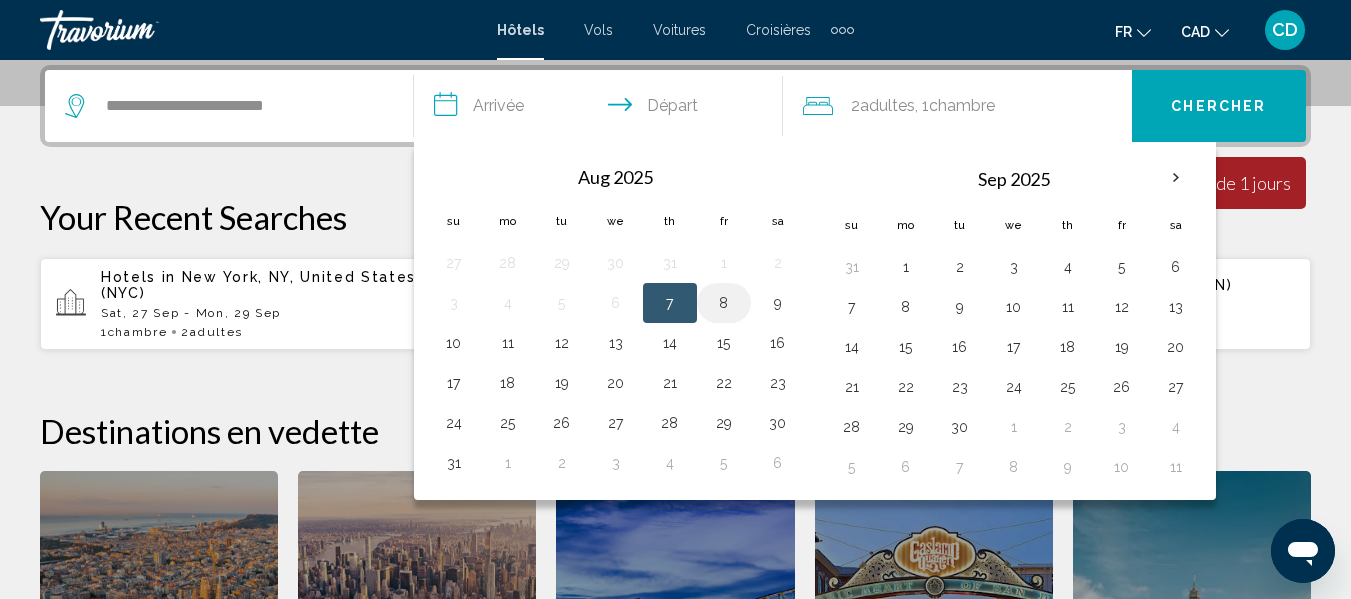 click on "8" at bounding box center [724, 303] 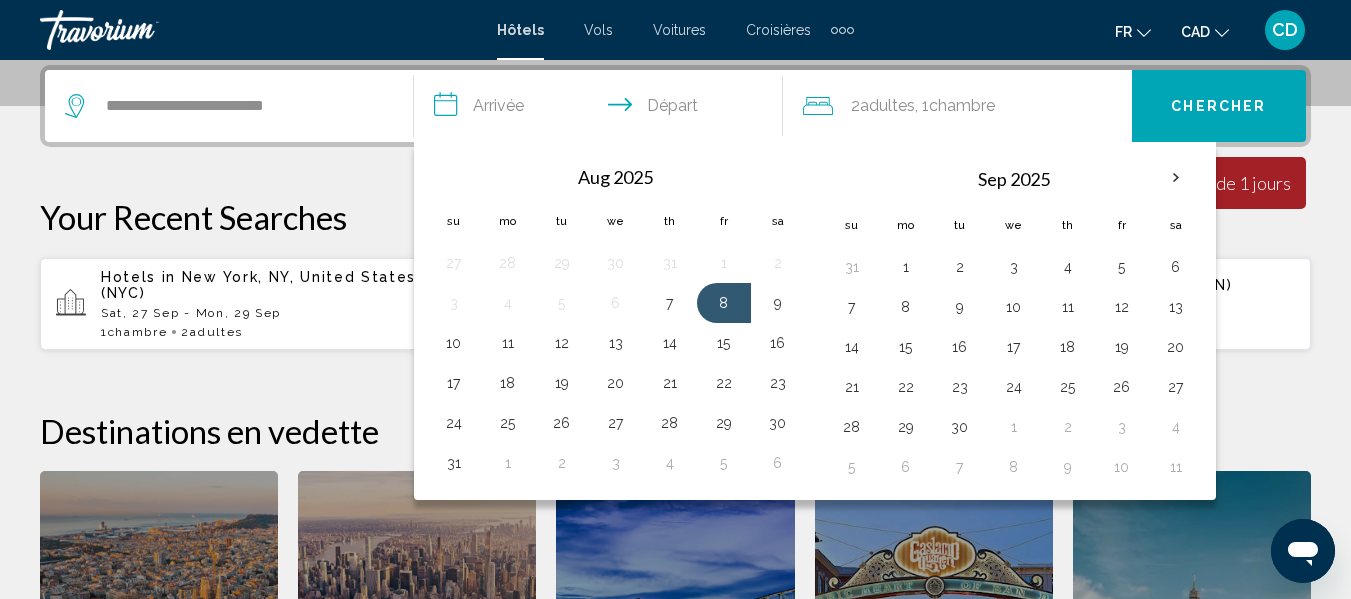 click on "**********" at bounding box center (602, 109) 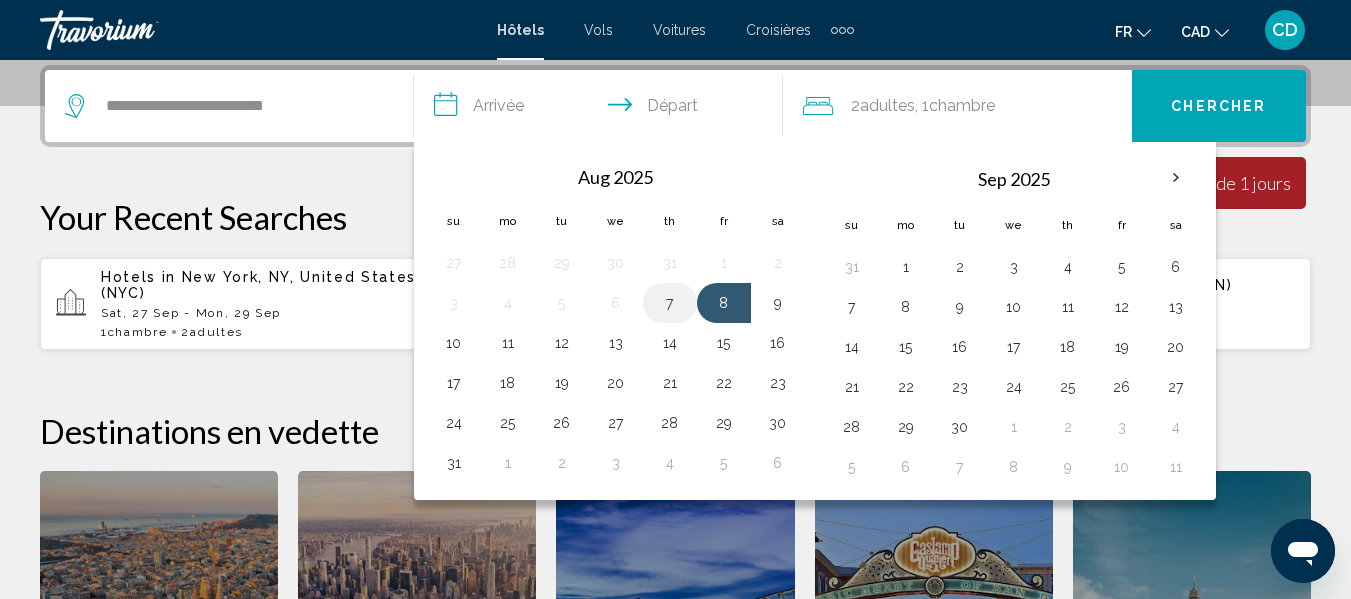 click on "7" at bounding box center (670, 303) 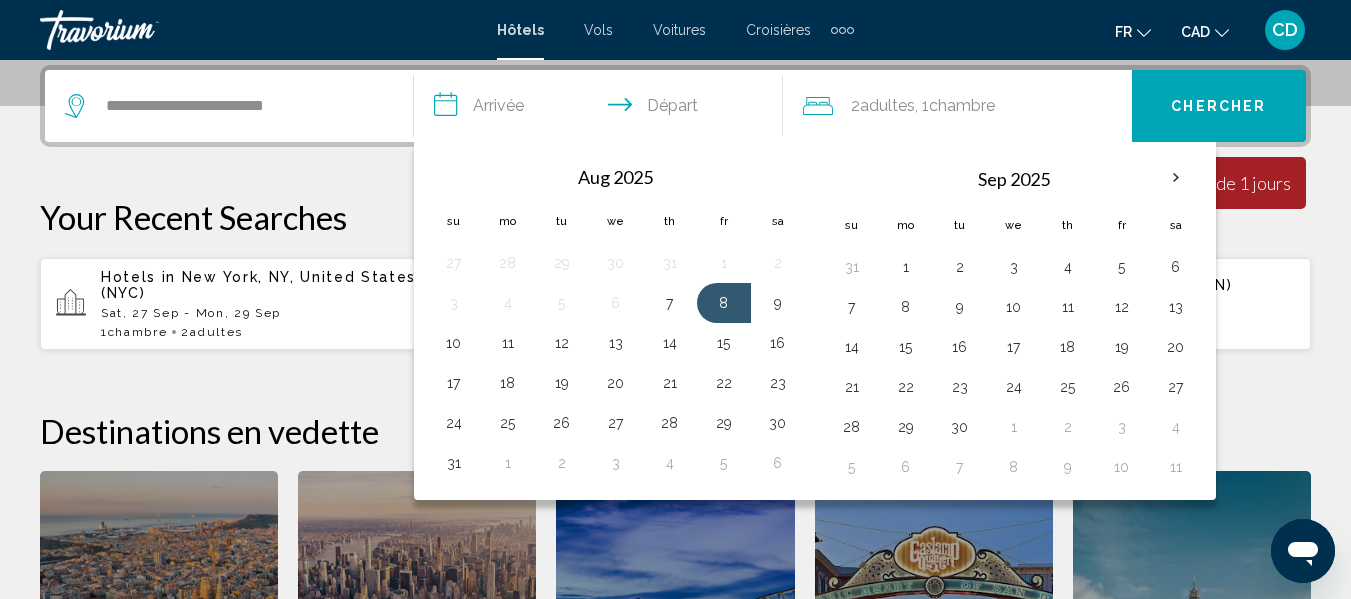 type on "**********" 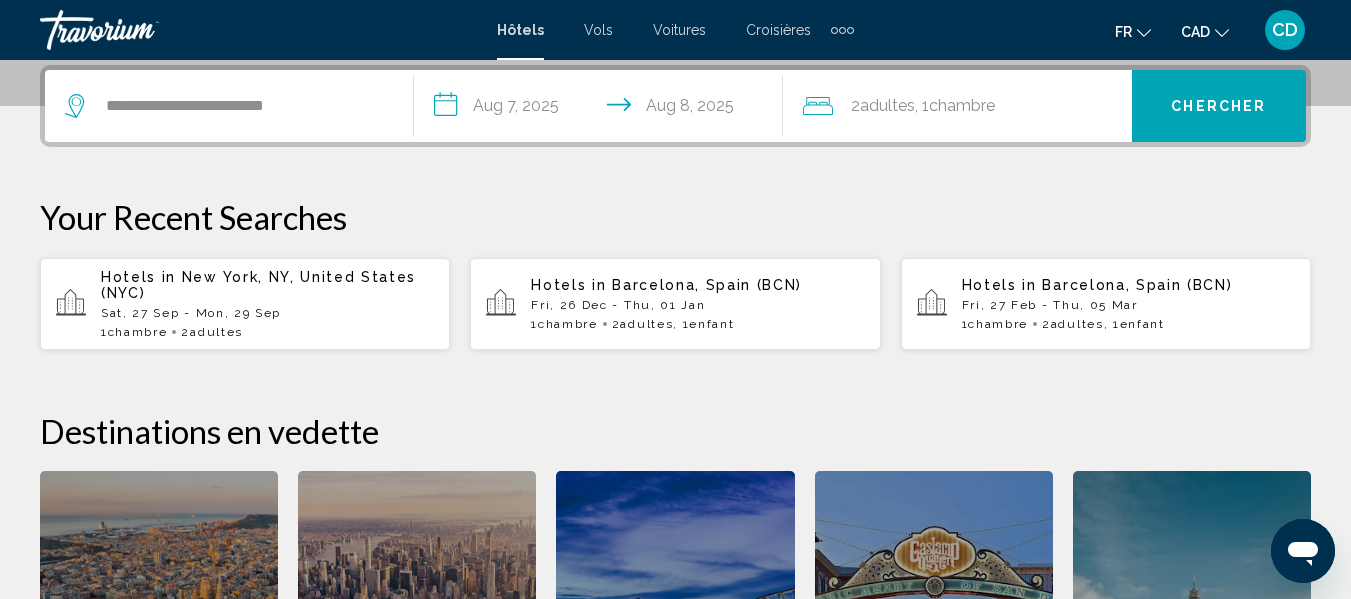 click on "**********" at bounding box center [602, 109] 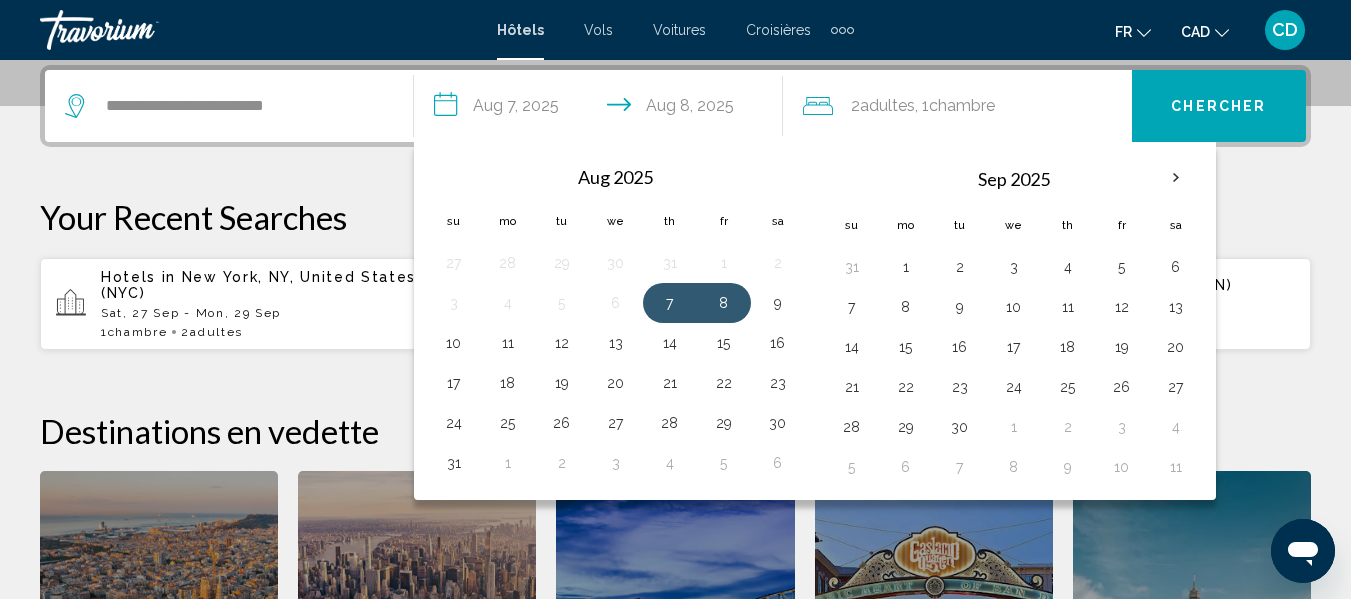 click on "Chambre" 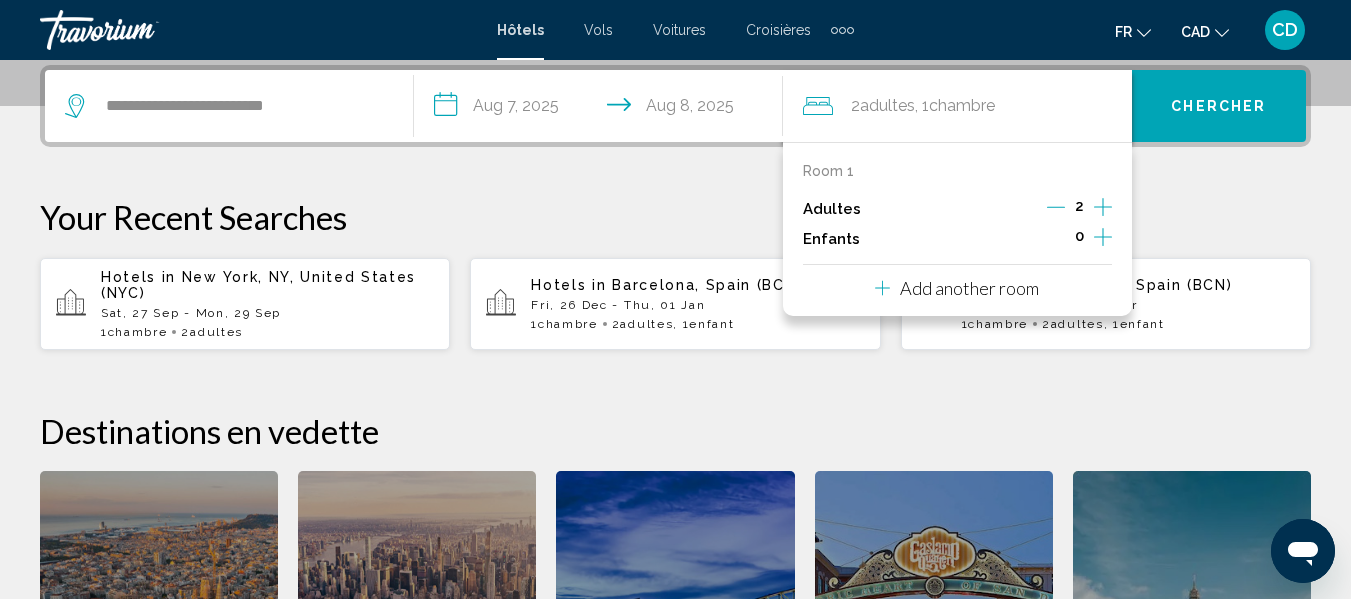 click 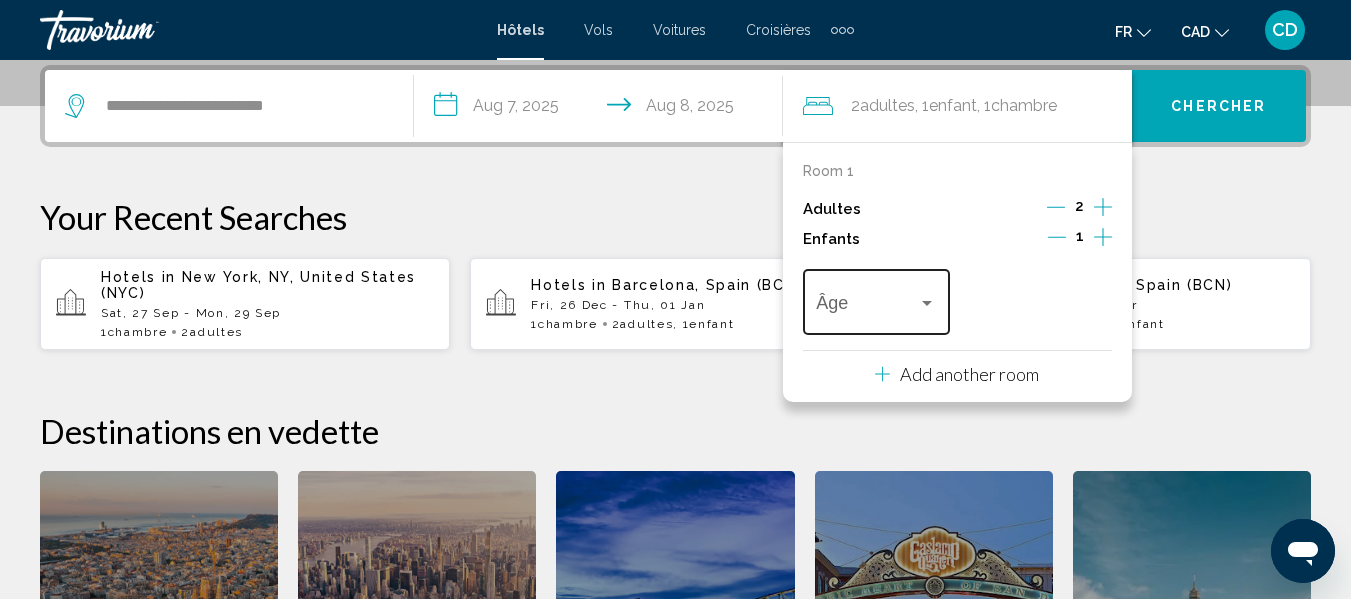 click at bounding box center [927, 303] 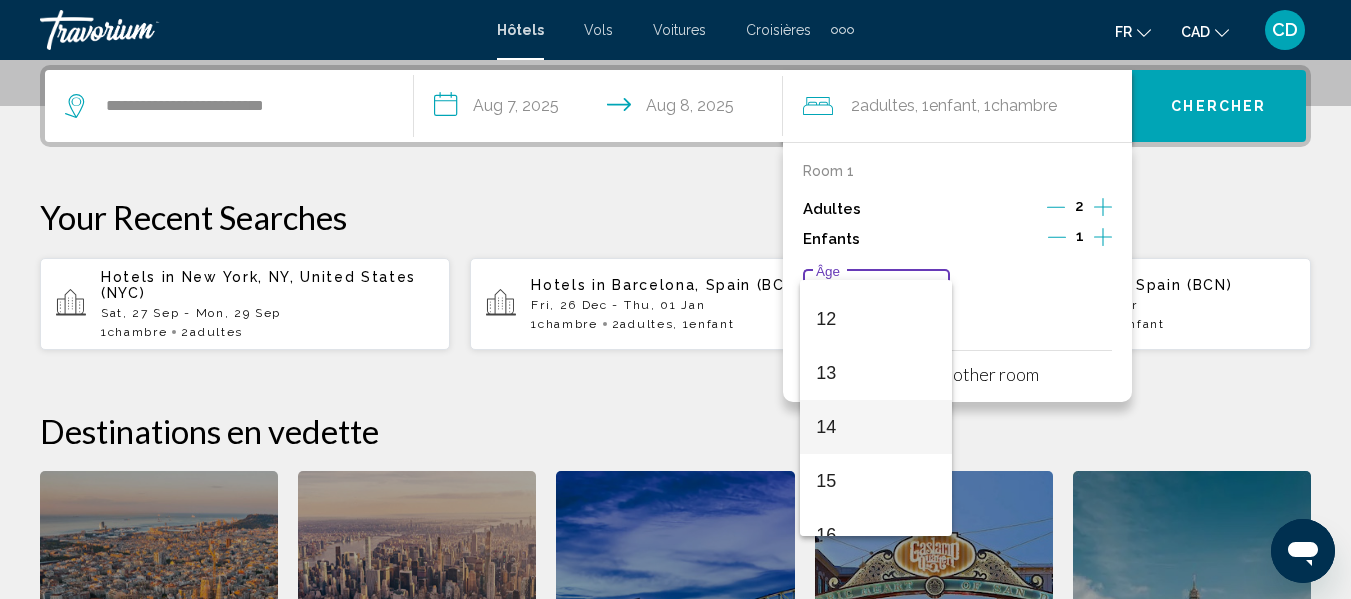 scroll, scrollTop: 700, scrollLeft: 0, axis: vertical 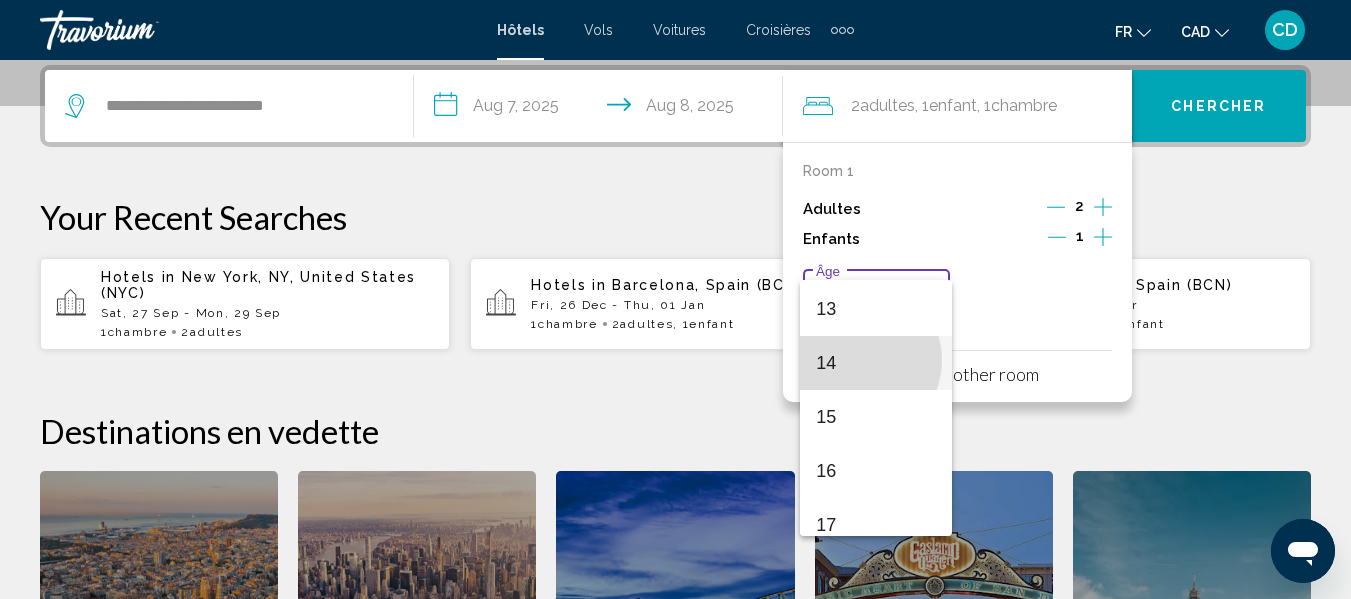 click on "14" at bounding box center (876, 363) 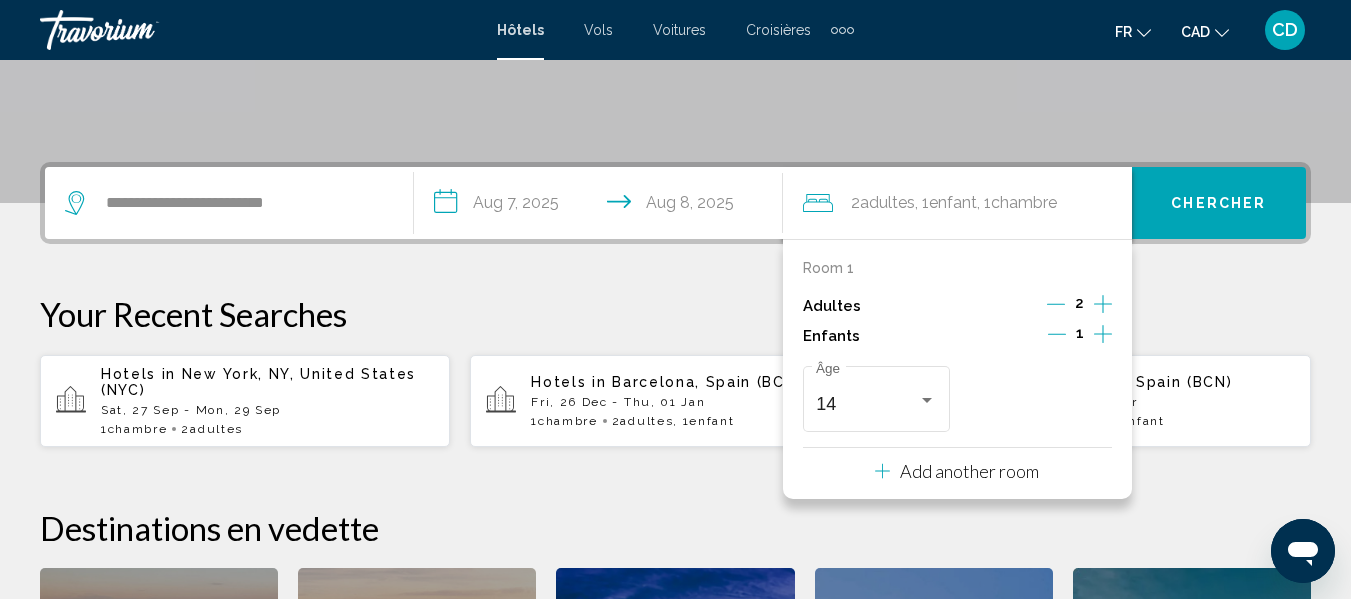 scroll, scrollTop: 394, scrollLeft: 0, axis: vertical 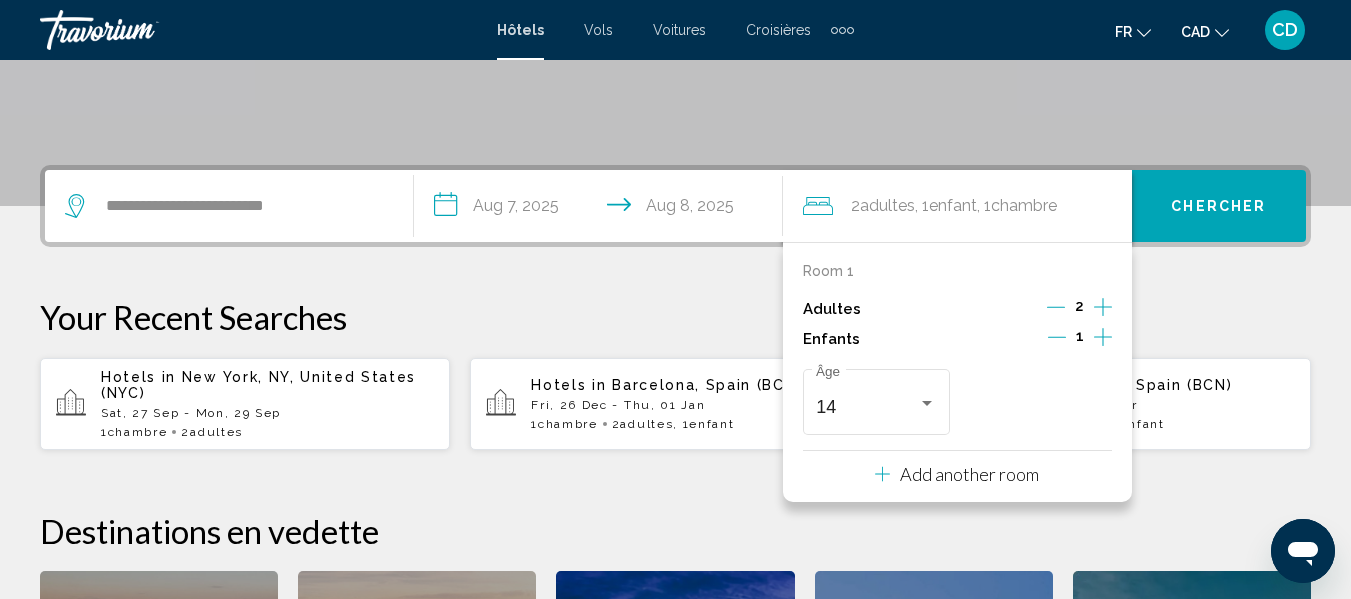 click on "**********" at bounding box center [675, 528] 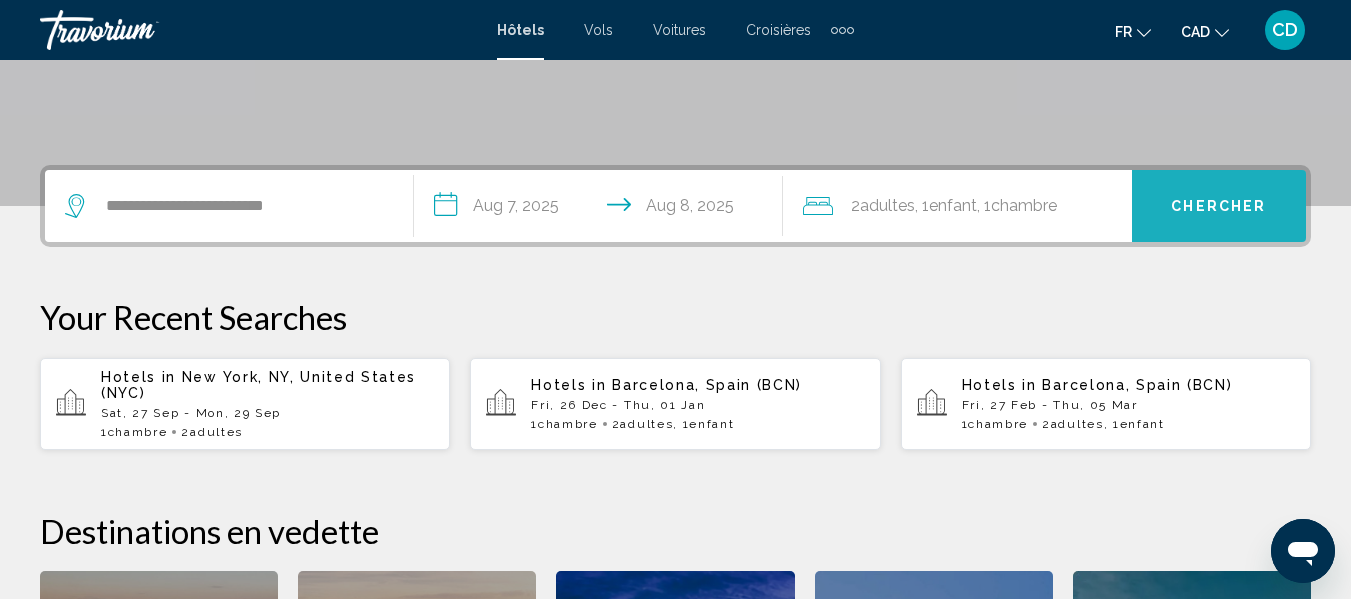 click on "Chercher" at bounding box center (1218, 207) 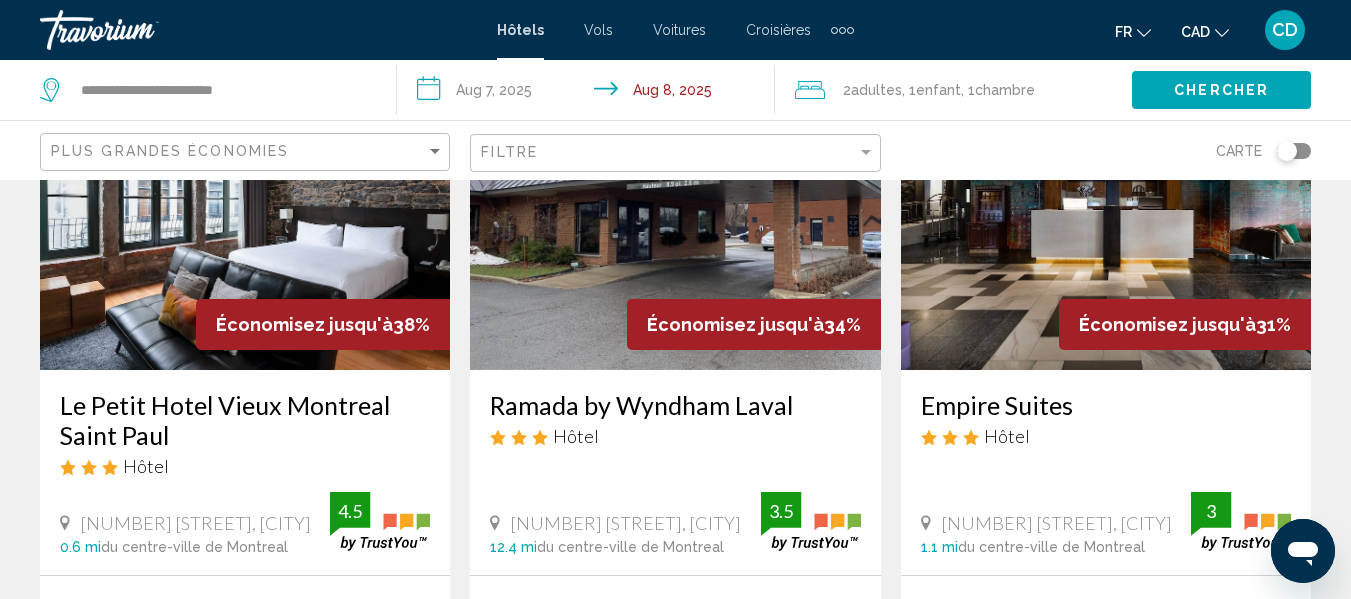 scroll, scrollTop: 300, scrollLeft: 0, axis: vertical 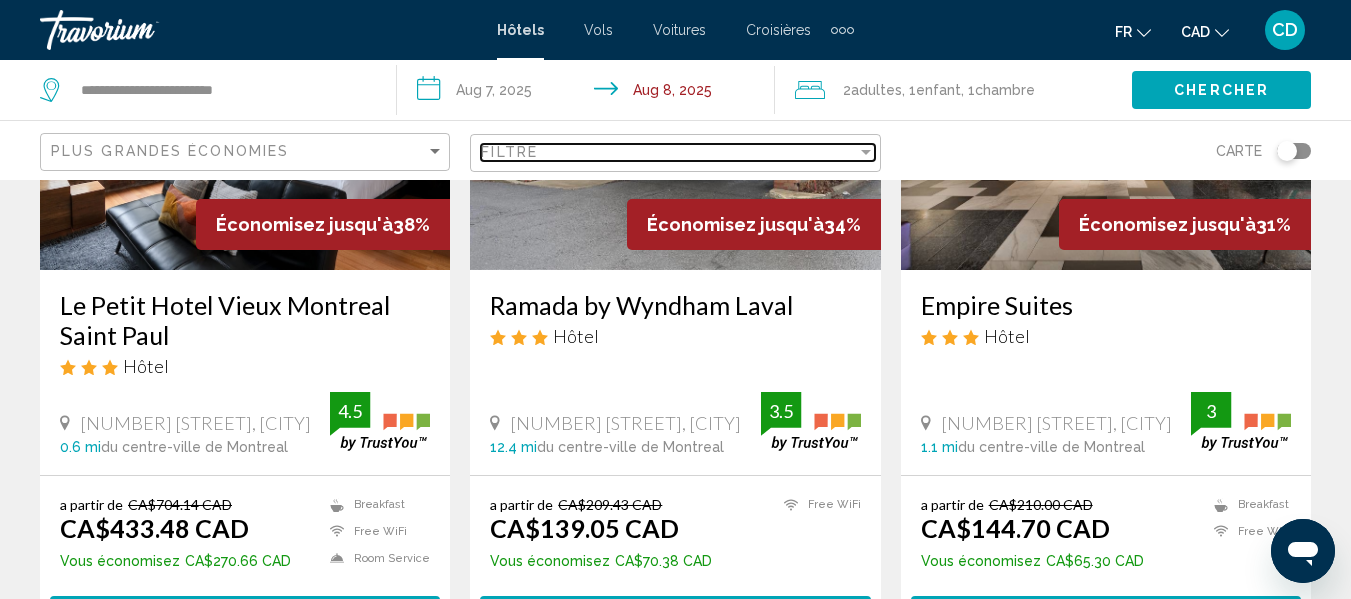 click on "Filtre" at bounding box center [668, 152] 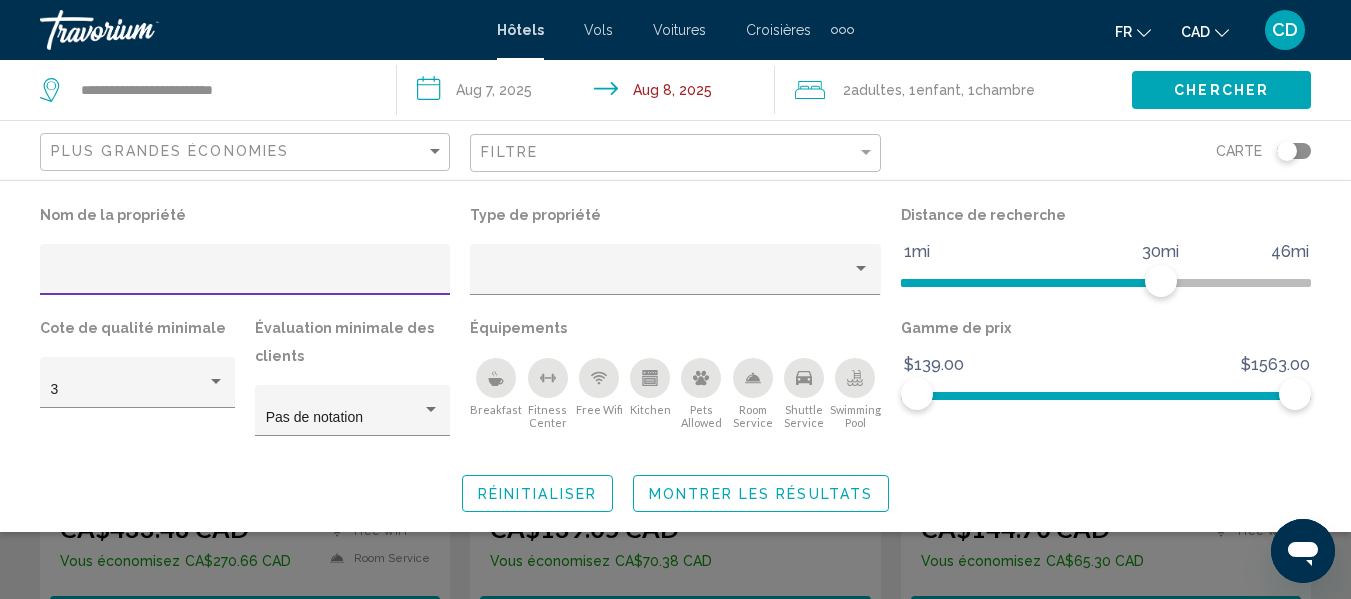 click 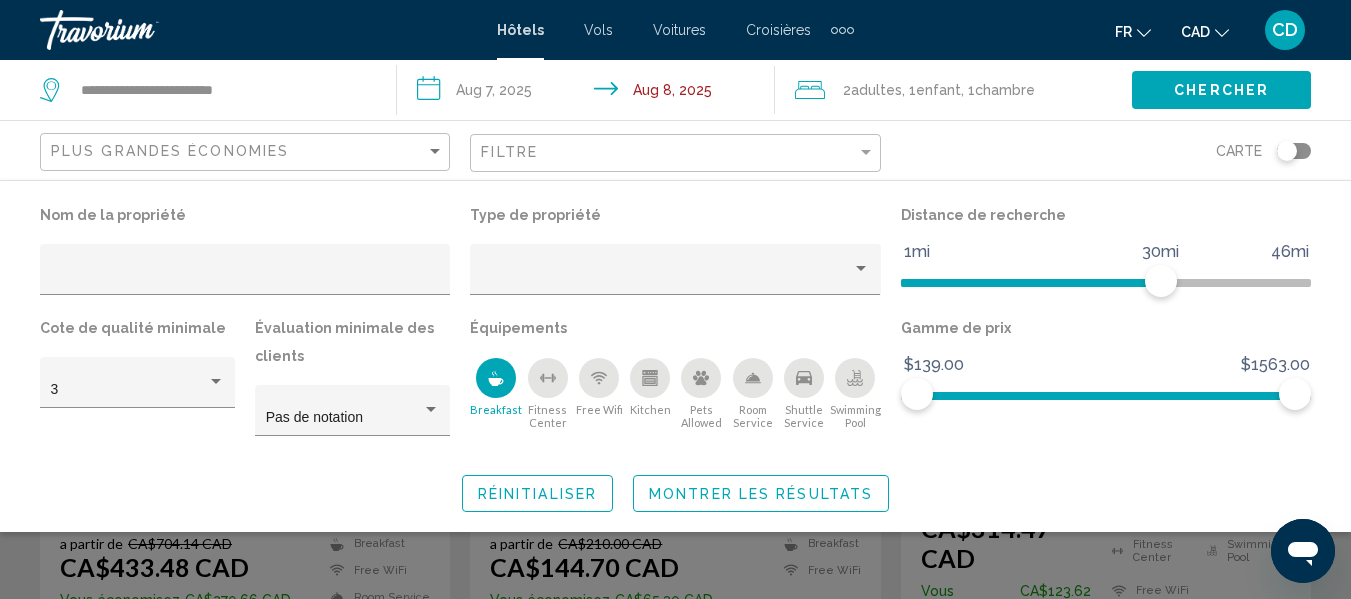 click on "Chercher" 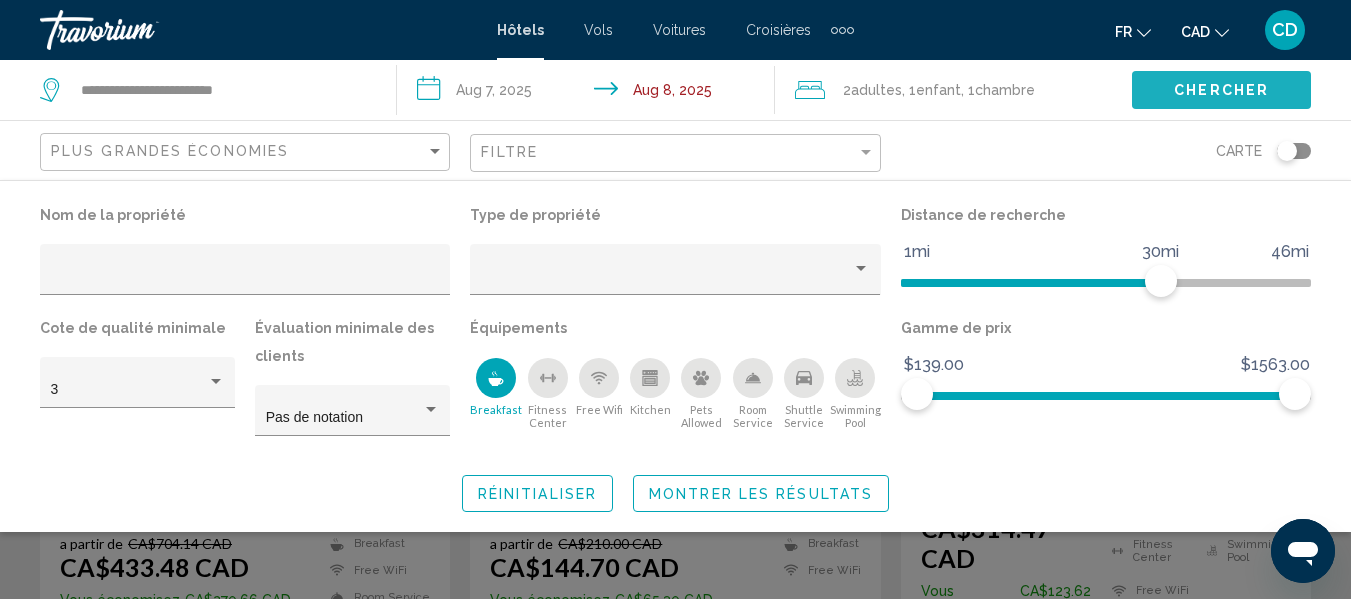 click on "Chercher" 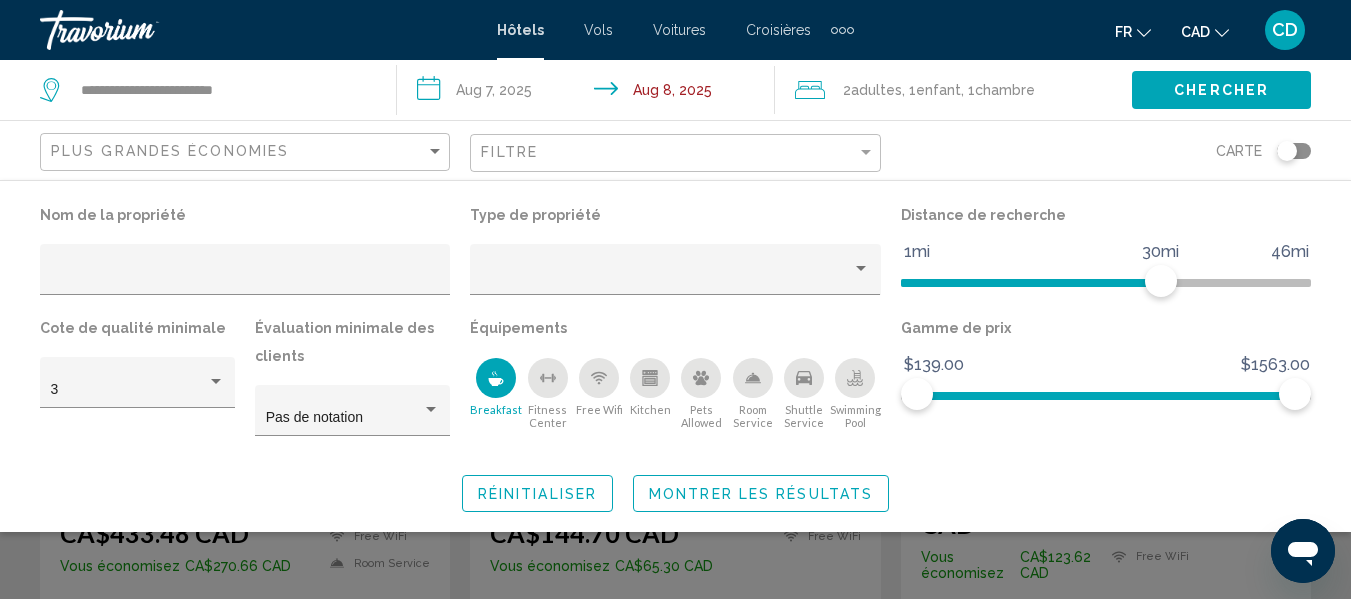 scroll, scrollTop: 300, scrollLeft: 0, axis: vertical 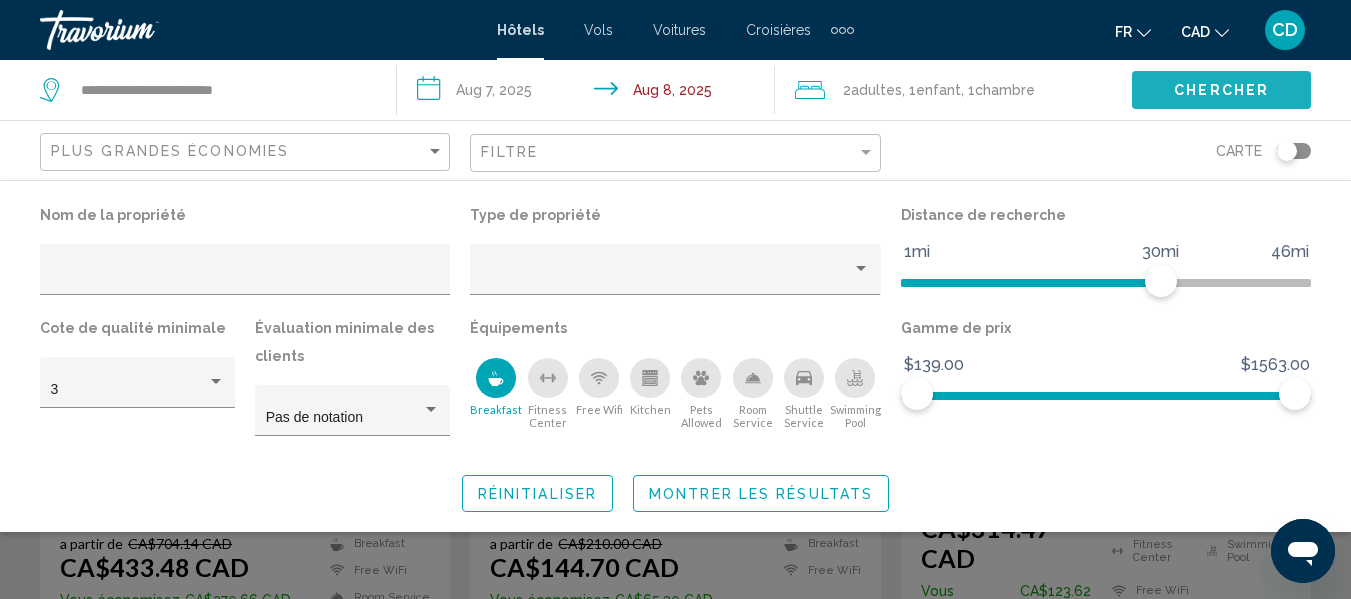 click on "Chercher" 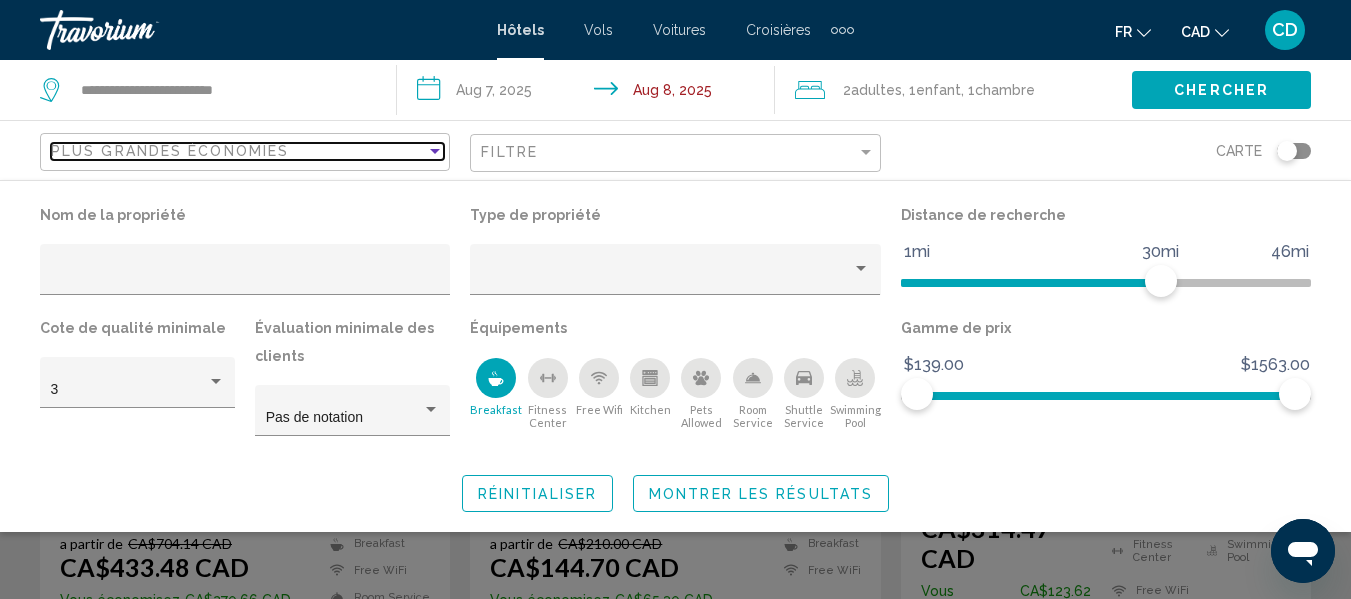 click on "Plus grandes économies" at bounding box center [238, 151] 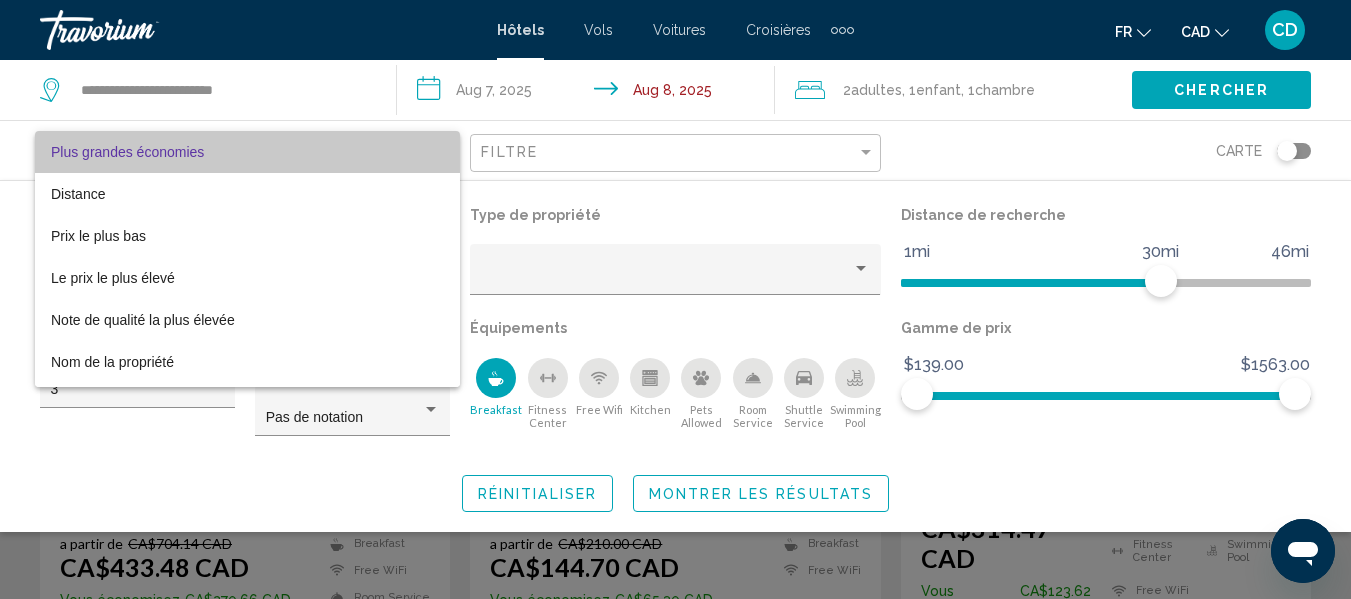 click on "Plus grandes économies" at bounding box center [247, 152] 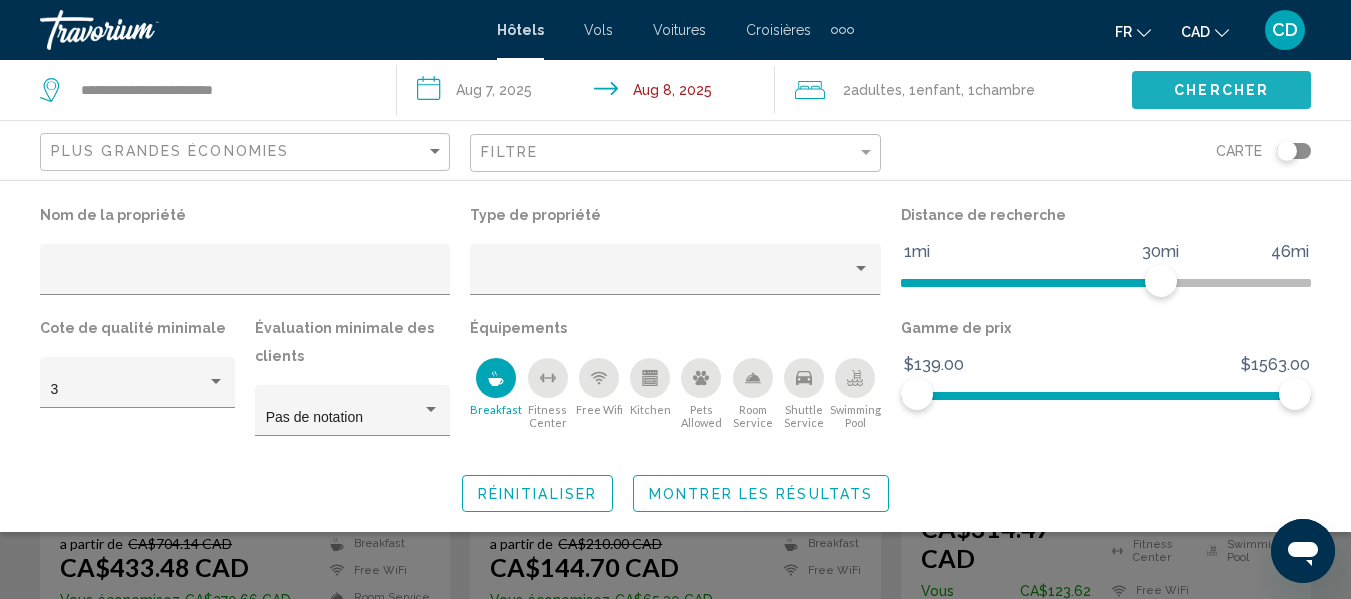 click on "Chercher" 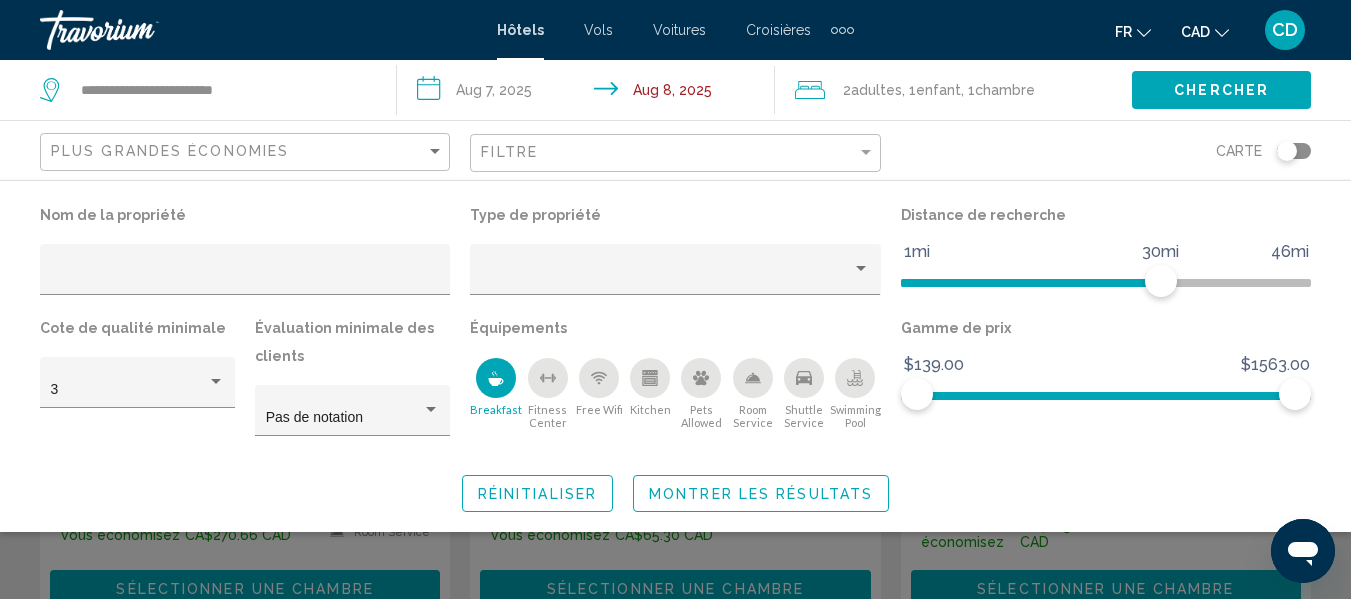 scroll, scrollTop: 400, scrollLeft: 0, axis: vertical 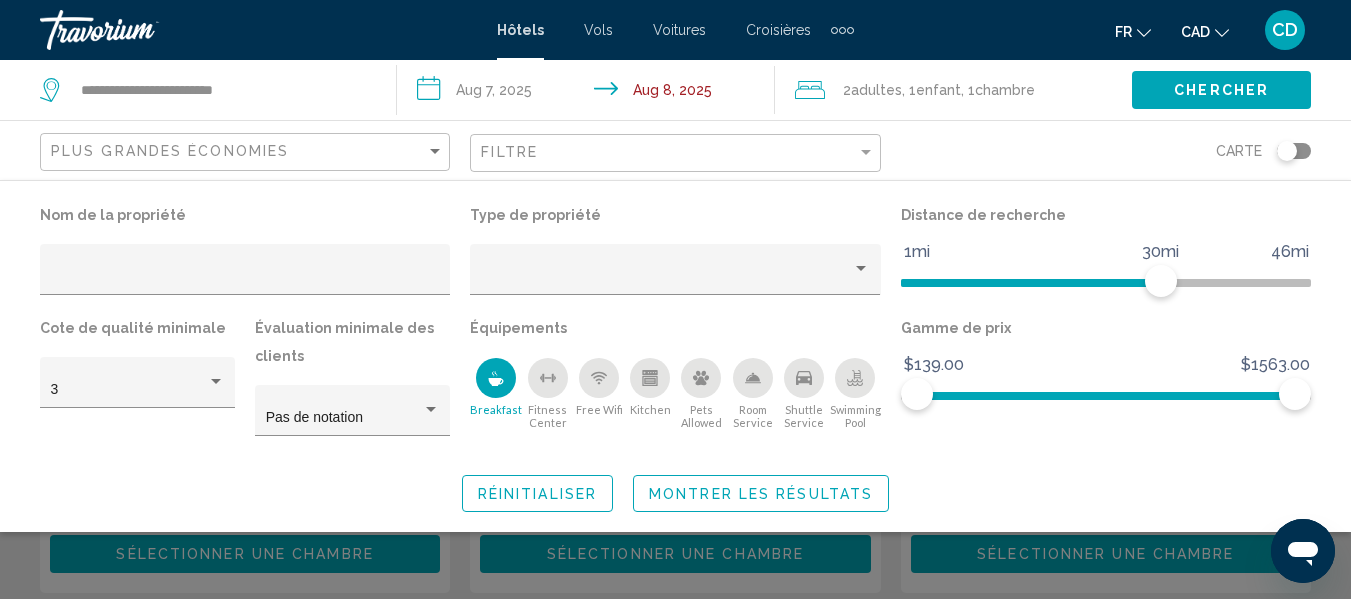 click on "Montrer les résultats" 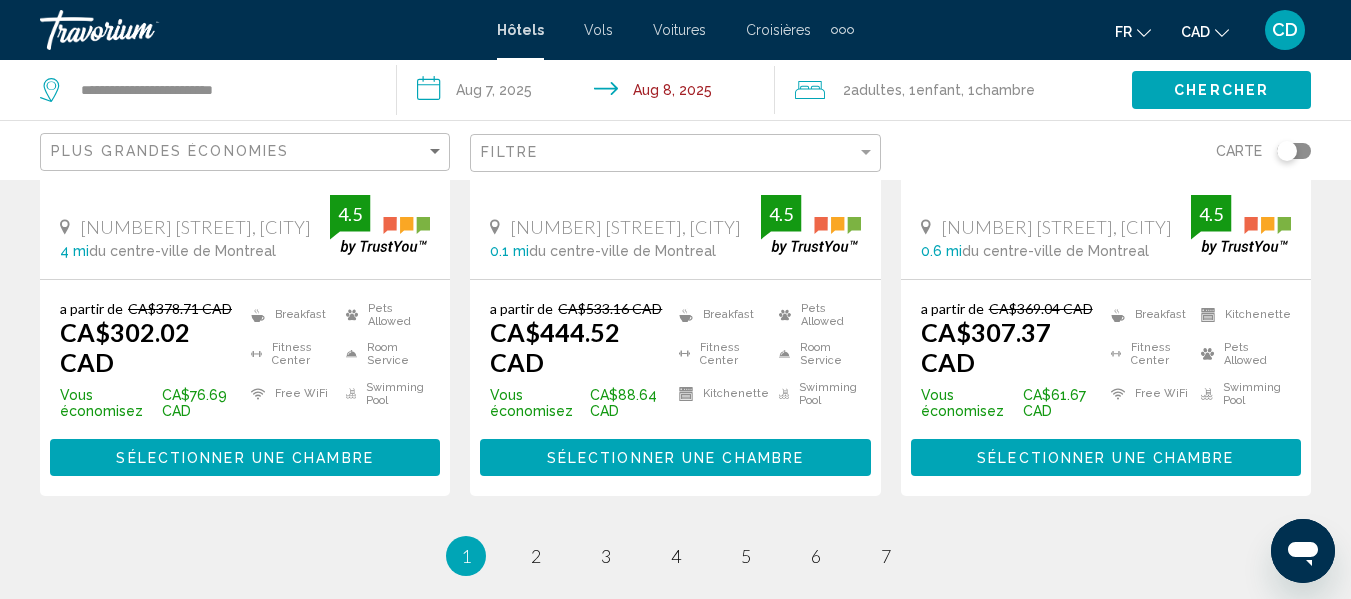 scroll, scrollTop: 2800, scrollLeft: 0, axis: vertical 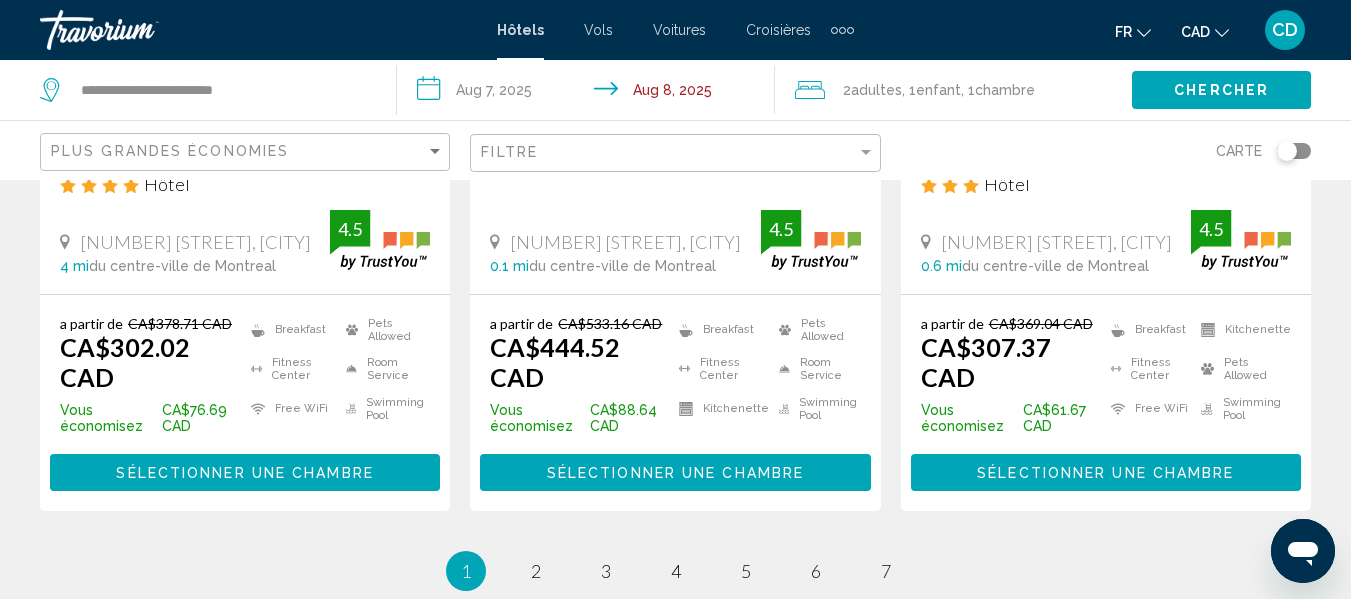 click on "Filtre" 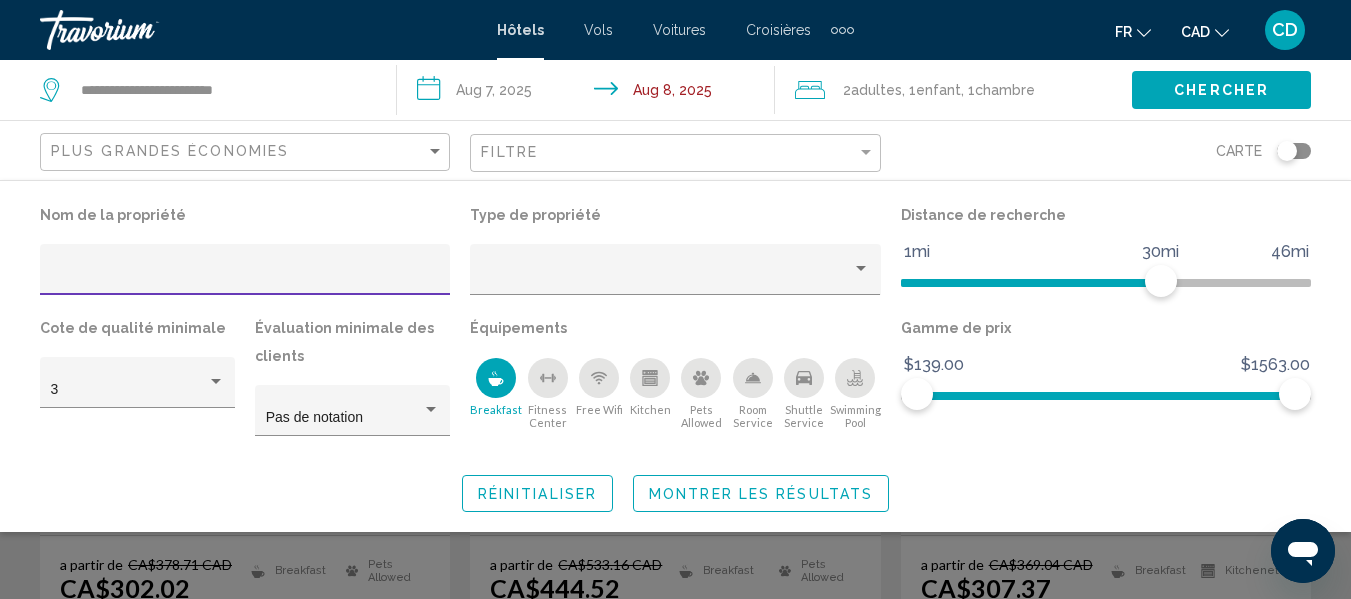 scroll, scrollTop: 2400, scrollLeft: 0, axis: vertical 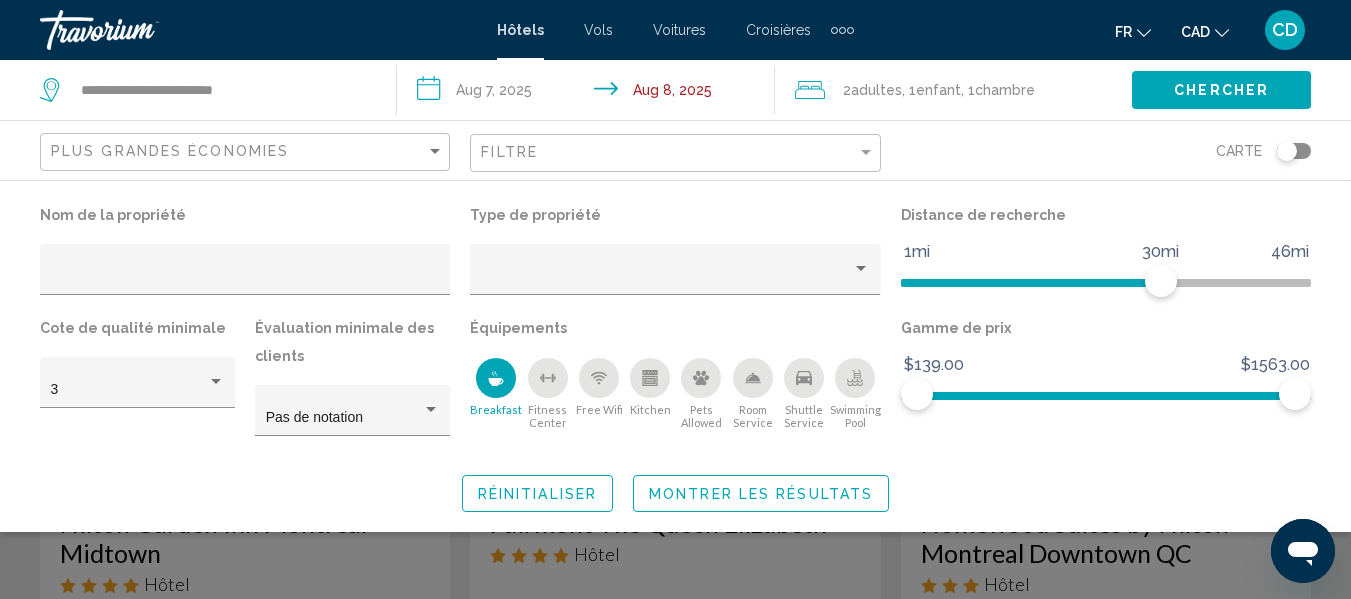 click on "Réinitialiser Montrer les résultats" 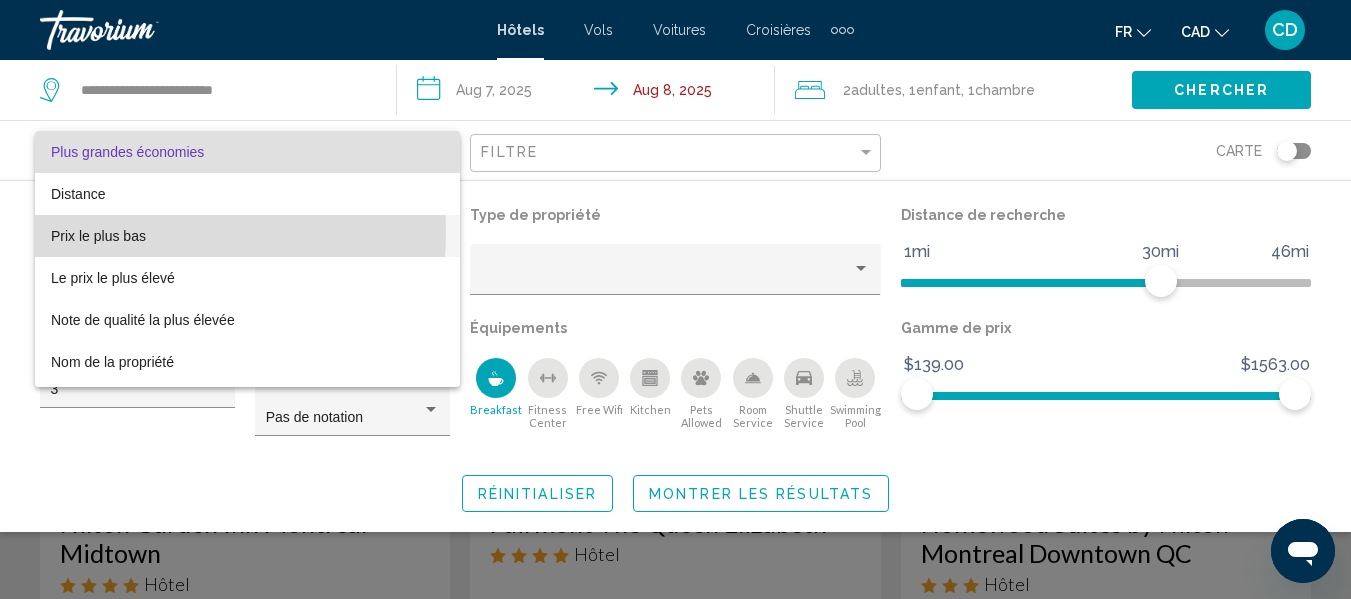 click on "Prix le plus bas" at bounding box center (98, 236) 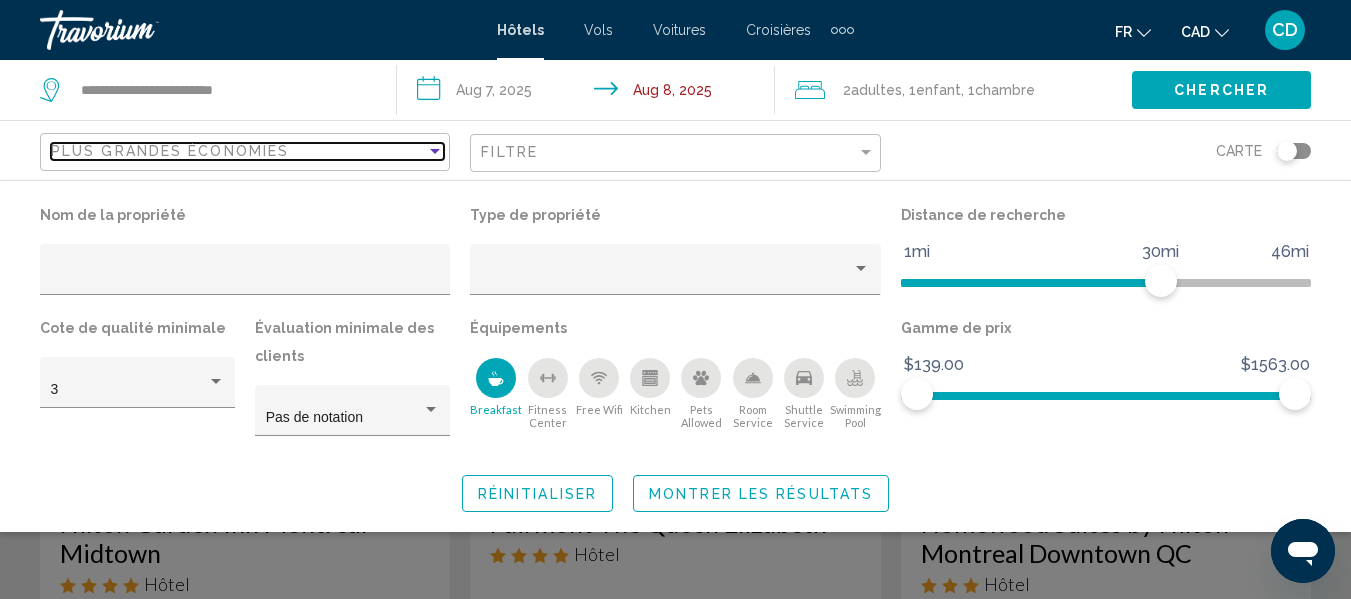 scroll, scrollTop: 3041, scrollLeft: 0, axis: vertical 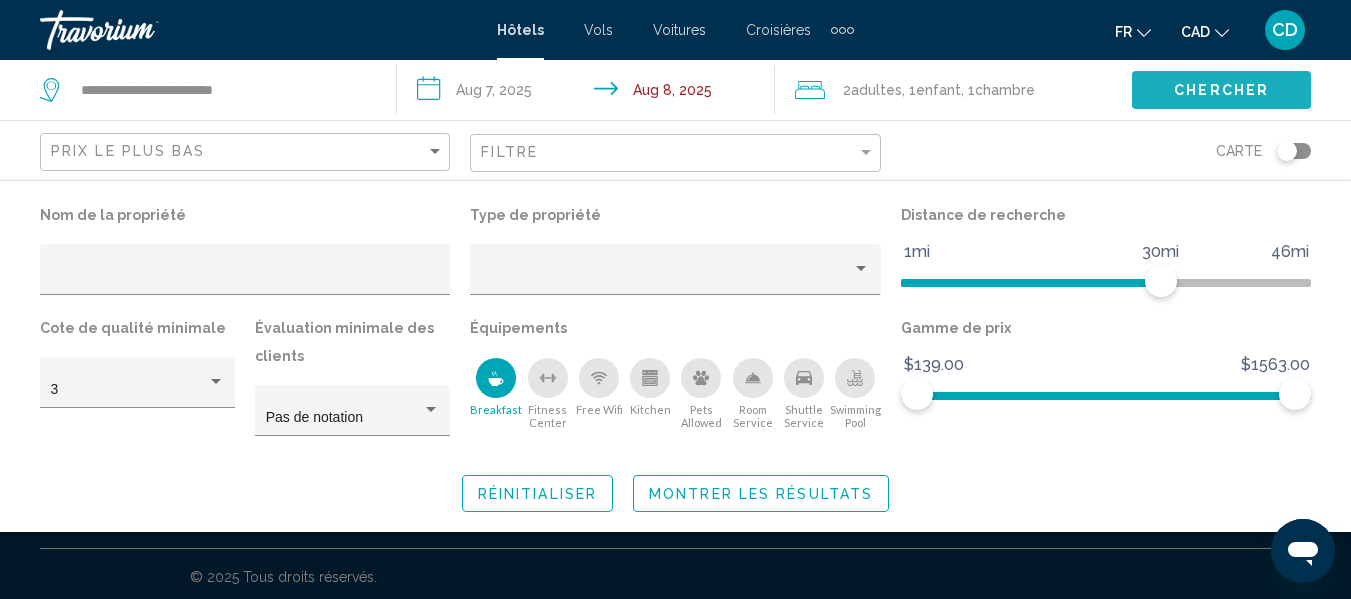 click on "Chercher" 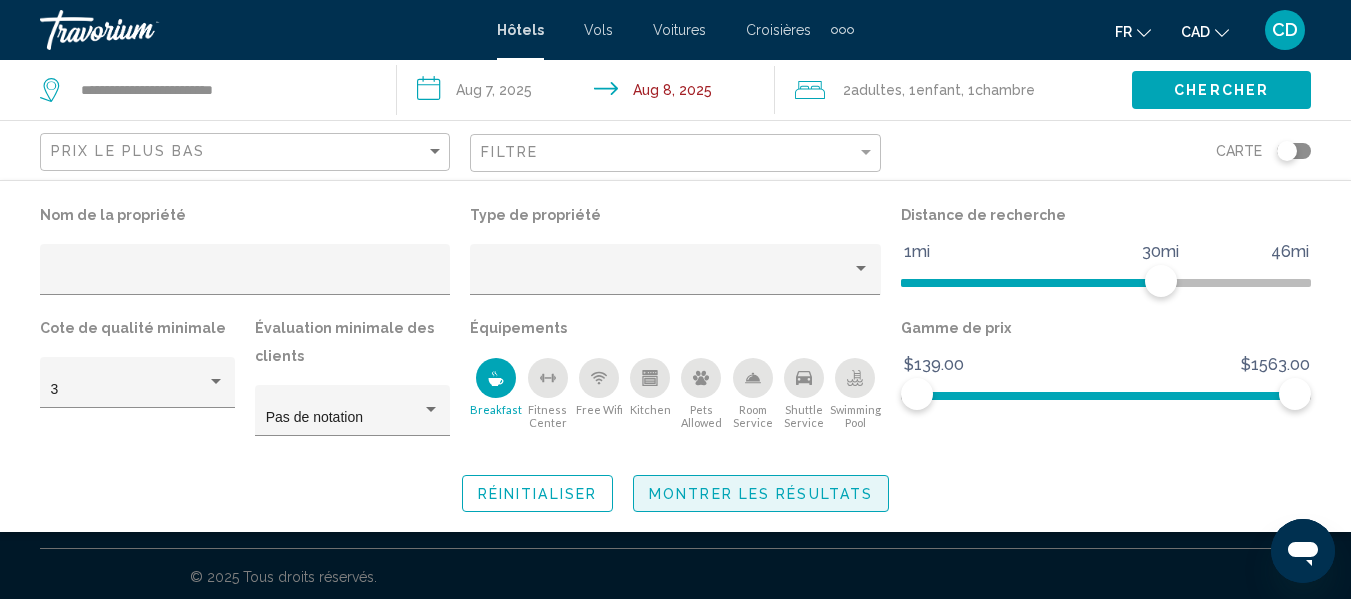 click on "Montrer les résultats" 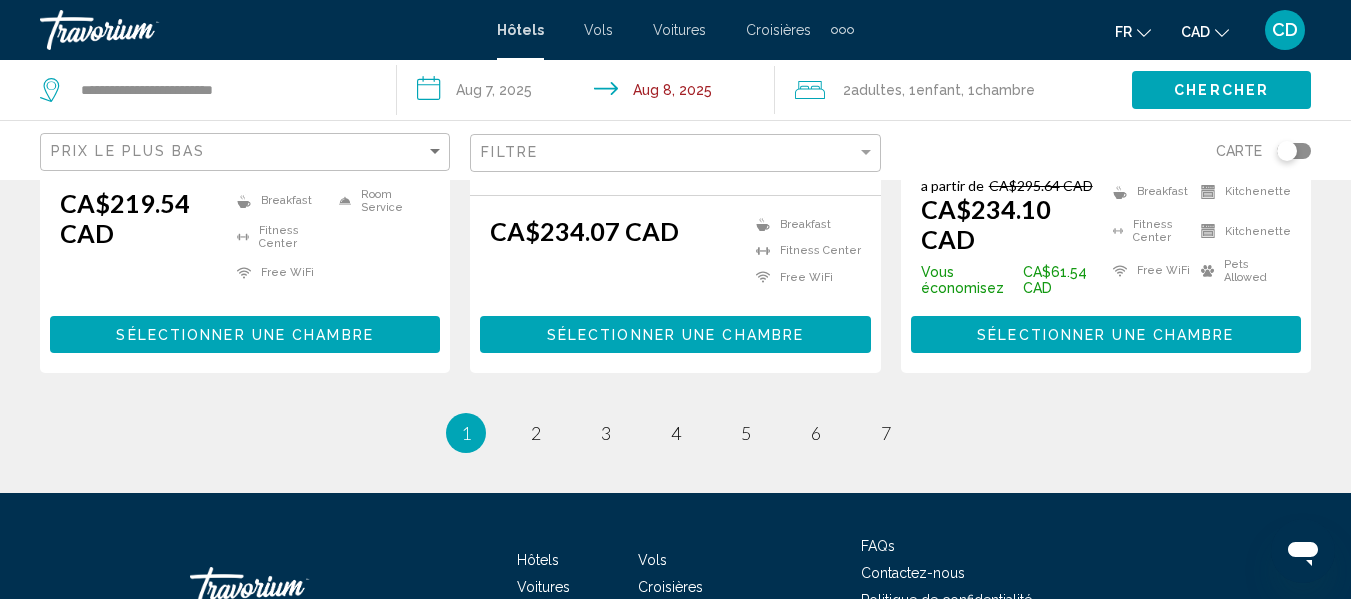 scroll, scrollTop: 3000, scrollLeft: 0, axis: vertical 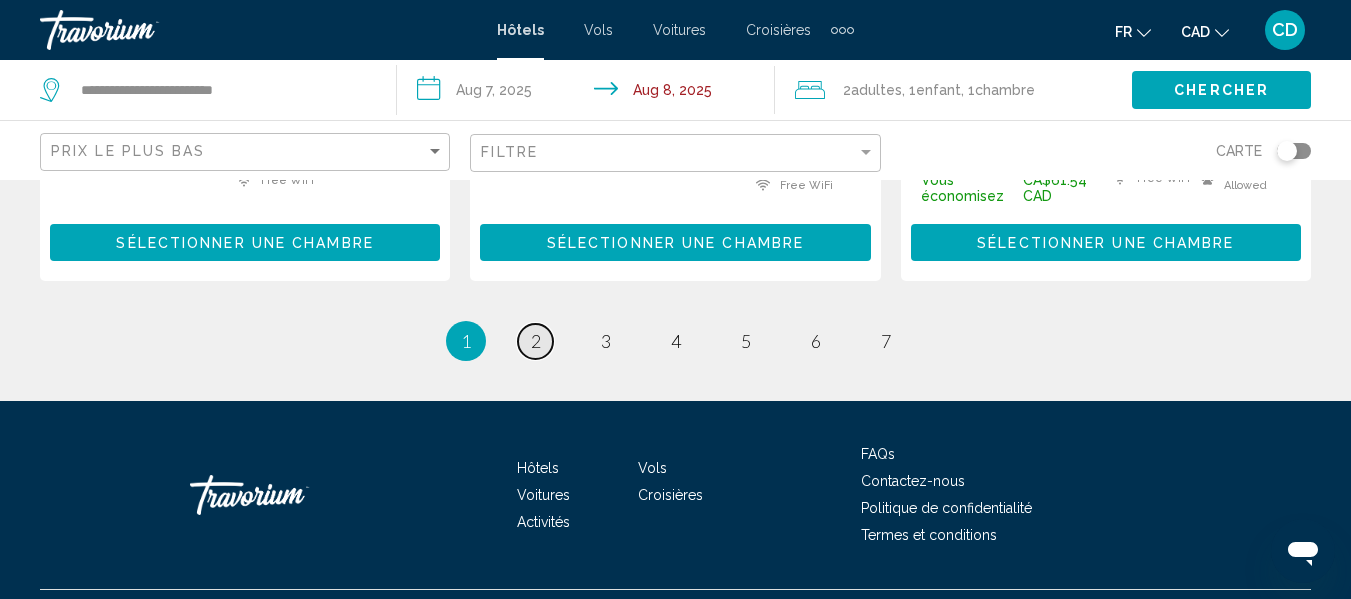 click on "page  2" at bounding box center [535, 341] 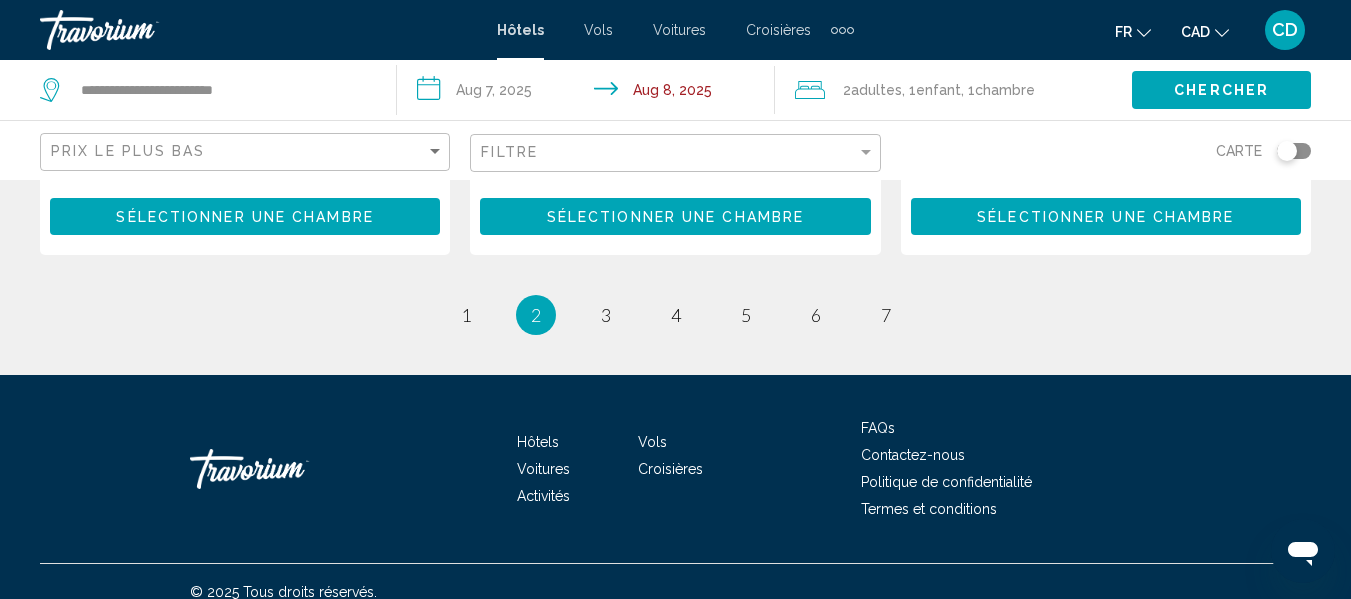 scroll, scrollTop: 3100, scrollLeft: 0, axis: vertical 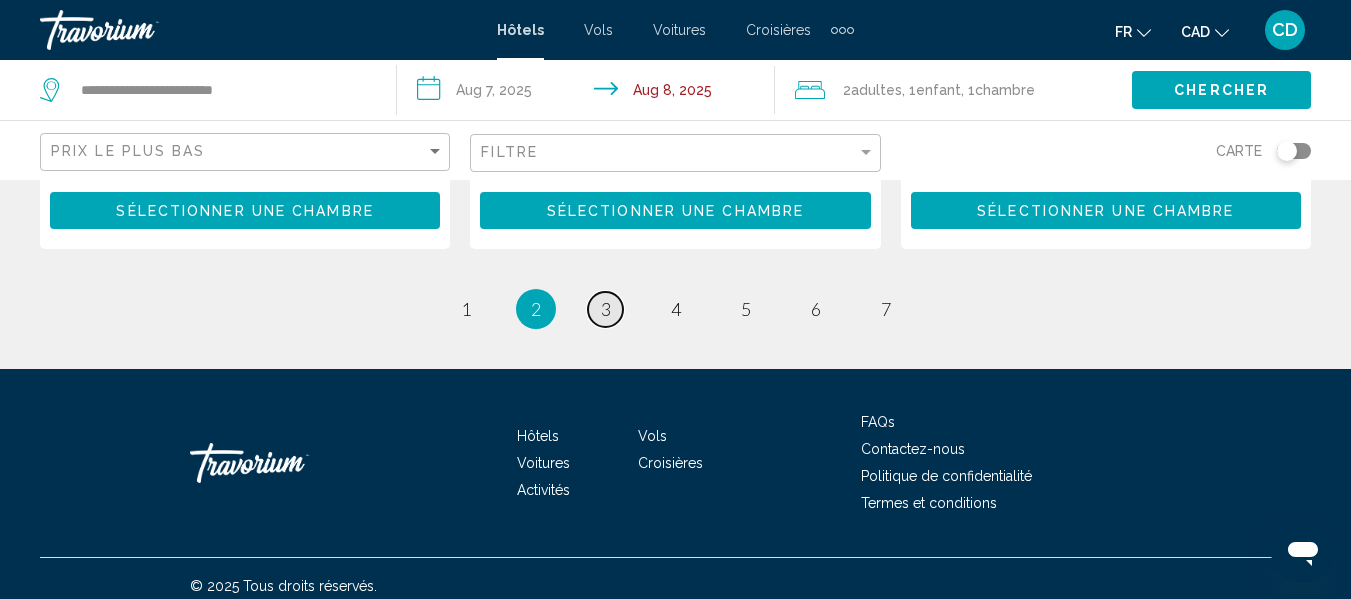 click on "page  3" at bounding box center [605, 309] 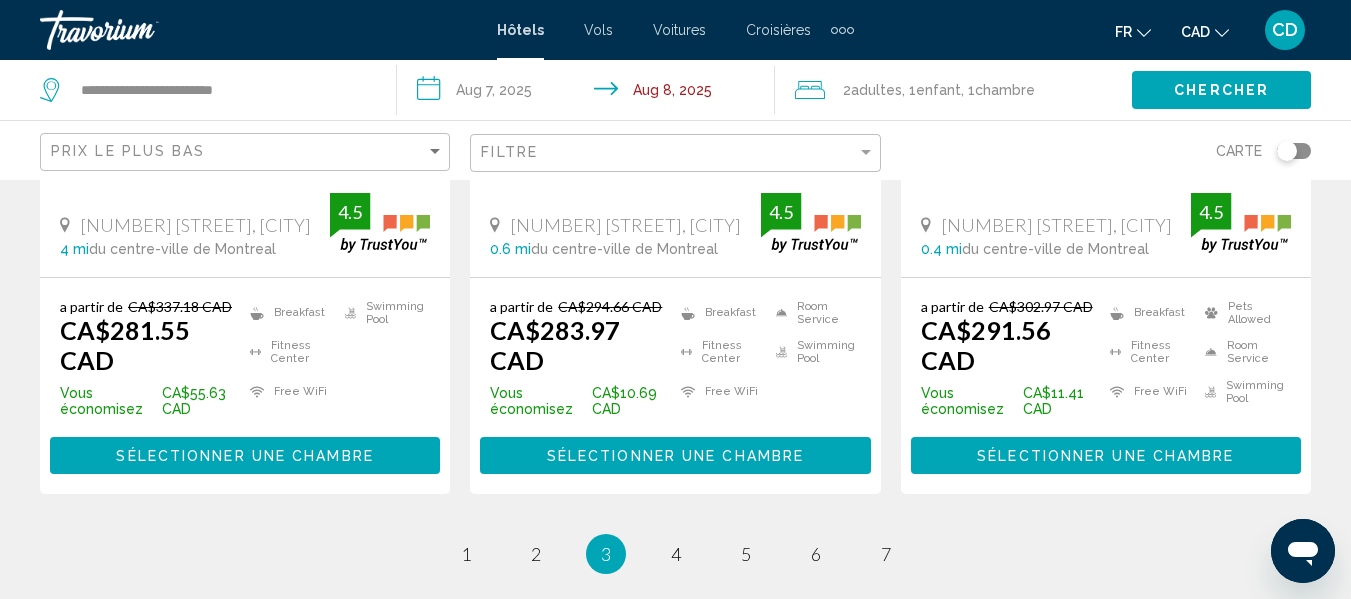 scroll, scrollTop: 2900, scrollLeft: 0, axis: vertical 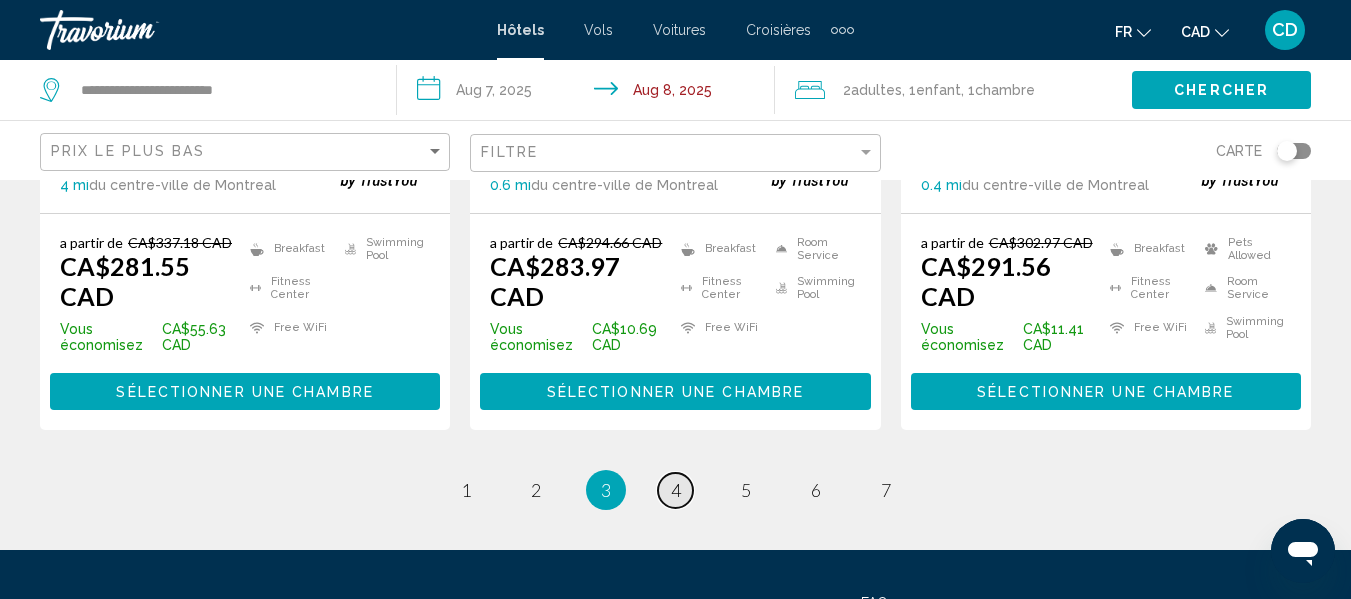 click on "4" at bounding box center (676, 490) 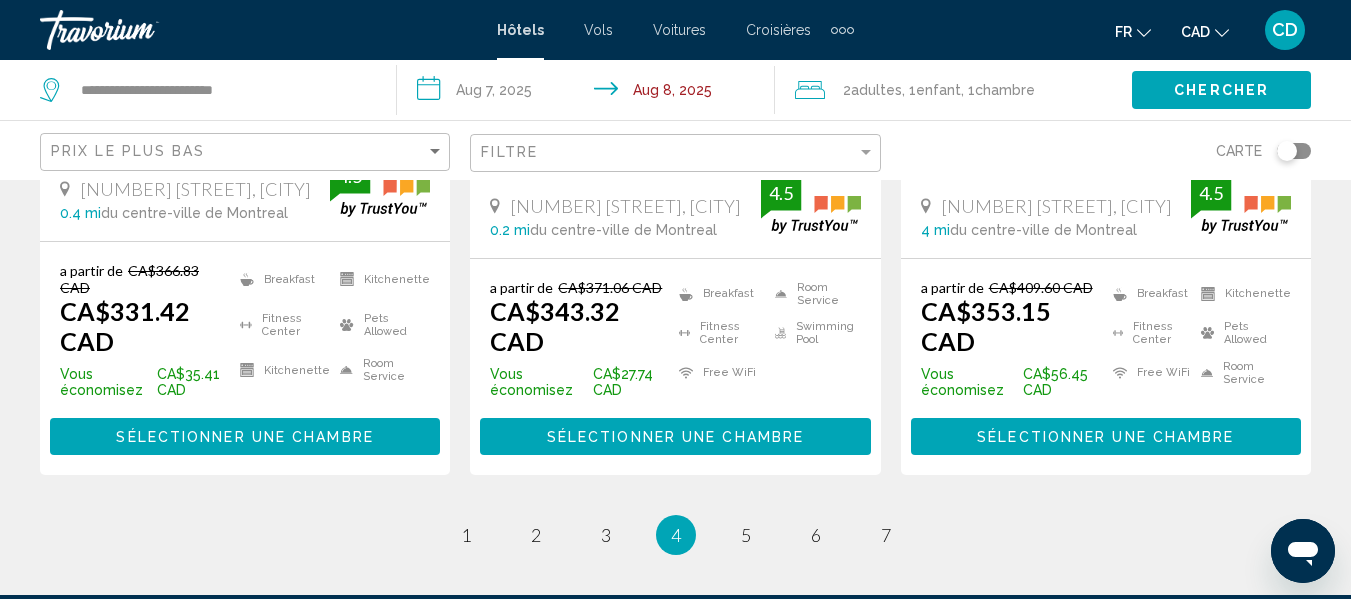 scroll, scrollTop: 3000, scrollLeft: 0, axis: vertical 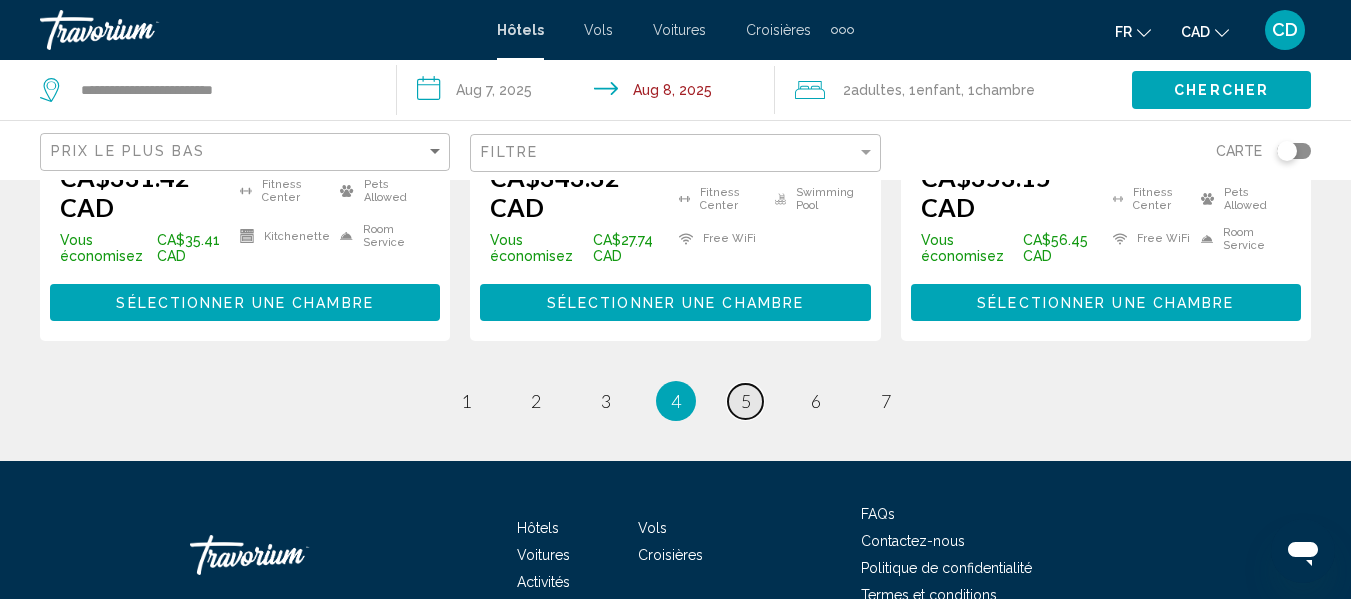 click on "5" at bounding box center [746, 401] 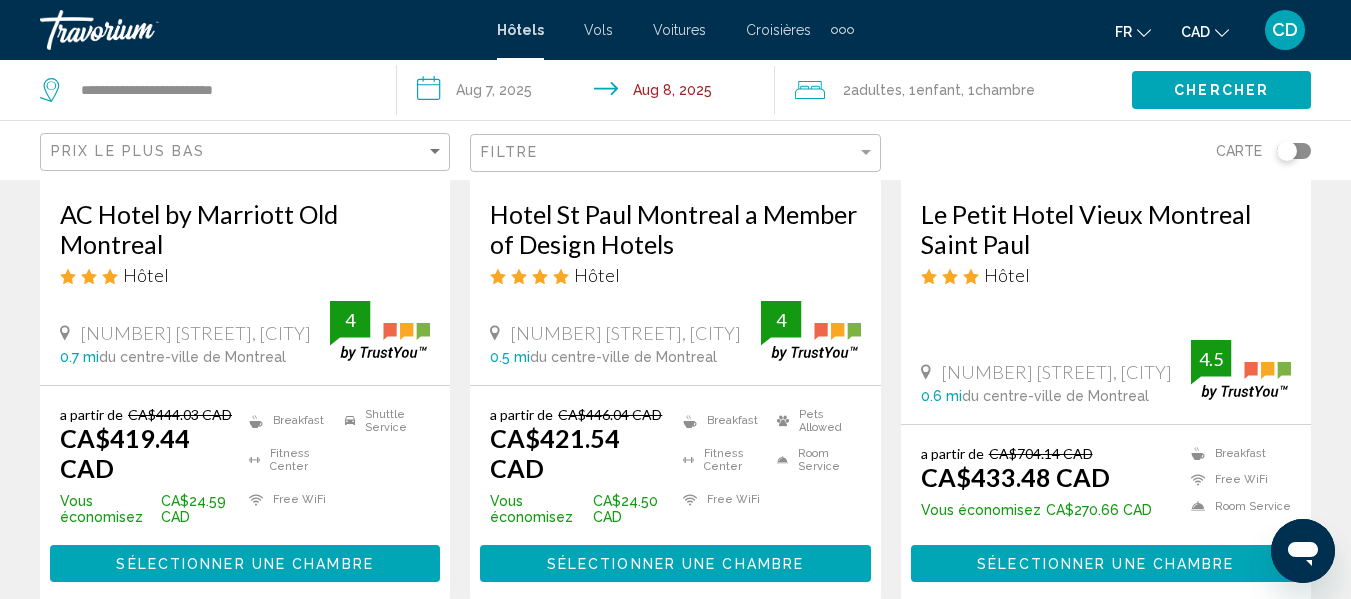 scroll, scrollTop: 2800, scrollLeft: 0, axis: vertical 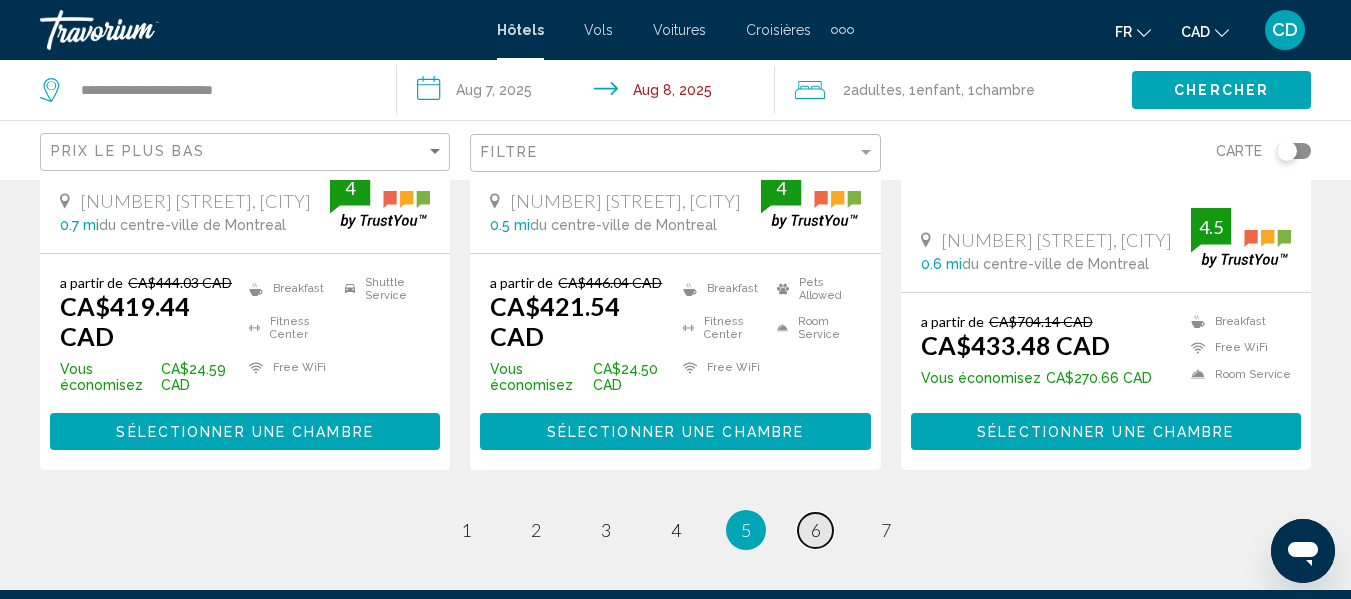 click on "6" at bounding box center [816, 530] 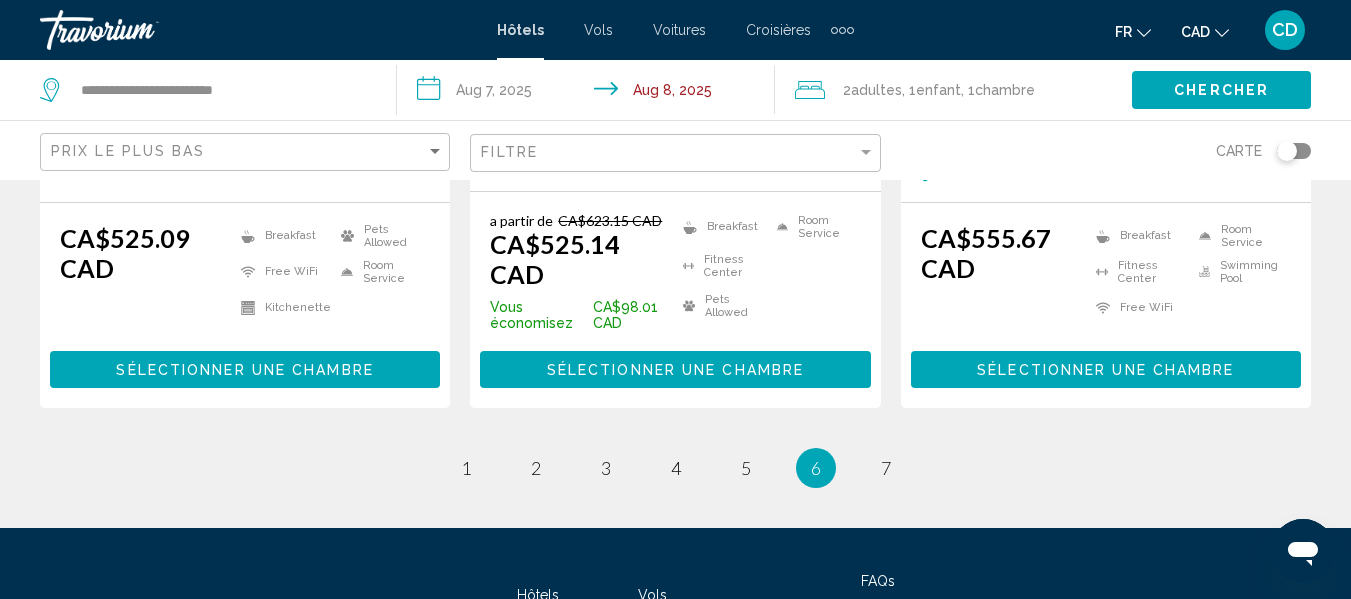 scroll, scrollTop: 2900, scrollLeft: 0, axis: vertical 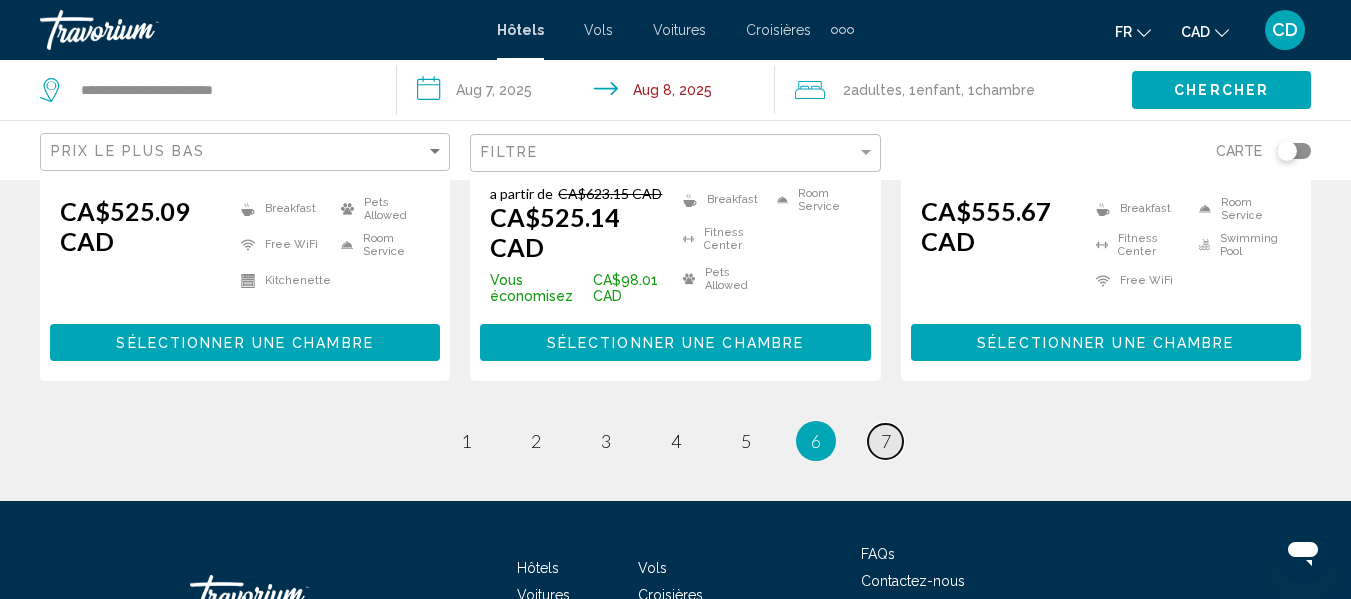 click on "page  7" at bounding box center [885, 441] 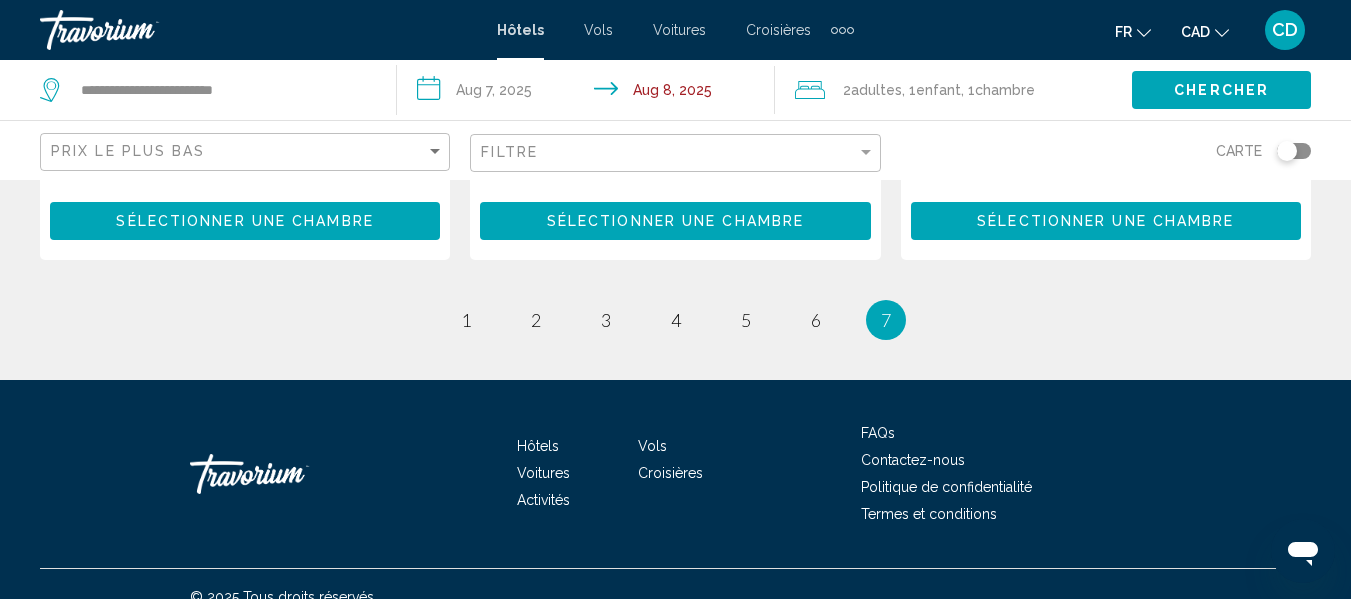 scroll, scrollTop: 1474, scrollLeft: 0, axis: vertical 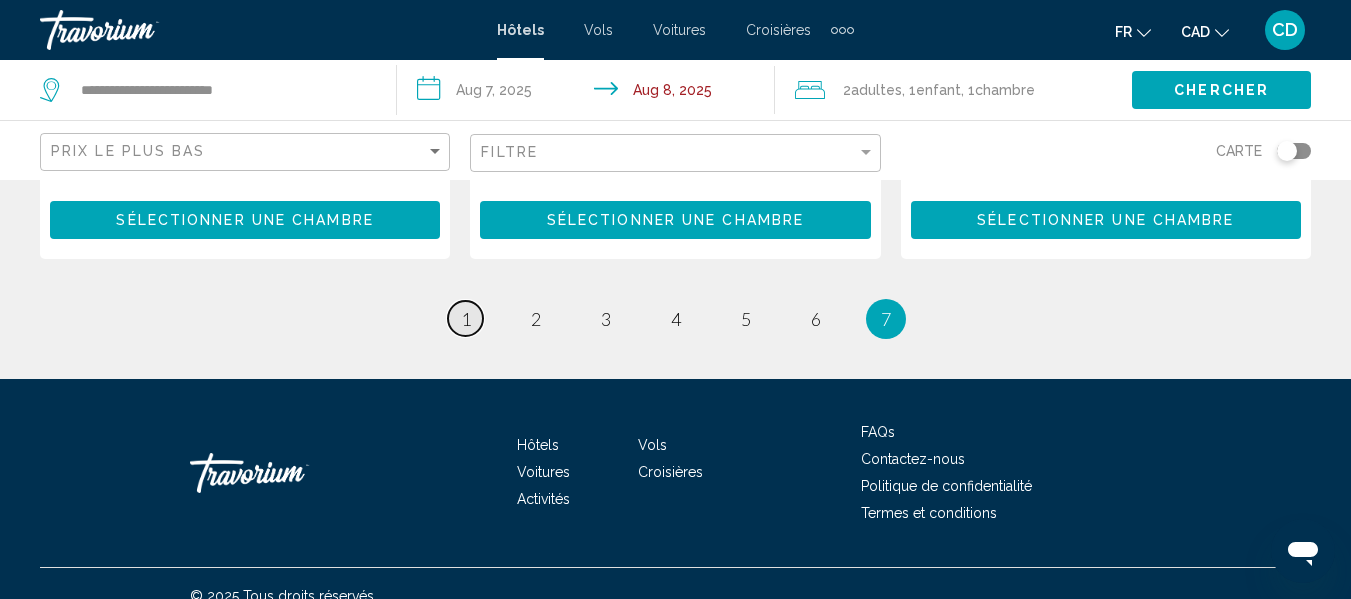 click on "page  1" at bounding box center (465, 318) 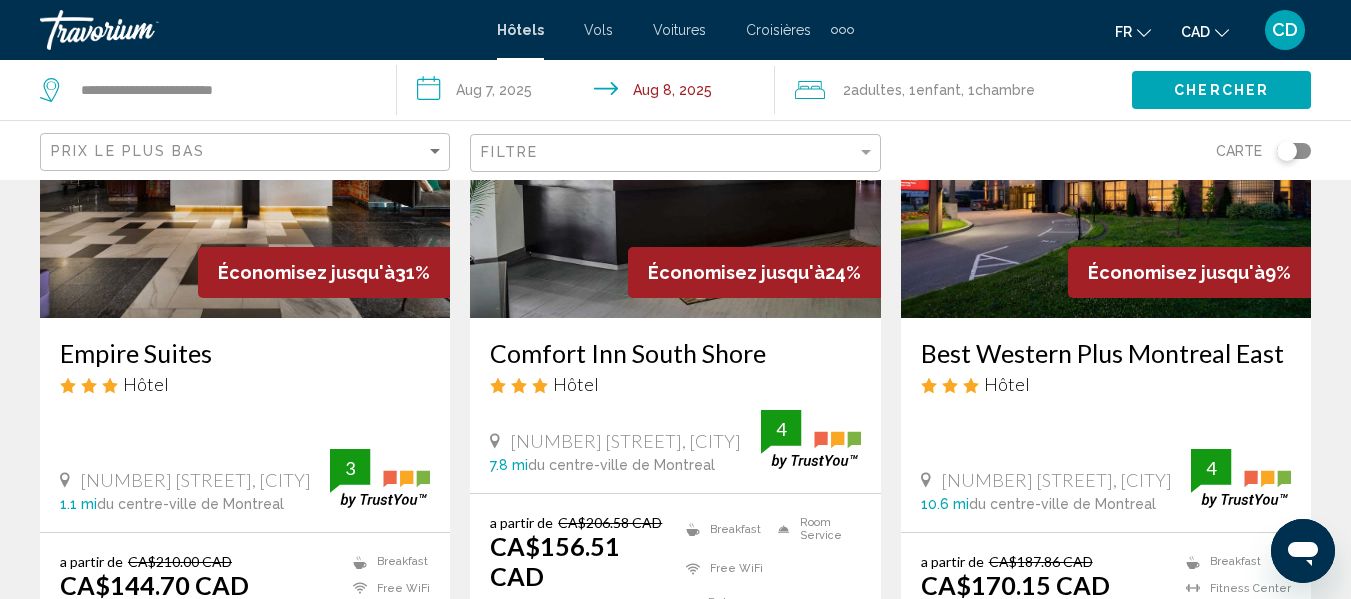 scroll, scrollTop: 400, scrollLeft: 0, axis: vertical 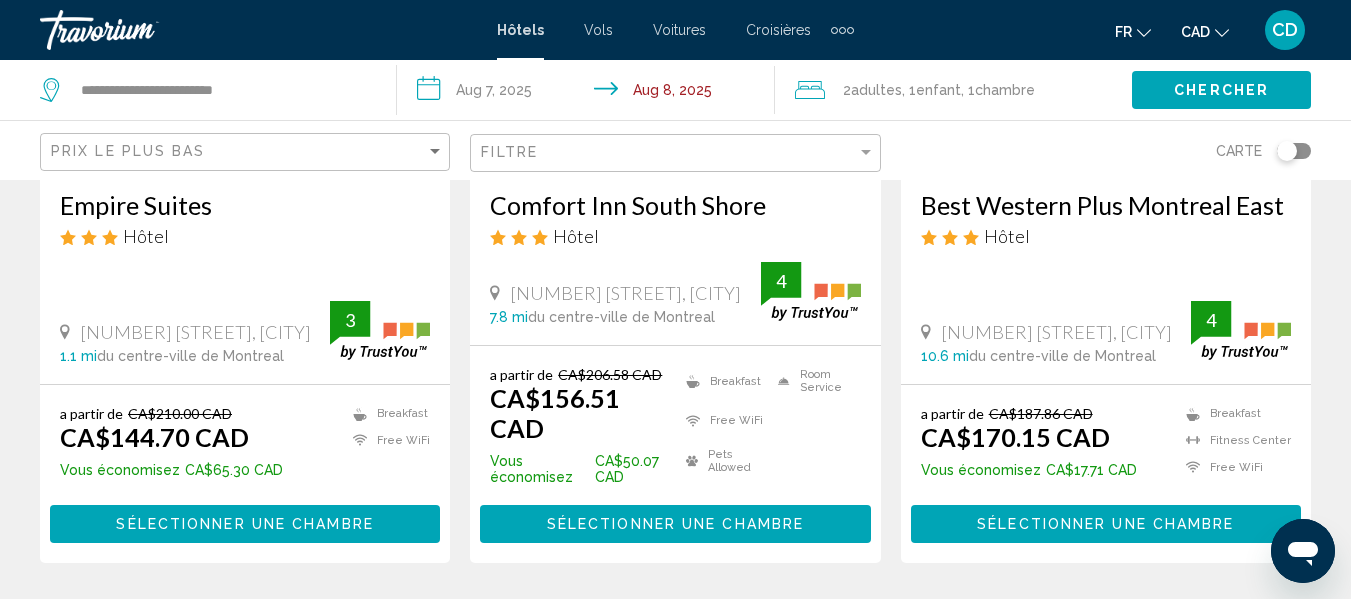 click on "Empire Suites" at bounding box center (245, 205) 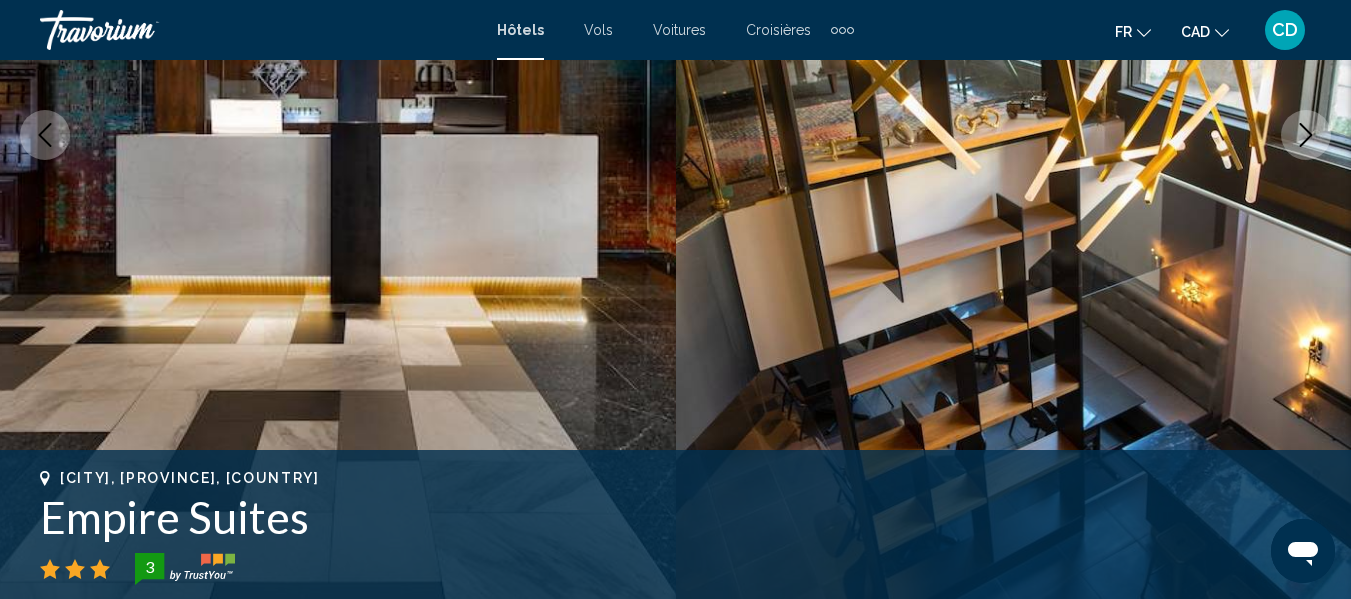scroll, scrollTop: 235, scrollLeft: 0, axis: vertical 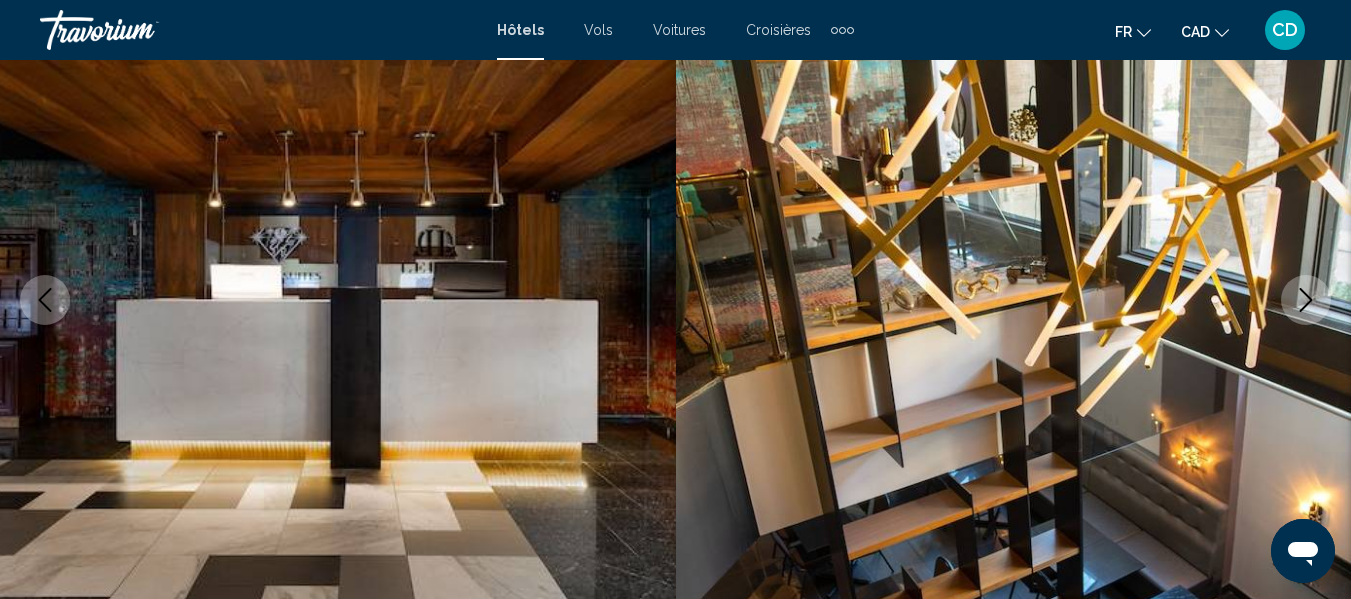click 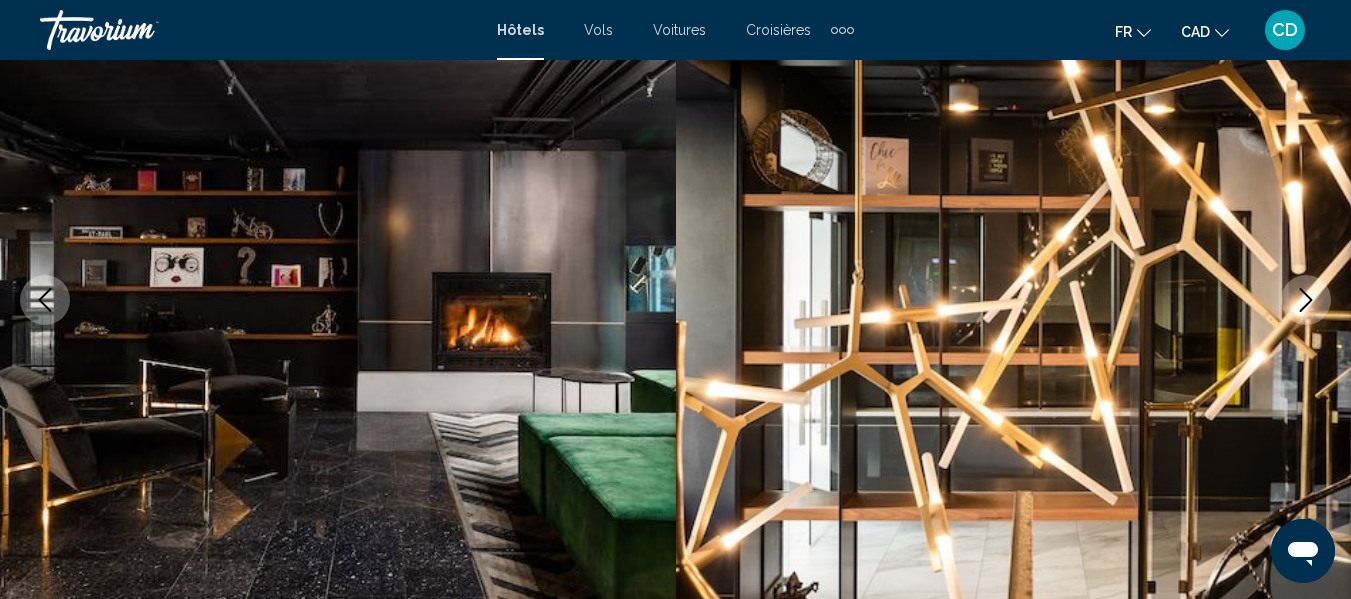 click 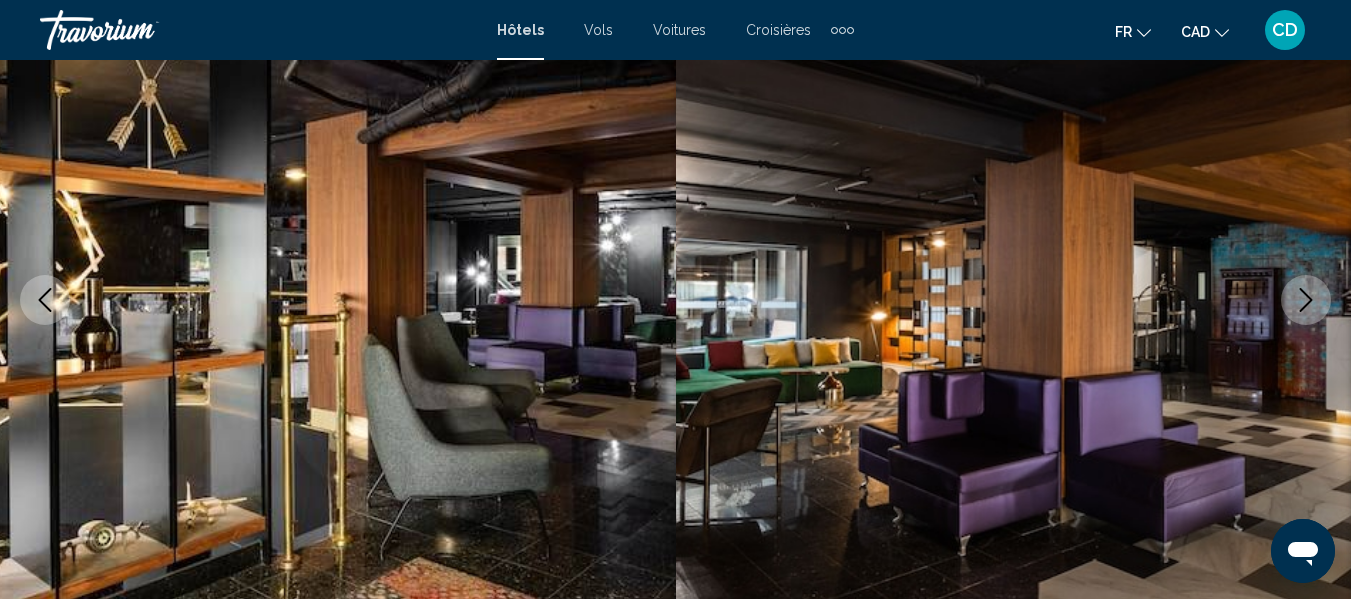 click 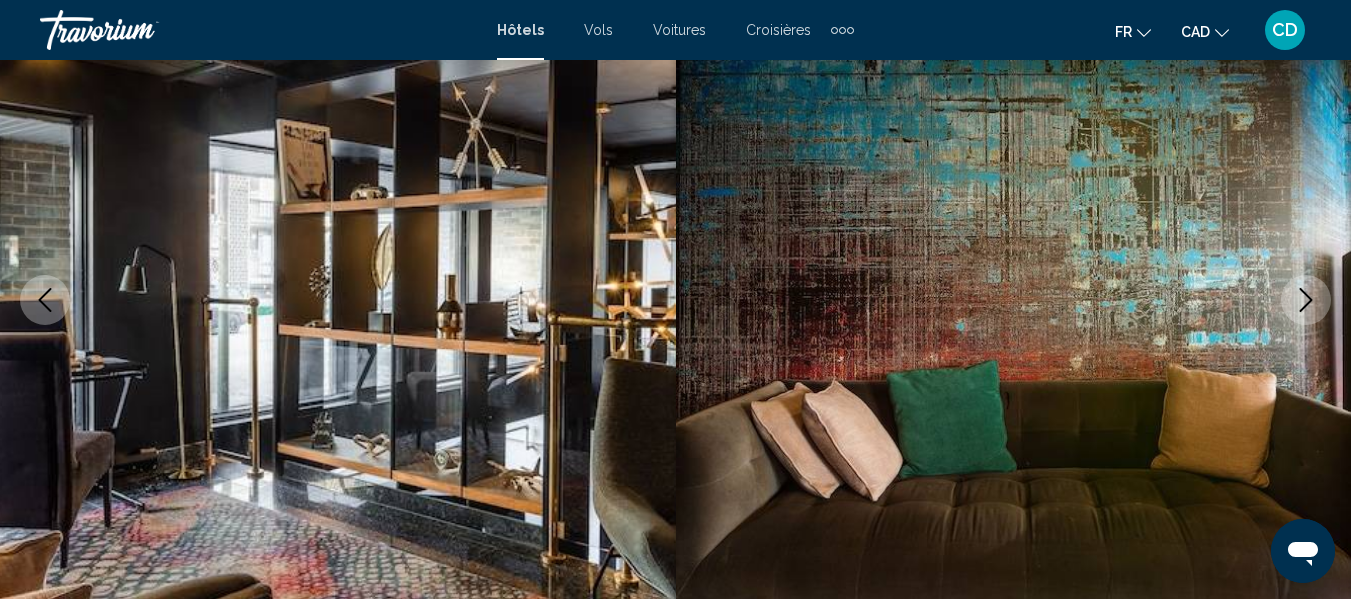 click 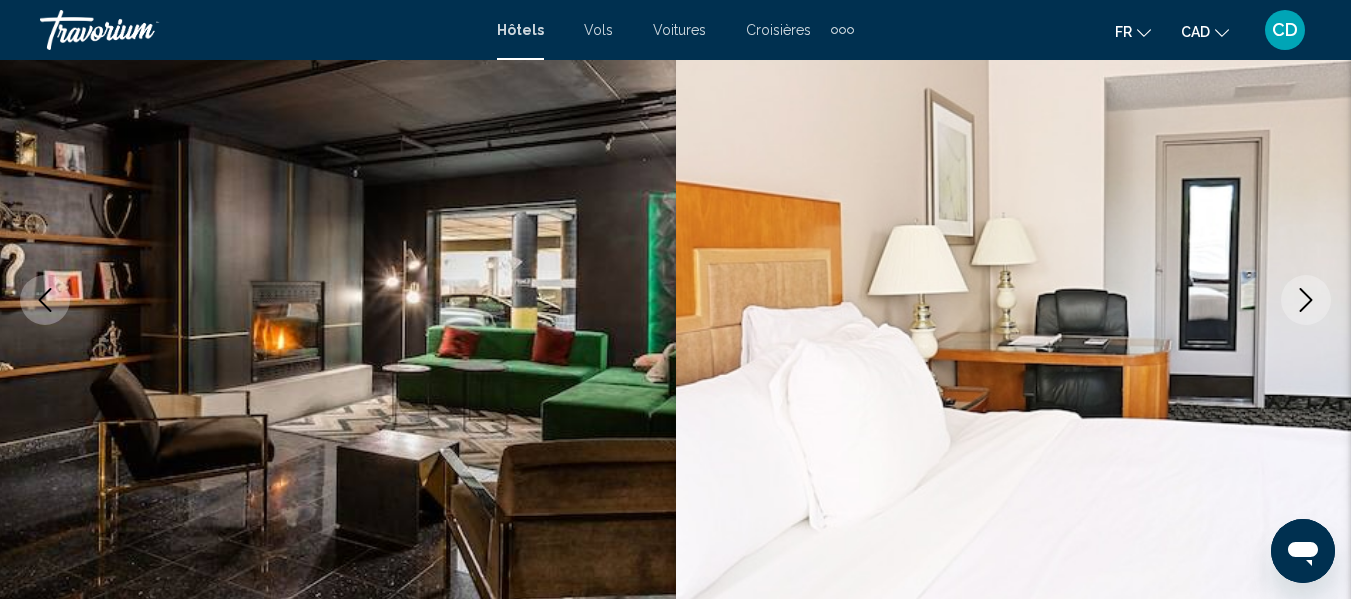 click 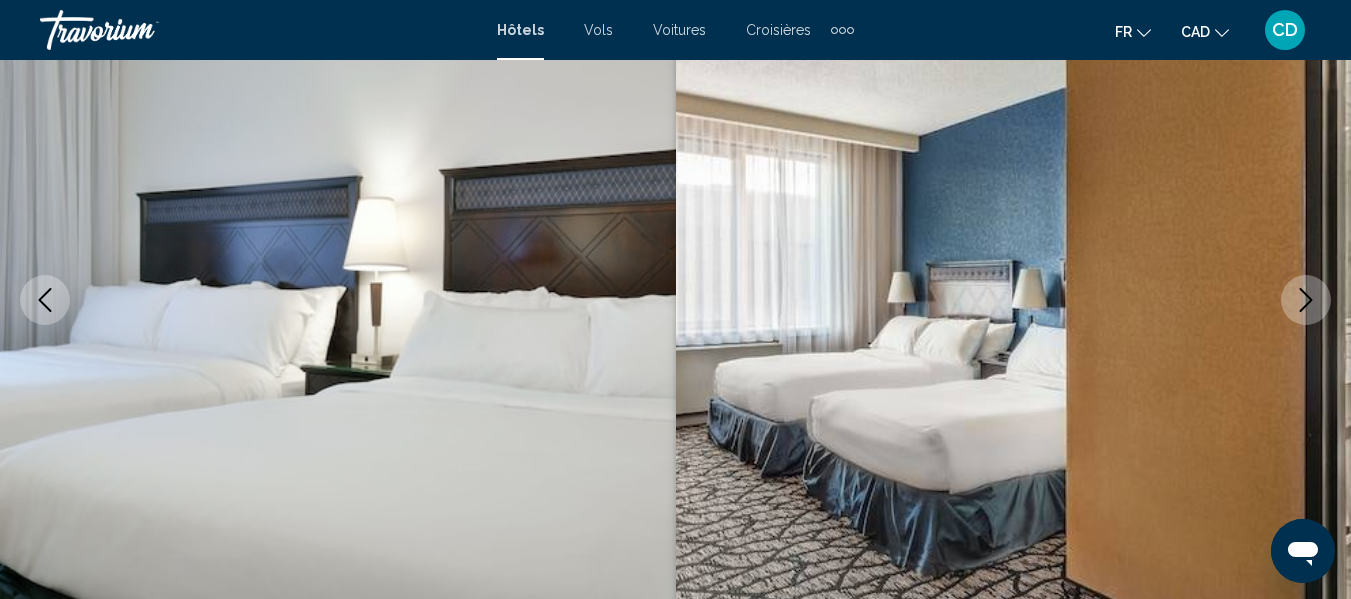 click 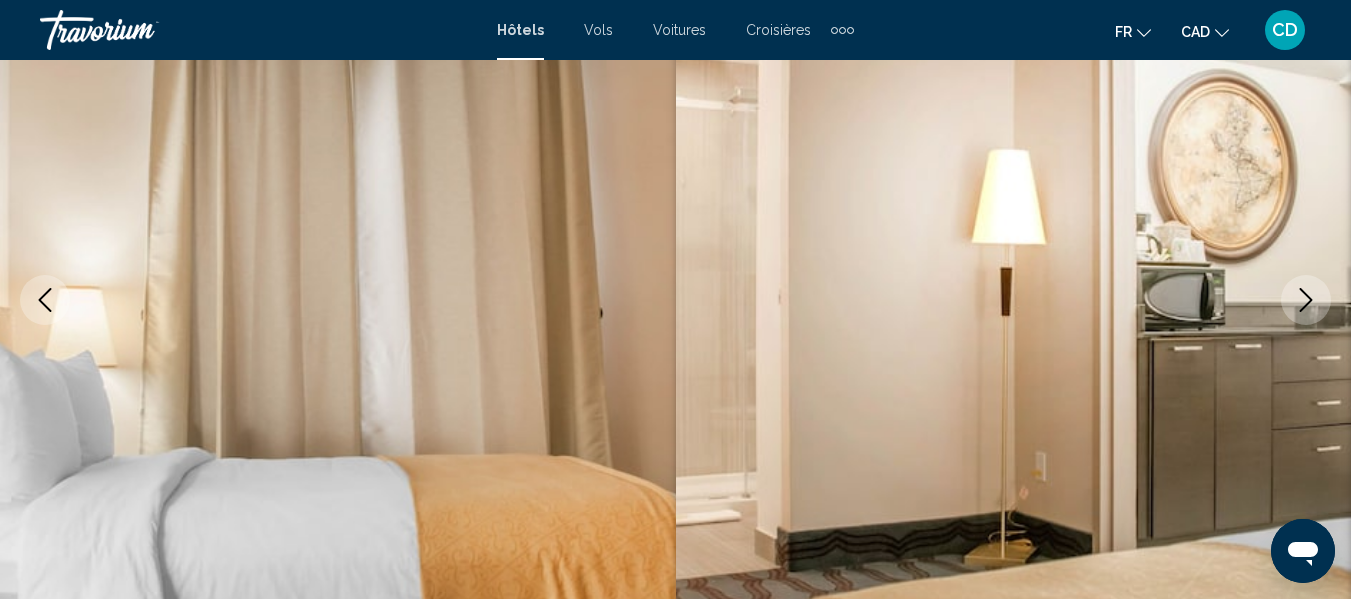 click 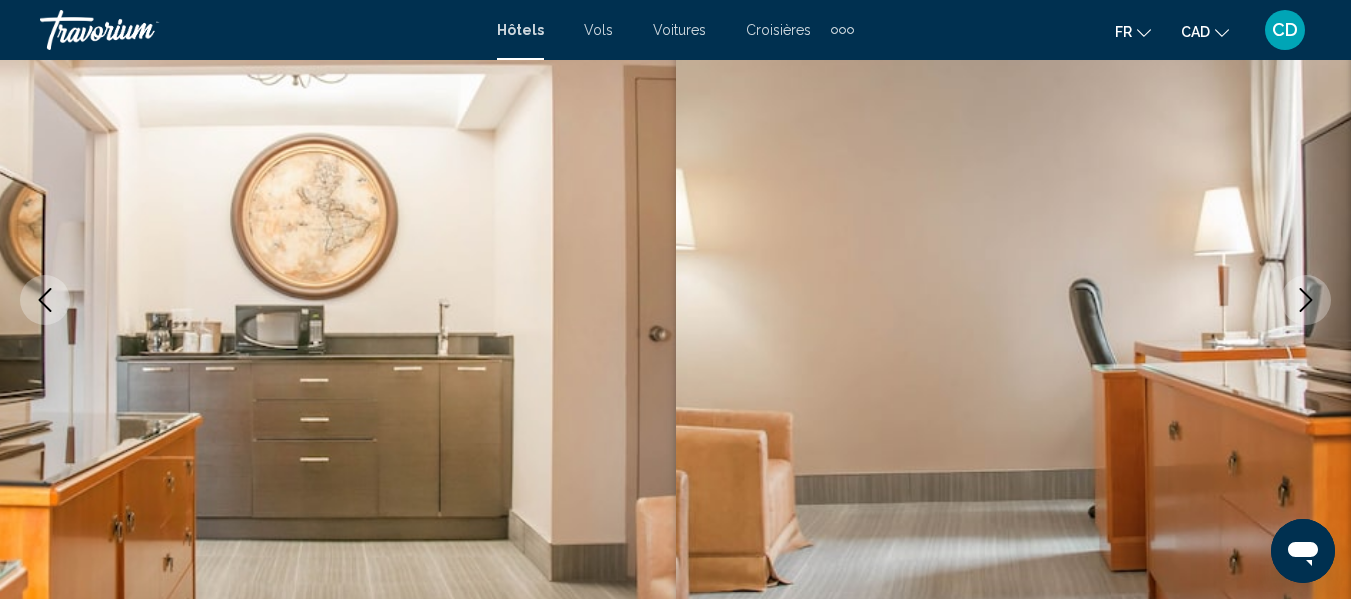 click 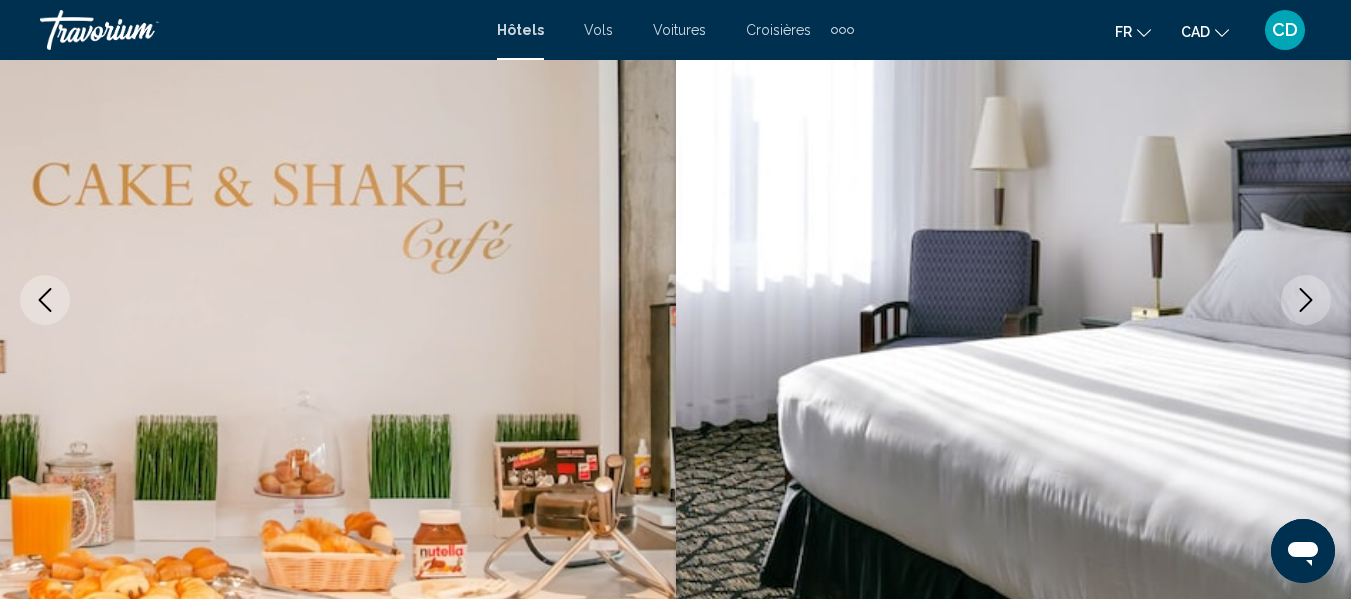 click 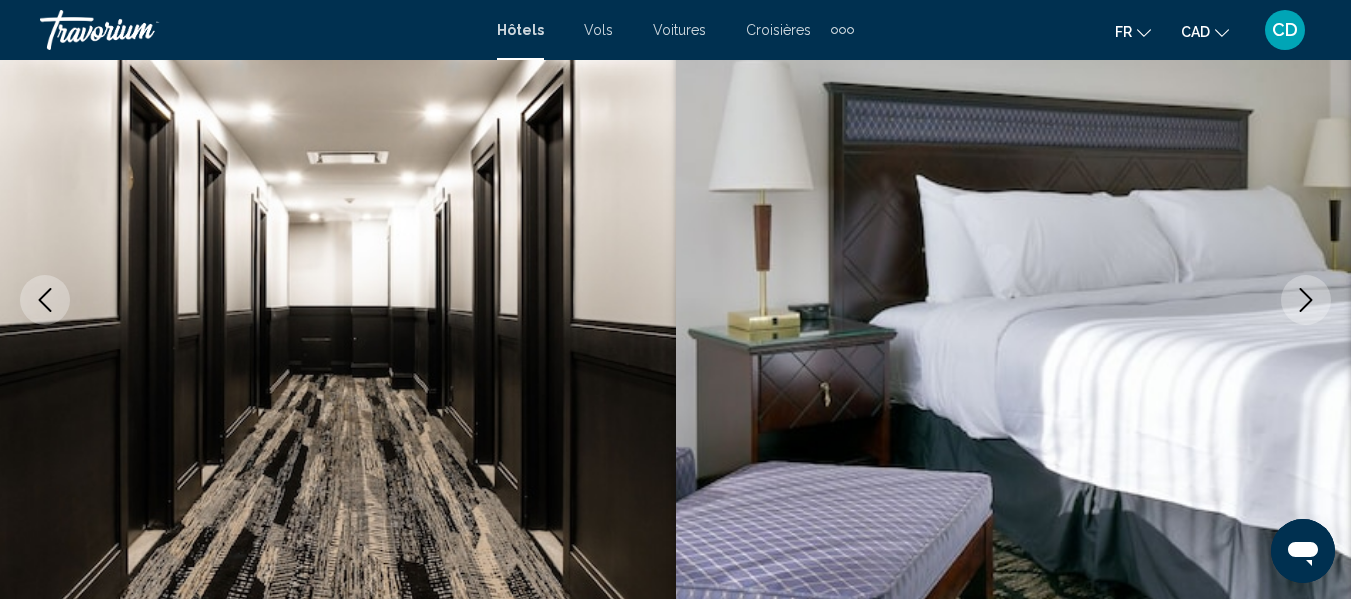 click 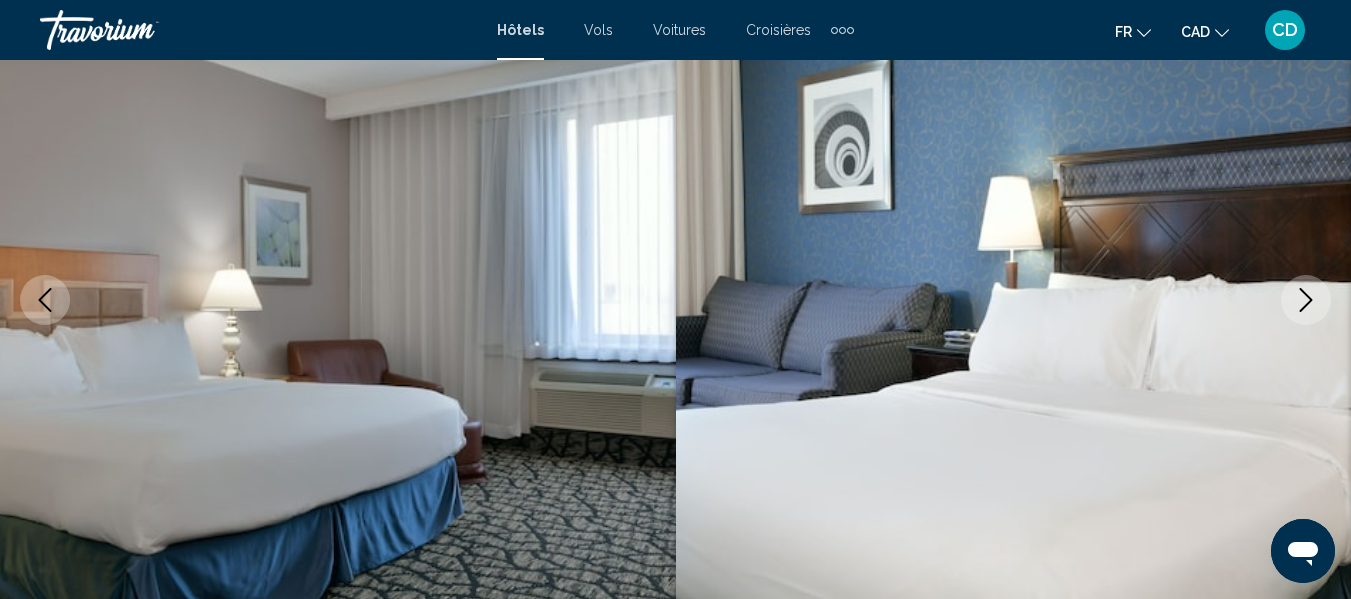 click 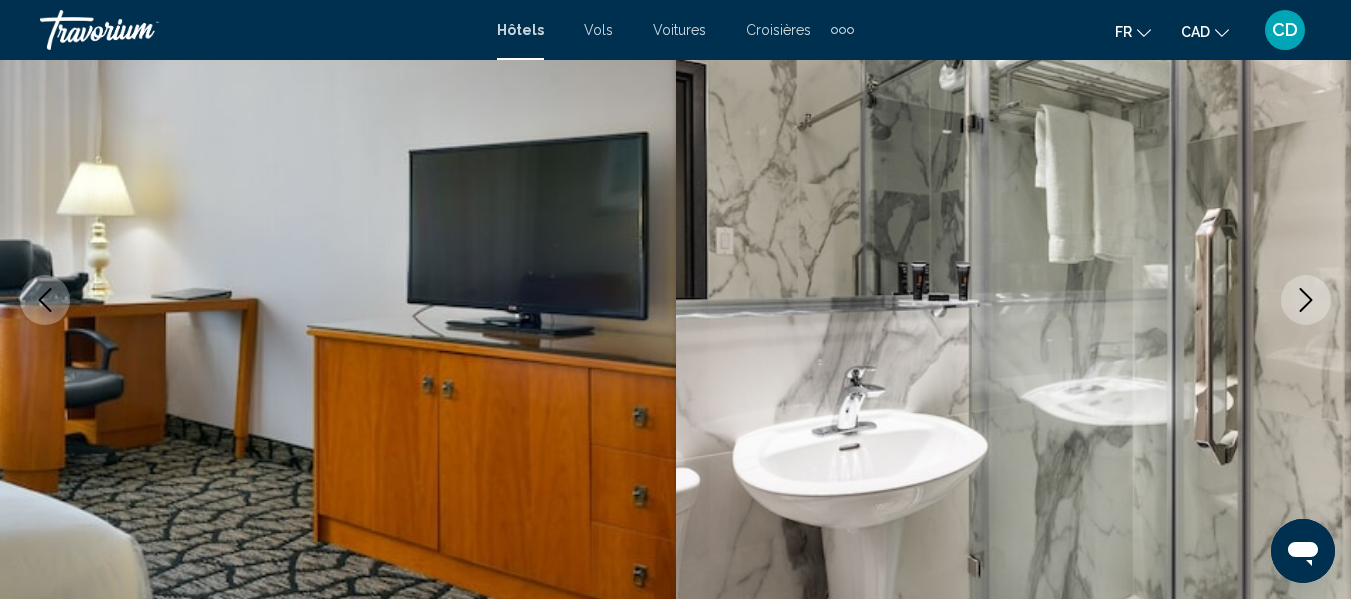 click 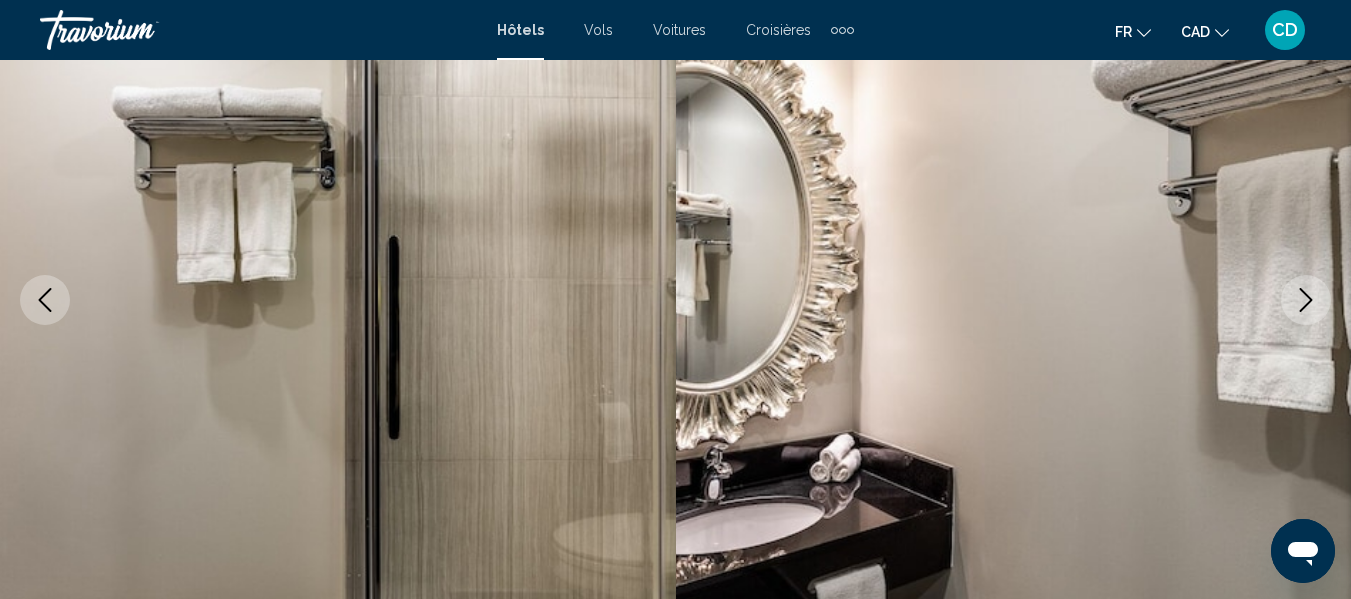 click 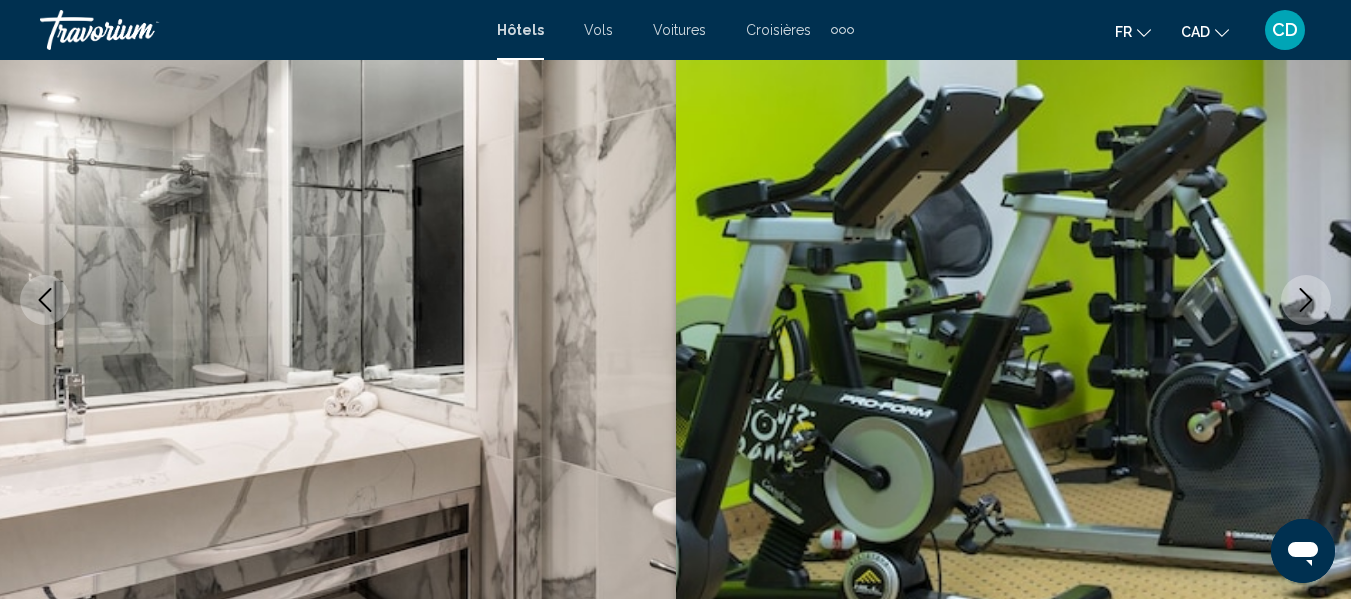 click 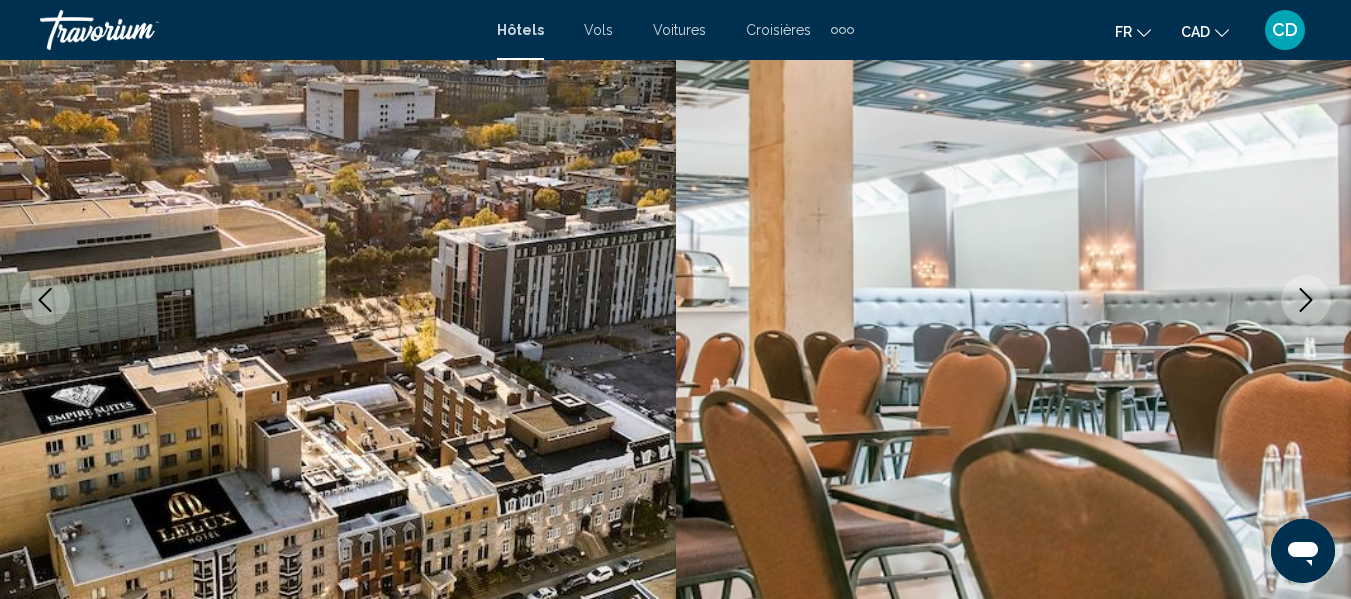 click 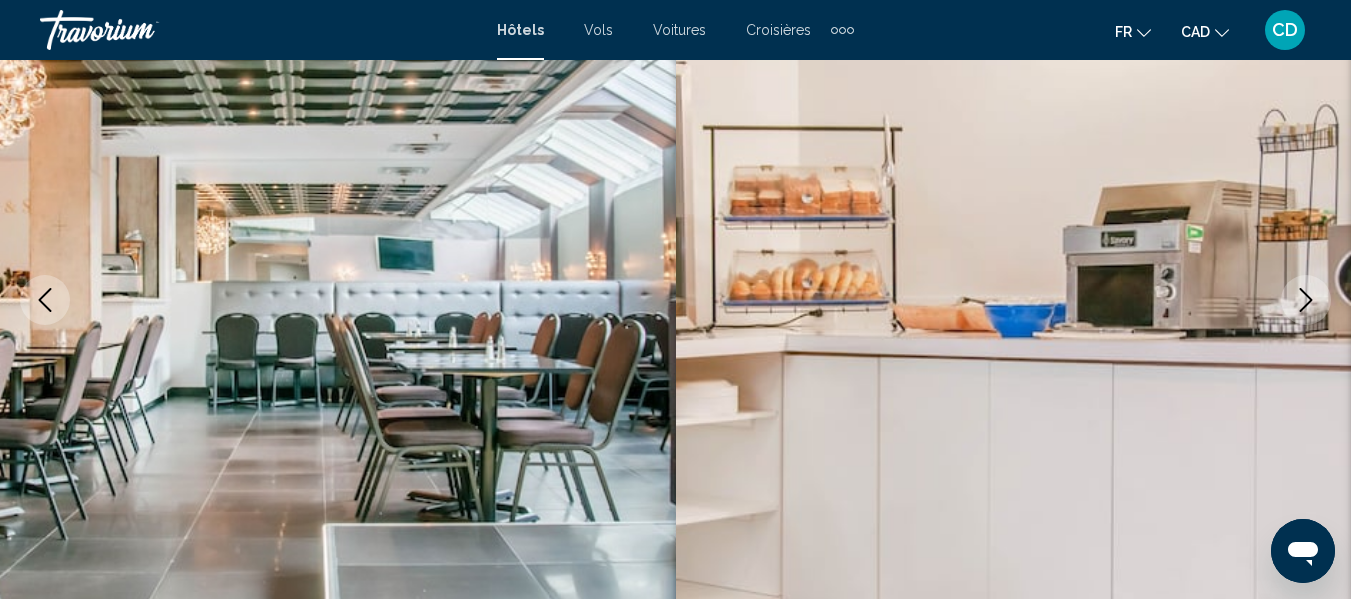 click 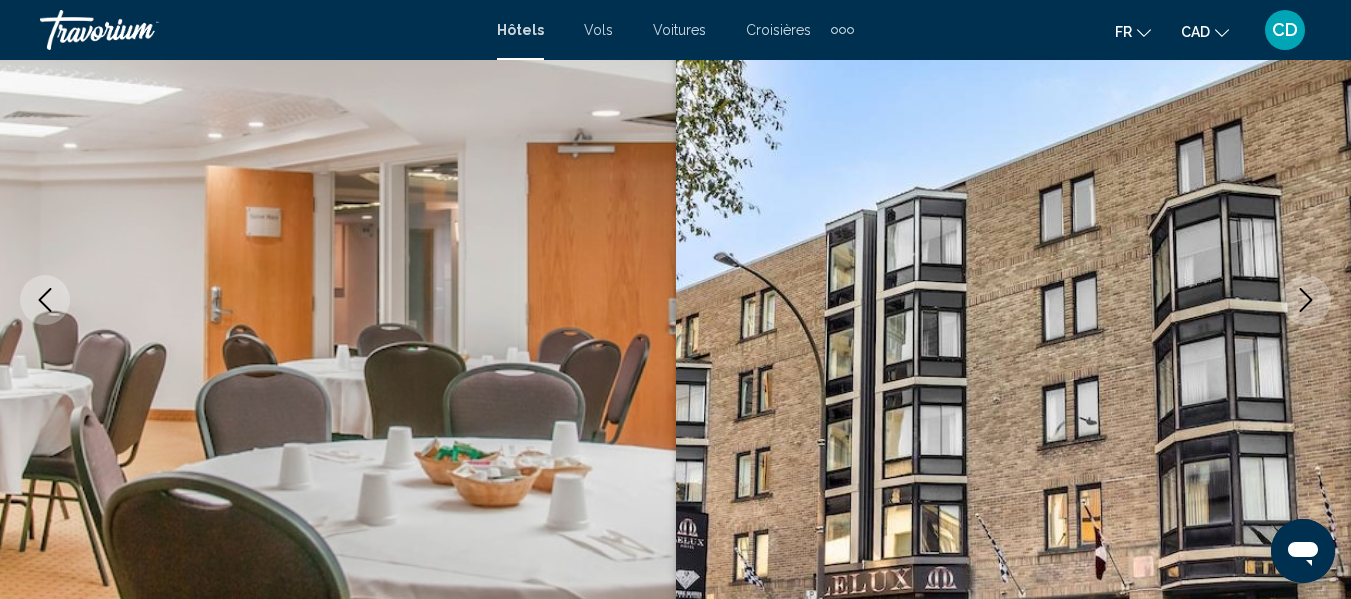 click 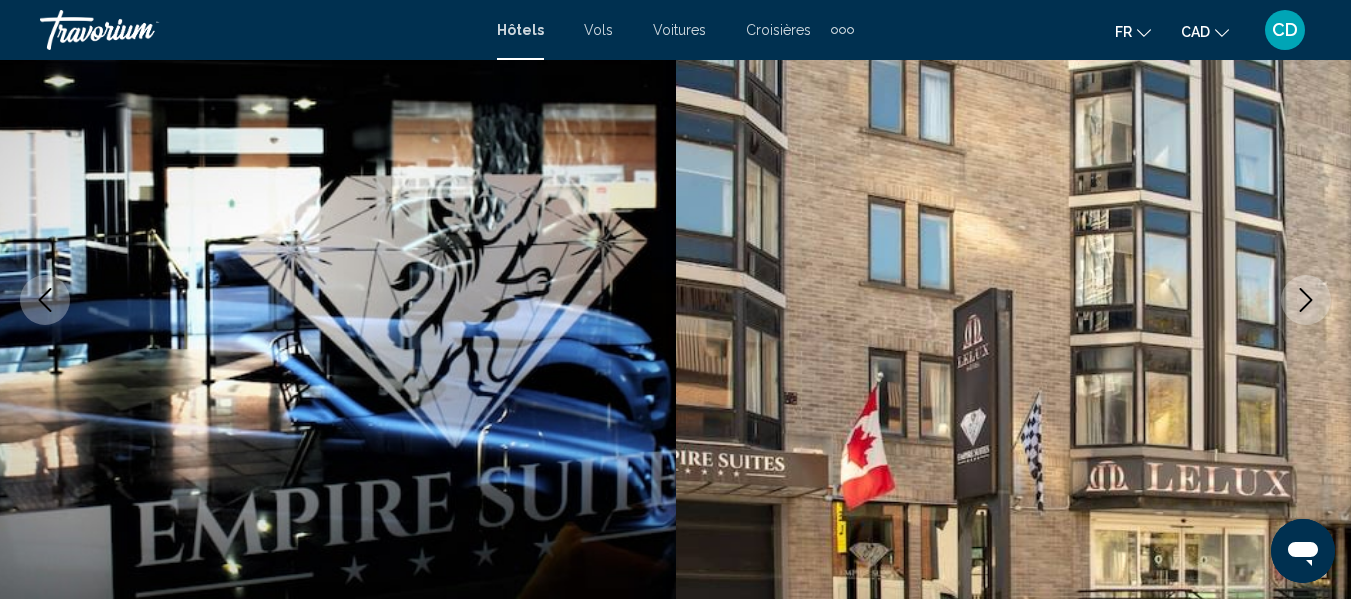 click 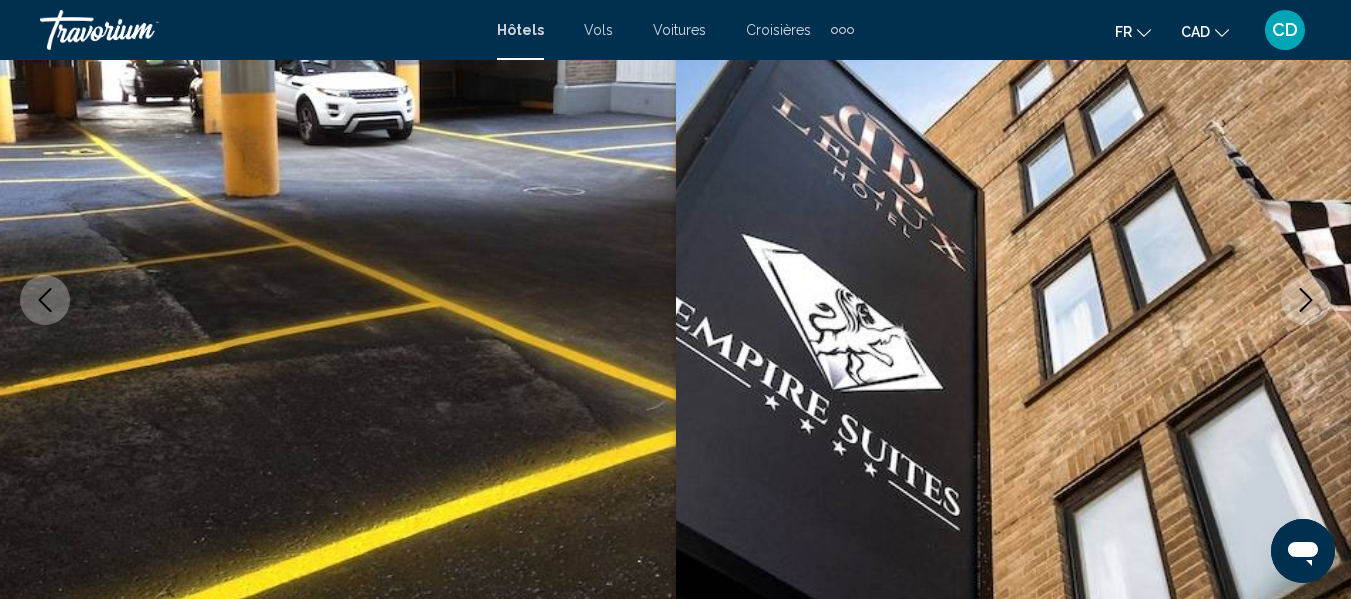 click 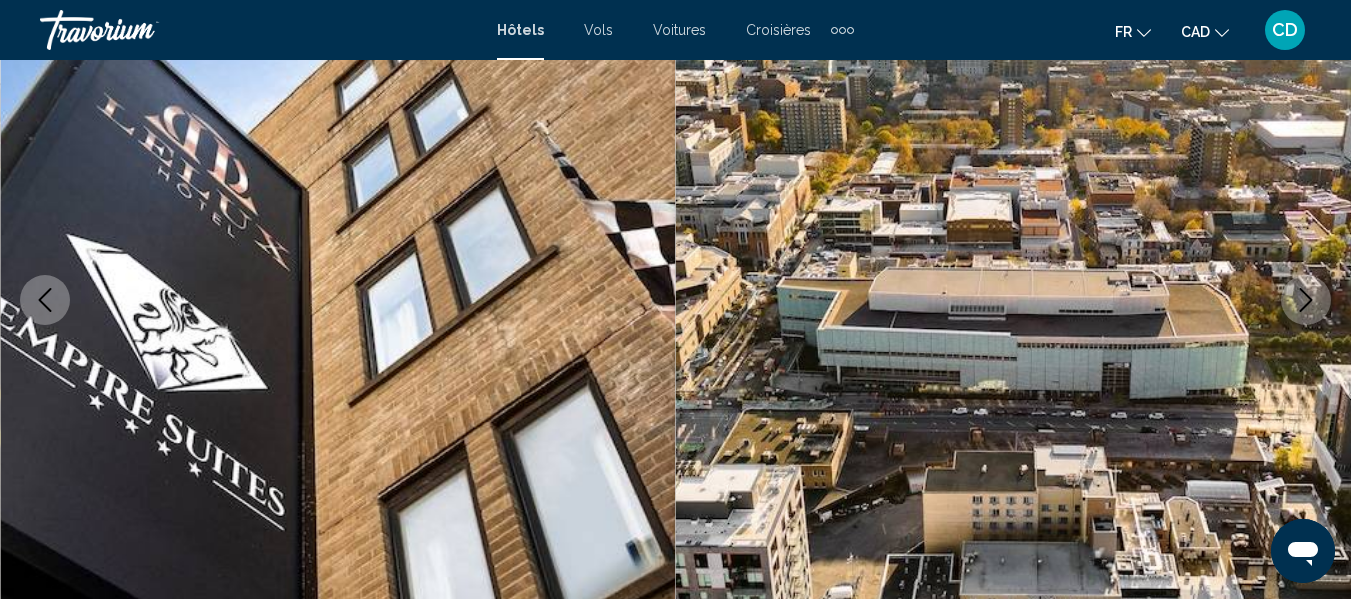 click 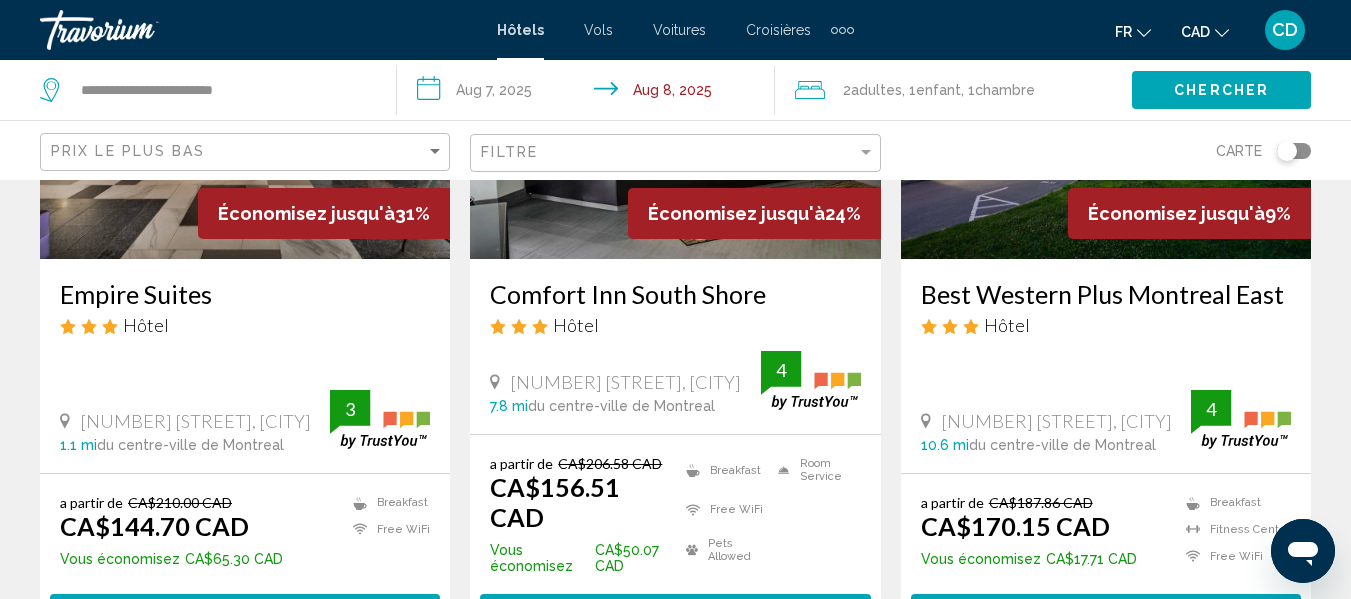 scroll, scrollTop: 400, scrollLeft: 0, axis: vertical 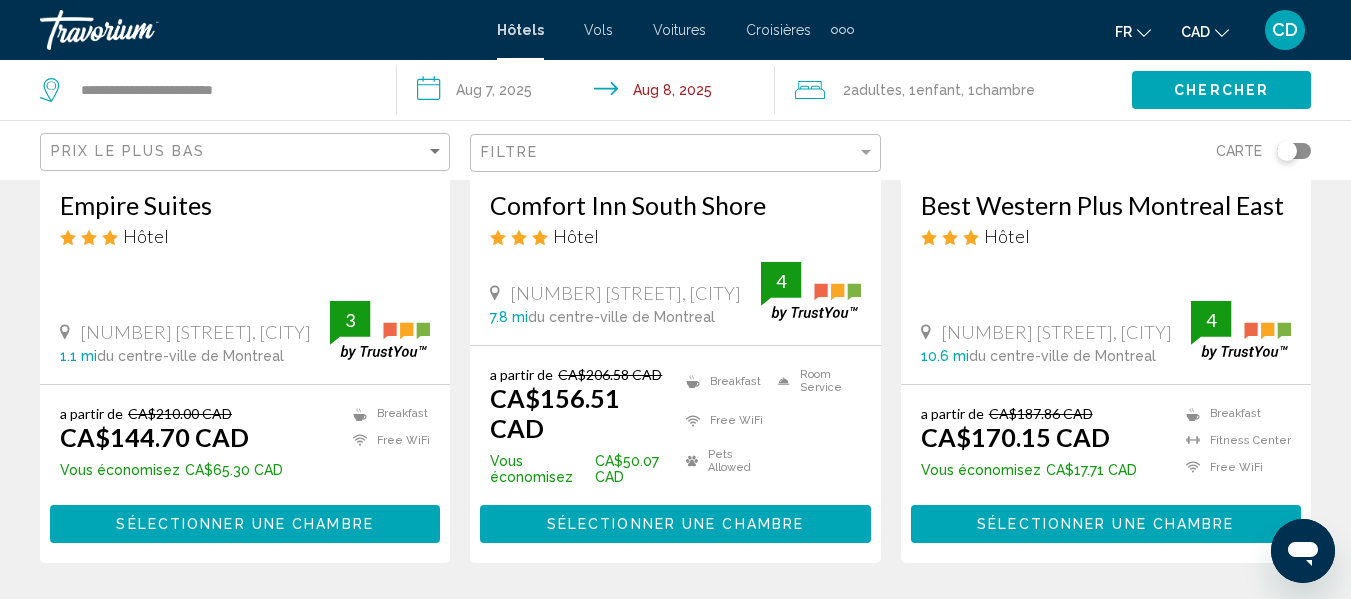 click on "Comfort Inn South Shore" at bounding box center [675, 205] 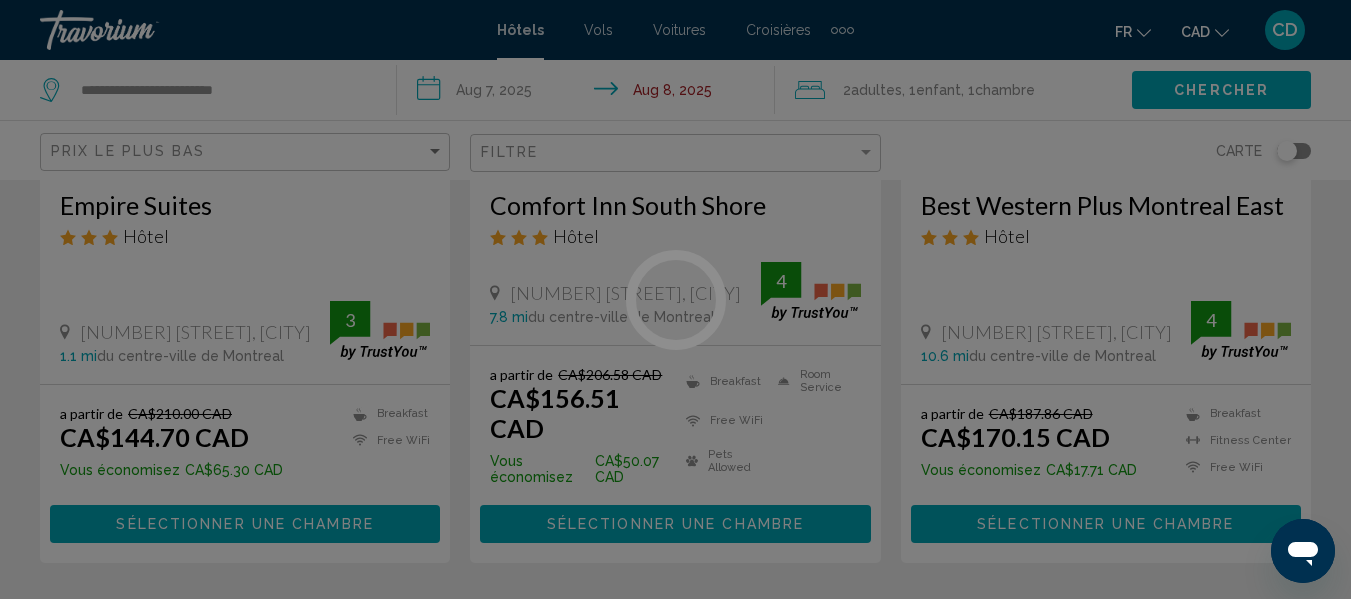 scroll, scrollTop: 235, scrollLeft: 0, axis: vertical 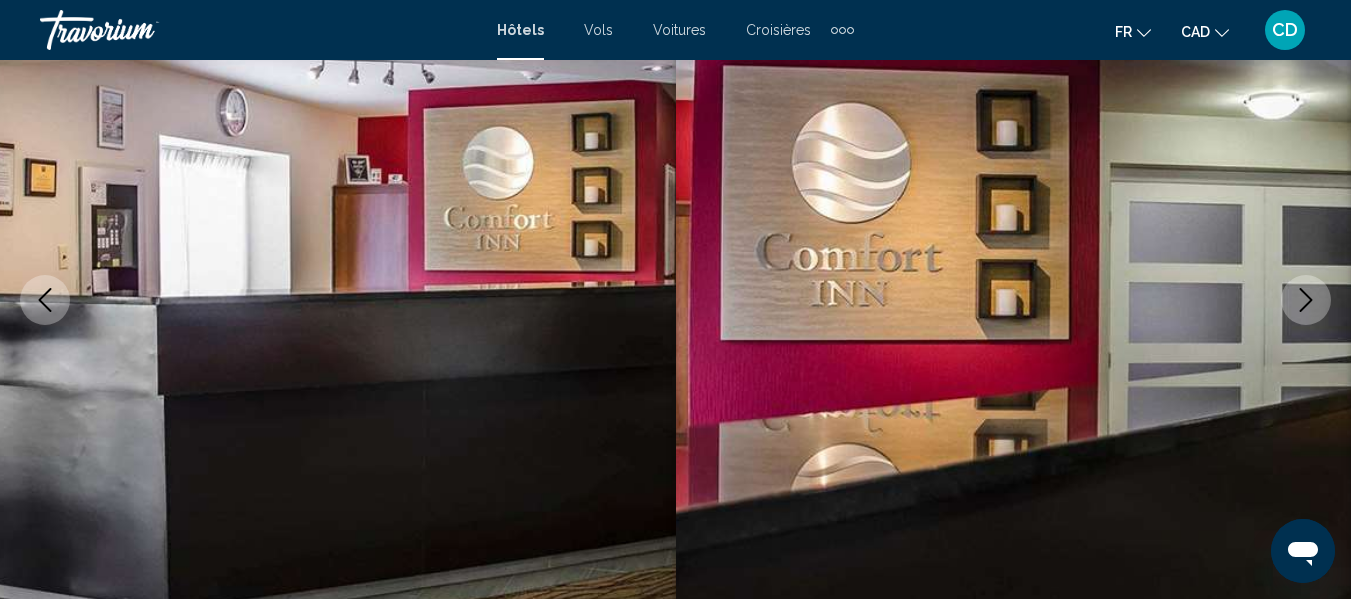 click 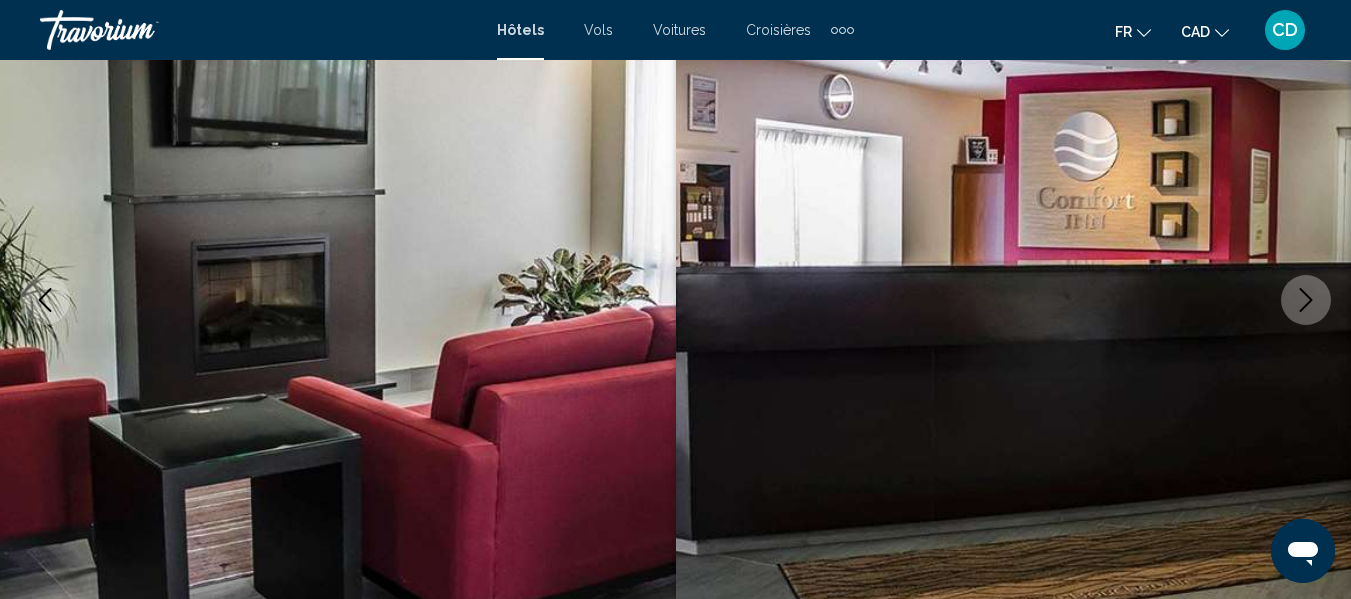 click 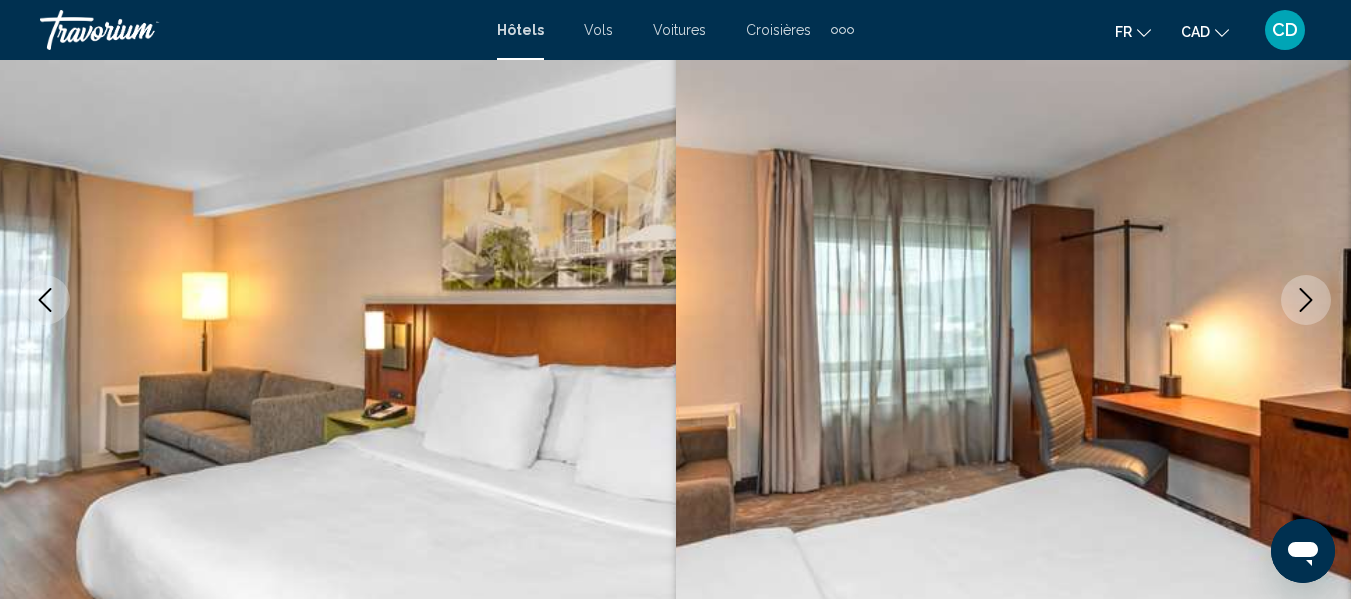 click 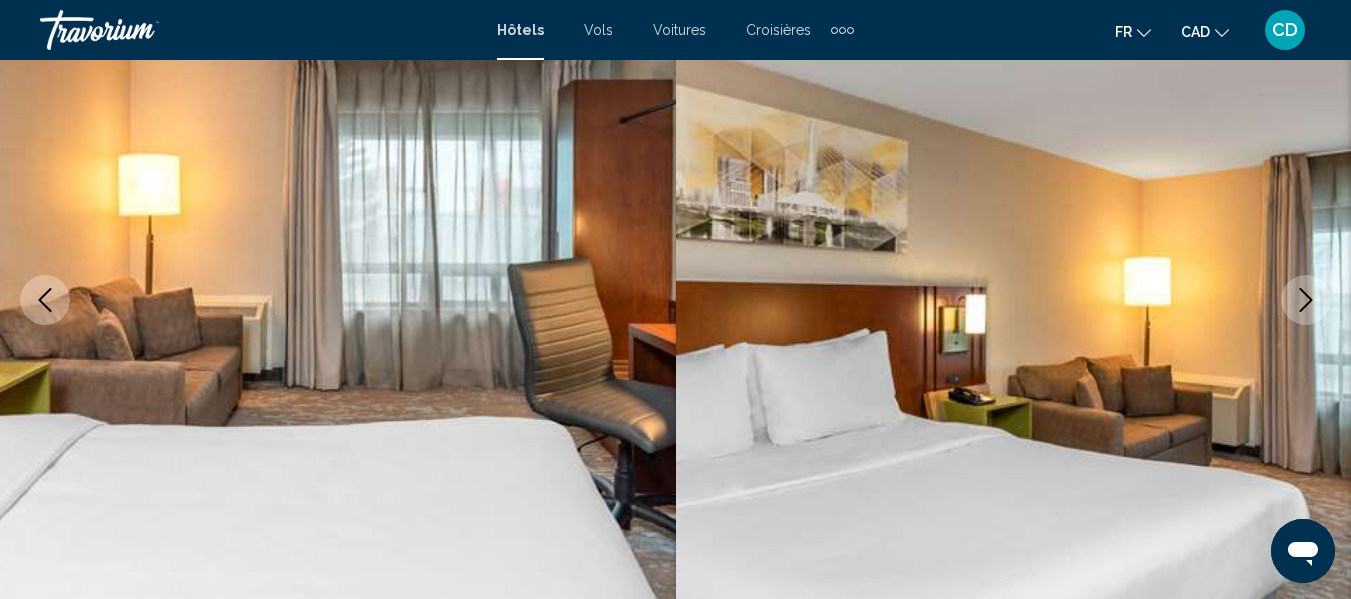 click 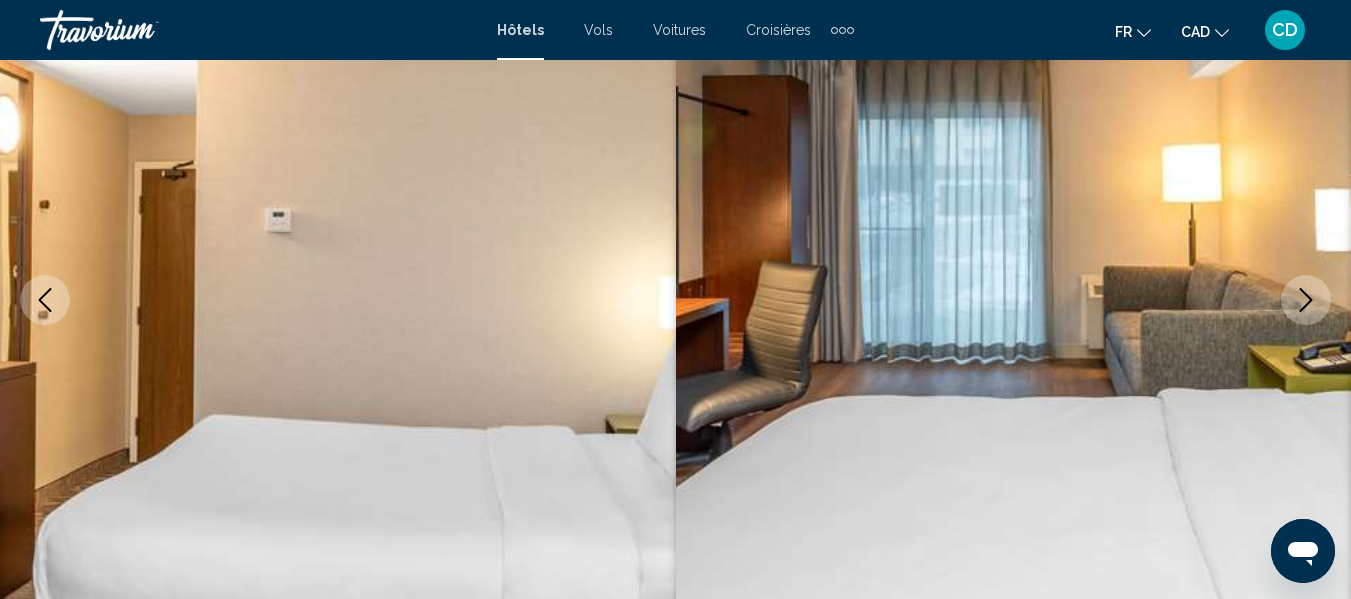 click 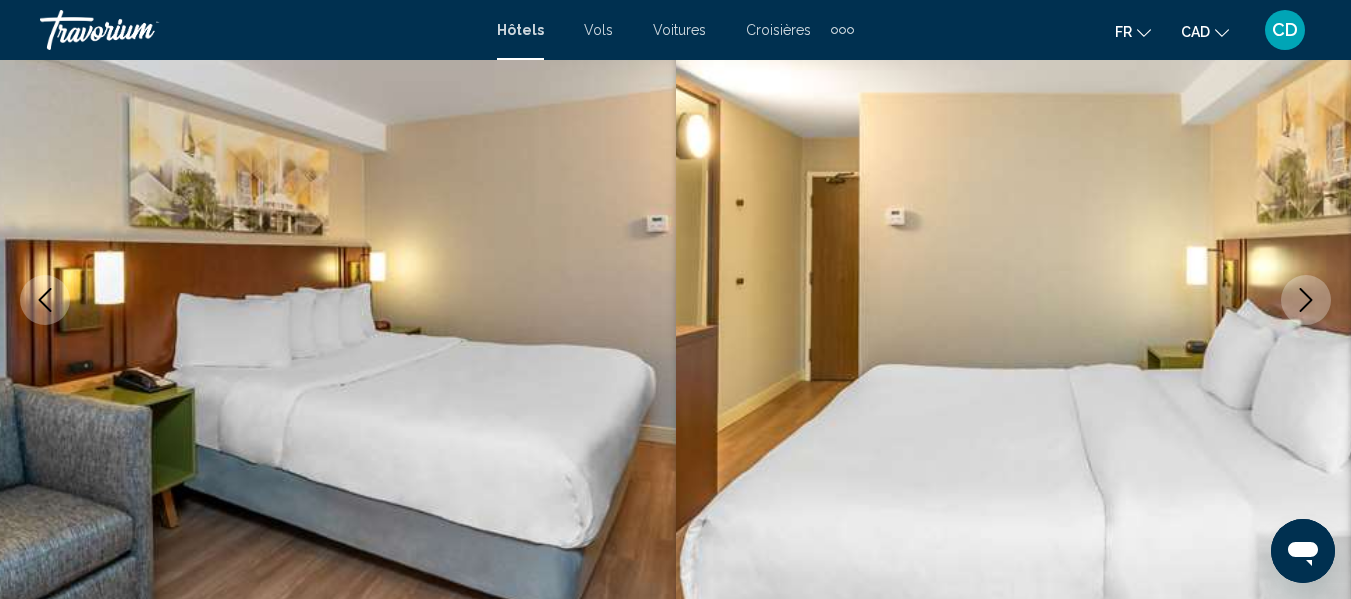 click 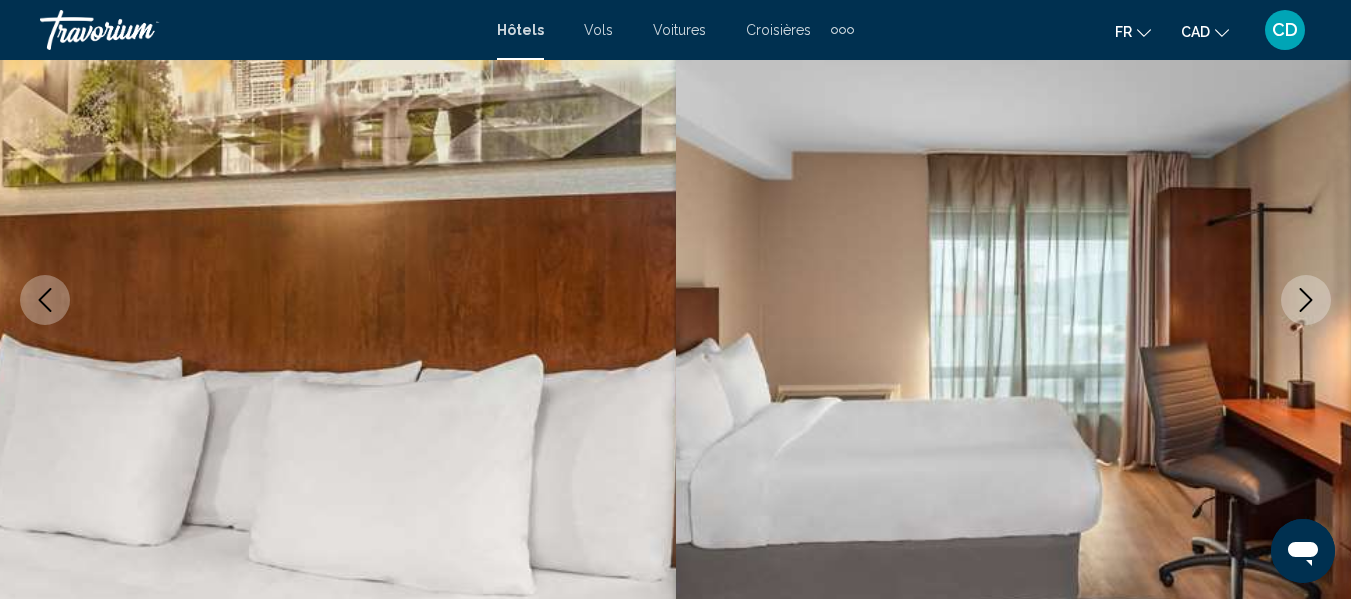 click 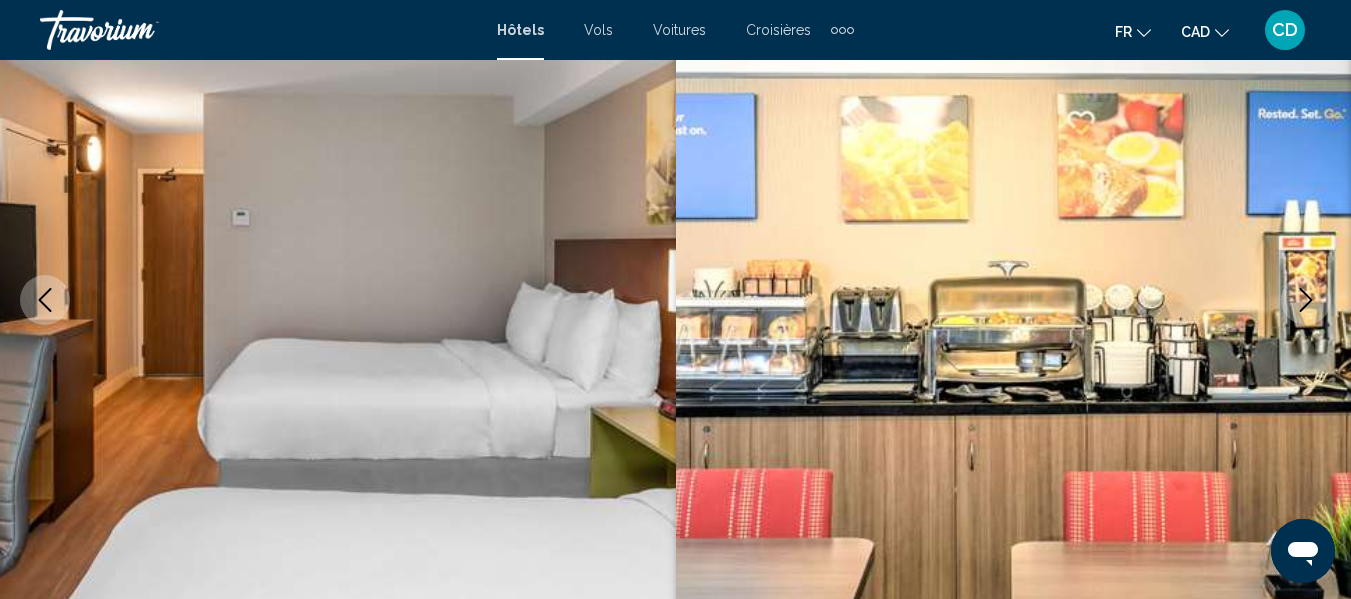 click 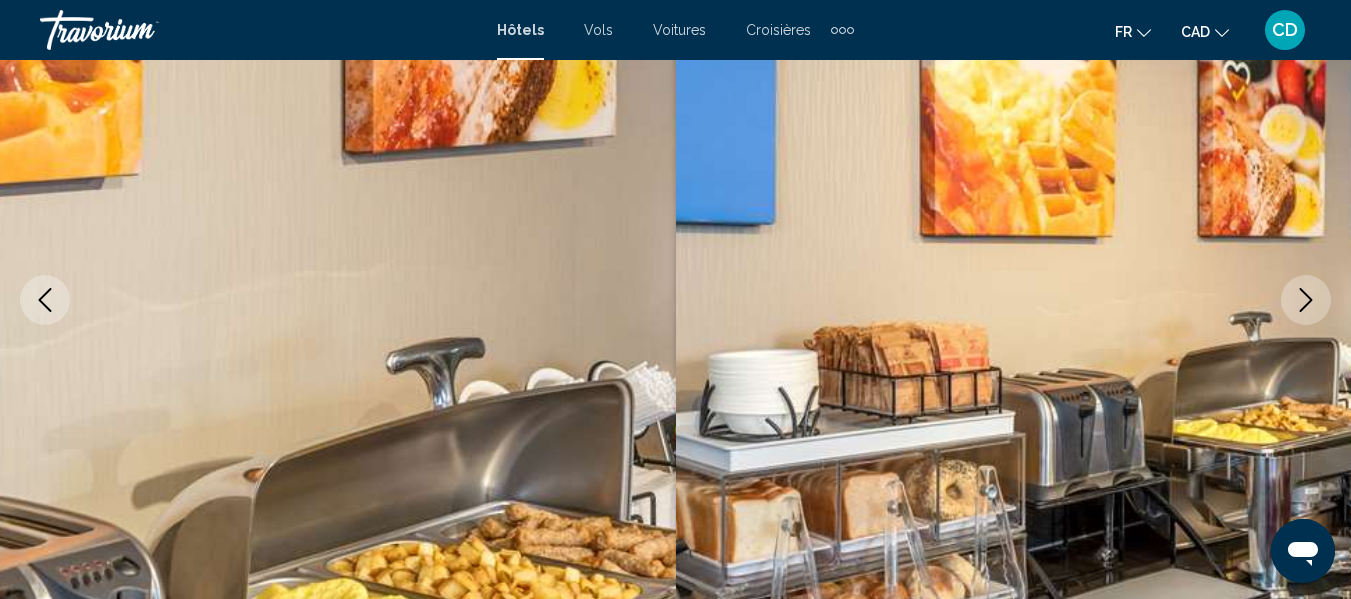 click 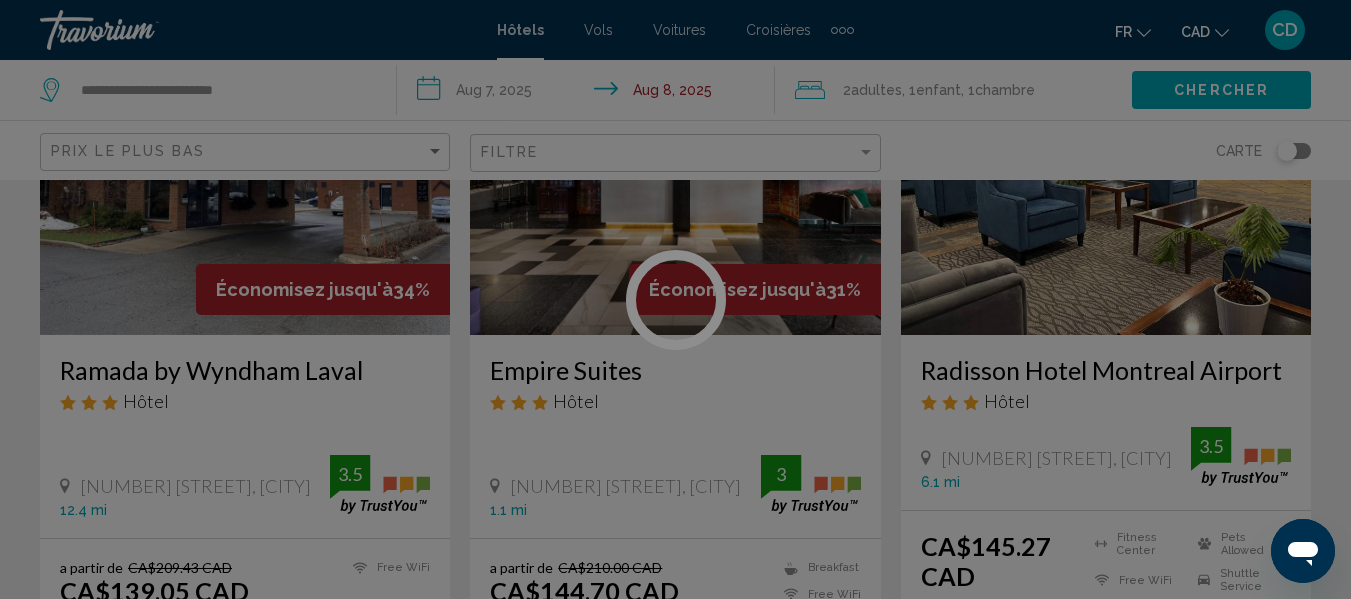 scroll, scrollTop: 0, scrollLeft: 0, axis: both 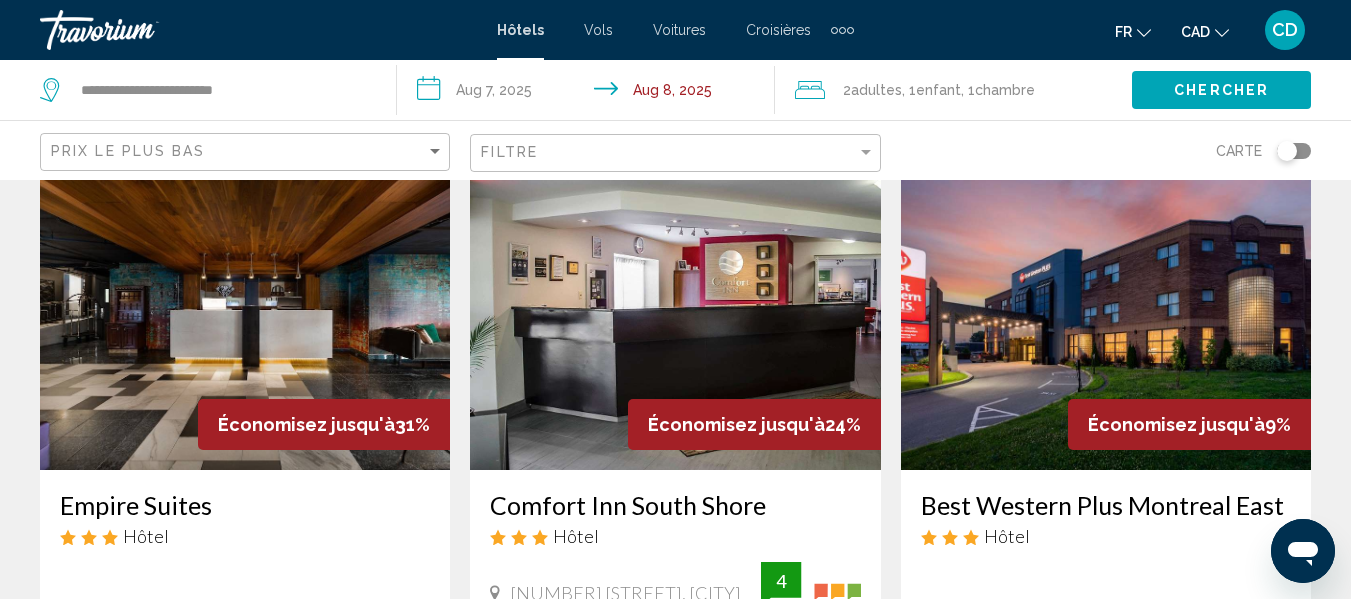 click at bounding box center [245, 310] 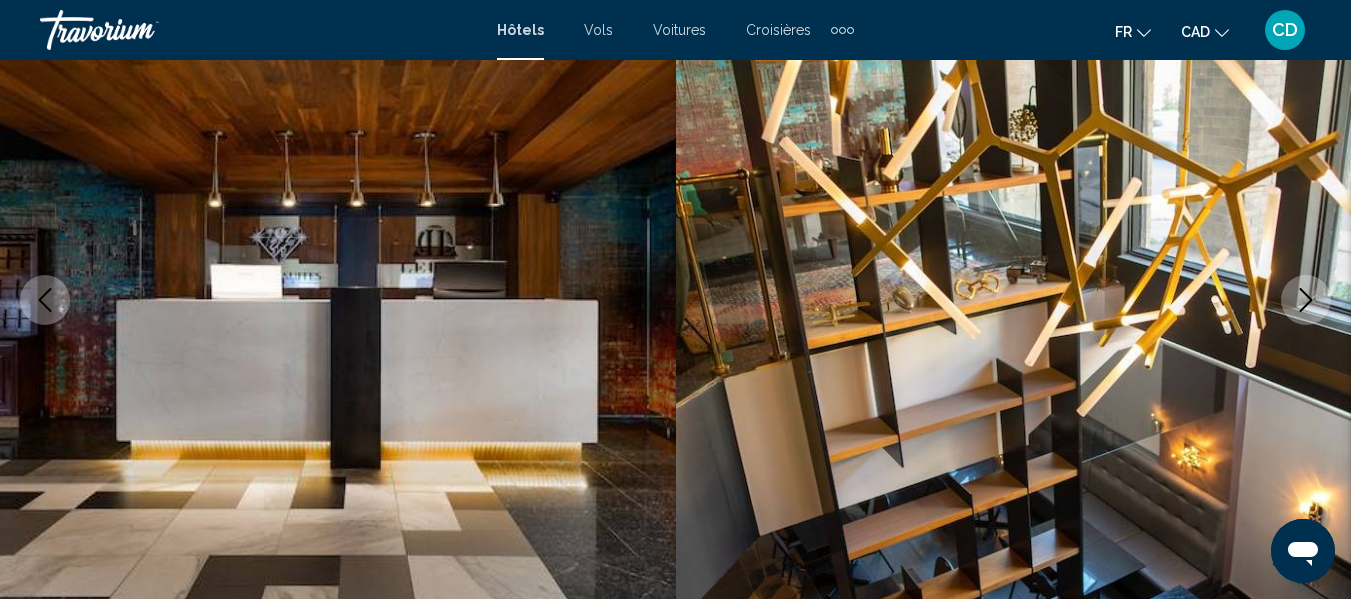 click 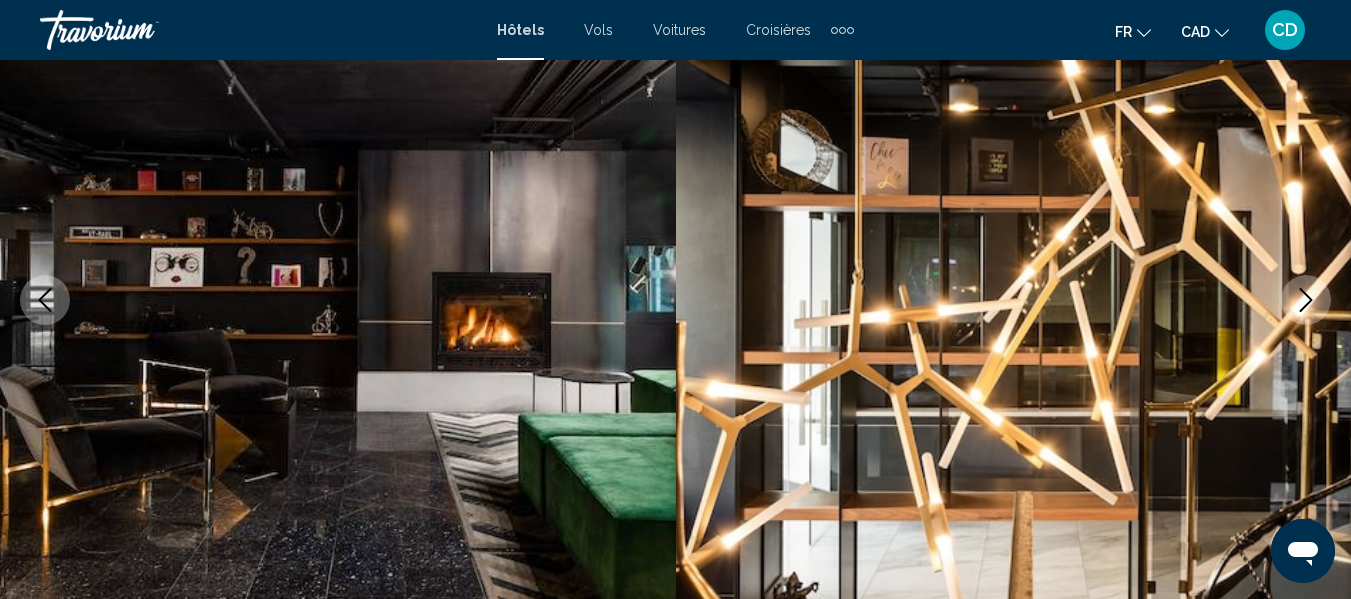 click 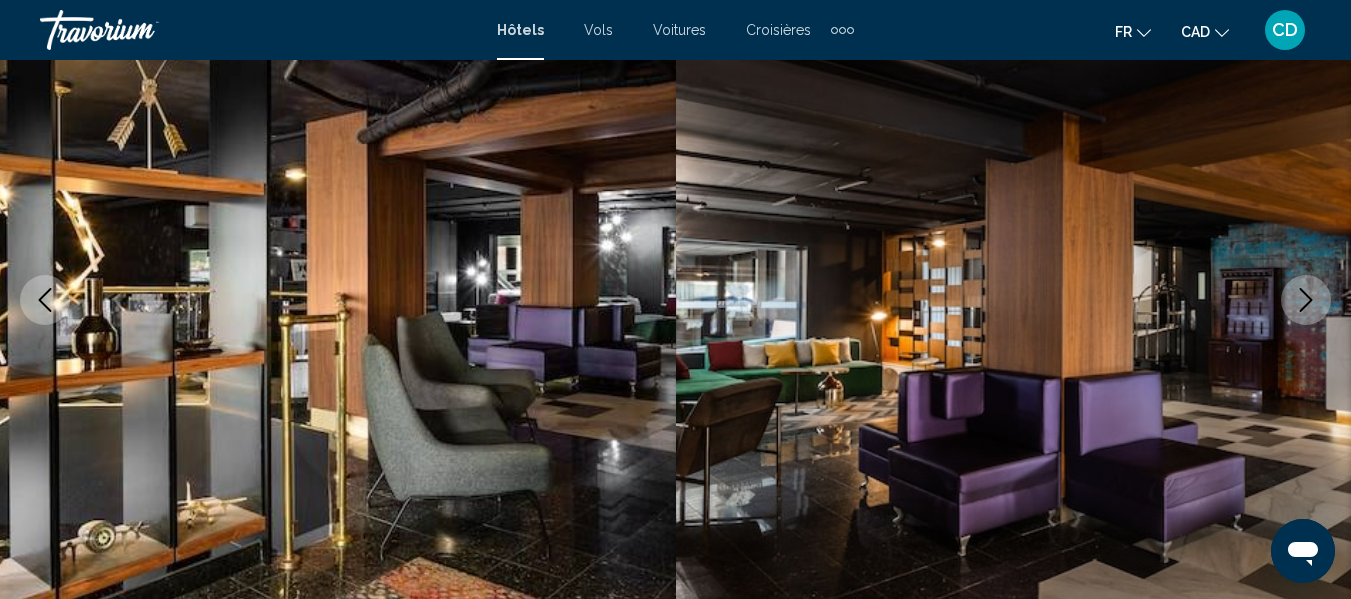 click 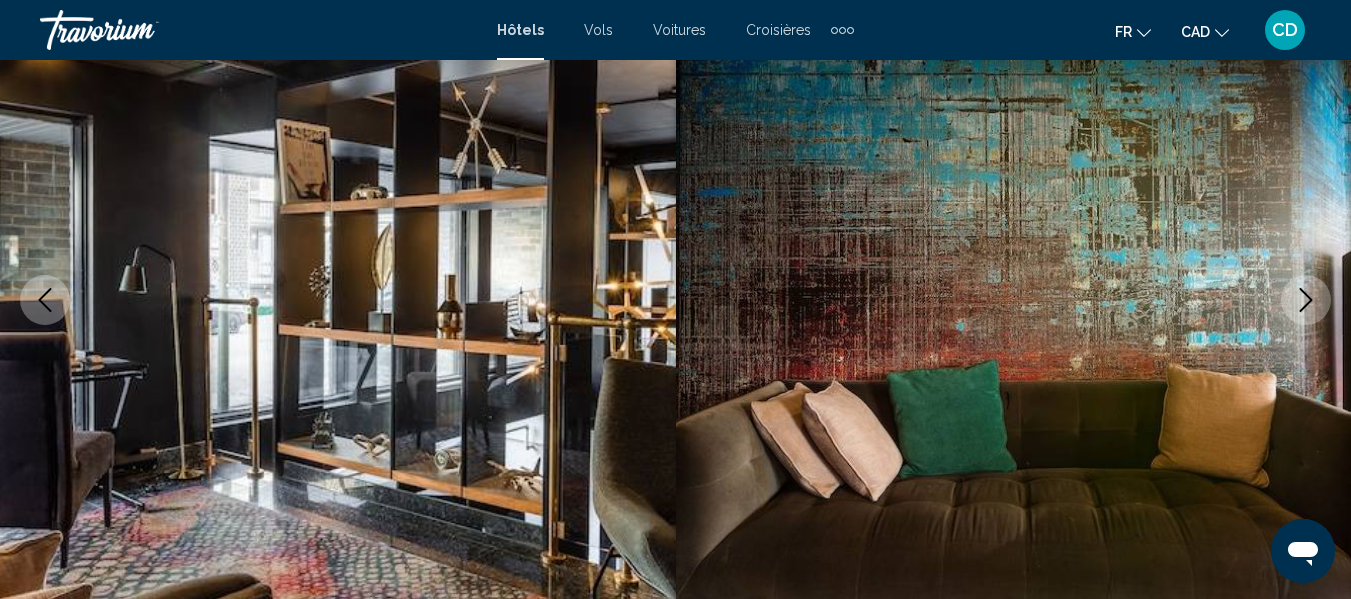 click 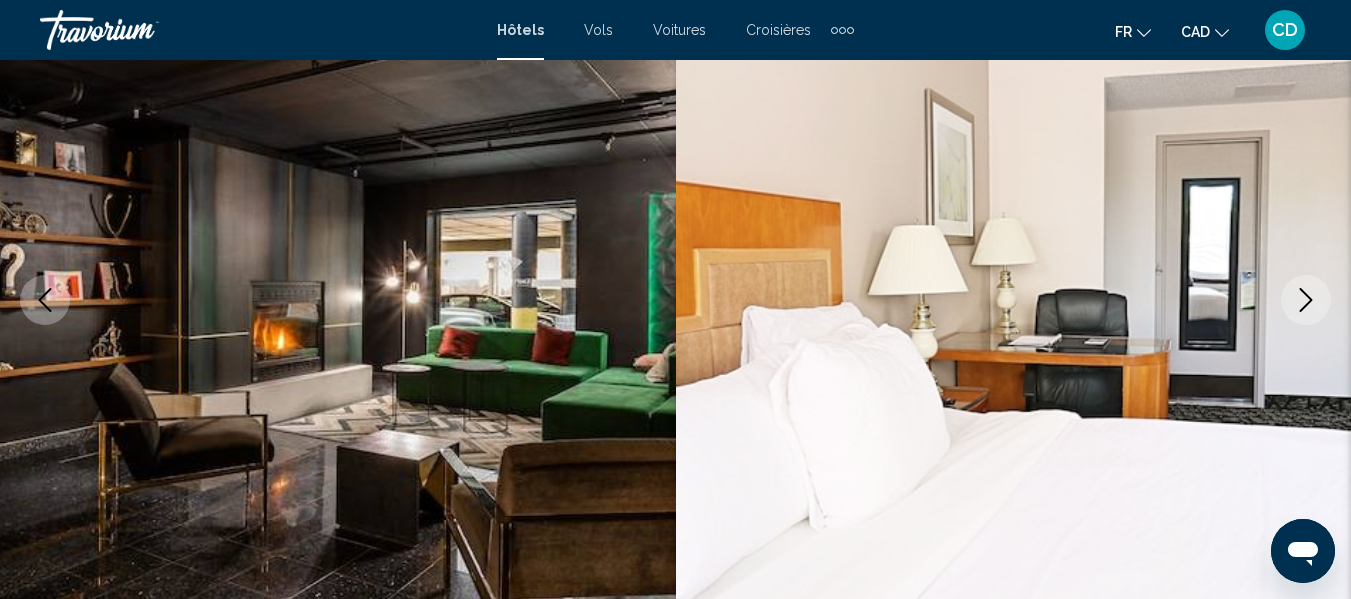 click 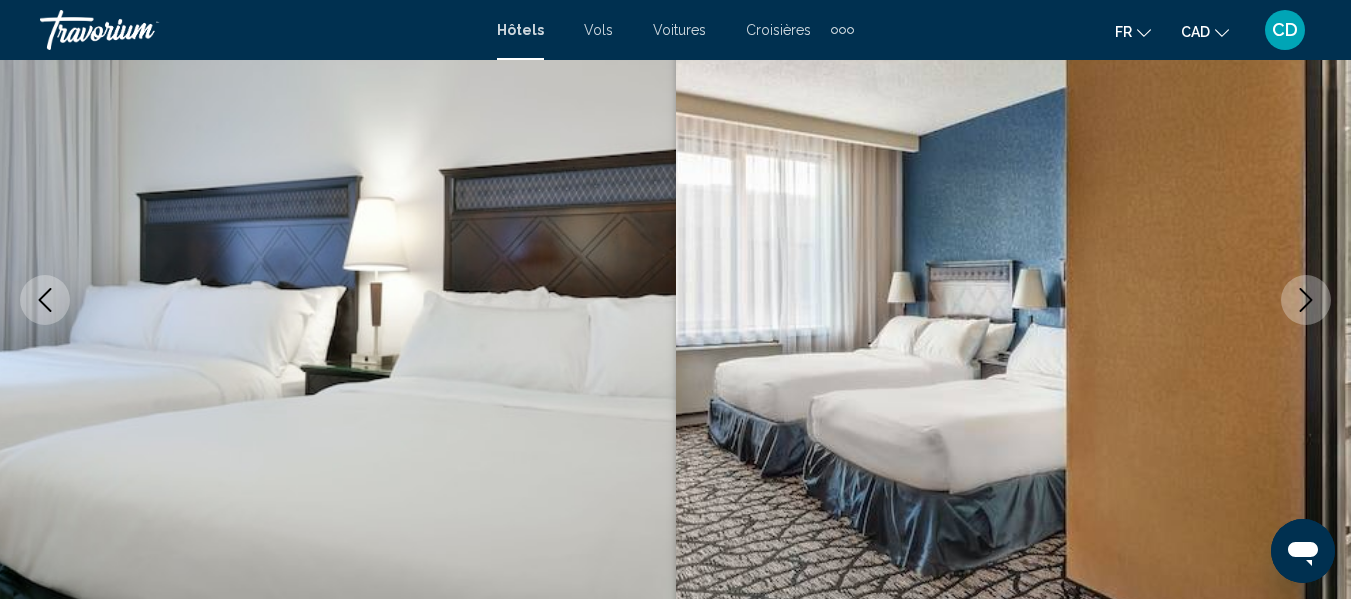 click 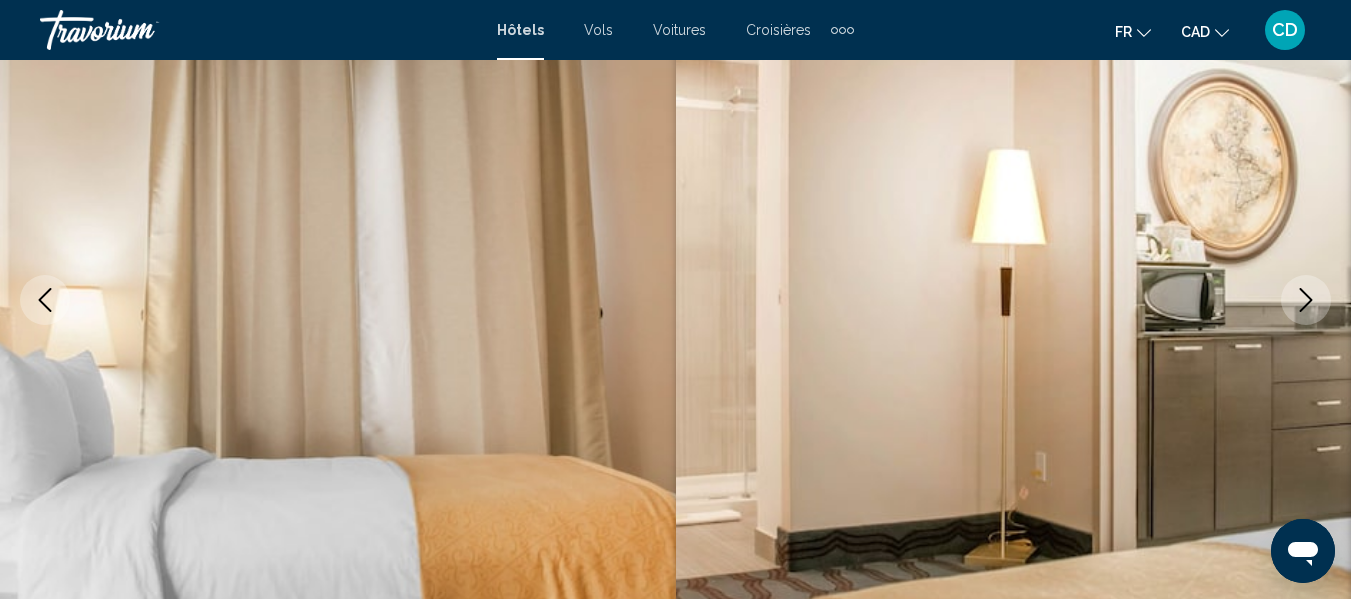 click 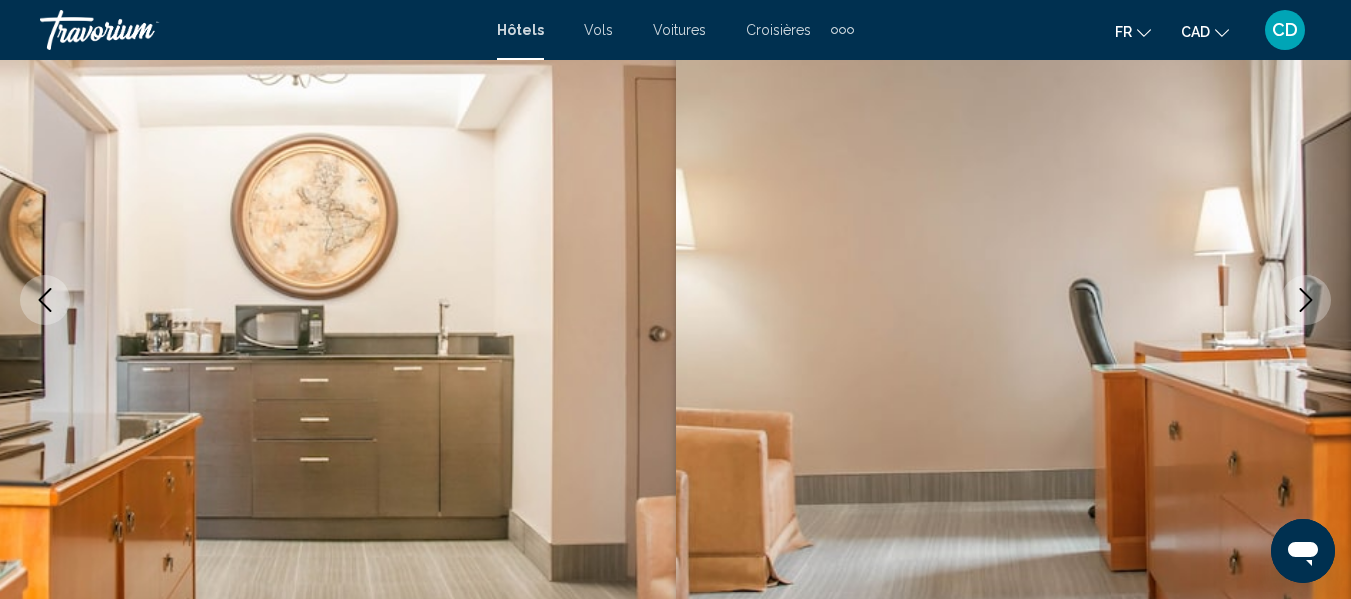 click 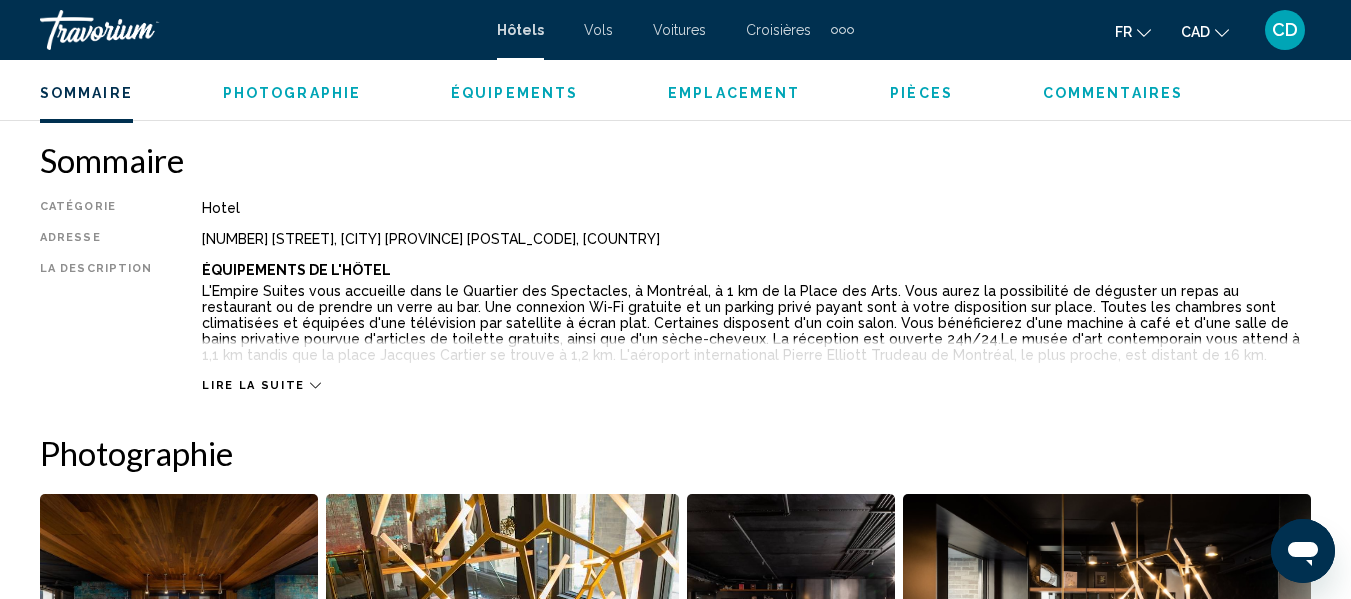 scroll, scrollTop: 1035, scrollLeft: 0, axis: vertical 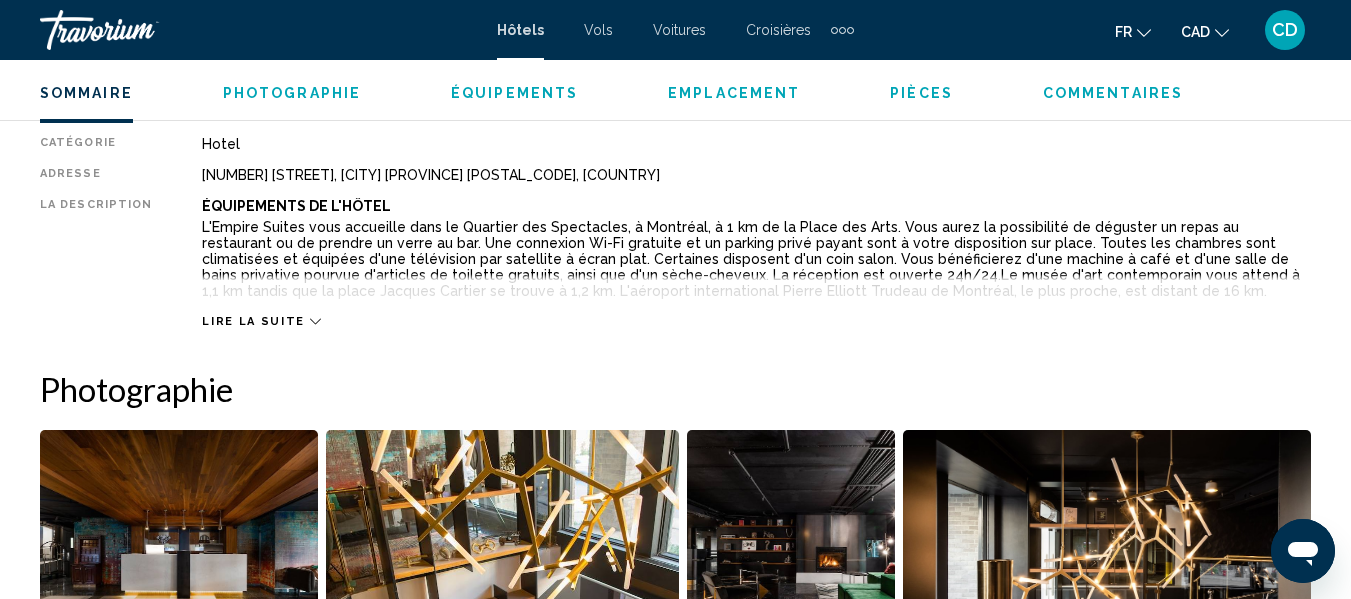 click on "Lire la suite" at bounding box center [253, 321] 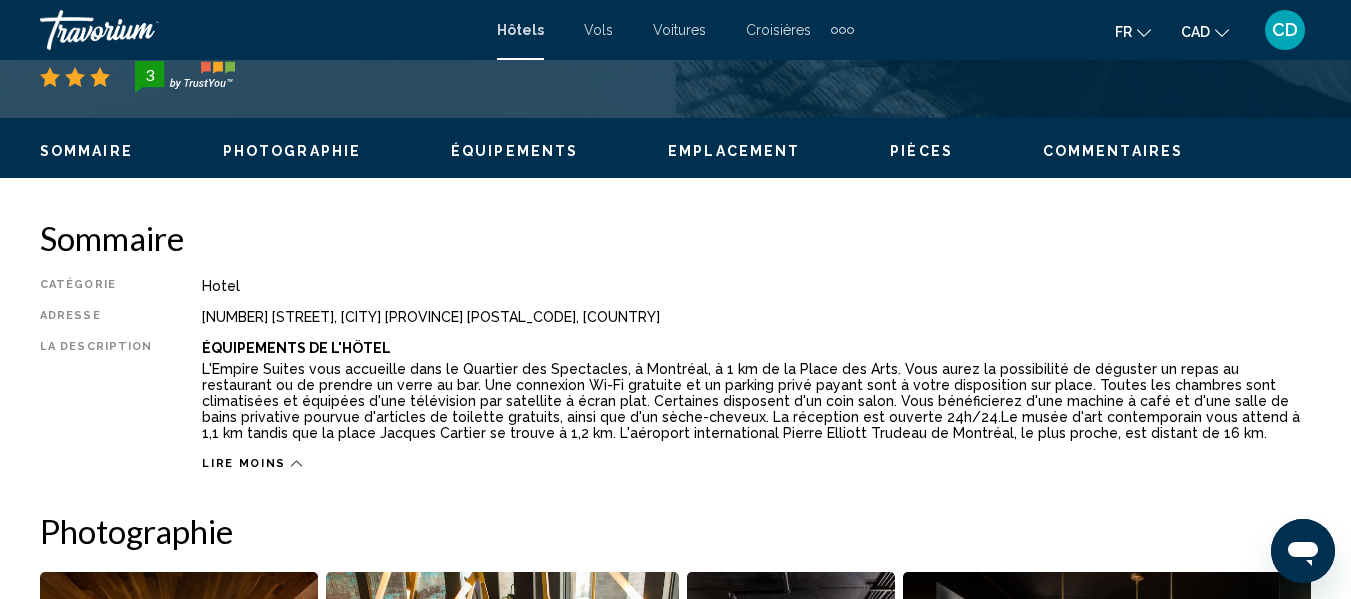 scroll, scrollTop: 891, scrollLeft: 0, axis: vertical 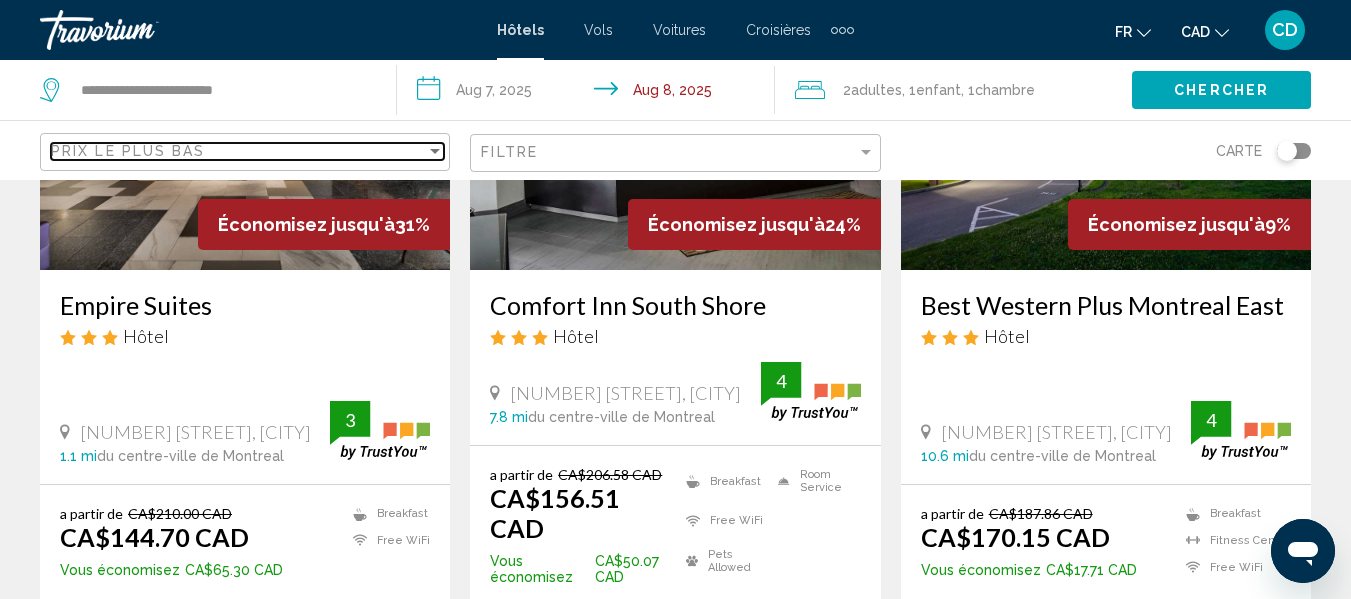 click on "Prix le plus bas" at bounding box center (238, 151) 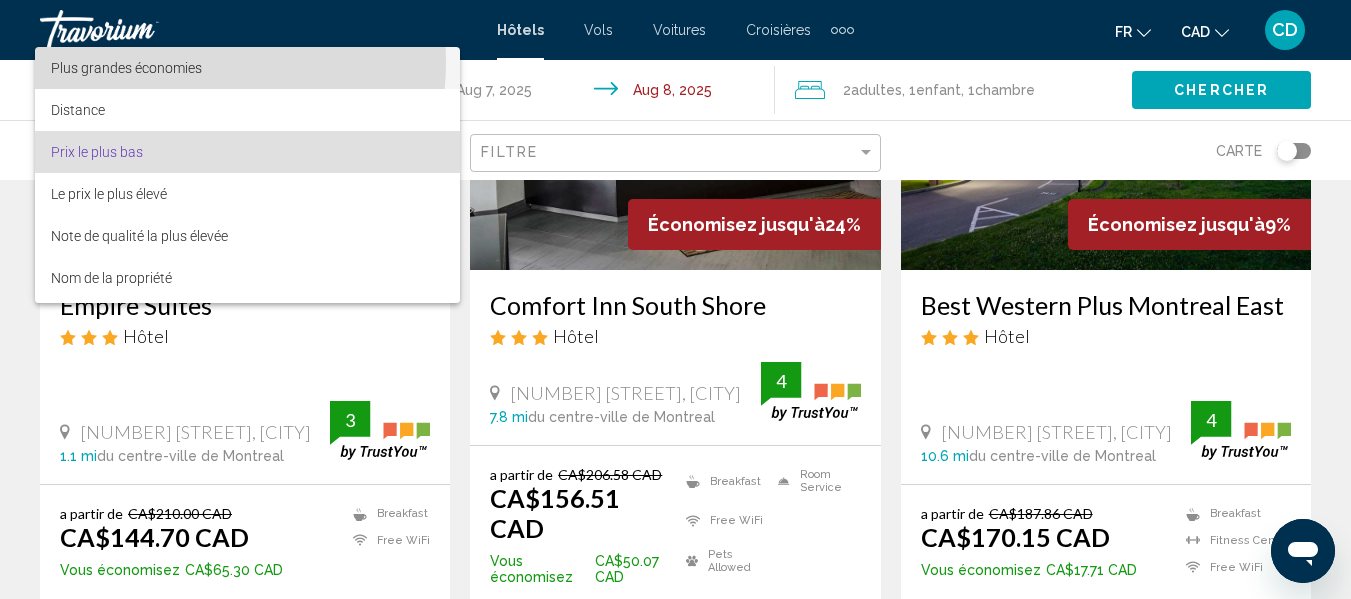 click on "Plus grandes économies" at bounding box center (126, 68) 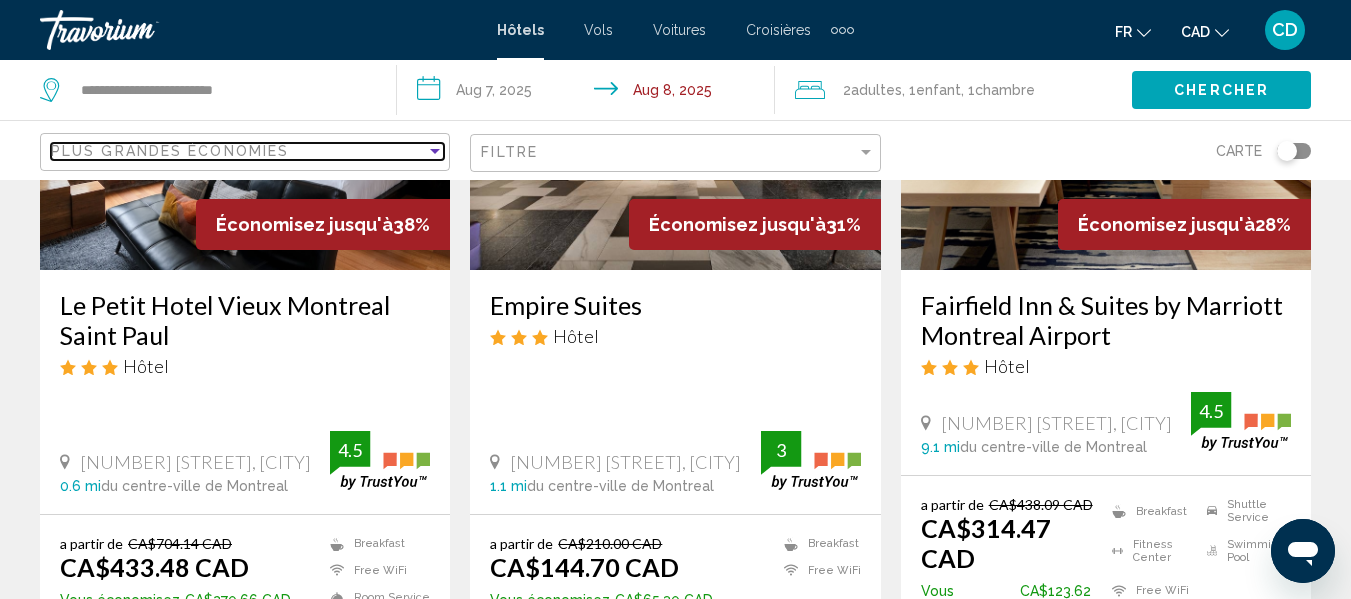click on "Plus grandes économies" at bounding box center [170, 151] 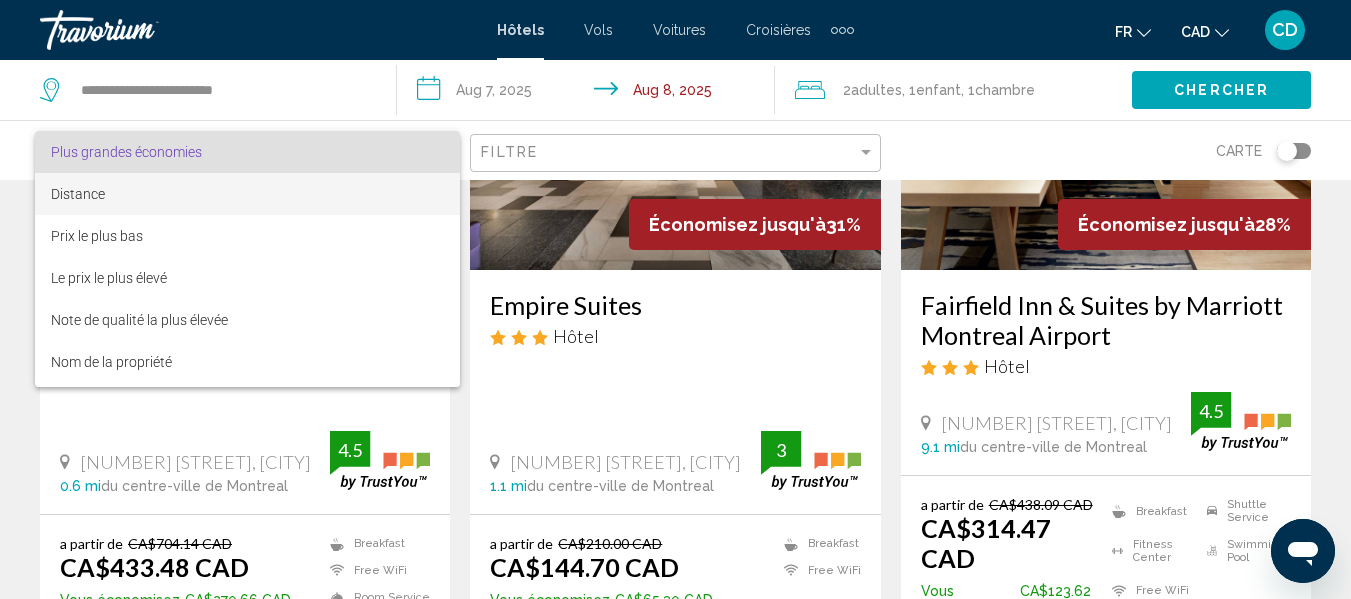 click on "Distance" at bounding box center (78, 194) 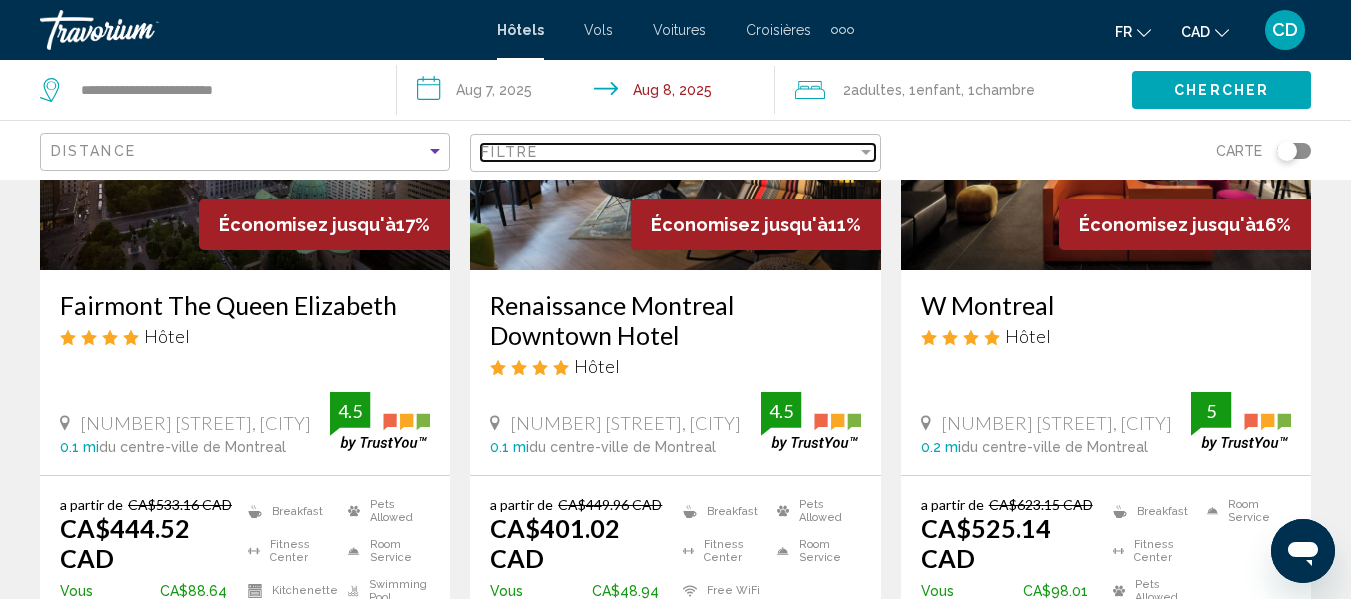 click on "Filtre" at bounding box center [668, 152] 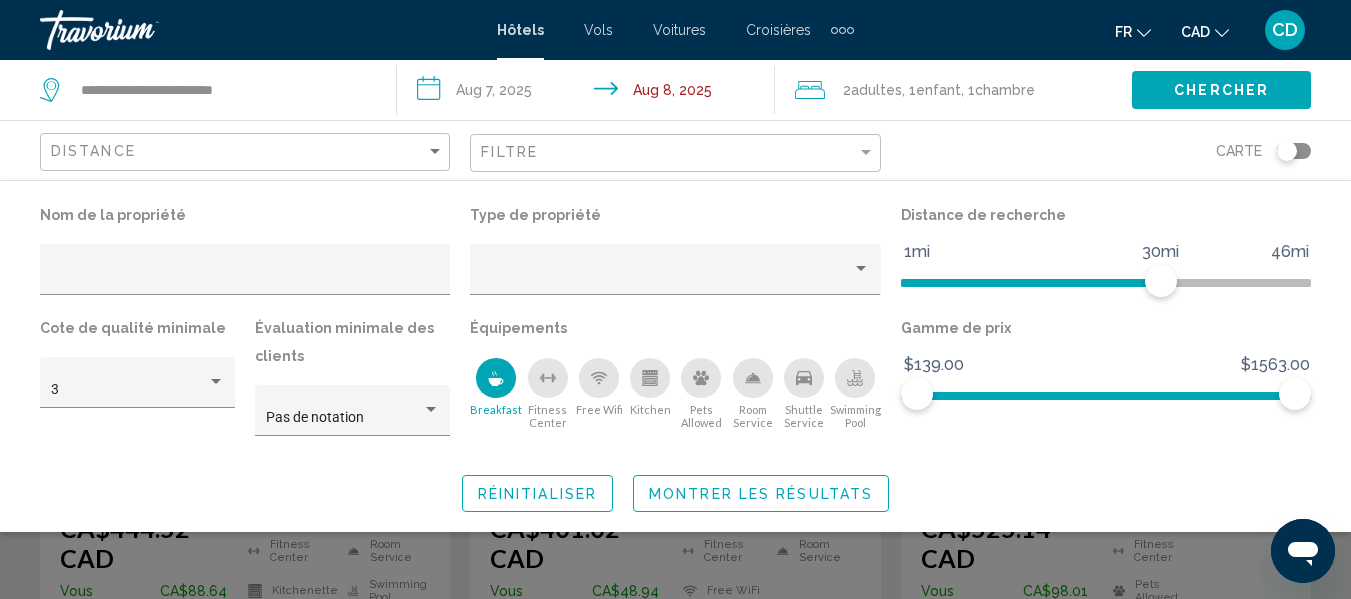 click 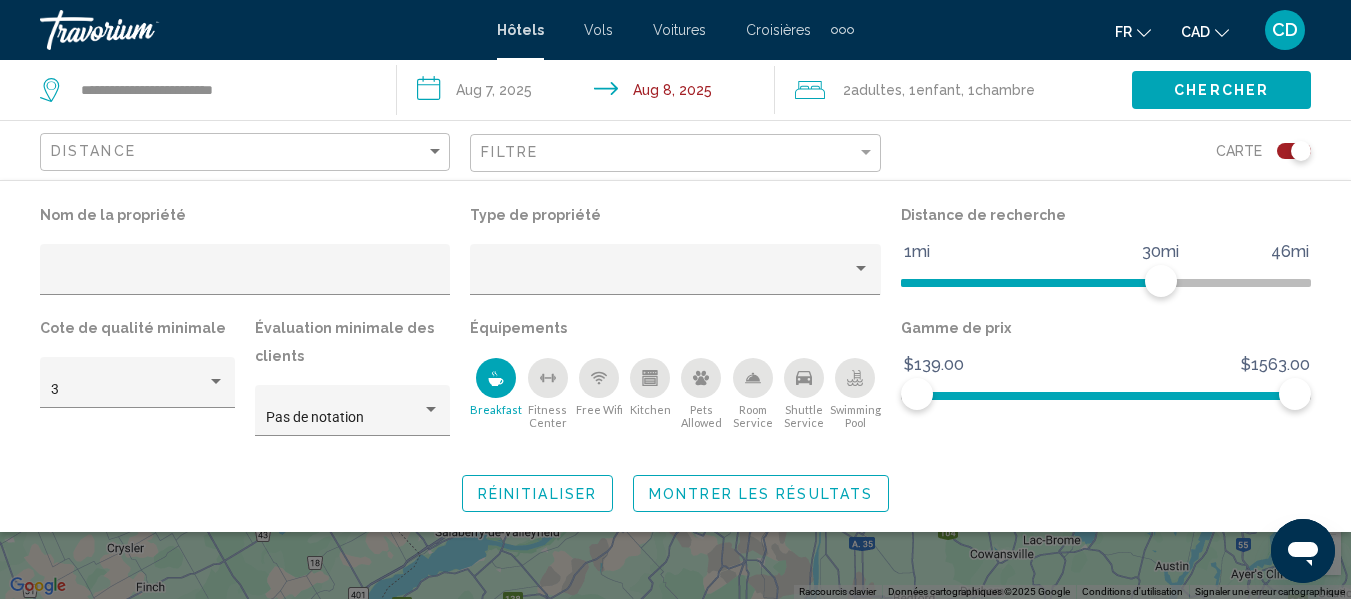 click on "Montrer les résultats" 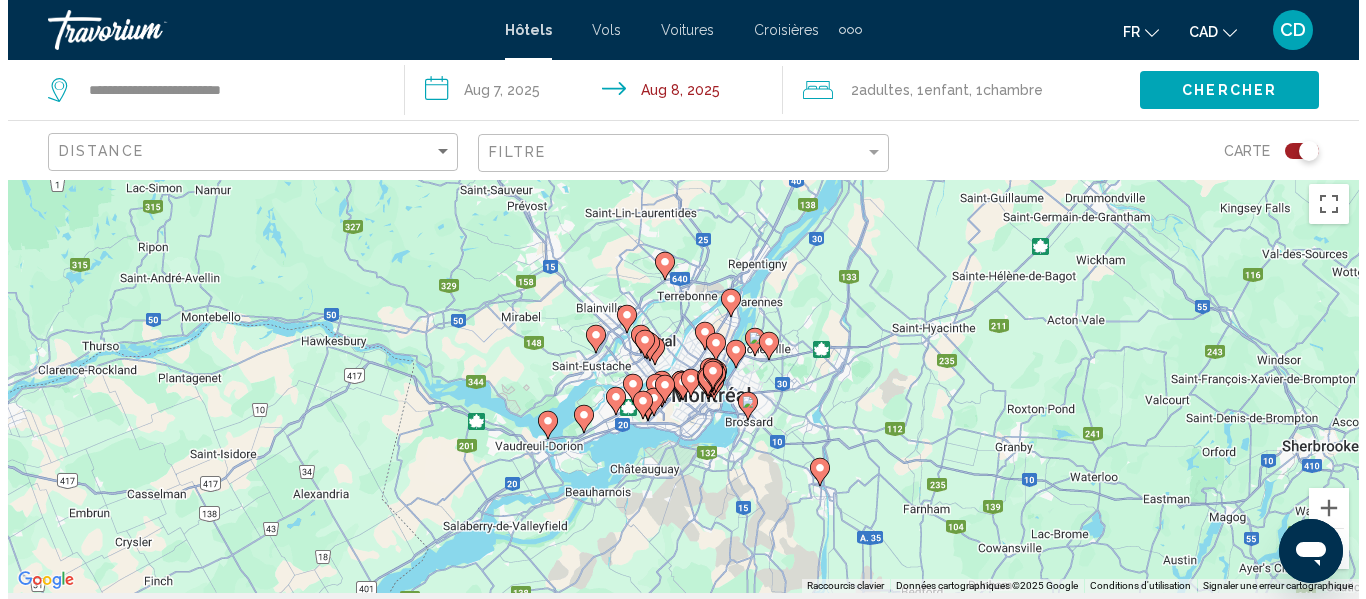 scroll, scrollTop: 0, scrollLeft: 0, axis: both 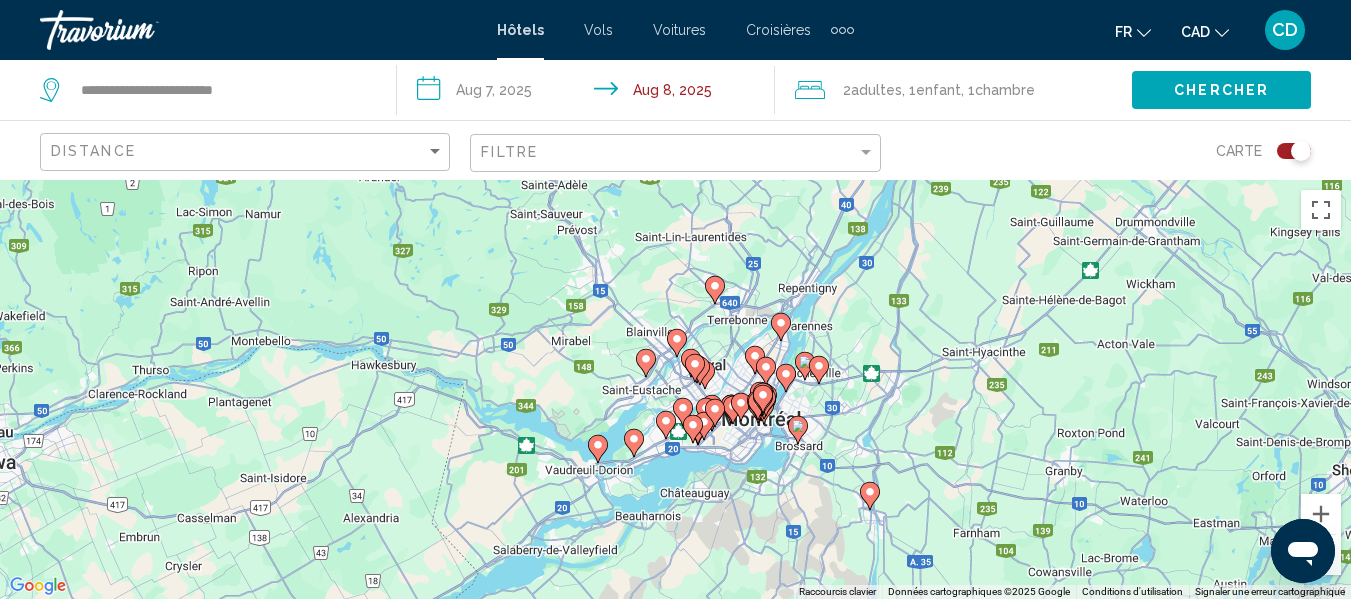 click on "Filtre" 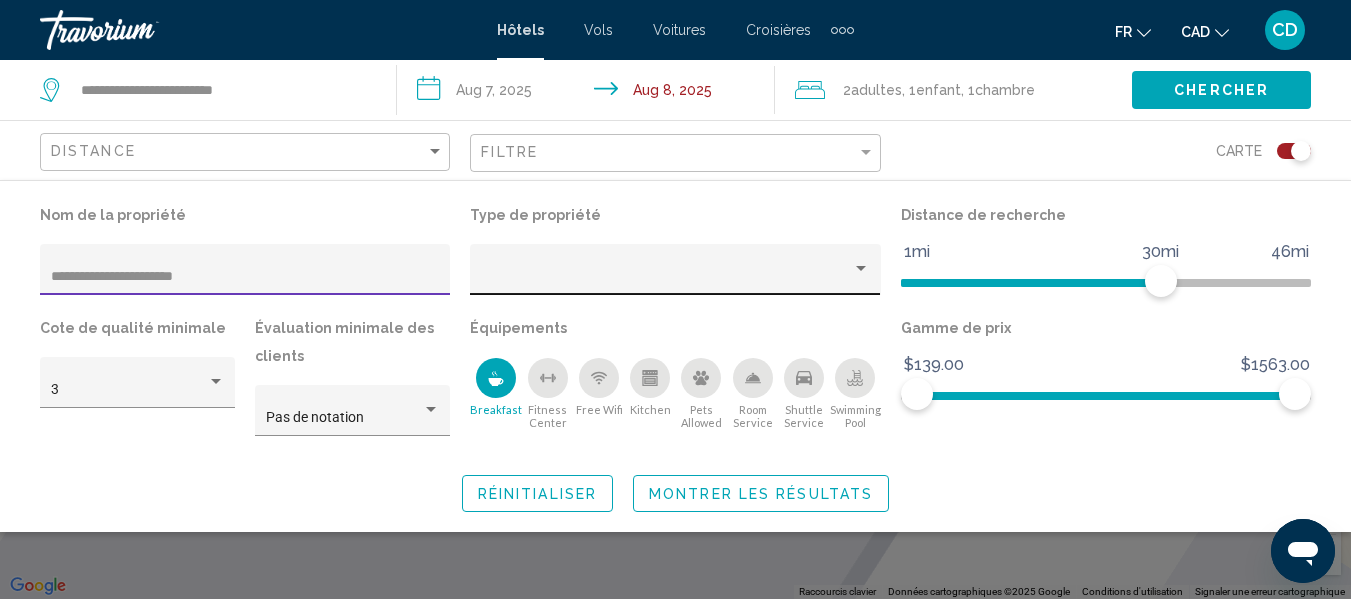 type on "**********" 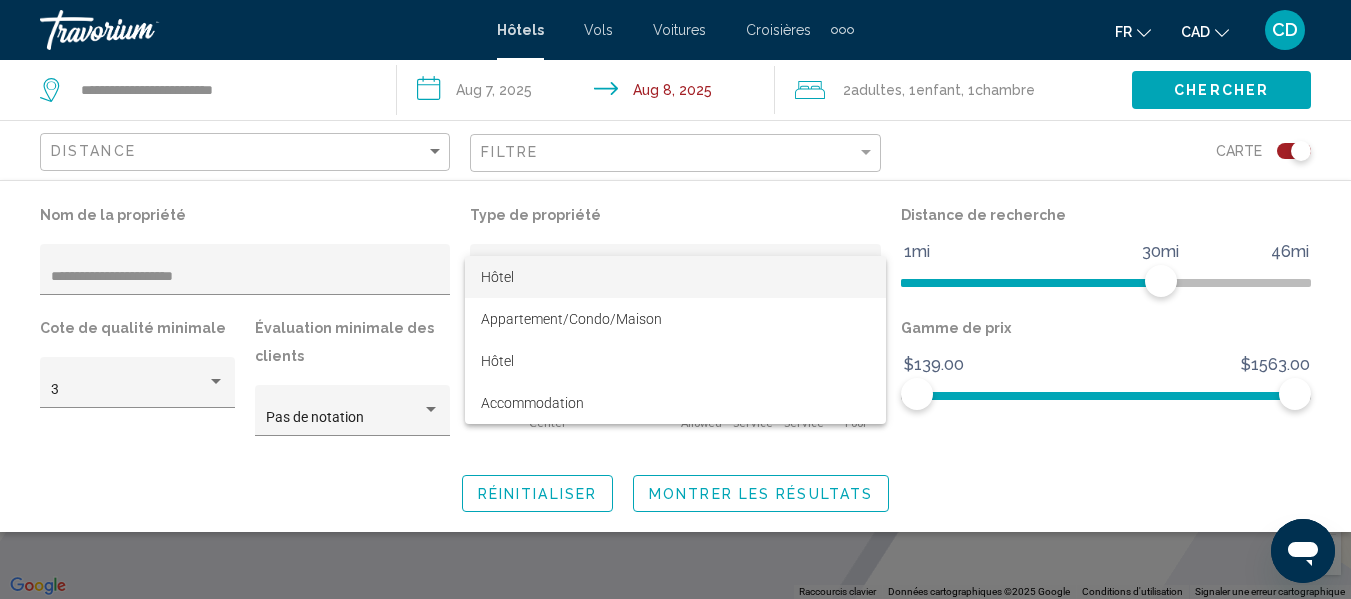 click on "Hôtel" at bounding box center (497, 277) 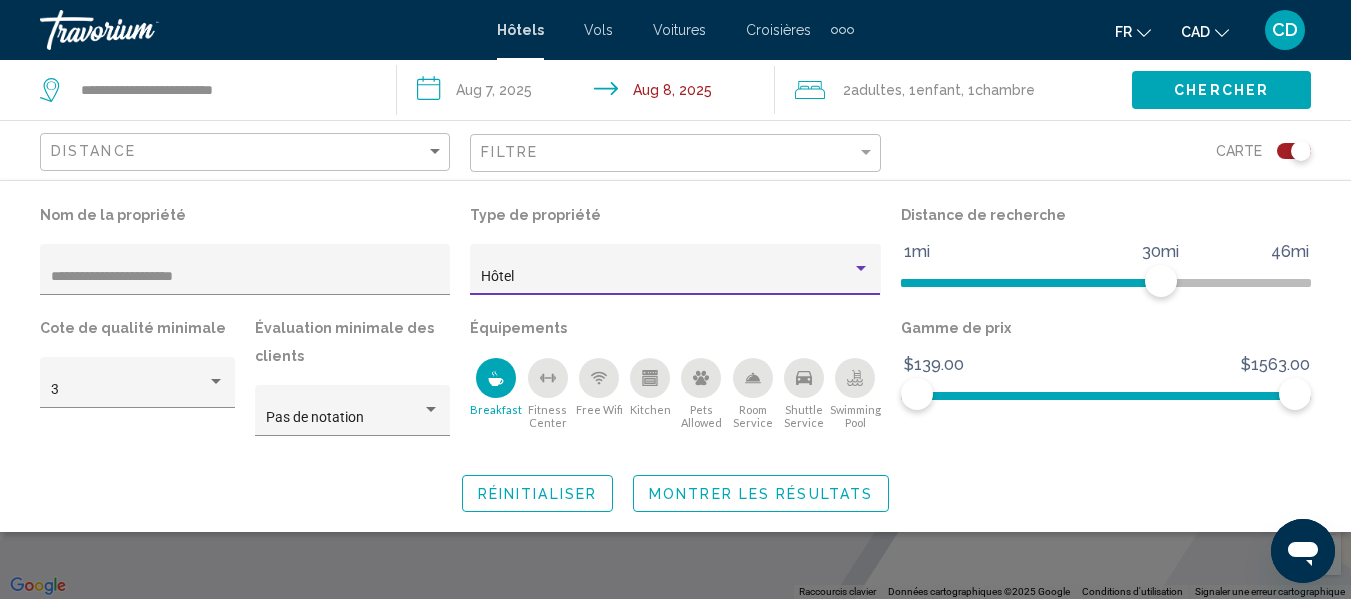 click on "Montrer les résultats" 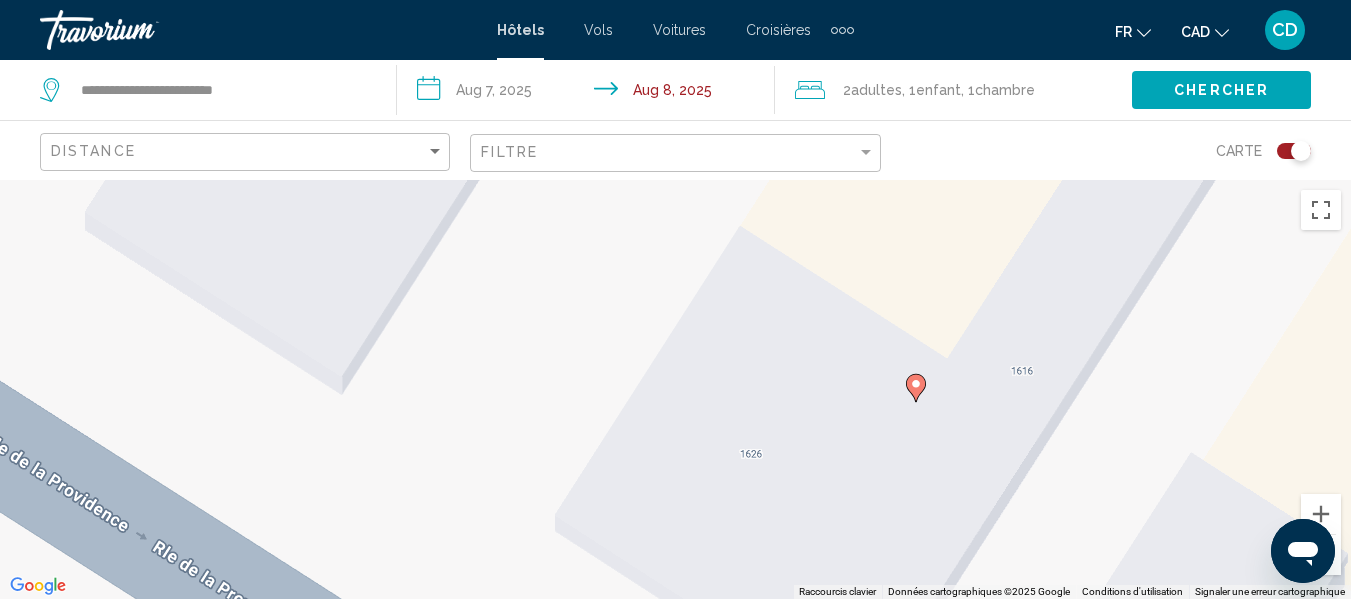 click on "Chercher" 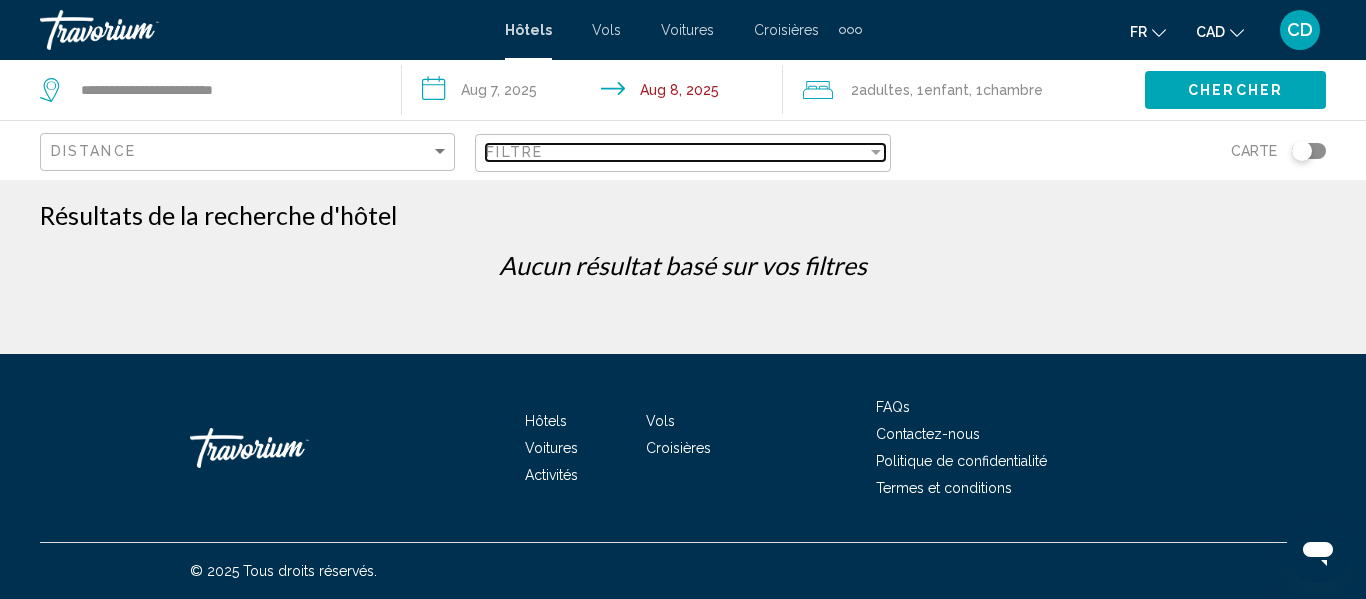 click on "Filtre" at bounding box center [514, 152] 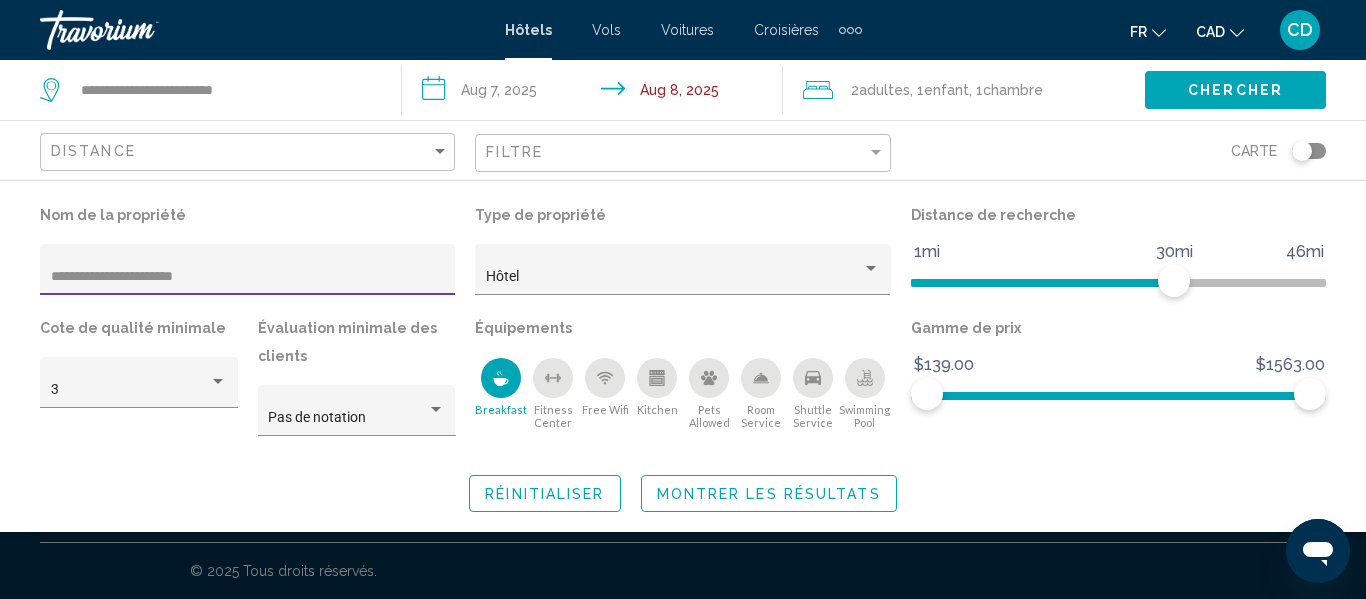 click on "Montrer les résultats" 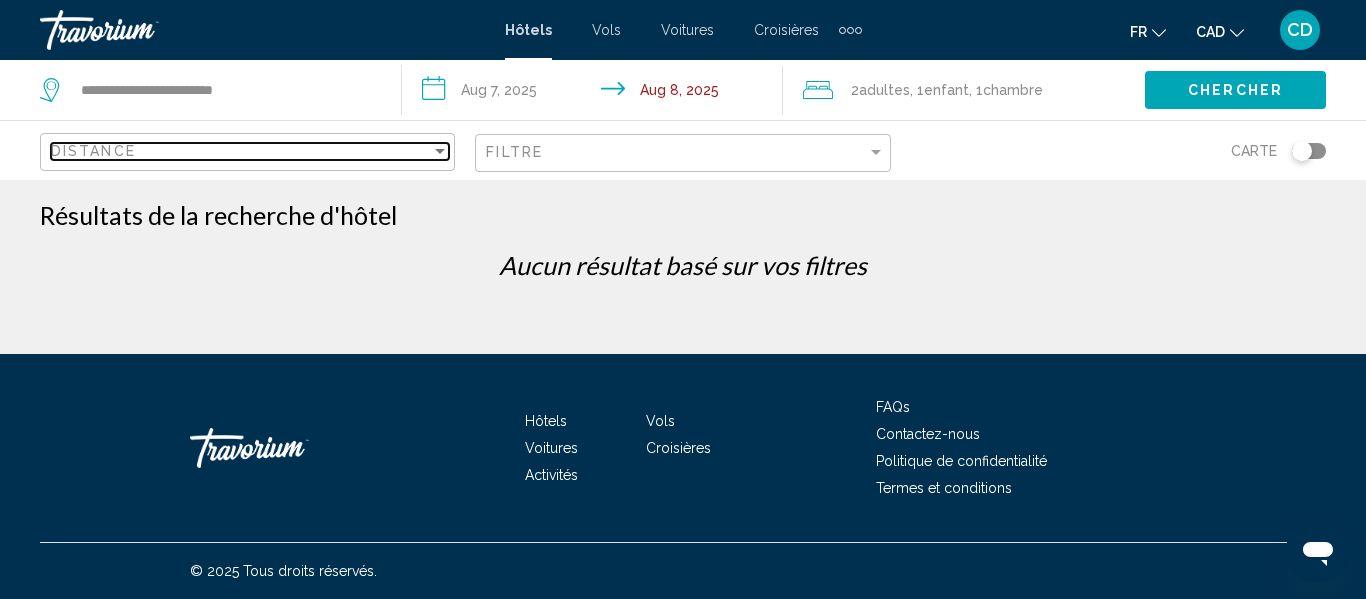 click on "Distance" at bounding box center (241, 151) 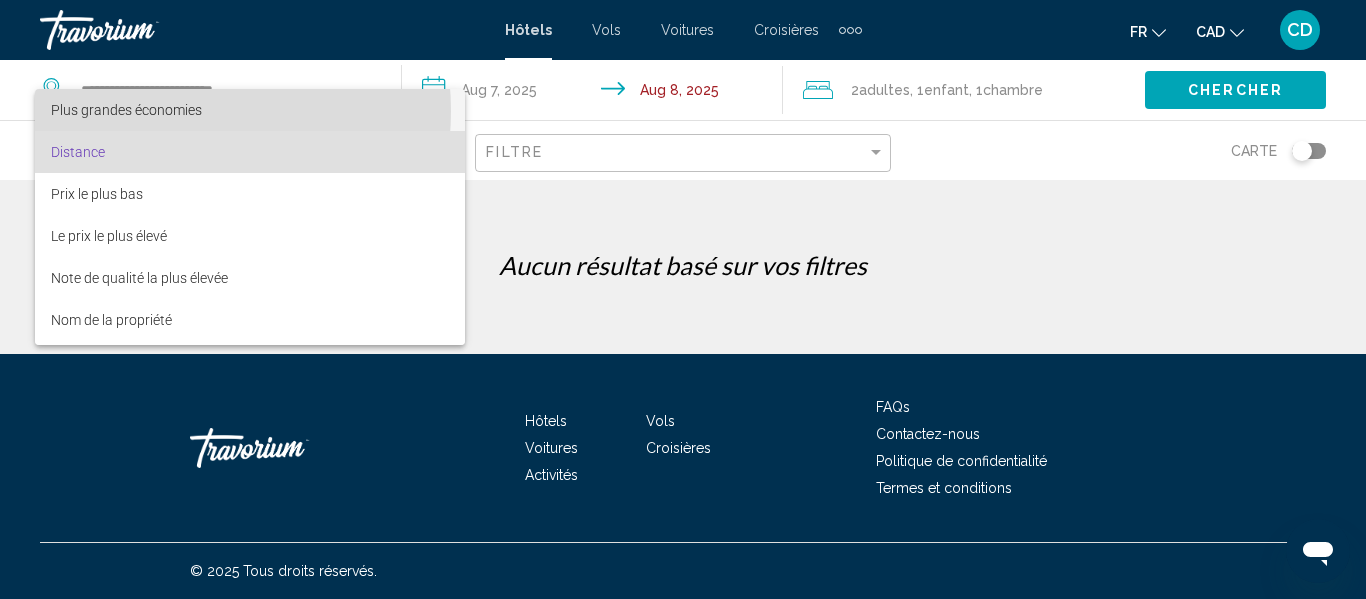 click on "Plus grandes économies" at bounding box center (126, 110) 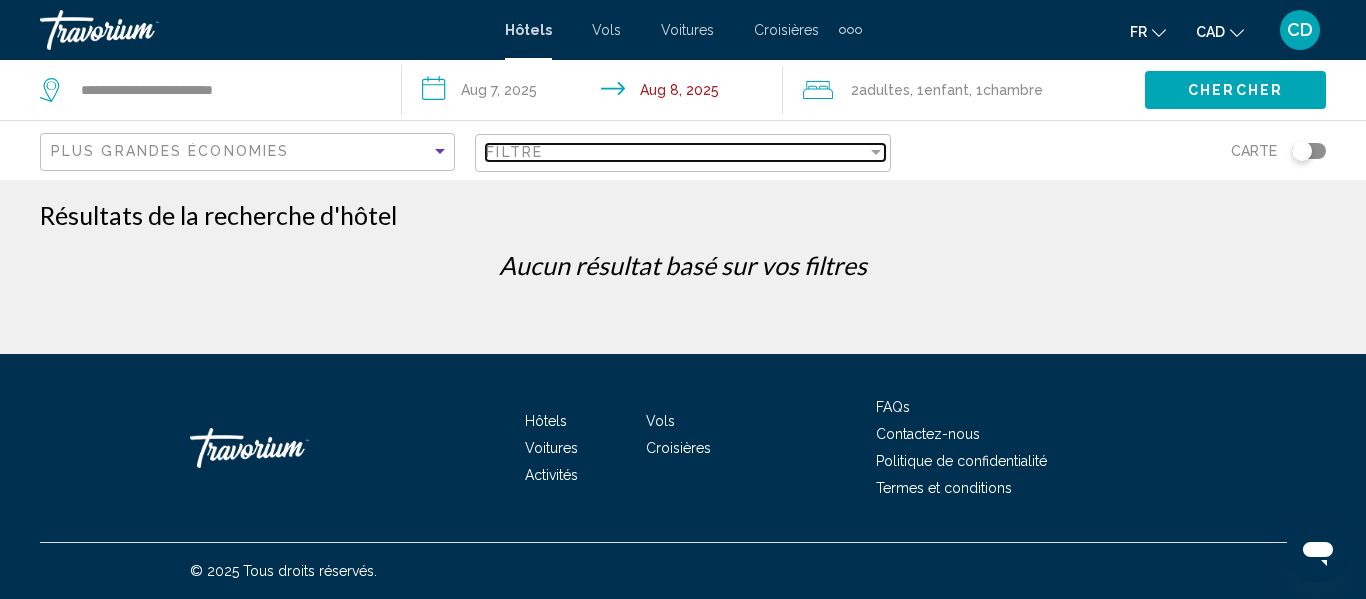 click on "Filtre" at bounding box center (676, 152) 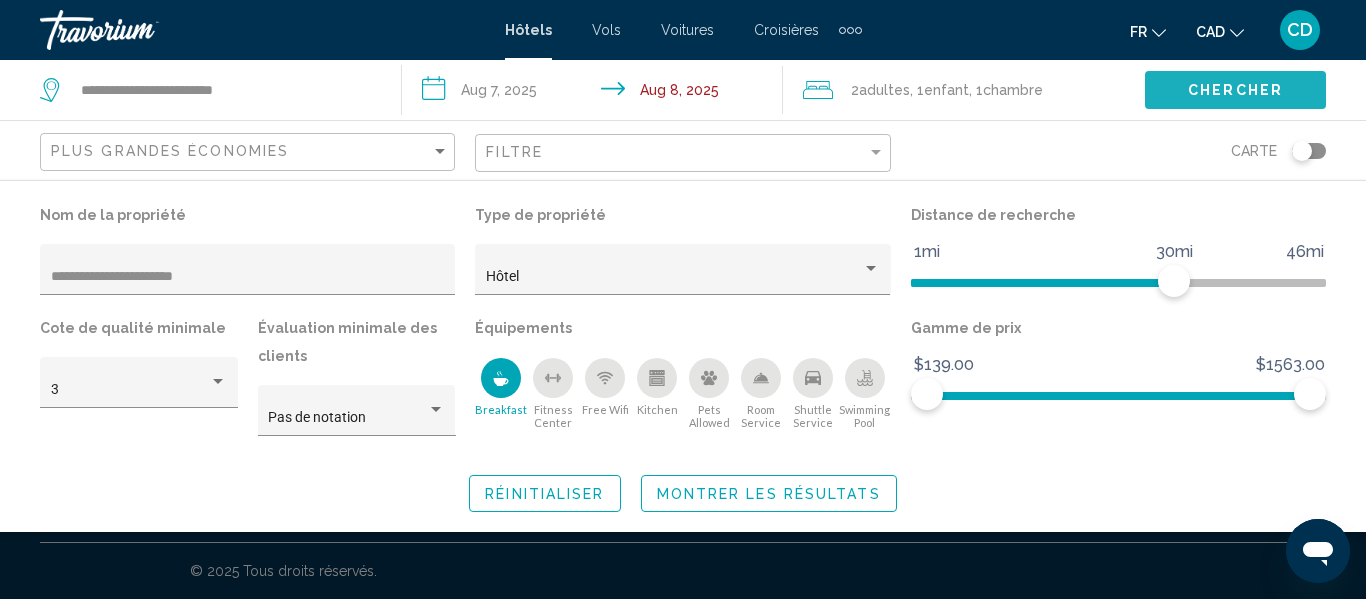 click on "Chercher" 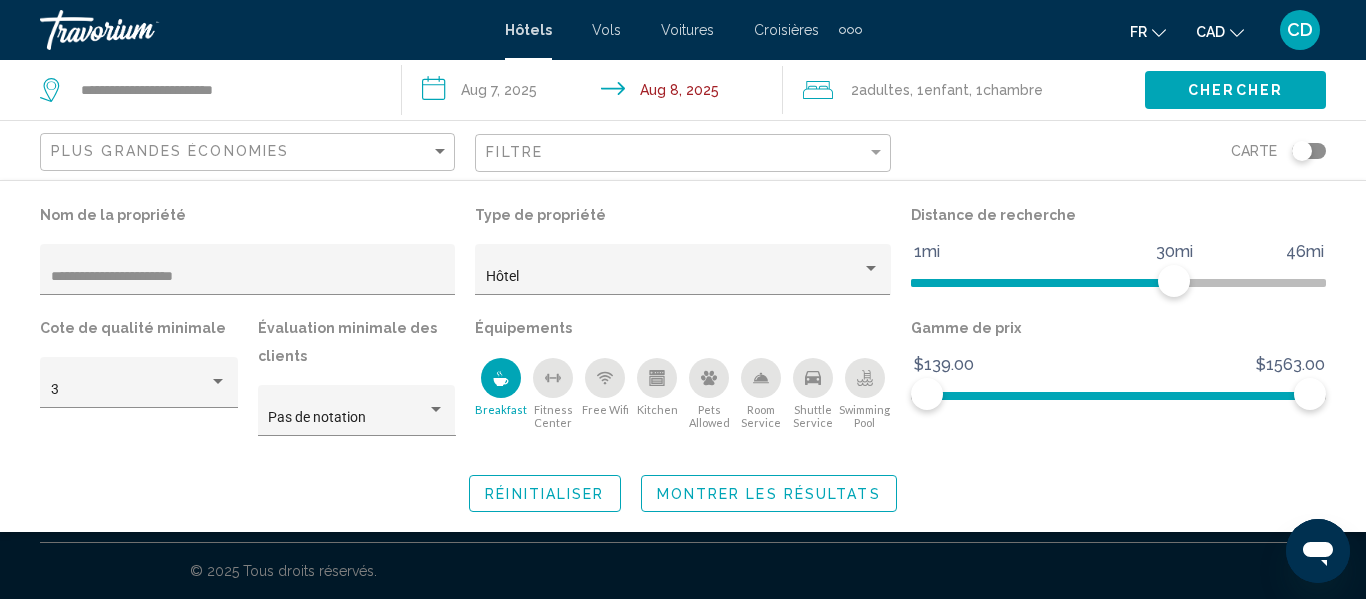 click on "Montrer les résultats" 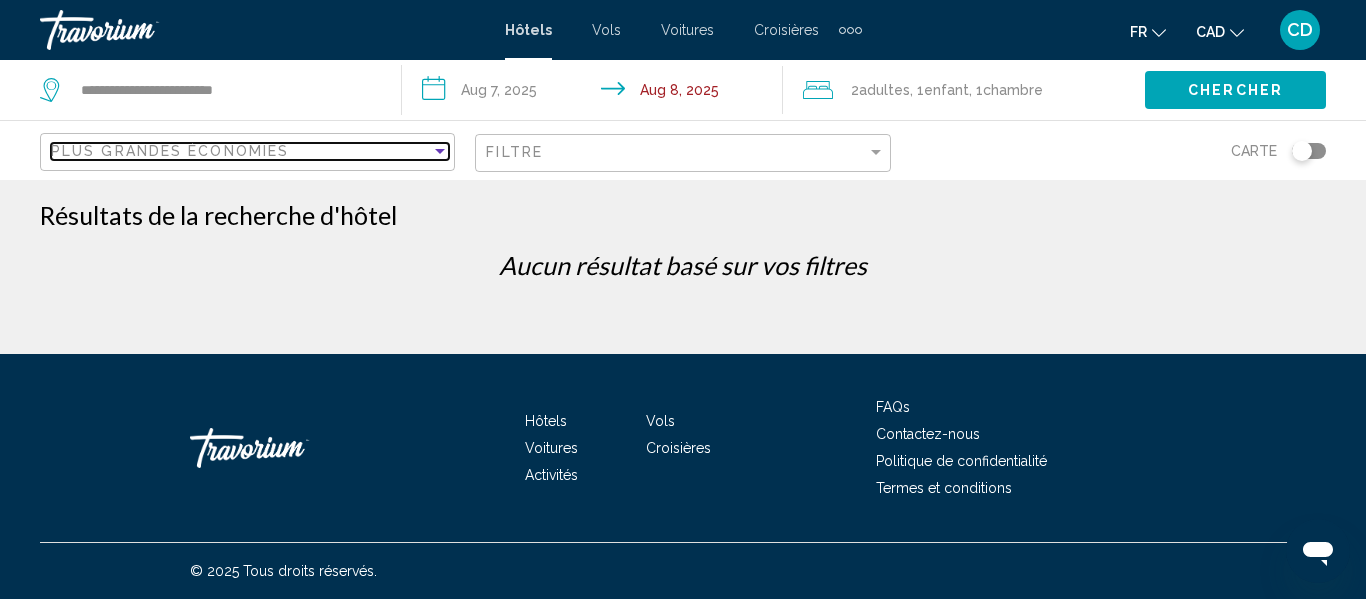 click on "Plus grandes économies" at bounding box center [241, 151] 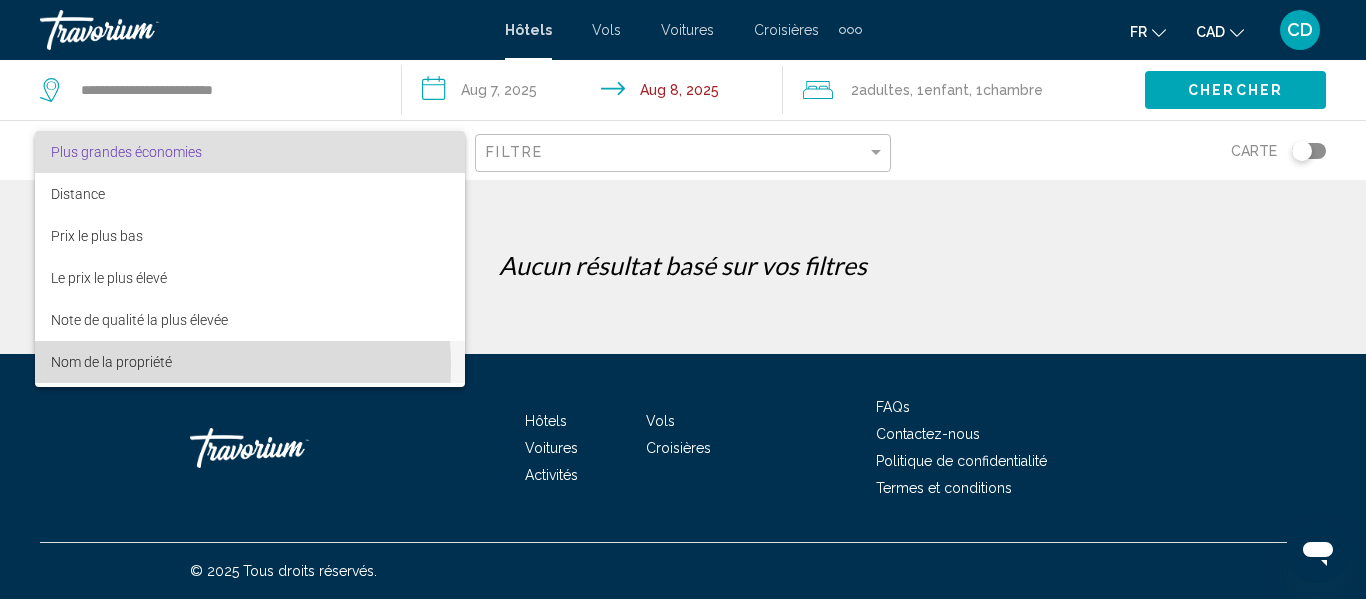 click on "Nom de la propriété" at bounding box center [111, 362] 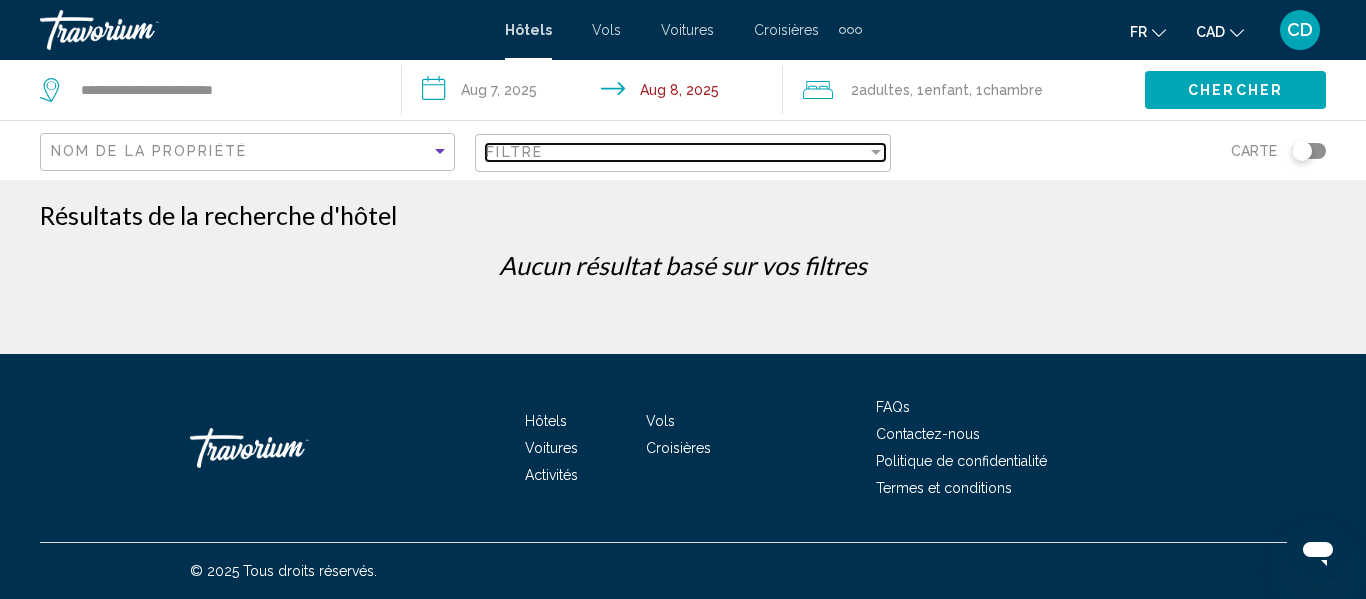 click on "Filtre" at bounding box center [676, 152] 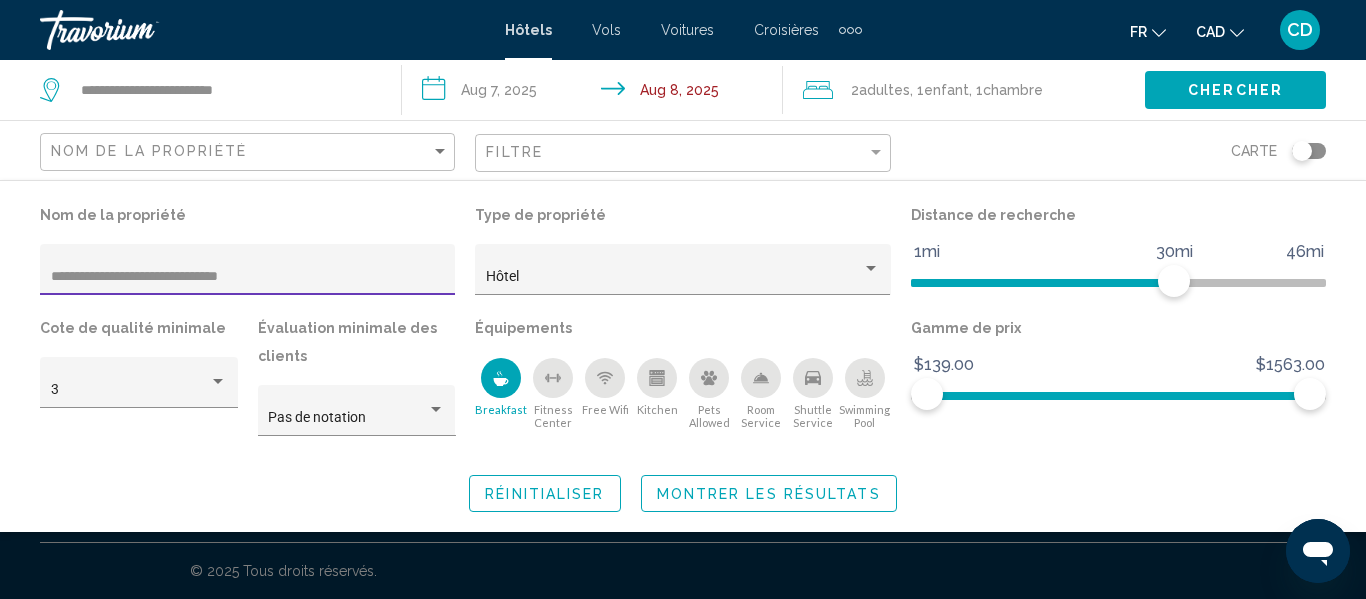 type on "**********" 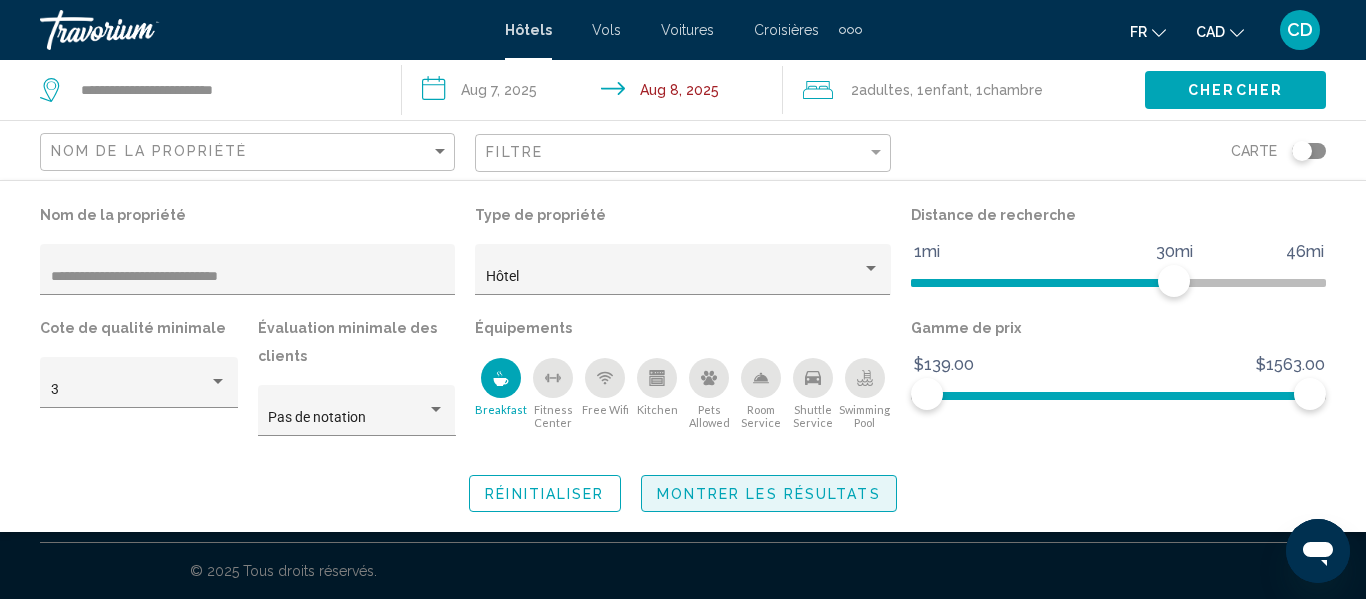 click on "Montrer les résultats" 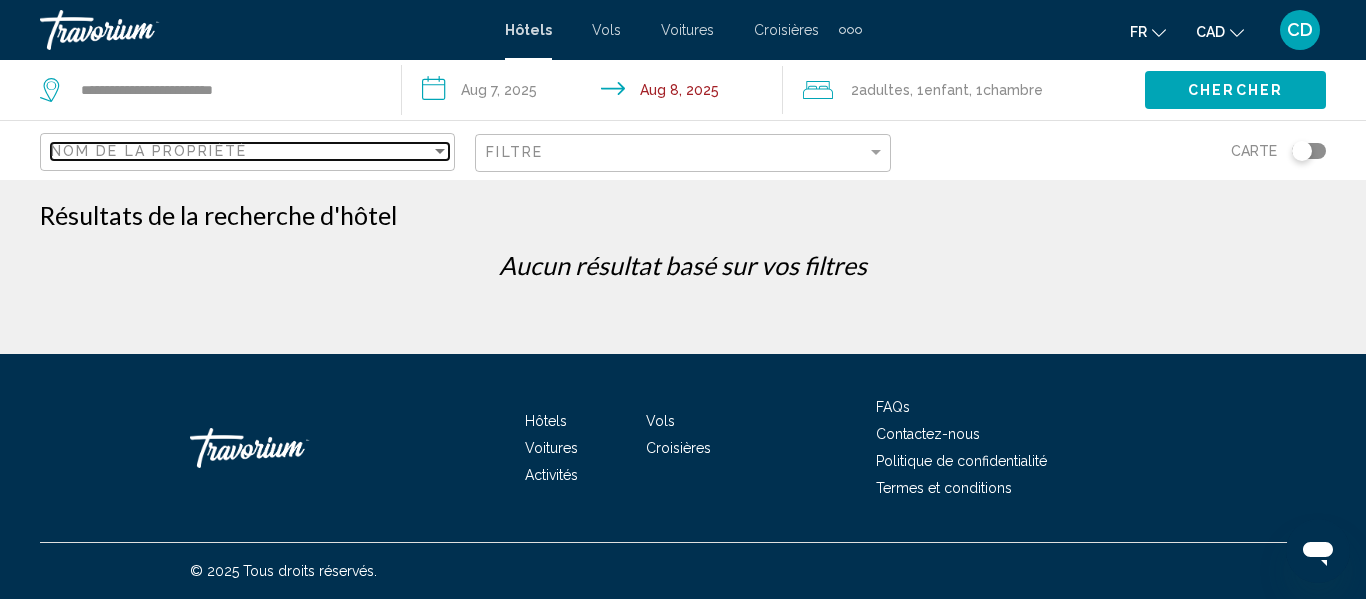 click on "Nom de la propriété" at bounding box center [241, 151] 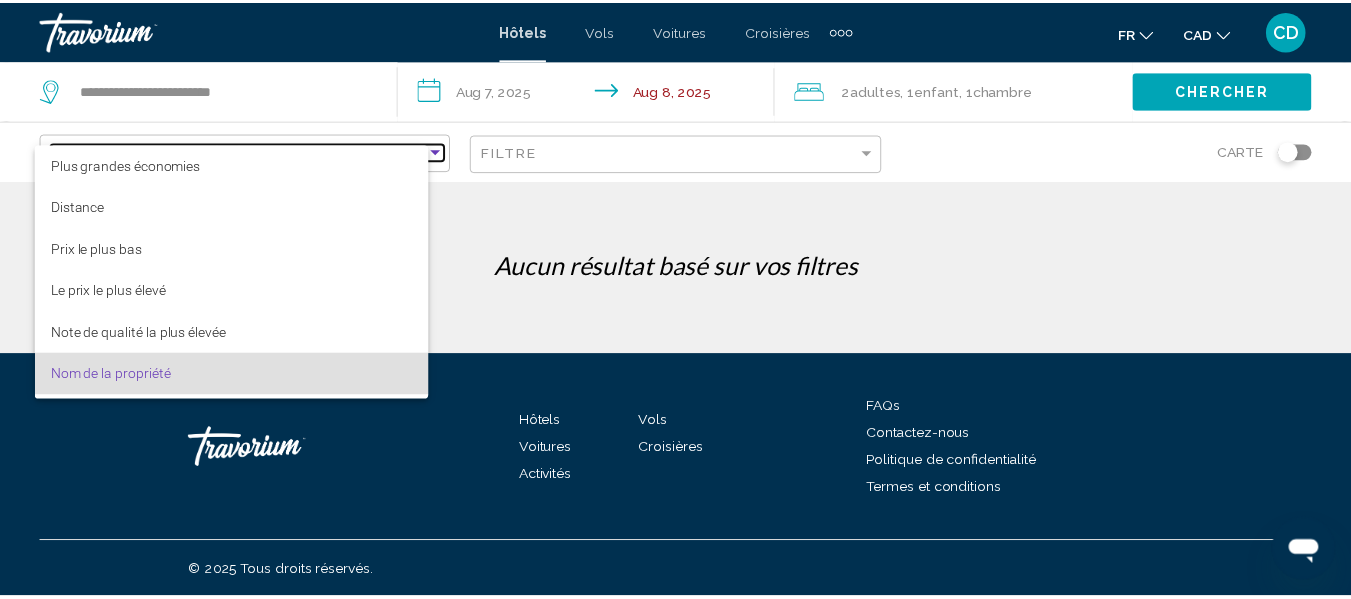 scroll, scrollTop: 38, scrollLeft: 0, axis: vertical 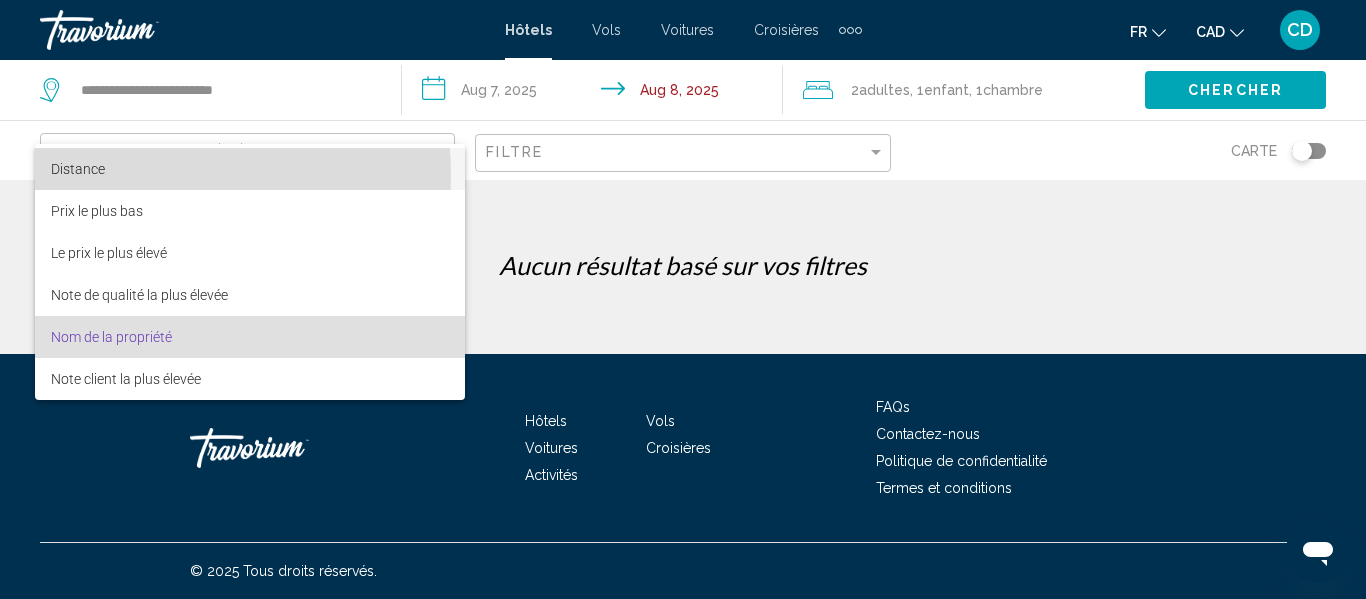 click on "Distance" at bounding box center (78, 169) 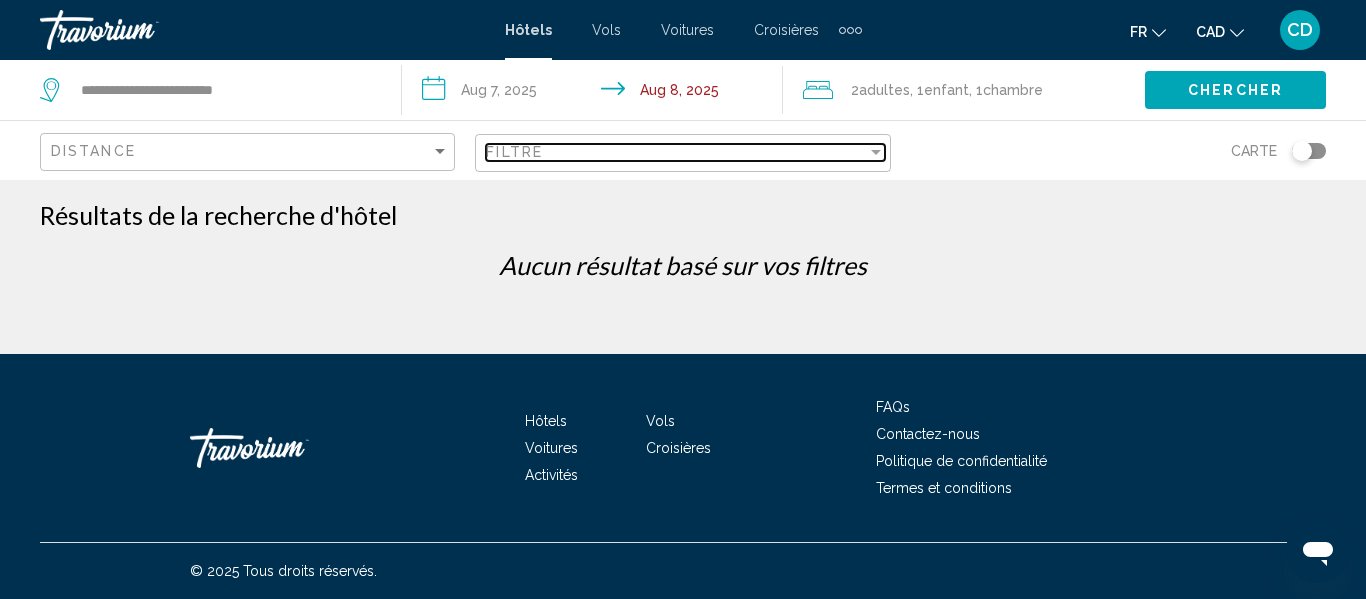 click on "Filtre" at bounding box center [514, 152] 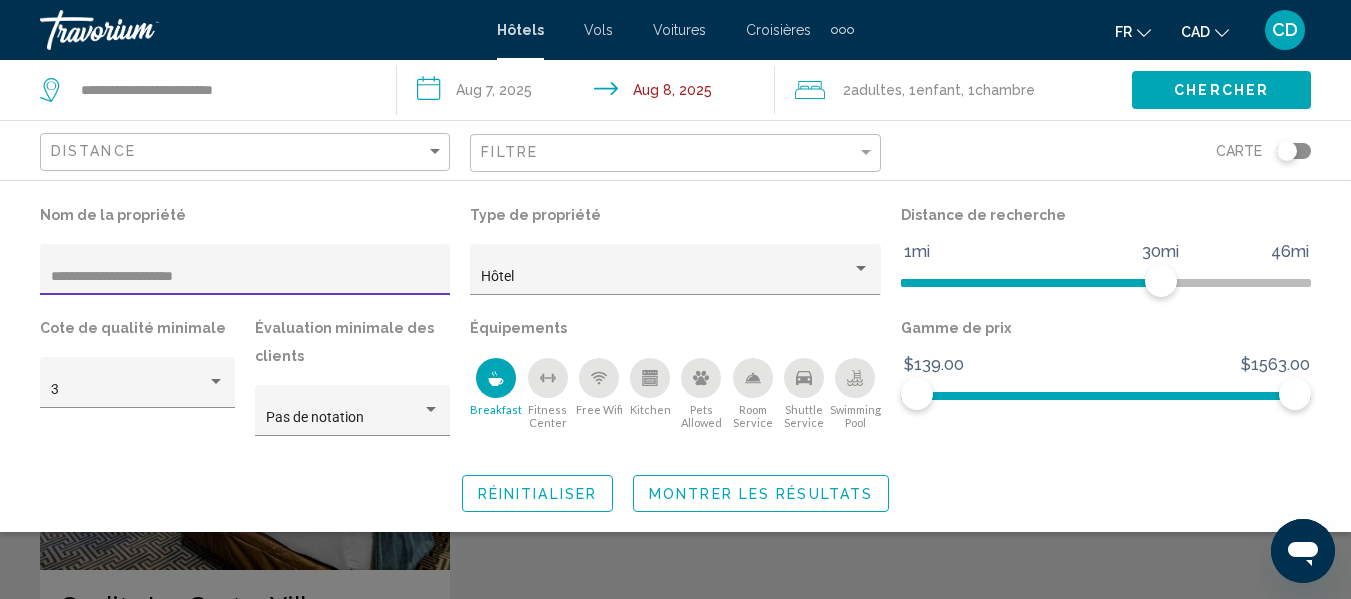 type on "**********" 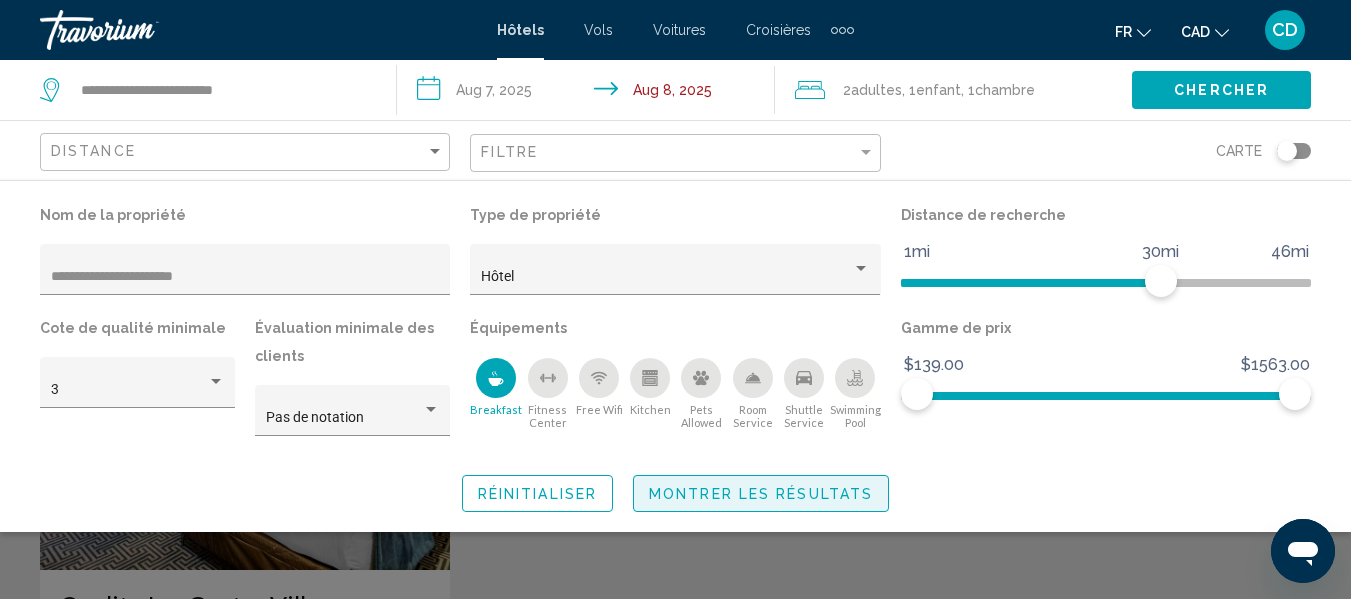 click on "Montrer les résultats" 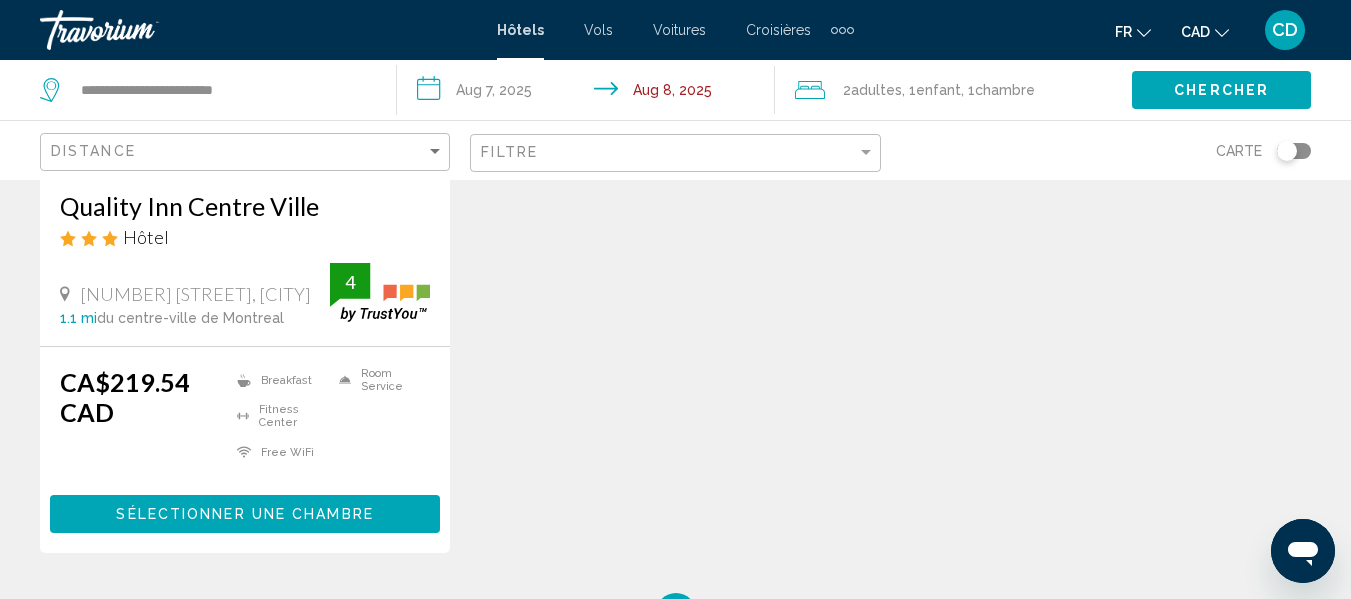 scroll, scrollTop: 400, scrollLeft: 0, axis: vertical 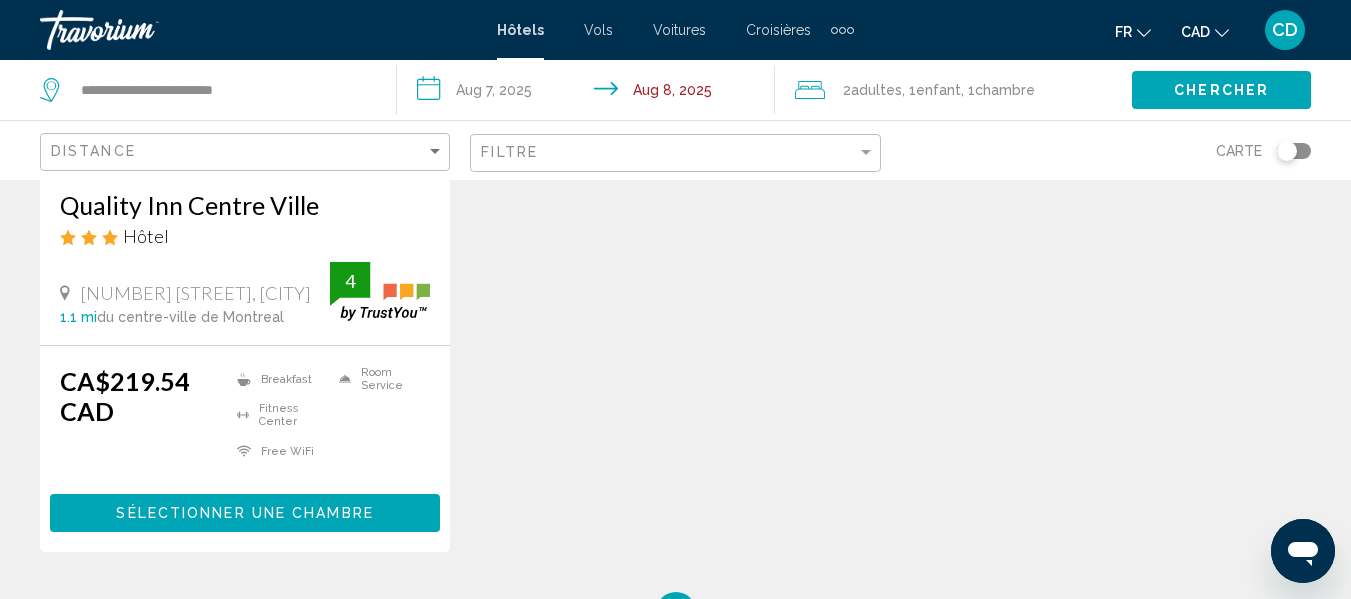 click on "Sélectionner une chambre" at bounding box center [244, 514] 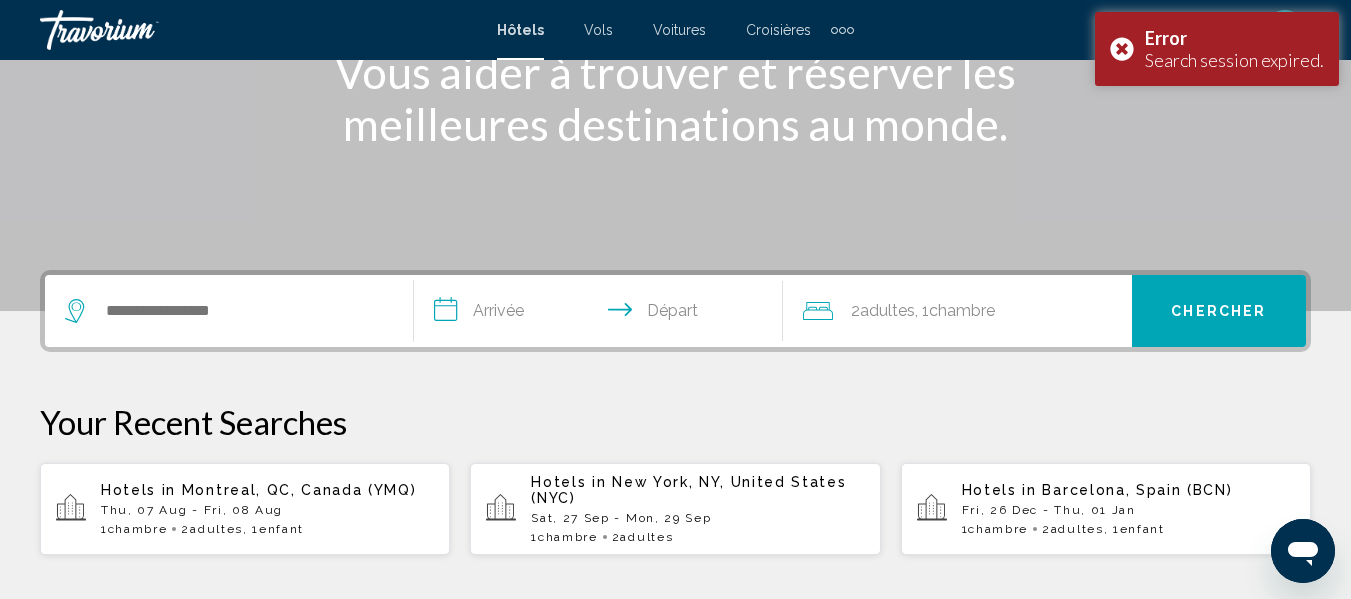 scroll, scrollTop: 300, scrollLeft: 0, axis: vertical 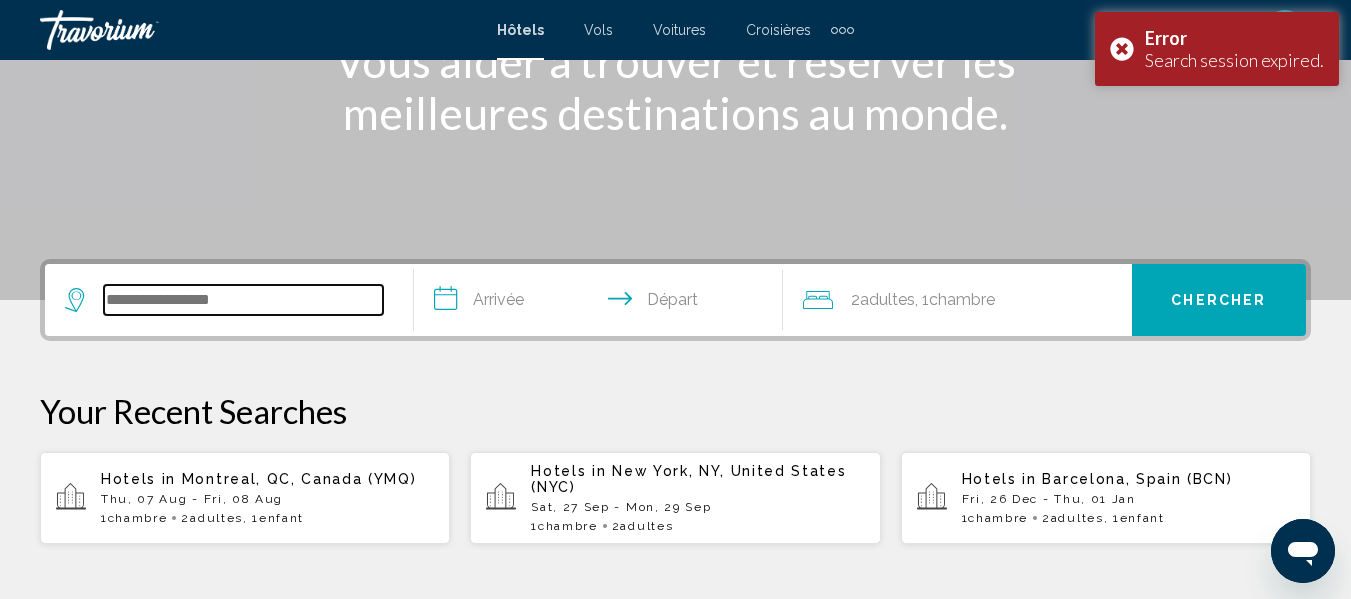click at bounding box center (243, 300) 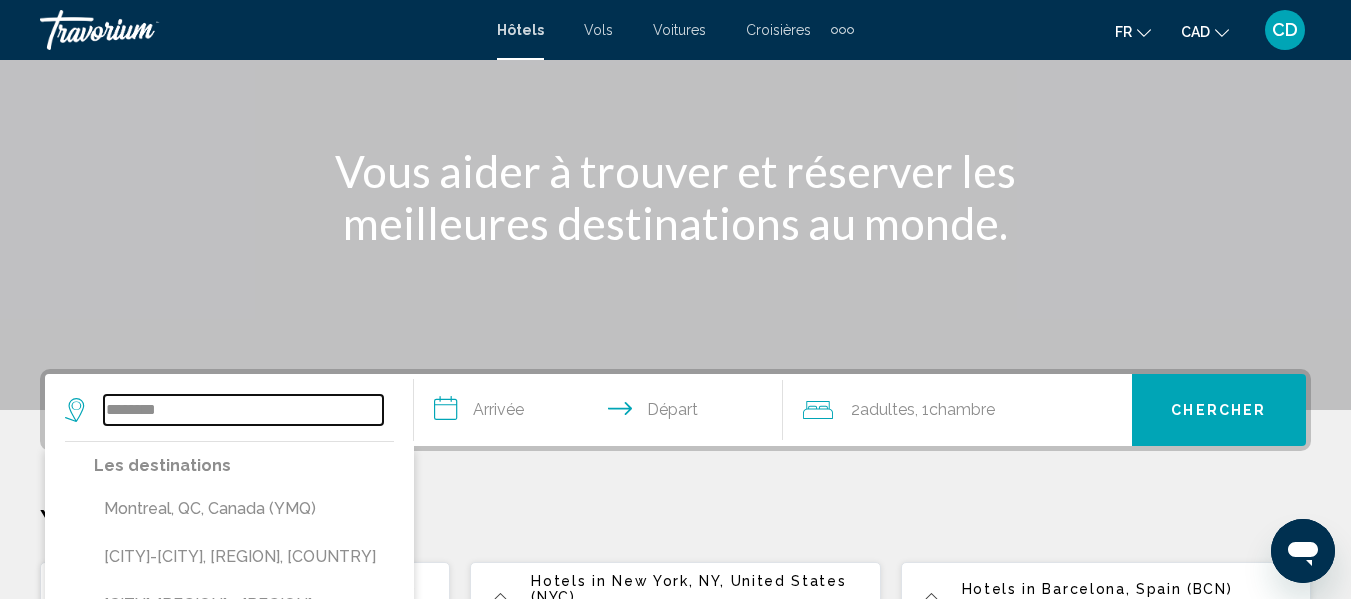 scroll, scrollTop: 181, scrollLeft: 0, axis: vertical 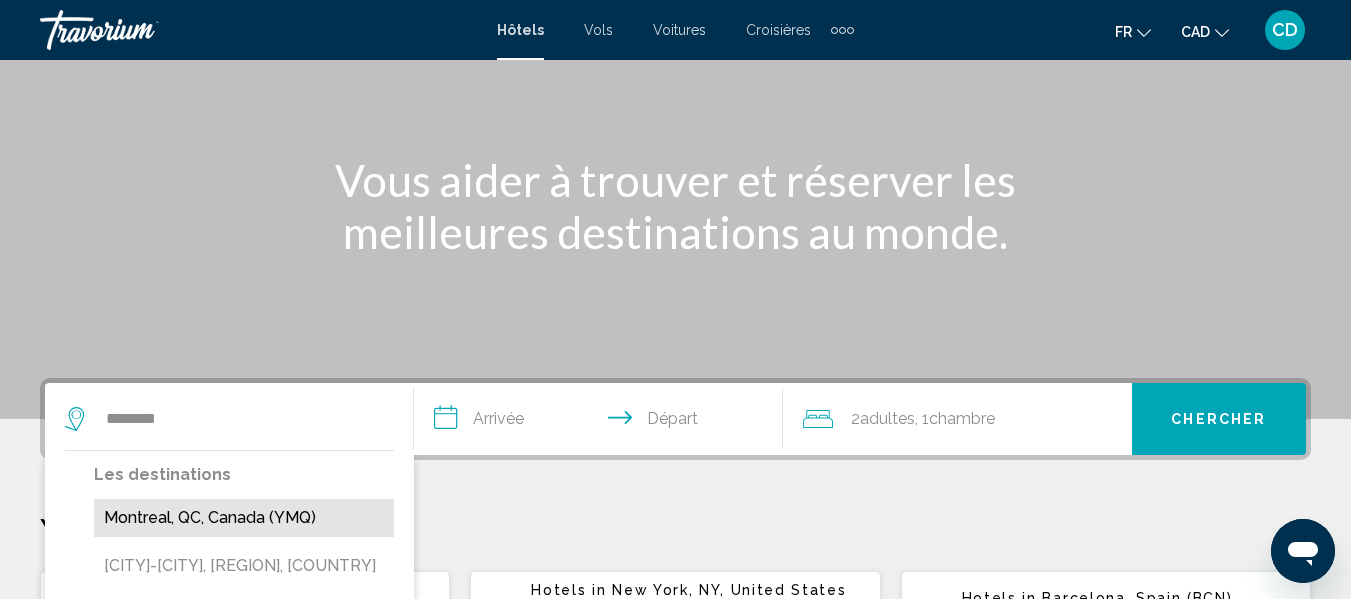 click on "Montreal, QC, Canada (YMQ)" at bounding box center (244, 518) 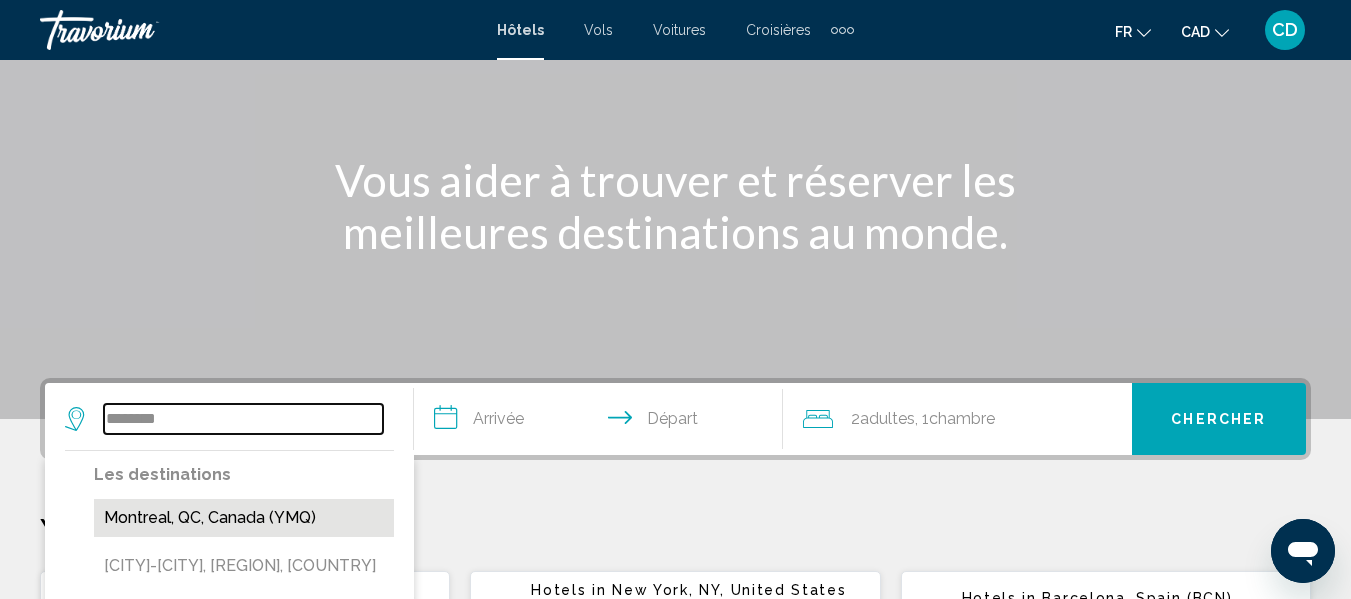 type on "**********" 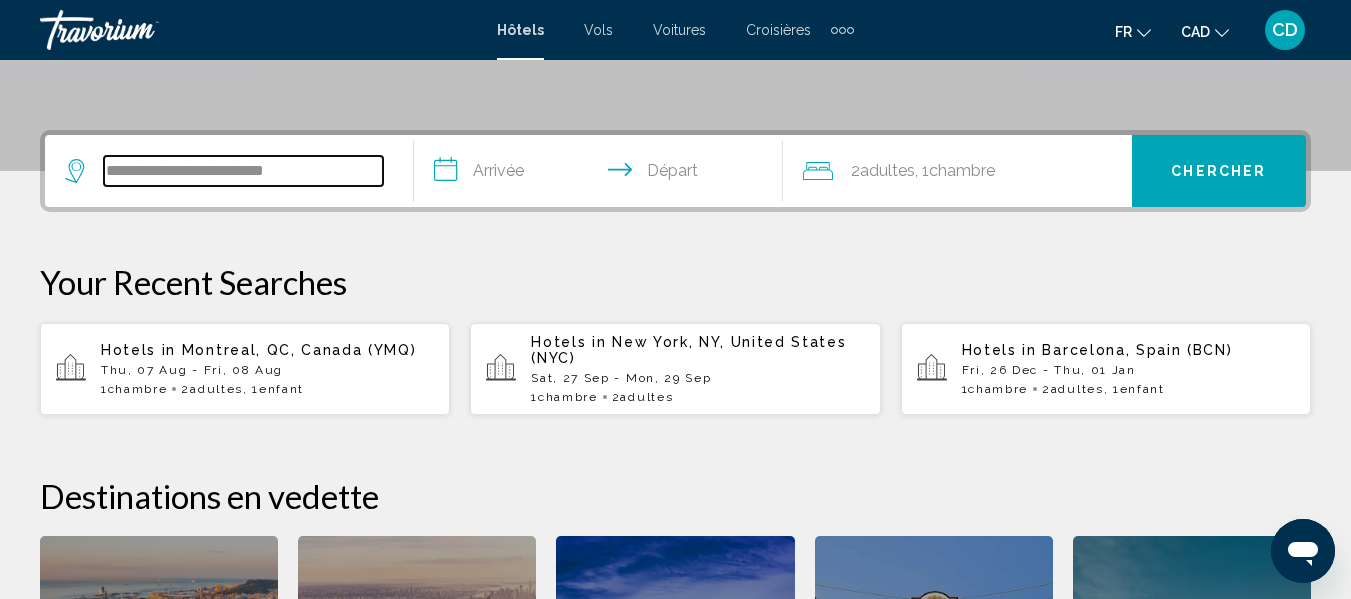 scroll, scrollTop: 394, scrollLeft: 0, axis: vertical 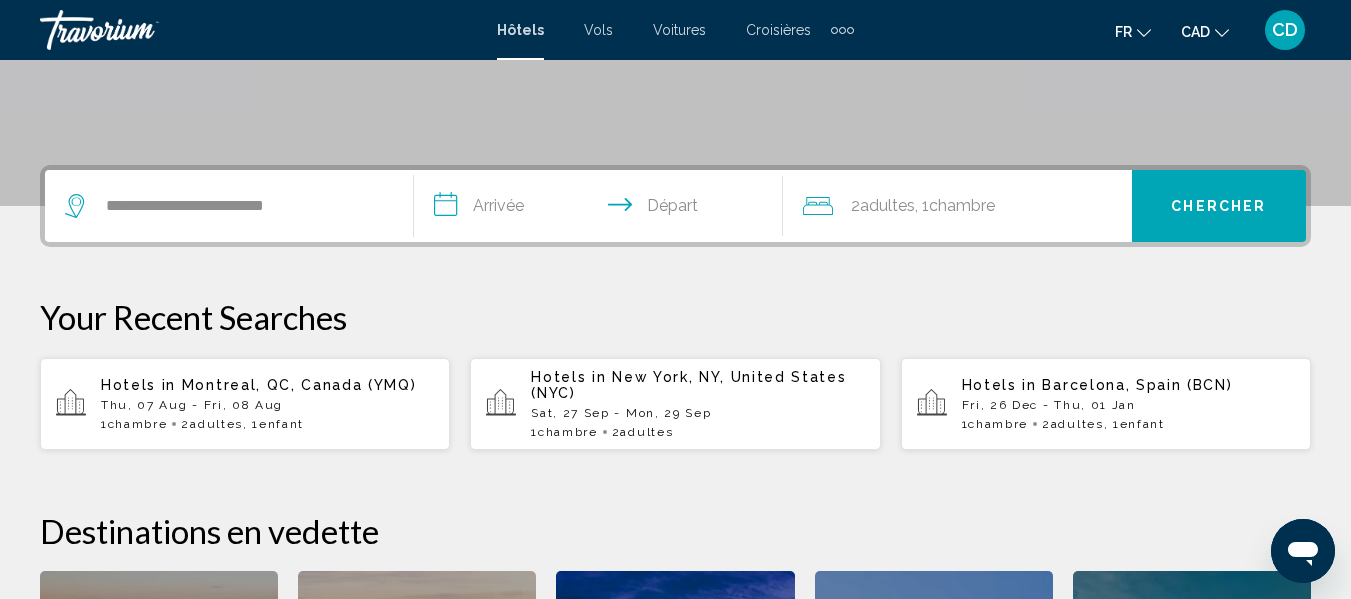 click on "**********" at bounding box center [602, 209] 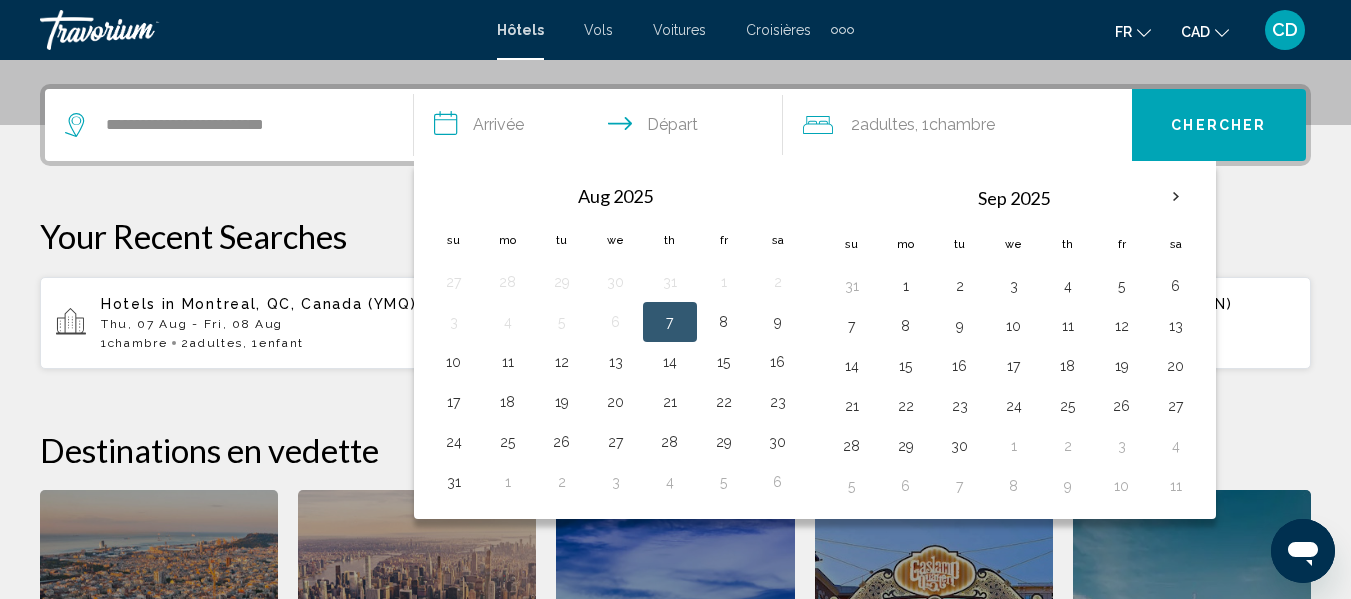 scroll, scrollTop: 494, scrollLeft: 0, axis: vertical 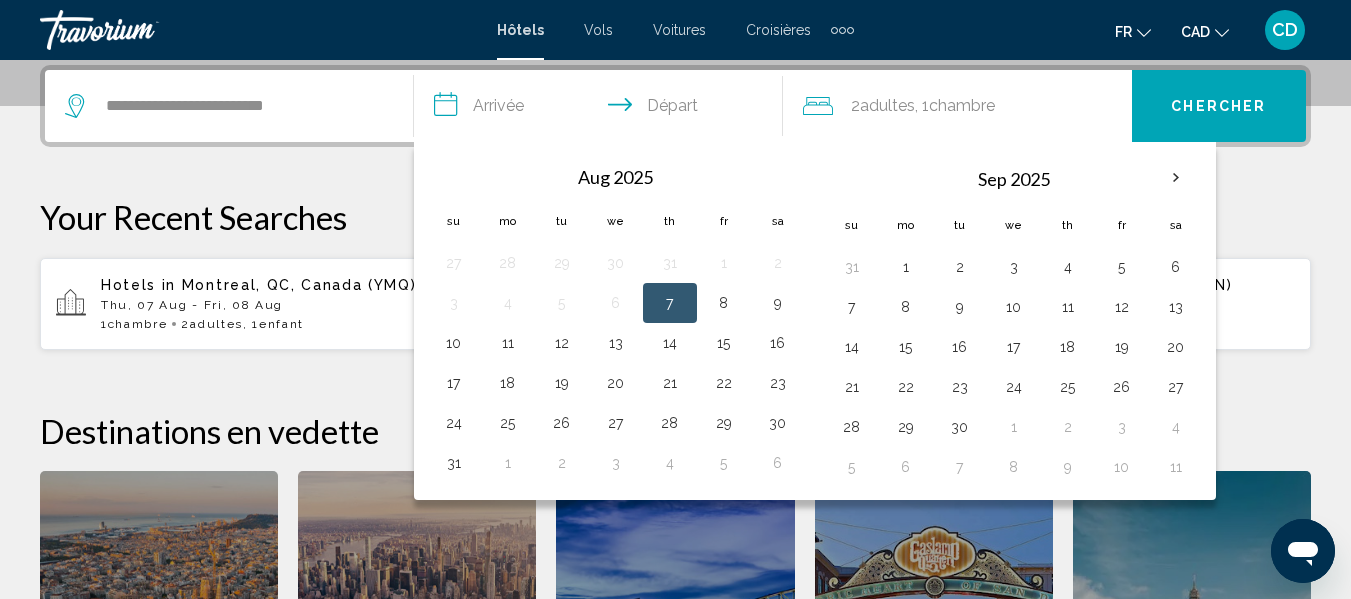 click on "7" at bounding box center (670, 303) 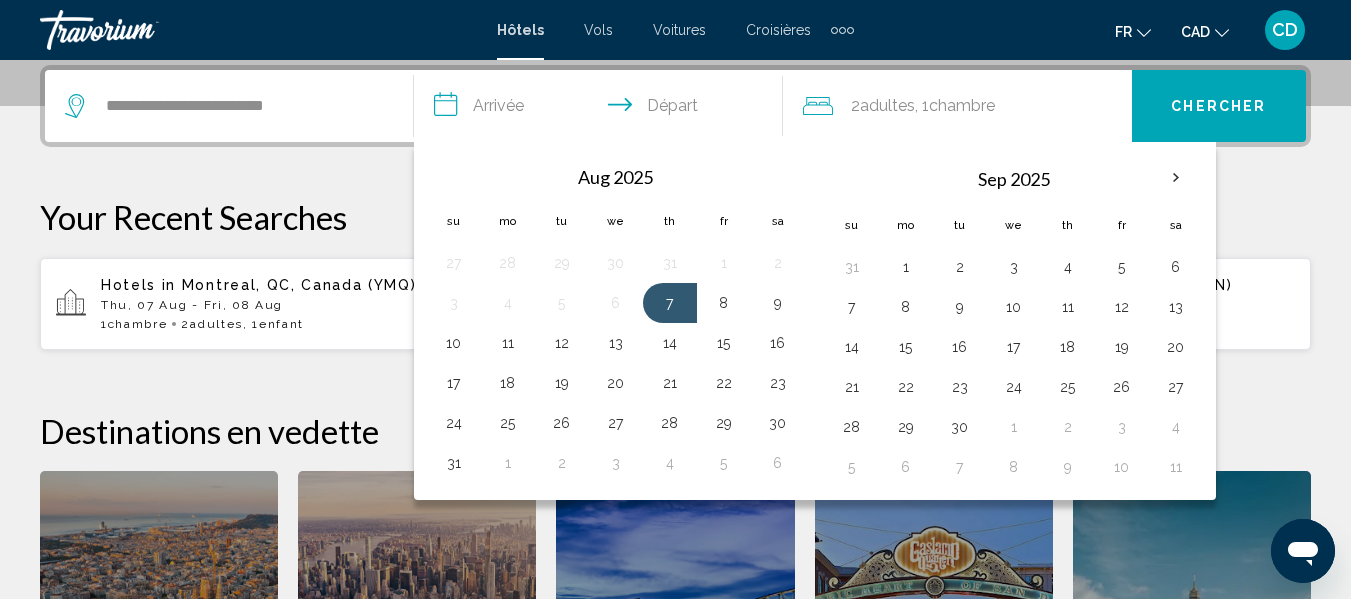 click on "**********" at bounding box center [602, 109] 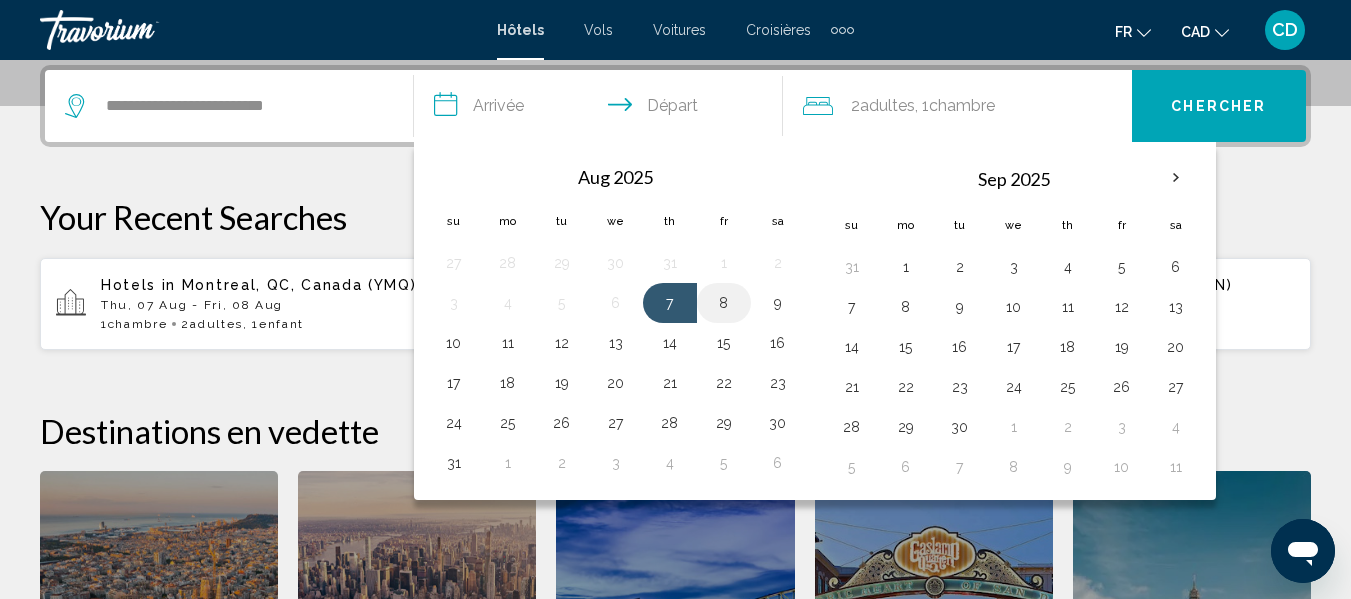click on "8" at bounding box center (724, 303) 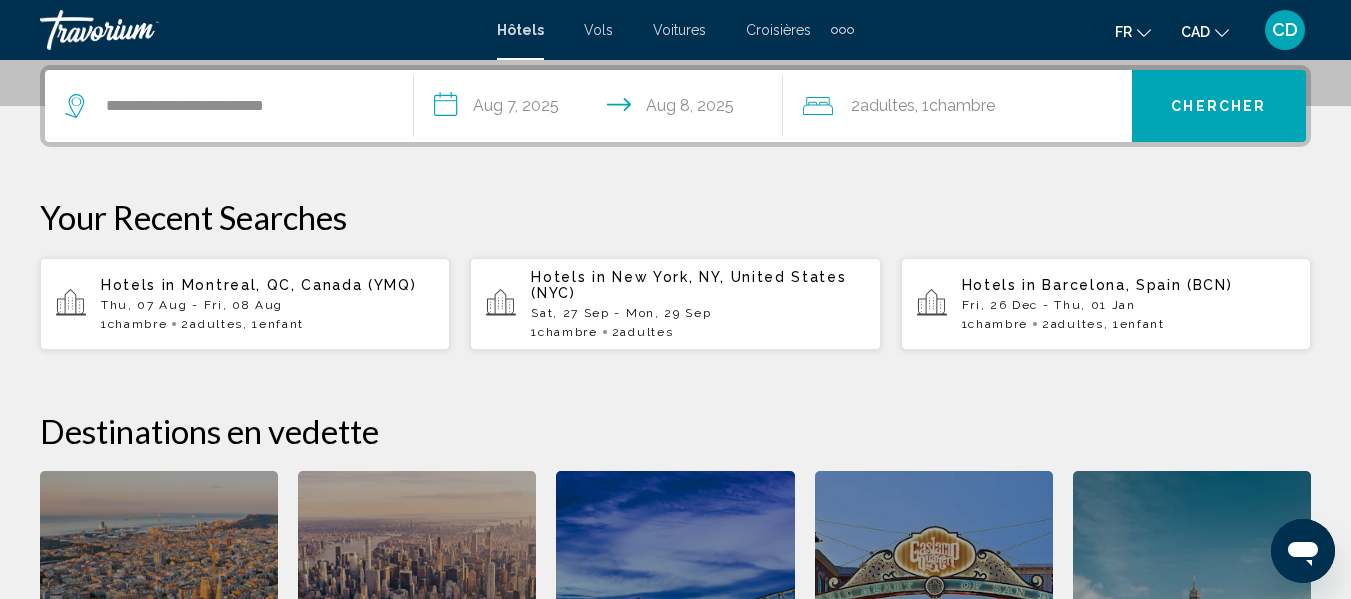 click on "2  Adulte Adultes , 1  Chambre pièces" 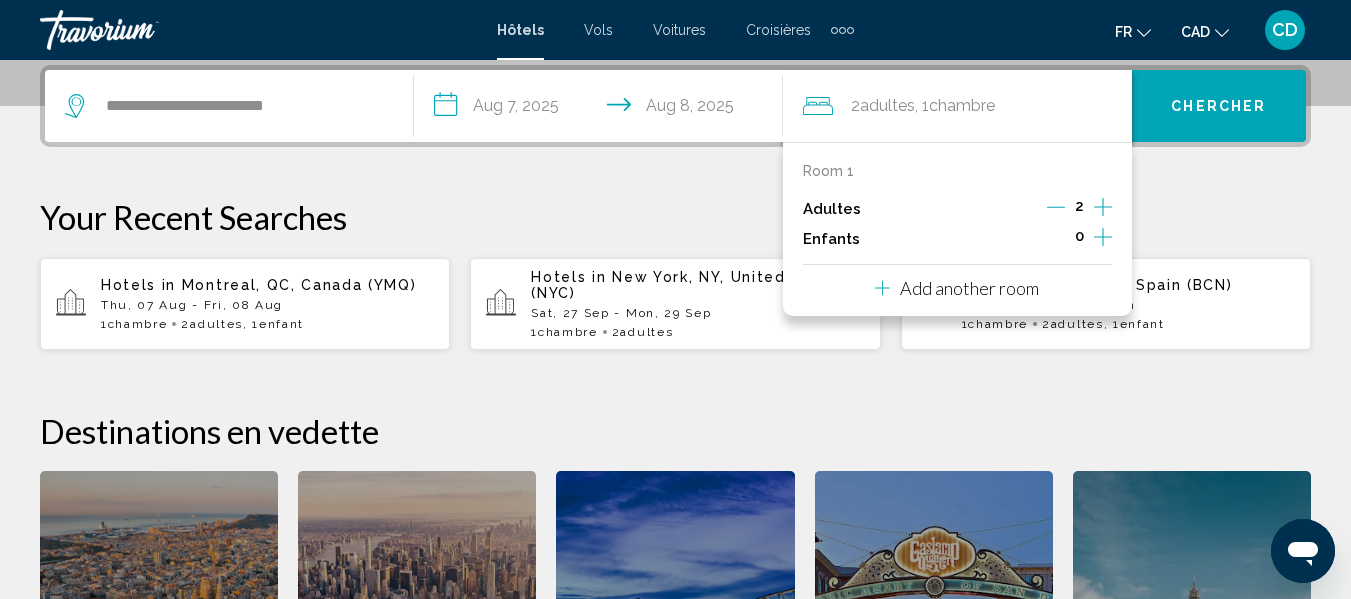 click 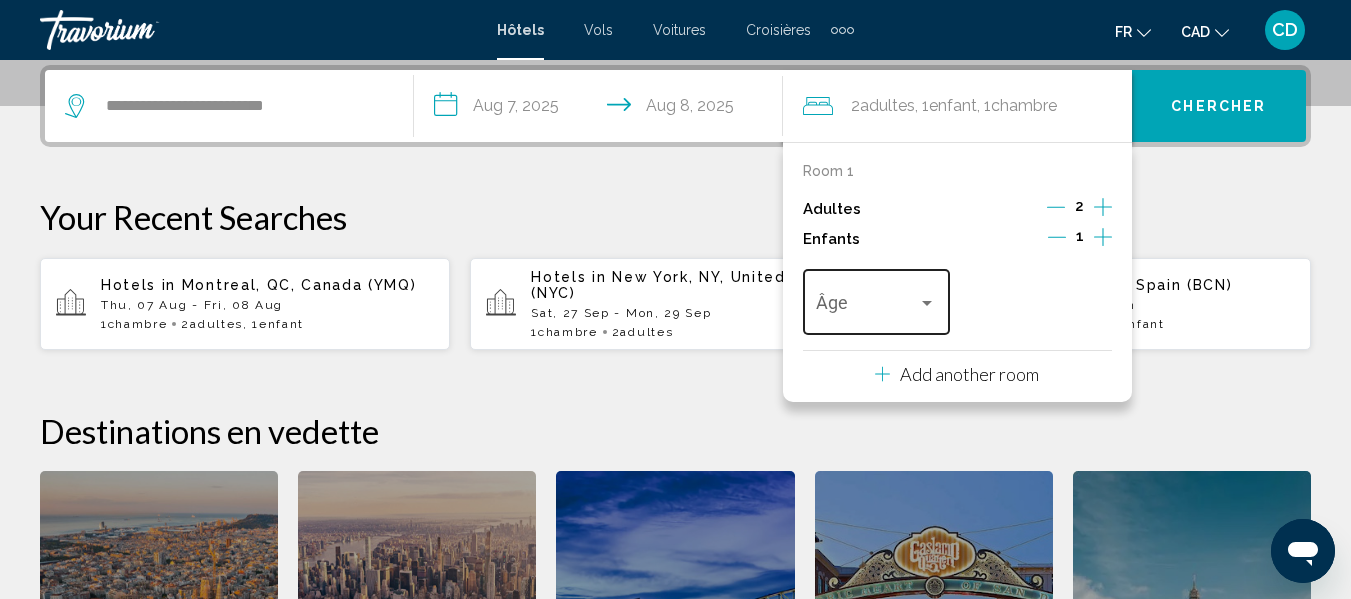 click at bounding box center [927, 303] 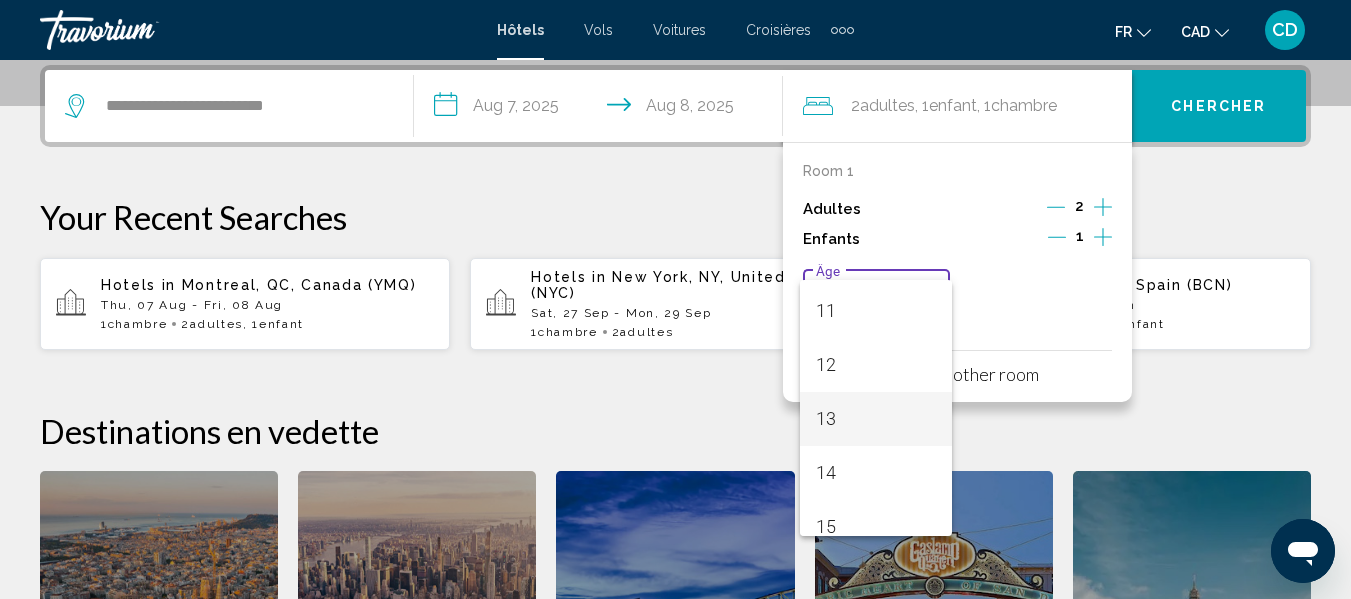 scroll, scrollTop: 600, scrollLeft: 0, axis: vertical 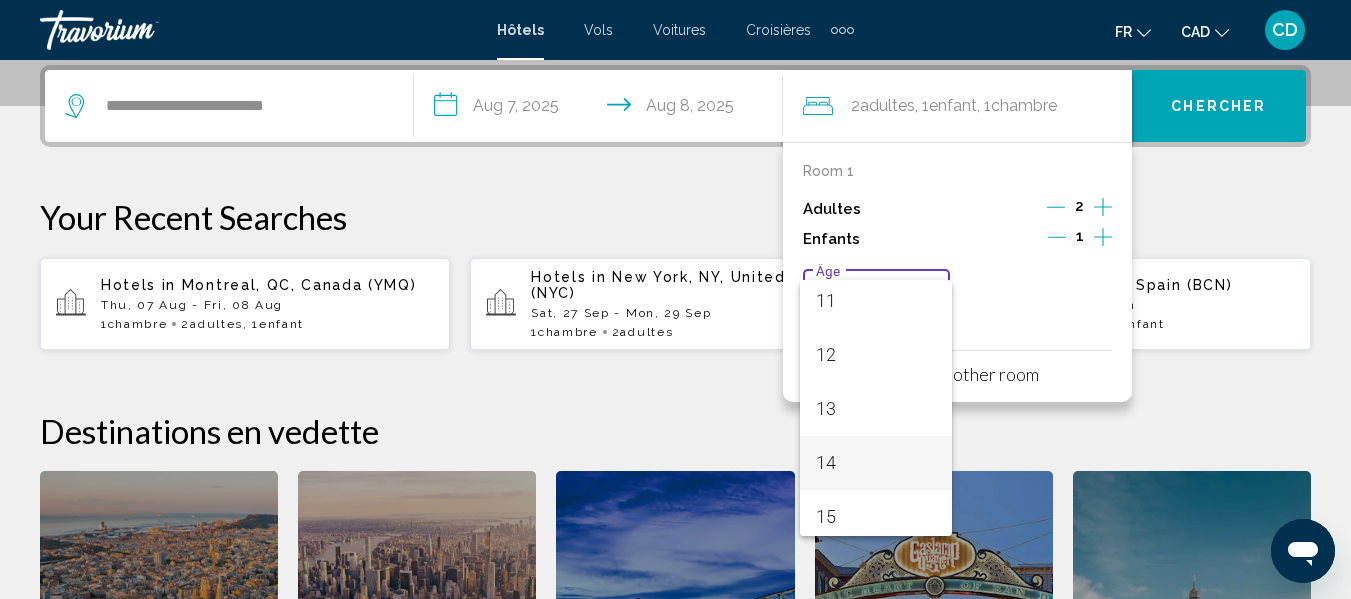 click on "14" at bounding box center [876, 463] 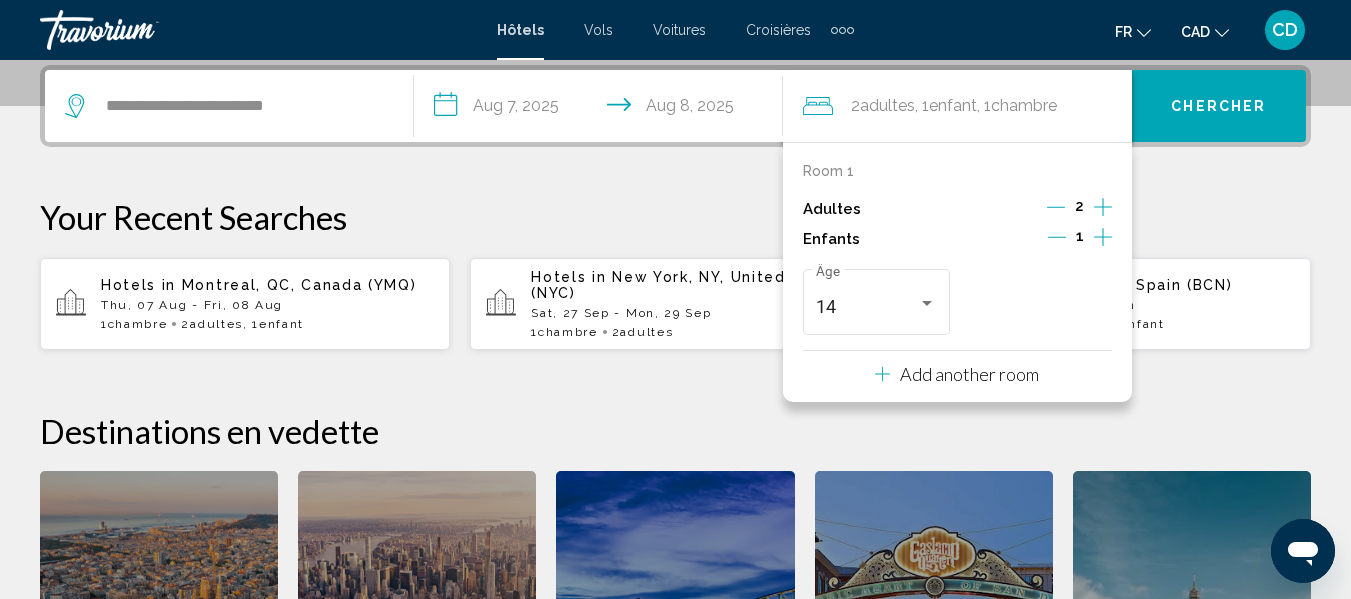 click on "Chercher" at bounding box center (1218, 107) 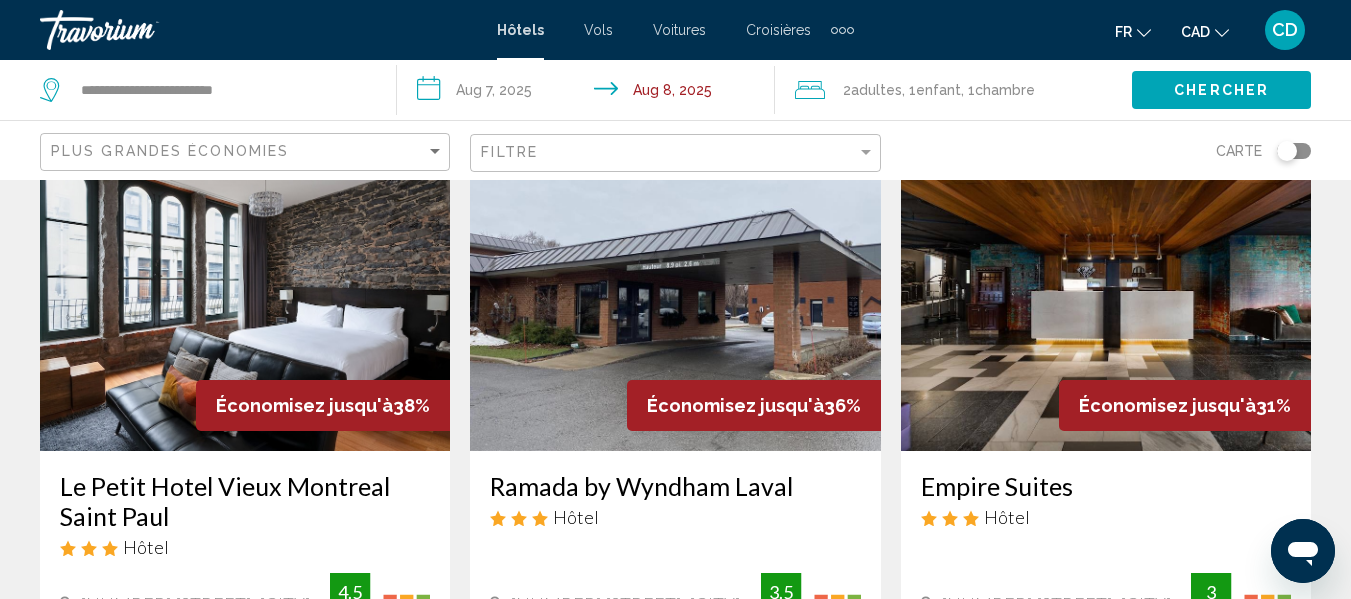 scroll, scrollTop: 0, scrollLeft: 0, axis: both 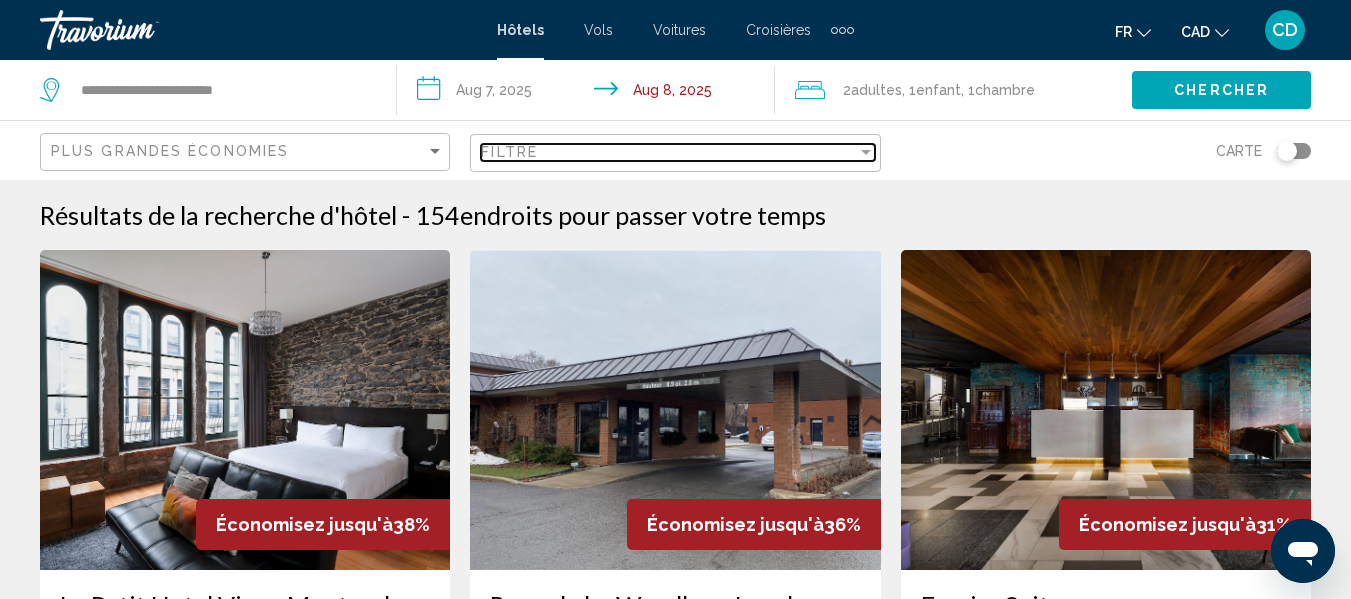 click on "Filtre" at bounding box center [668, 152] 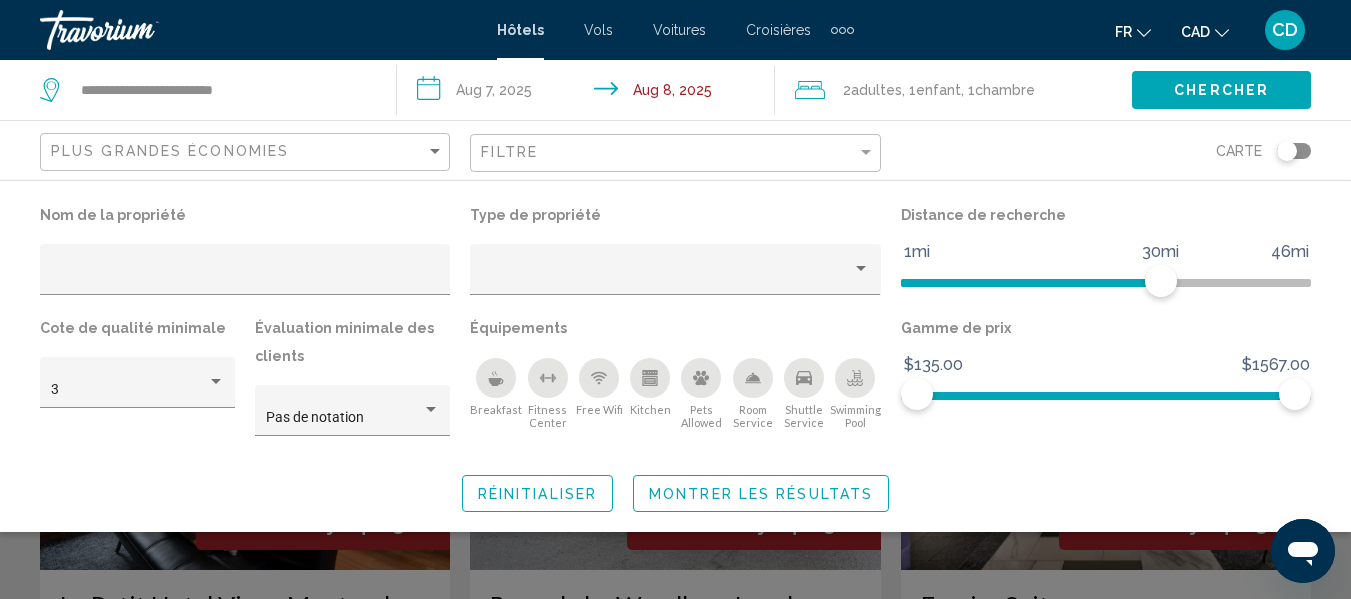 click 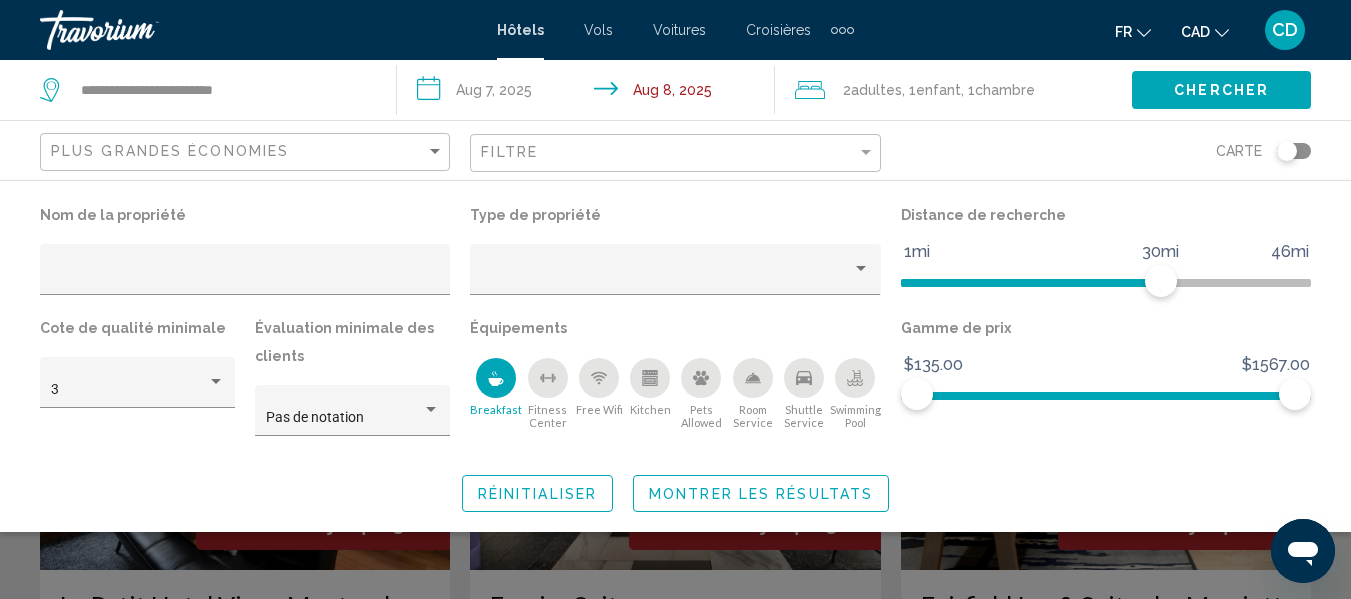 click on "Montrer les résultats" 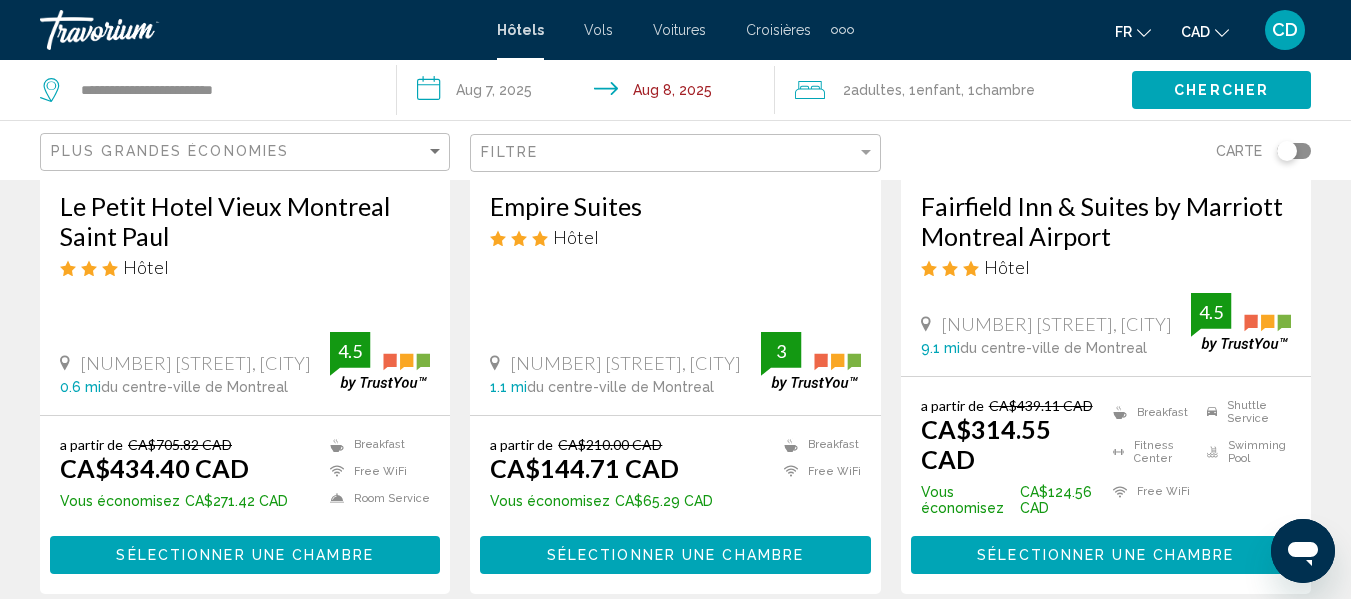 scroll, scrollTop: 400, scrollLeft: 0, axis: vertical 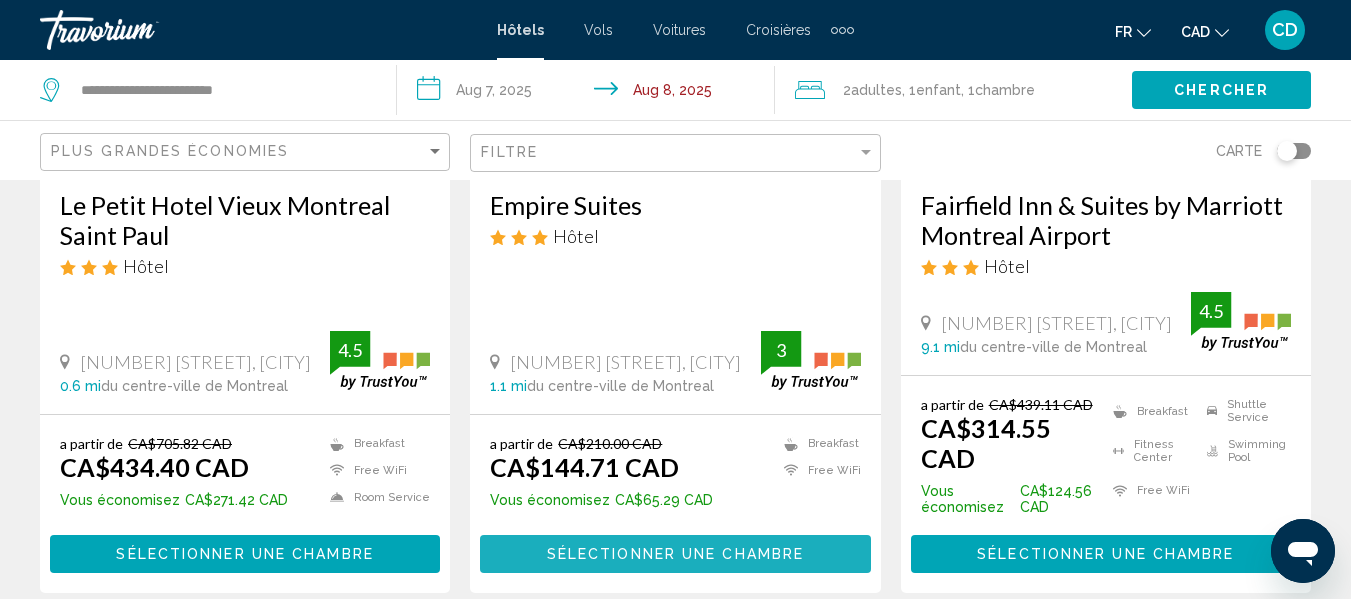 click on "Sélectionner une chambre" at bounding box center [675, 555] 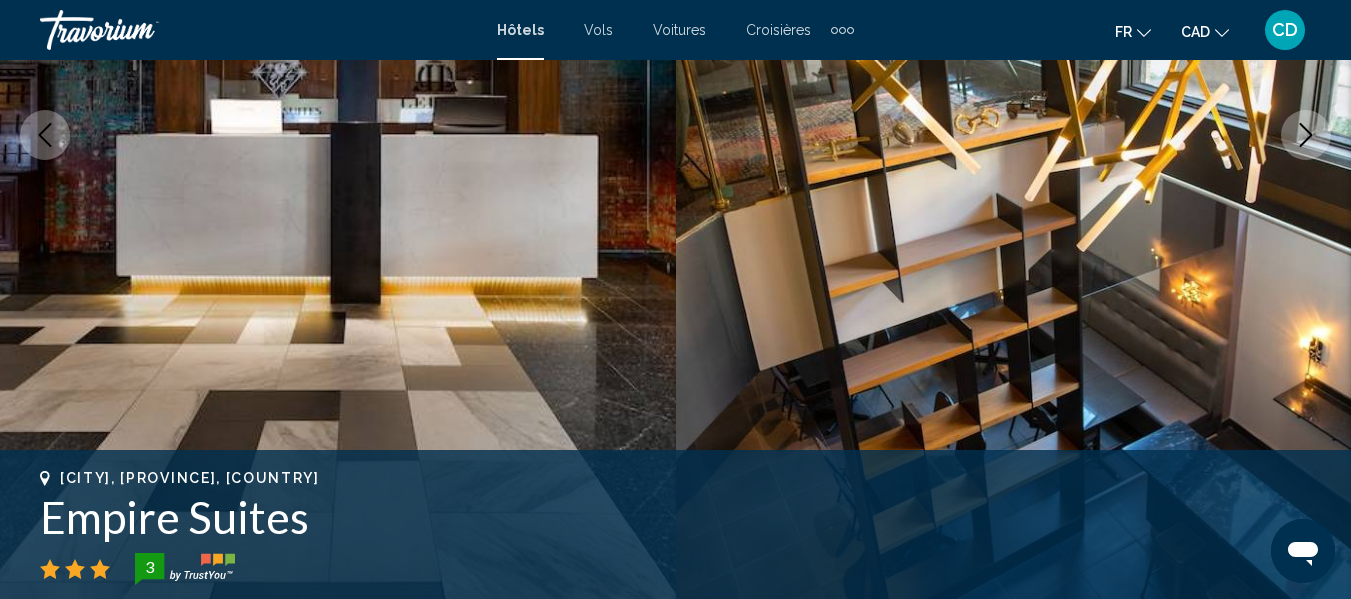 scroll, scrollTop: 236, scrollLeft: 0, axis: vertical 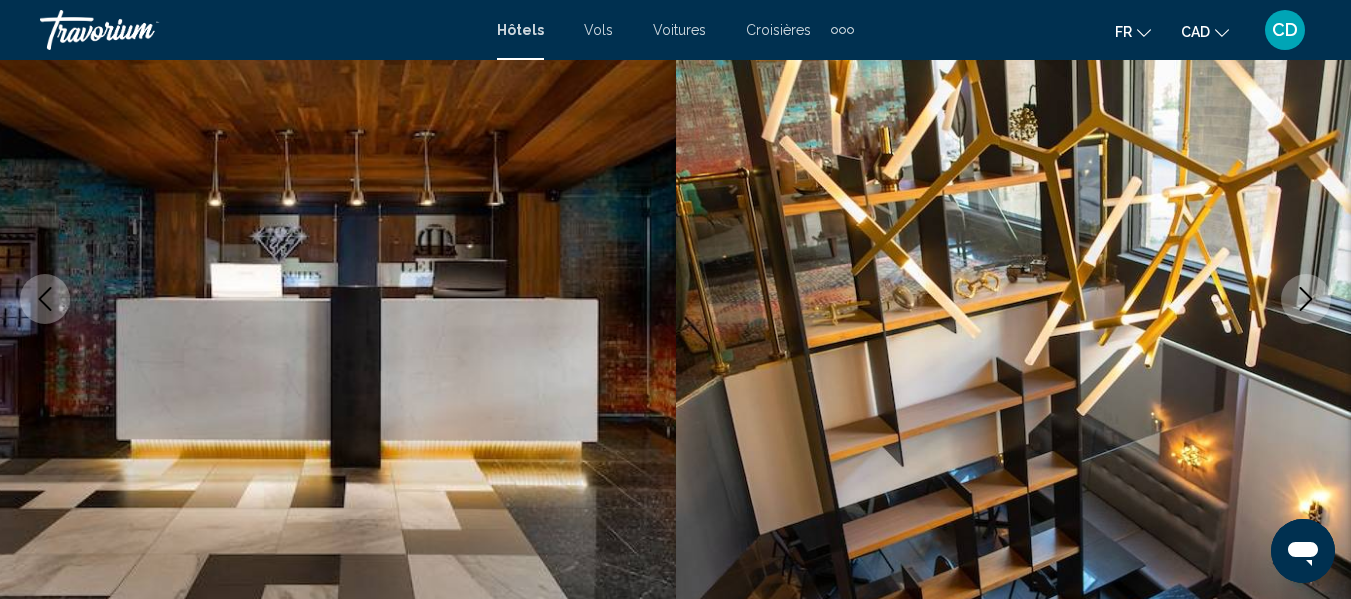 click 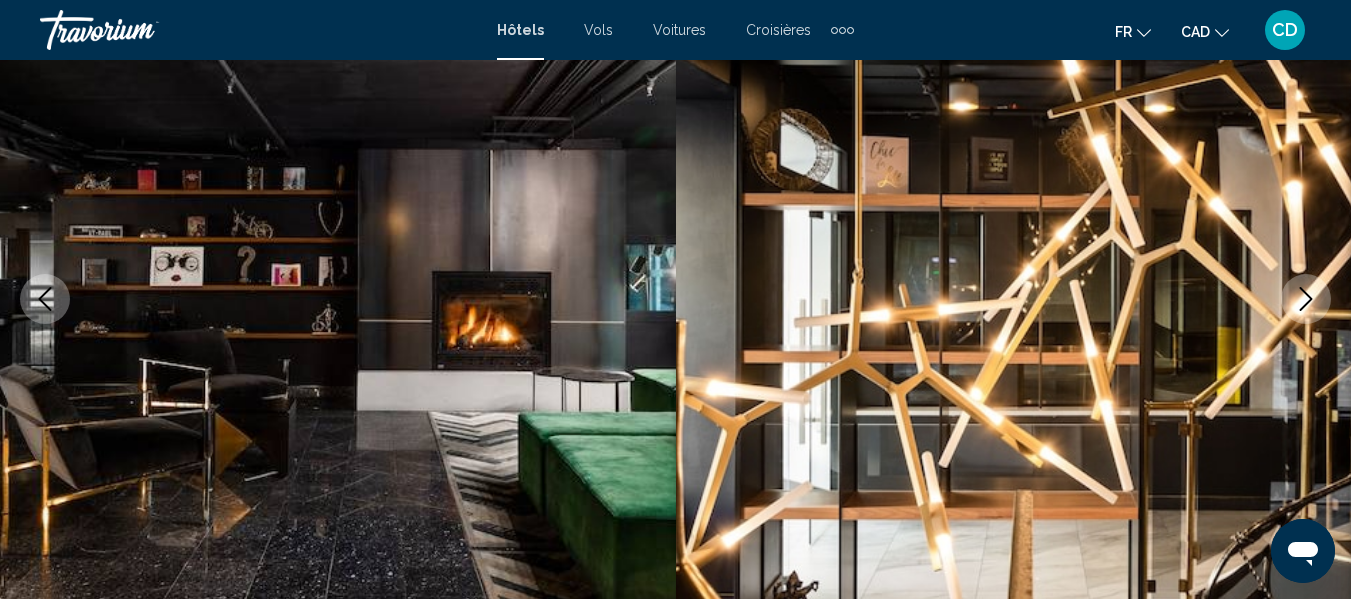 click 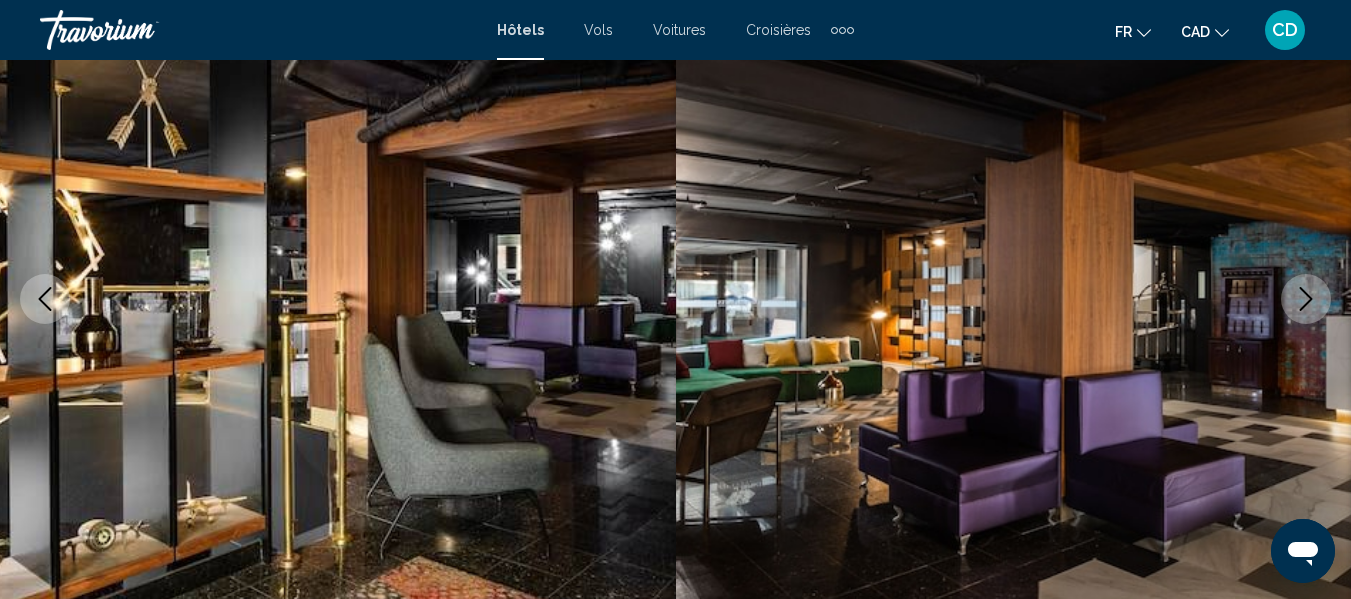 click 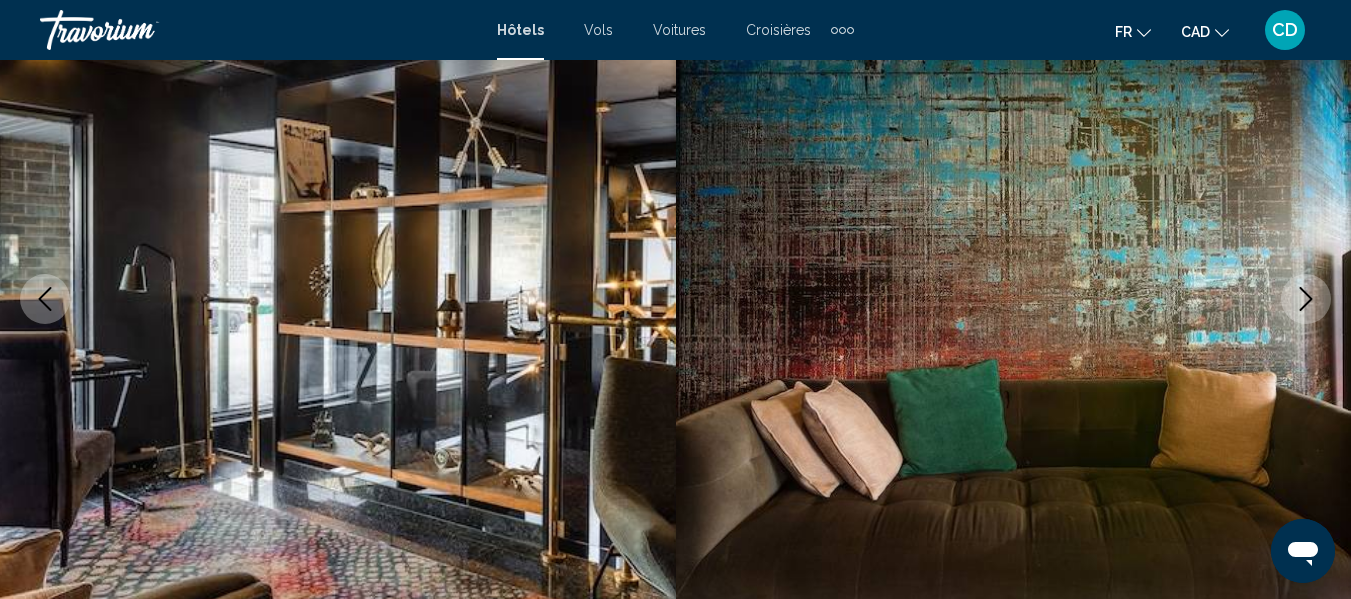 click 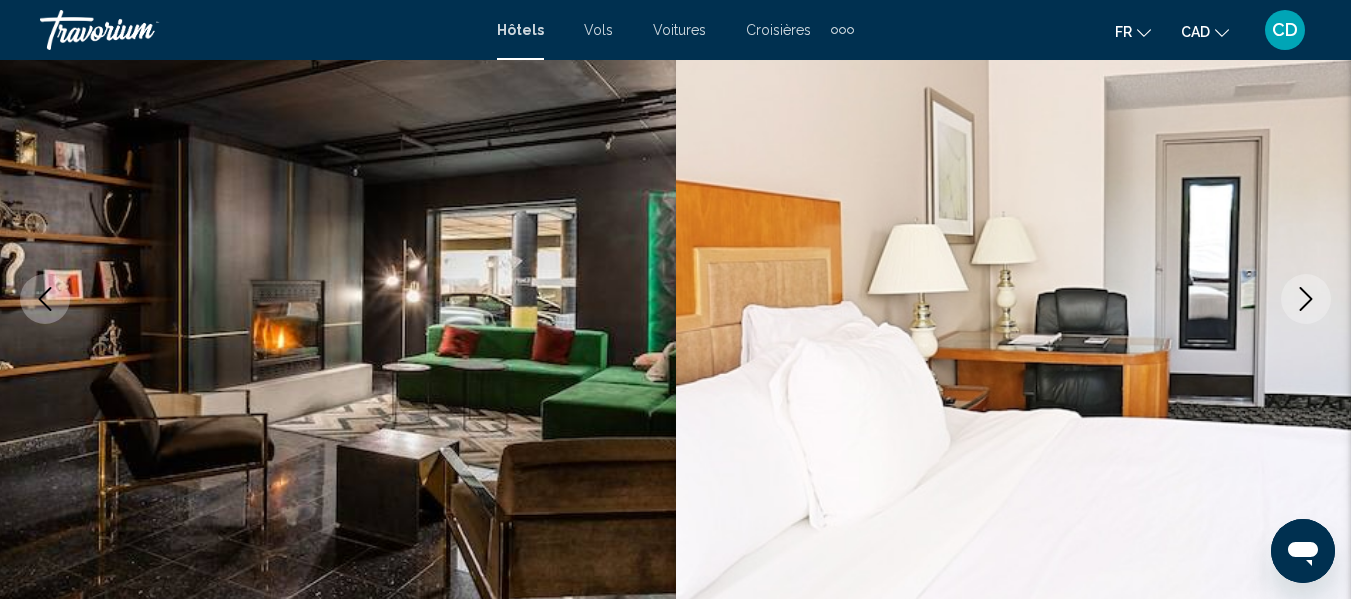click 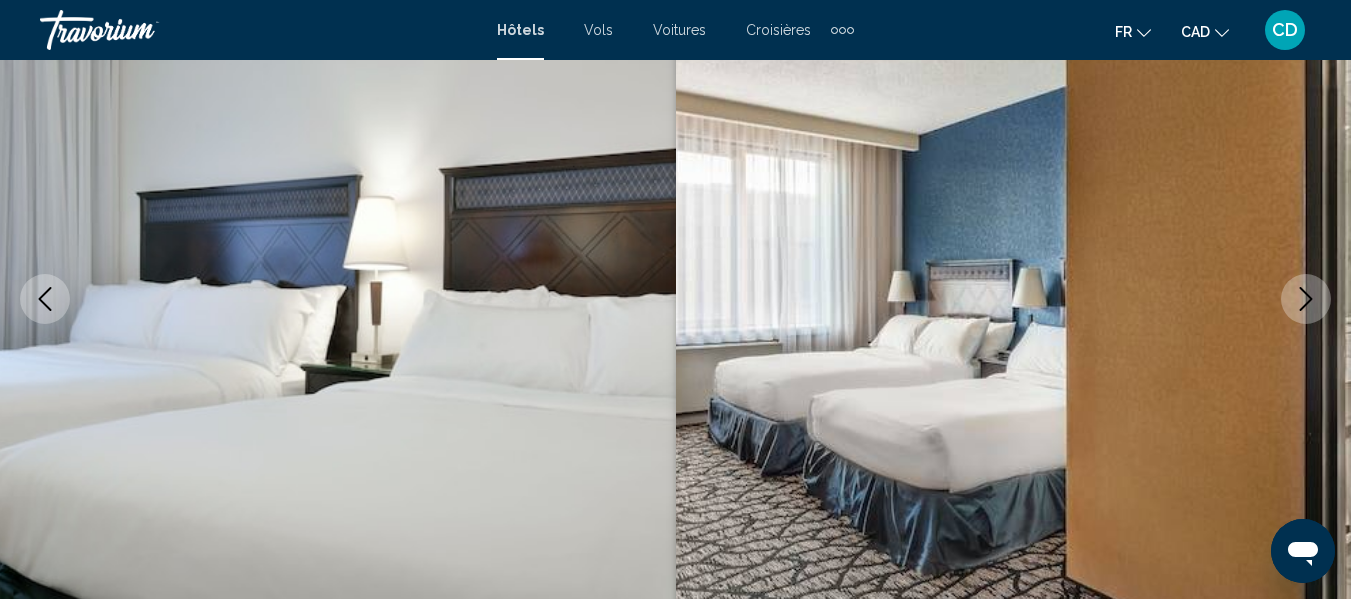 click 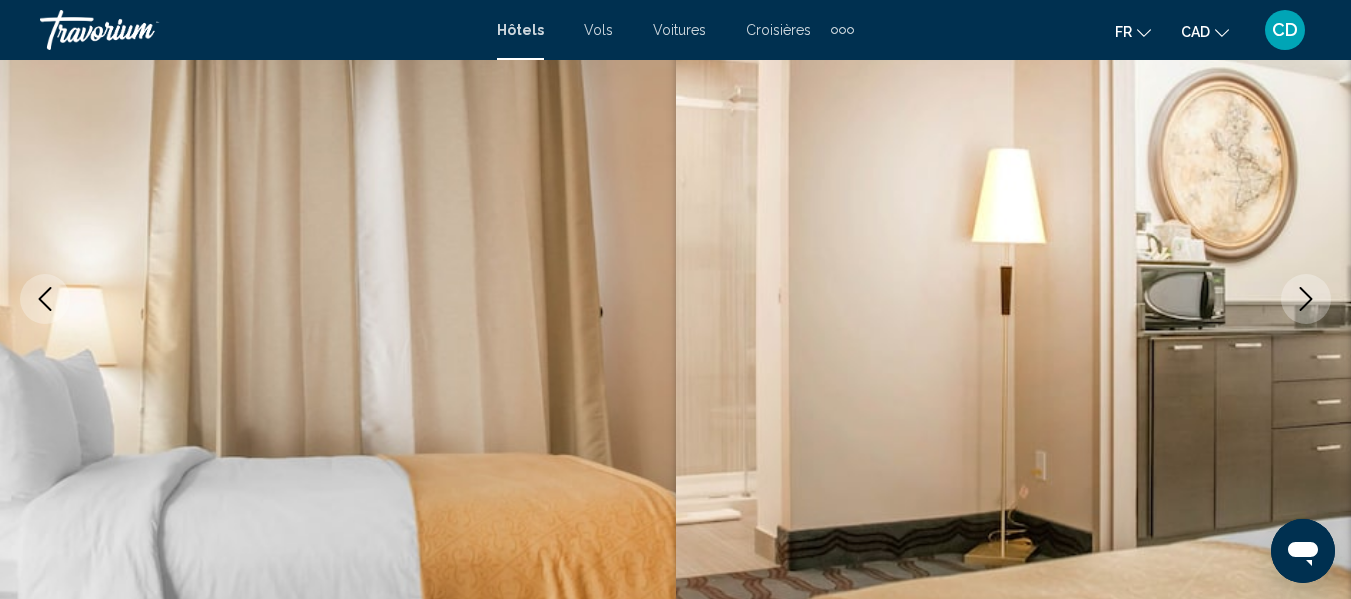 click 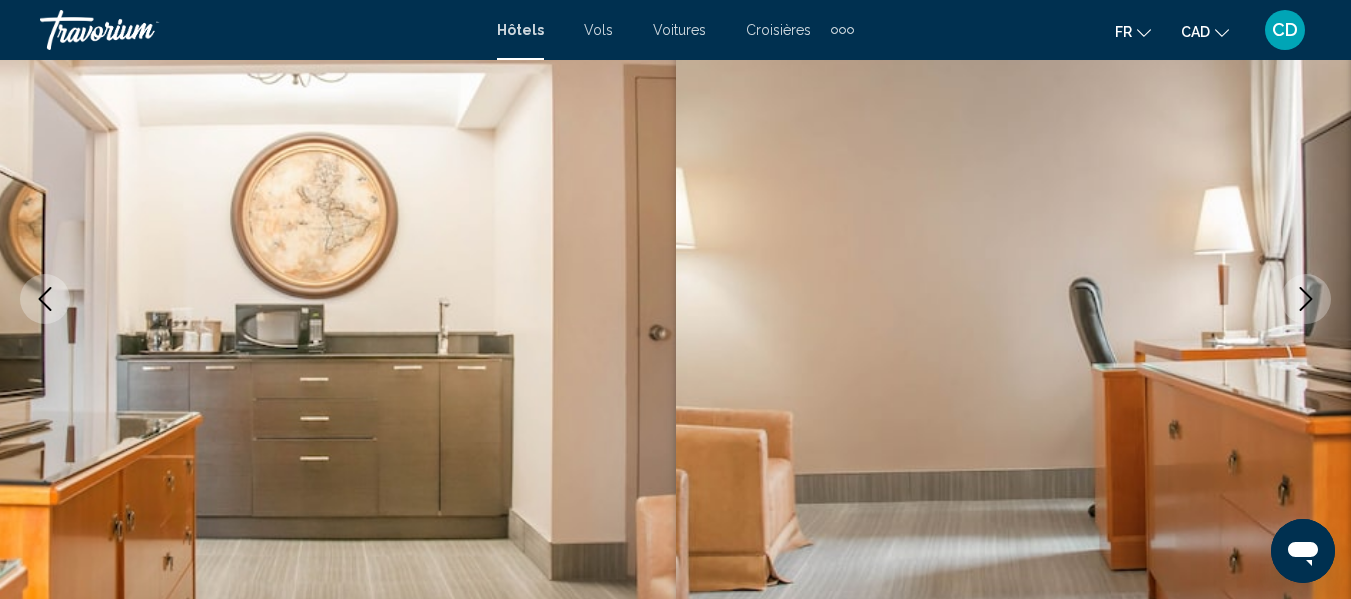 click 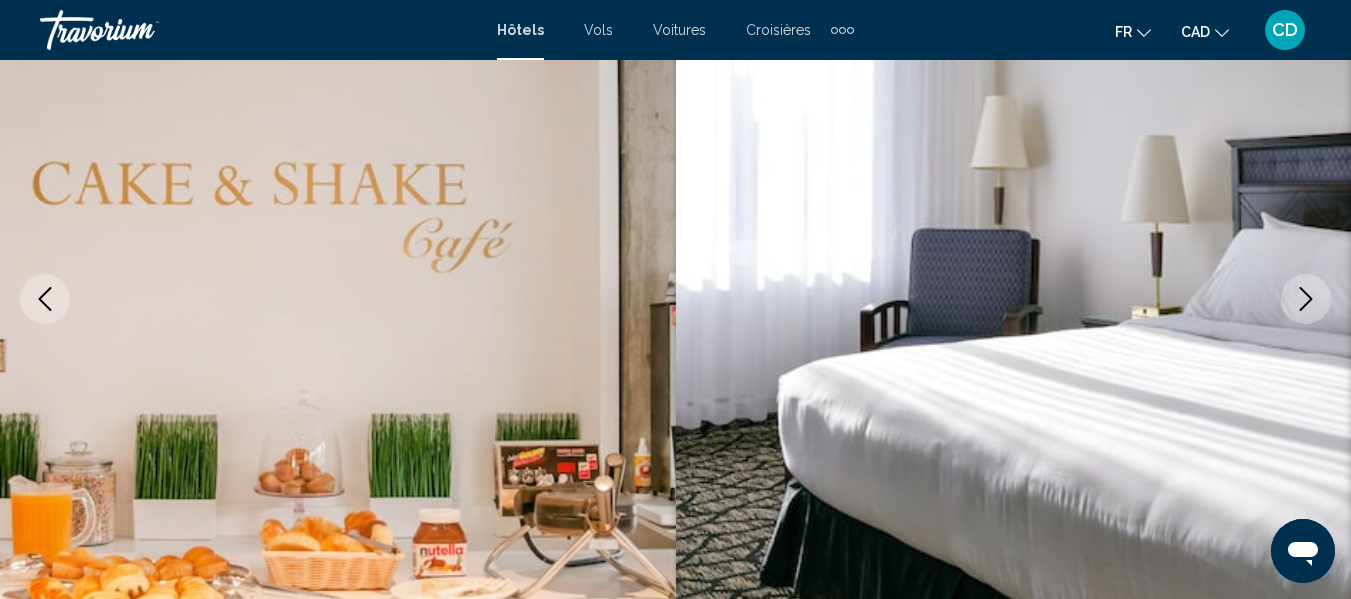 click 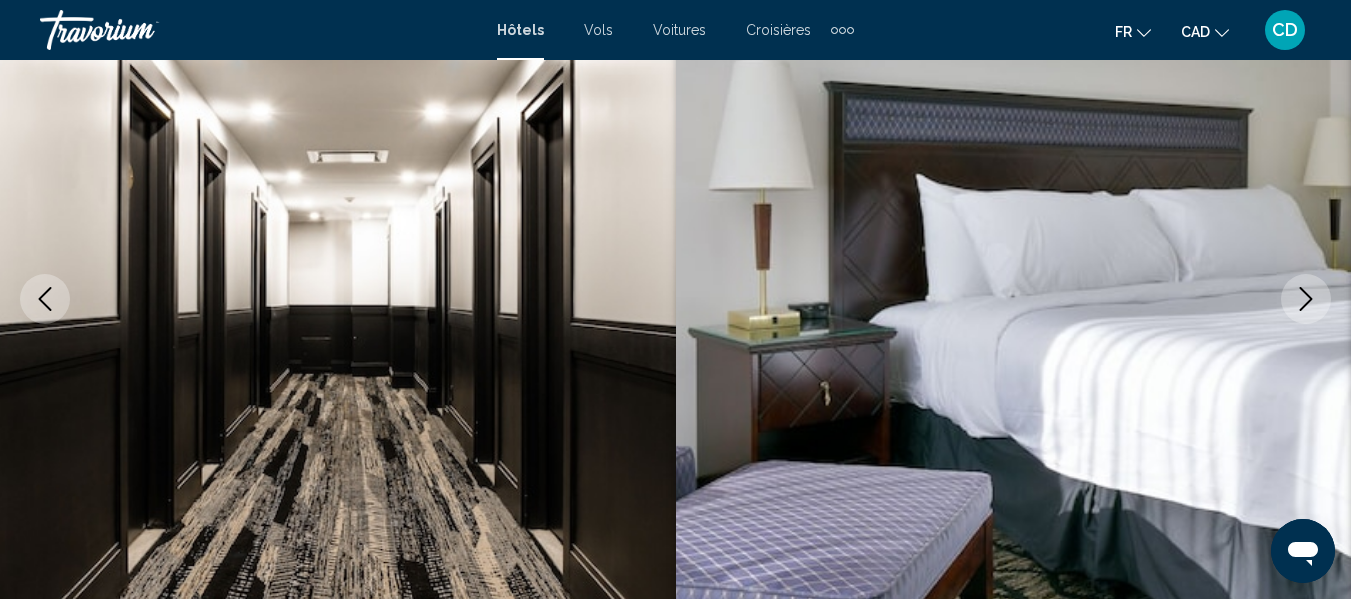 click 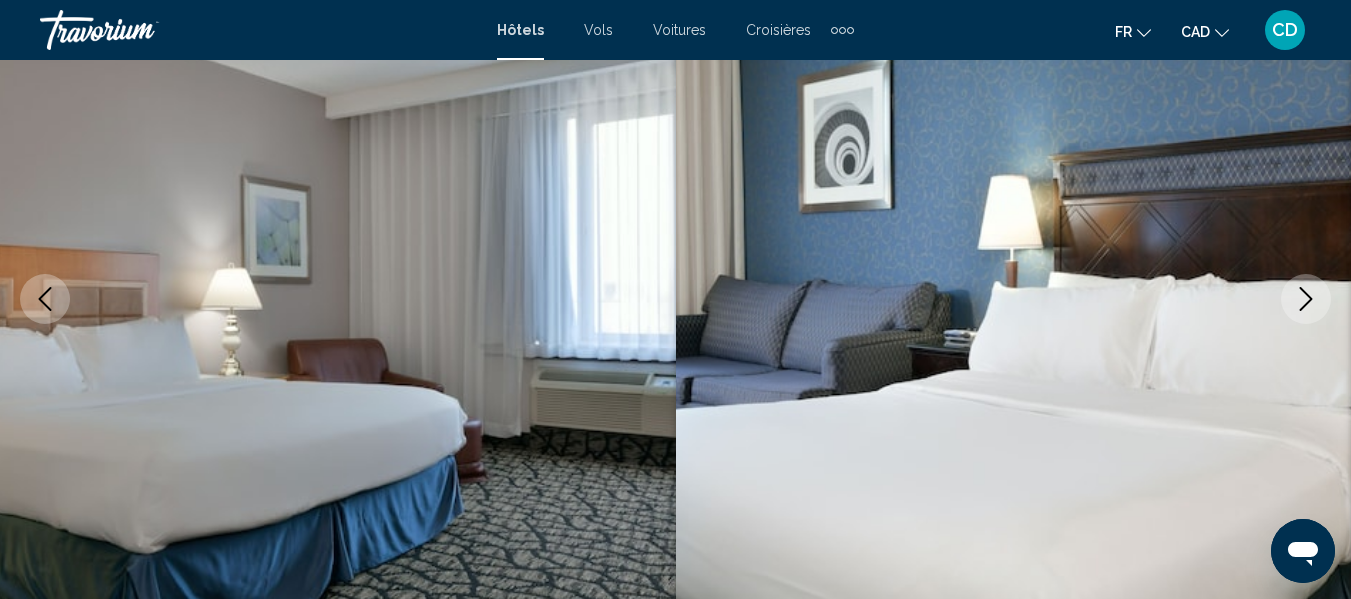 click 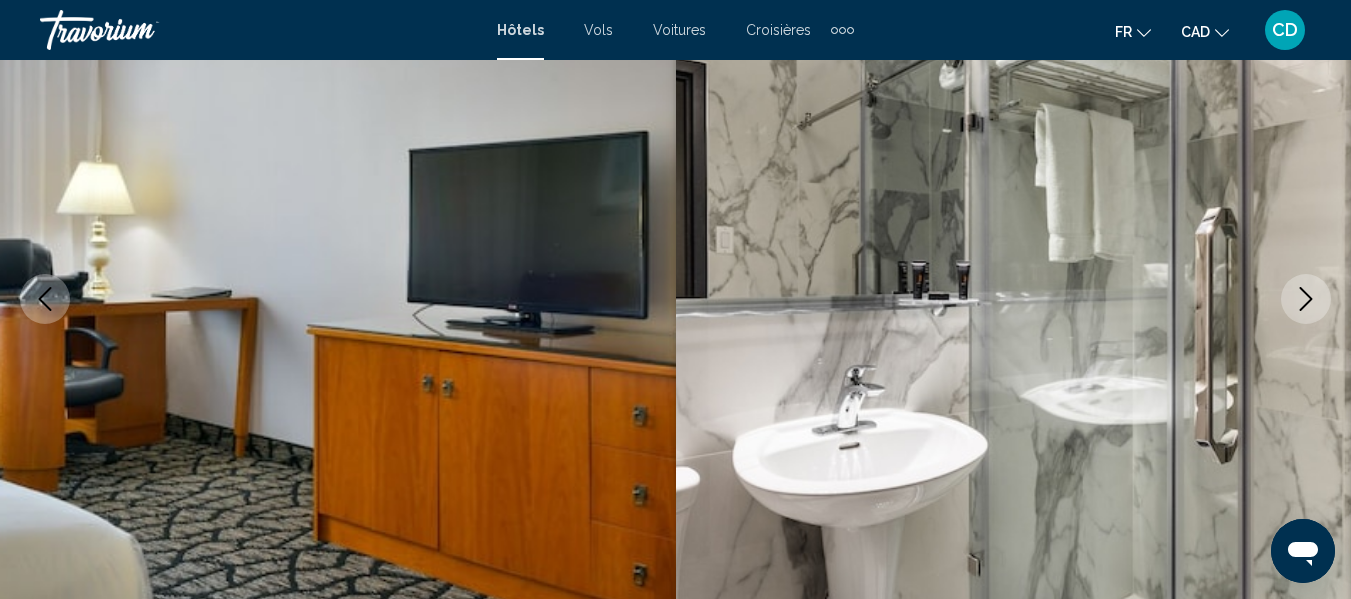 click 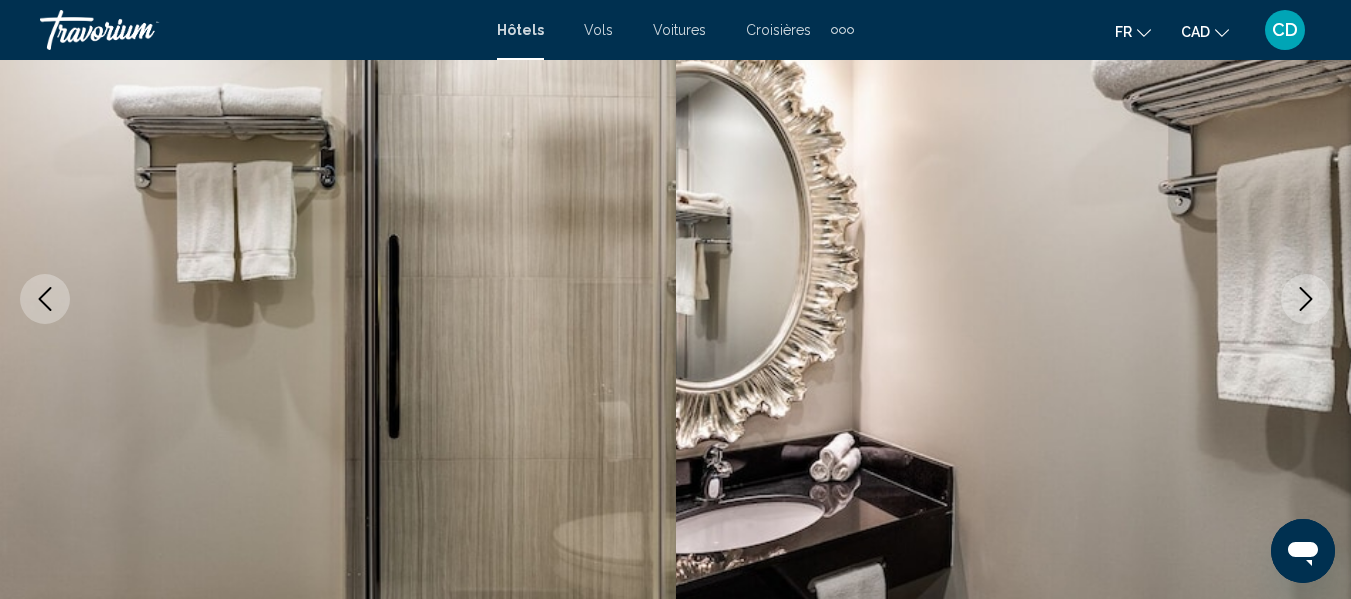 click 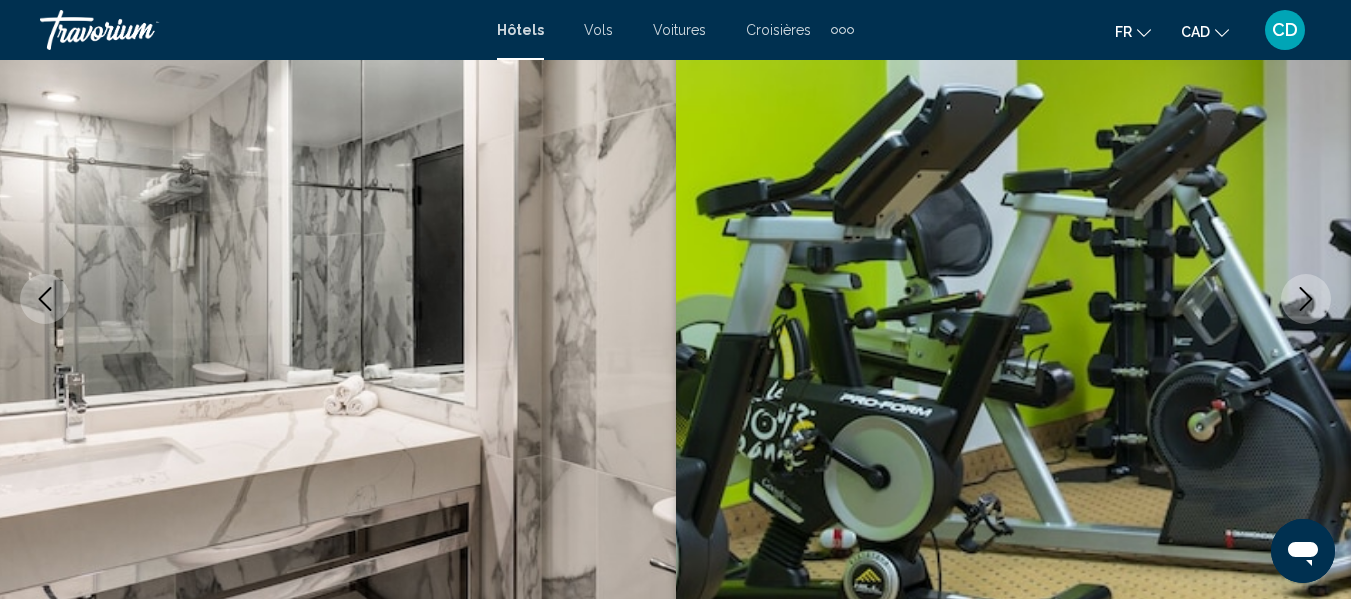 click 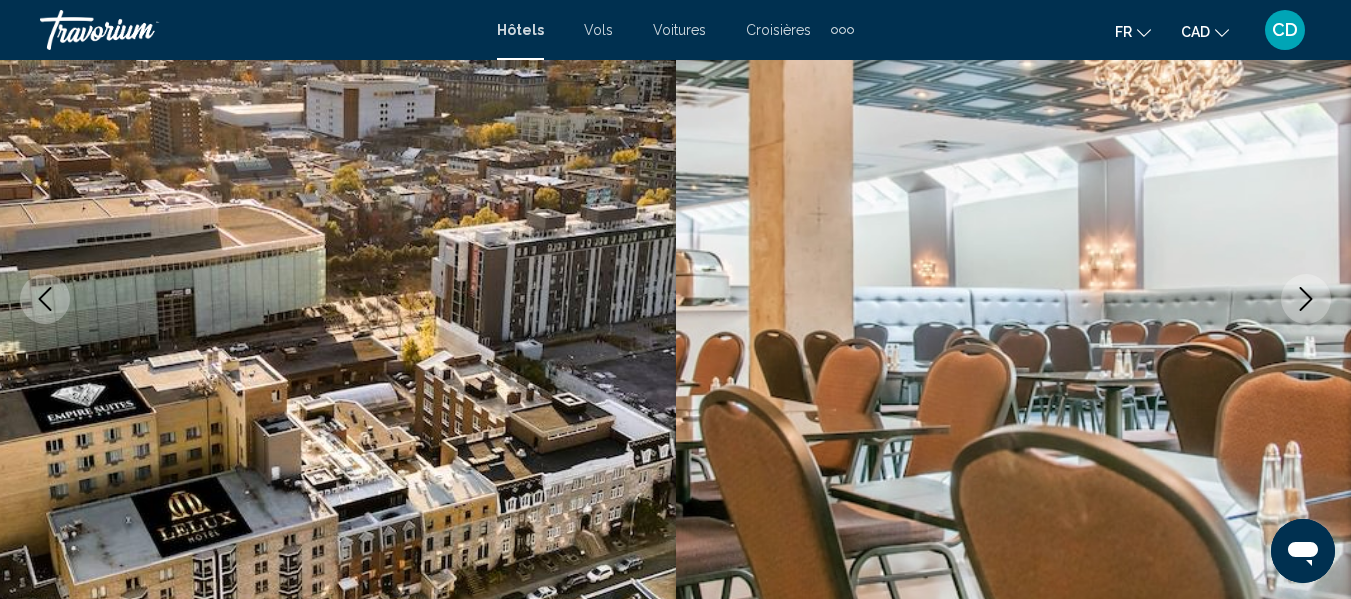 click 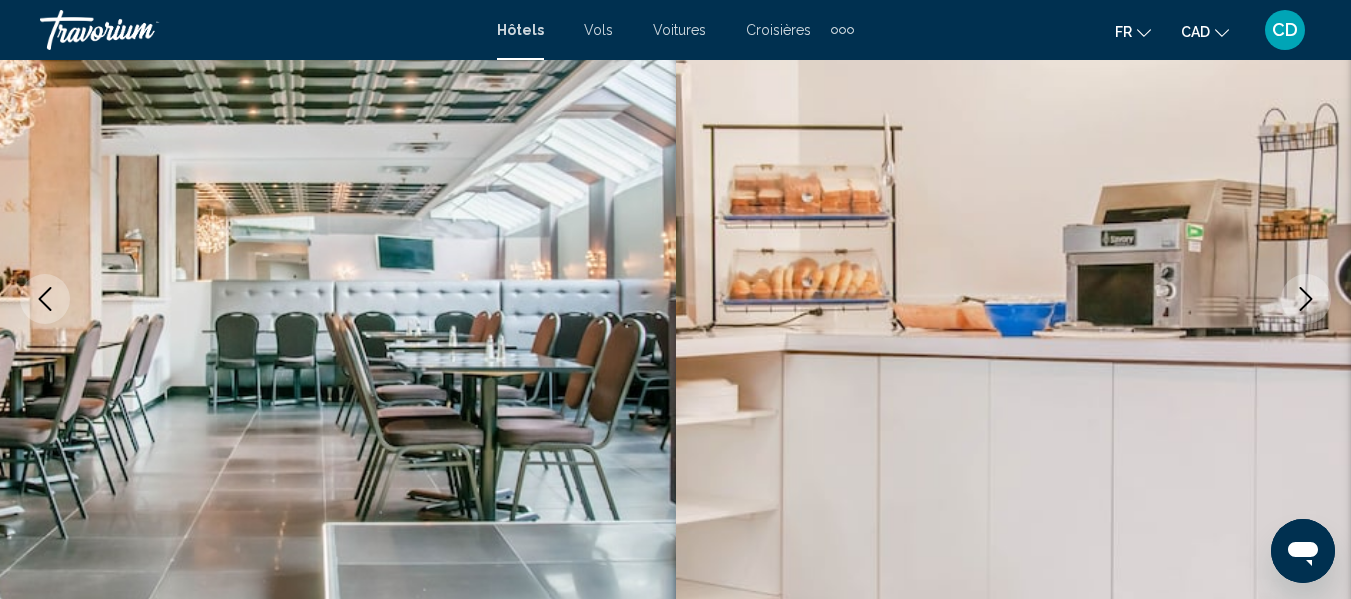 click 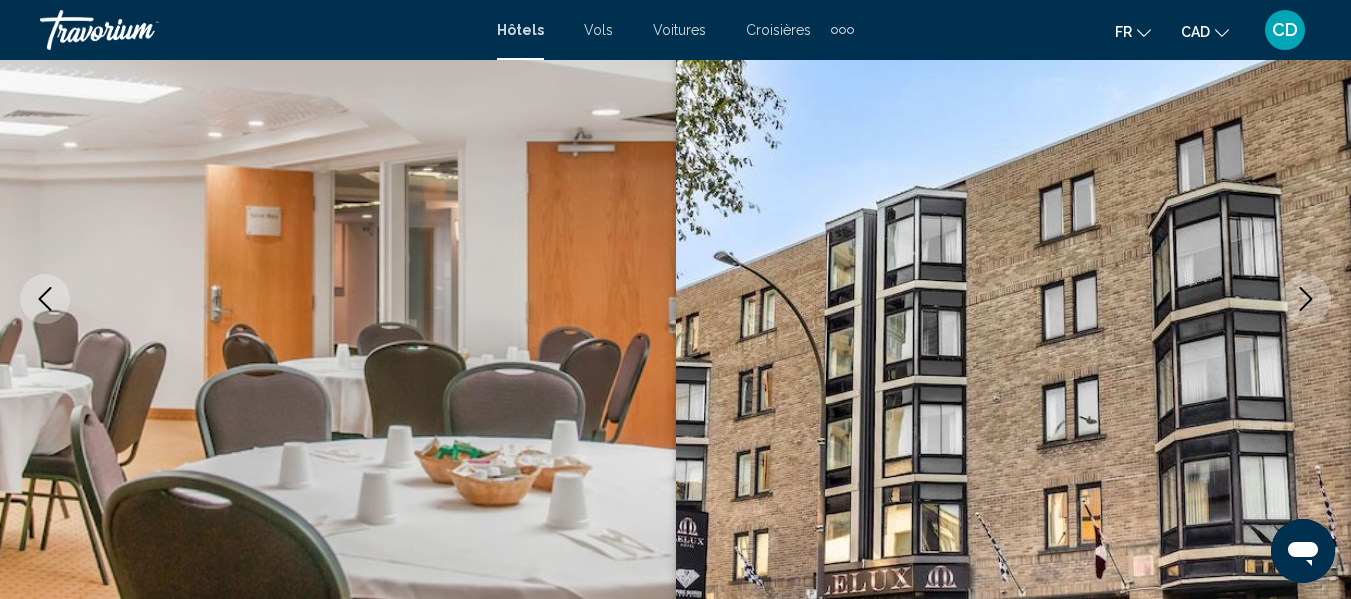 click at bounding box center [1306, 299] 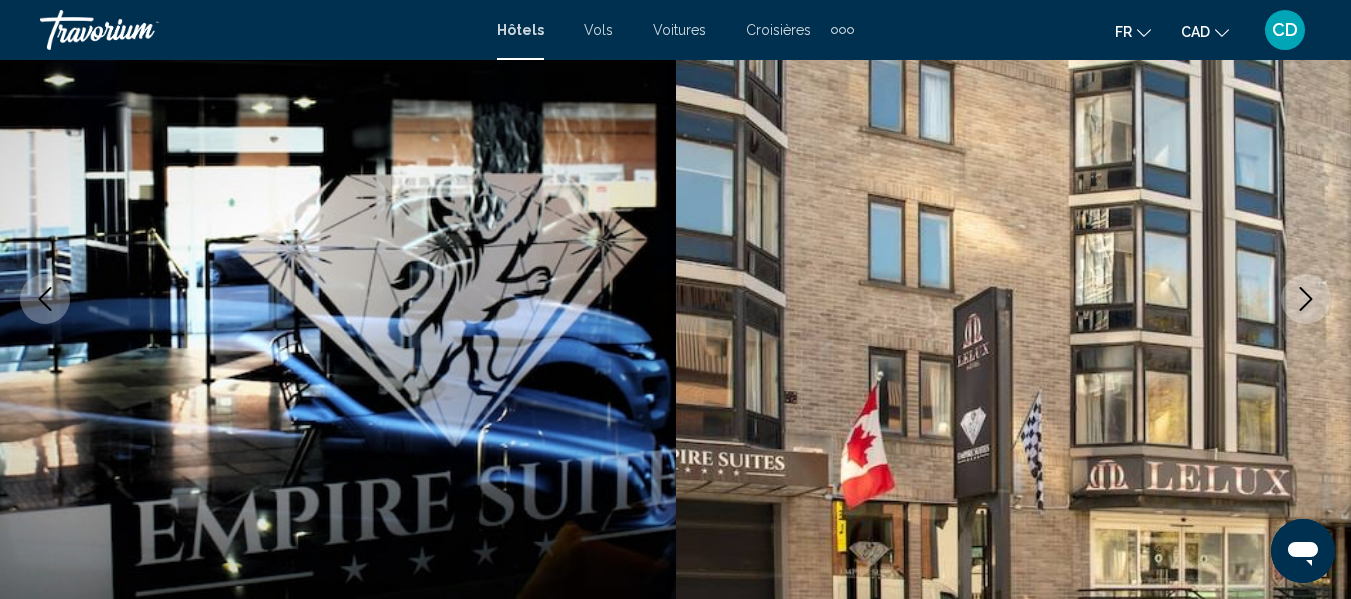 click 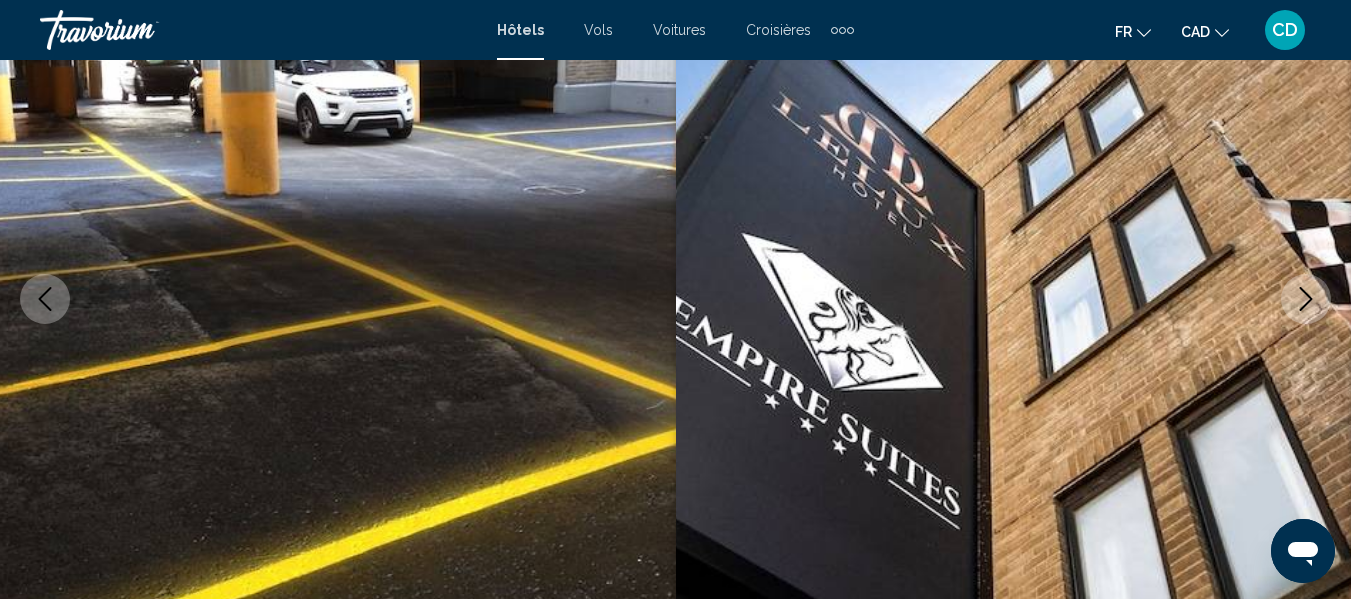 click 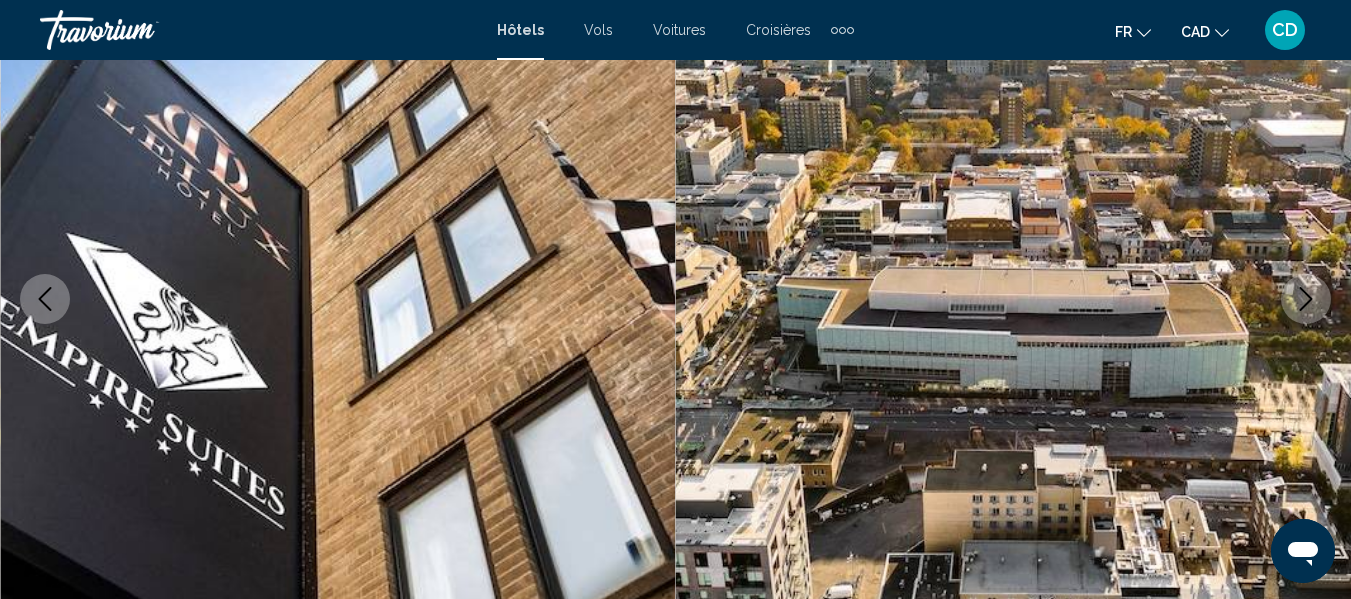 click 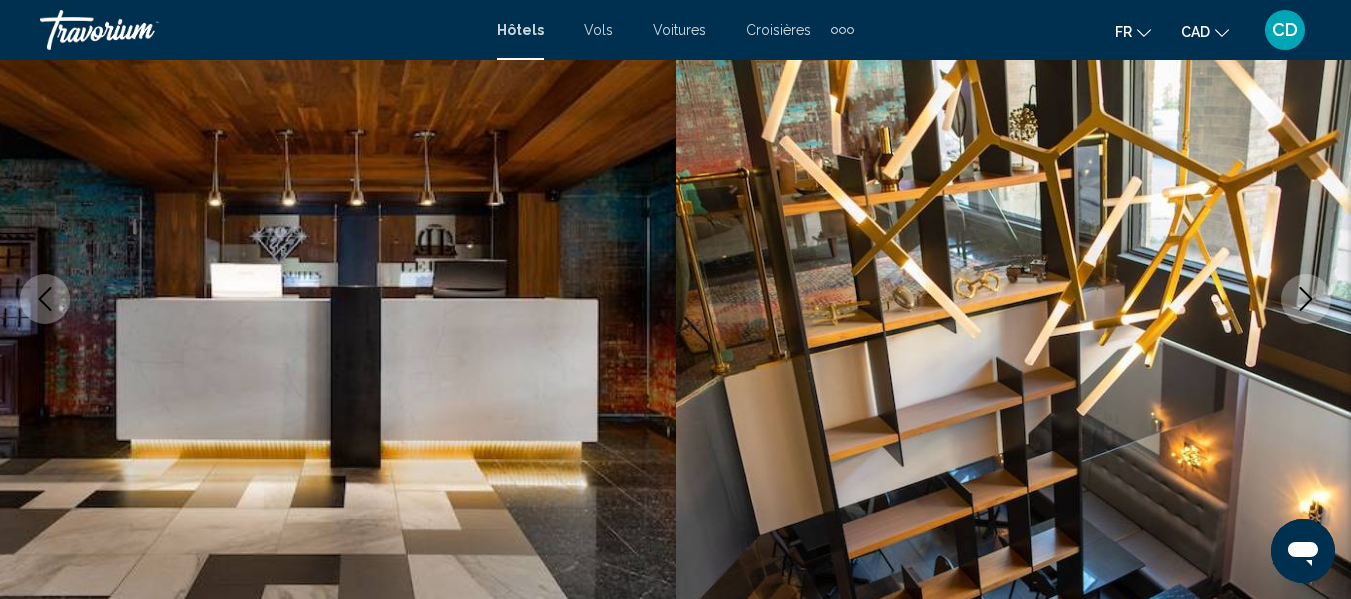 click 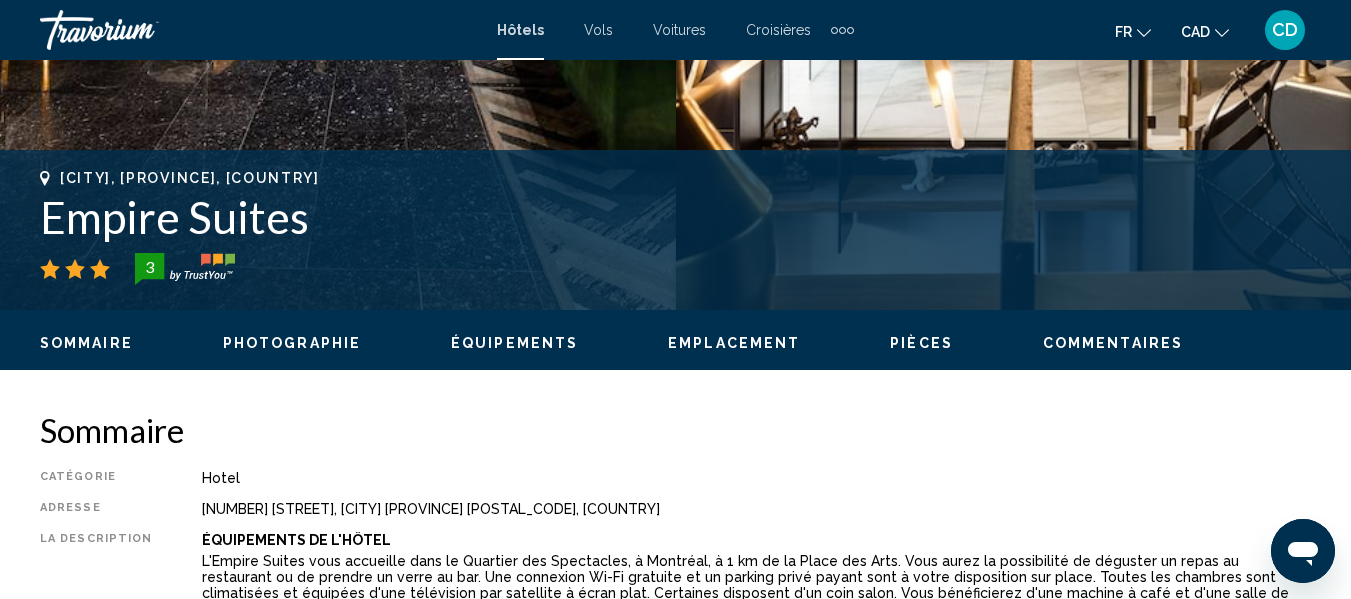 scroll, scrollTop: 736, scrollLeft: 0, axis: vertical 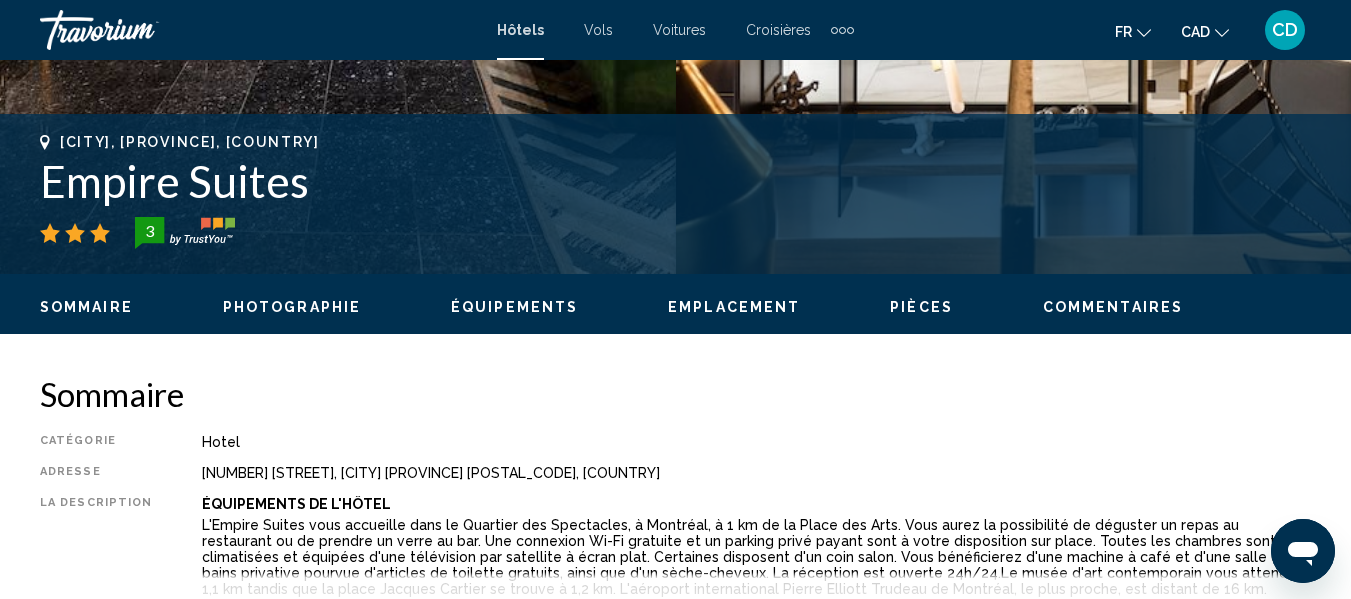 click on "Sommaire
Photographie
Équipements
Emplacement
Pièces
Commentaires
Voir les disponibilités" 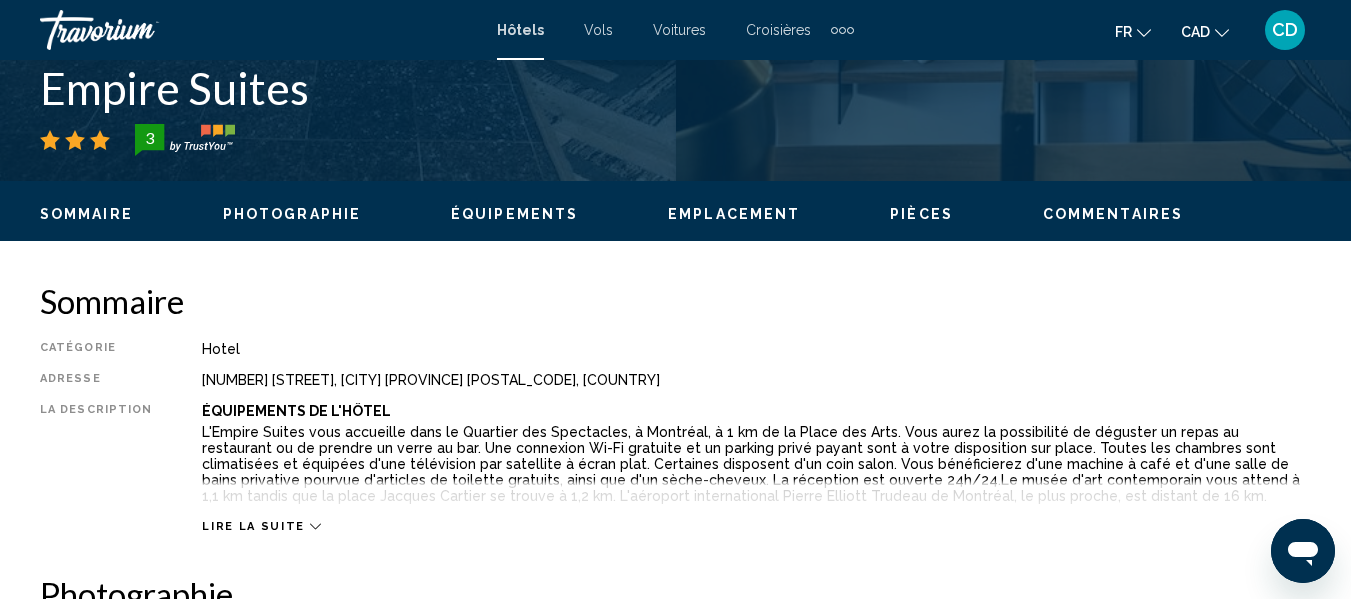 scroll, scrollTop: 1036, scrollLeft: 0, axis: vertical 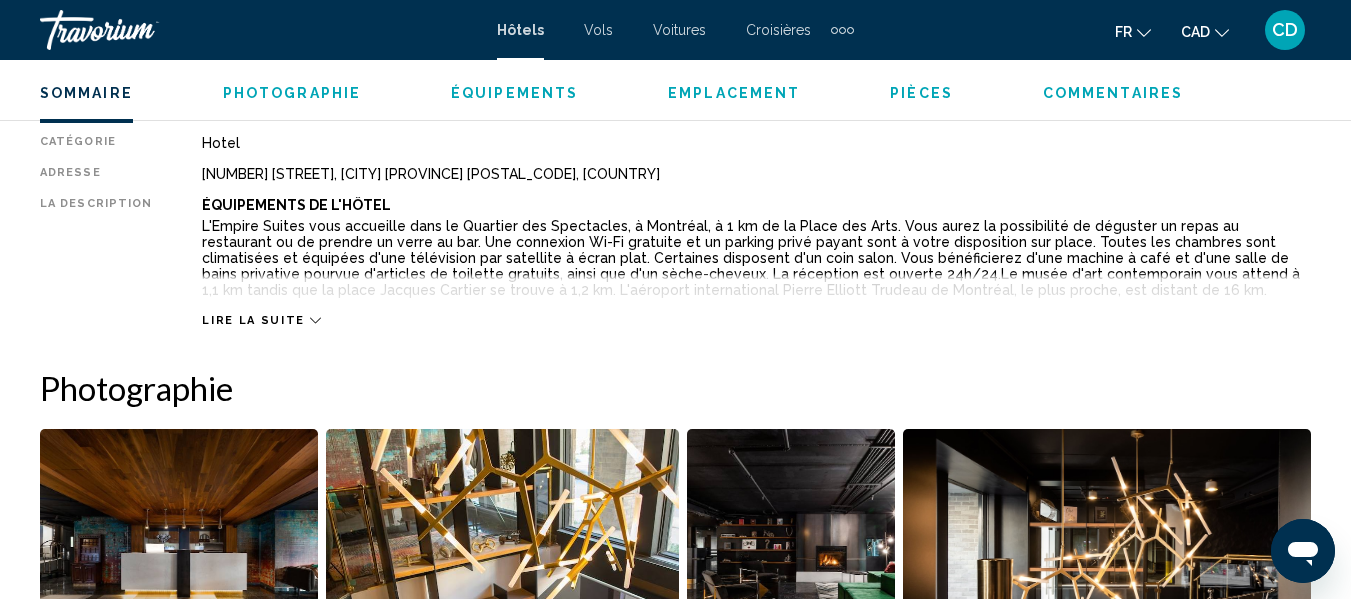 click on "Lire la suite" at bounding box center (253, 320) 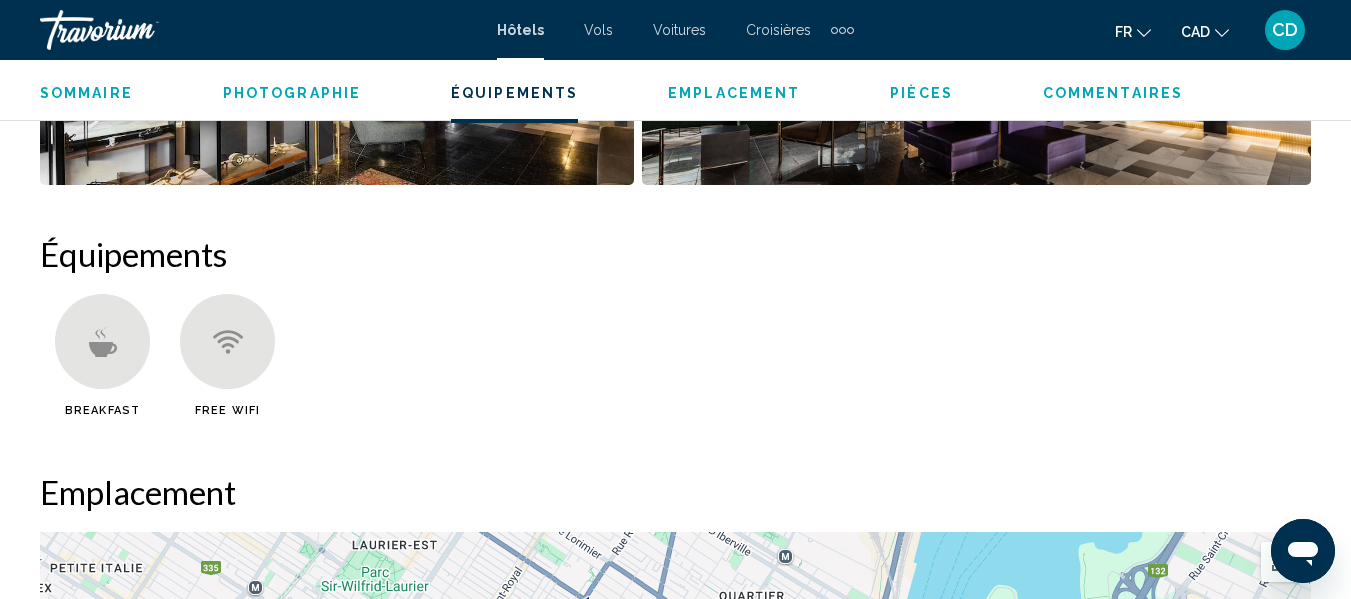 scroll, scrollTop: 1936, scrollLeft: 0, axis: vertical 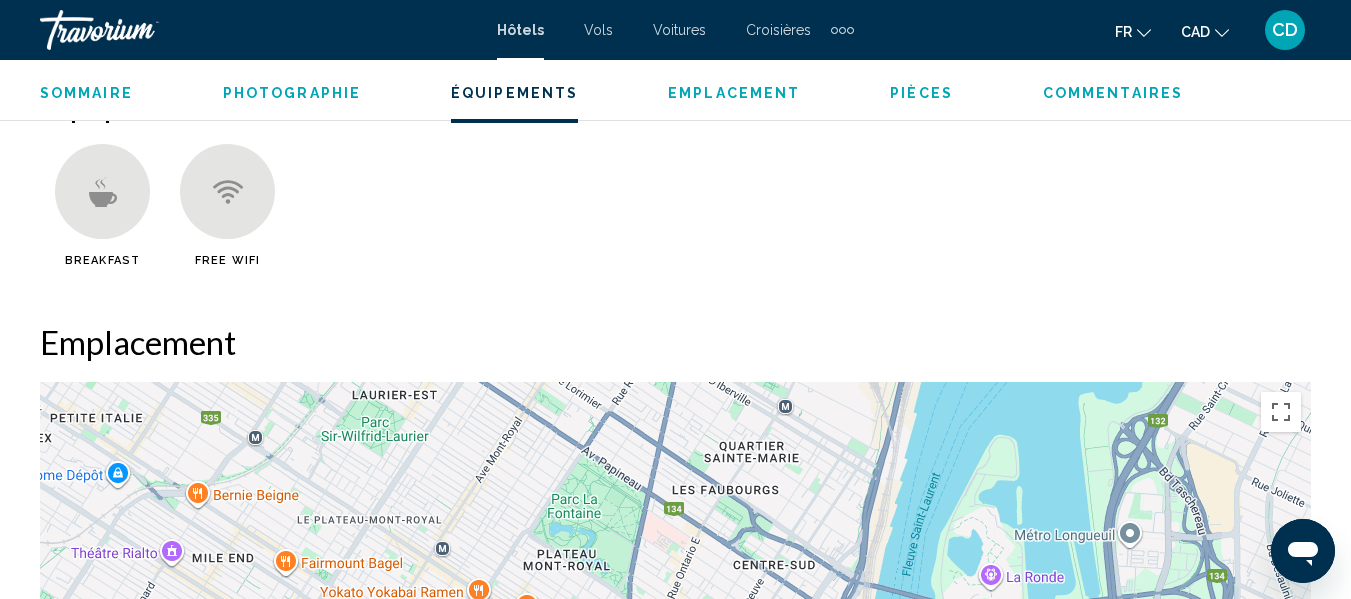 click on "Emplacement" at bounding box center (734, 93) 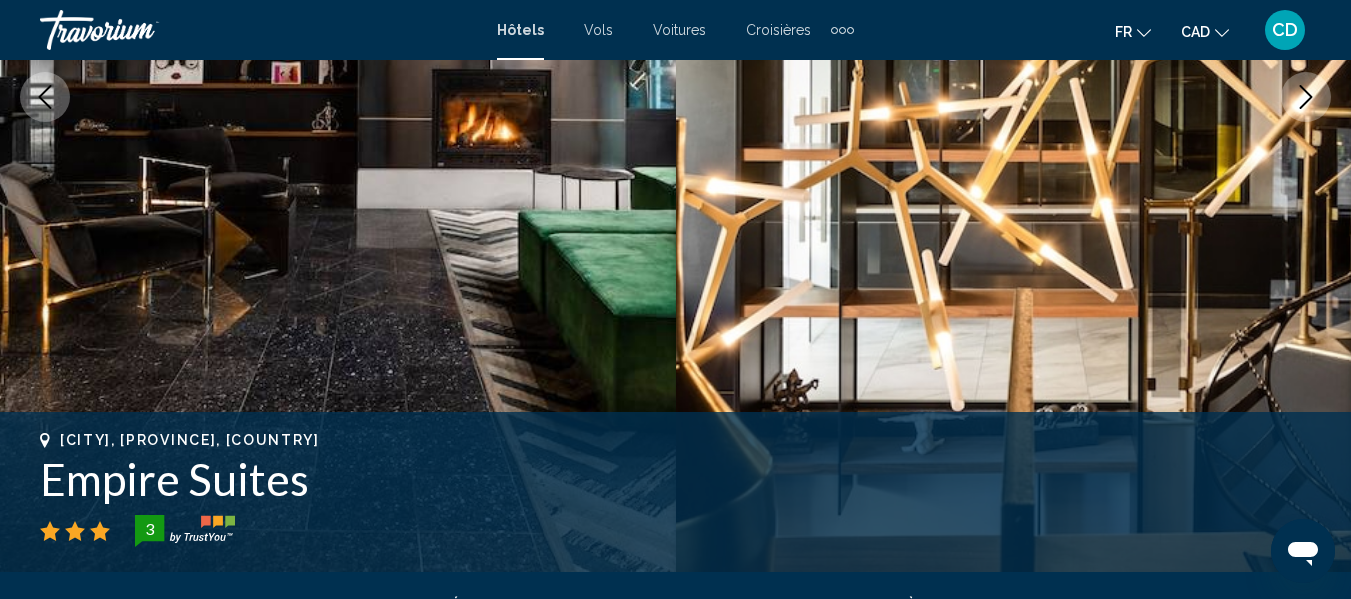 scroll, scrollTop: 0, scrollLeft: 0, axis: both 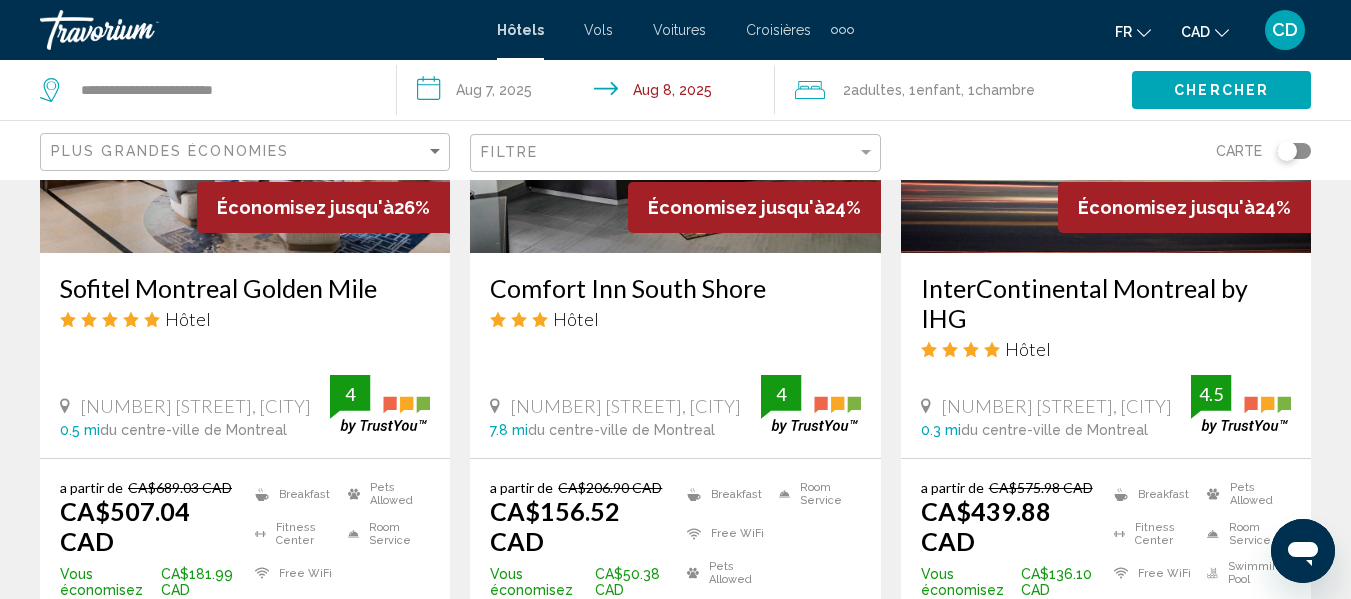 click on "Comfort Inn South Shore" at bounding box center [675, 288] 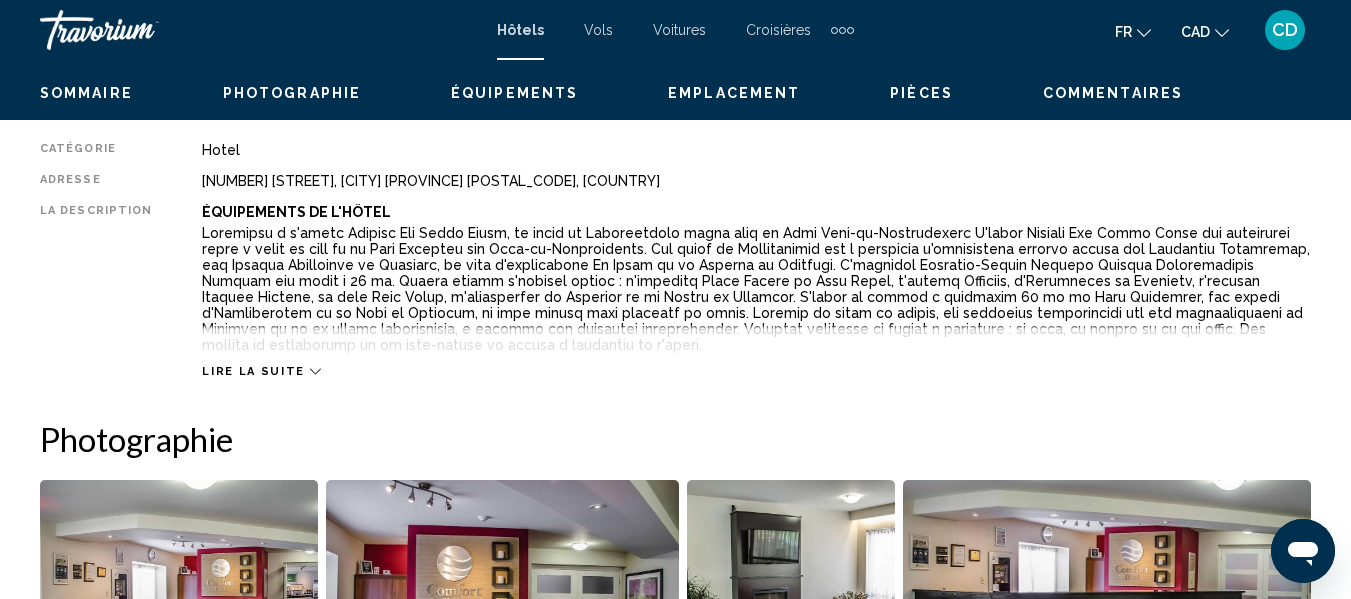 scroll, scrollTop: 1036, scrollLeft: 0, axis: vertical 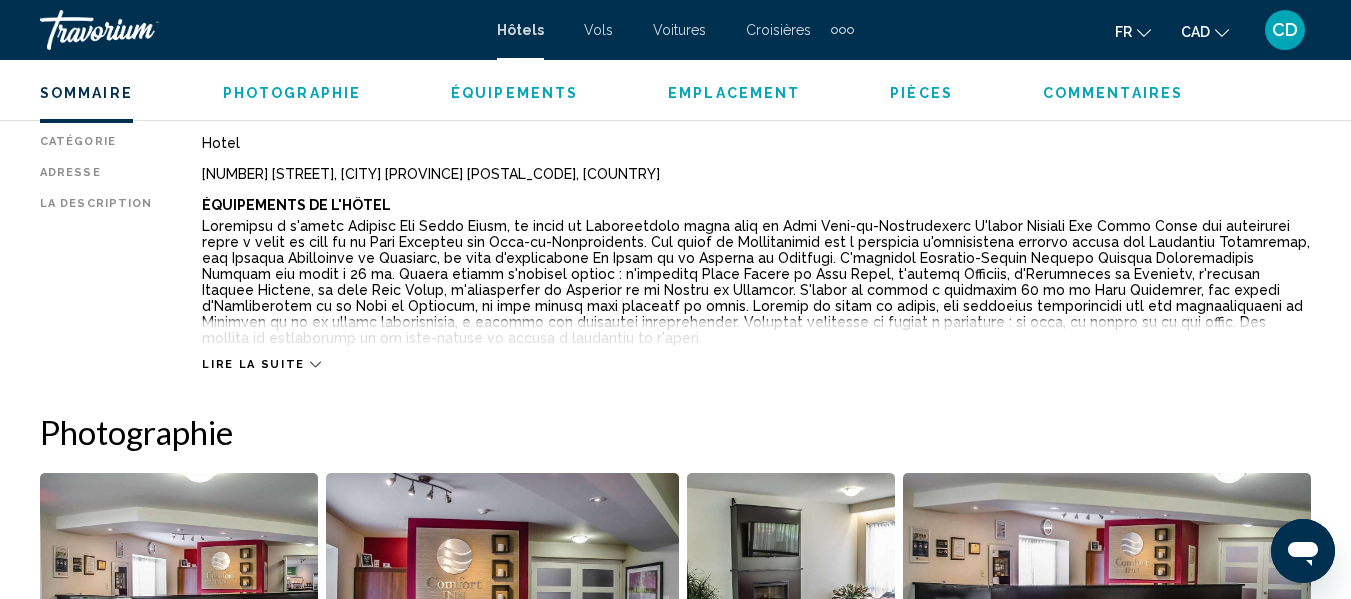 click on "Lire la suite" at bounding box center (253, 364) 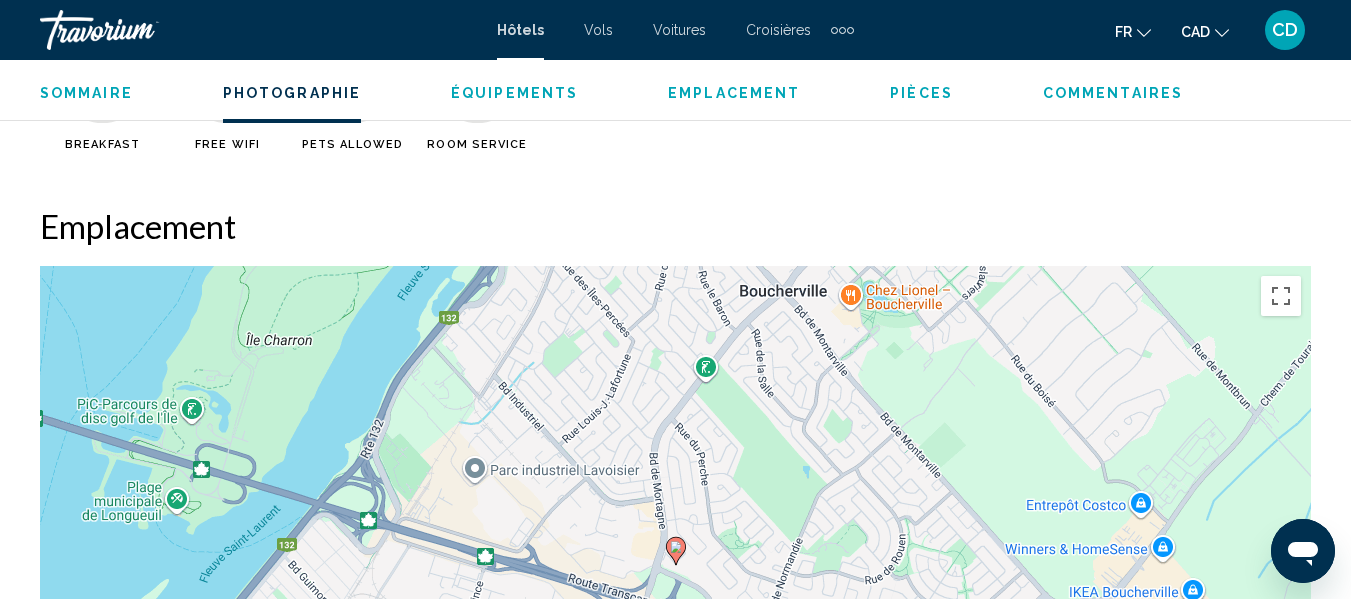 scroll, scrollTop: 1636, scrollLeft: 0, axis: vertical 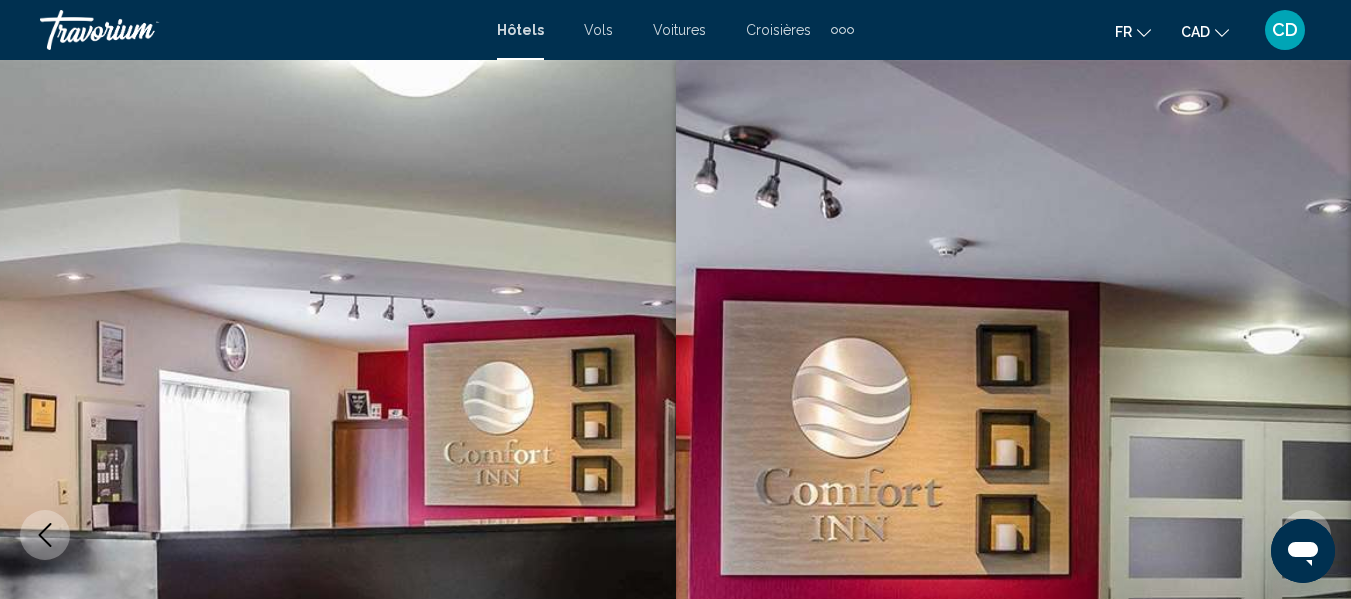 click 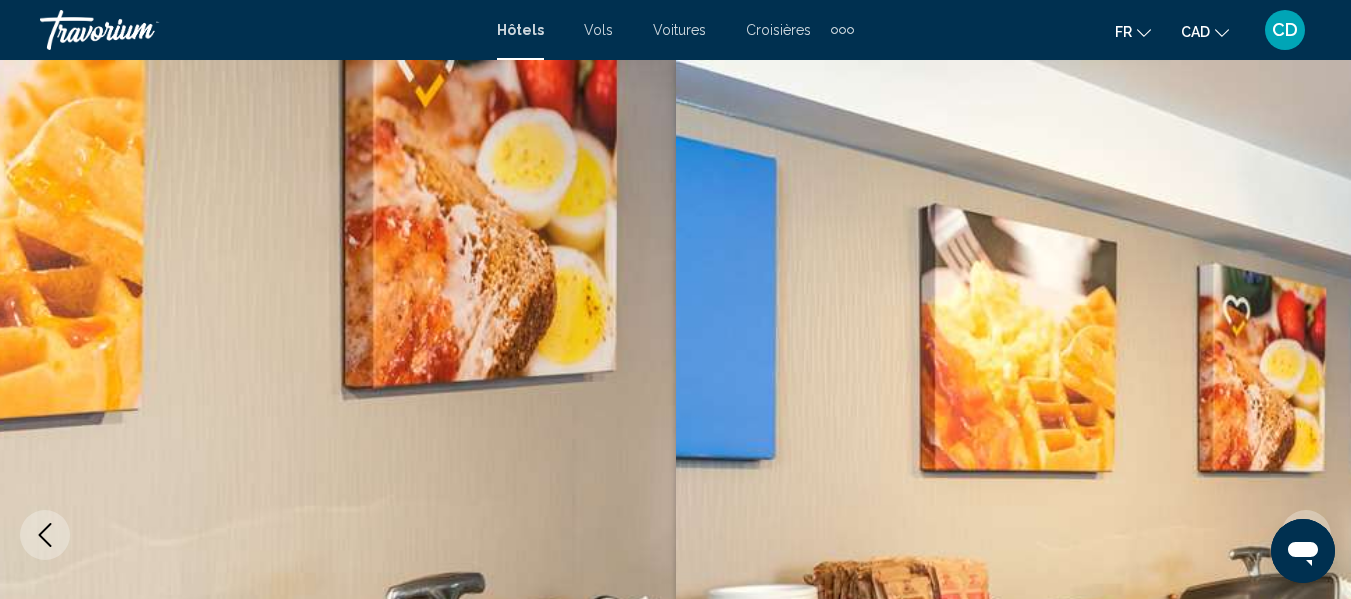 click 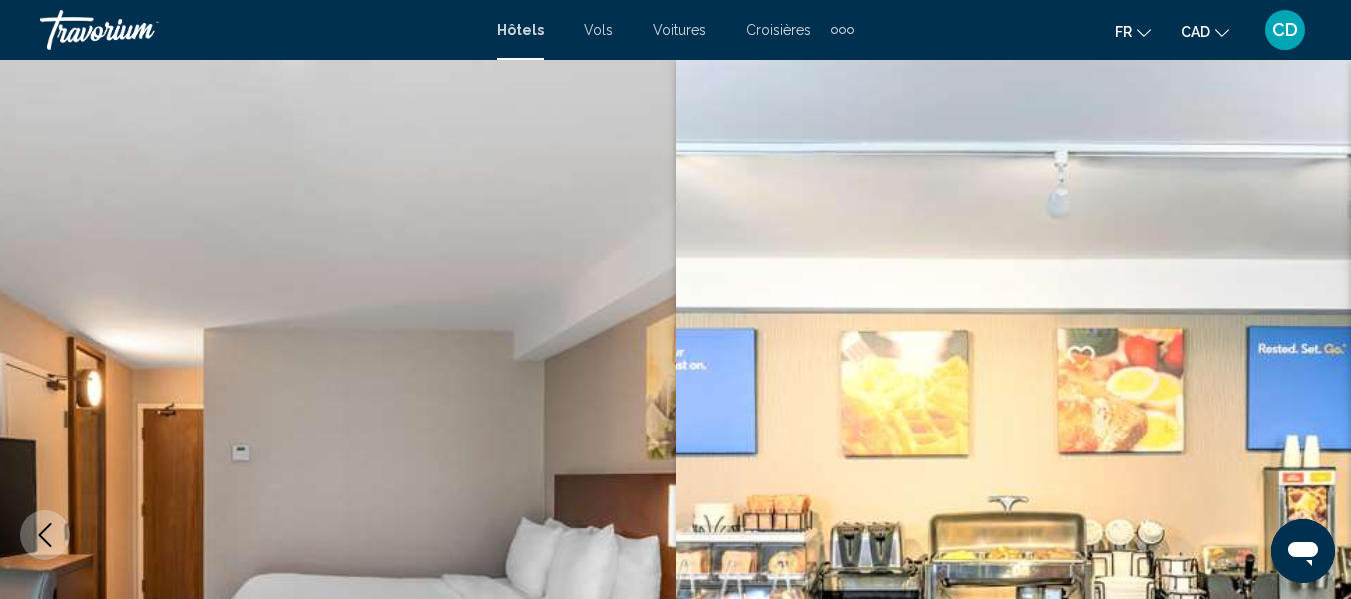 click 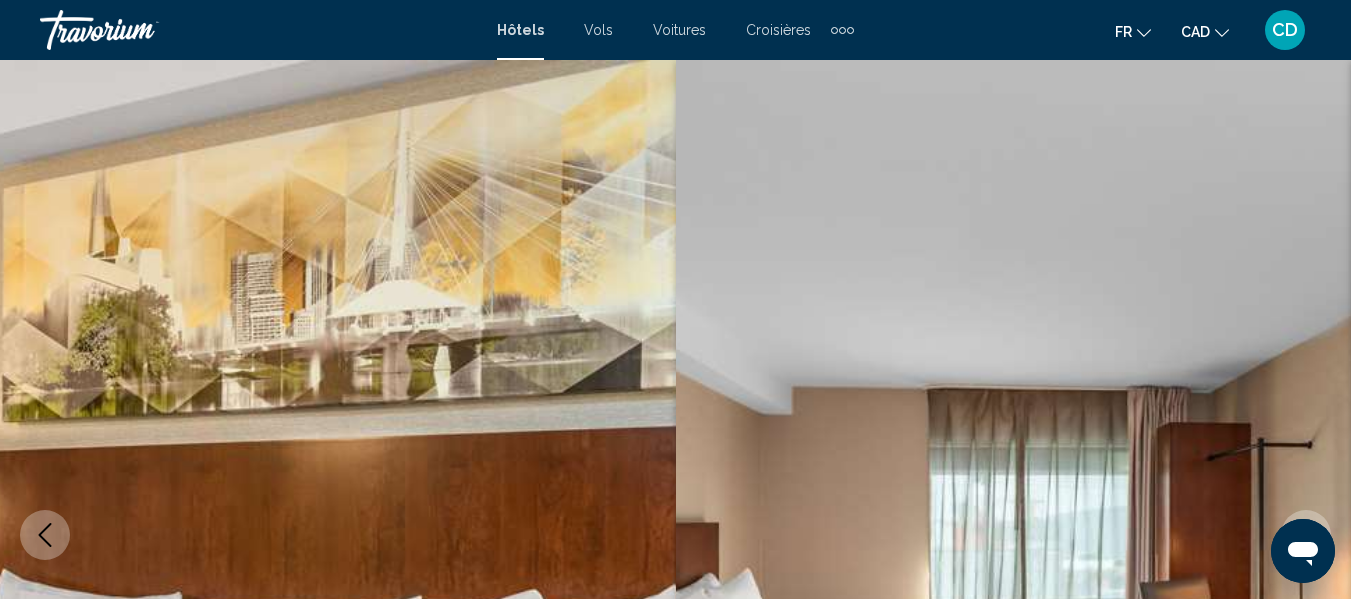 click 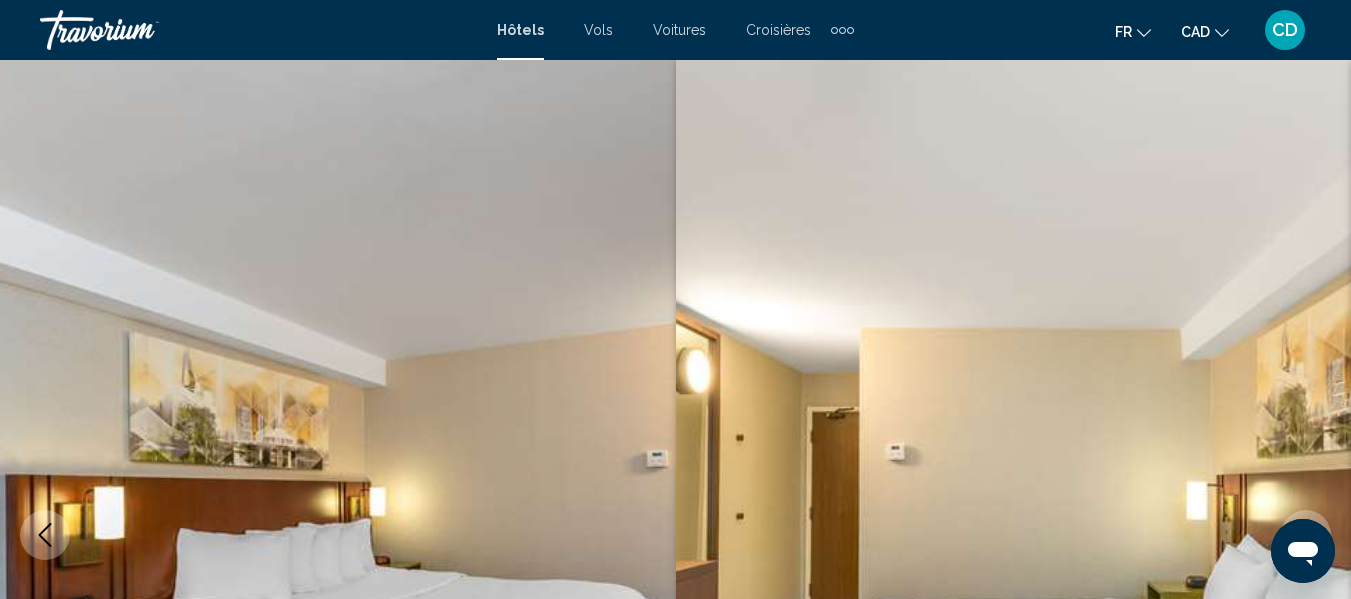 click 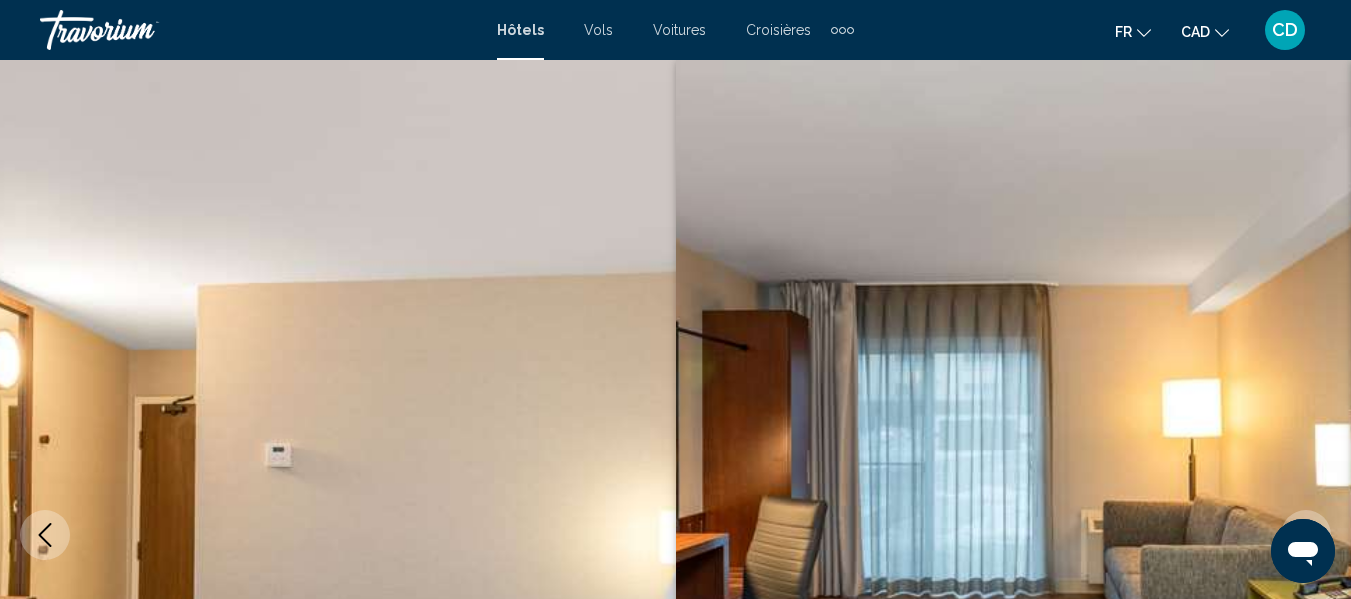 click 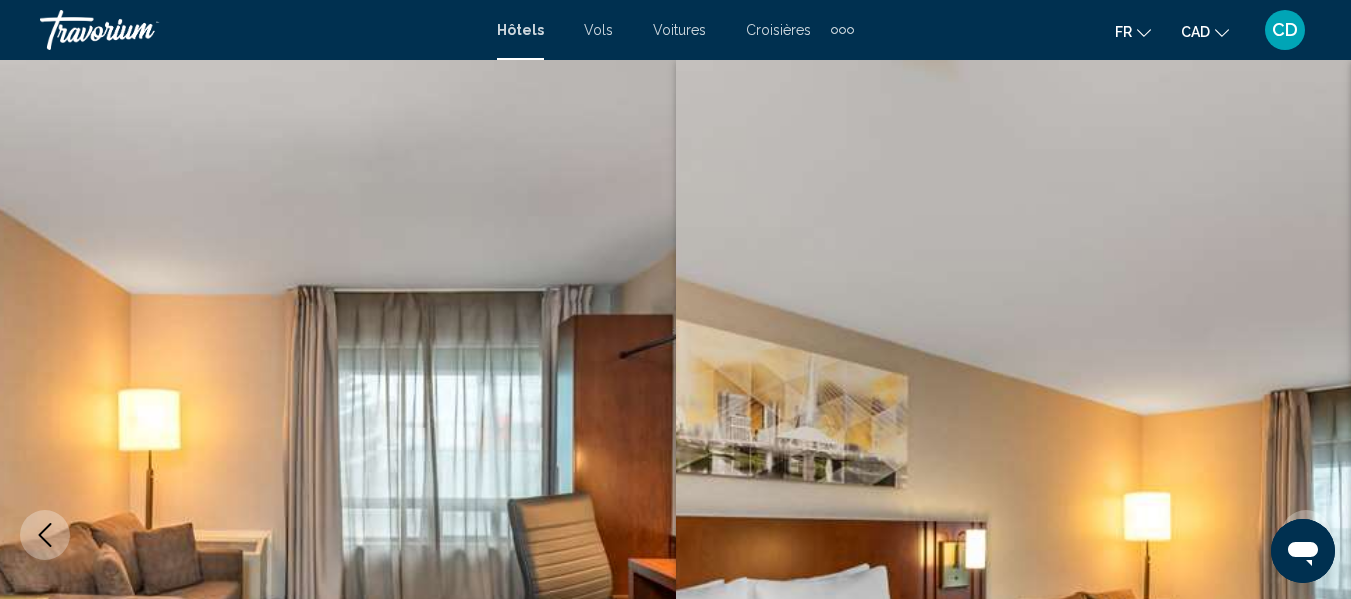 click 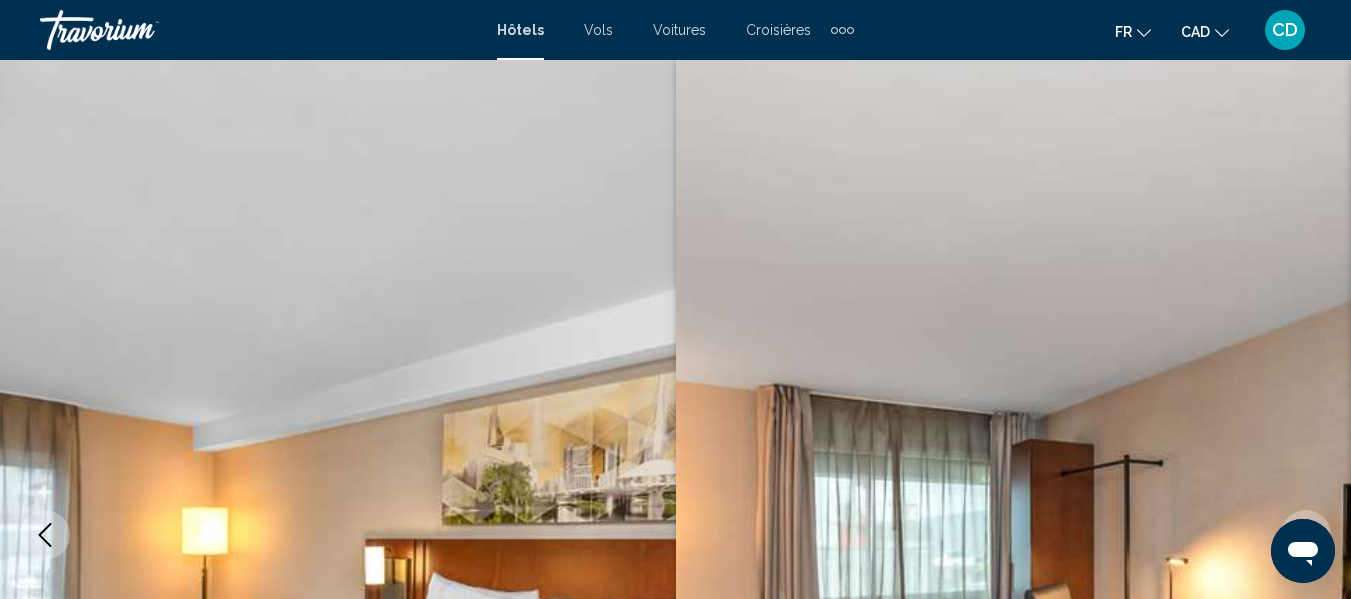 click 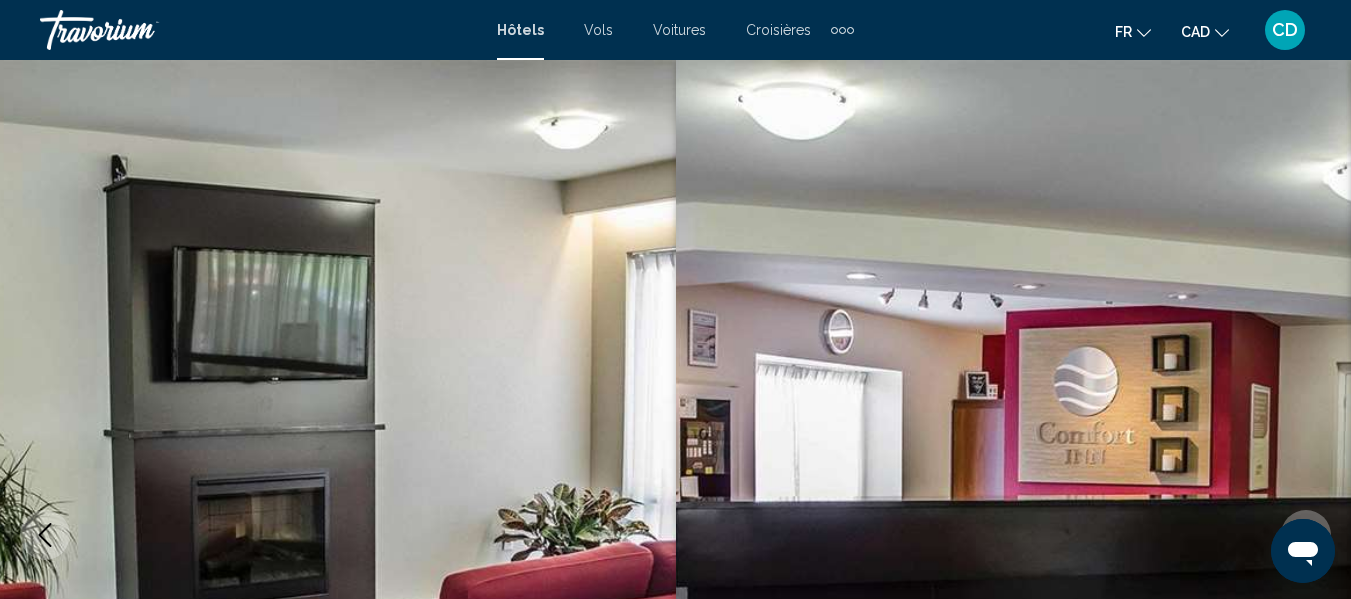click 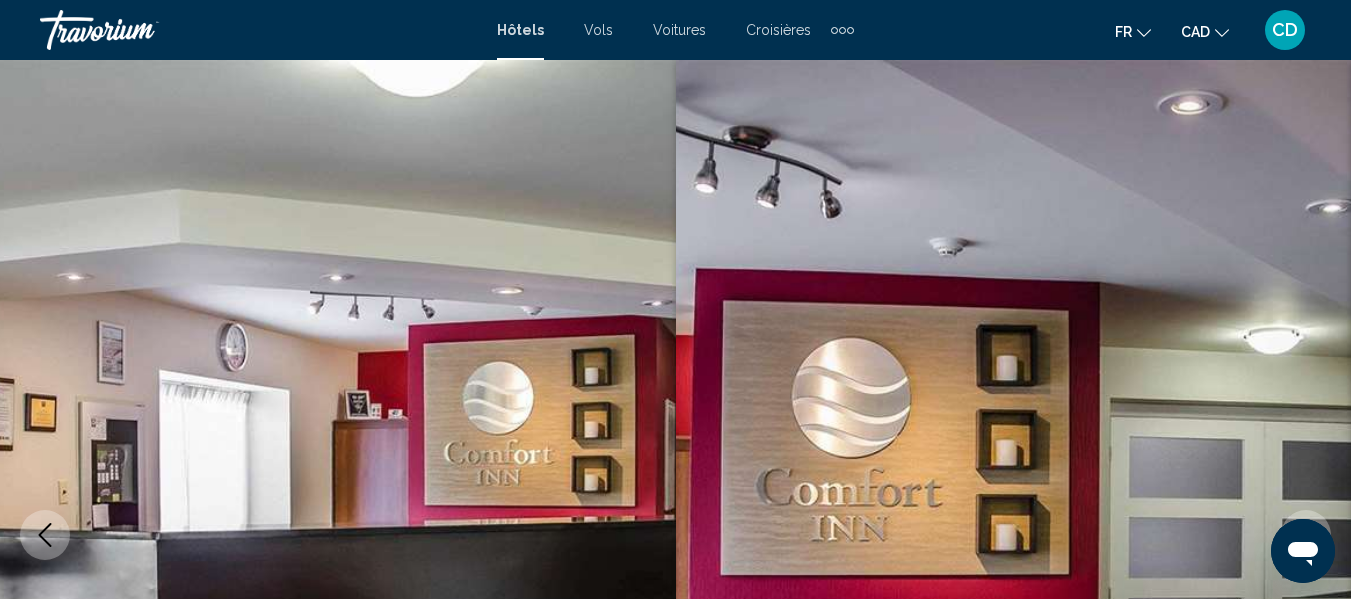 click 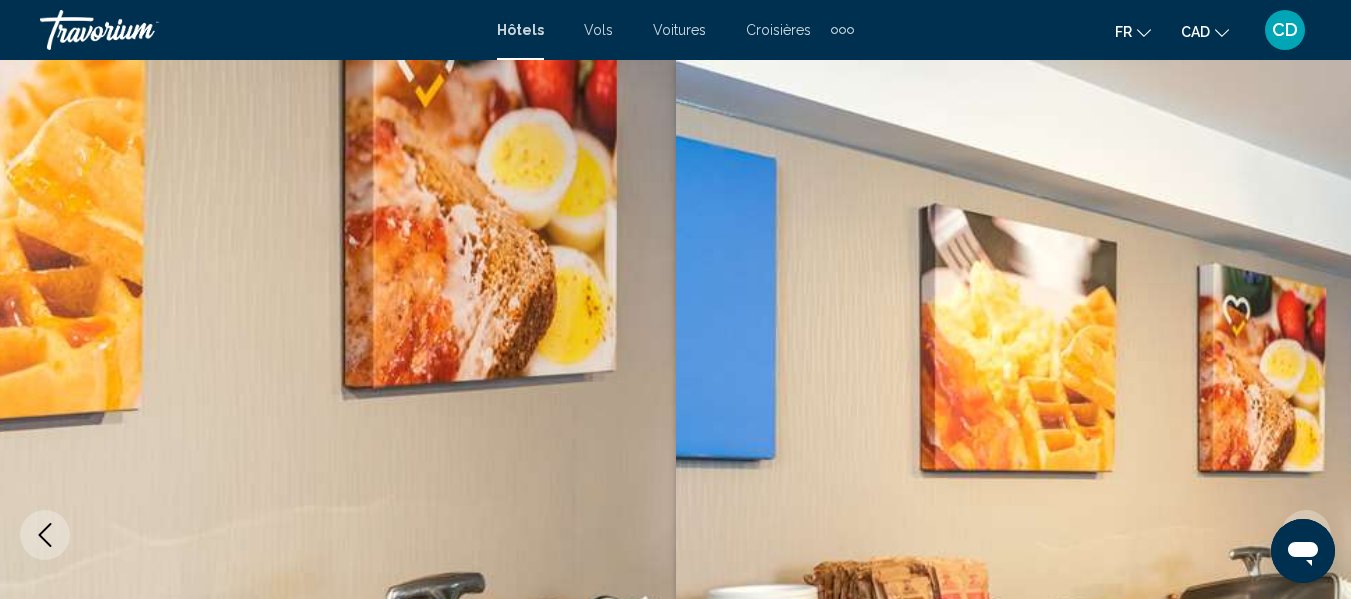 click 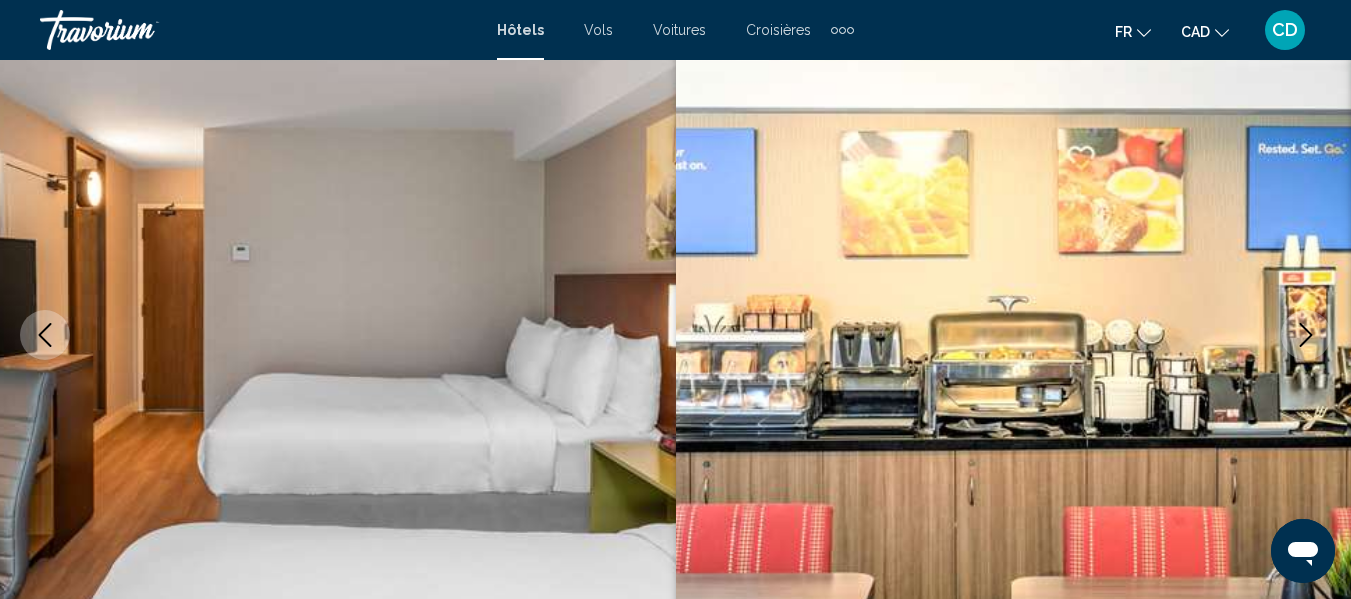 scroll, scrollTop: 0, scrollLeft: 0, axis: both 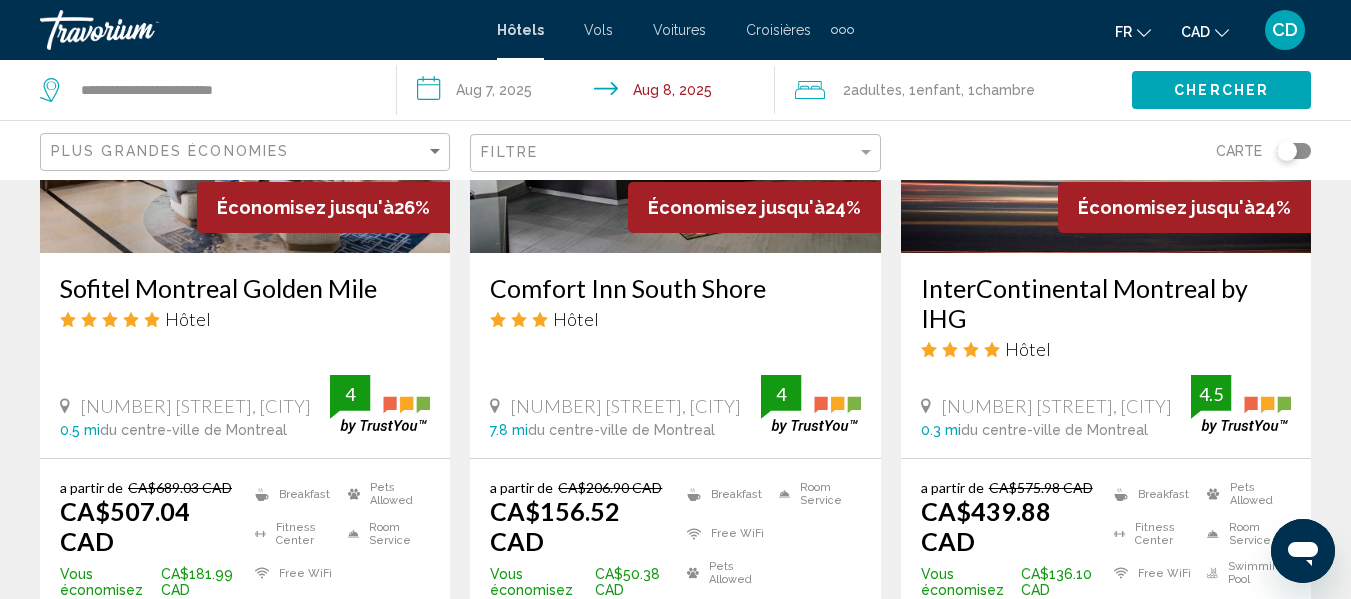 click on "Plus grandes économies" 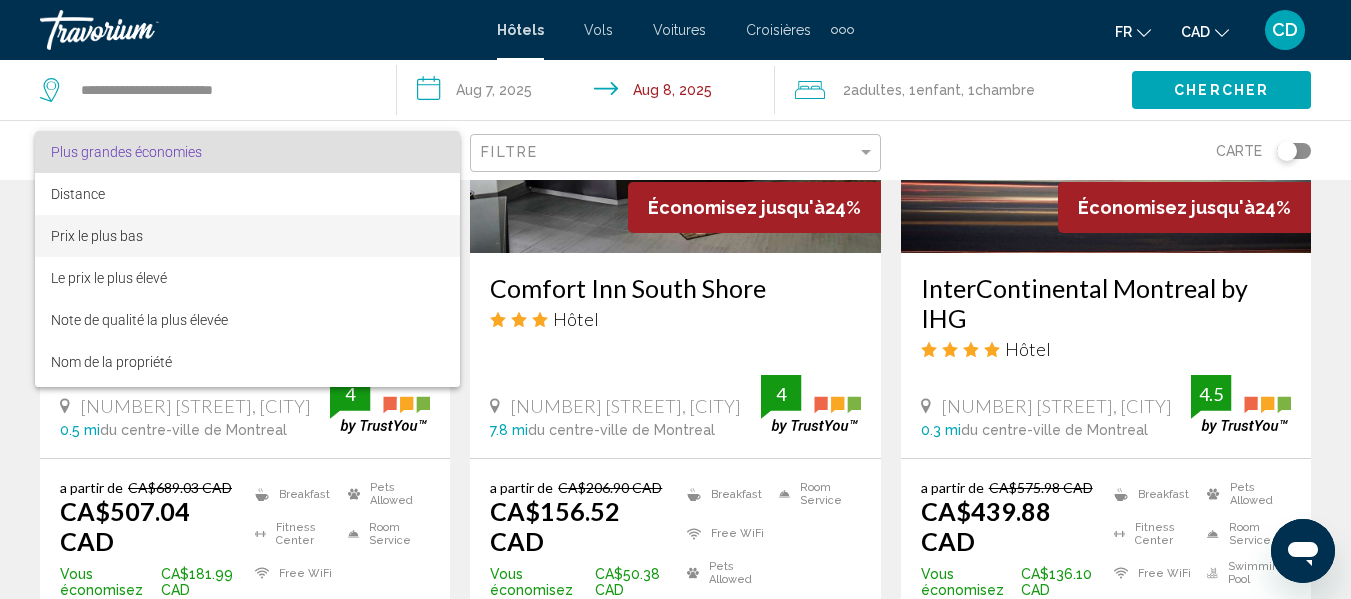 click on "Prix le plus bas" at bounding box center [97, 236] 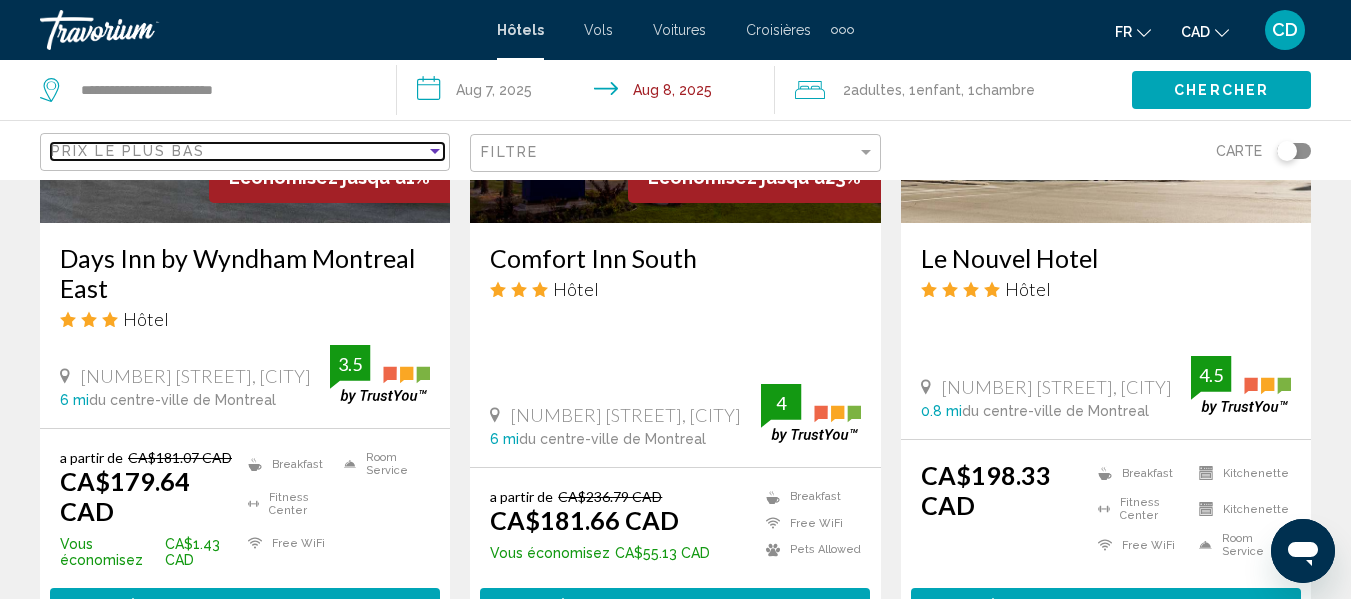 scroll, scrollTop: 316, scrollLeft: 0, axis: vertical 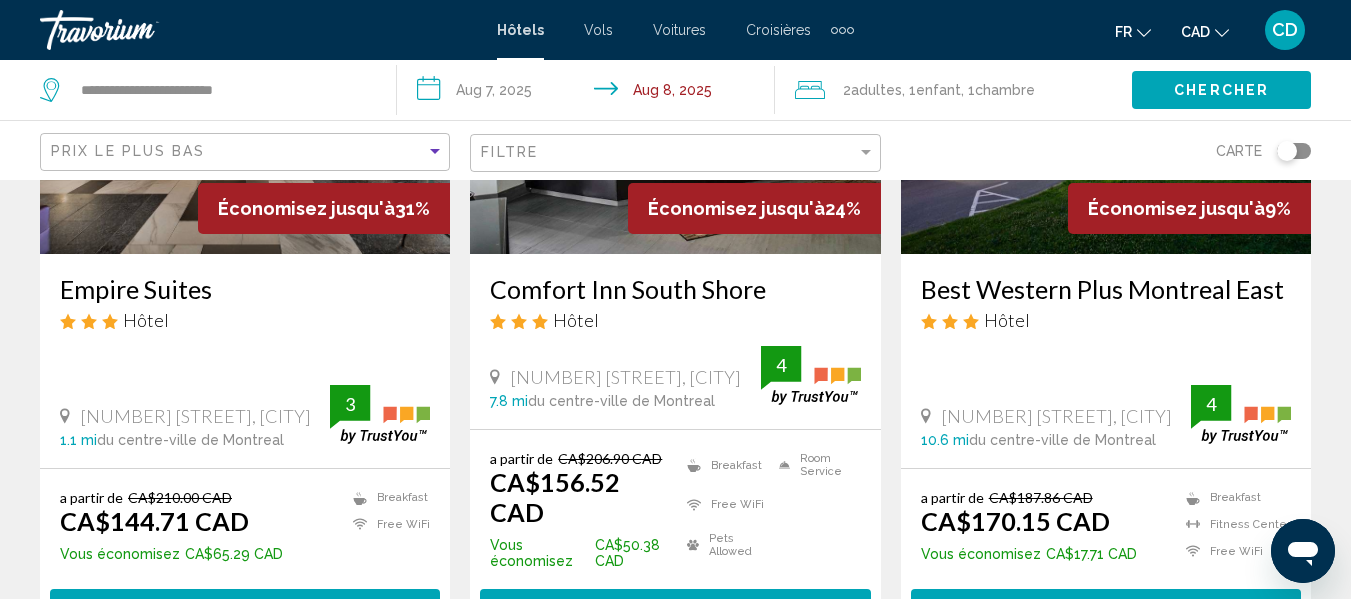 click on "Chercher" 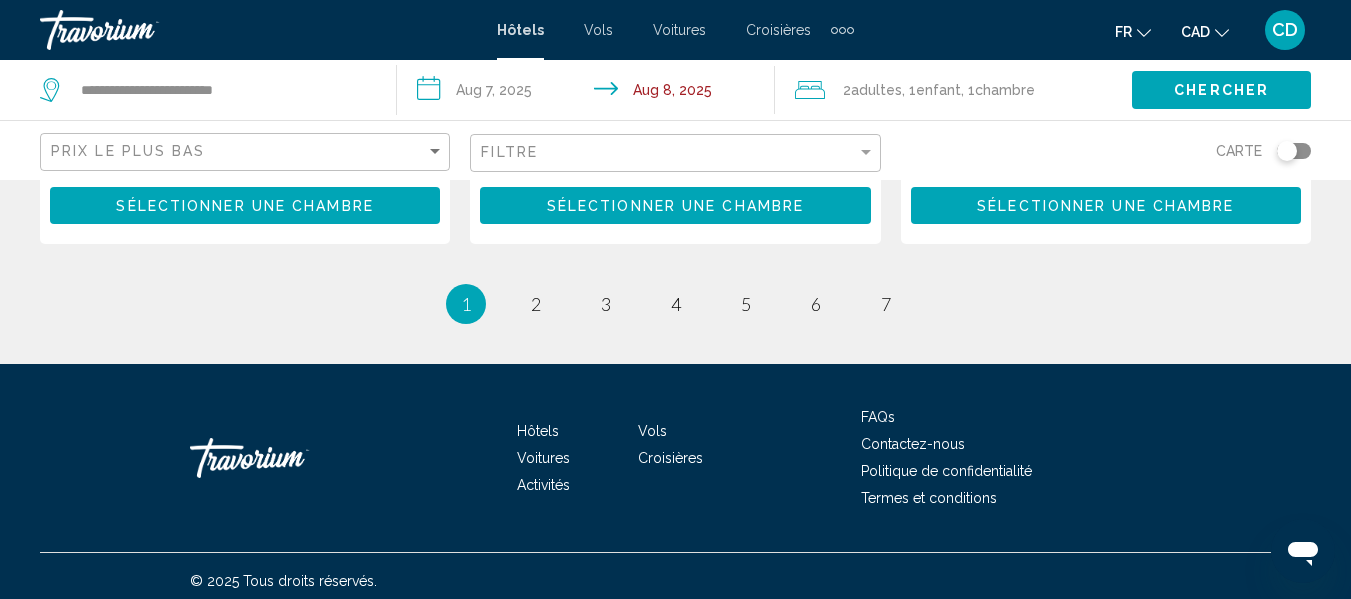 scroll, scrollTop: 3041, scrollLeft: 0, axis: vertical 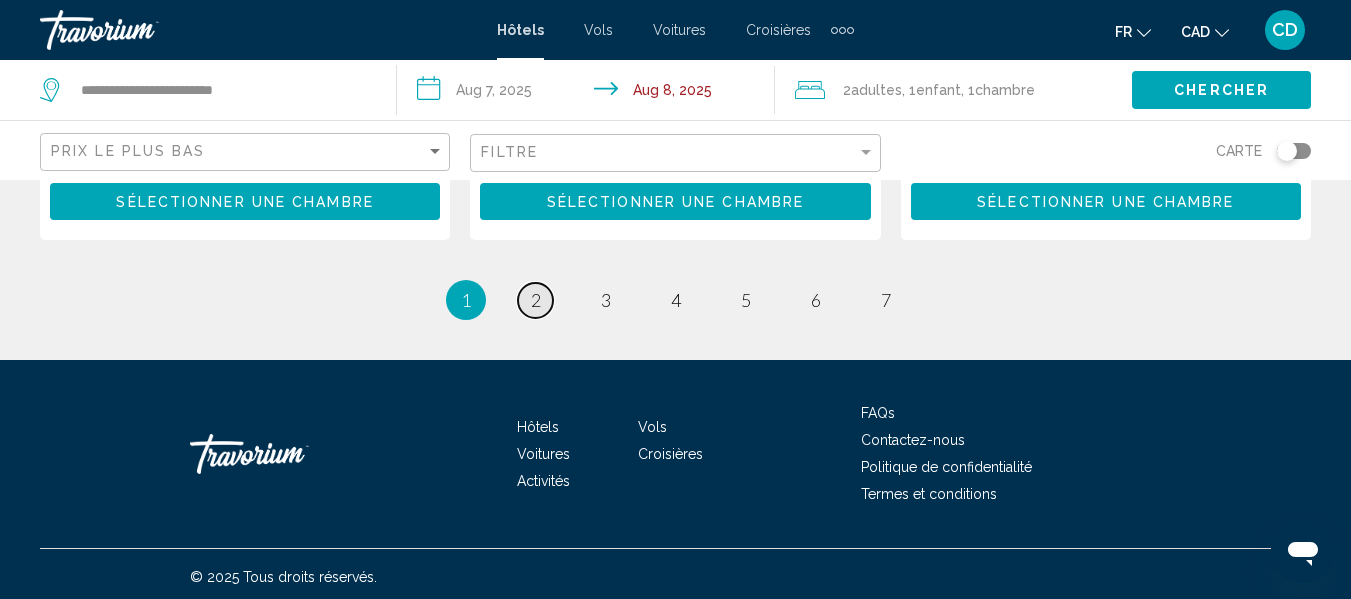 click on "2" at bounding box center (536, 300) 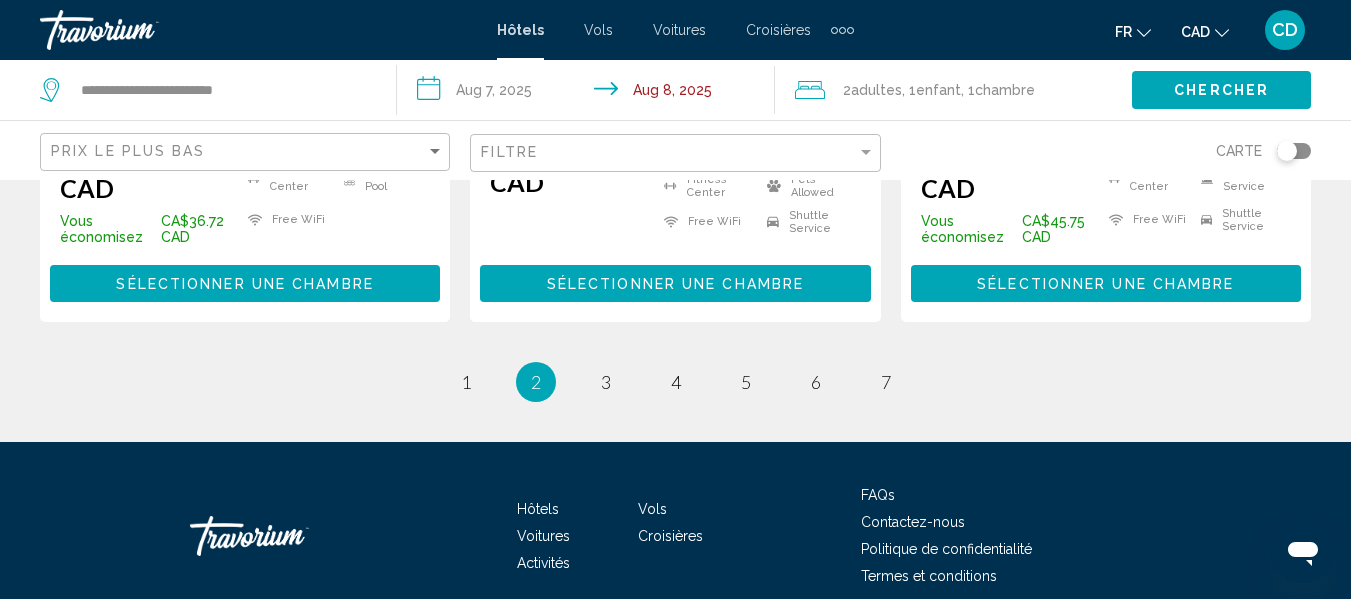 scroll, scrollTop: 3099, scrollLeft: 0, axis: vertical 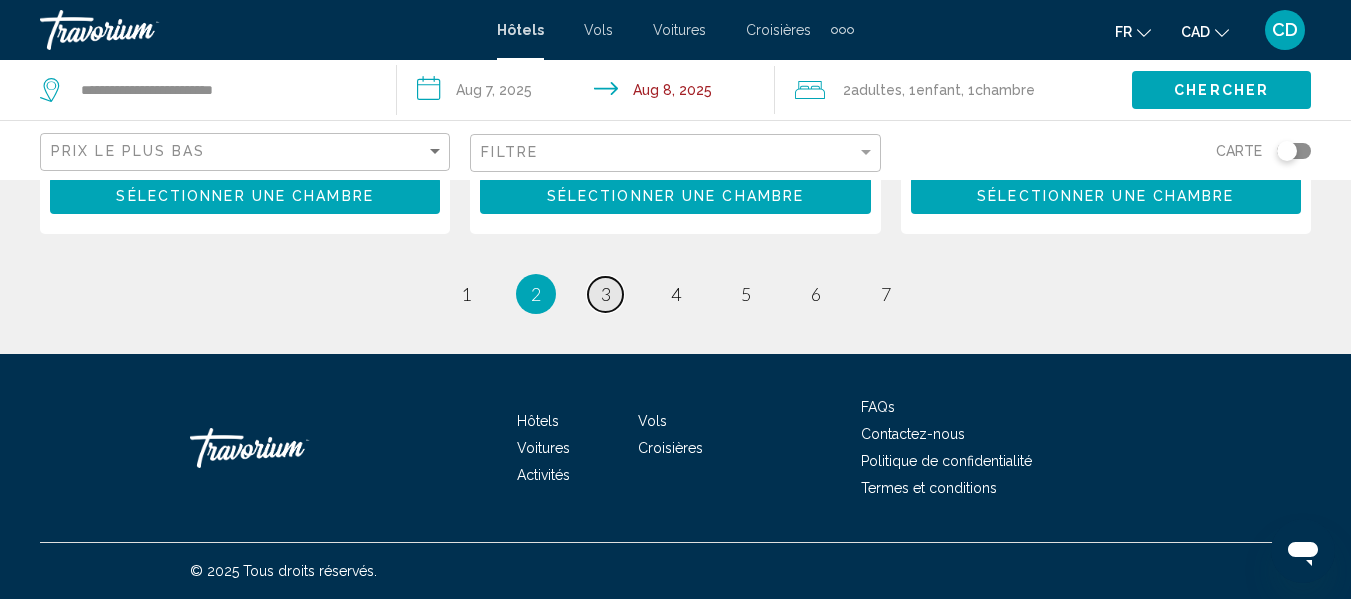click on "3" at bounding box center [606, 294] 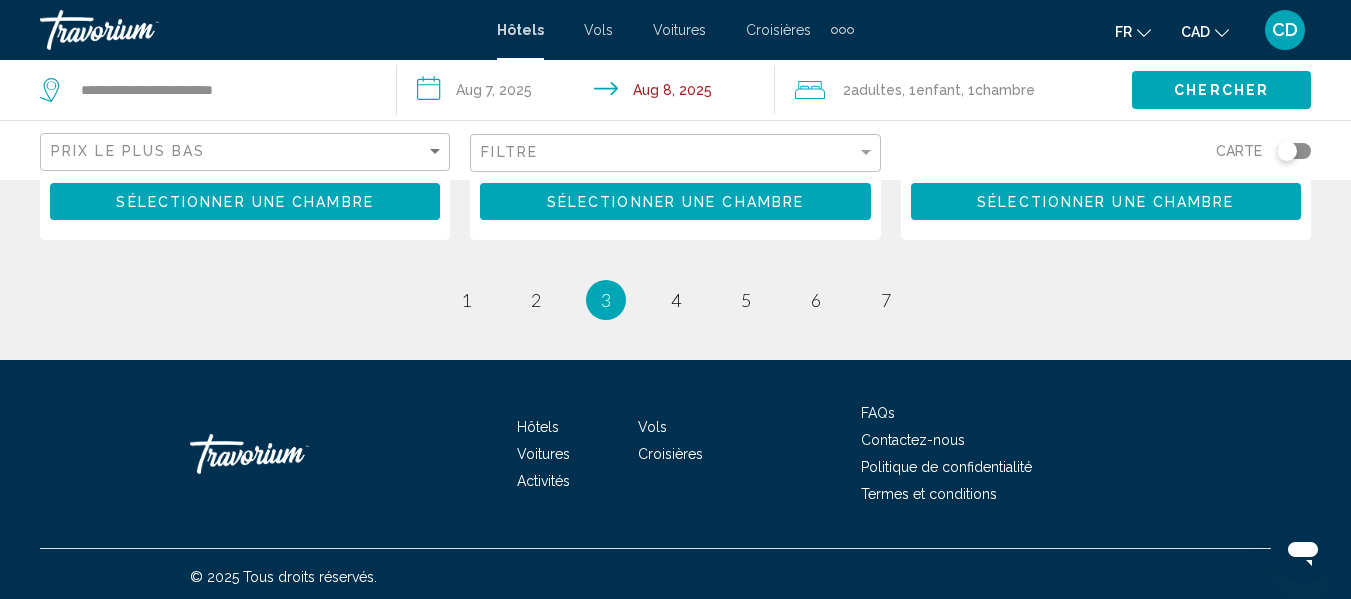 scroll, scrollTop: 3102, scrollLeft: 0, axis: vertical 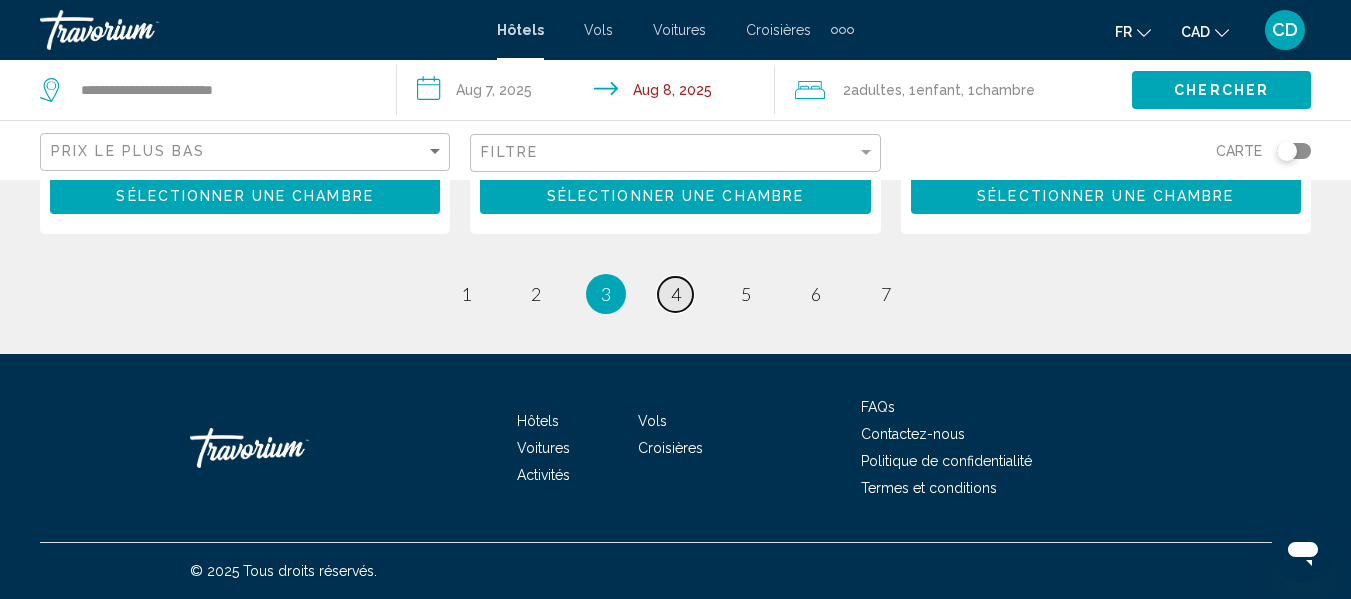 click on "page  4" at bounding box center [675, 294] 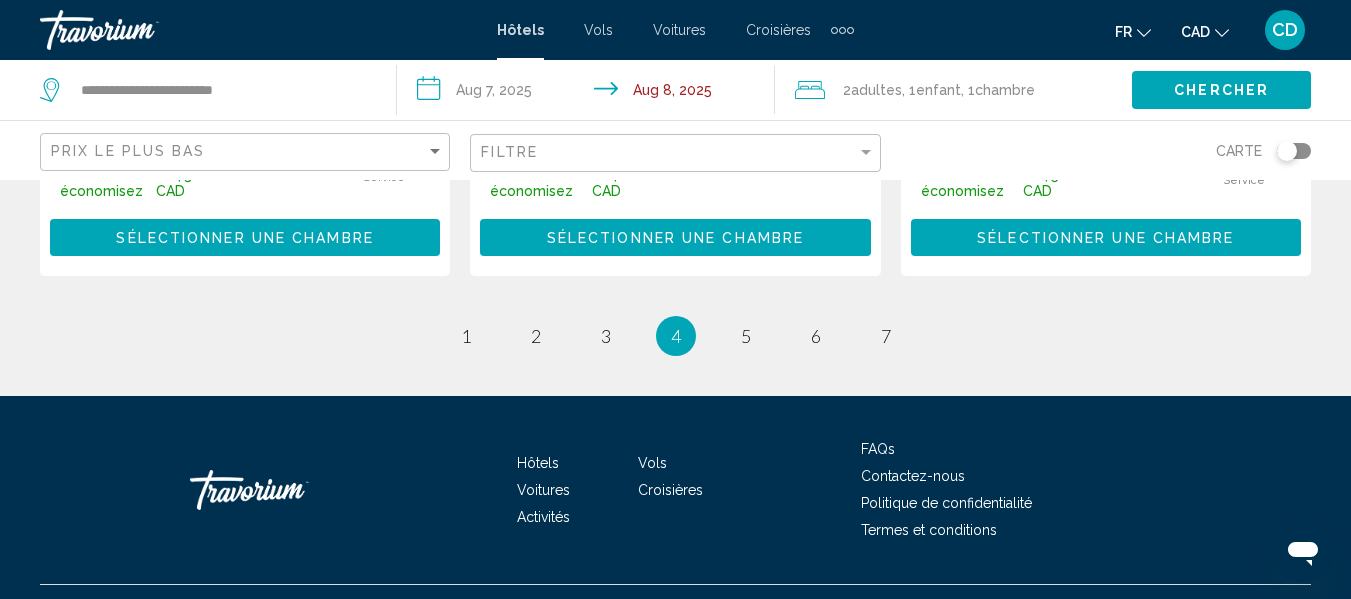 scroll, scrollTop: 3100, scrollLeft: 0, axis: vertical 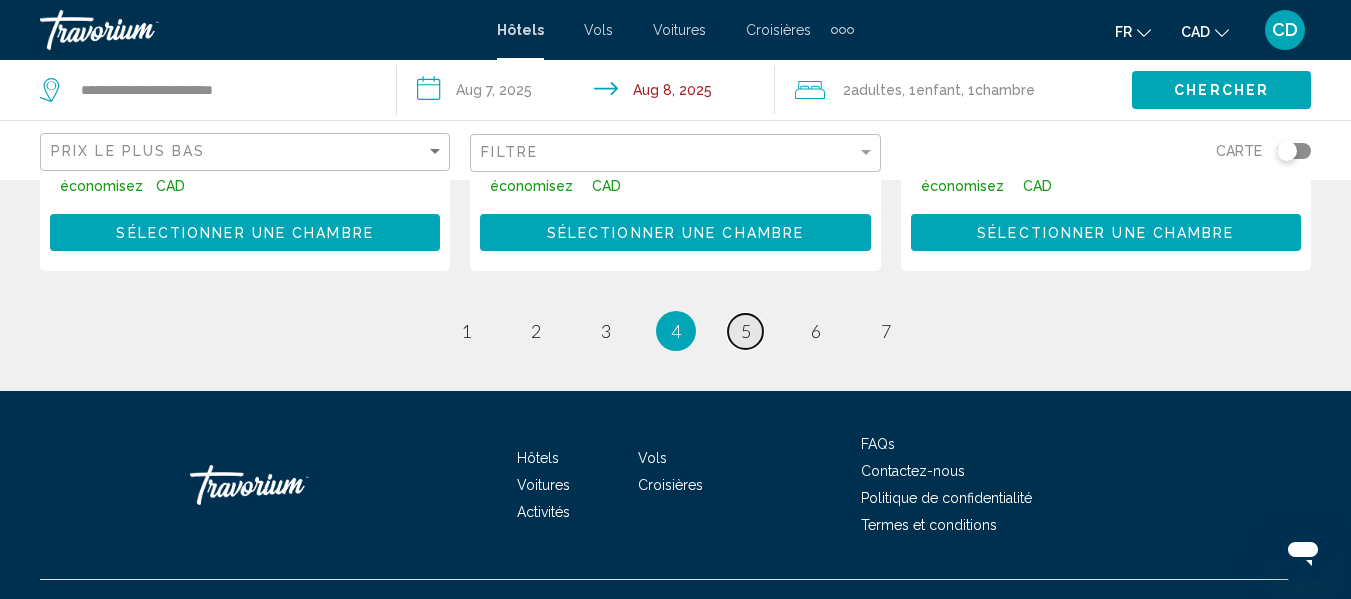 click on "5" at bounding box center (746, 331) 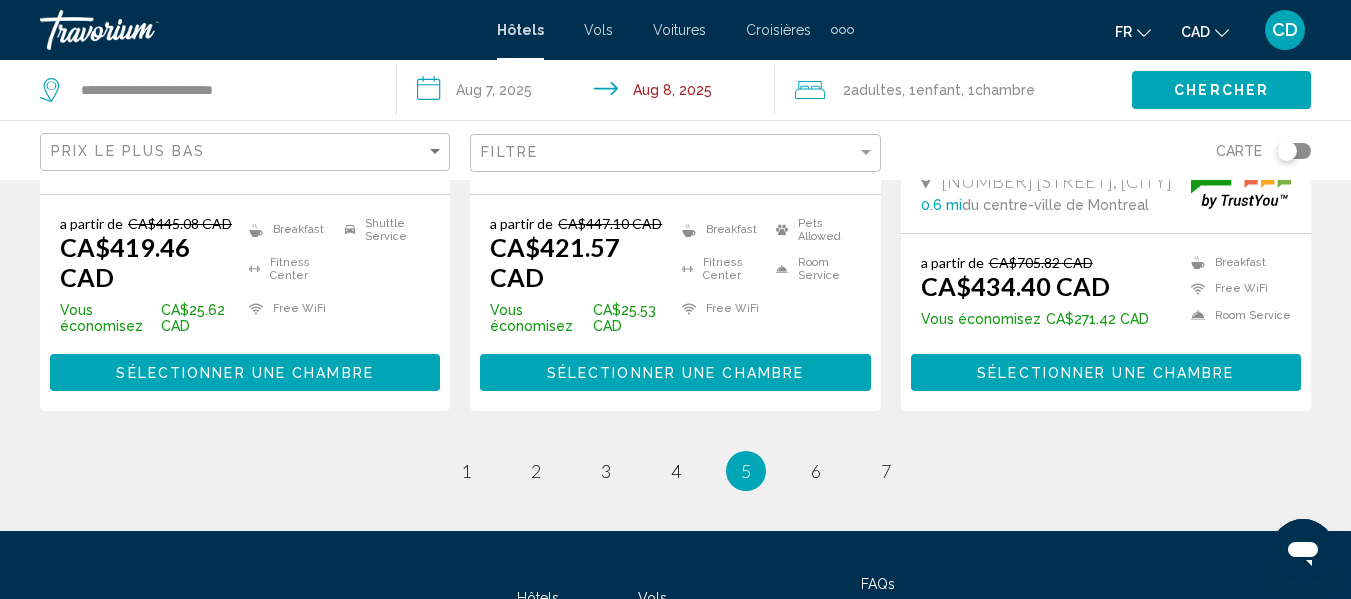 scroll, scrollTop: 2900, scrollLeft: 0, axis: vertical 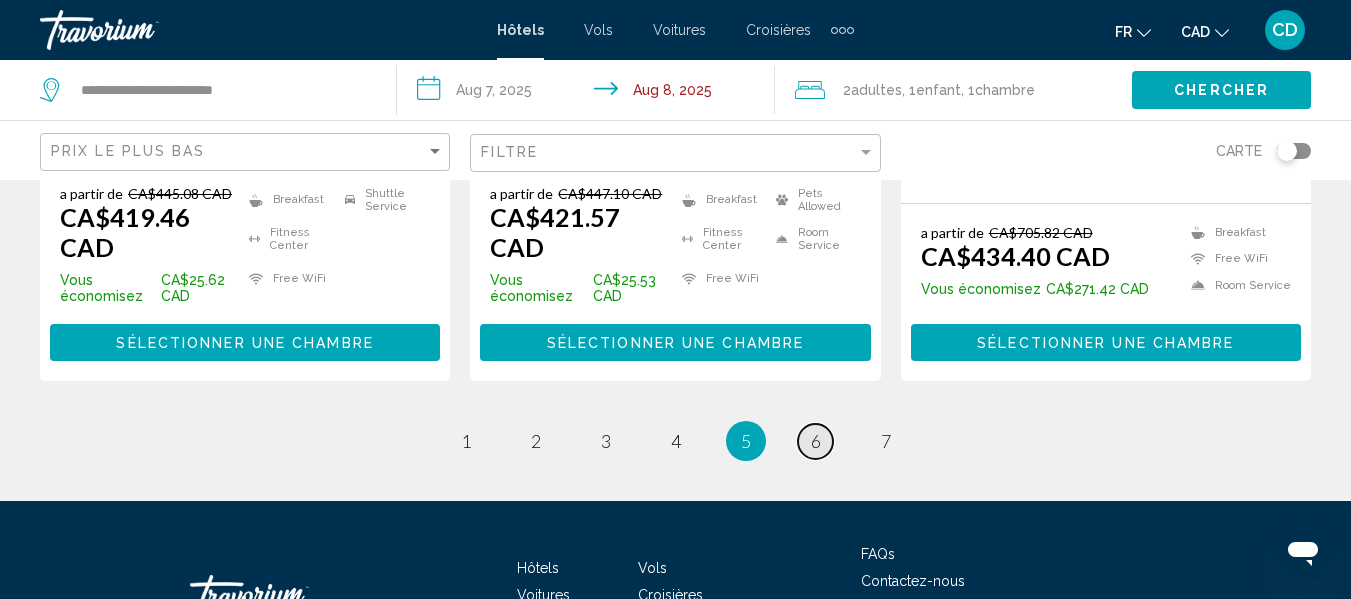 click on "6" at bounding box center [816, 441] 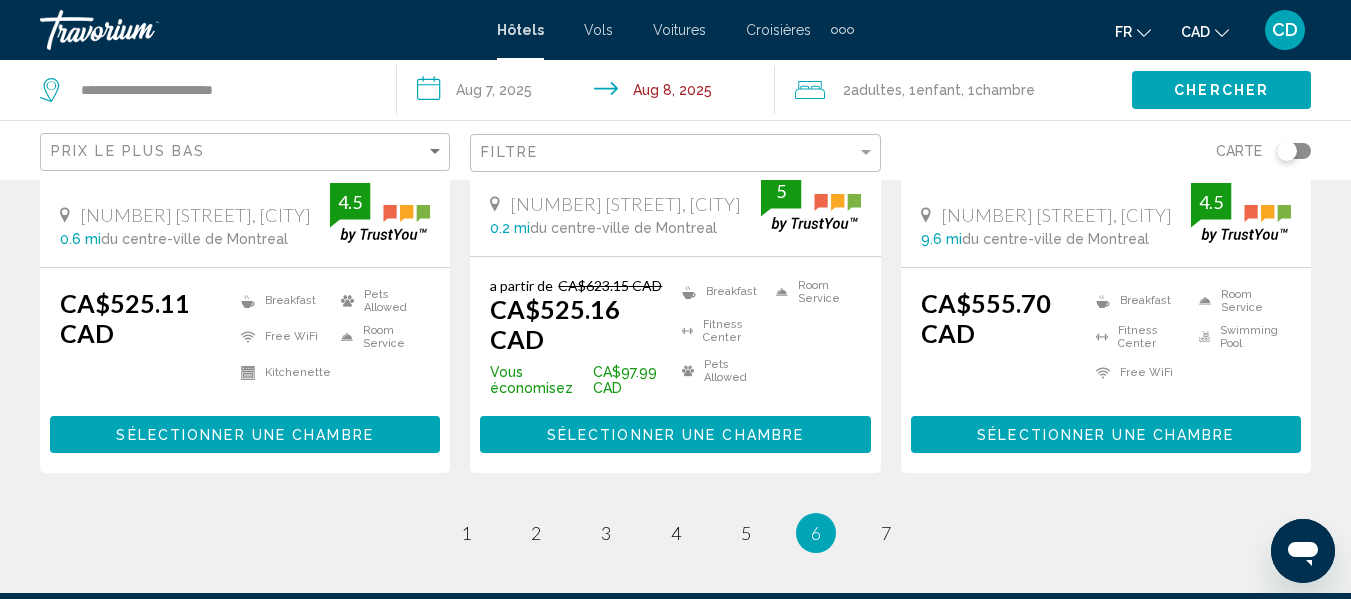 scroll, scrollTop: 3090, scrollLeft: 0, axis: vertical 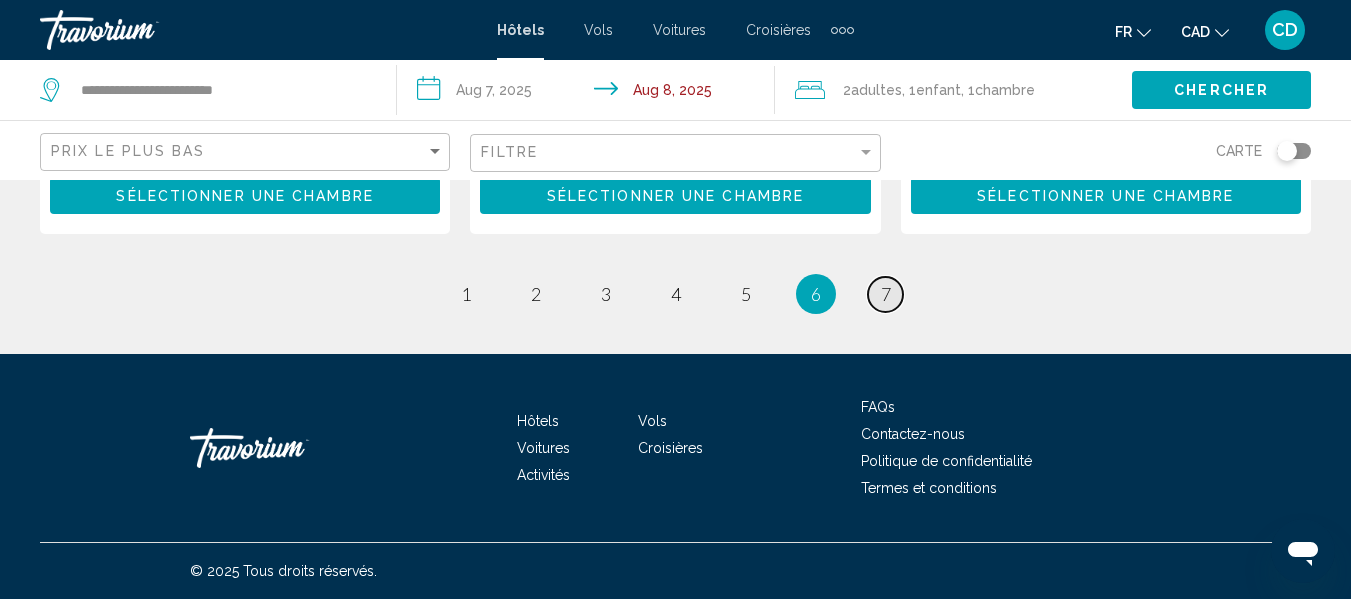 click on "7" at bounding box center (886, 294) 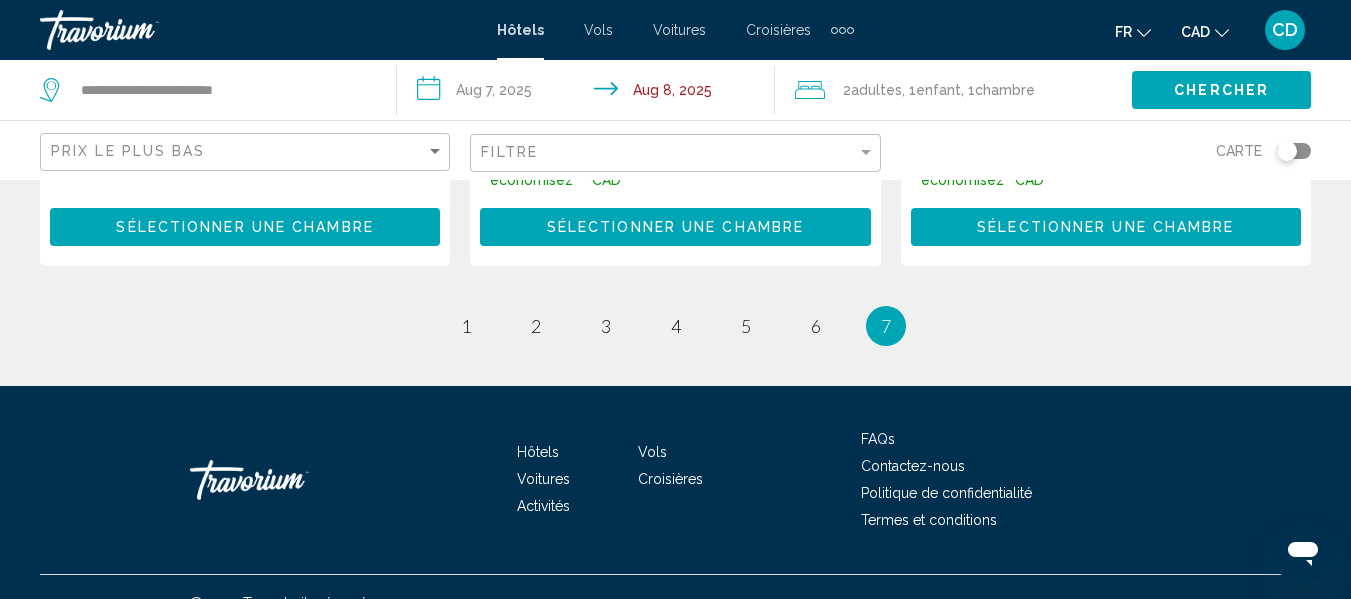 scroll, scrollTop: 1474, scrollLeft: 0, axis: vertical 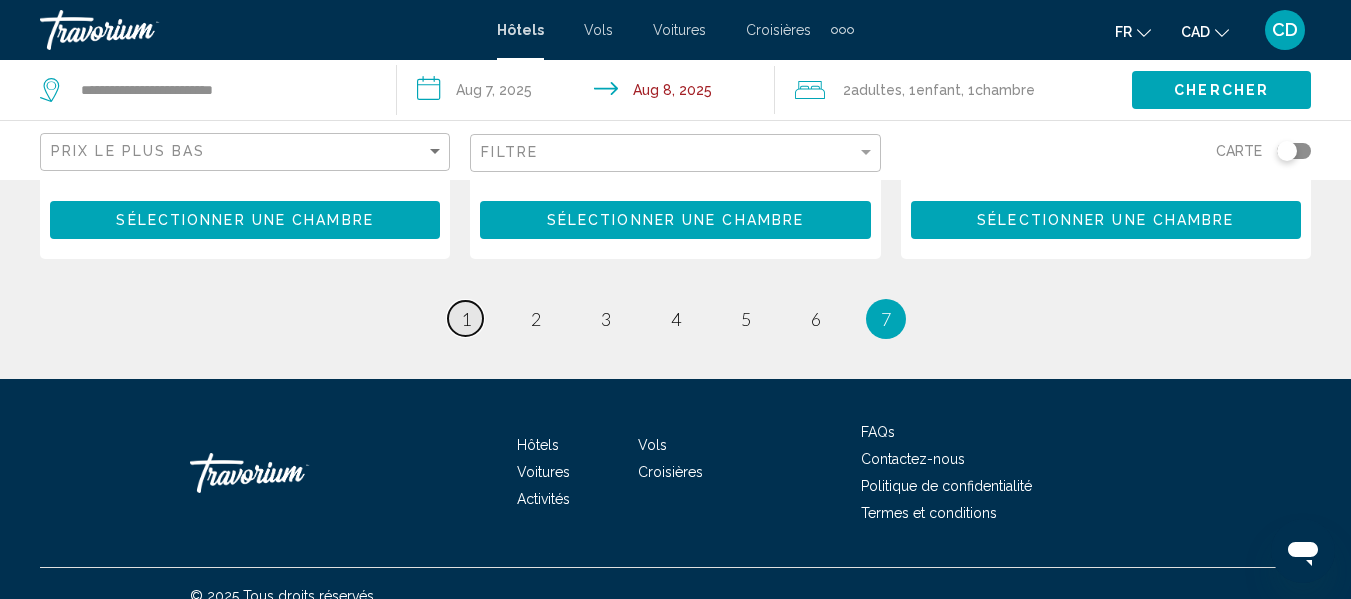 click on "1" at bounding box center (466, 319) 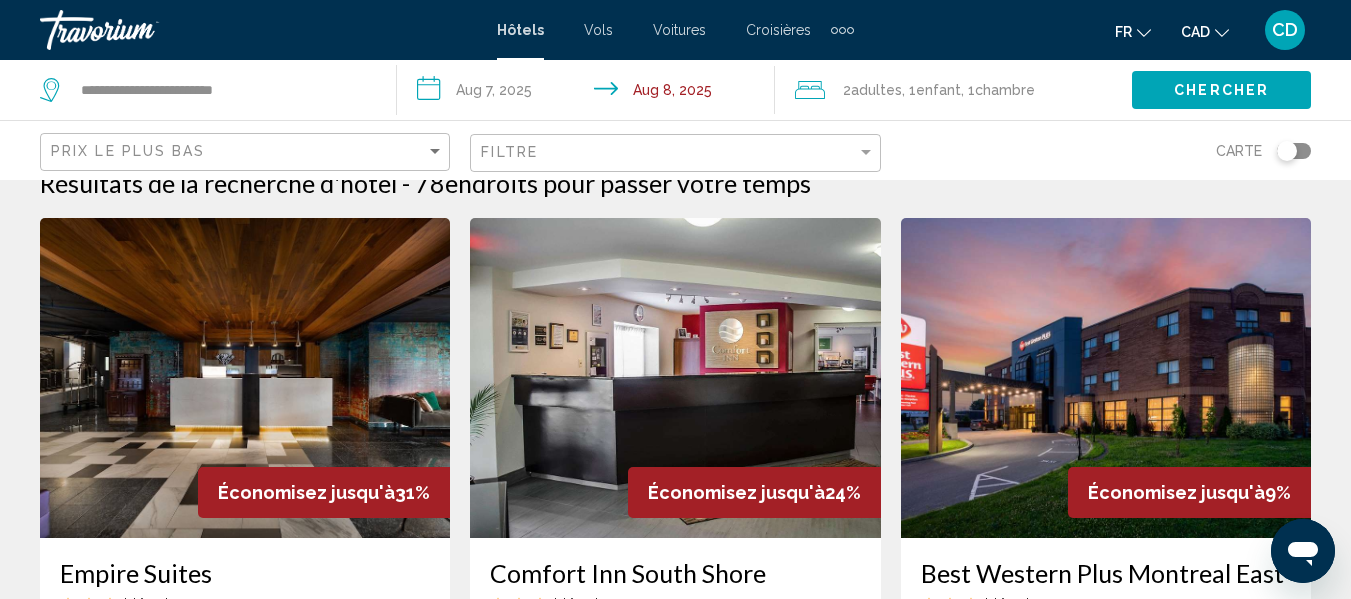 scroll, scrollTop: 0, scrollLeft: 0, axis: both 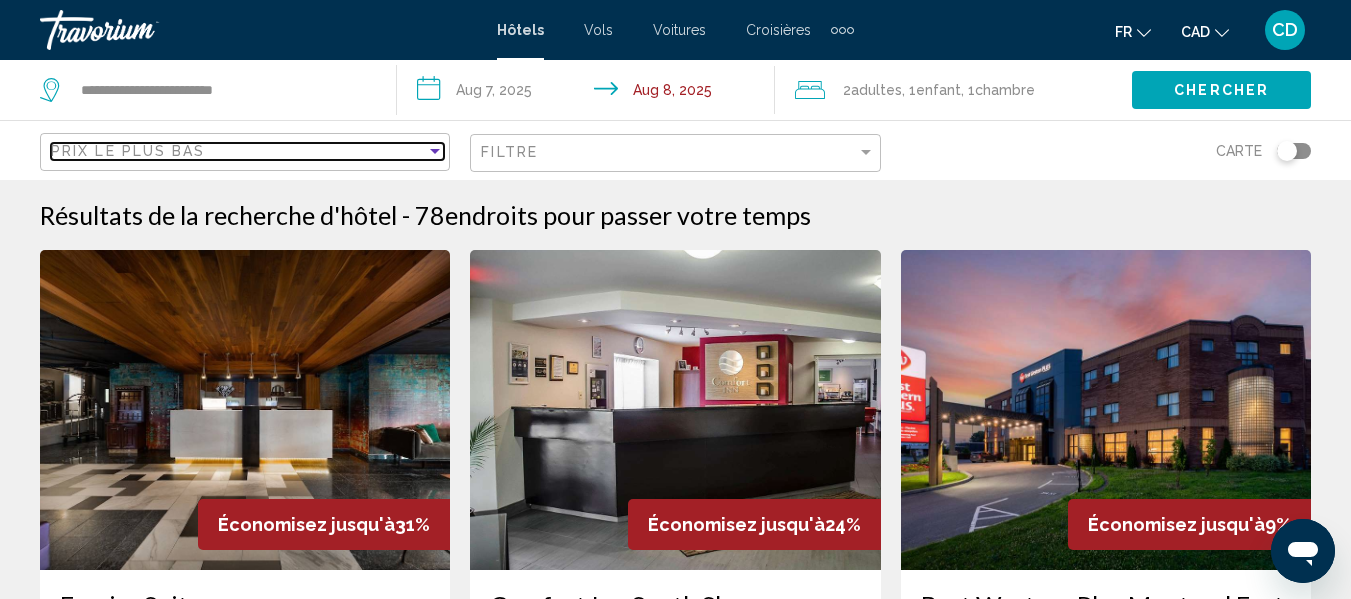 click on "Prix le plus bas" at bounding box center [238, 151] 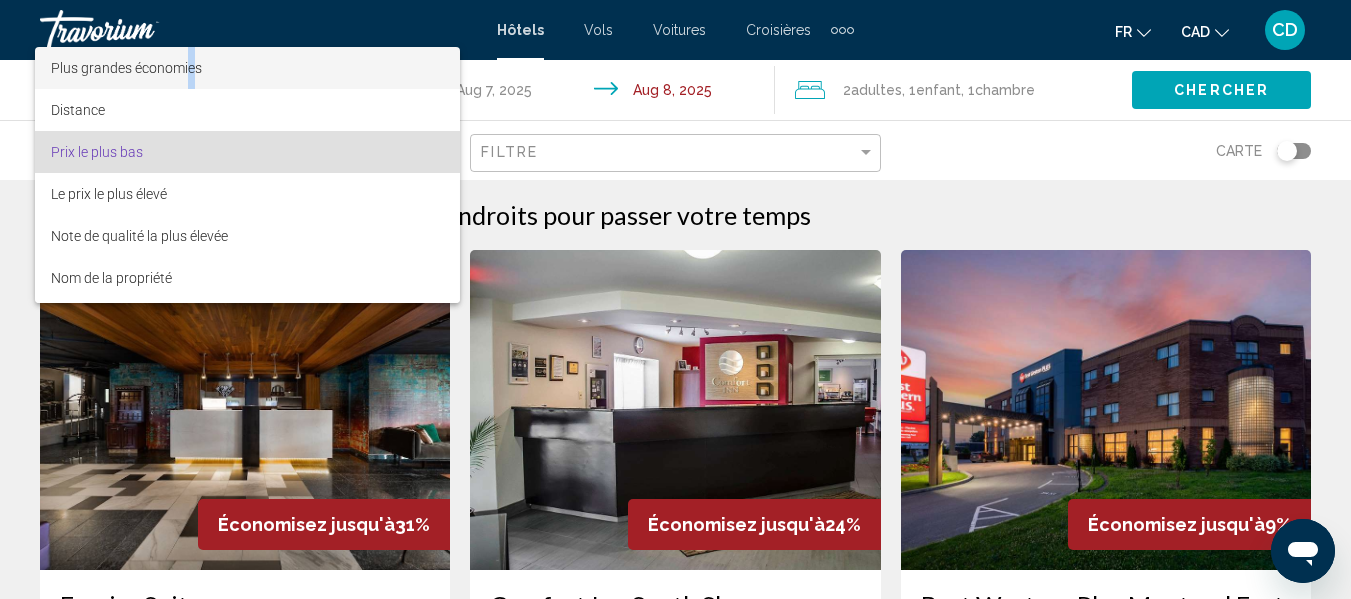 click on "Plus grandes économies" at bounding box center [126, 68] 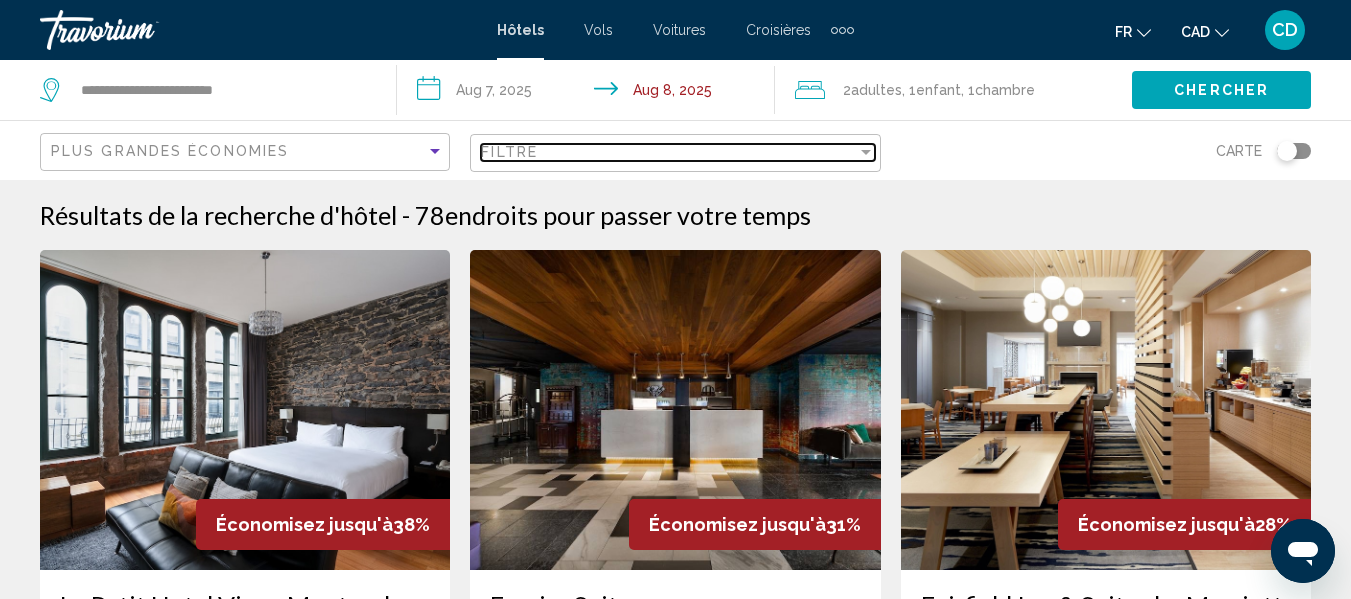click on "Filtre" at bounding box center (668, 152) 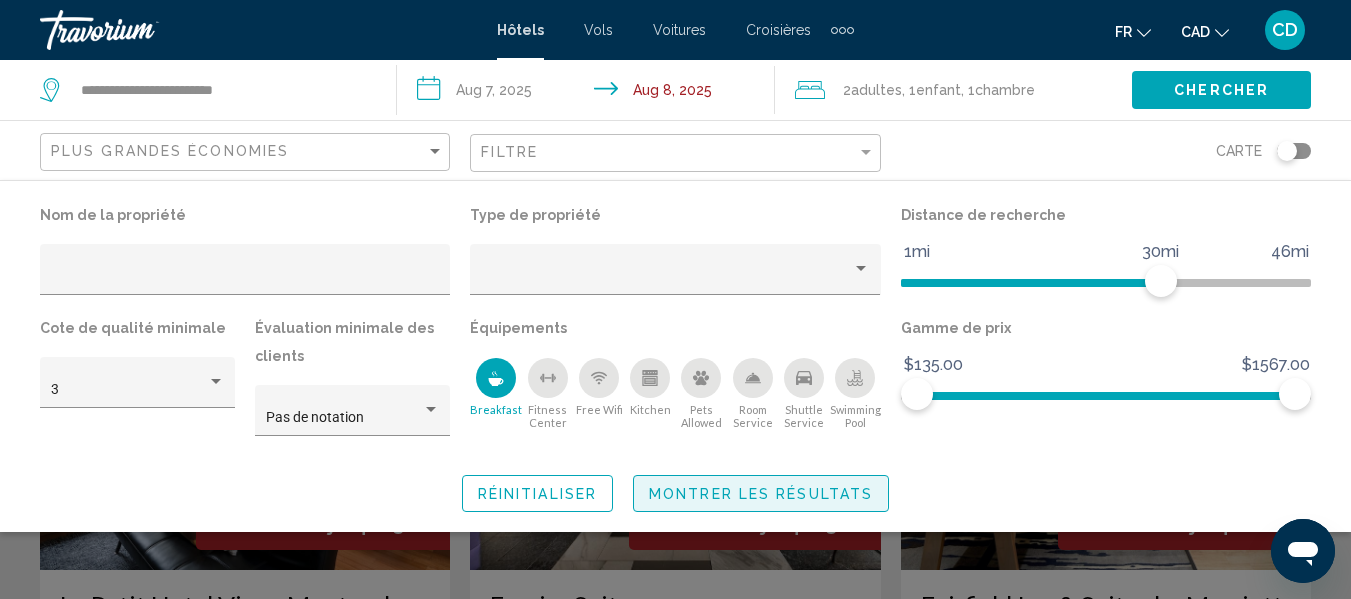 click on "Montrer les résultats" 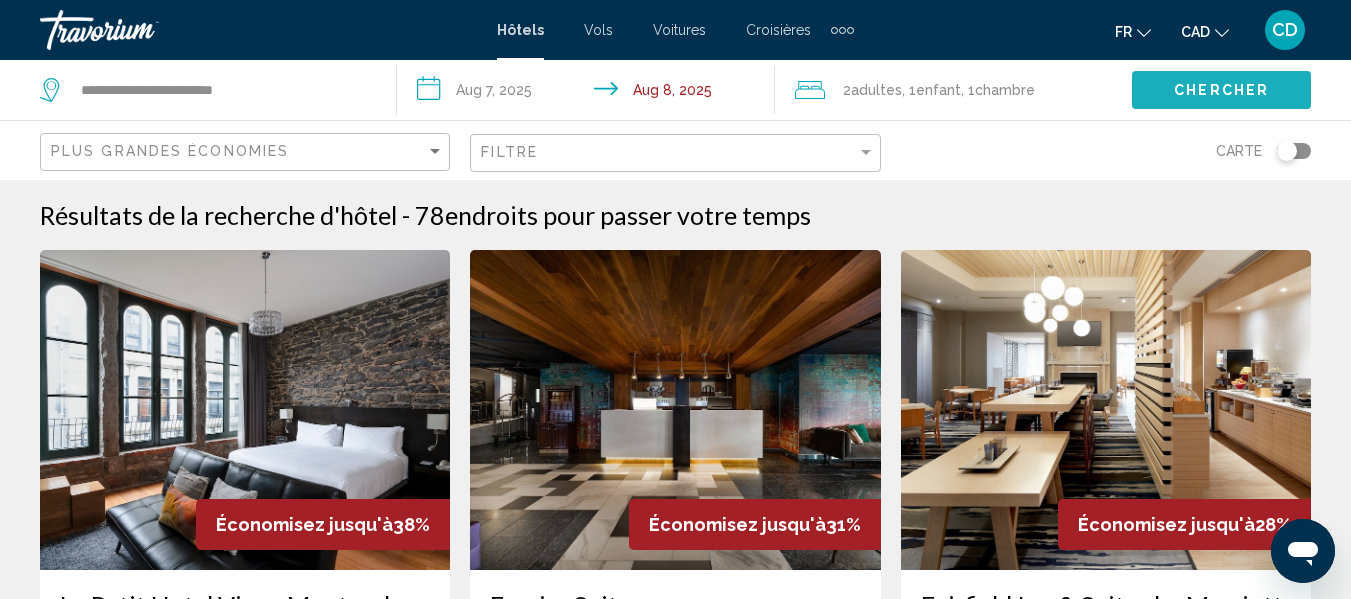 click on "Chercher" 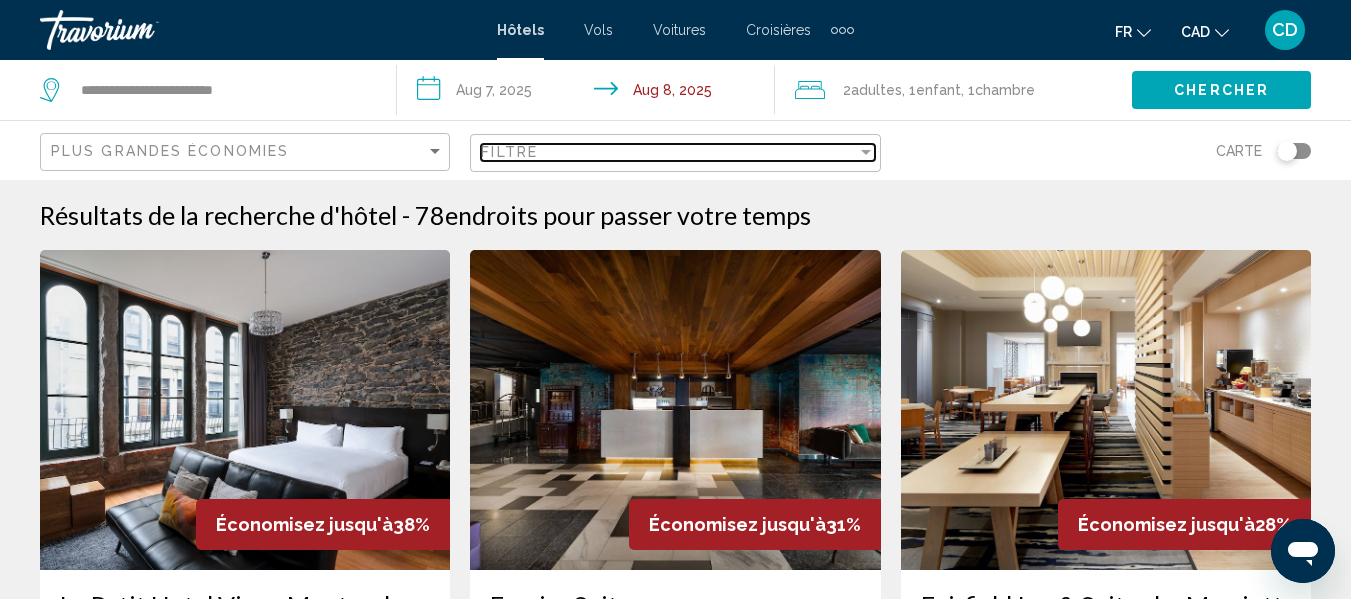 click on "Filtre" at bounding box center (668, 152) 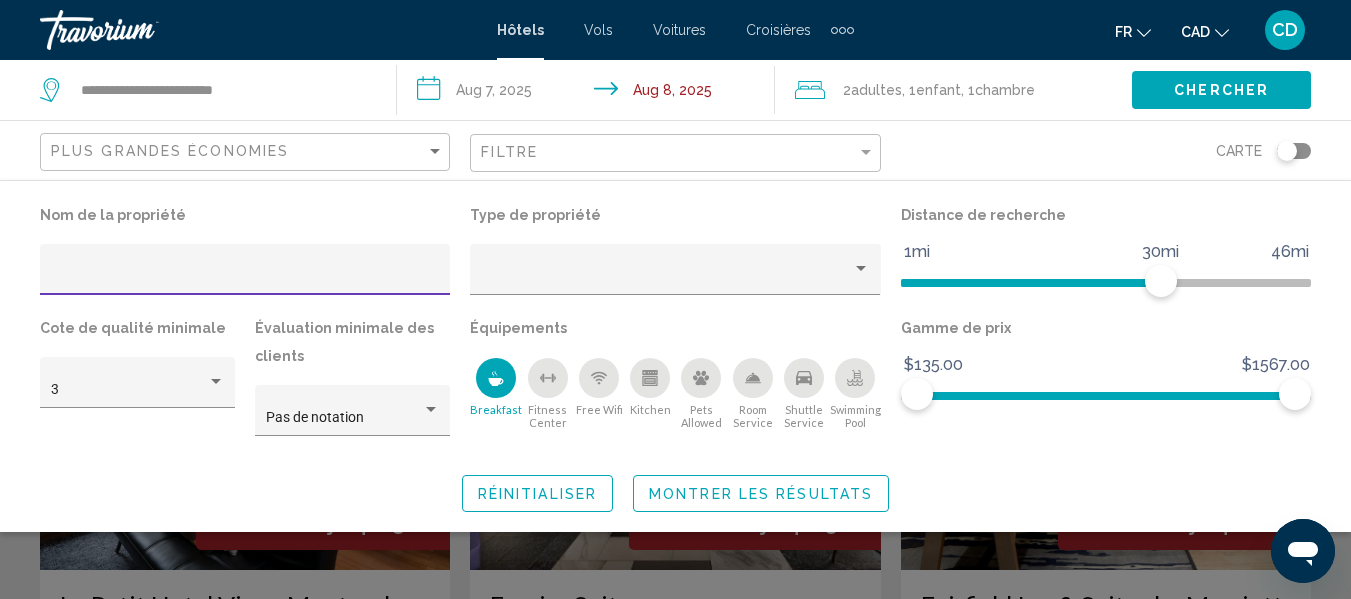 click on "Montrer les résultats" 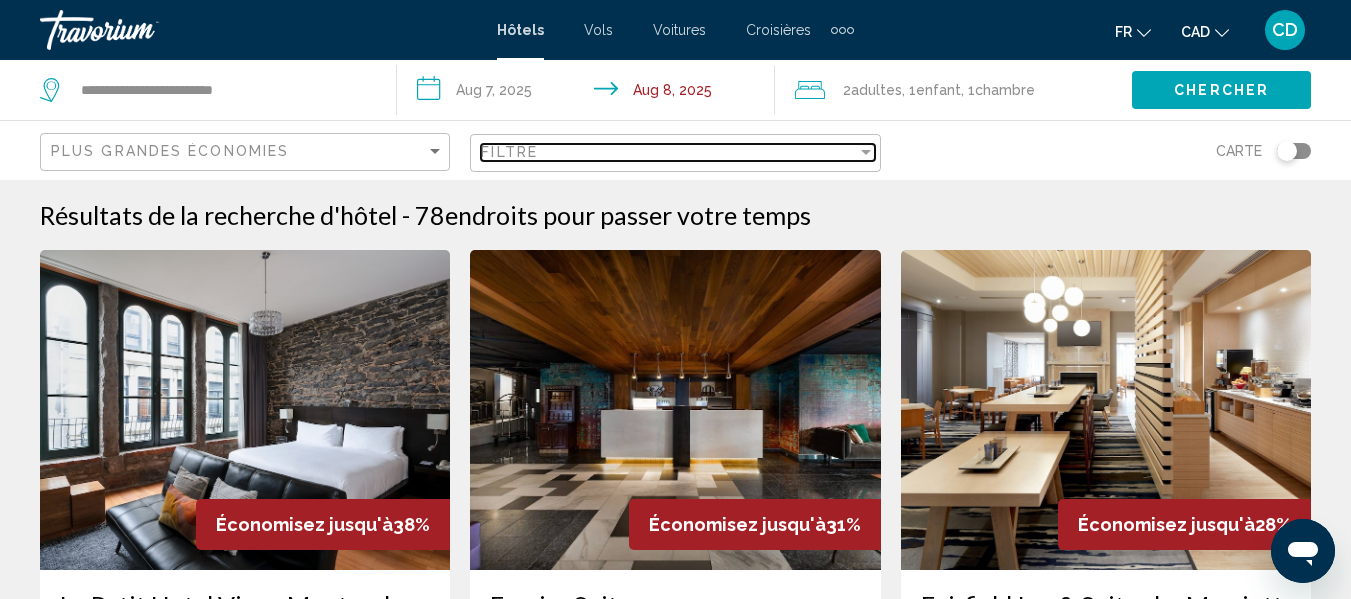 click on "Filtre" at bounding box center [668, 152] 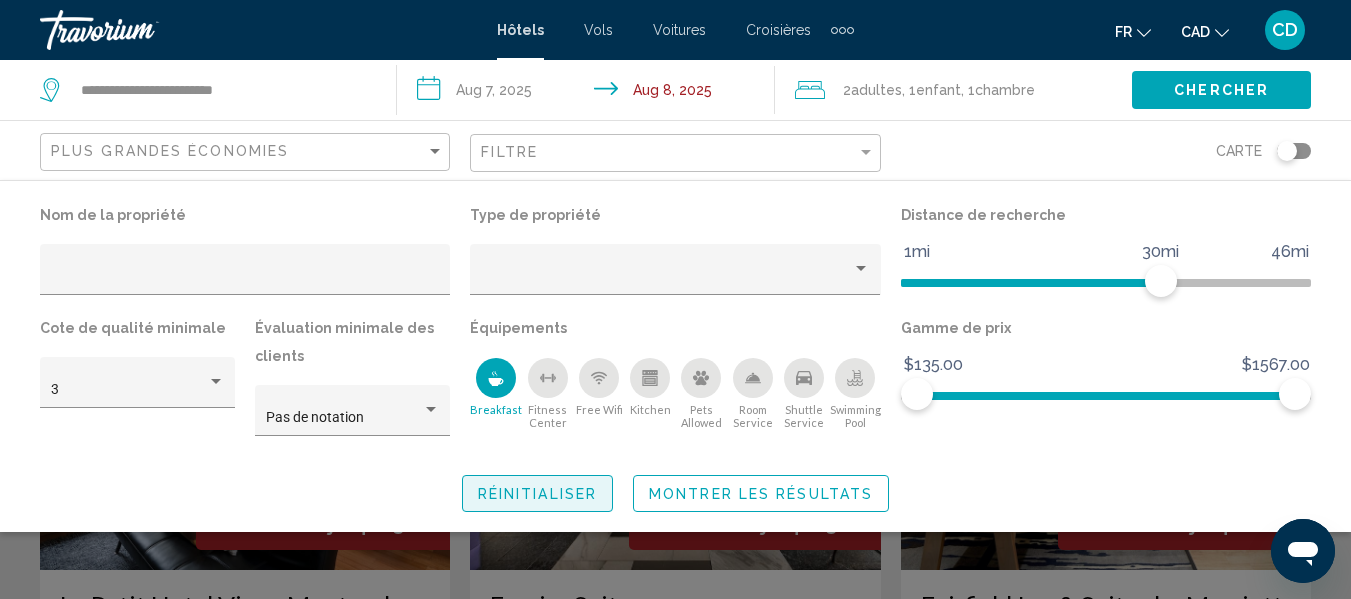 click on "Réinitialiser" 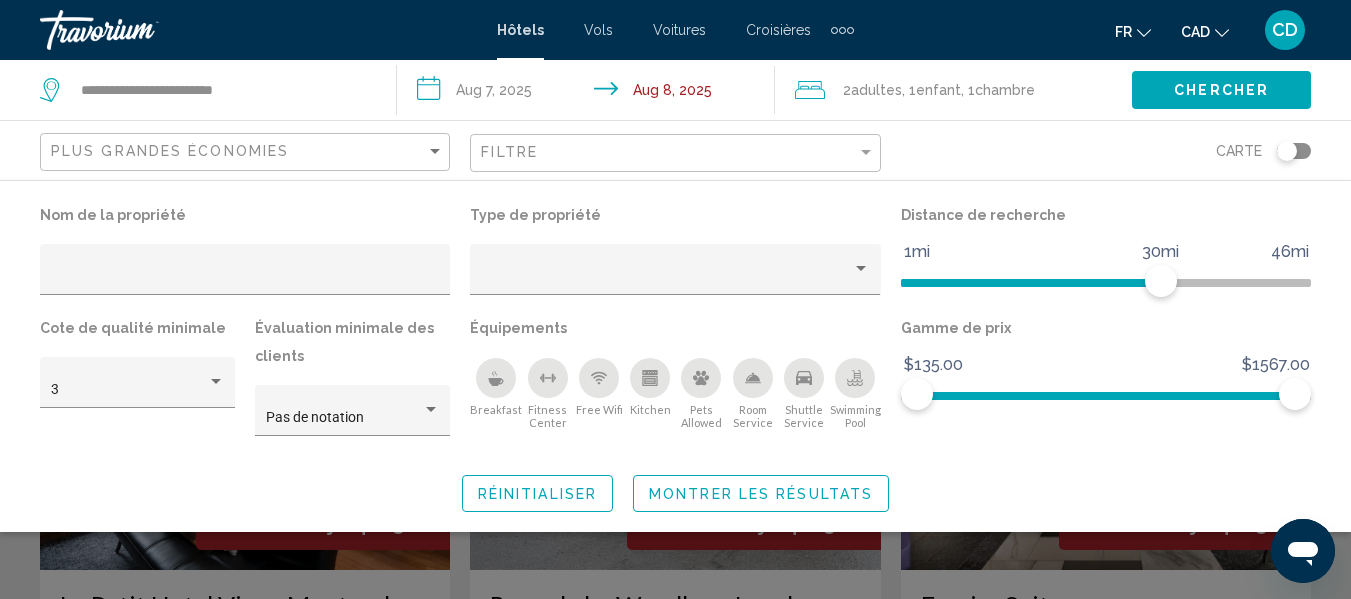 click 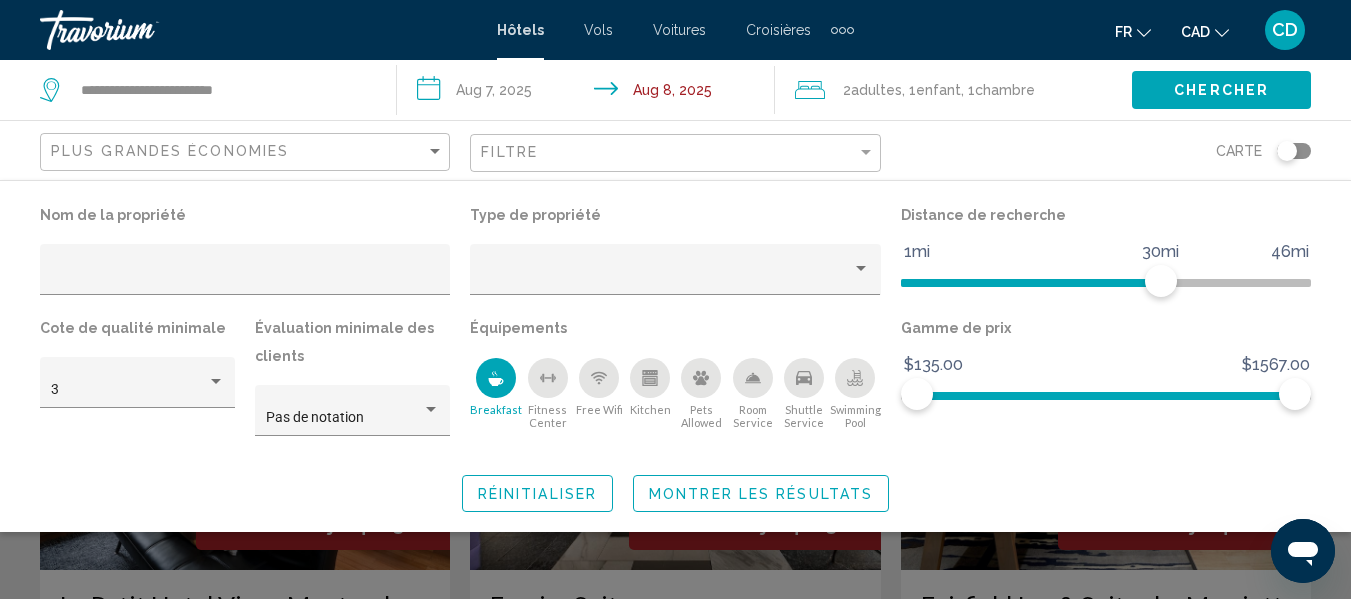 click on "Montrer les résultats" 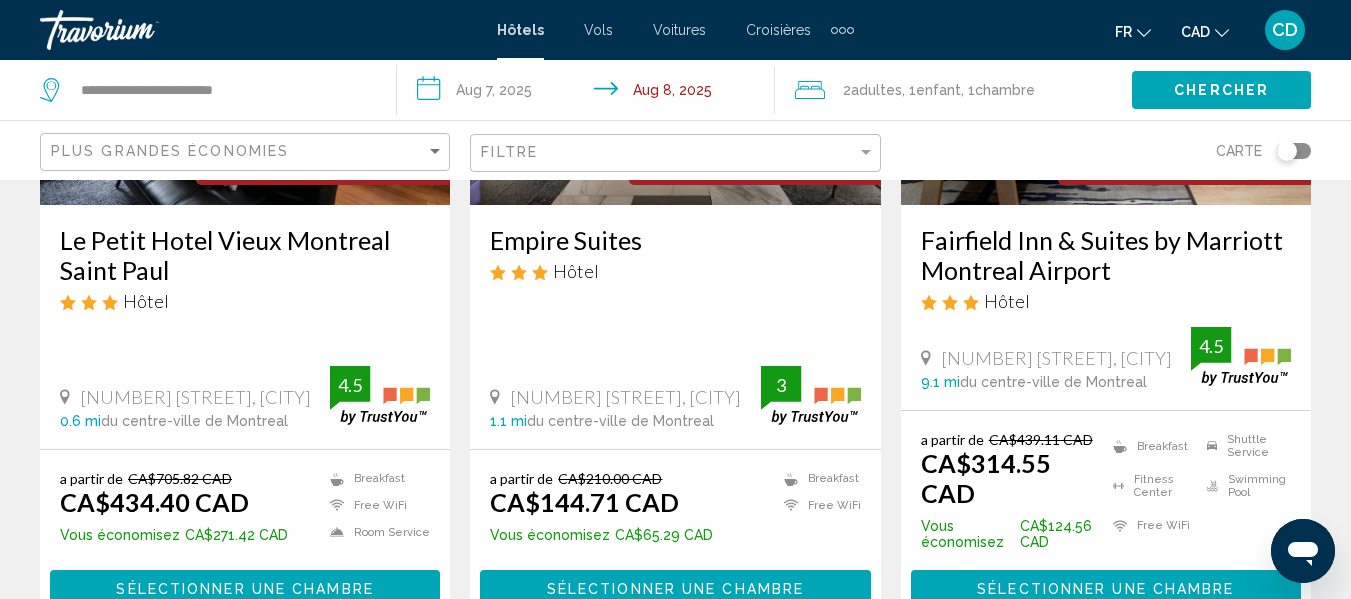 scroll, scrollTop: 400, scrollLeft: 0, axis: vertical 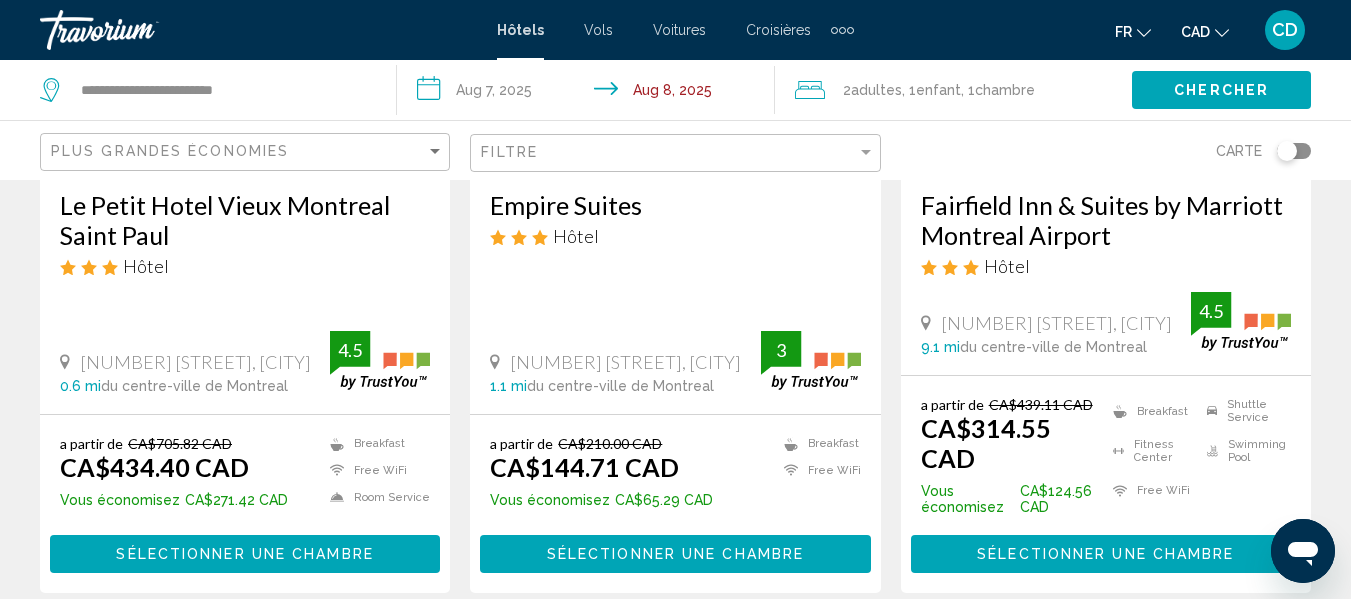 click on "Sélectionner une chambre" at bounding box center (675, 555) 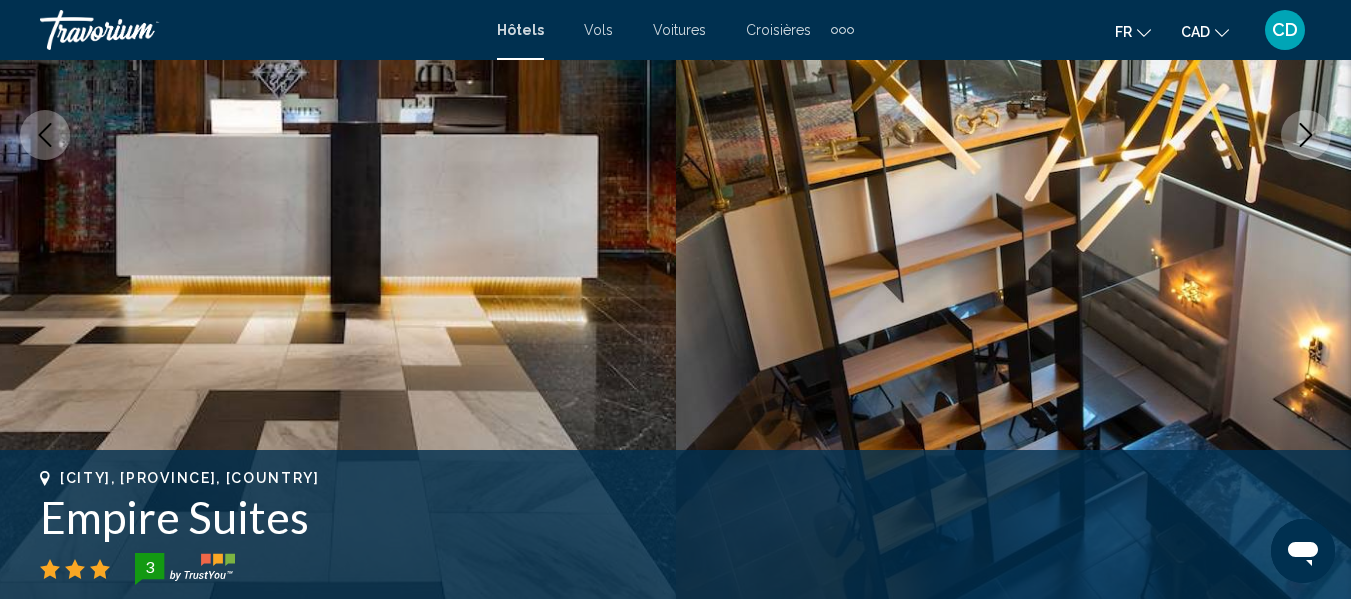 scroll, scrollTop: 236, scrollLeft: 0, axis: vertical 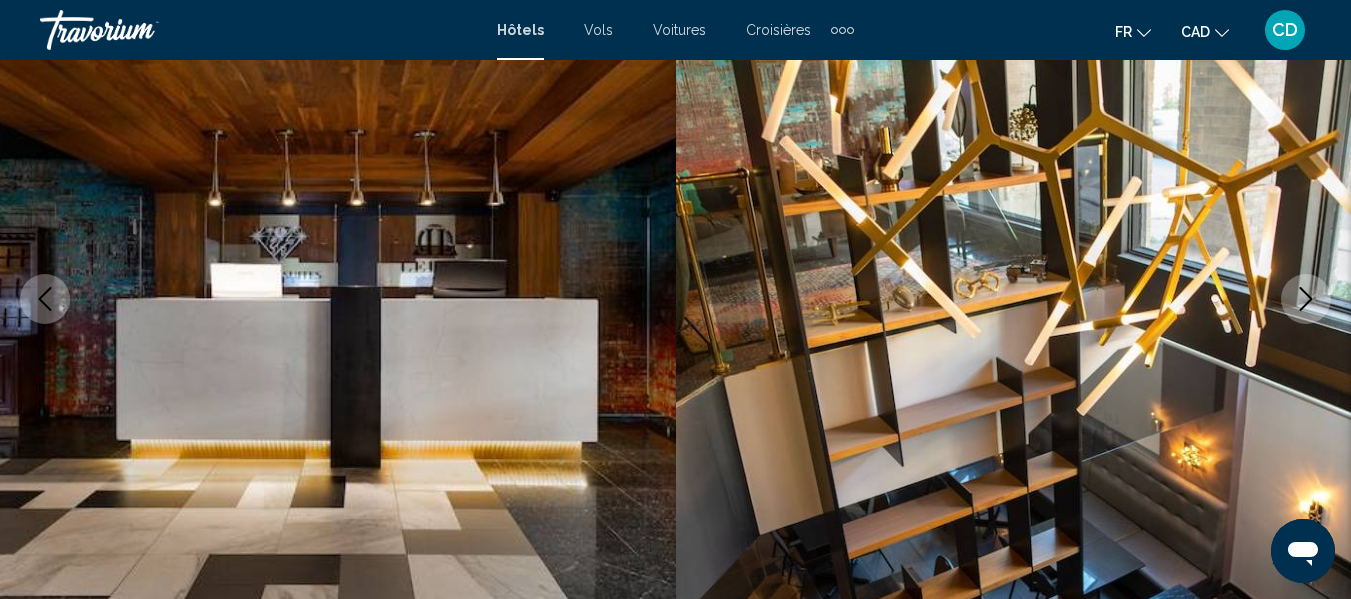 click 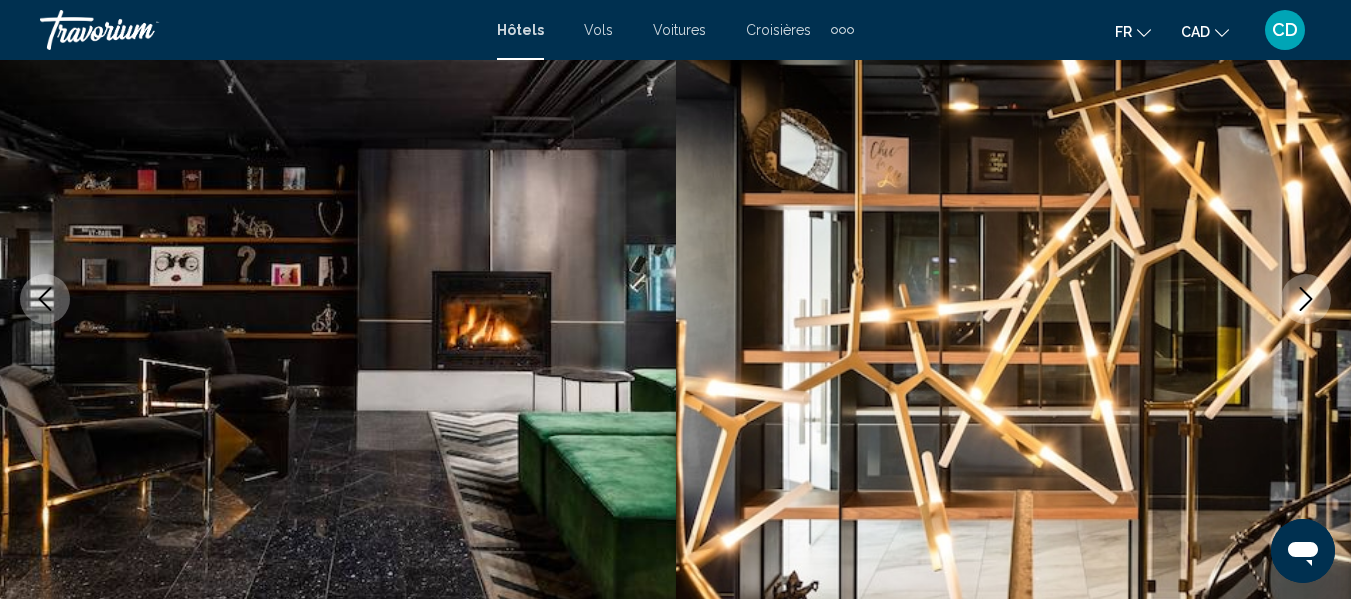 click 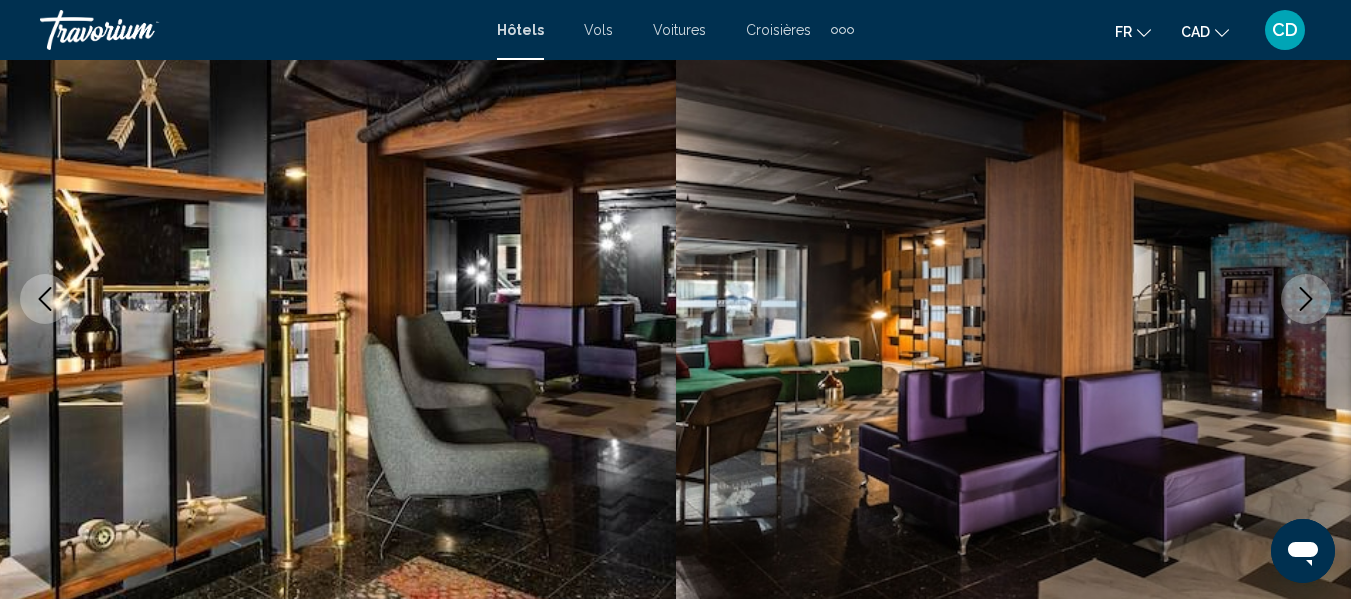 click 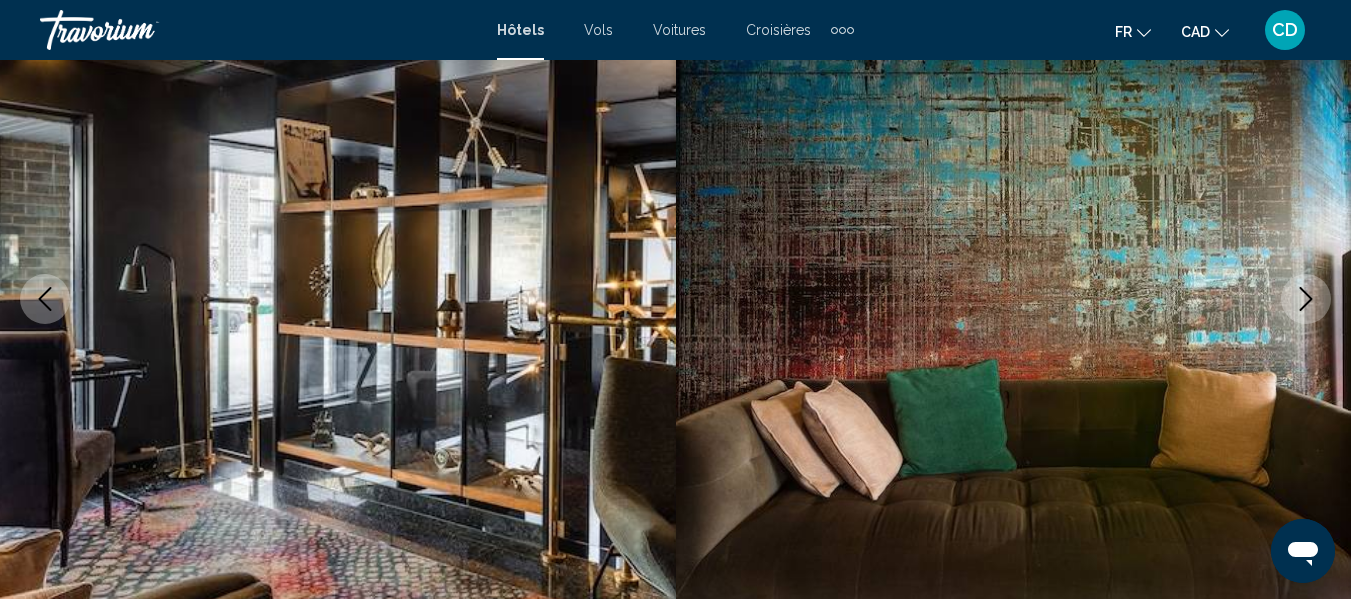 click 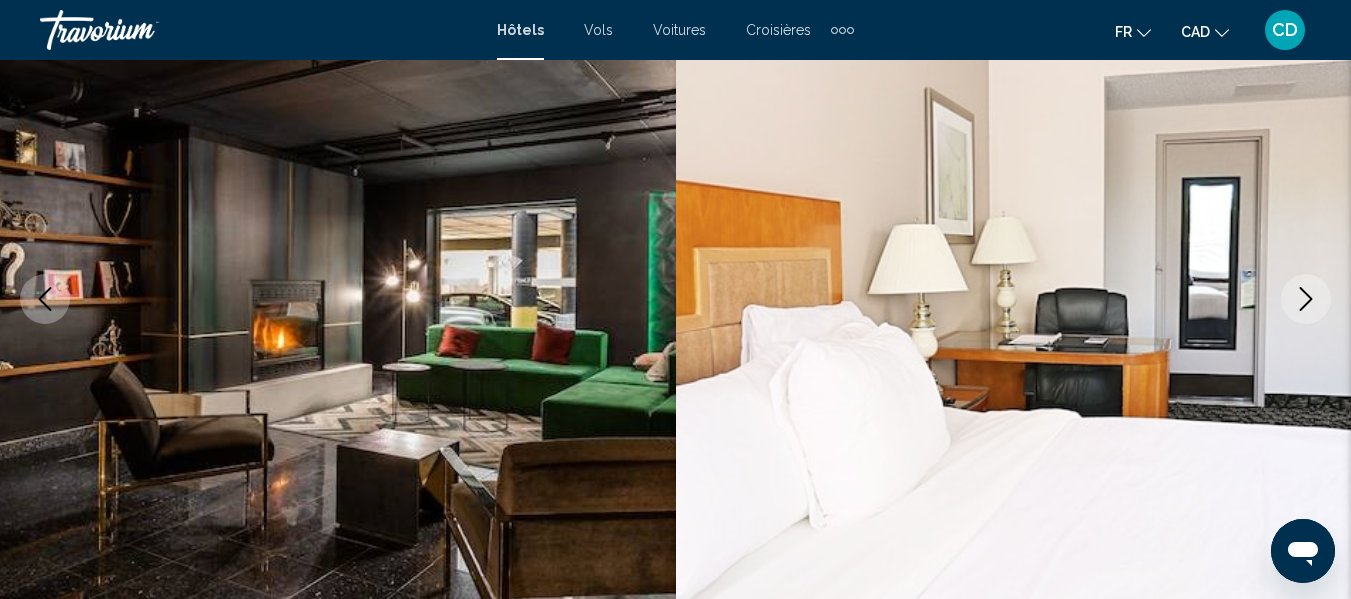 click 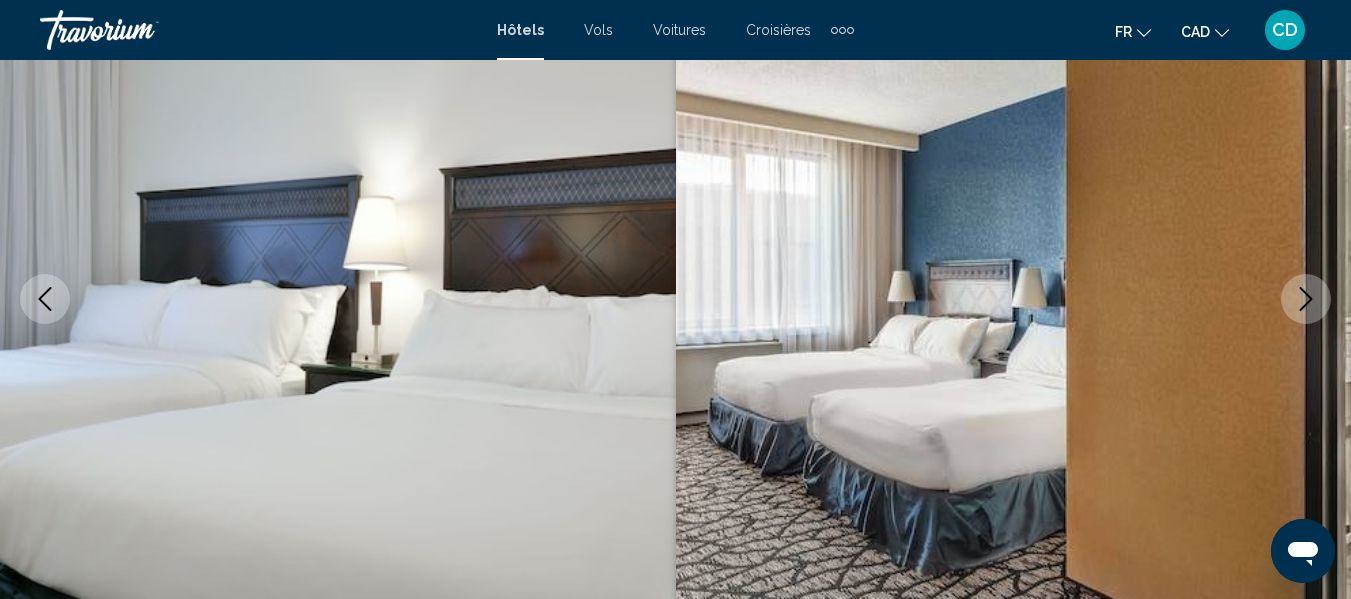 click 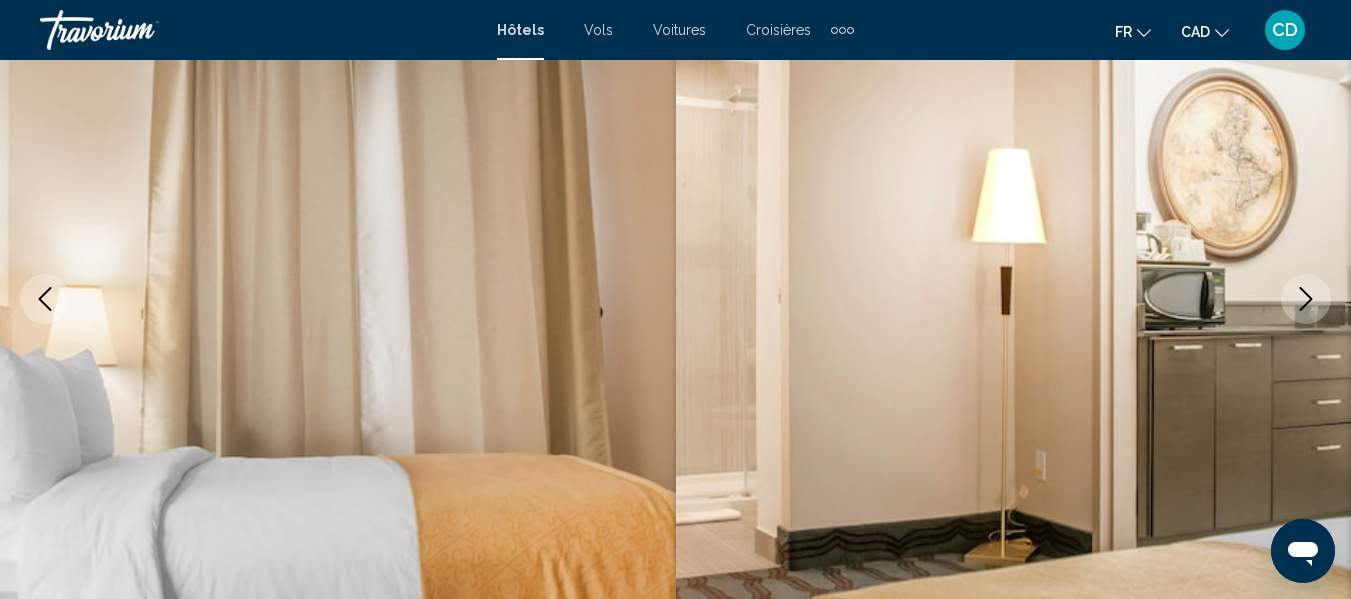 click 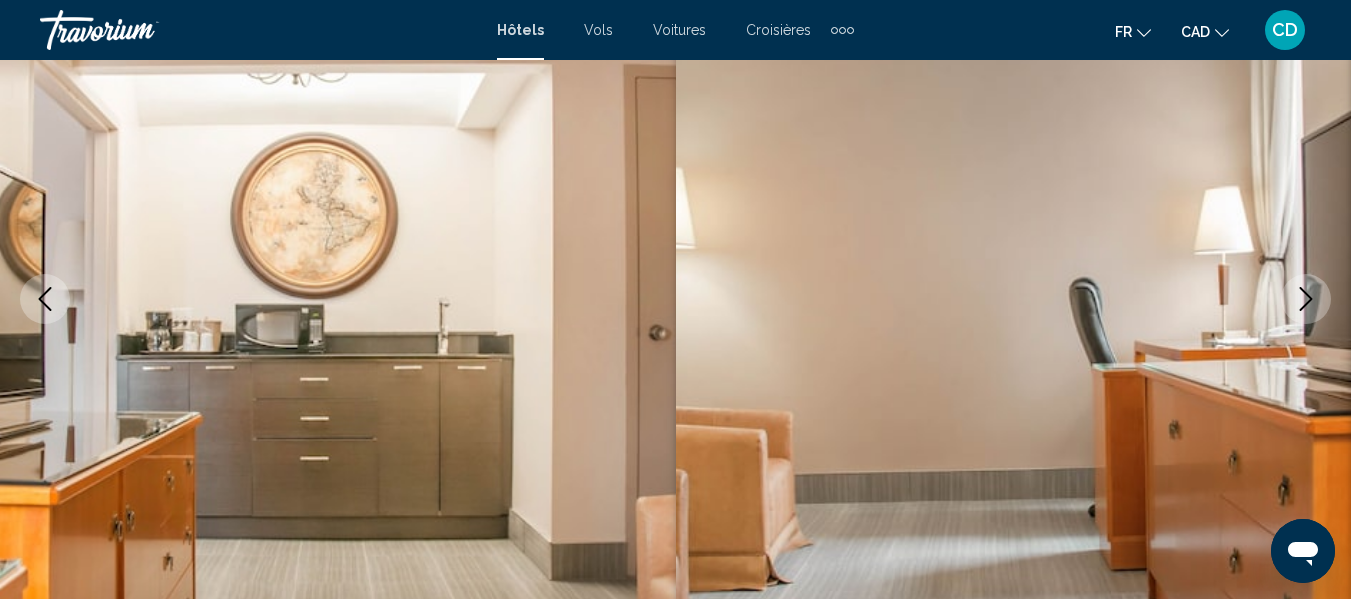 click 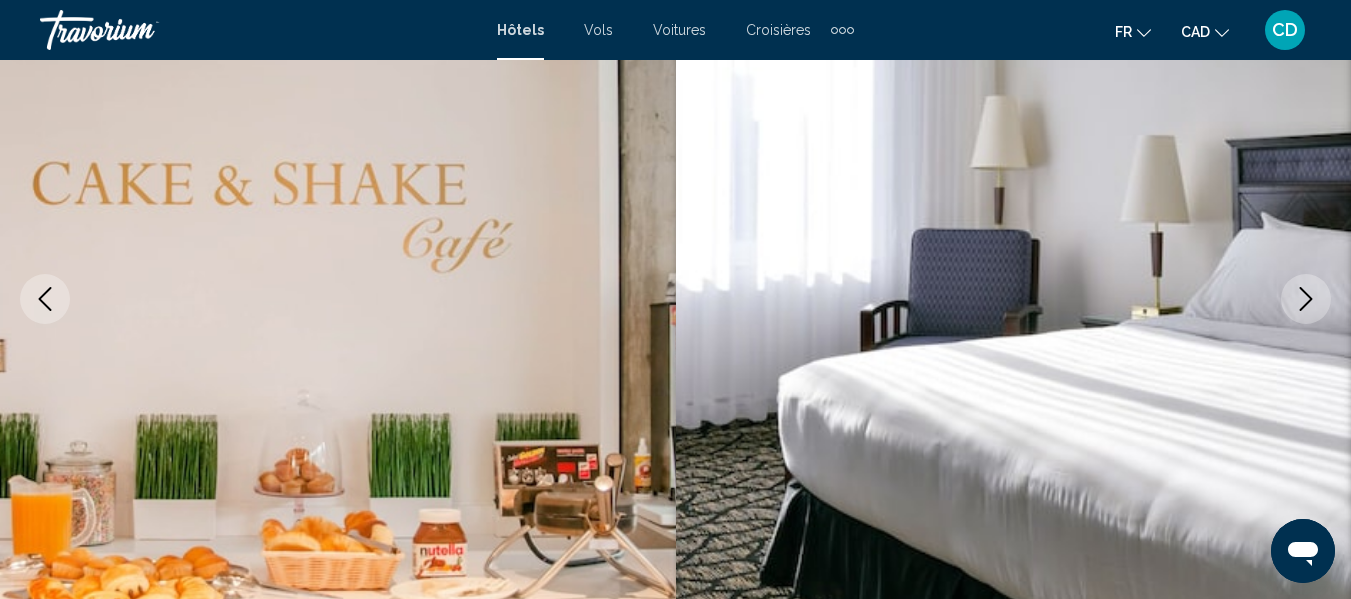 click 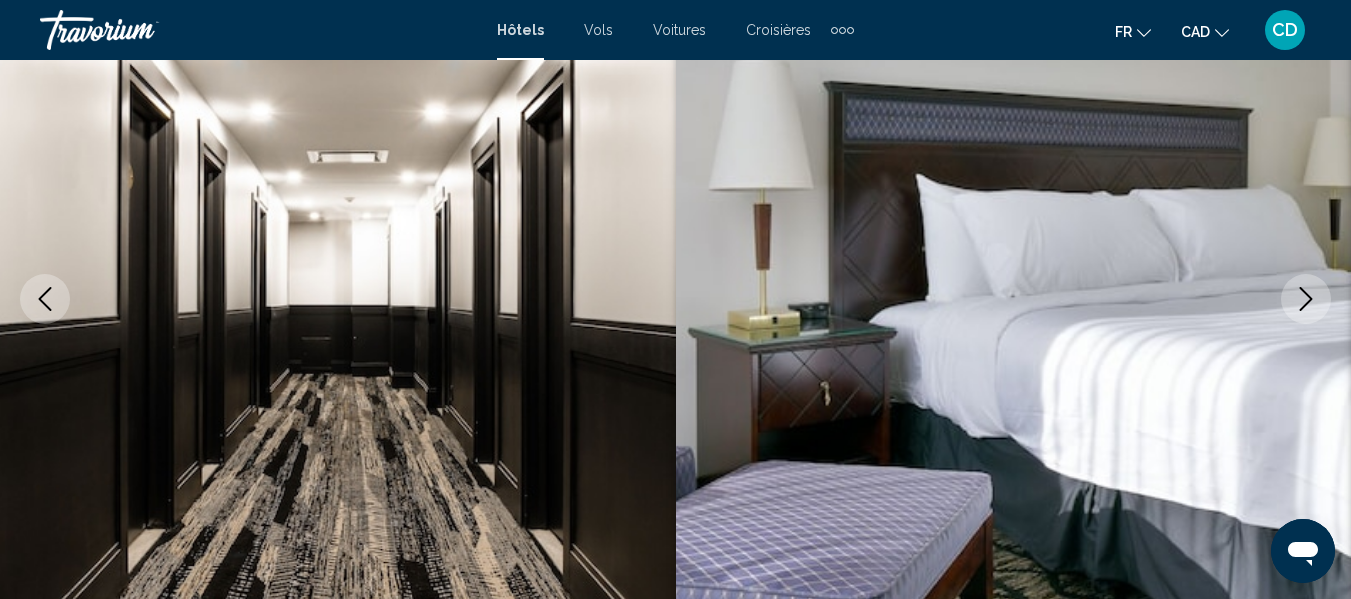 click 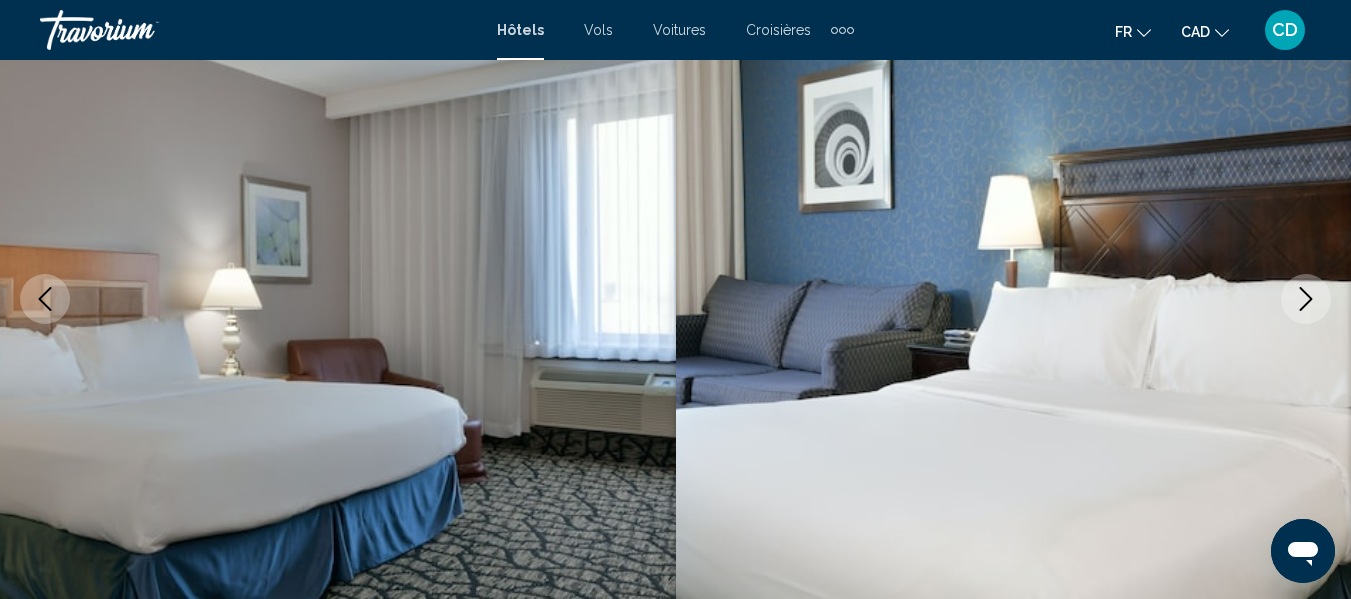 click 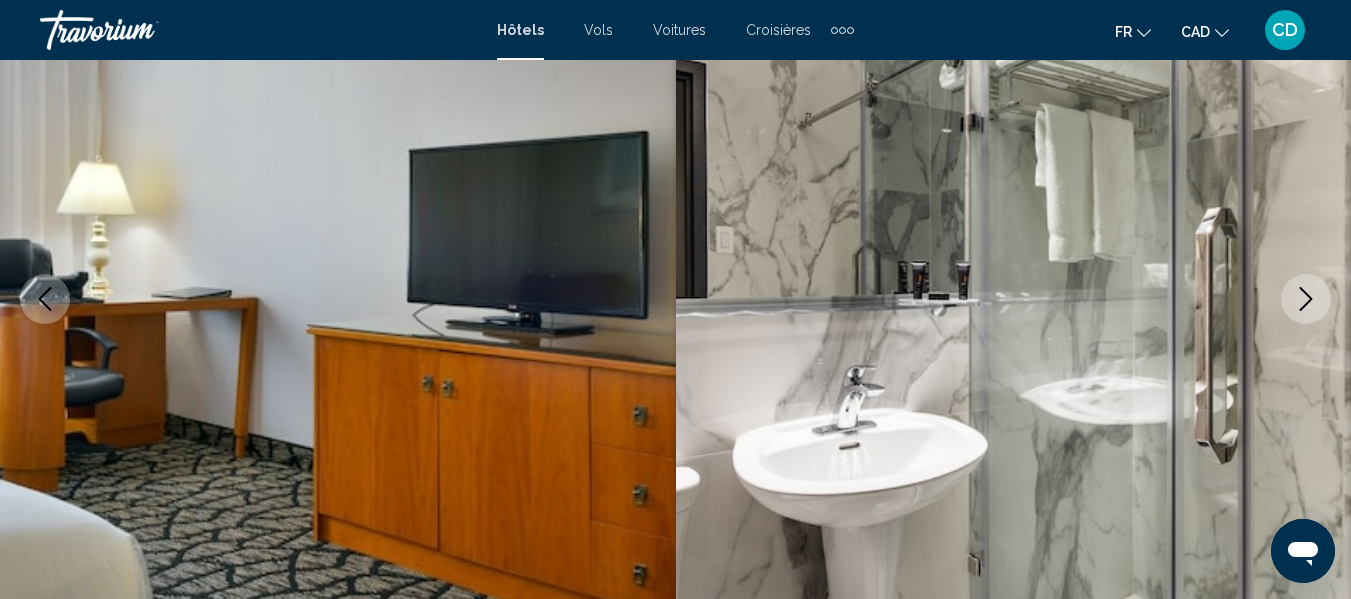 click 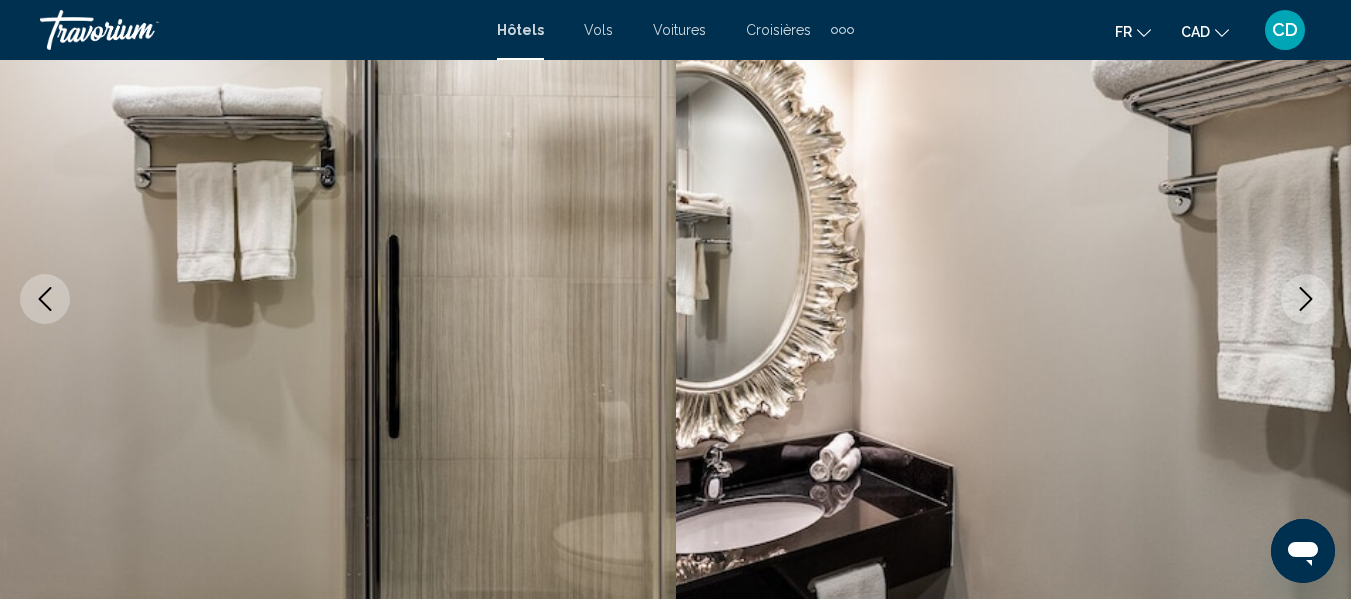 click 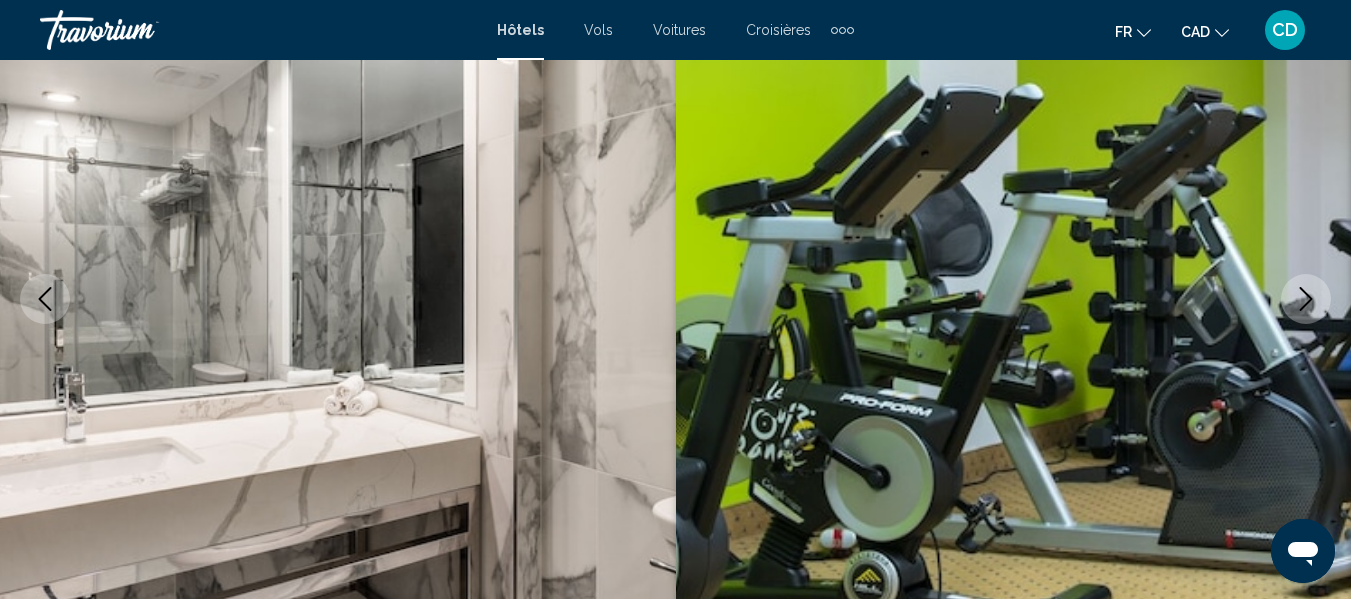 click 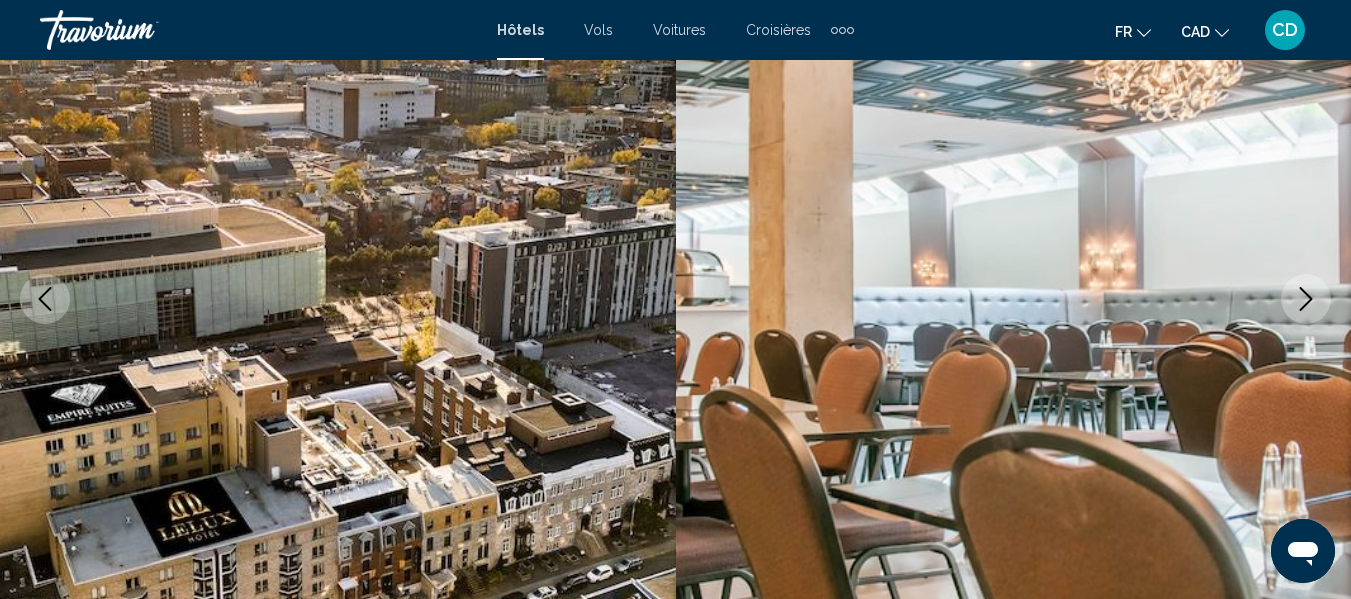 click 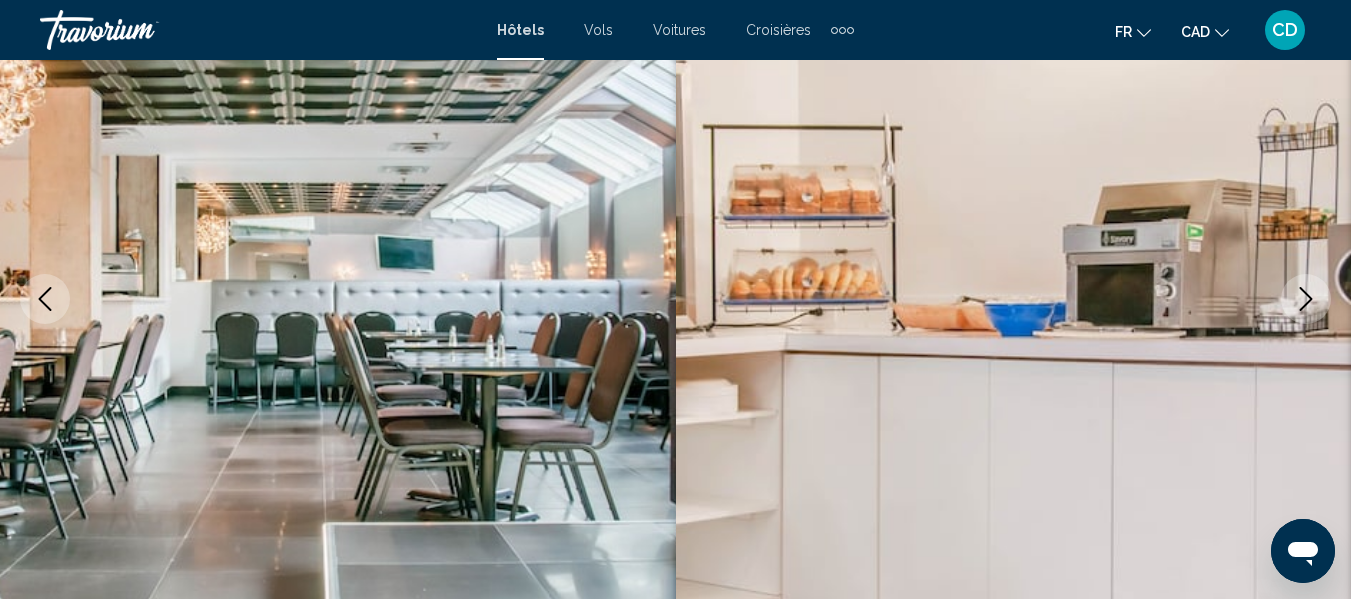 click 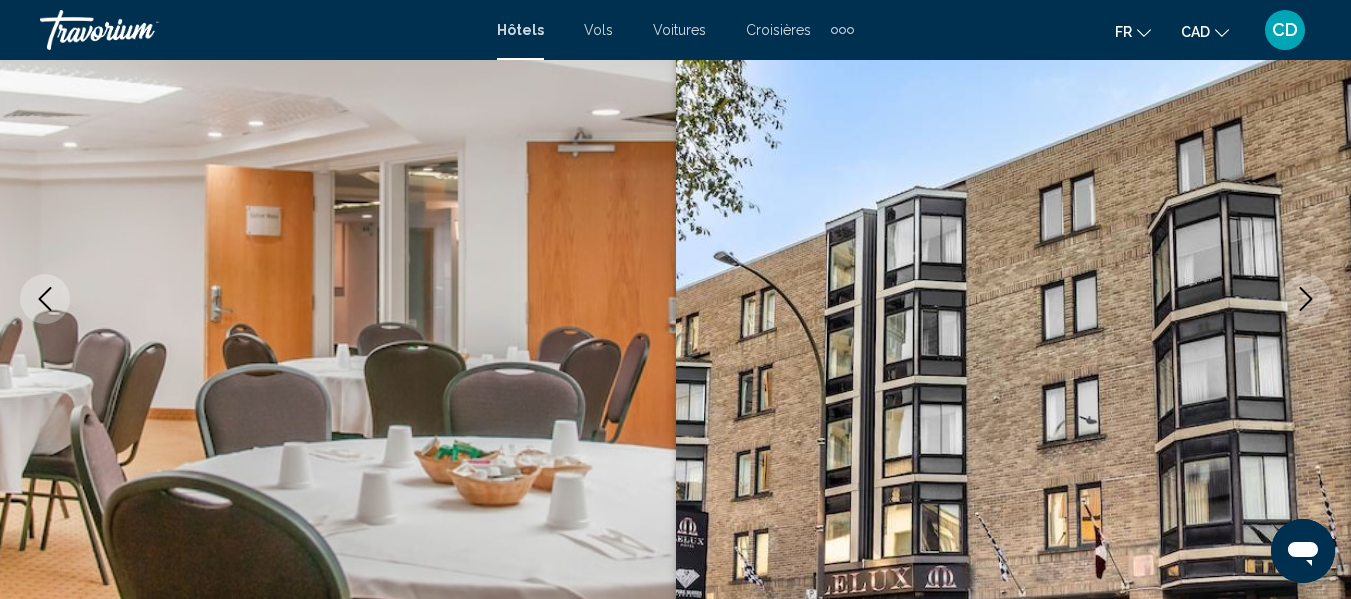 click 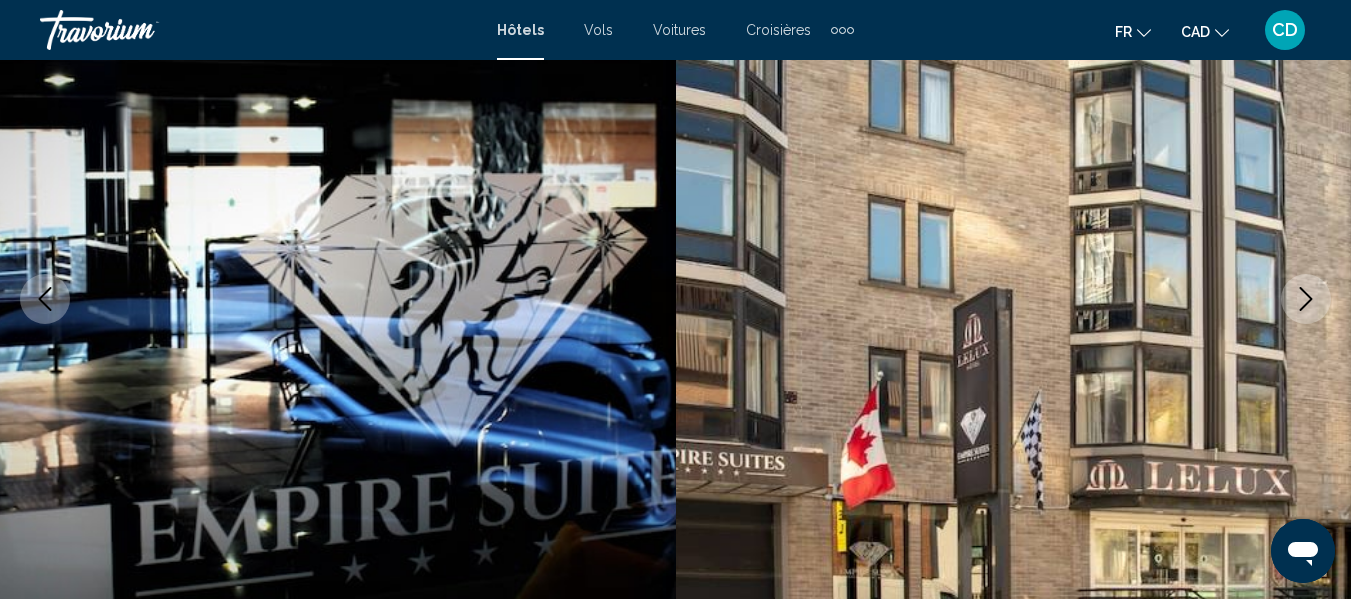 click 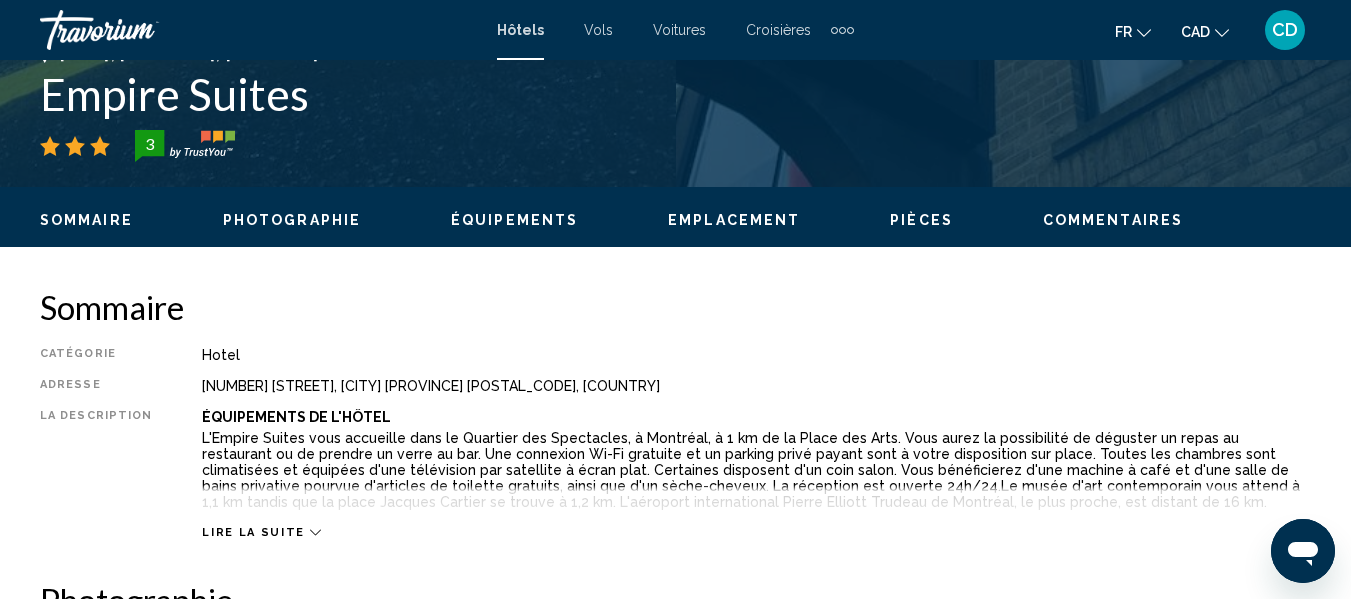 scroll, scrollTop: 836, scrollLeft: 0, axis: vertical 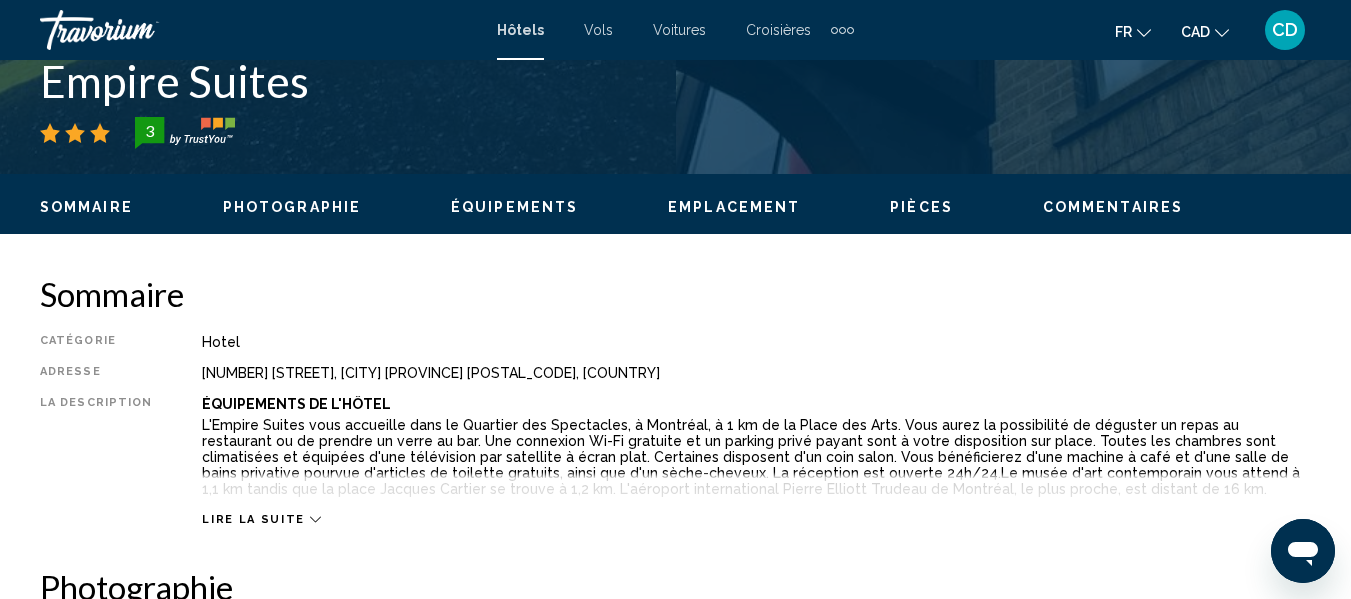 click on "Lire la suite" at bounding box center (253, 519) 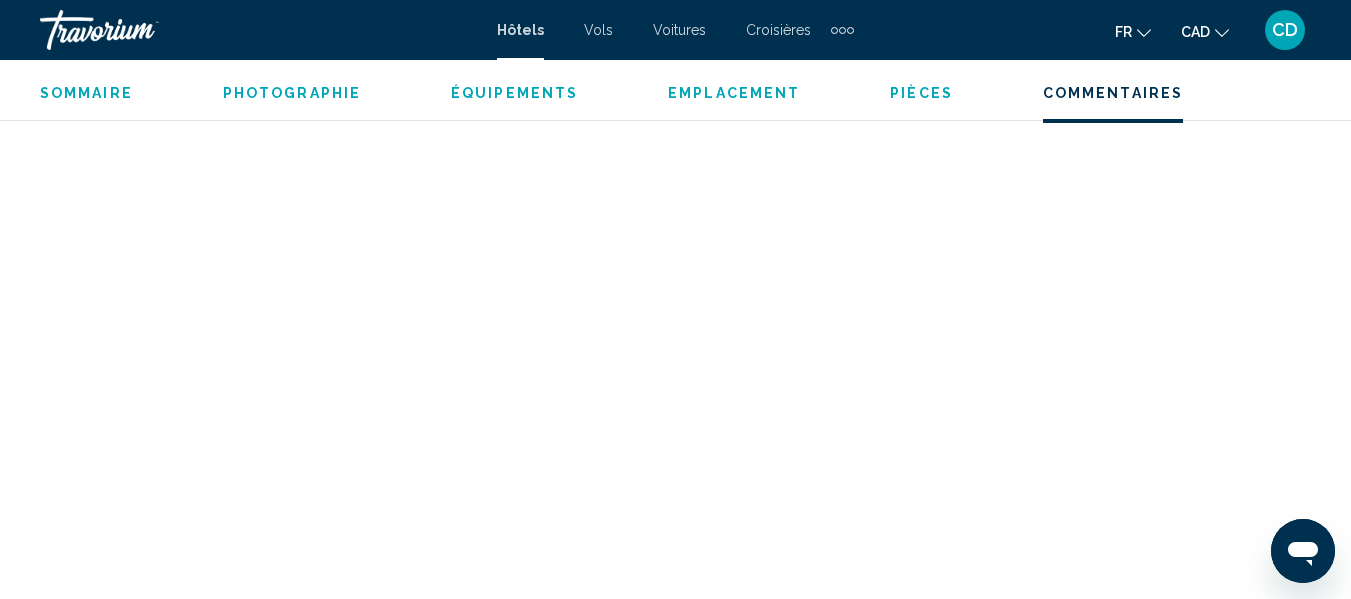 scroll, scrollTop: 5000, scrollLeft: 0, axis: vertical 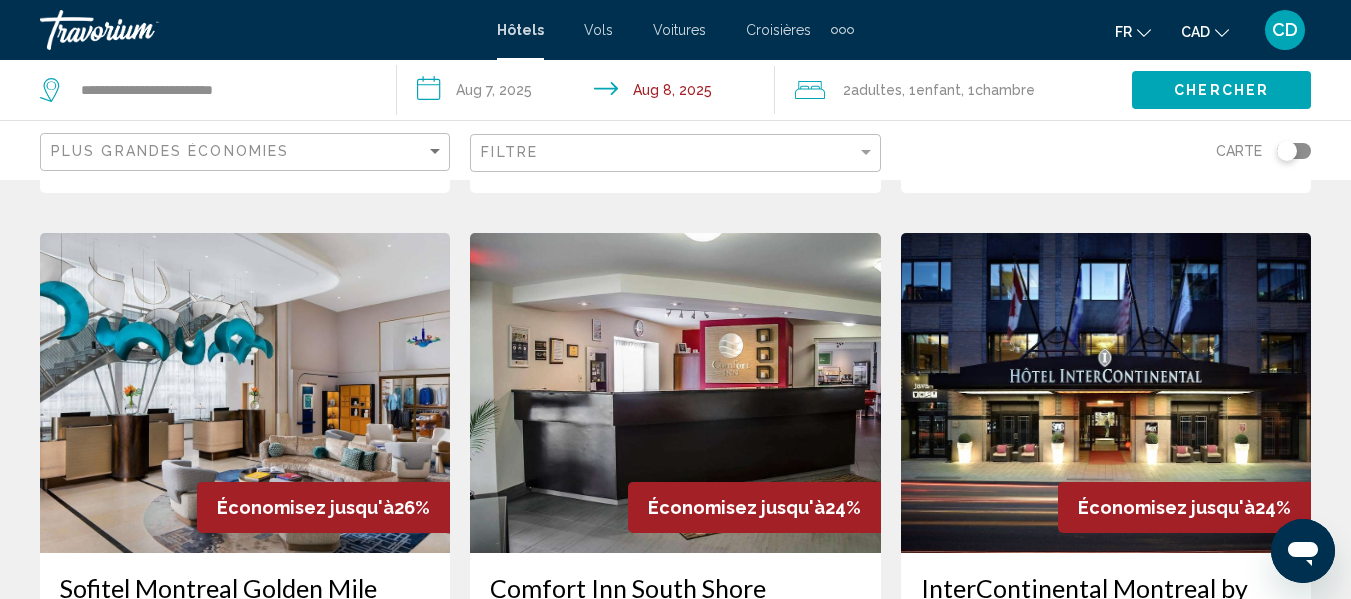 click at bounding box center [675, 393] 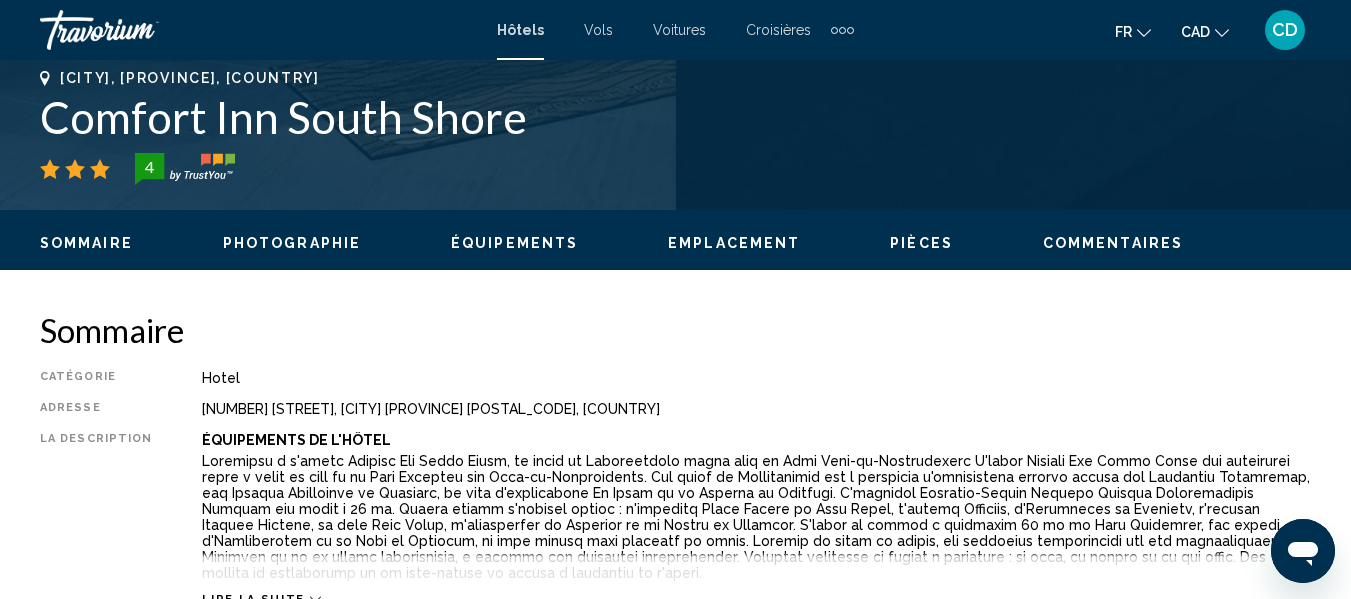 scroll, scrollTop: 236, scrollLeft: 0, axis: vertical 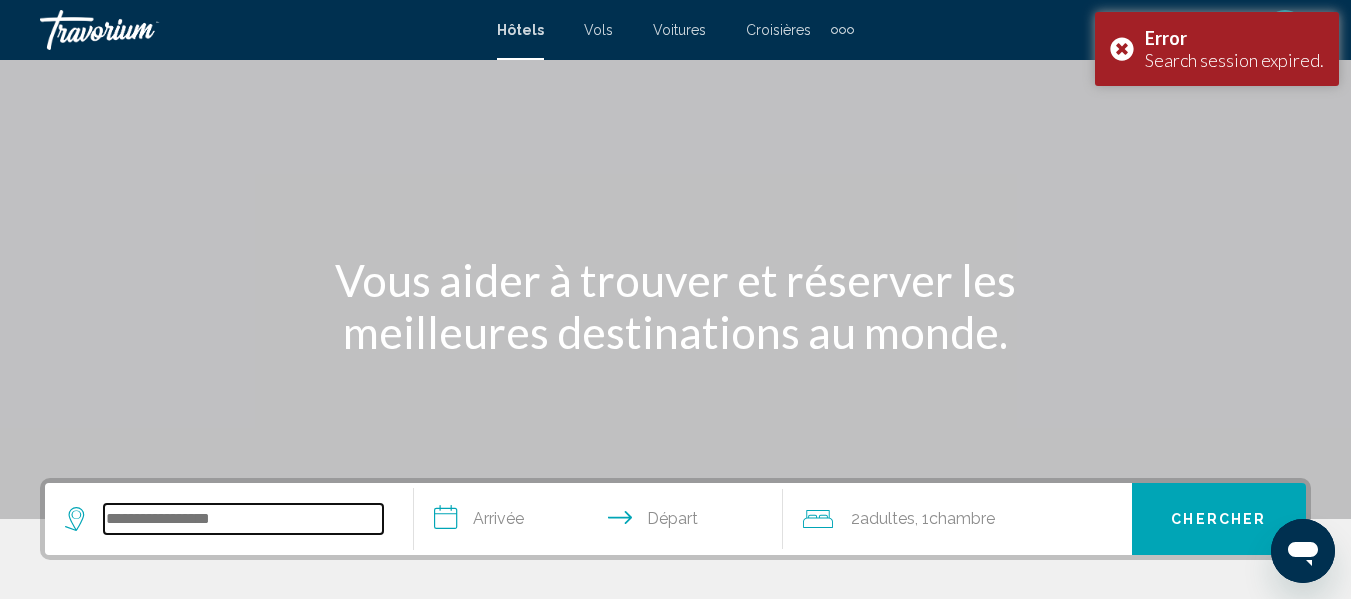 click at bounding box center [243, 519] 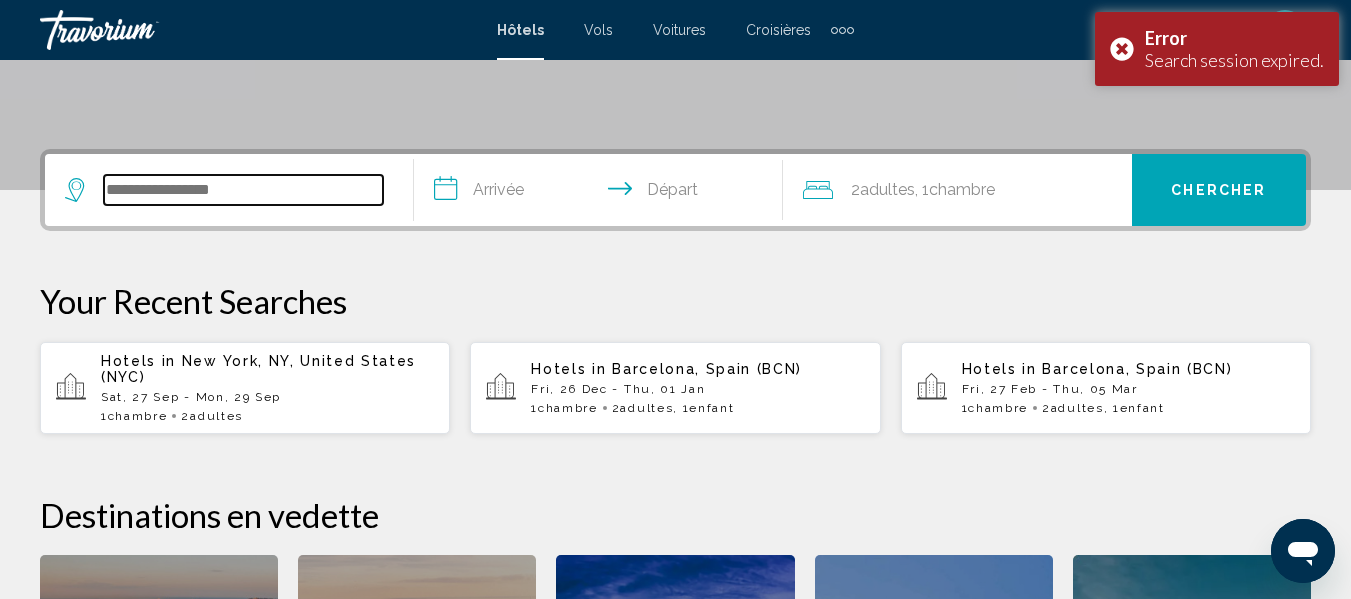 scroll, scrollTop: 494, scrollLeft: 0, axis: vertical 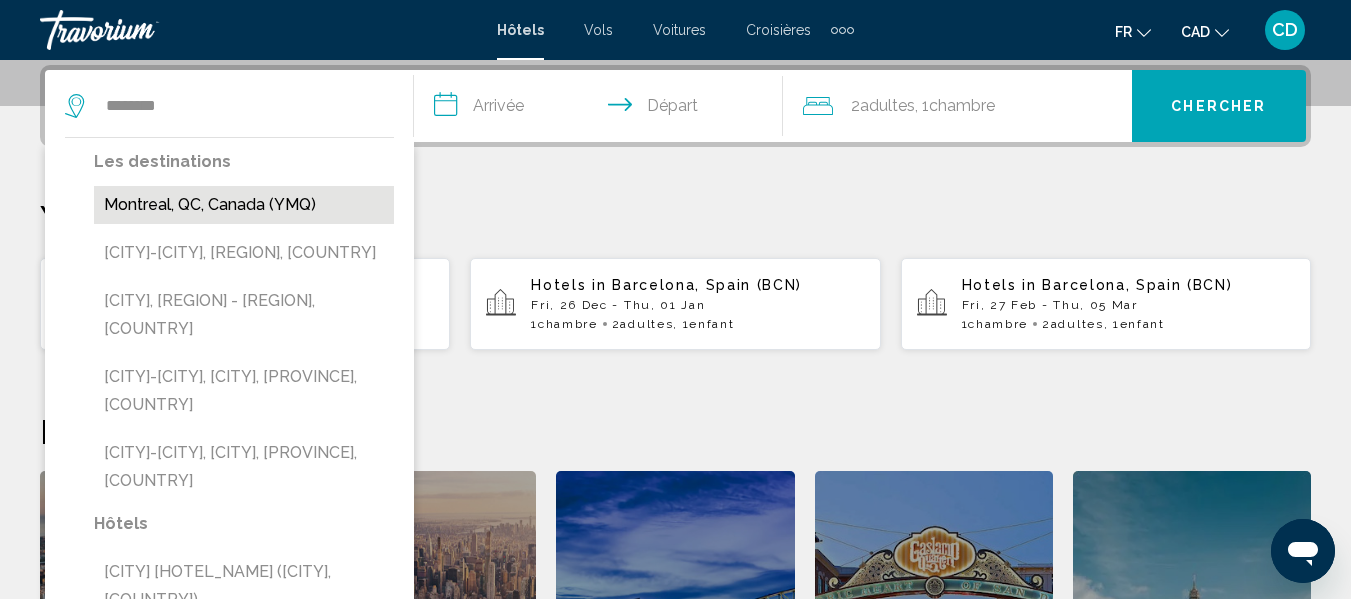 click on "Montreal, QC, Canada (YMQ)" at bounding box center [244, 205] 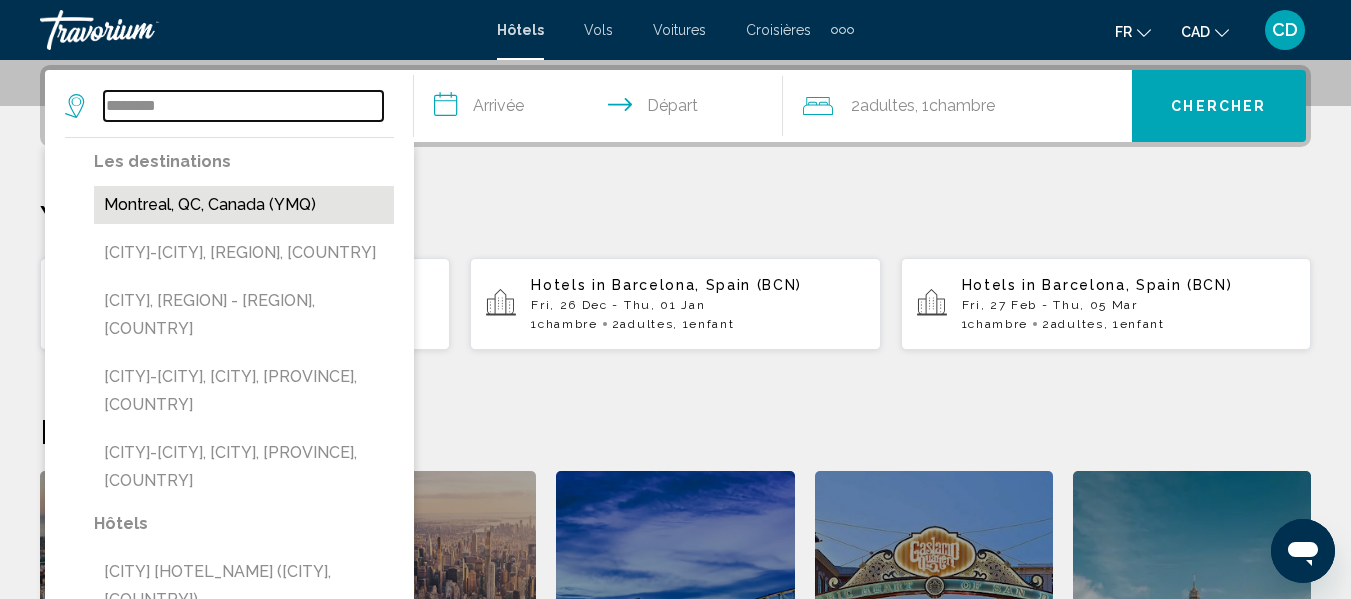 type on "**********" 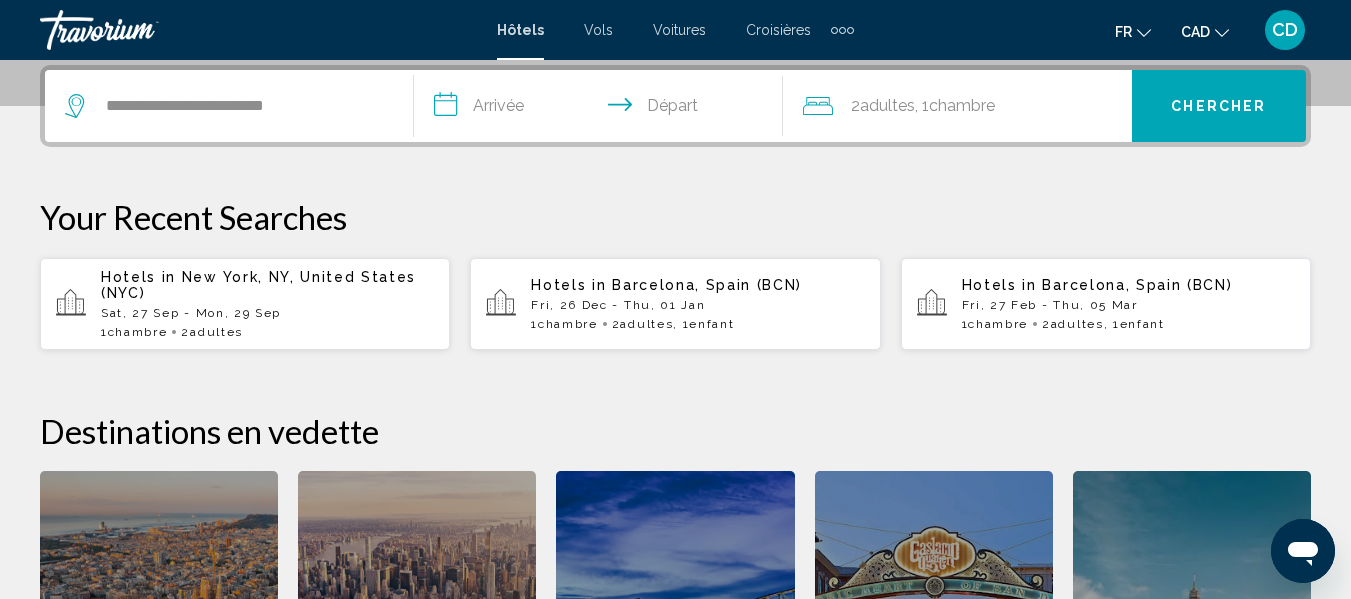 click on "**********" at bounding box center [602, 109] 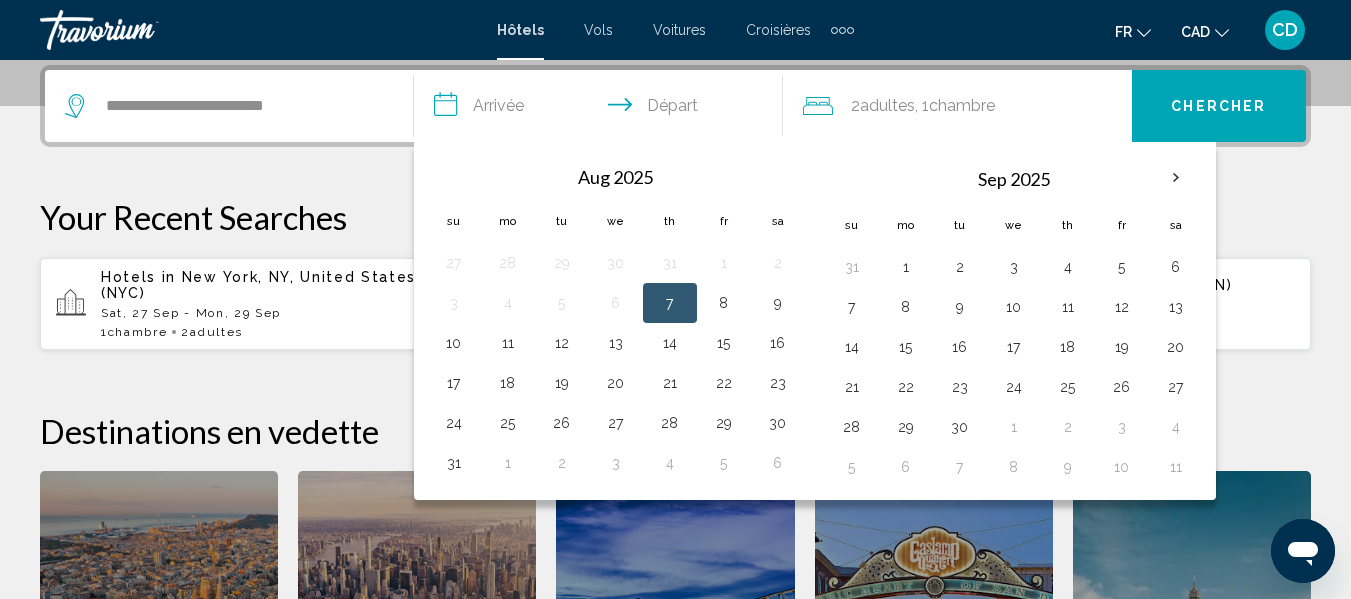 click on "7" at bounding box center (670, 303) 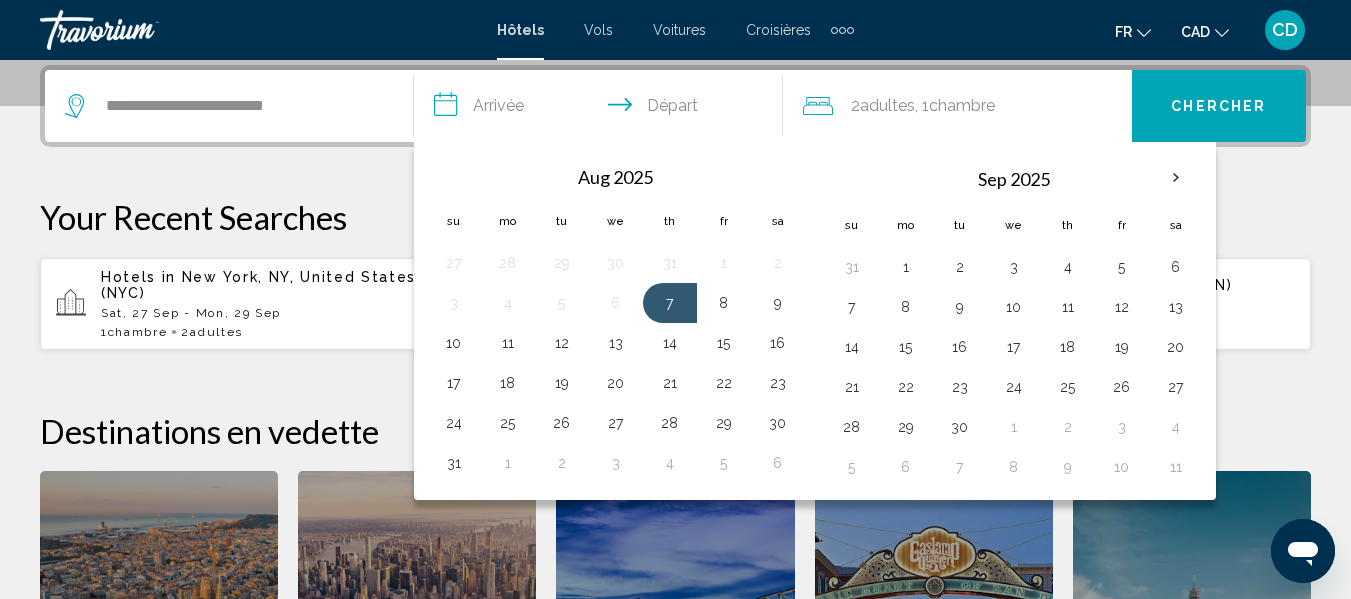 click on "**********" at bounding box center [602, 109] 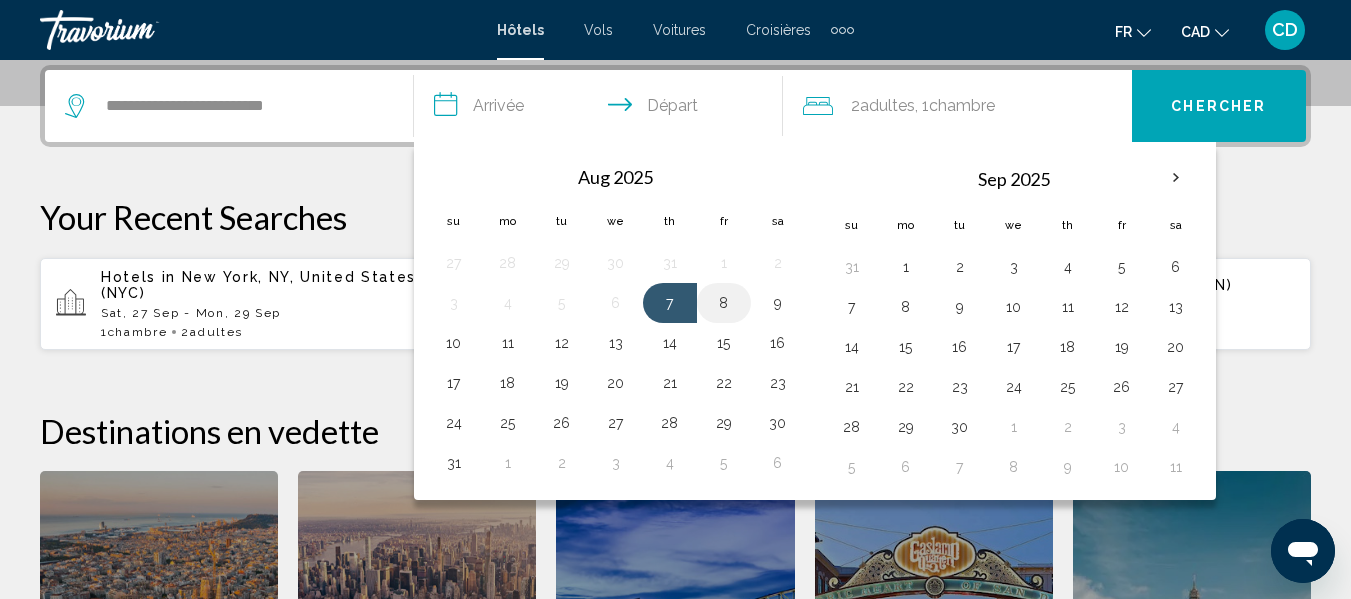 click on "8" at bounding box center (724, 303) 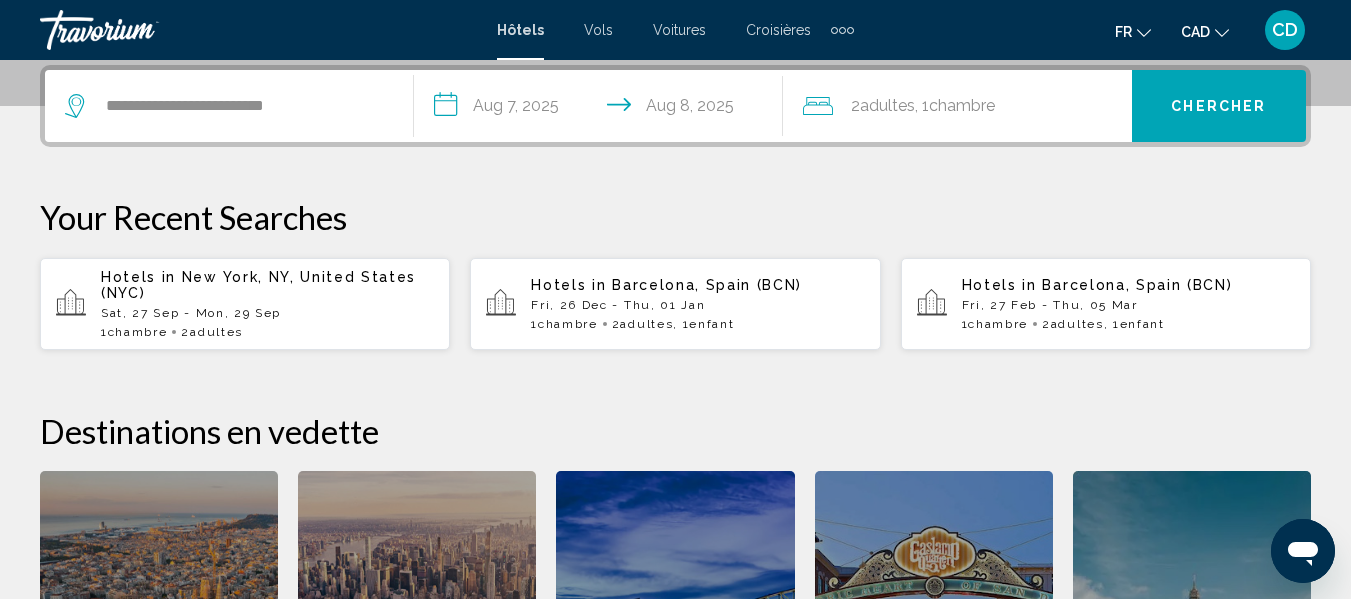 click on "2  Adulte Adultes , 1  Chambre pièces" 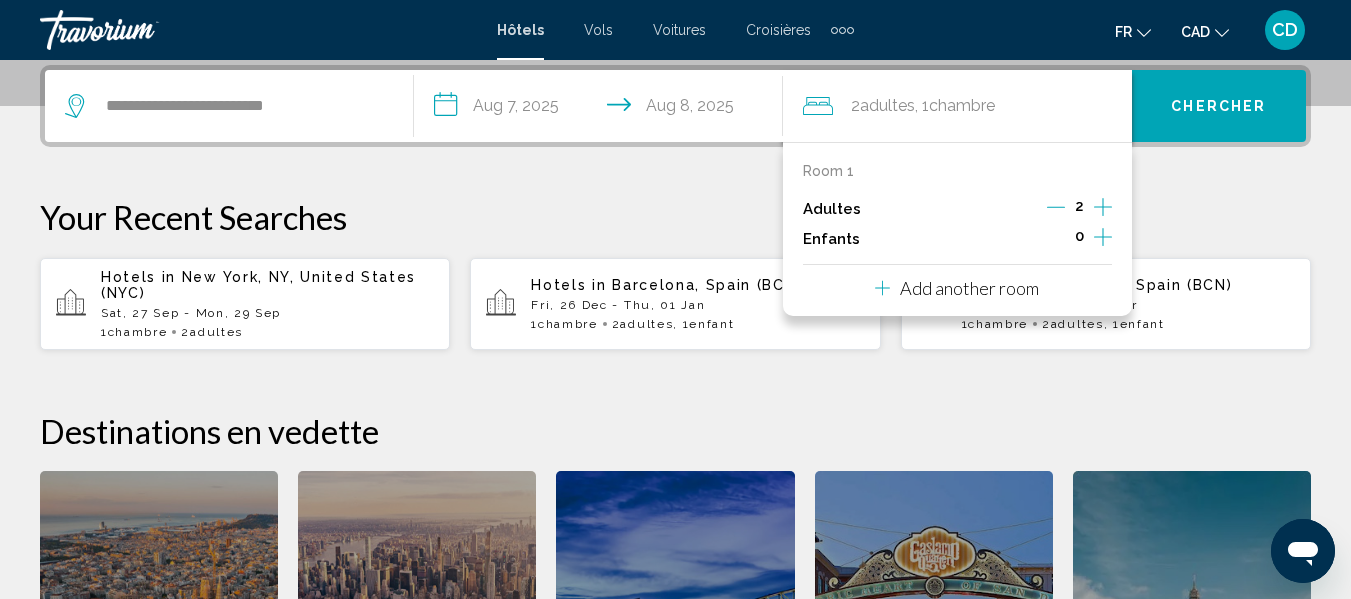 click 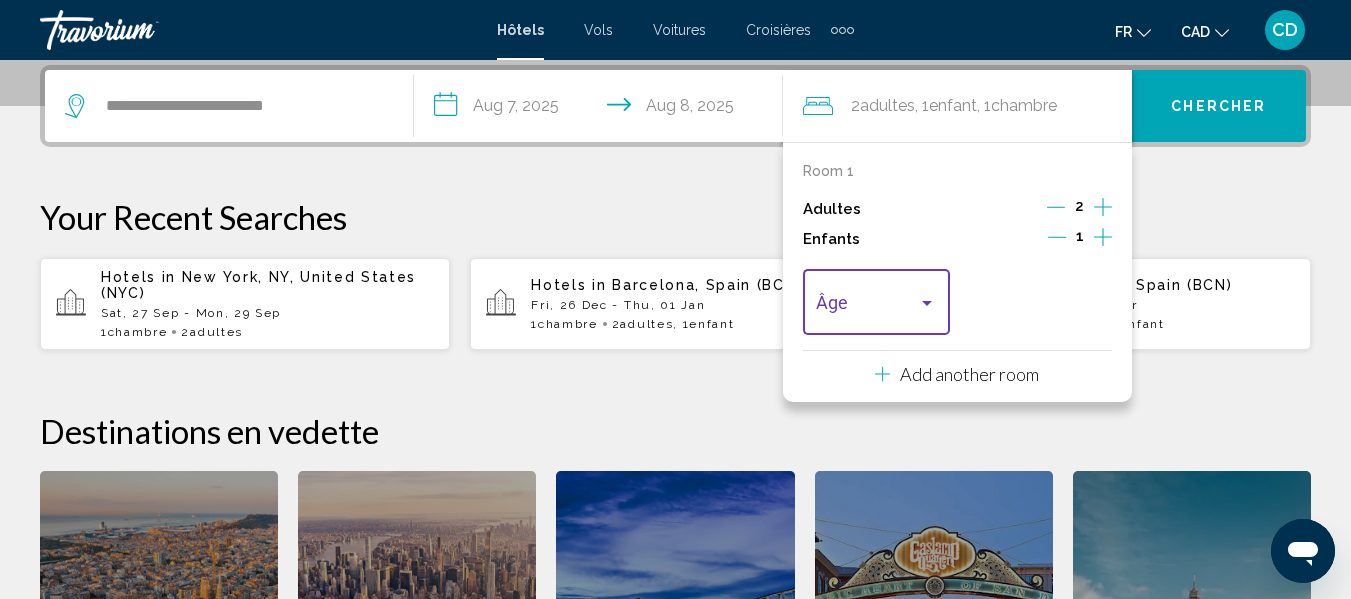 click at bounding box center [927, 303] 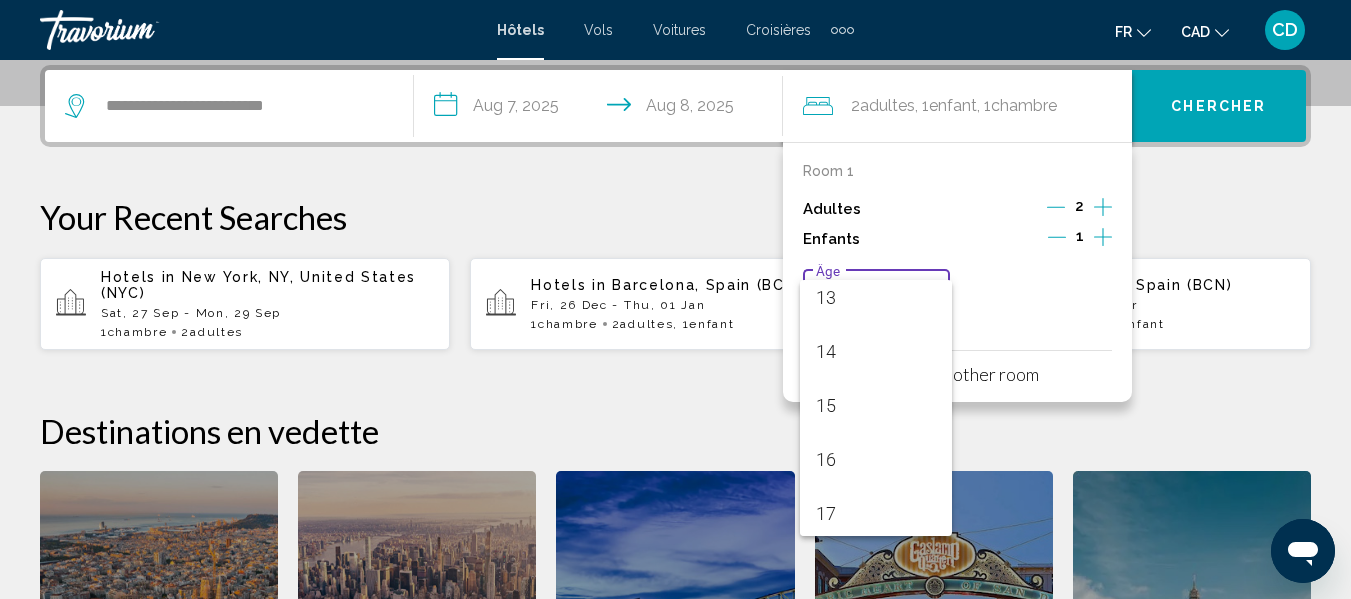 scroll, scrollTop: 716, scrollLeft: 0, axis: vertical 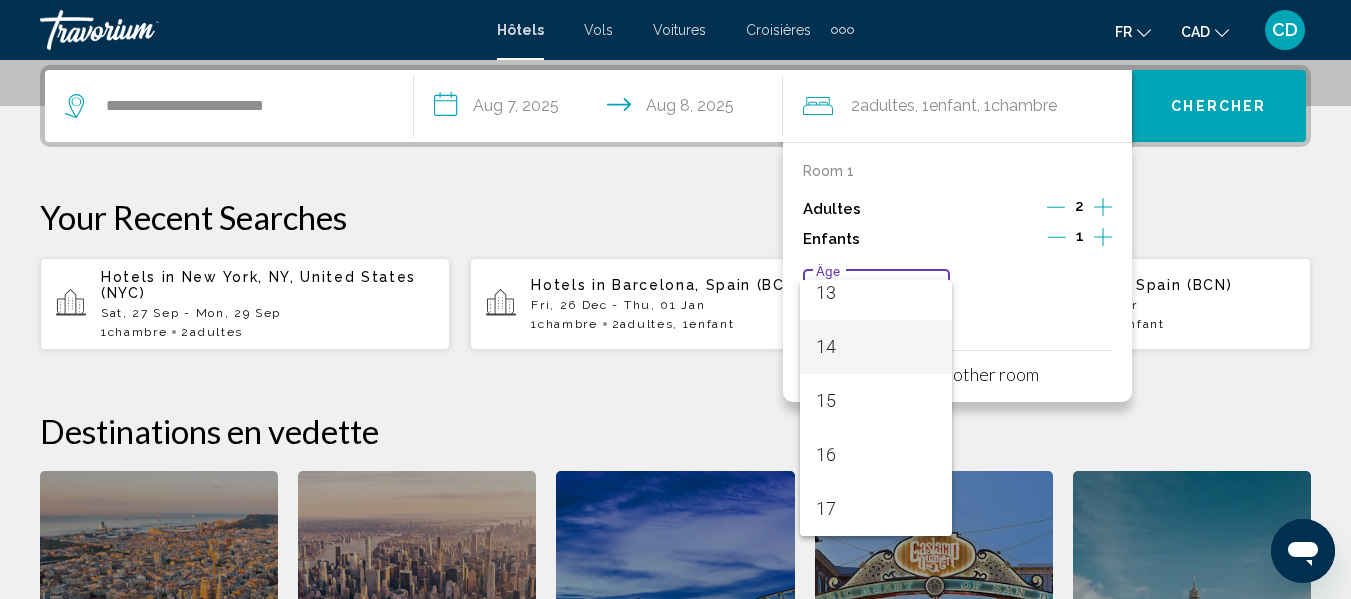 click on "14" at bounding box center (876, 347) 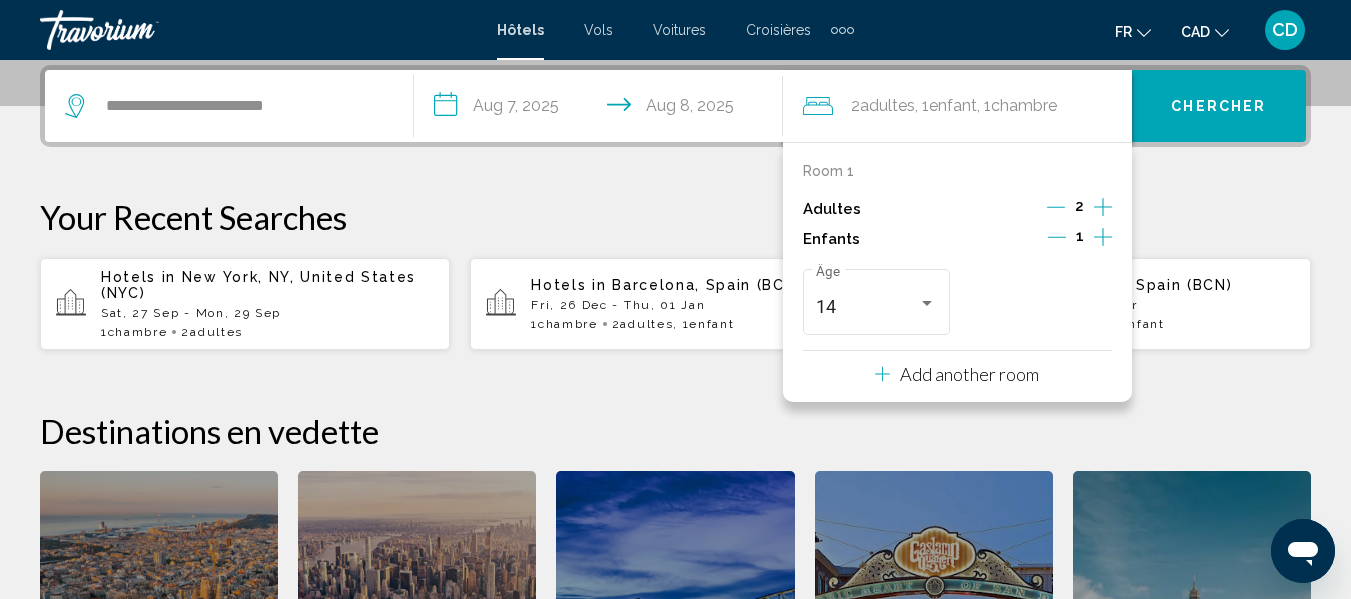 click on "Chercher" at bounding box center [1218, 107] 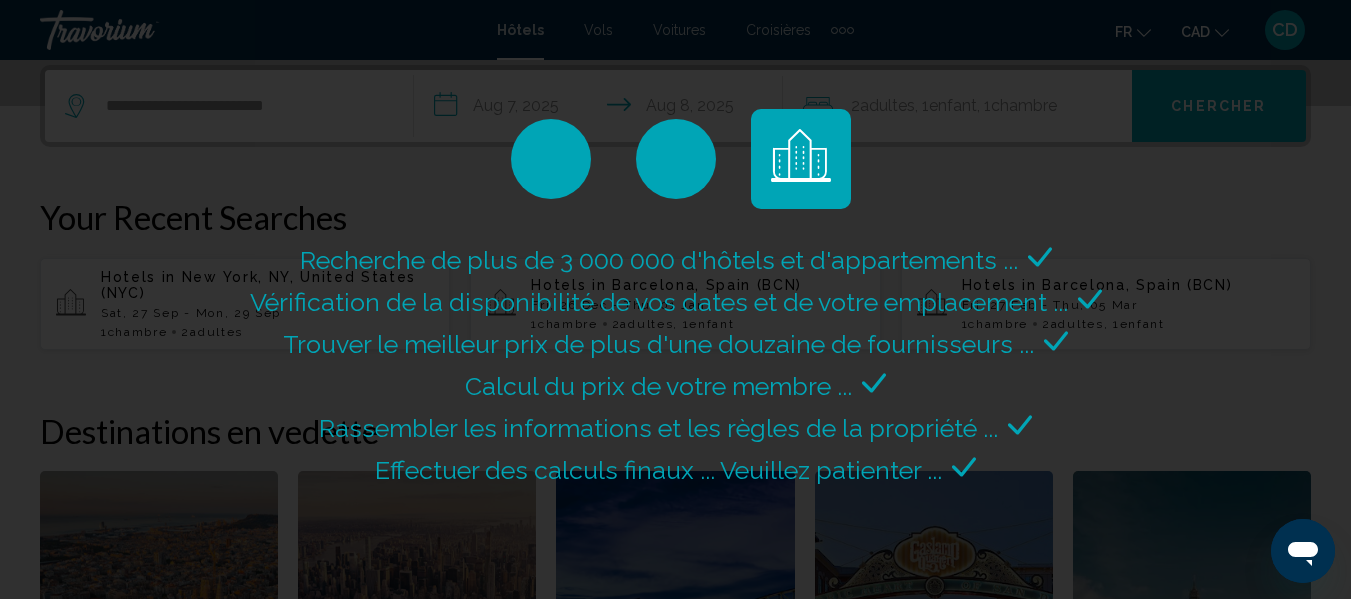 scroll, scrollTop: 0, scrollLeft: 0, axis: both 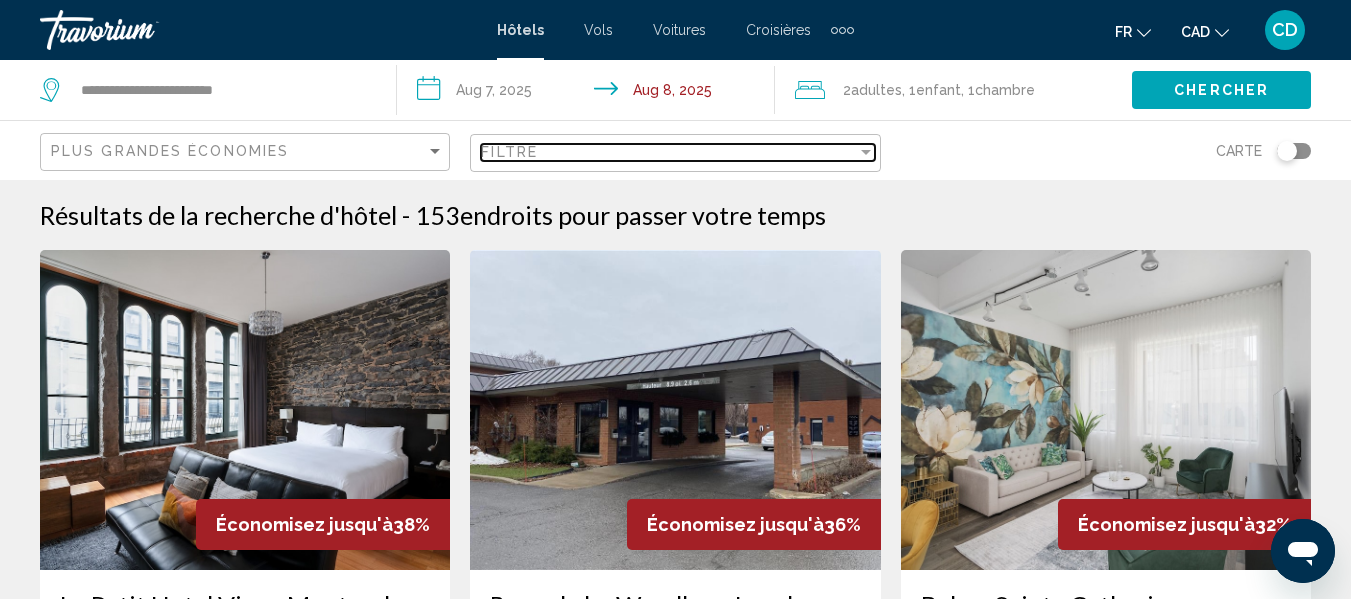click on "Filtre" at bounding box center [668, 152] 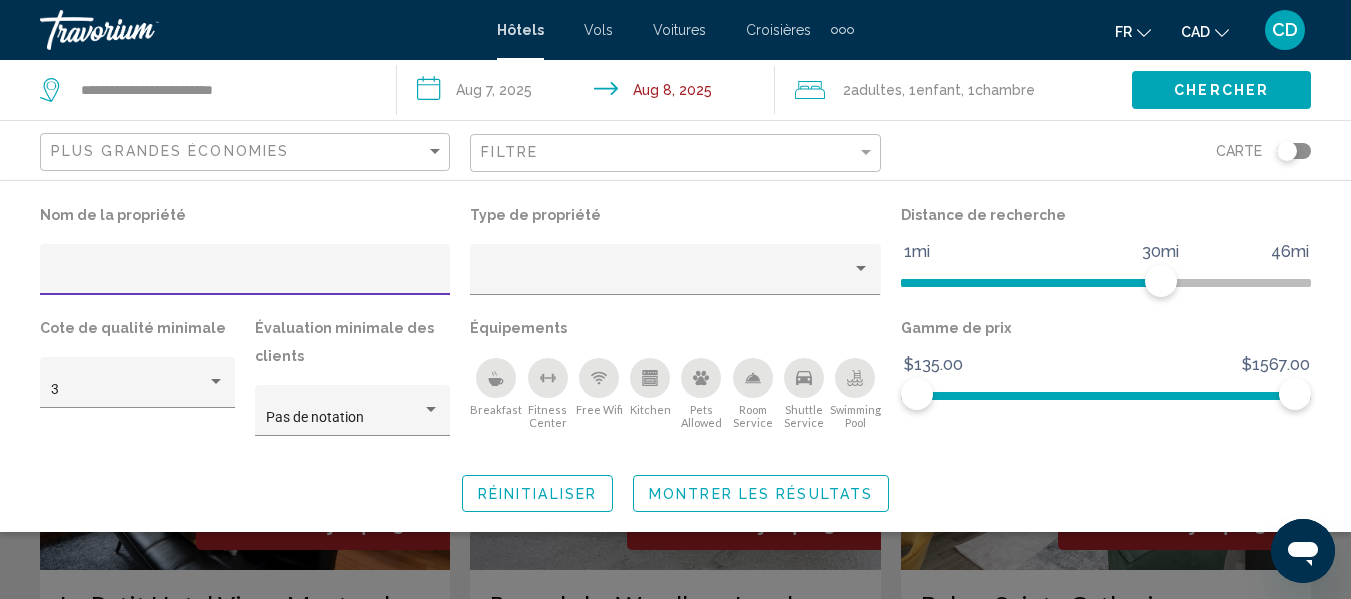 click 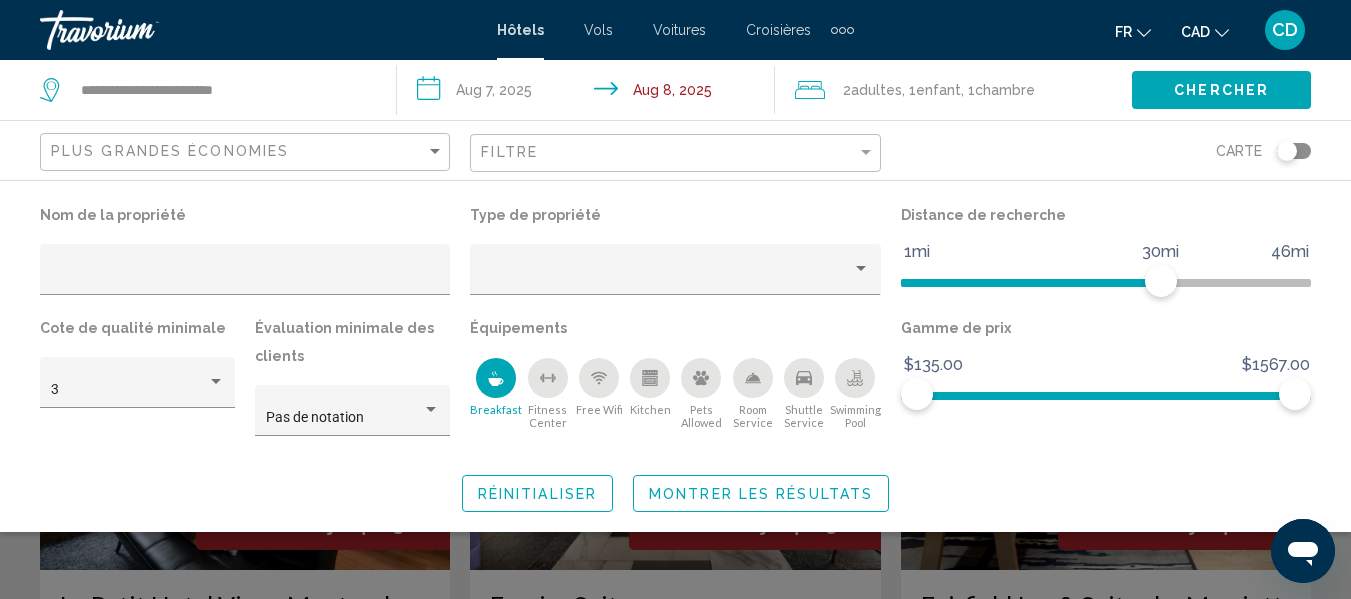 click on "Montrer les résultats" 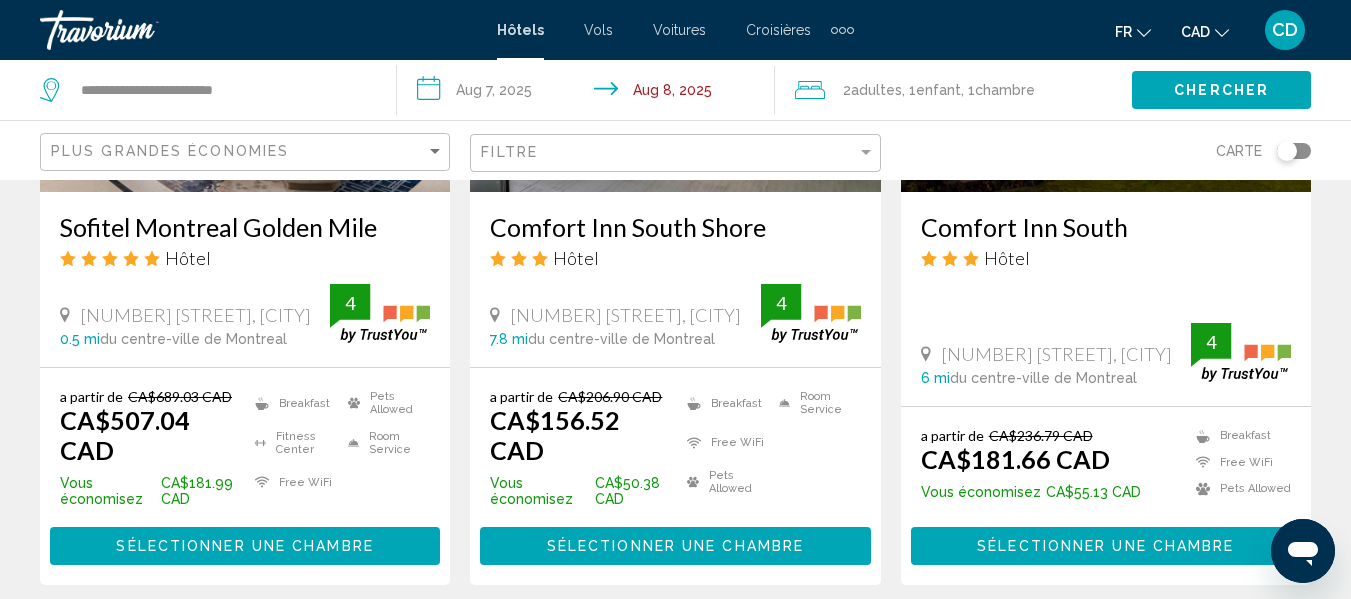 scroll, scrollTop: 1200, scrollLeft: 0, axis: vertical 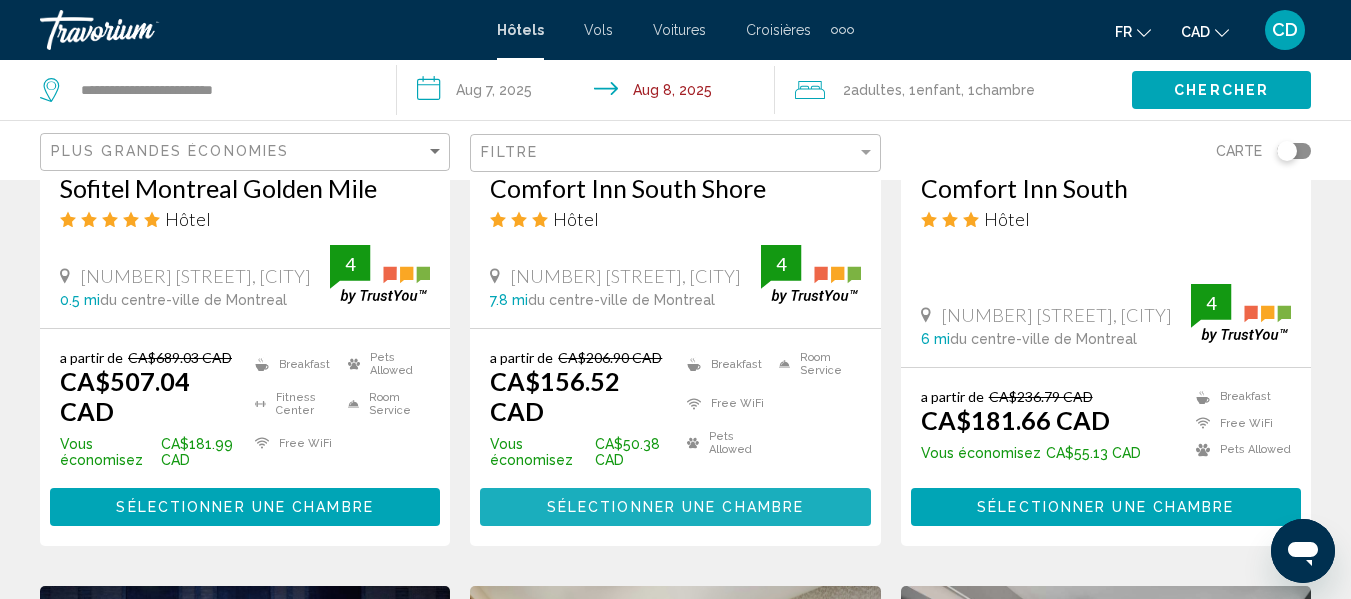 click on "Sélectionner une chambre" at bounding box center (675, 508) 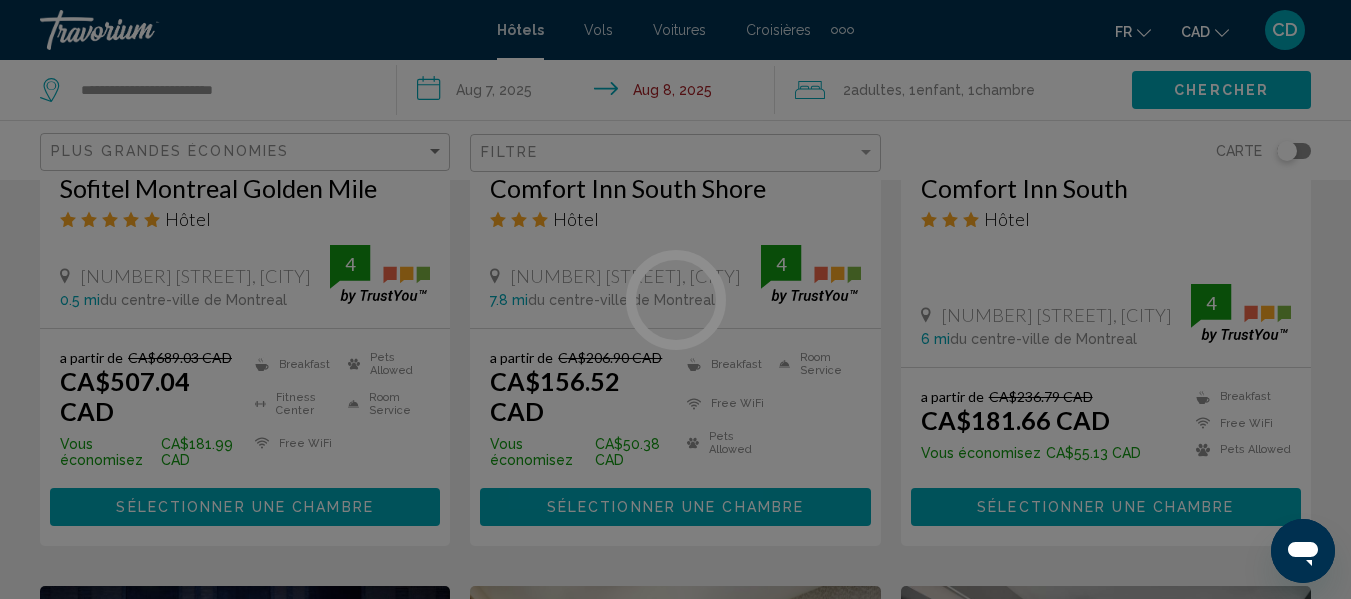 scroll, scrollTop: 235, scrollLeft: 0, axis: vertical 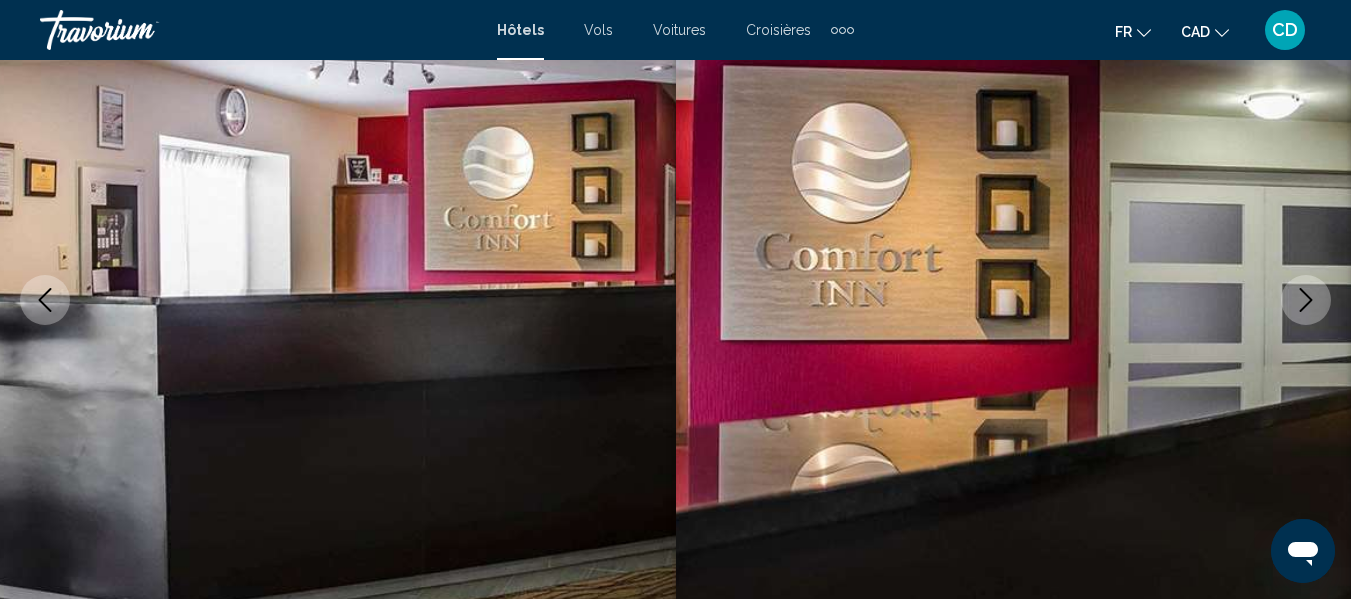 click 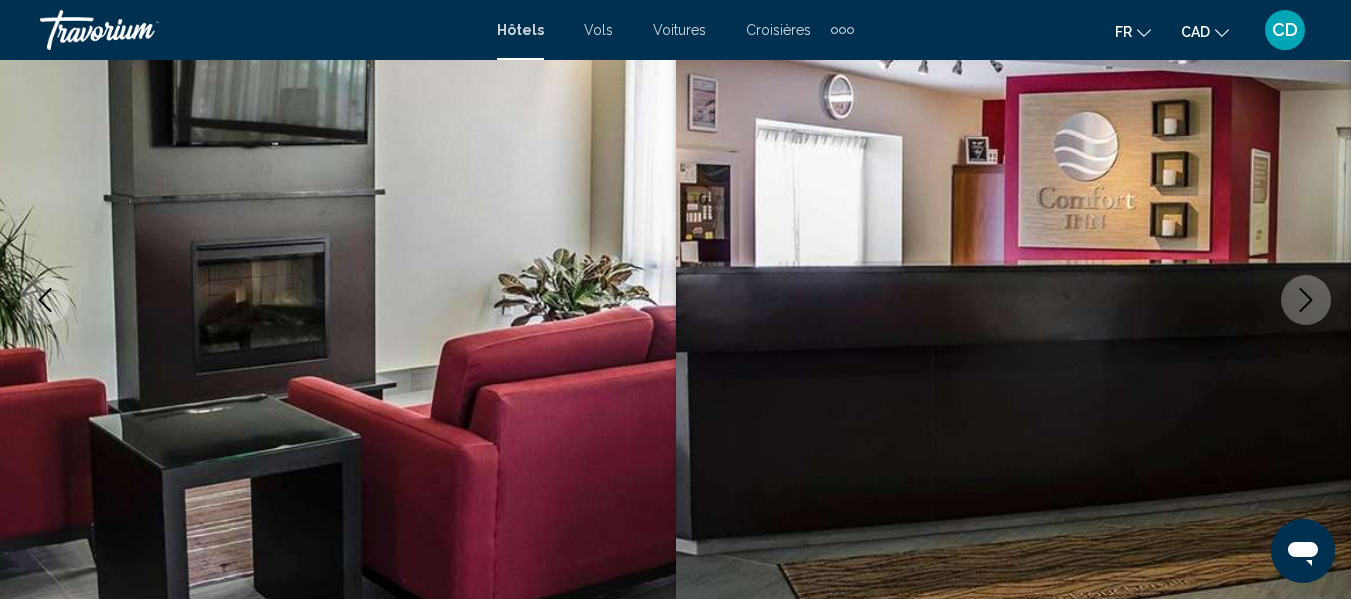 click 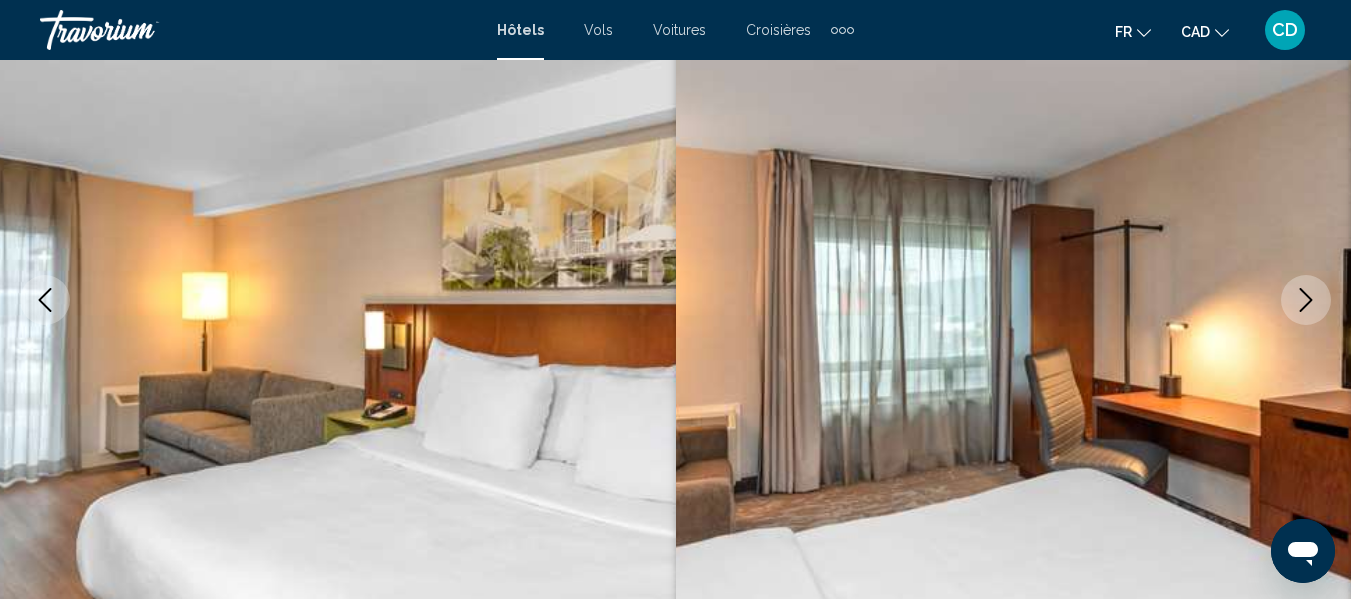 click 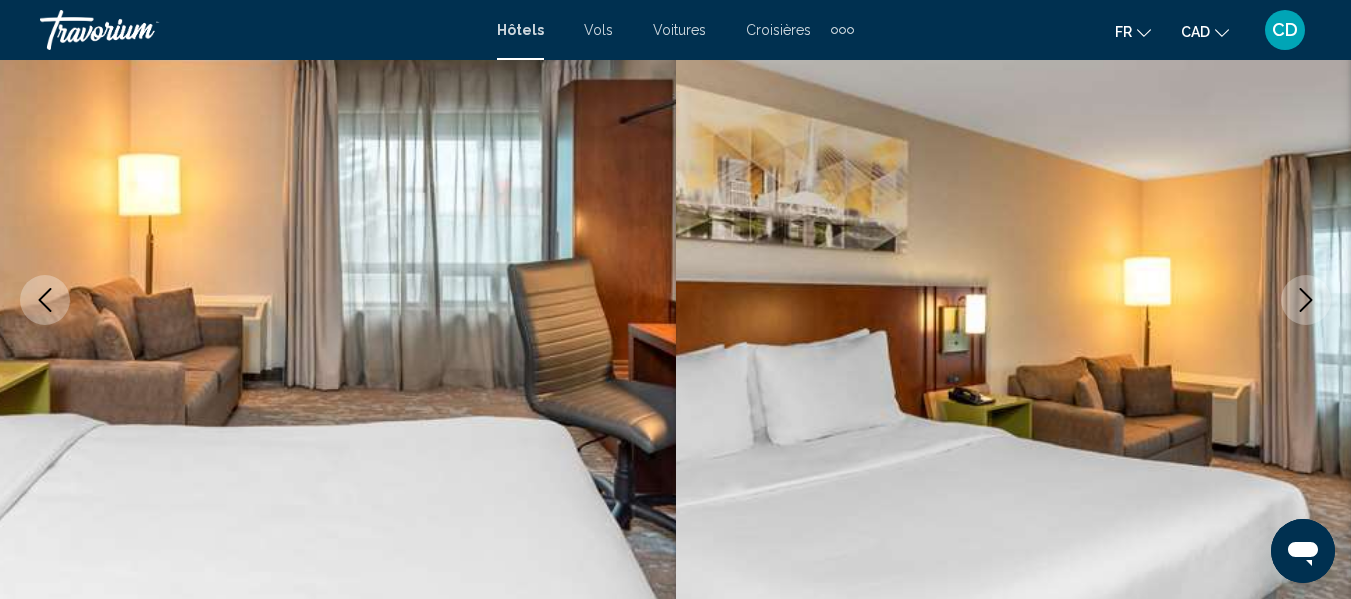 click 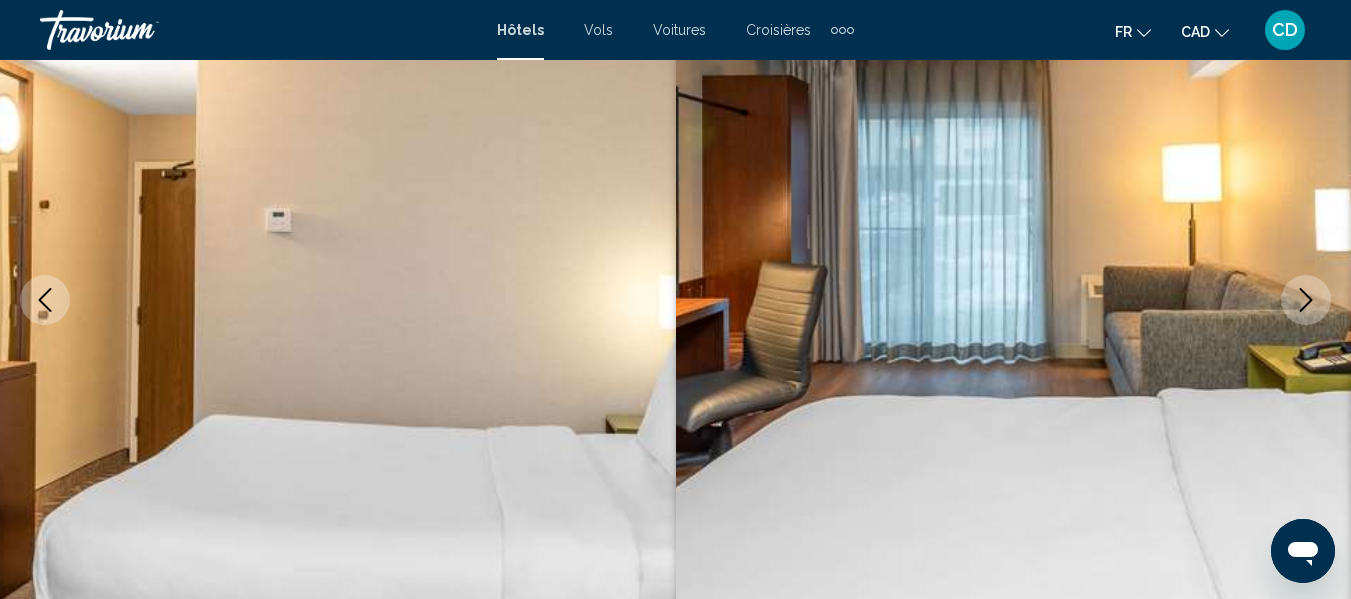 click 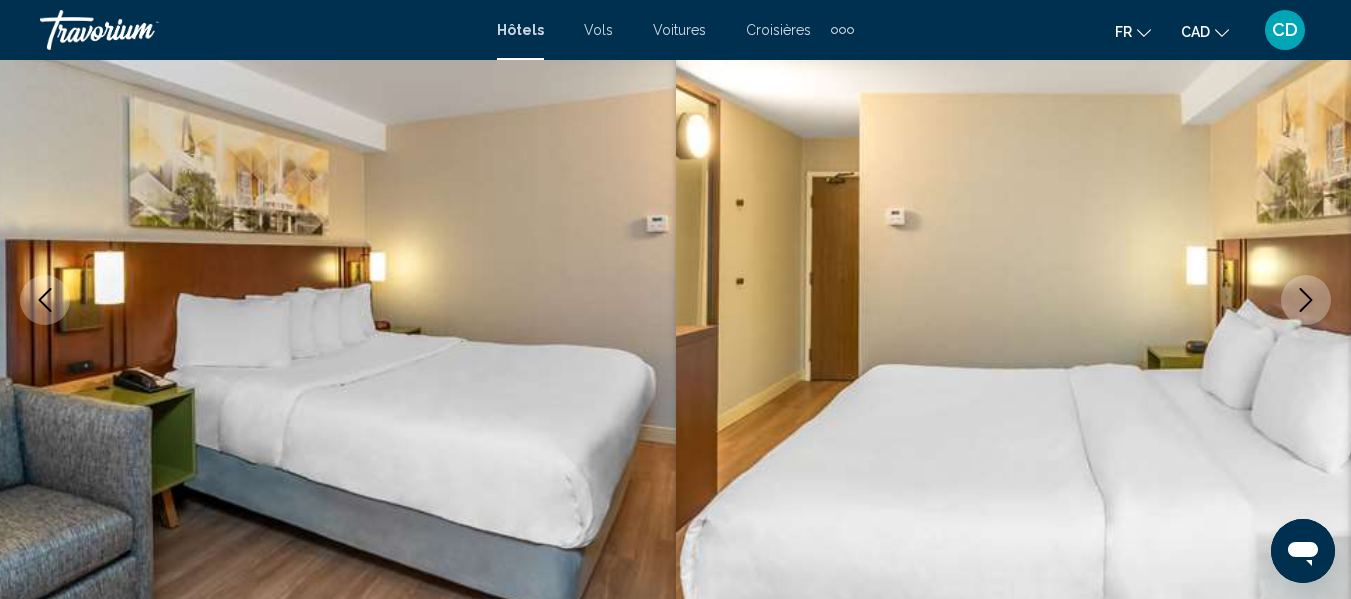 click 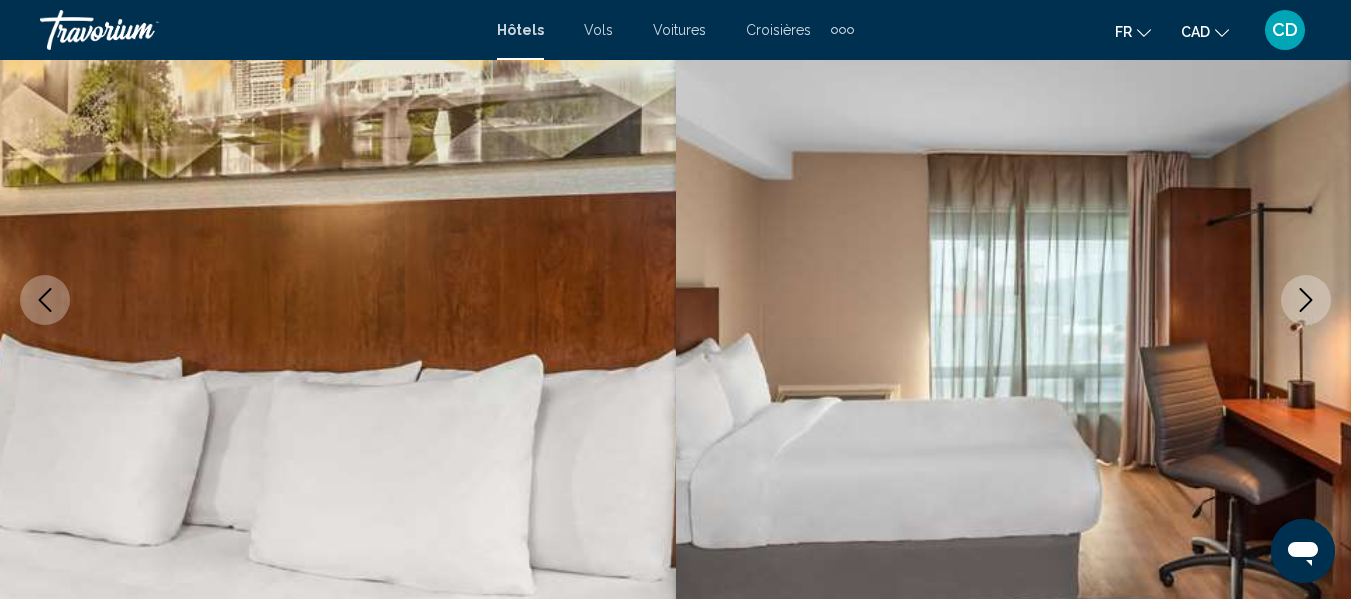 click 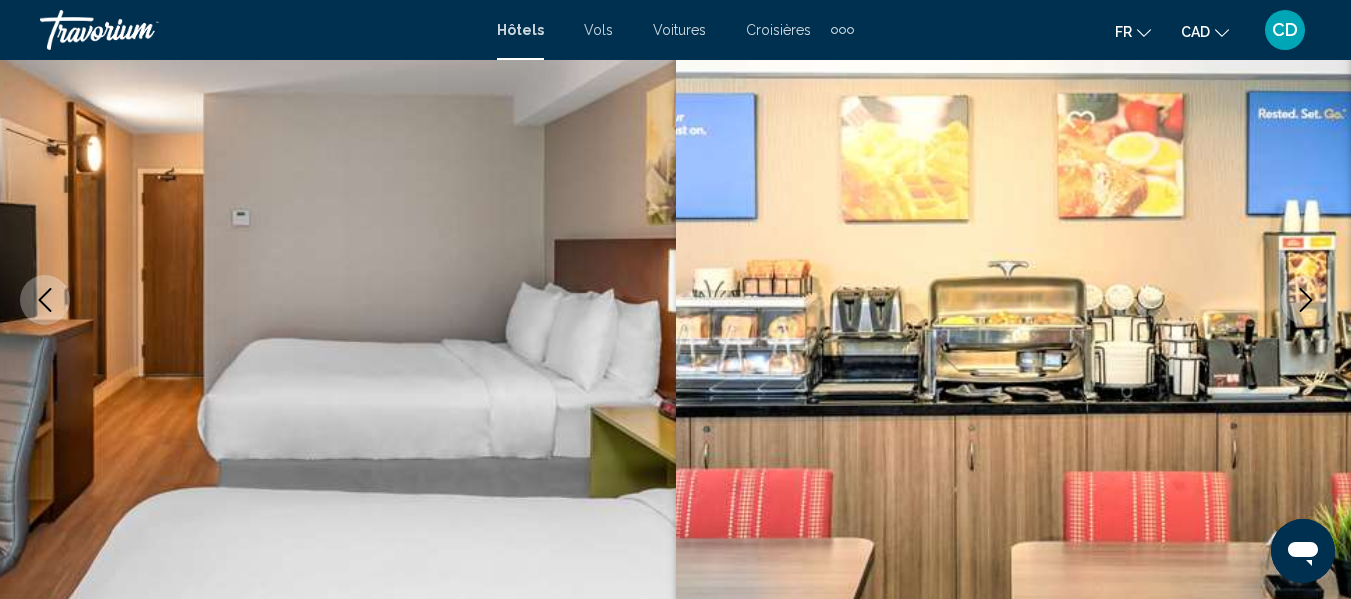 click 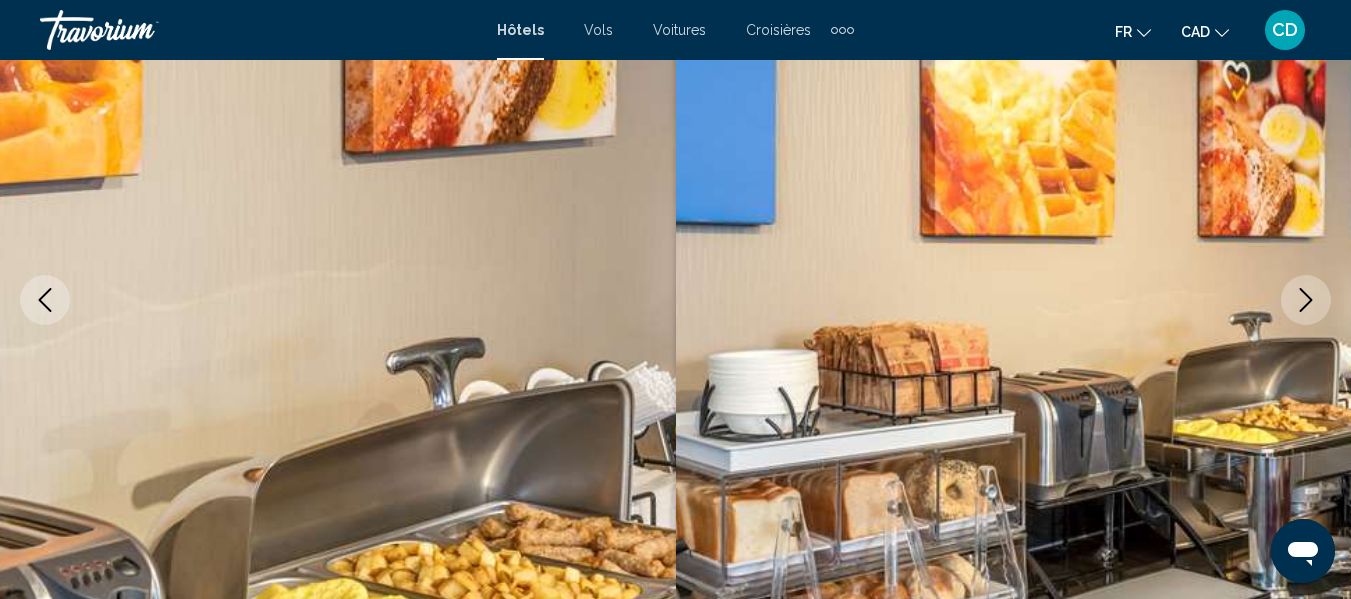 scroll, scrollTop: 335, scrollLeft: 0, axis: vertical 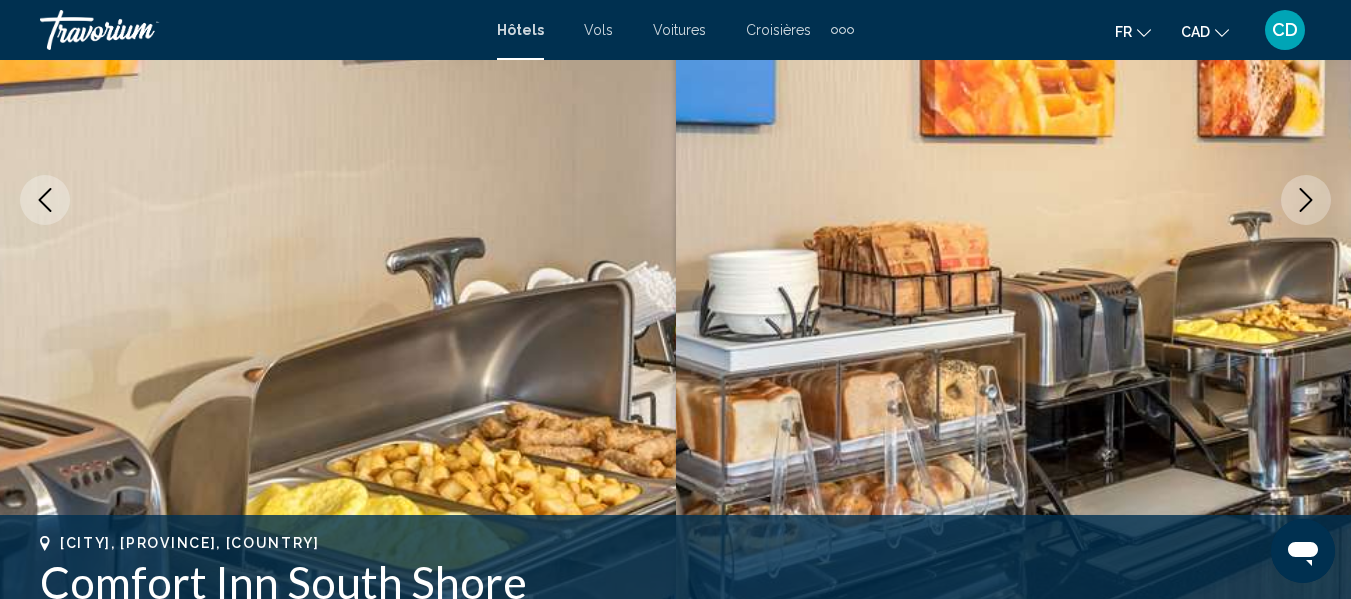 click 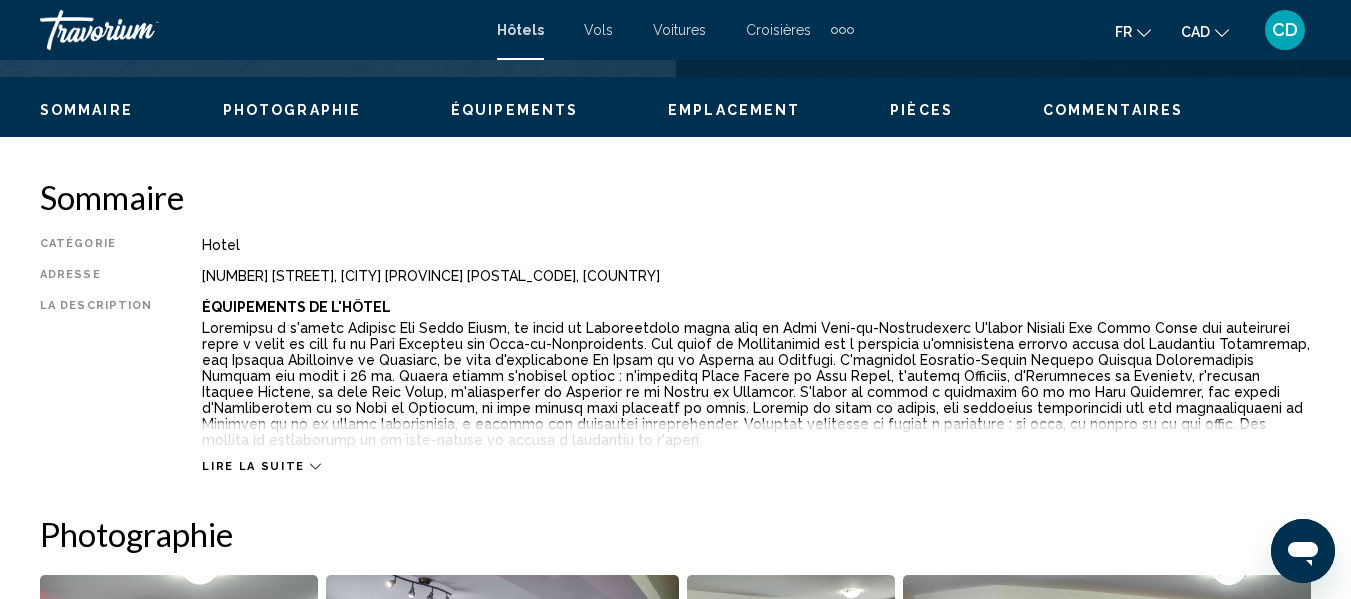 scroll, scrollTop: 935, scrollLeft: 0, axis: vertical 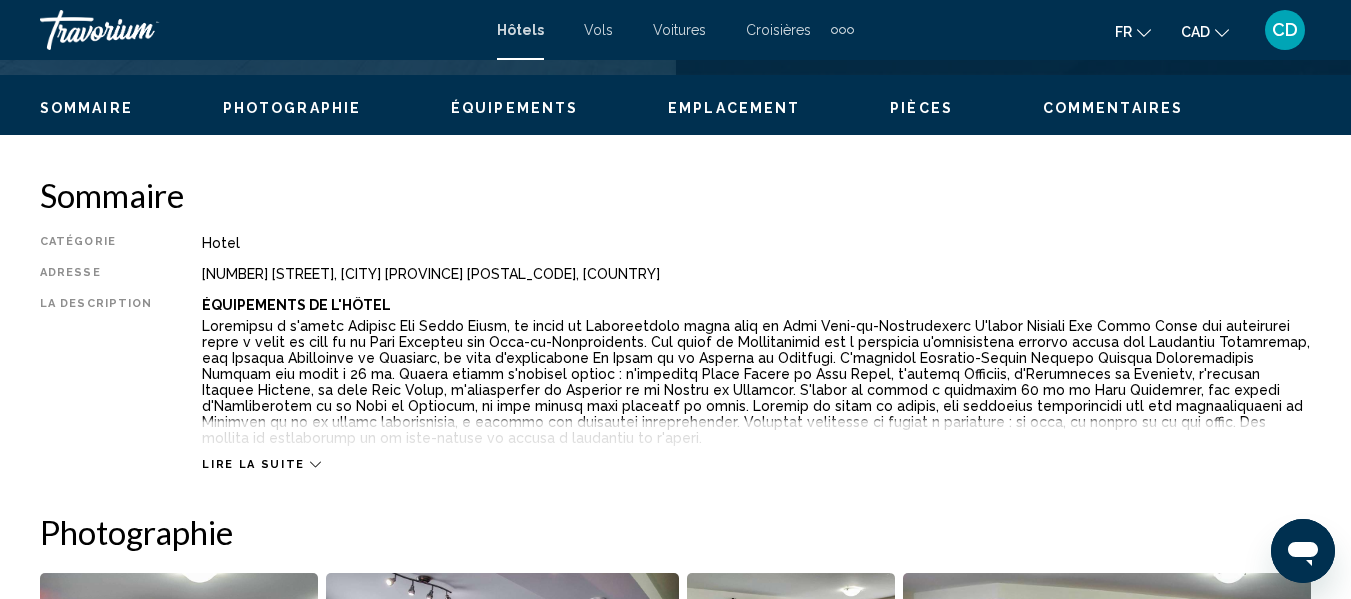 click 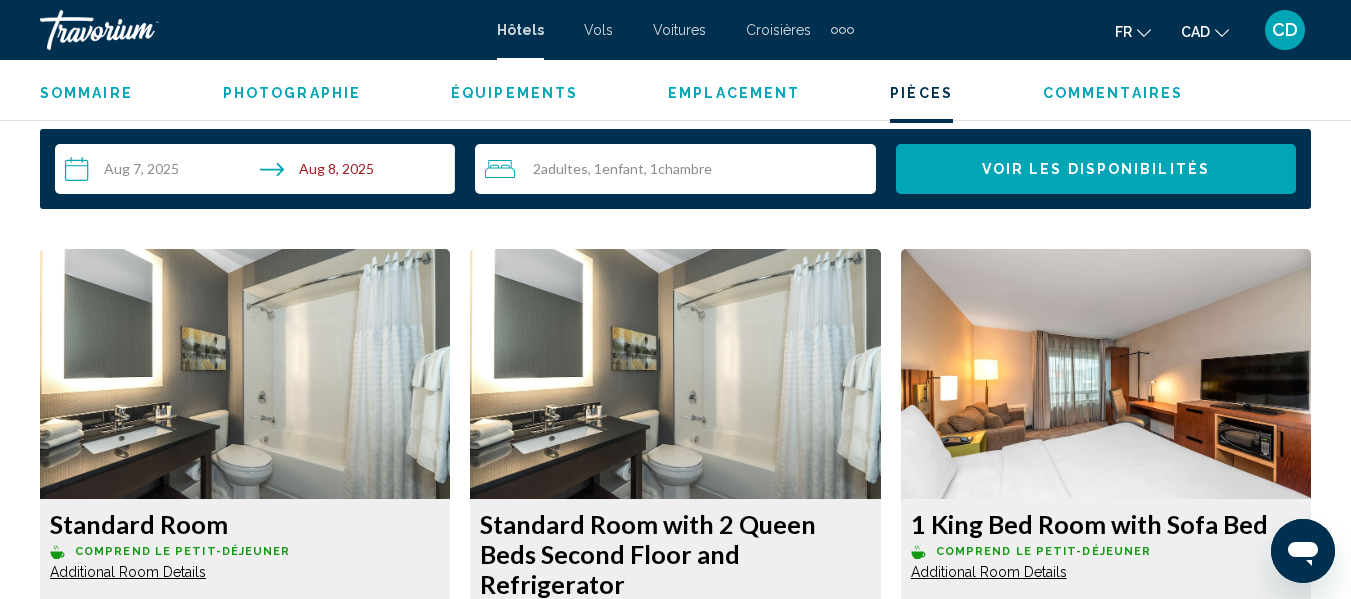 scroll, scrollTop: 2935, scrollLeft: 0, axis: vertical 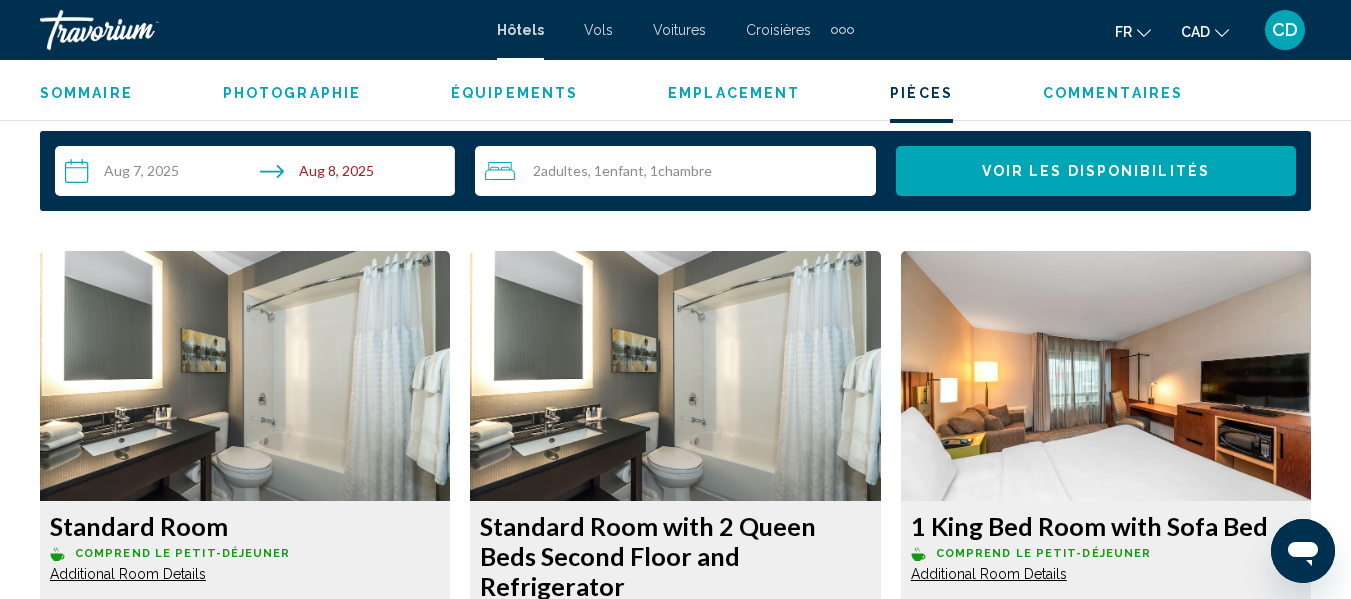 click at bounding box center (245, 376) 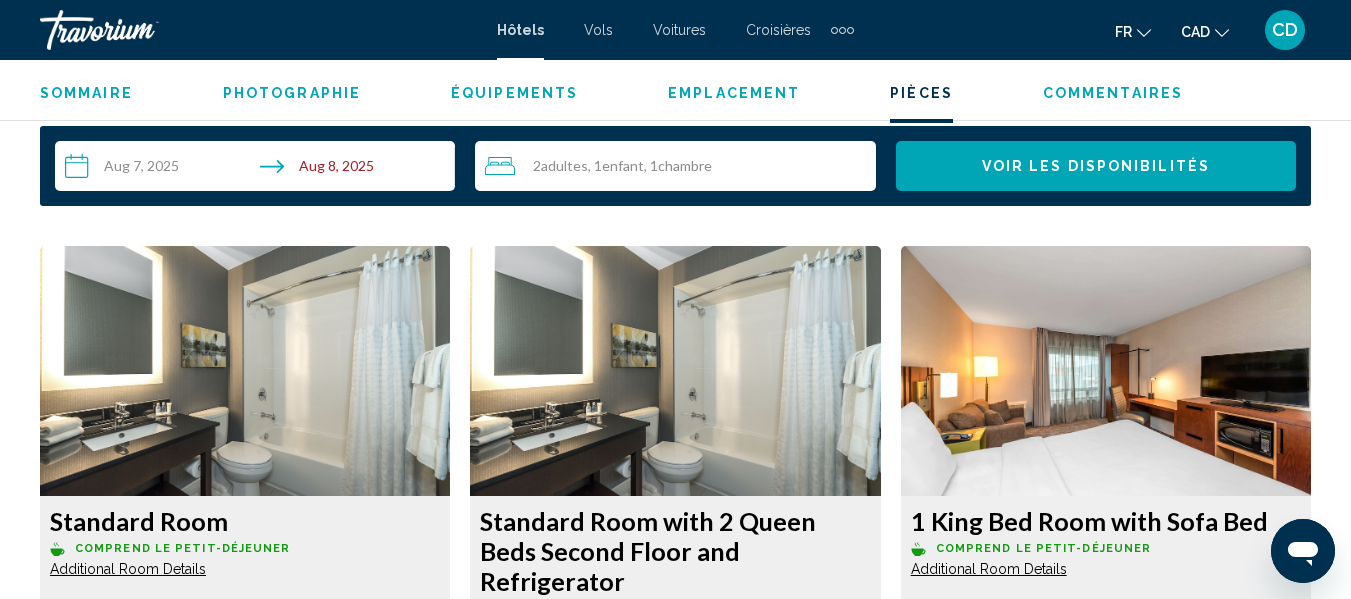 scroll, scrollTop: 2935, scrollLeft: 0, axis: vertical 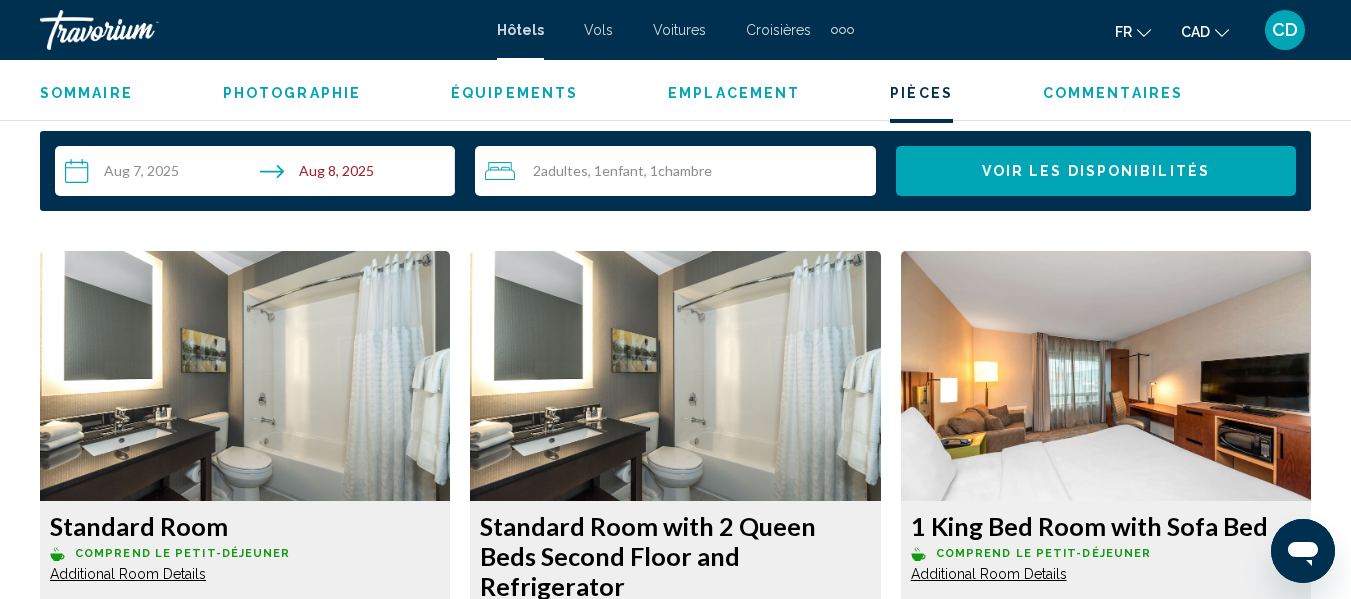click at bounding box center [245, 376] 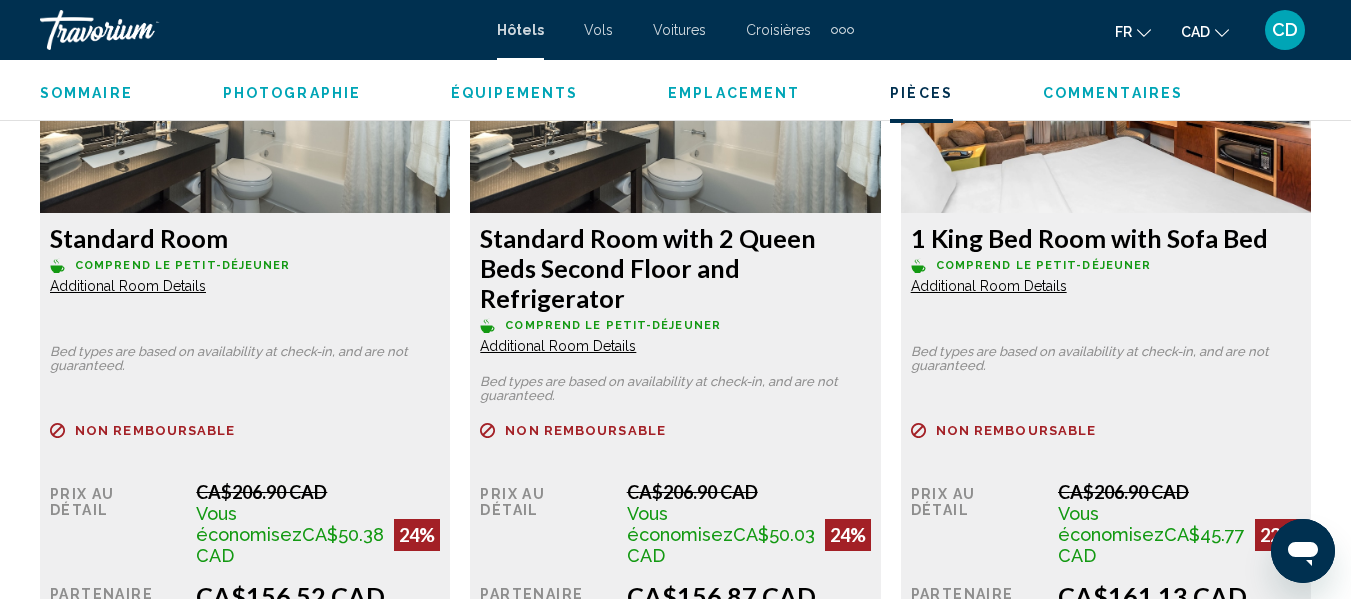 scroll, scrollTop: 3035, scrollLeft: 0, axis: vertical 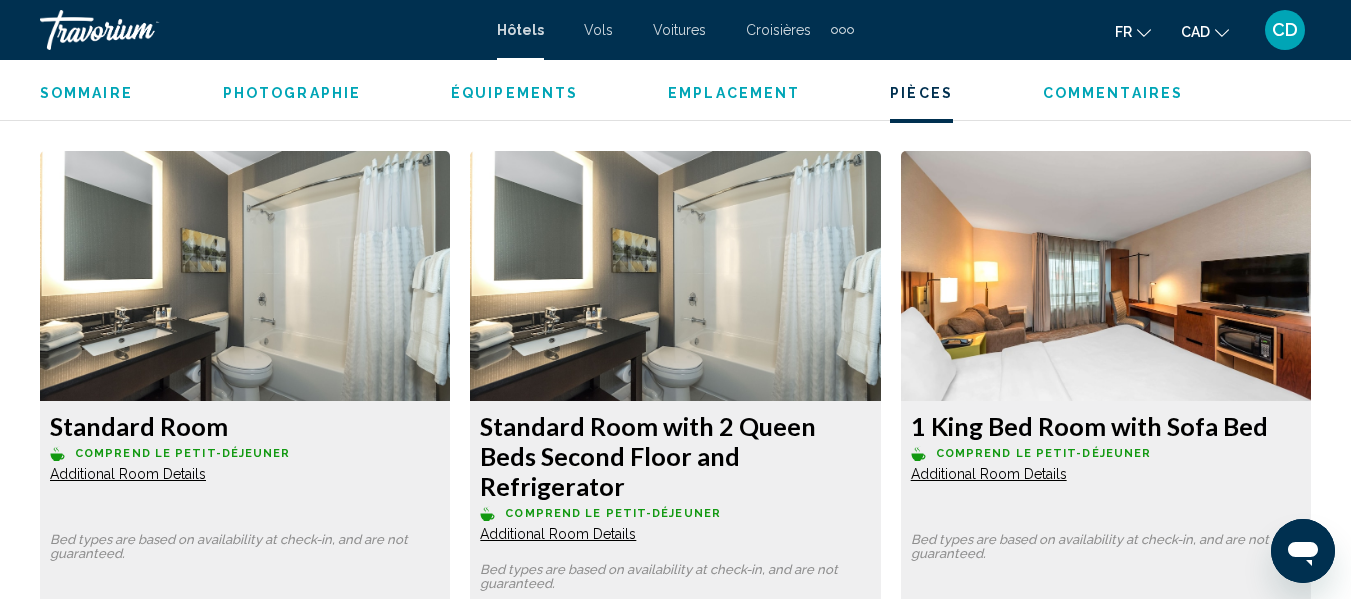 click at bounding box center (245, 276) 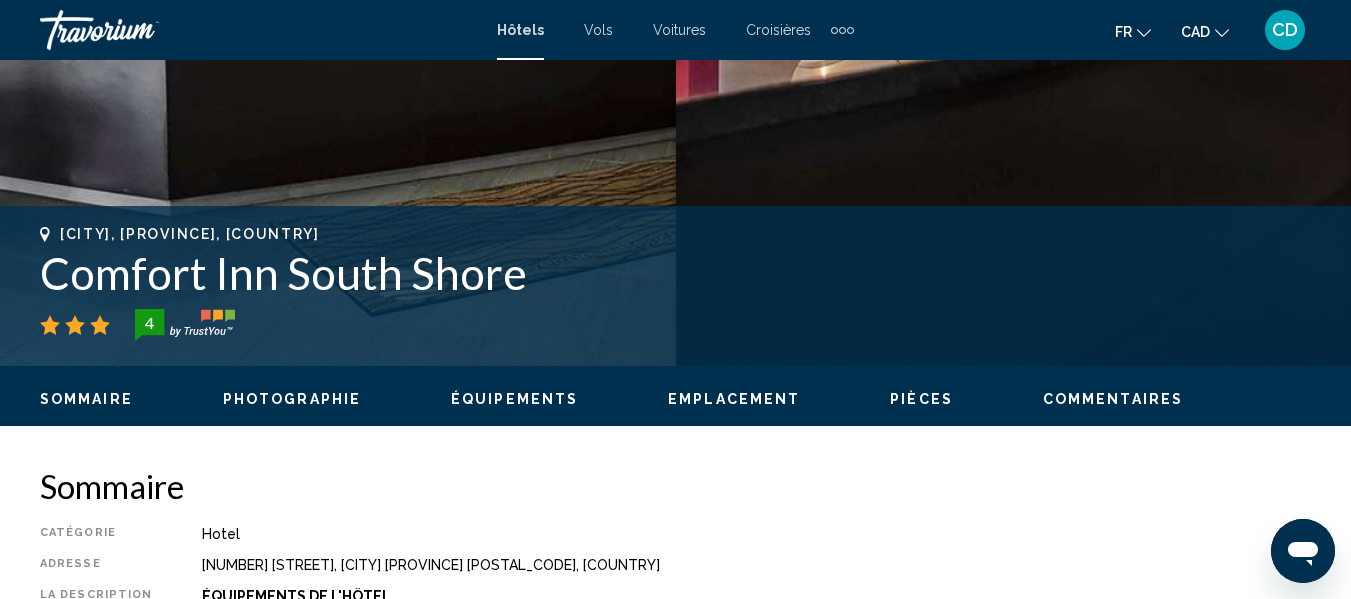 scroll, scrollTop: 635, scrollLeft: 0, axis: vertical 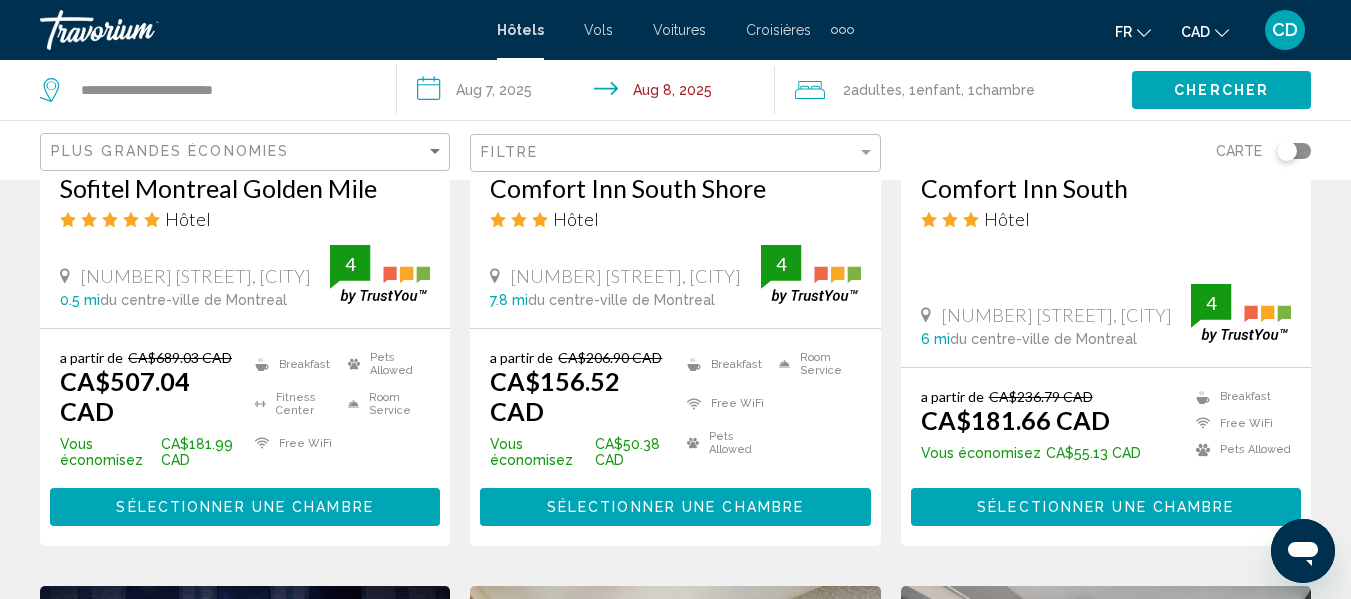 click on "Comfort Inn South" at bounding box center (1106, 188) 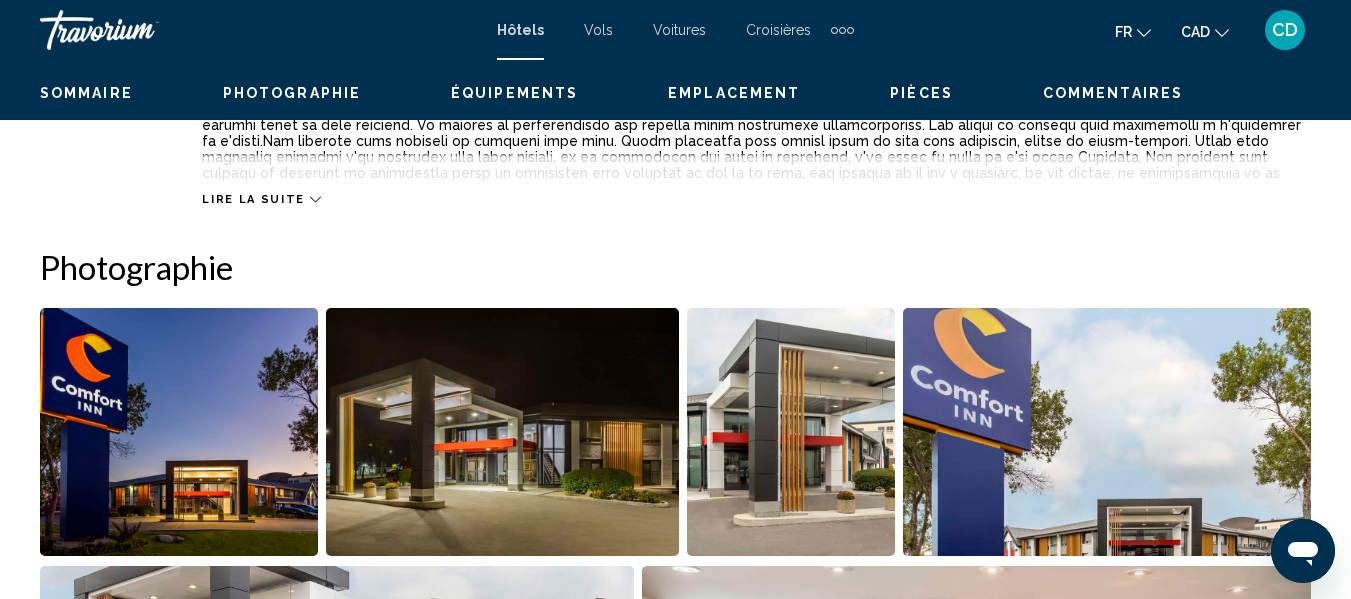 scroll, scrollTop: 235, scrollLeft: 0, axis: vertical 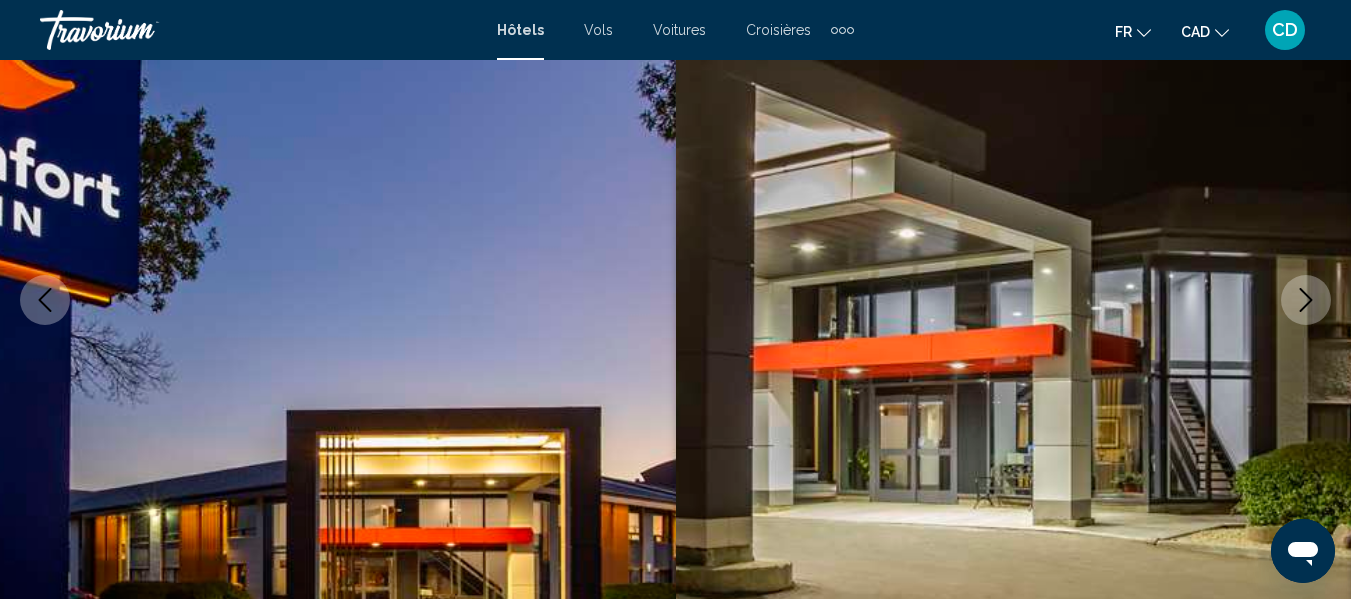 click 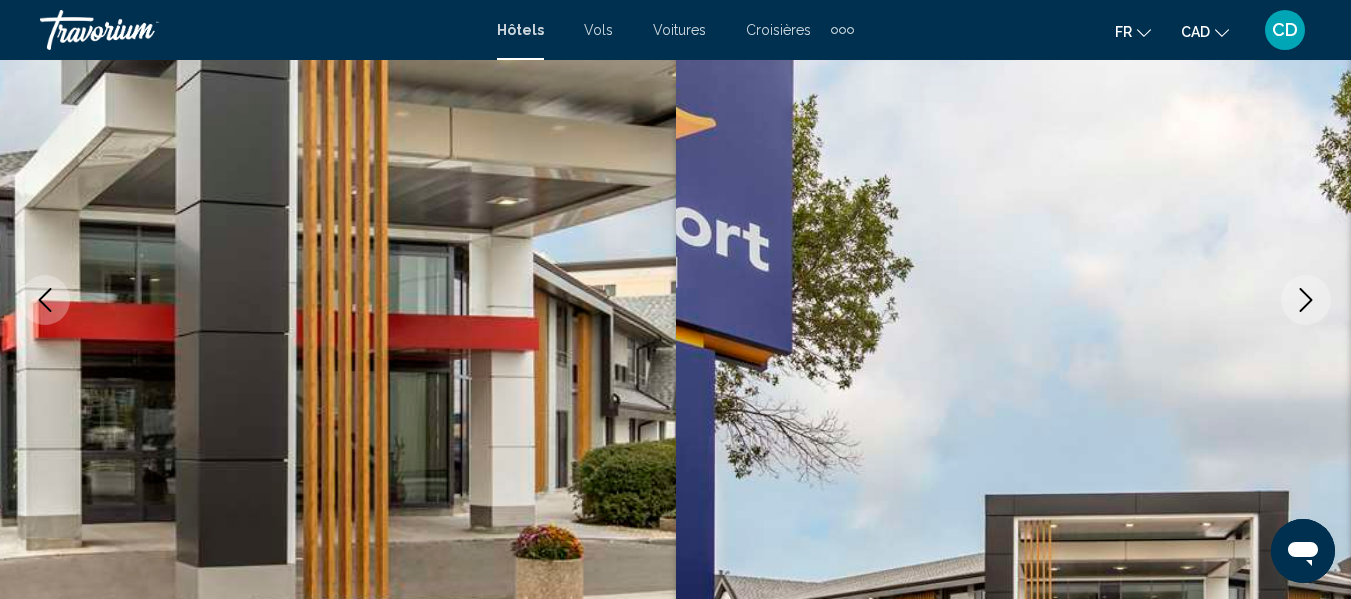 click 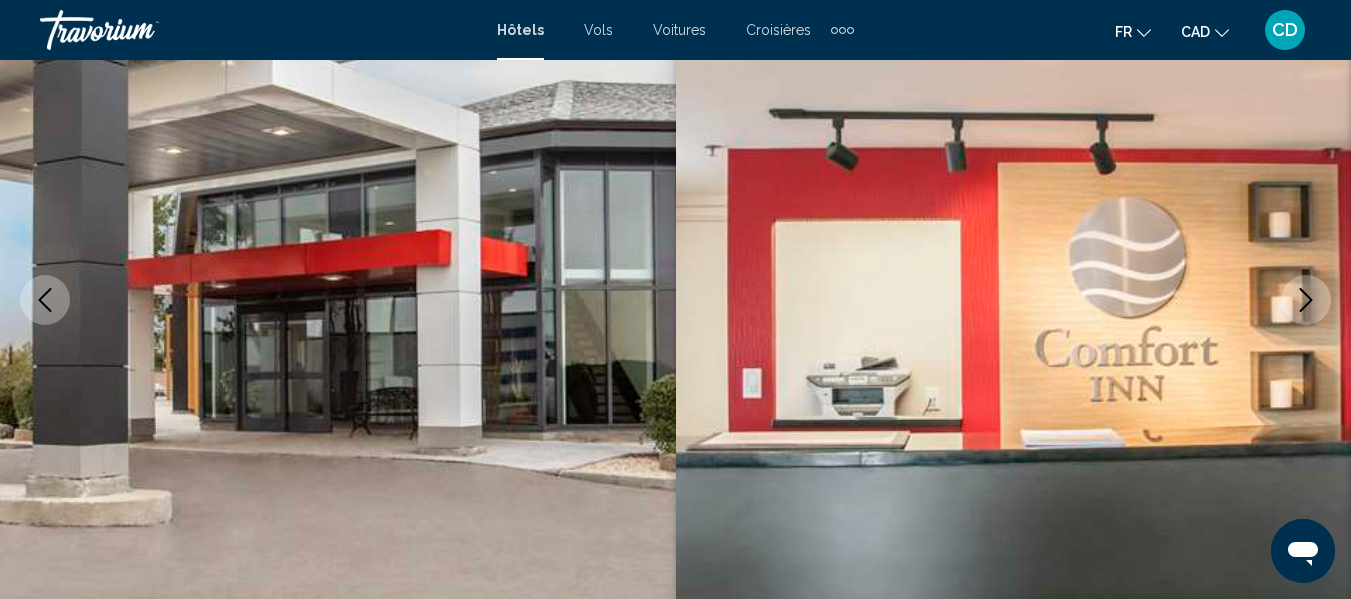 click 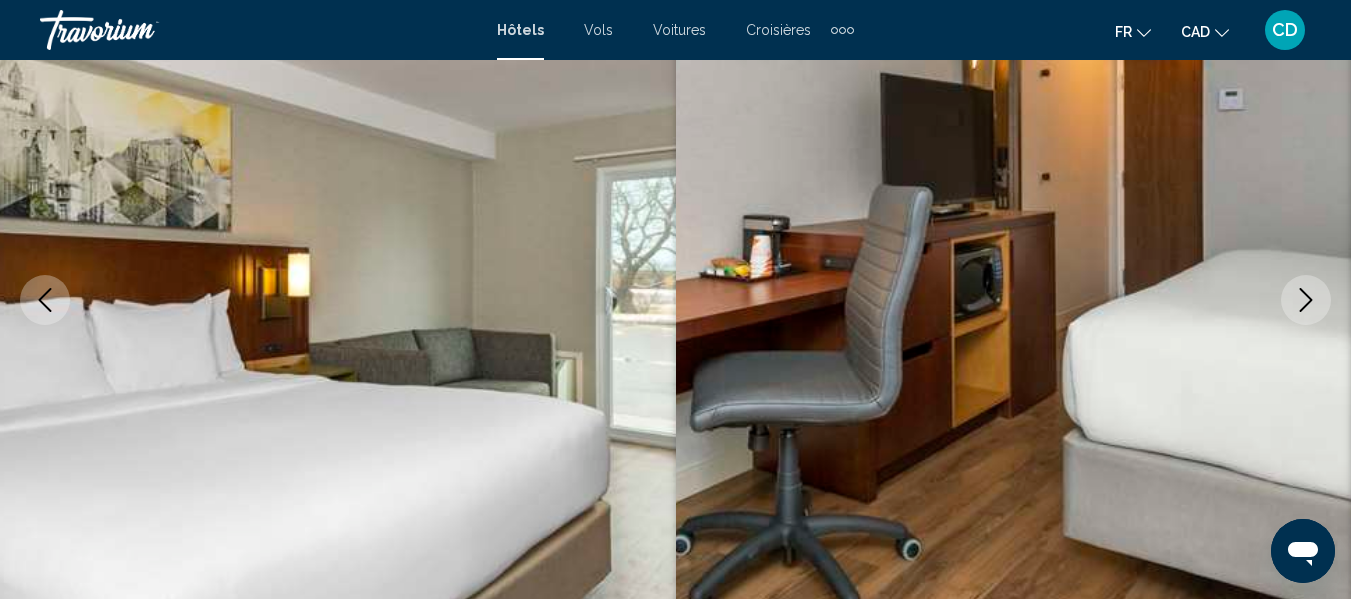 click 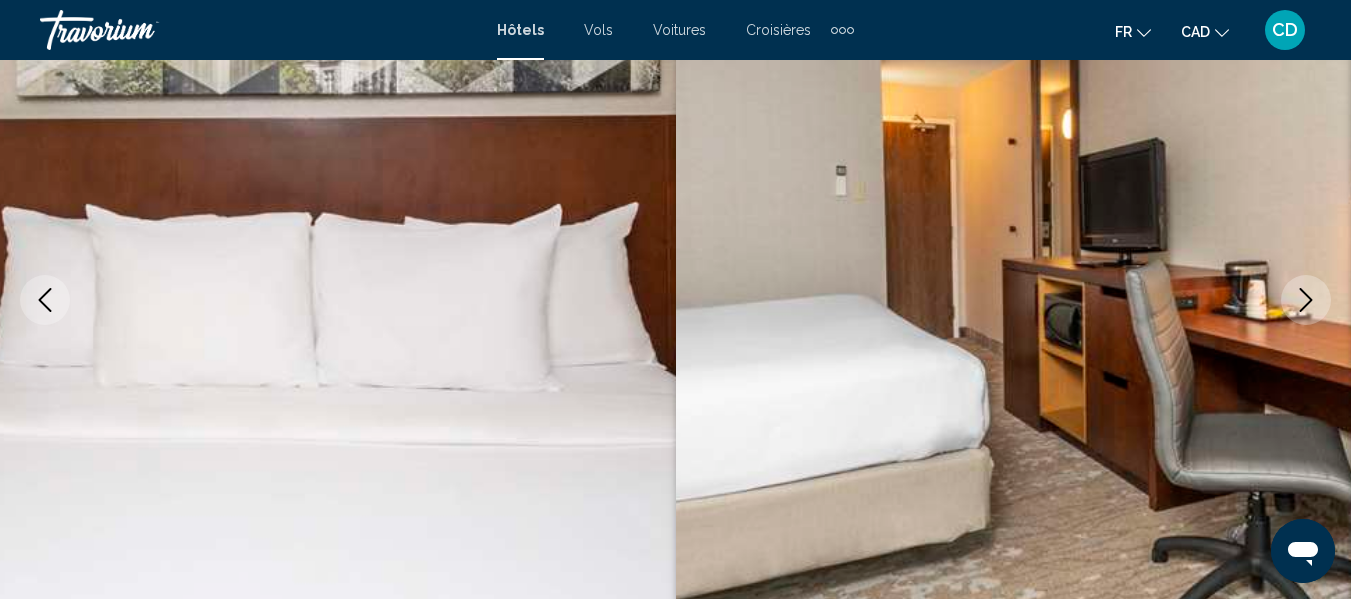 click 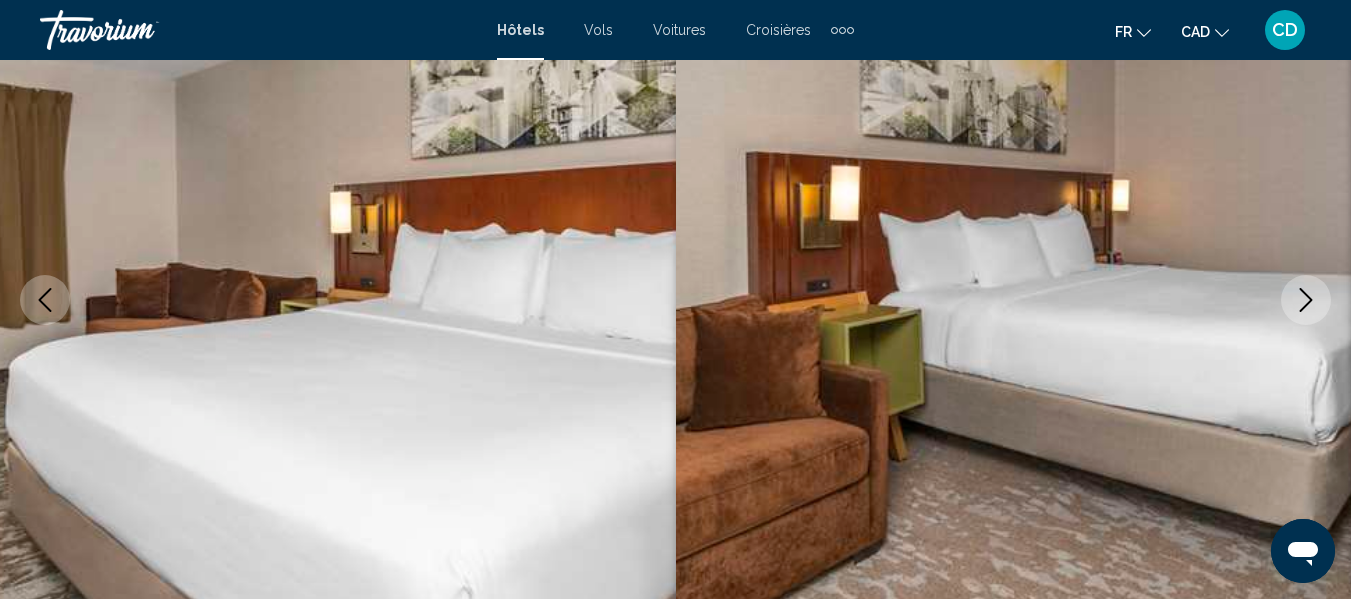 click 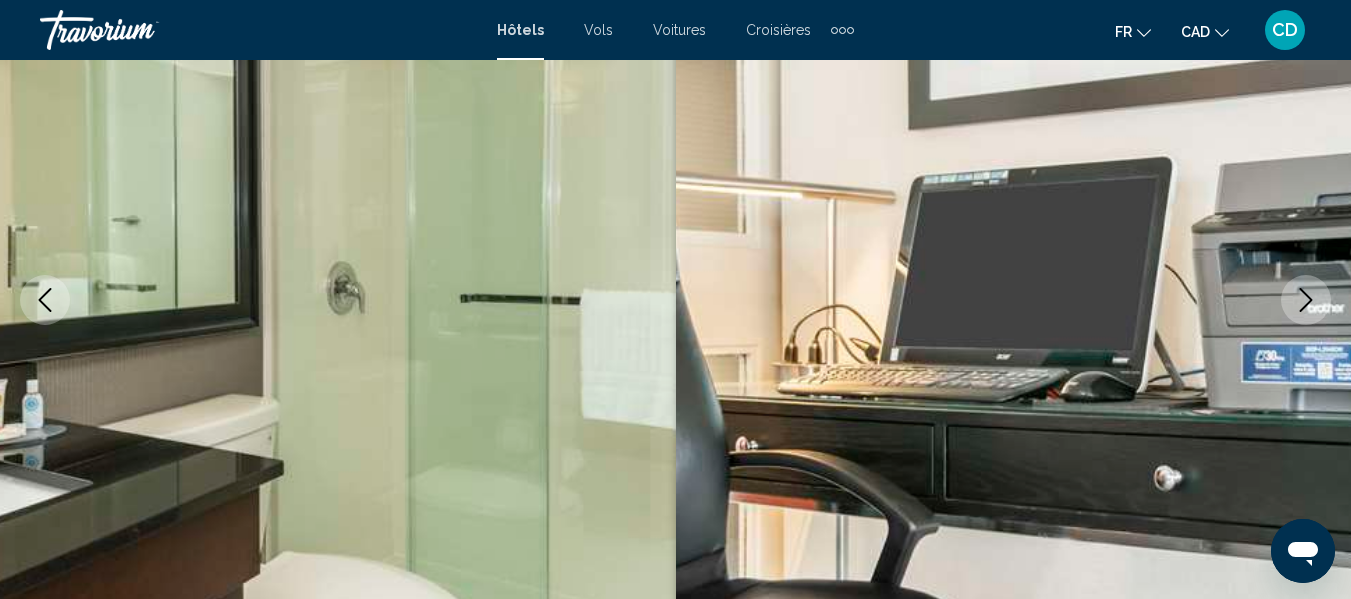 click 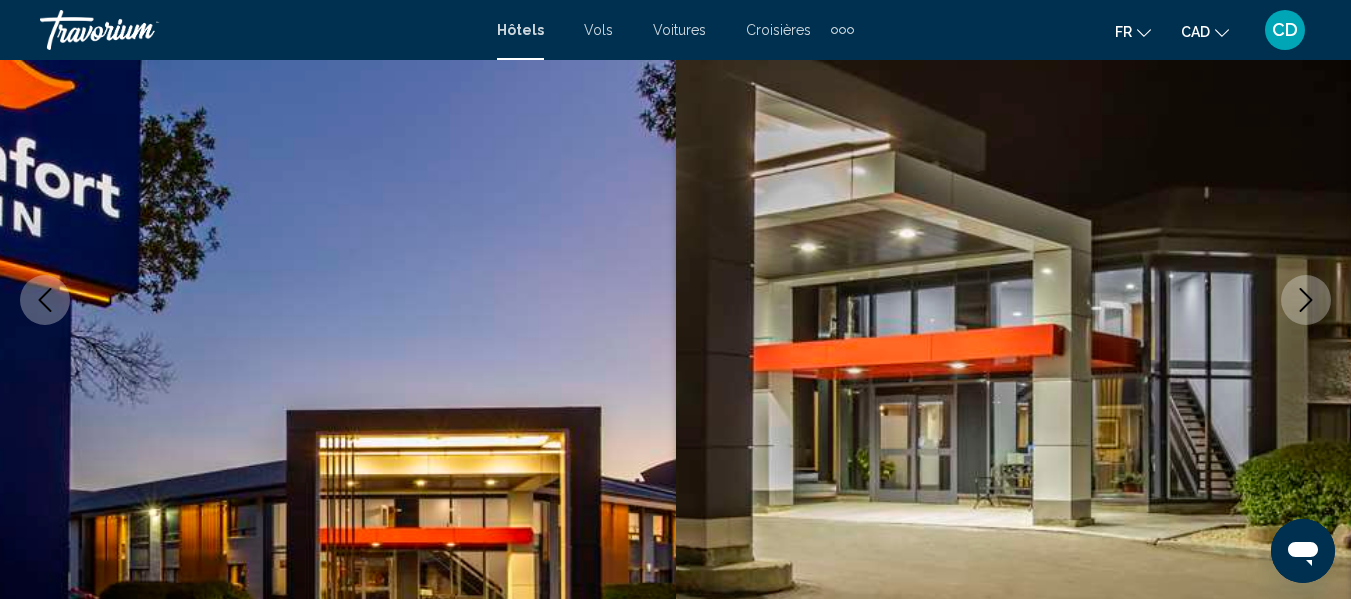 click 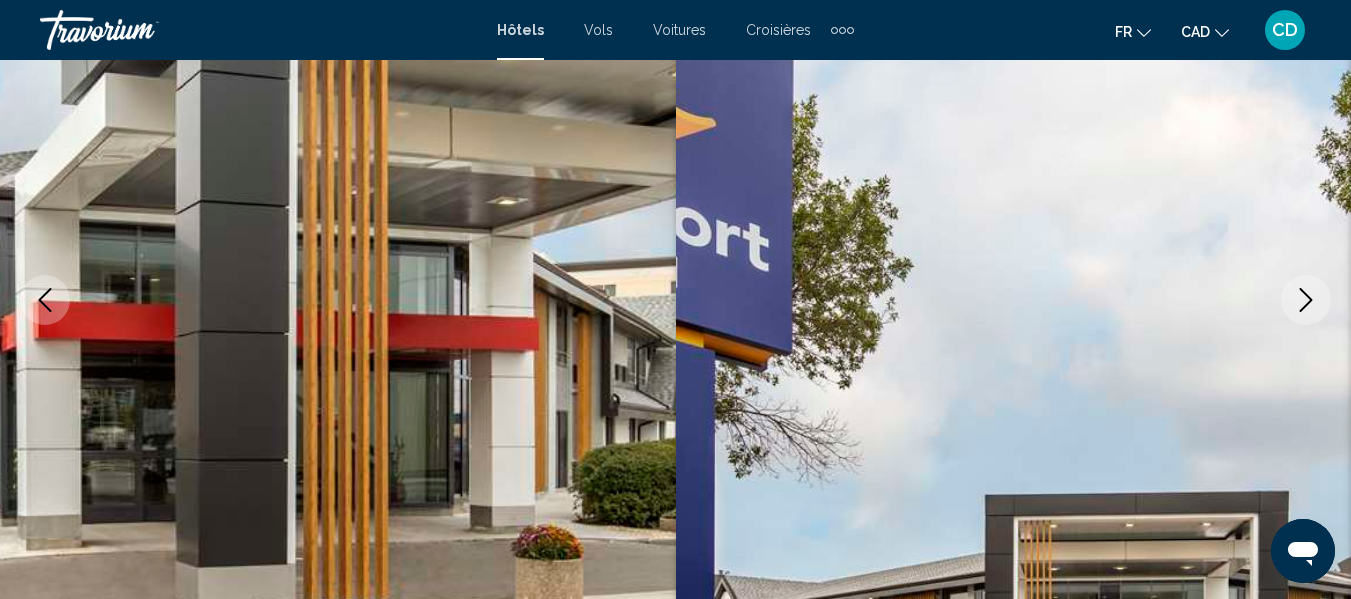 click 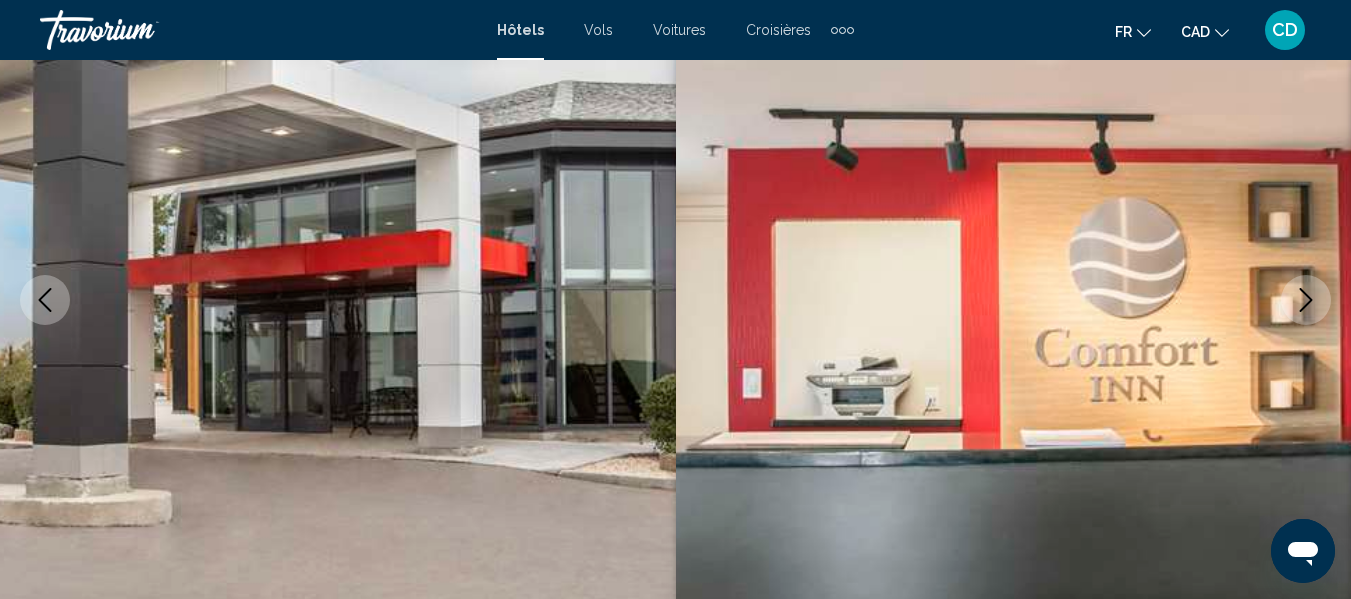 click 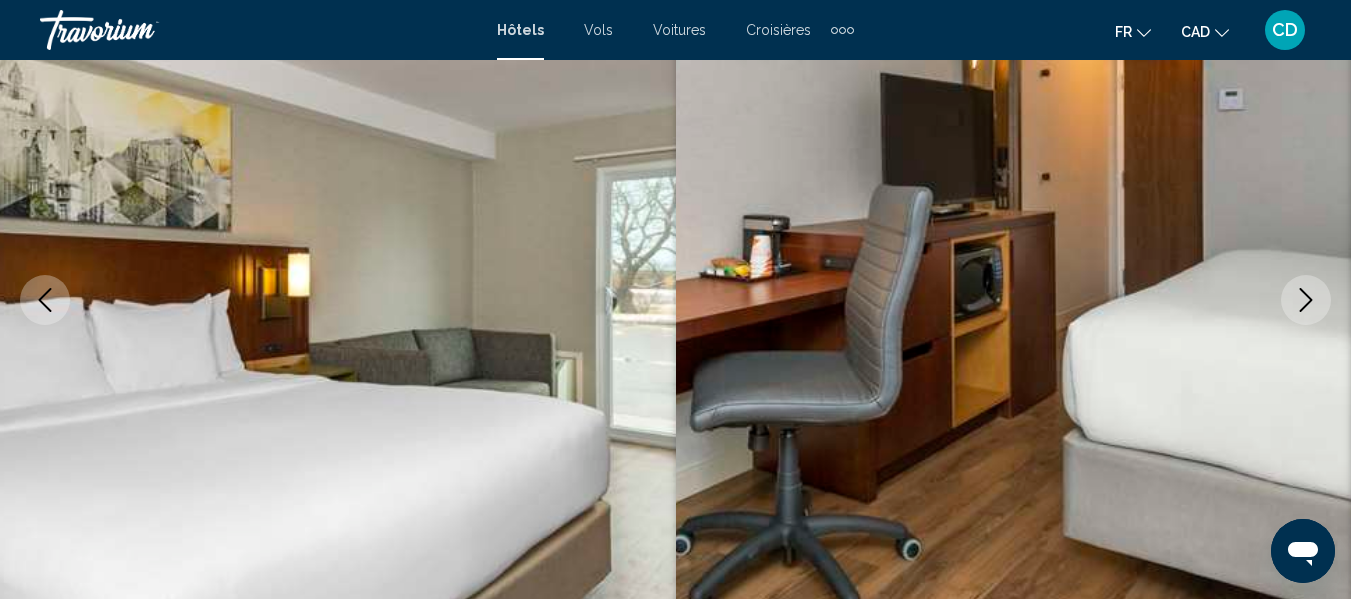 click 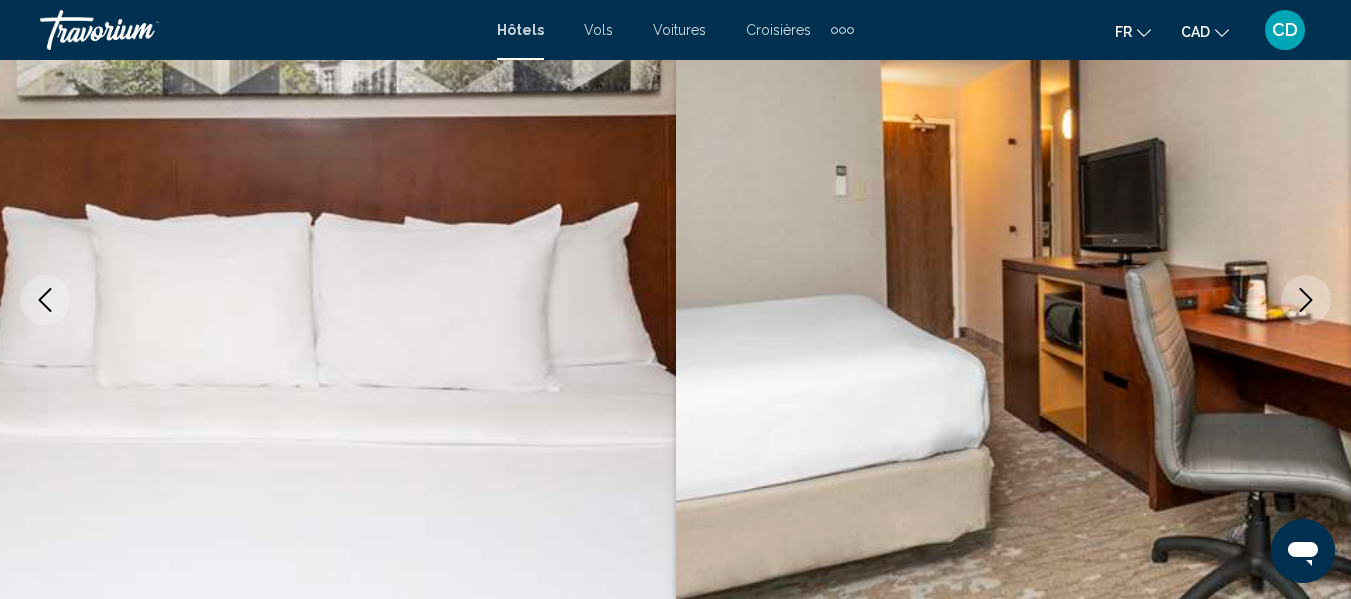 click 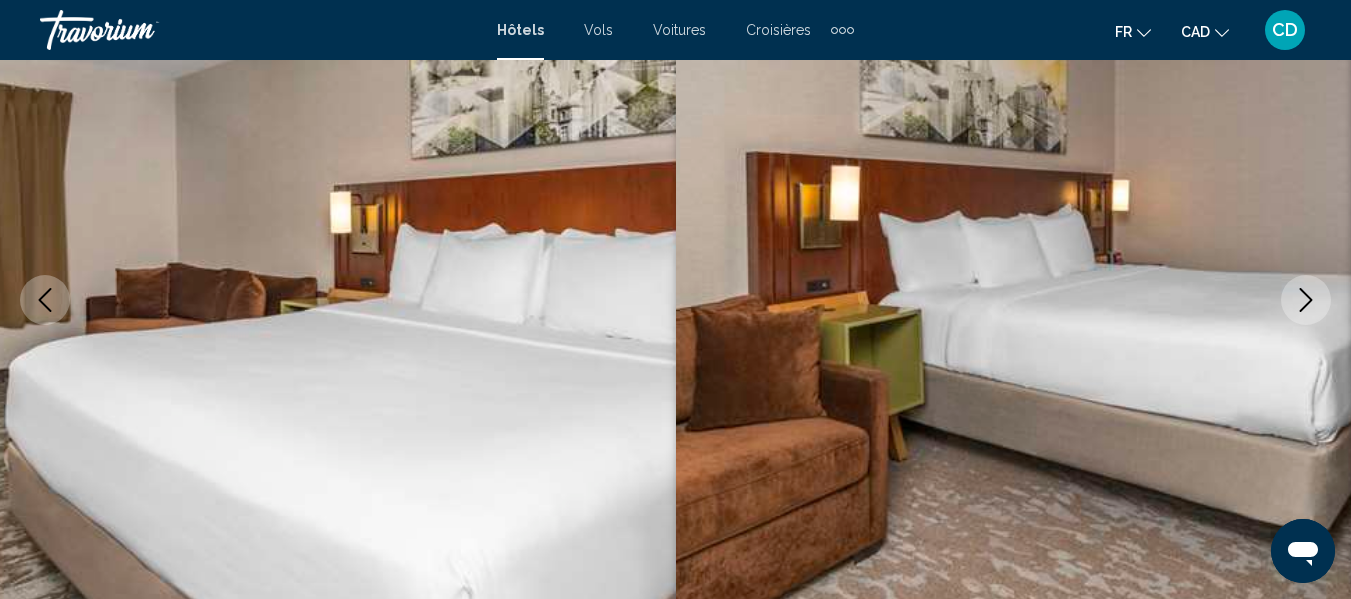 click 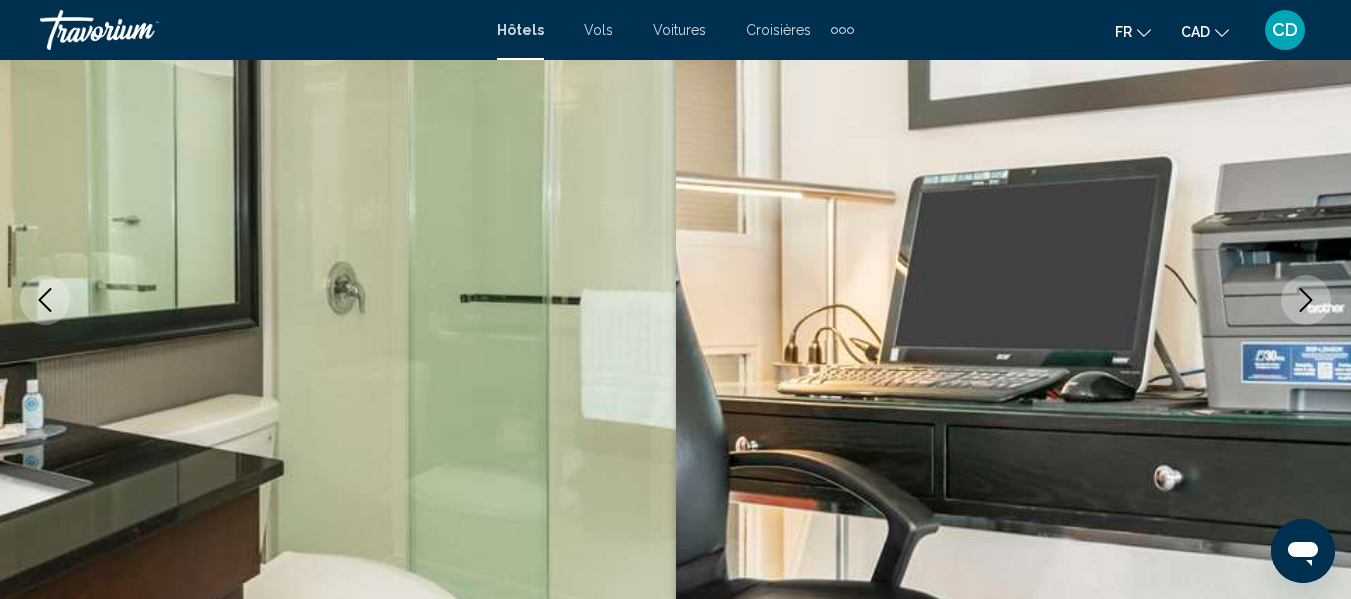 click 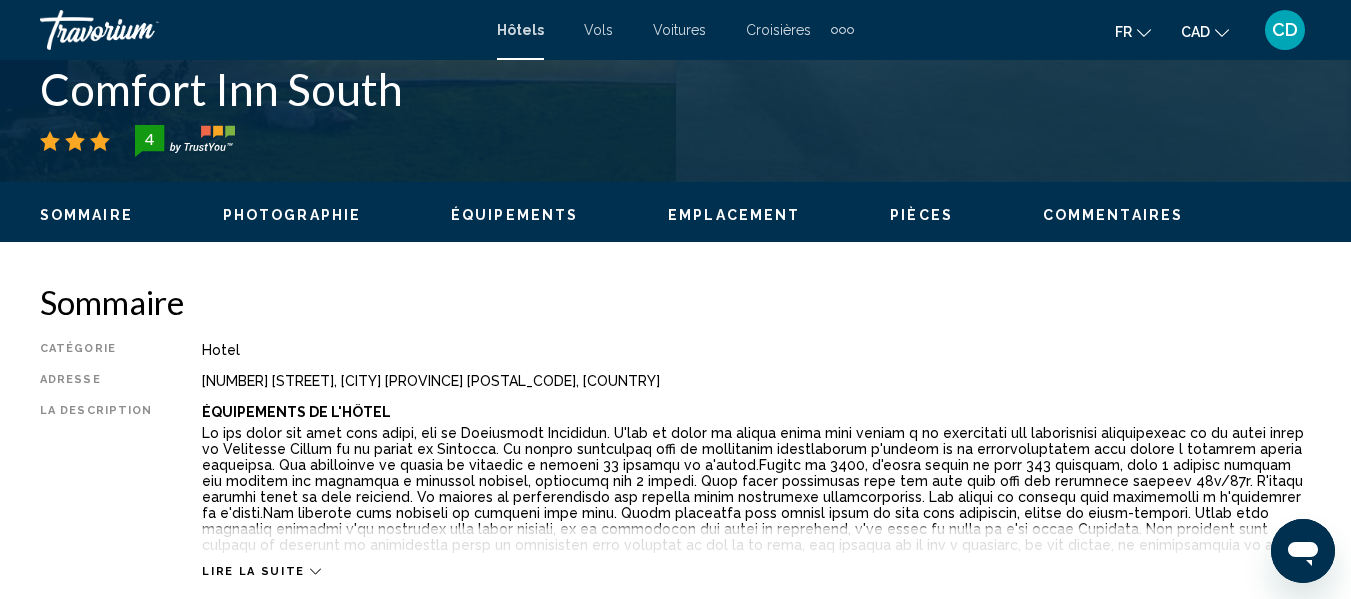 scroll, scrollTop: 835, scrollLeft: 0, axis: vertical 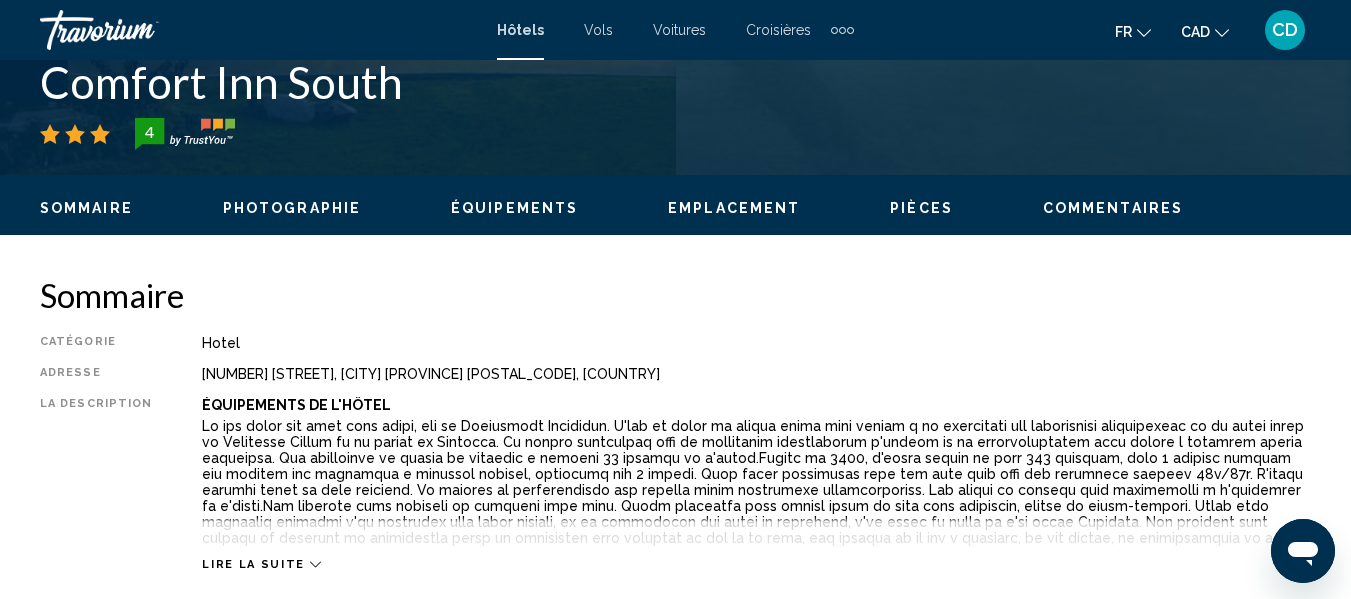 click on "Lire la suite" at bounding box center [253, 564] 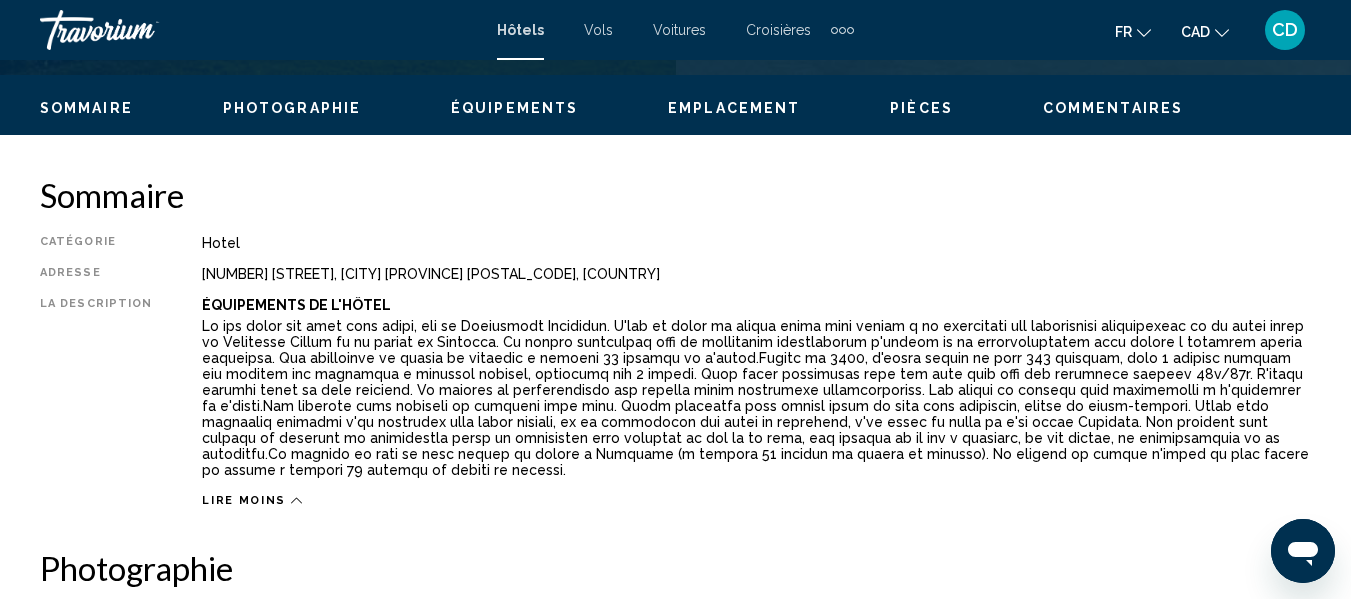 scroll, scrollTop: 900, scrollLeft: 0, axis: vertical 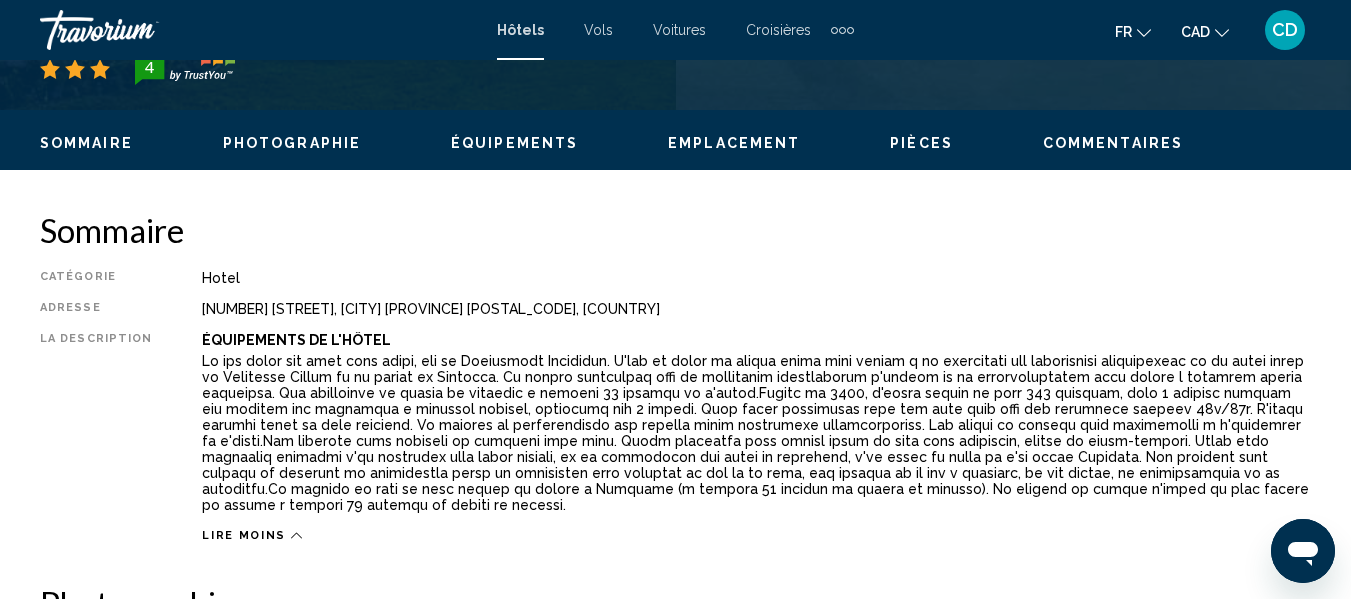 click on "Équipements" at bounding box center (514, 143) 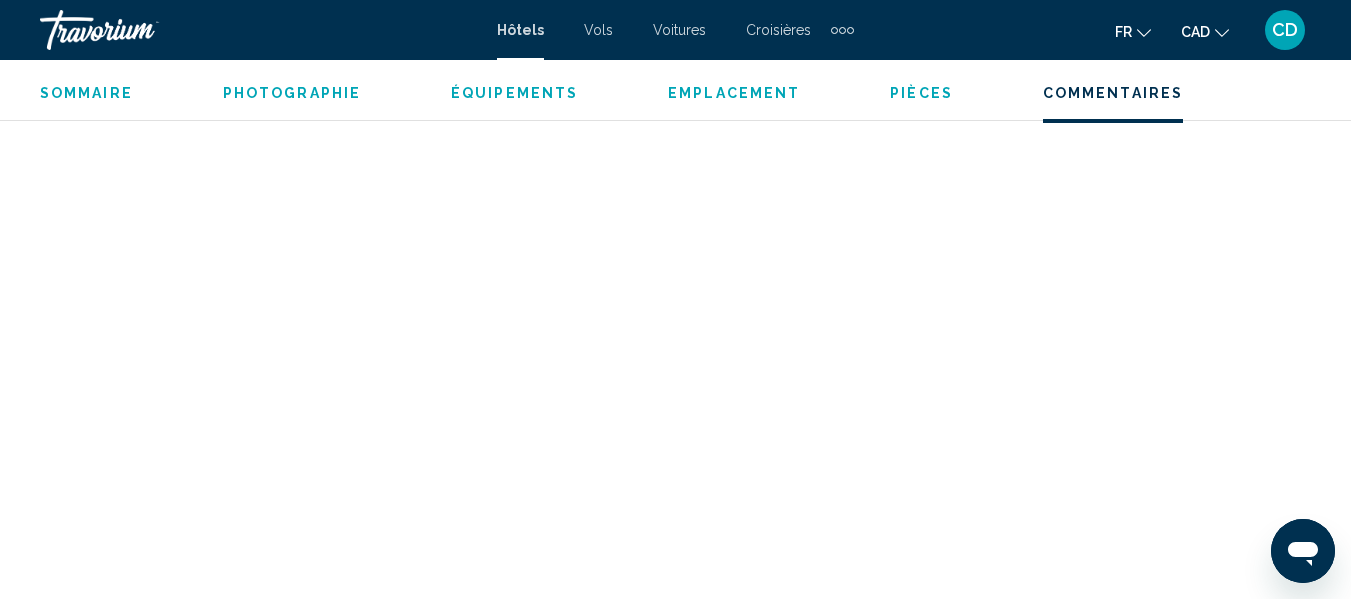 scroll, scrollTop: 5563, scrollLeft: 0, axis: vertical 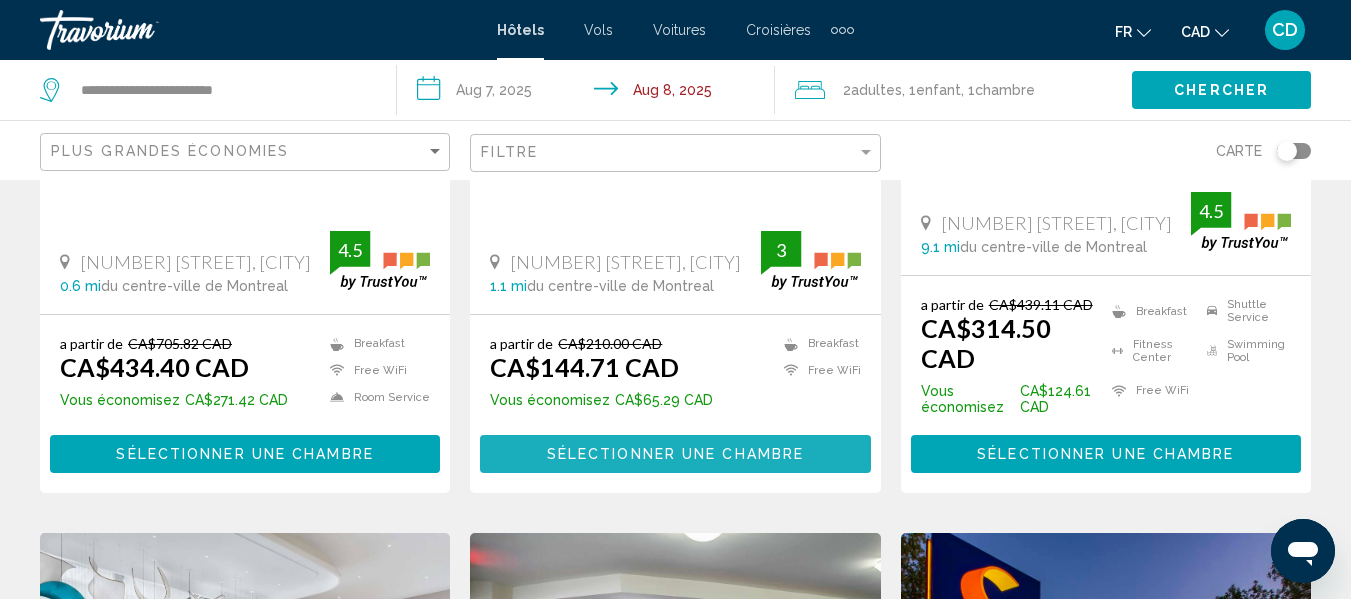 click on "Sélectionner une chambre" at bounding box center [675, 455] 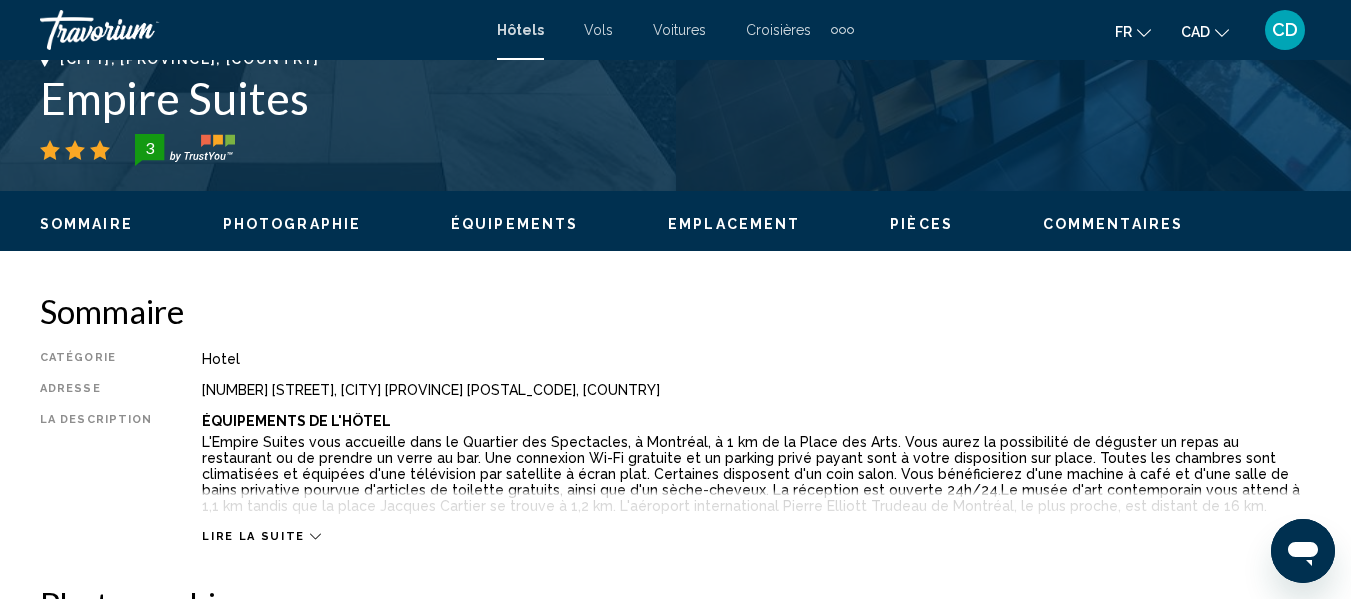 scroll, scrollTop: 935, scrollLeft: 0, axis: vertical 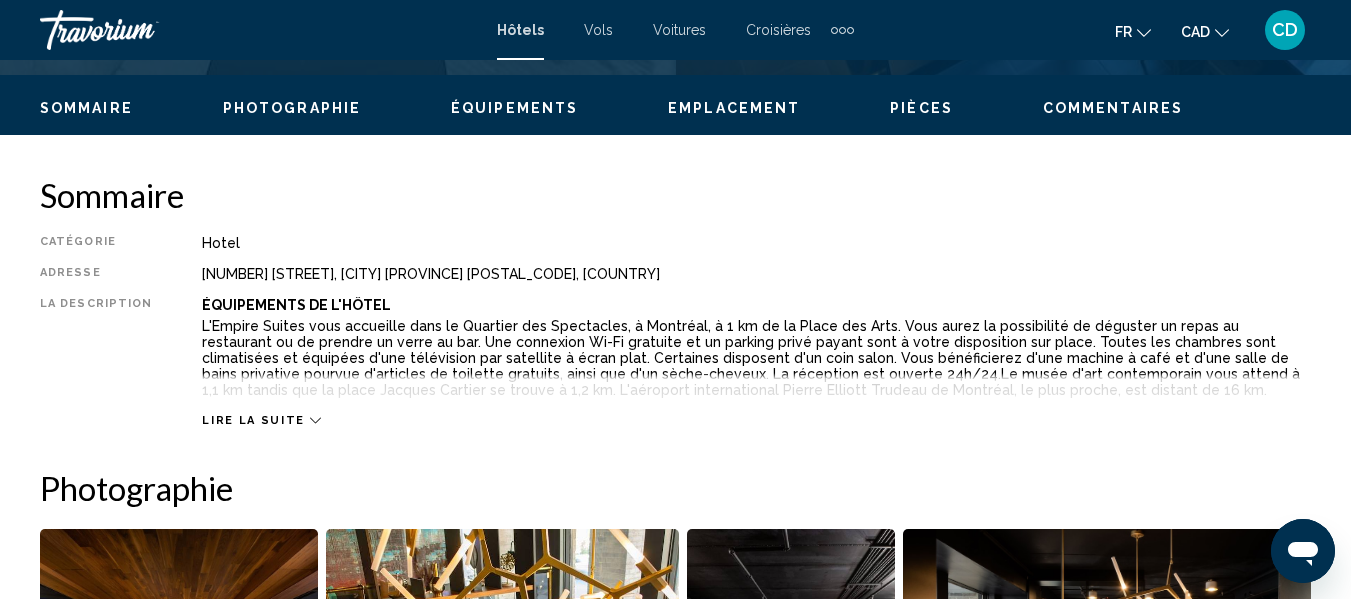 click on "Lire la suite" at bounding box center [253, 420] 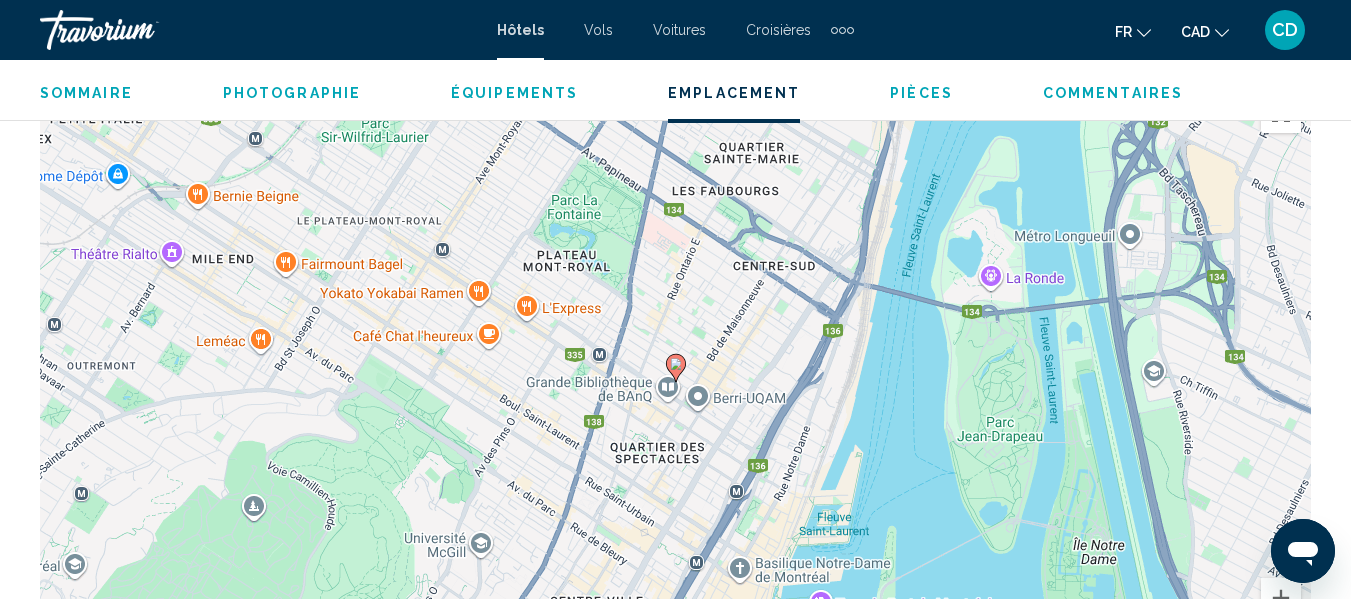 scroll, scrollTop: 1535, scrollLeft: 0, axis: vertical 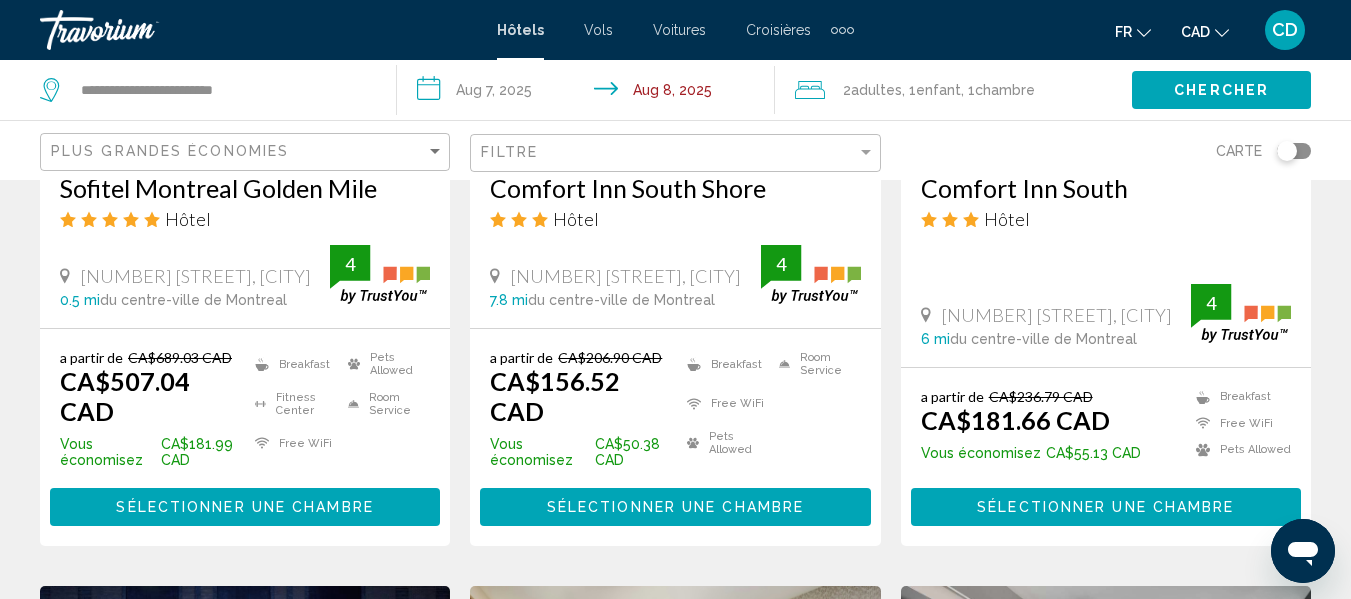 click on "Comfort Inn South Shore" at bounding box center (675, 188) 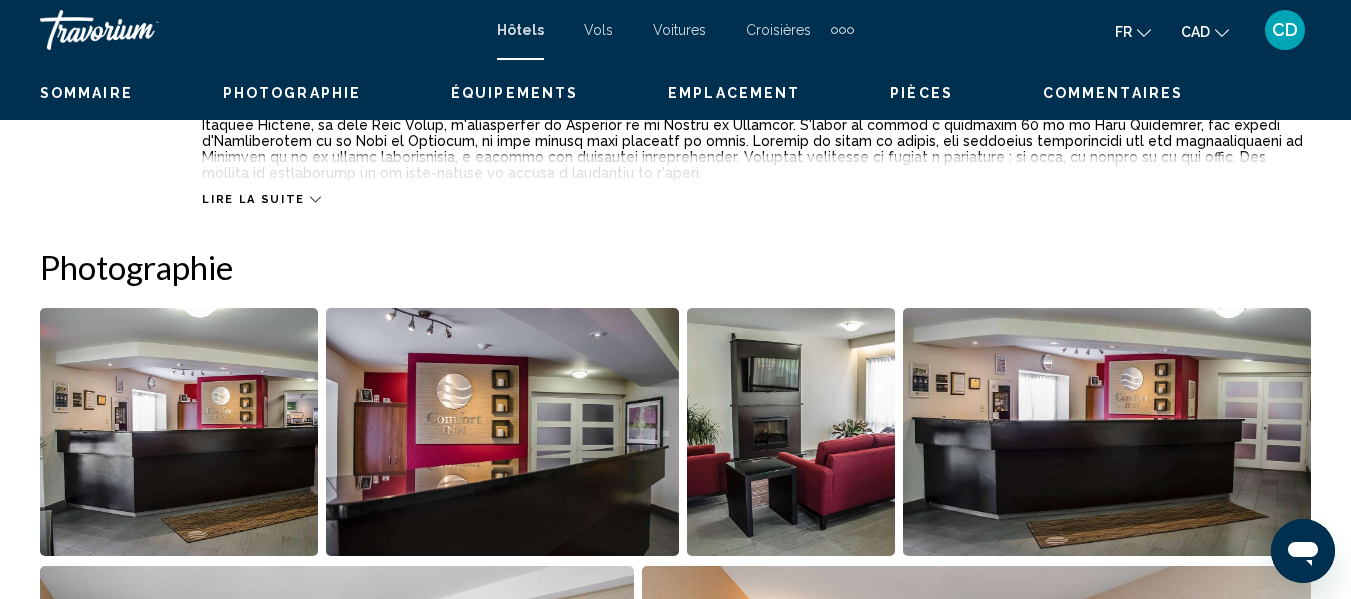scroll, scrollTop: 235, scrollLeft: 0, axis: vertical 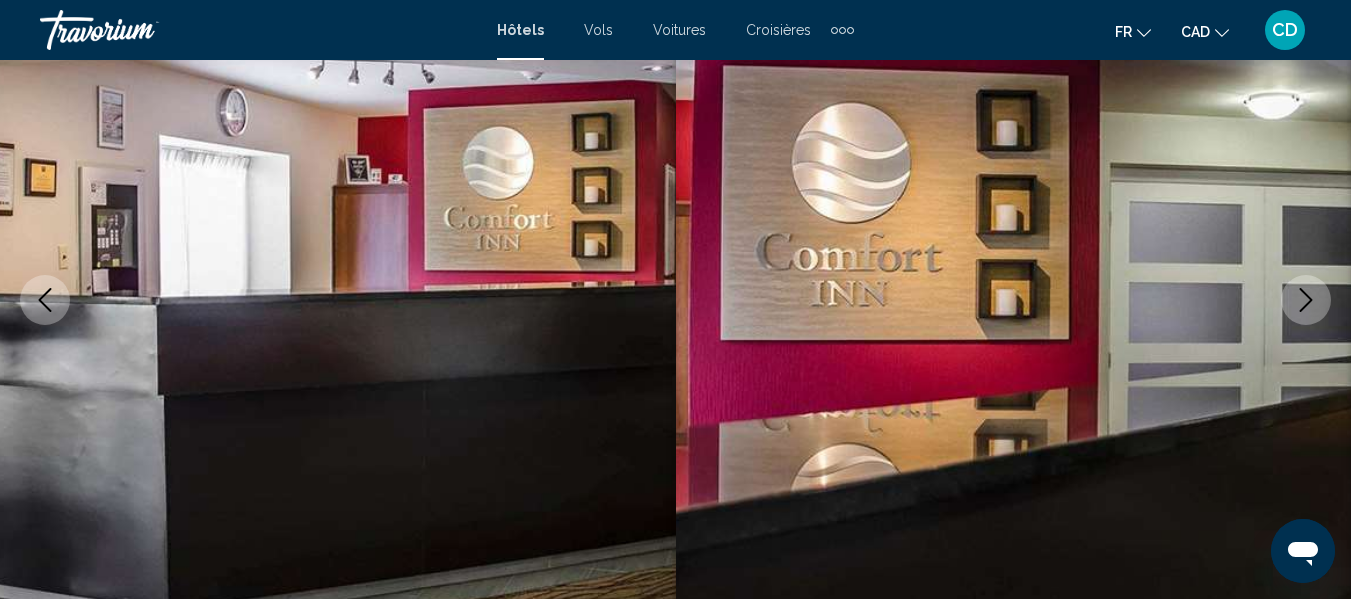 click 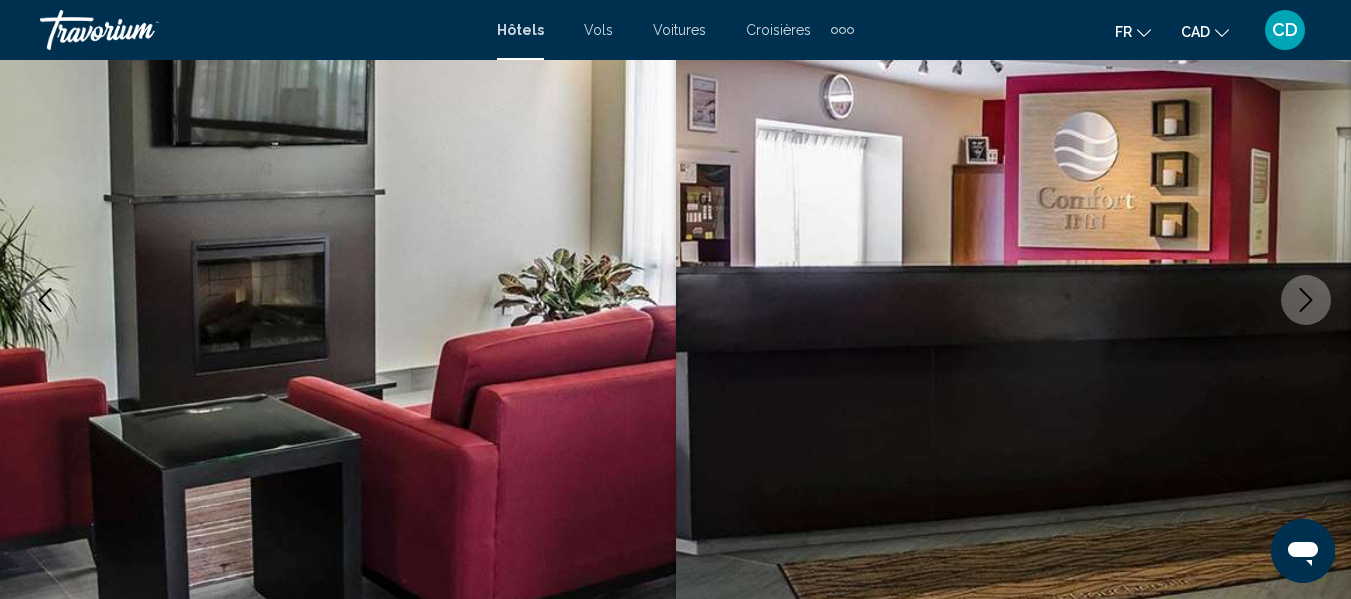click 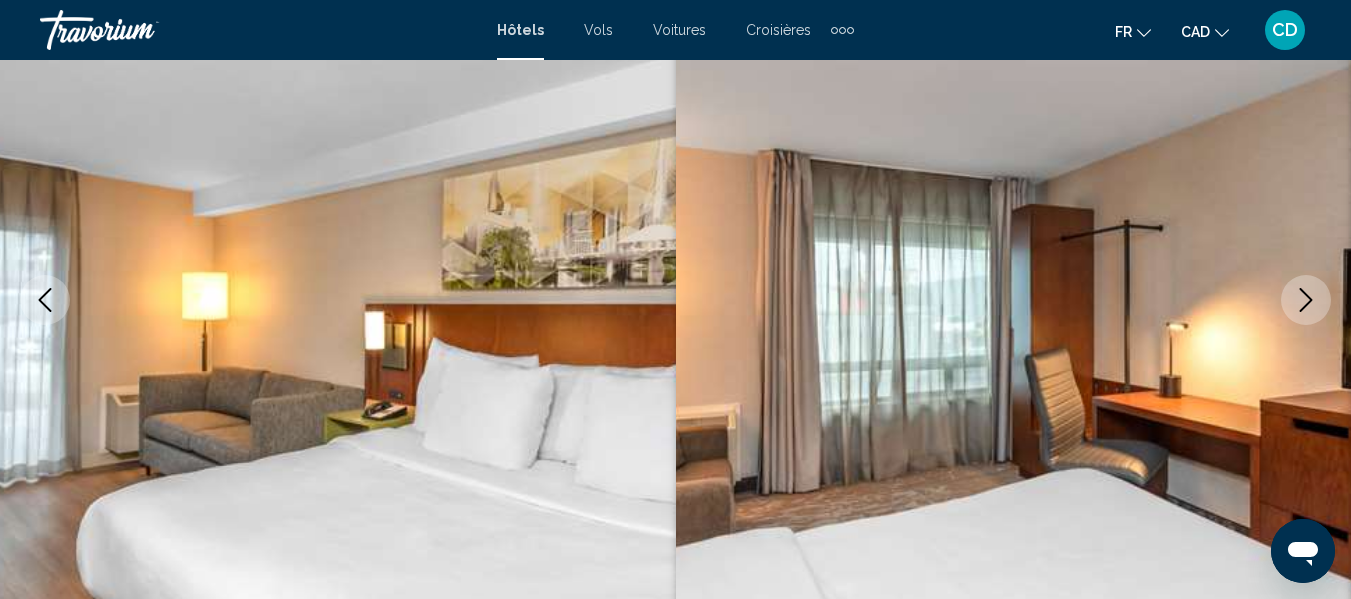 click 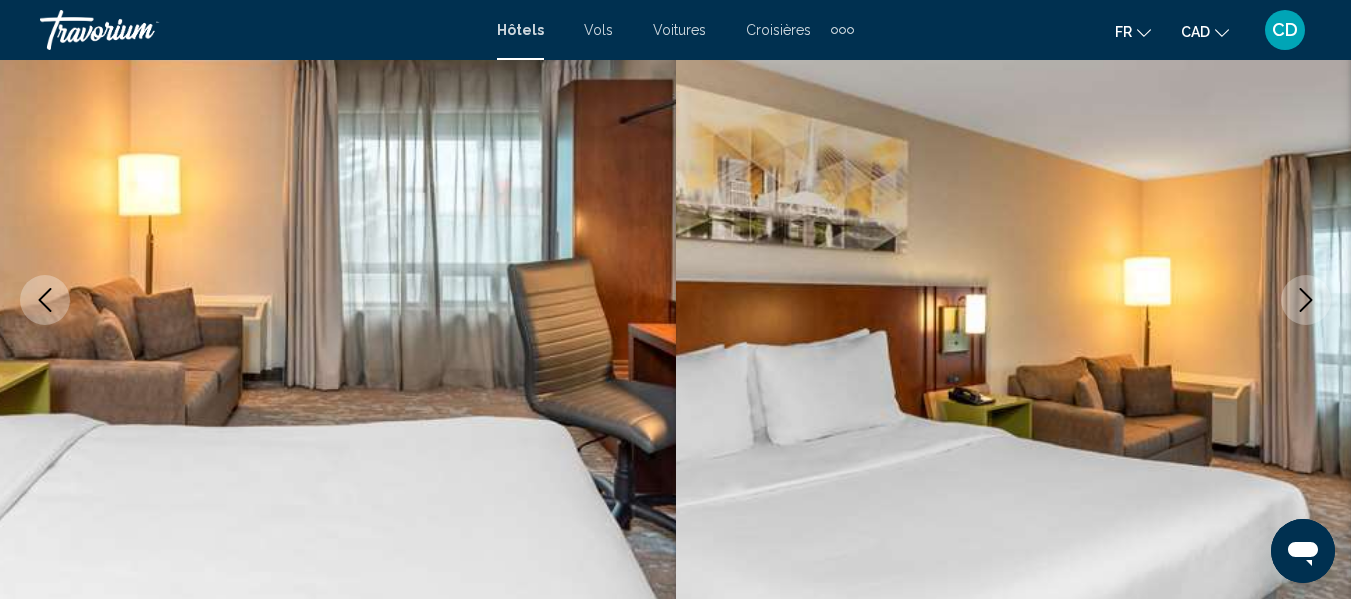 click 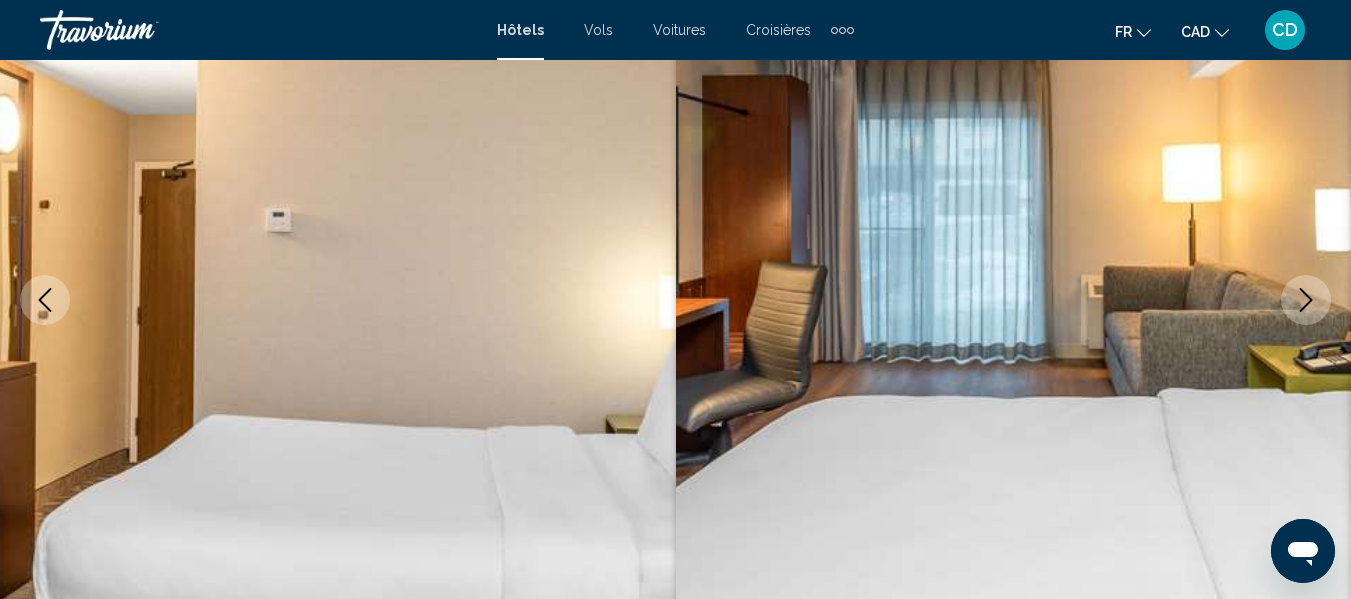 click 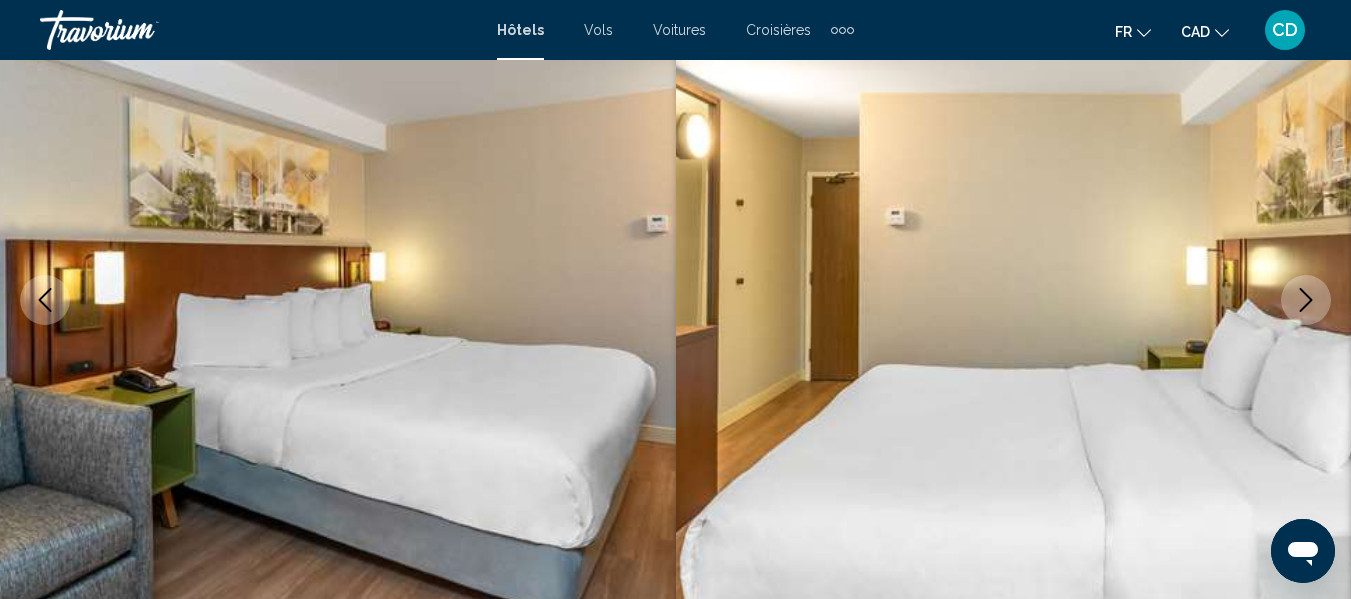 click 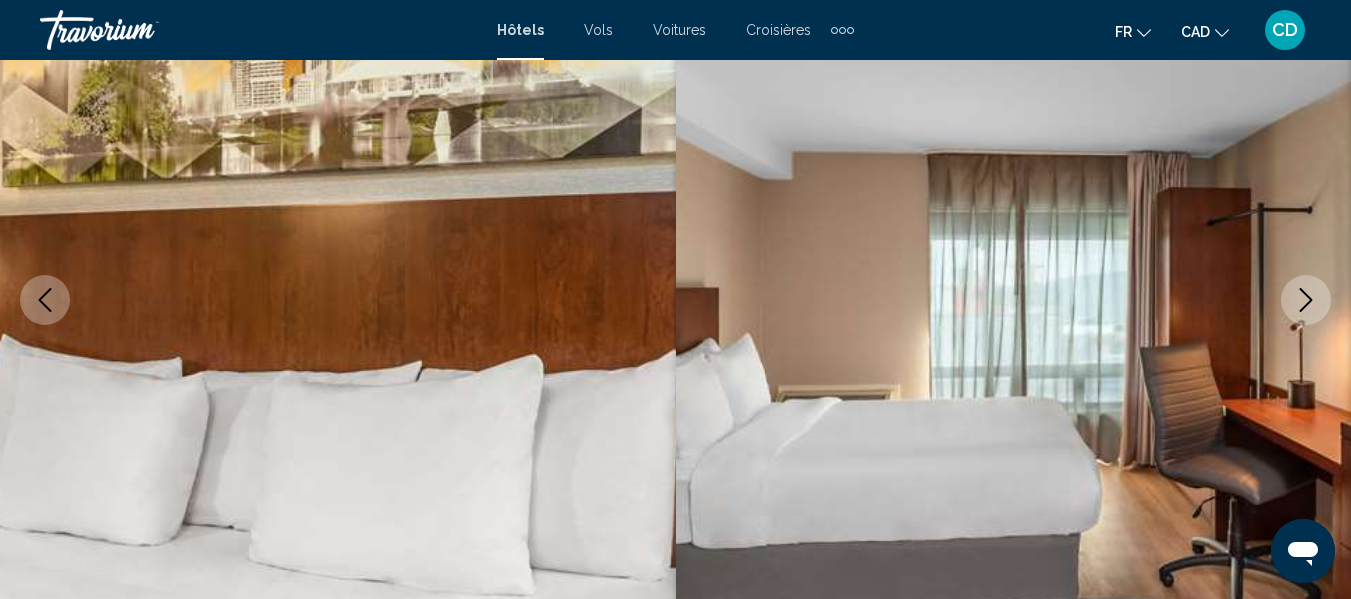 click 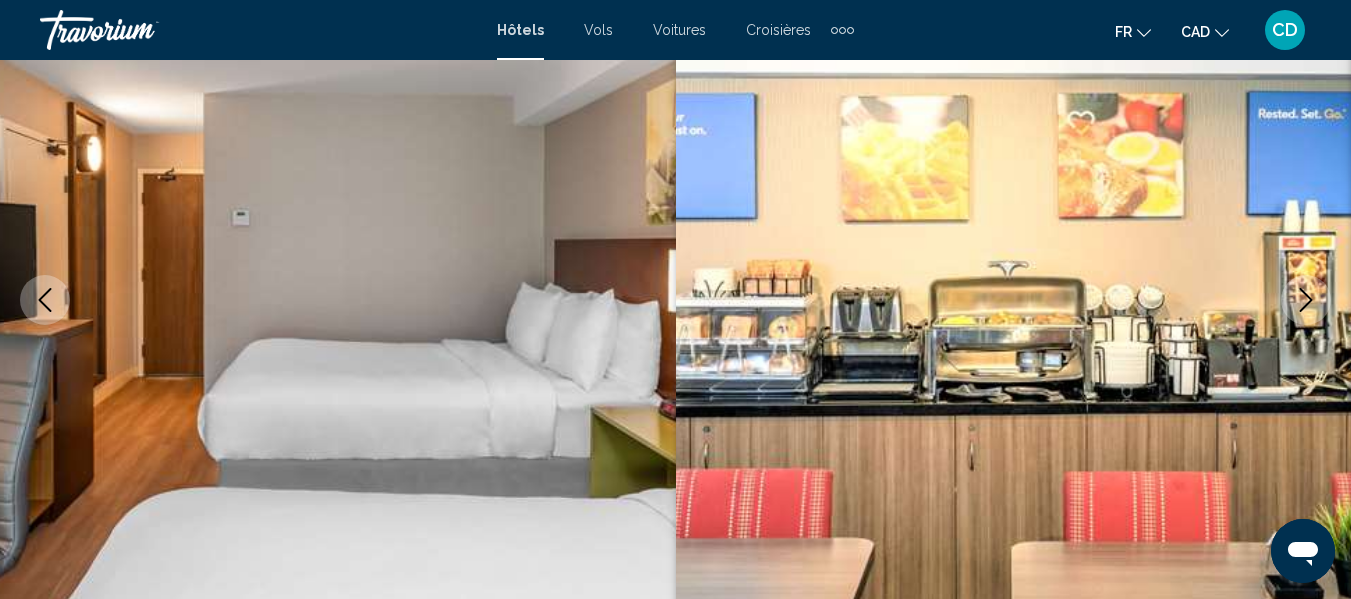 click 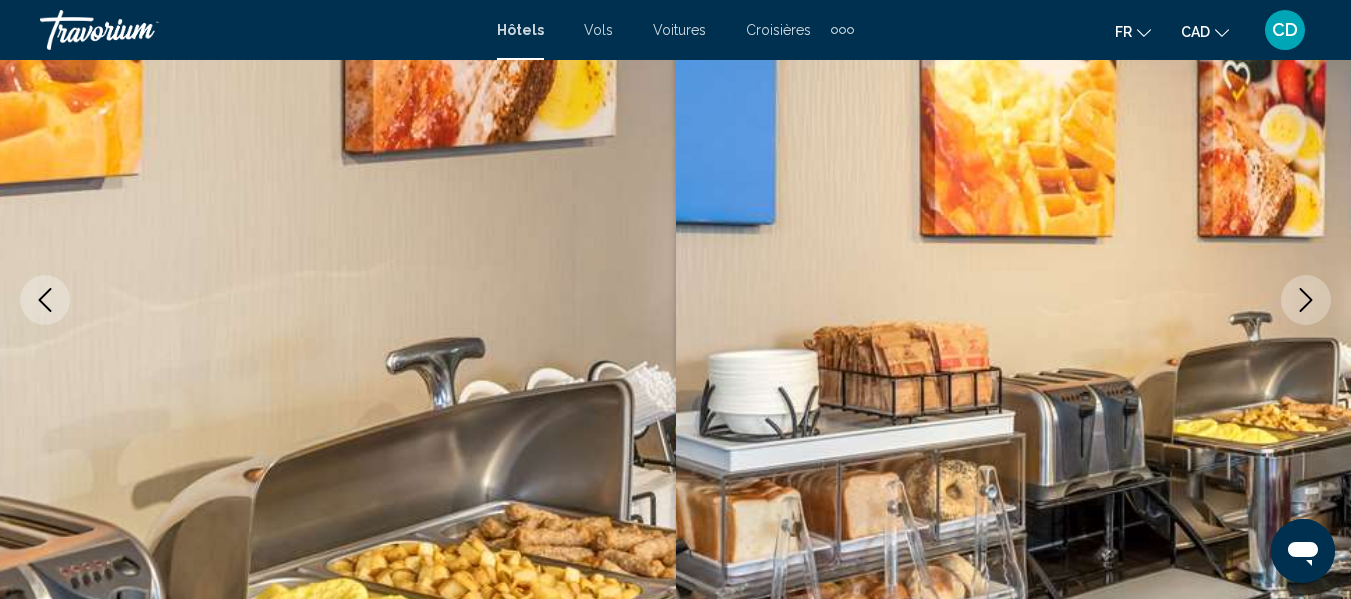 click 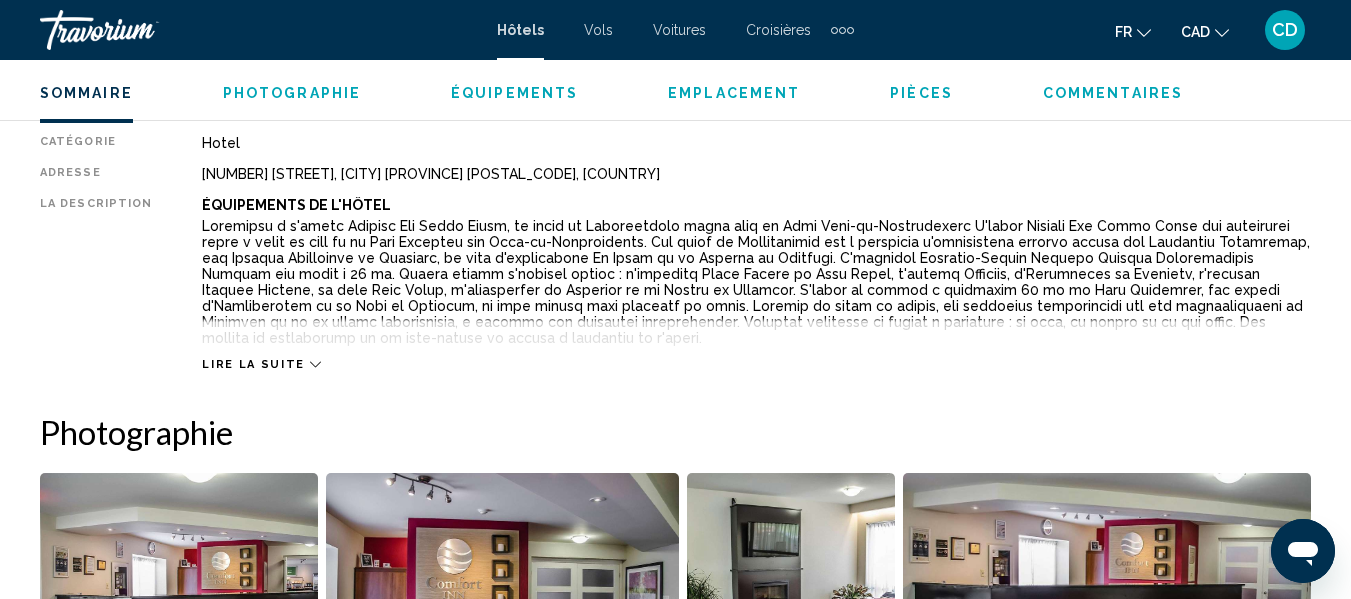 scroll, scrollTop: 1035, scrollLeft: 0, axis: vertical 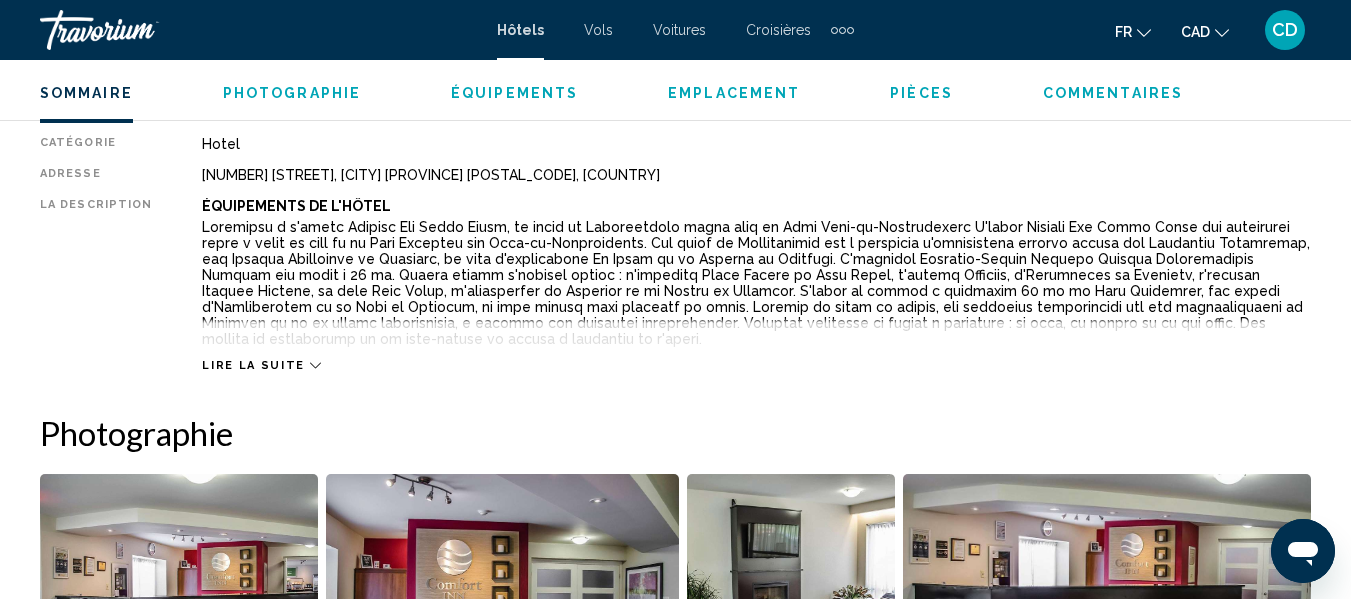 click on "Lire la suite" at bounding box center [253, 365] 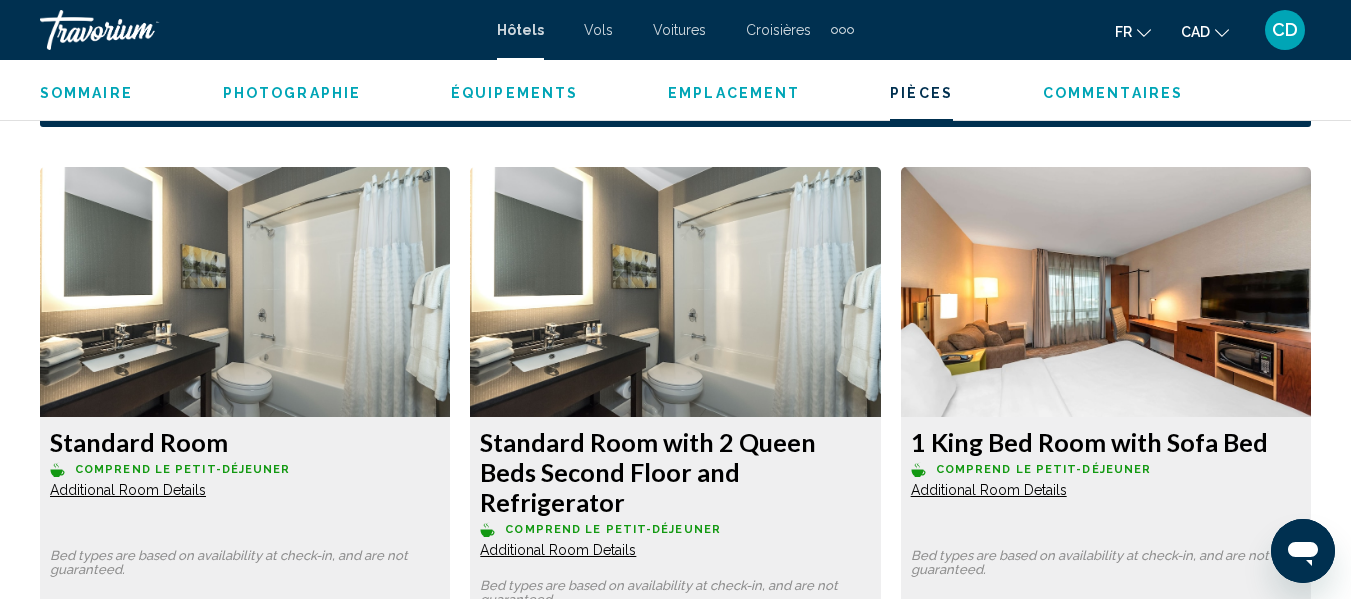 scroll, scrollTop: 3135, scrollLeft: 0, axis: vertical 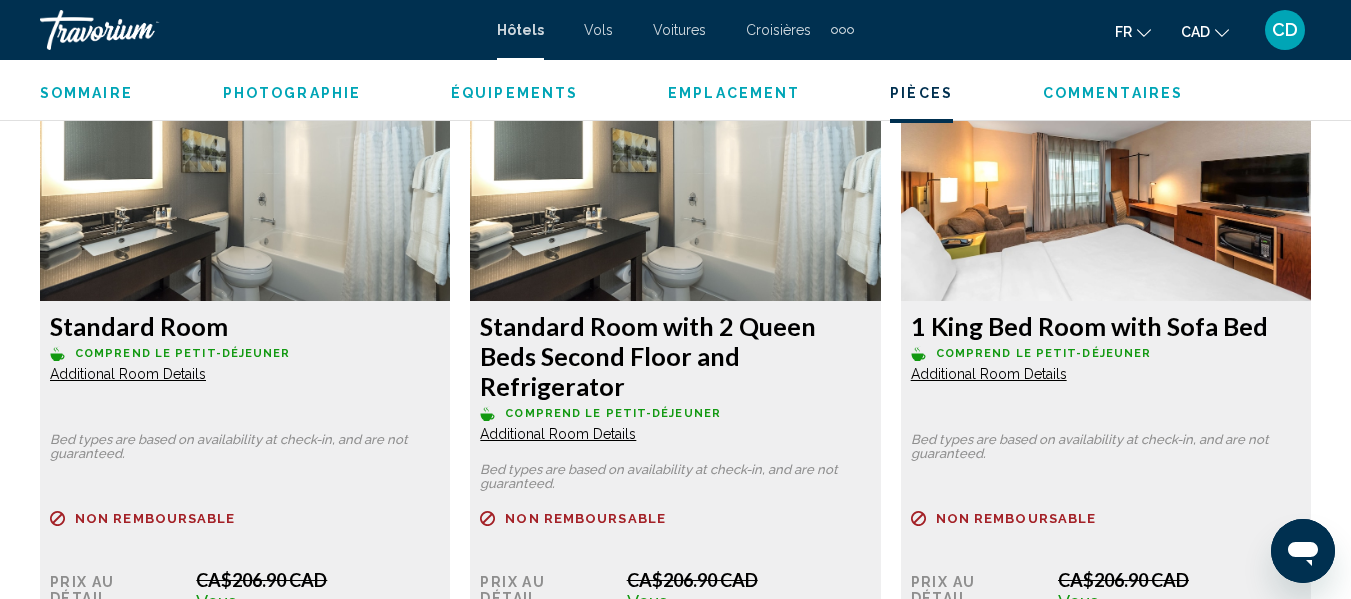 click on "Additional Room Details" at bounding box center (128, 374) 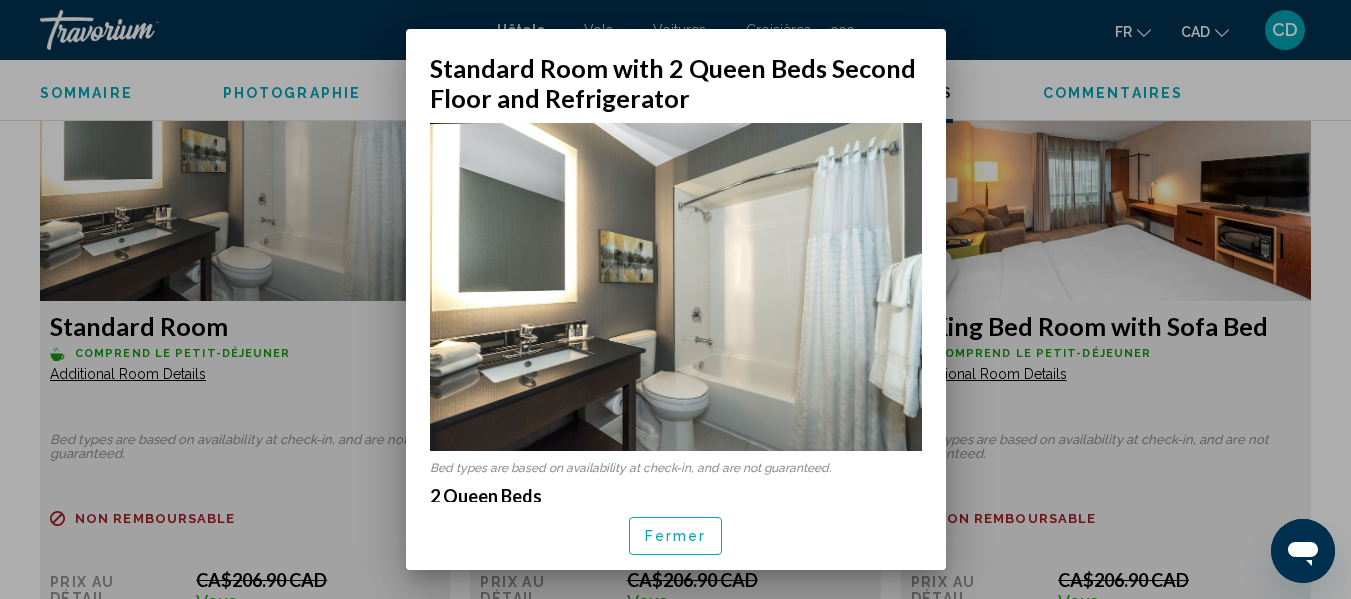 scroll, scrollTop: 0, scrollLeft: 0, axis: both 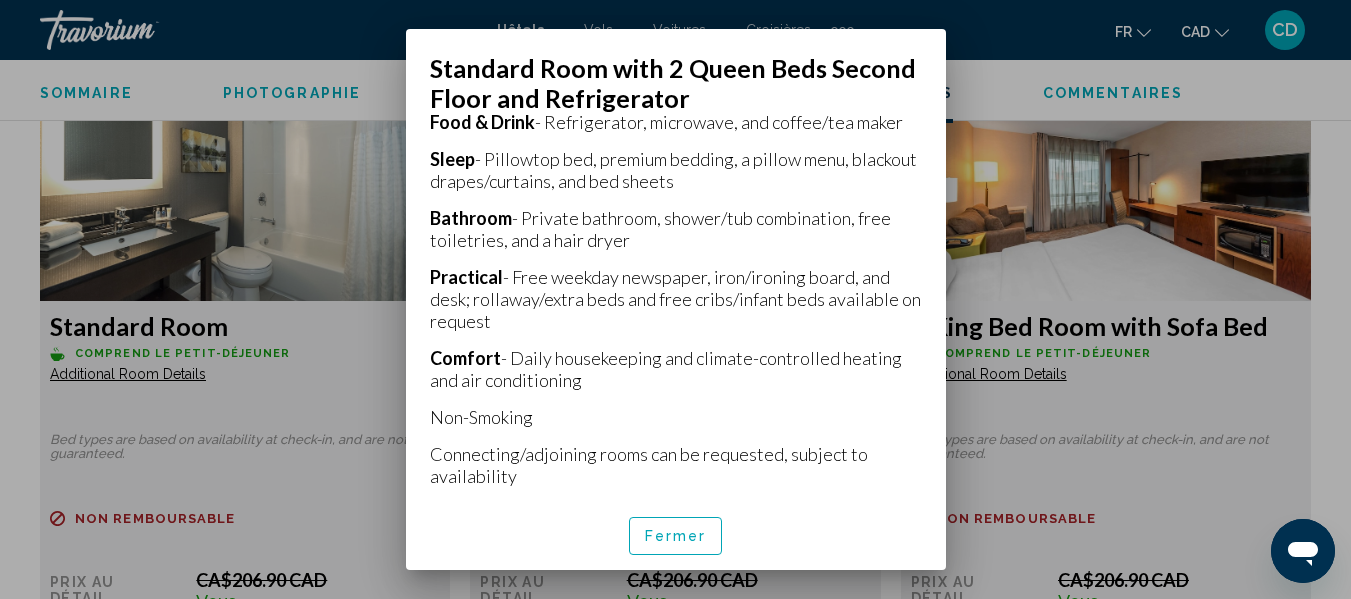 click on "Fermer" at bounding box center (676, 537) 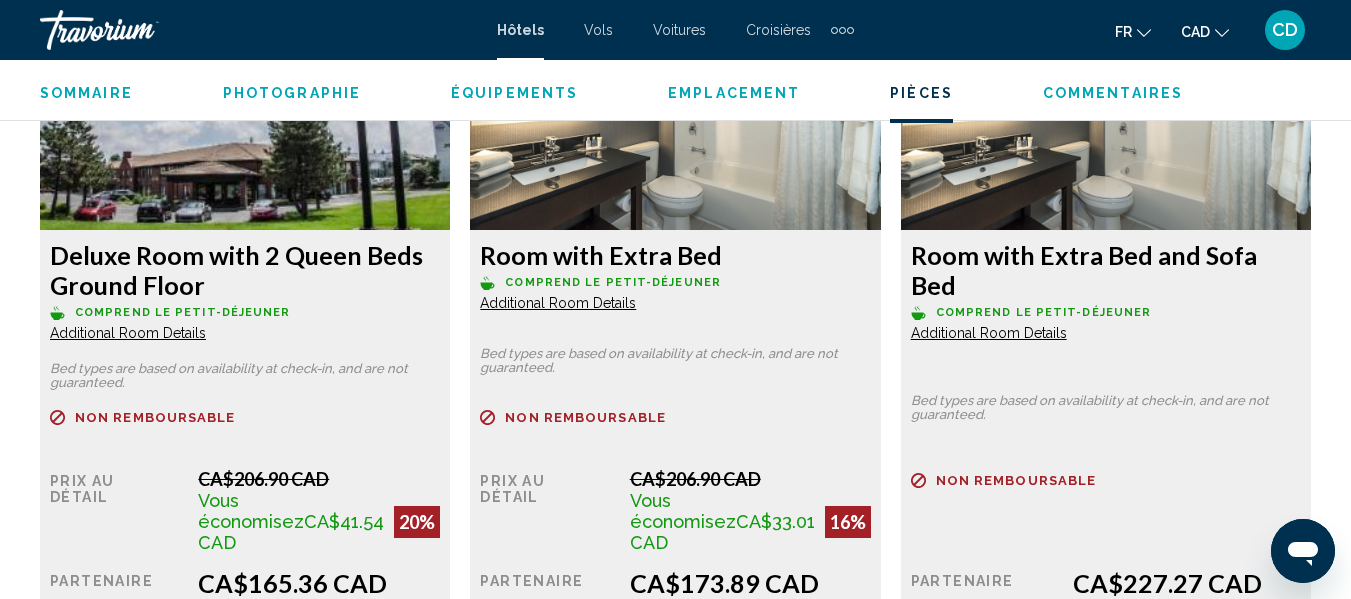 scroll, scrollTop: 4035, scrollLeft: 0, axis: vertical 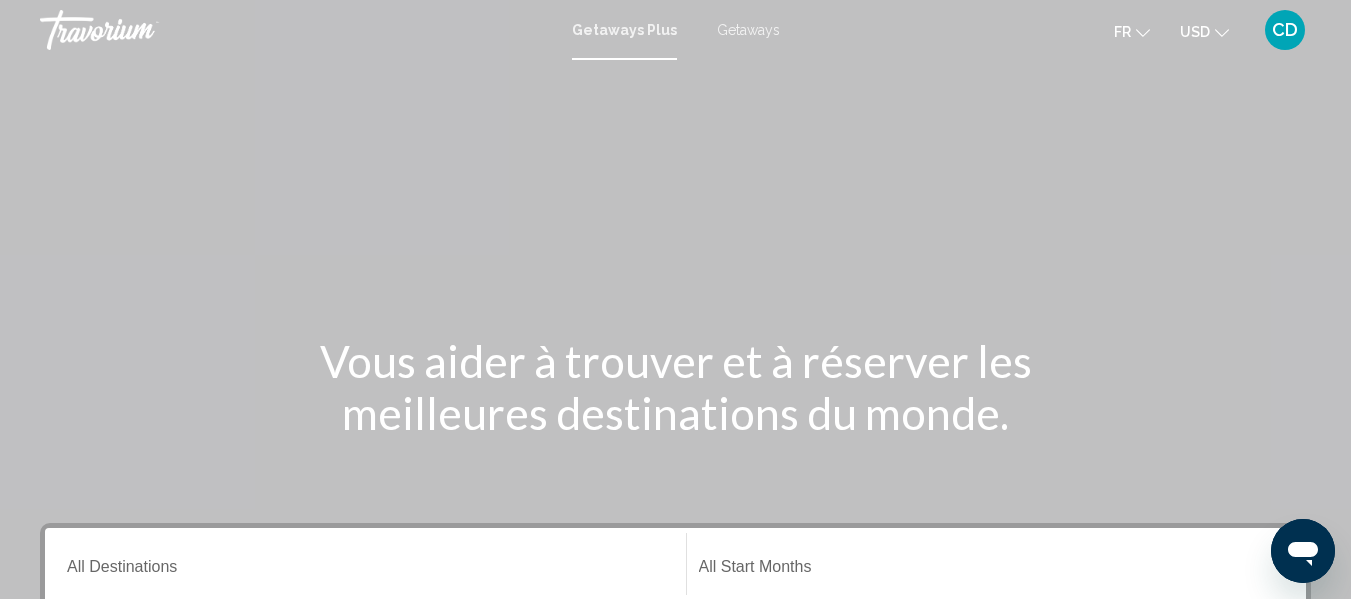 click 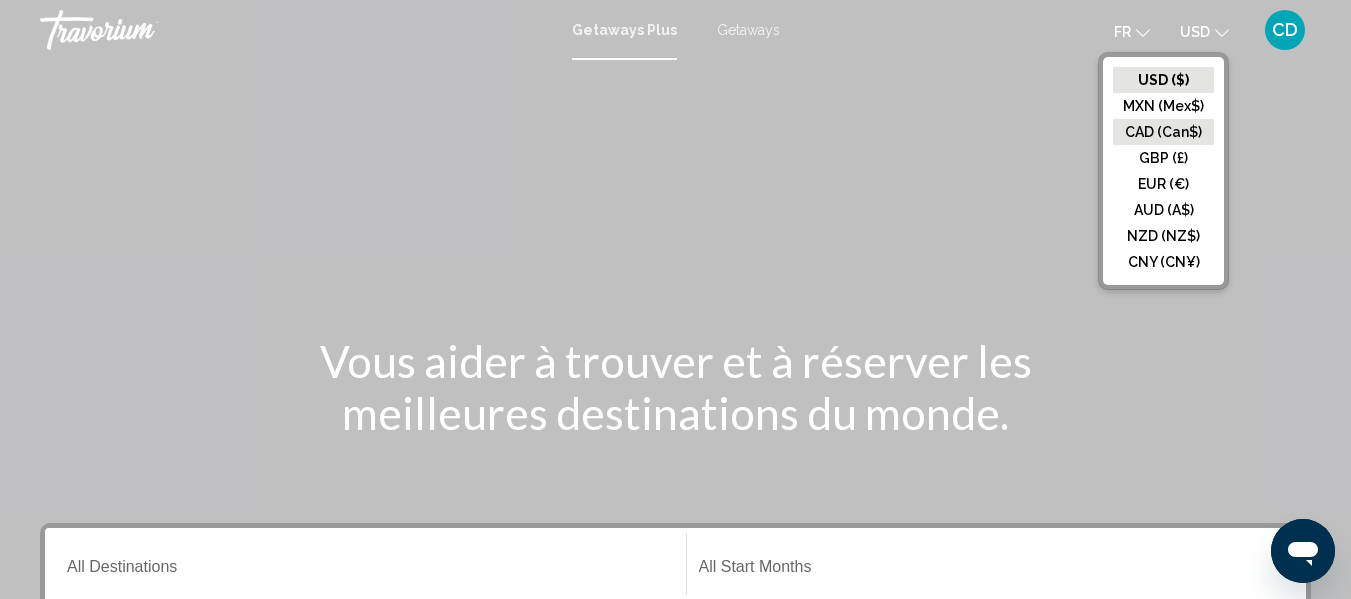 click on "CAD (Can$)" 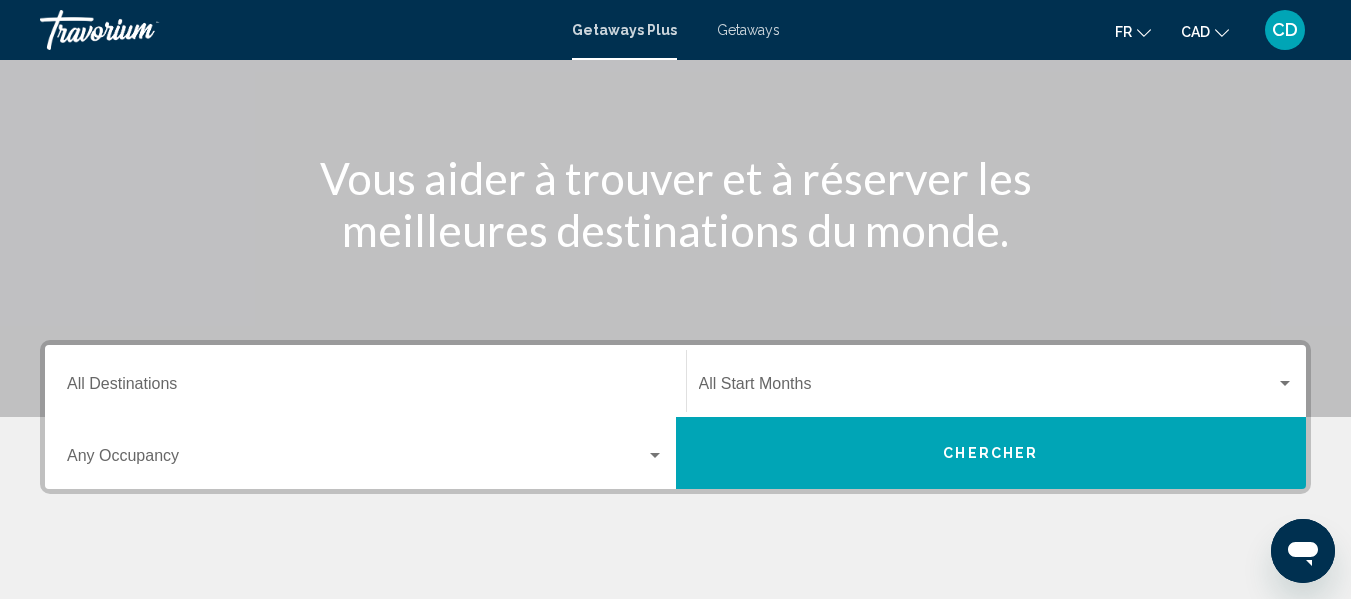scroll, scrollTop: 200, scrollLeft: 0, axis: vertical 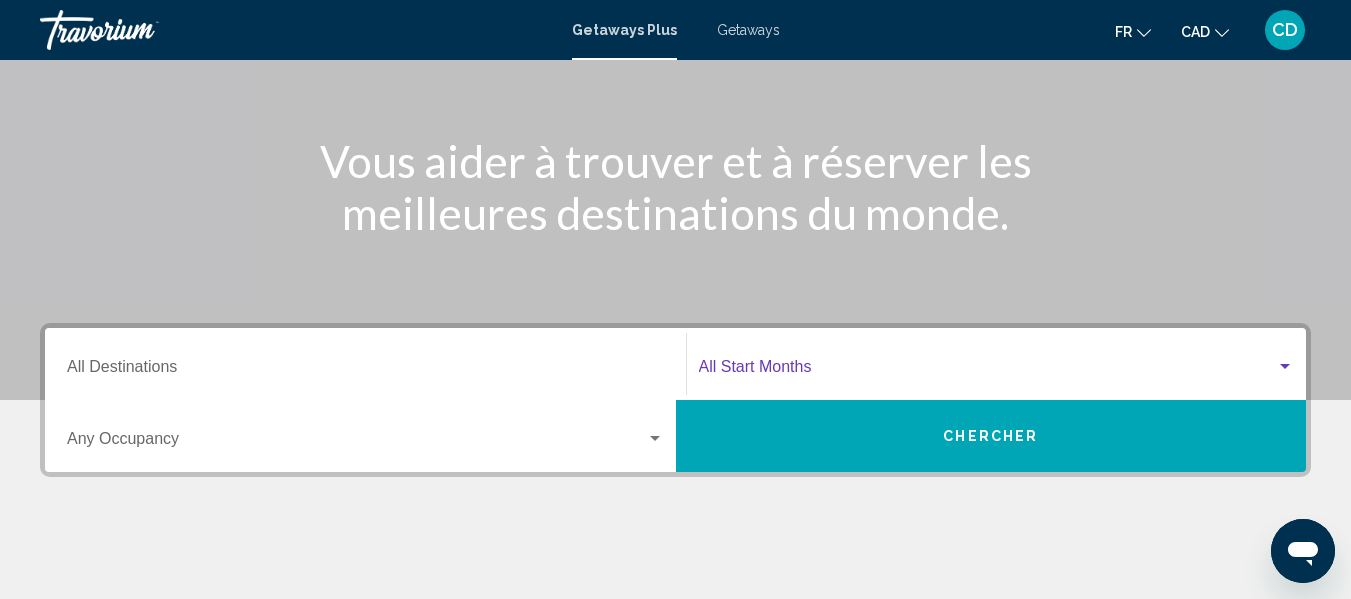 click at bounding box center [1285, 367] 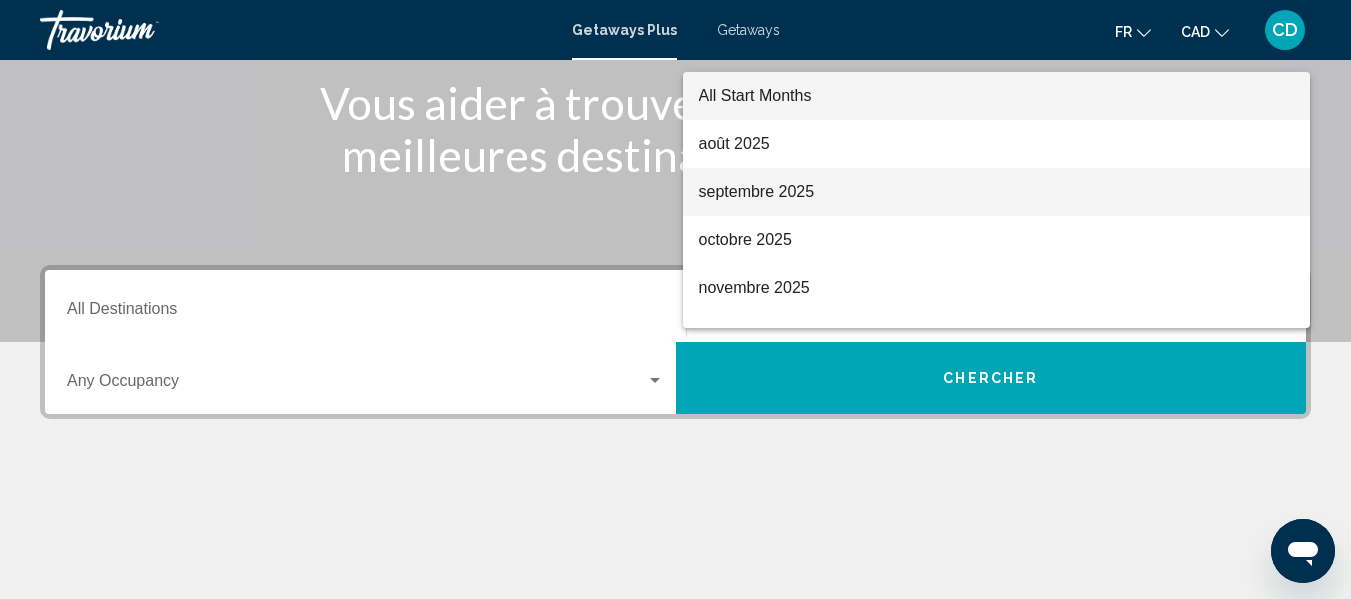 scroll, scrollTop: 158, scrollLeft: 0, axis: vertical 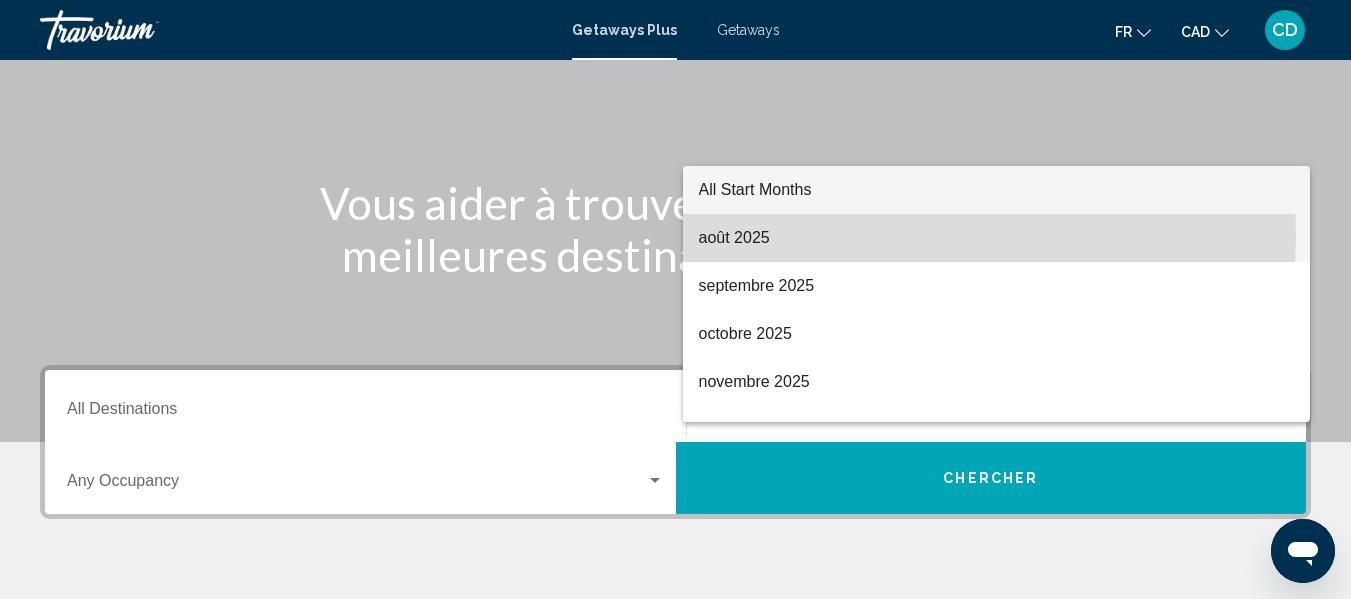 click on "août 2025" at bounding box center (997, 238) 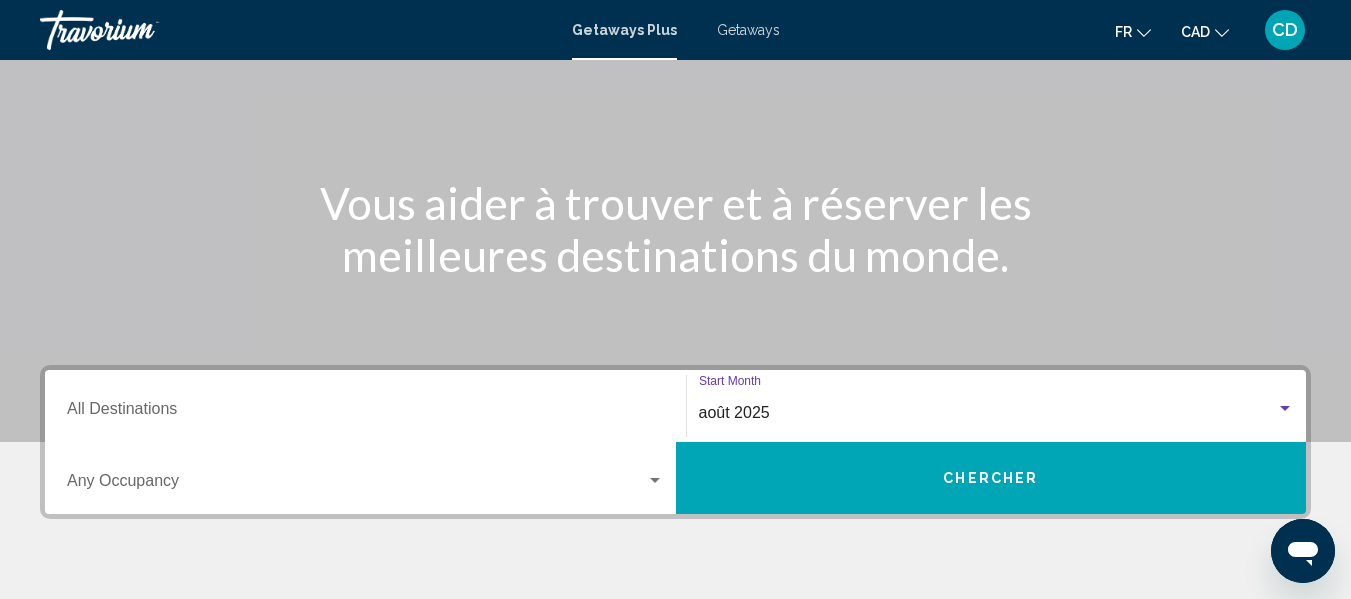 click on "Destination All Destinations" at bounding box center (365, 413) 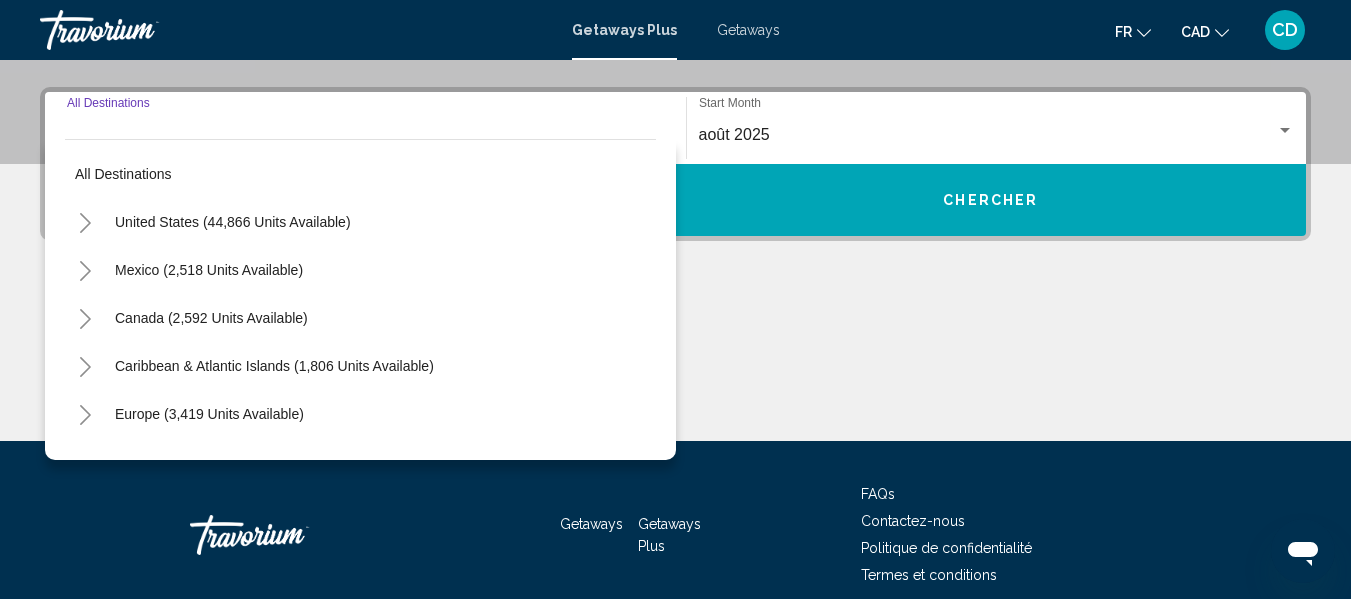 scroll, scrollTop: 458, scrollLeft: 0, axis: vertical 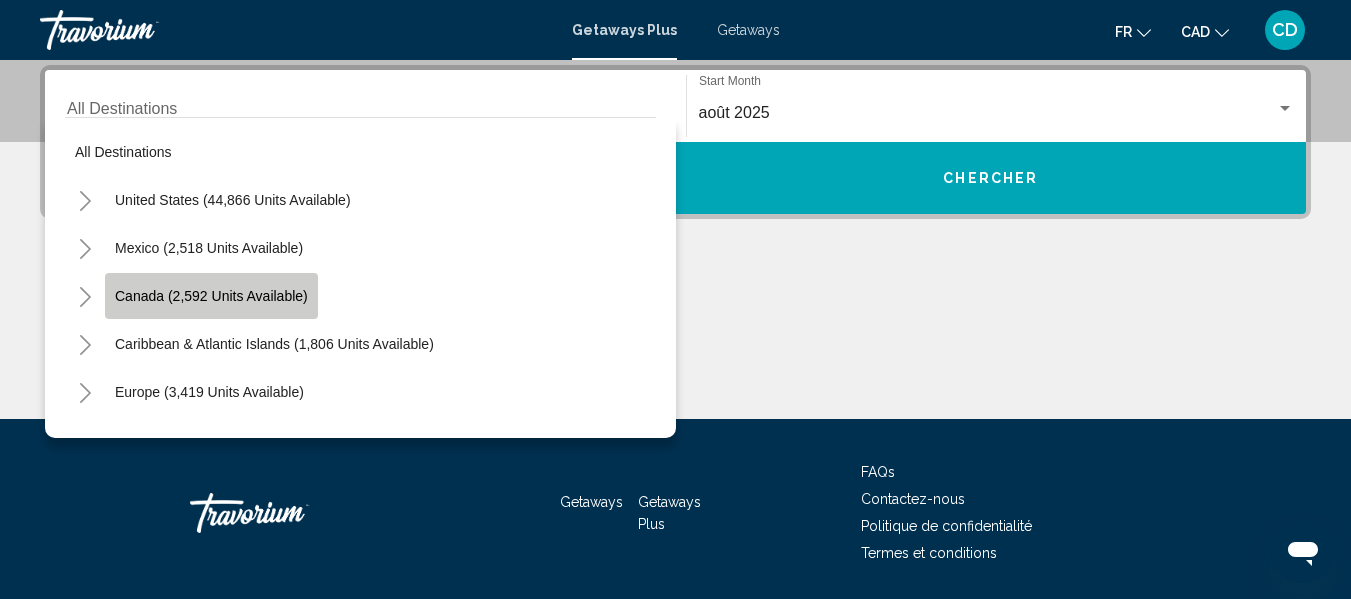 click on "Canada (2,592 units available)" 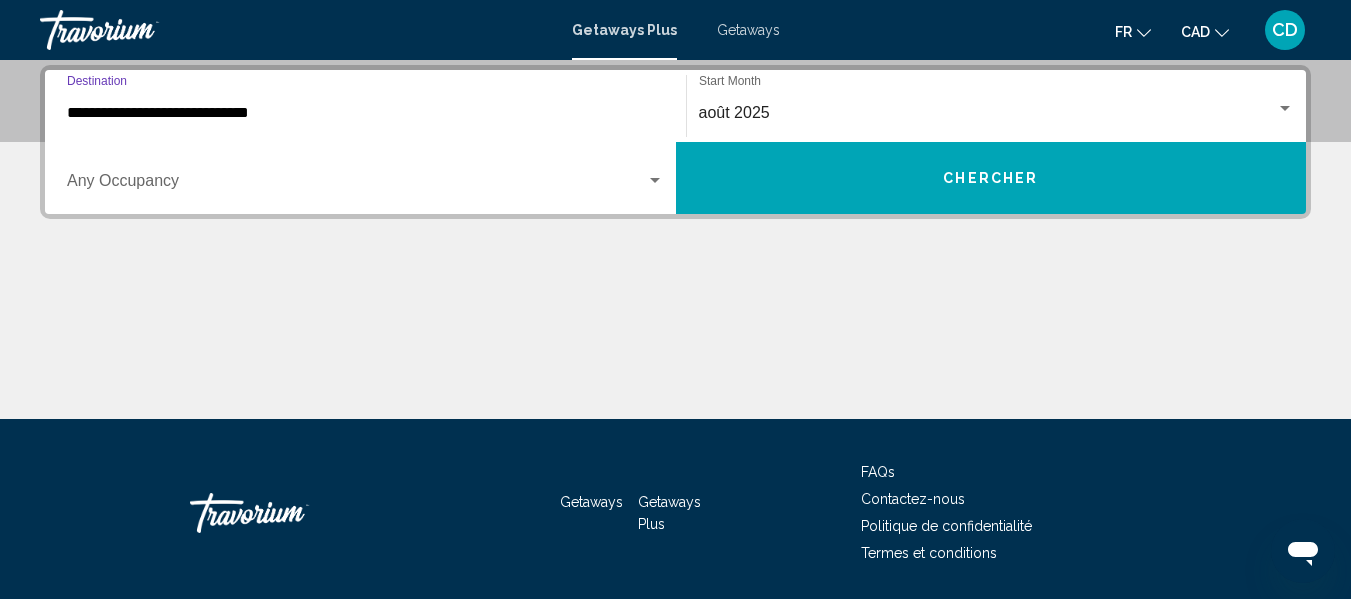 click at bounding box center [655, 180] 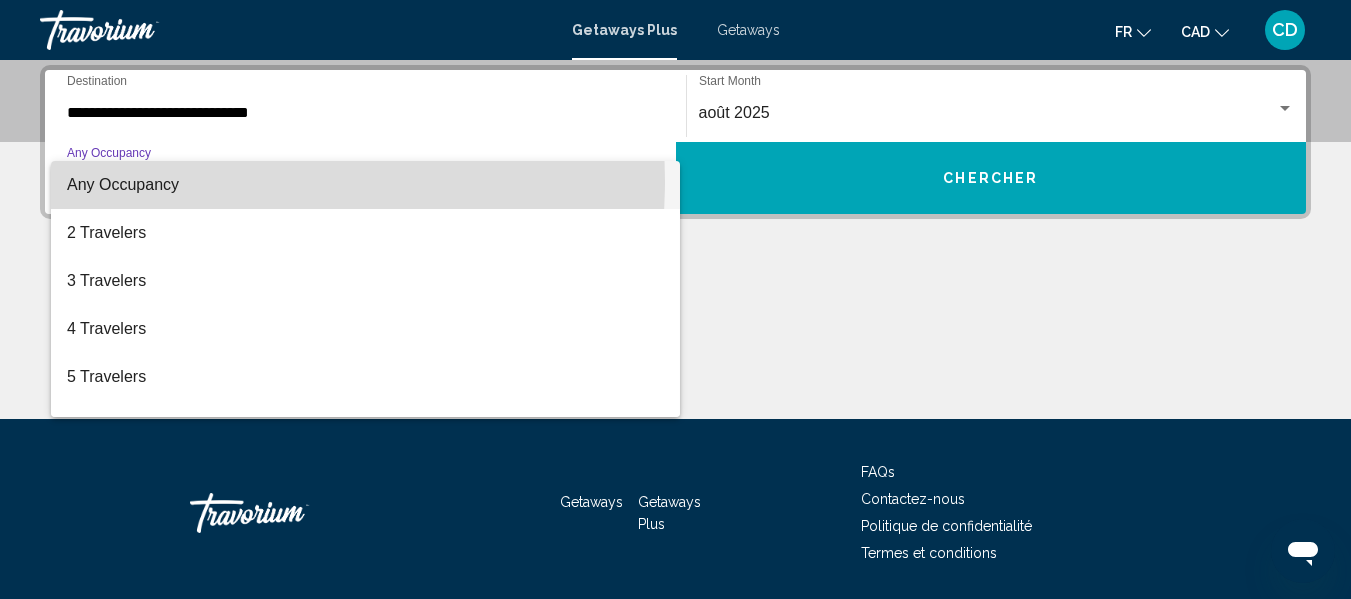 click on "Any Occupancy" at bounding box center [123, 184] 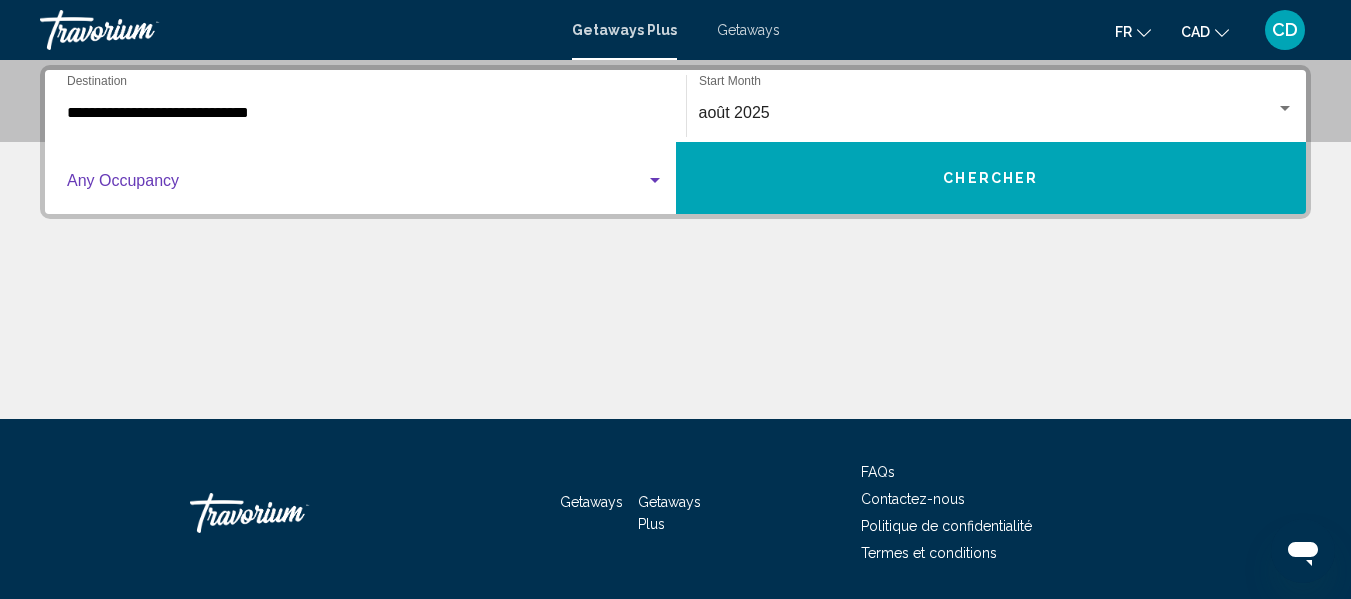 click on "Chercher" at bounding box center (990, 179) 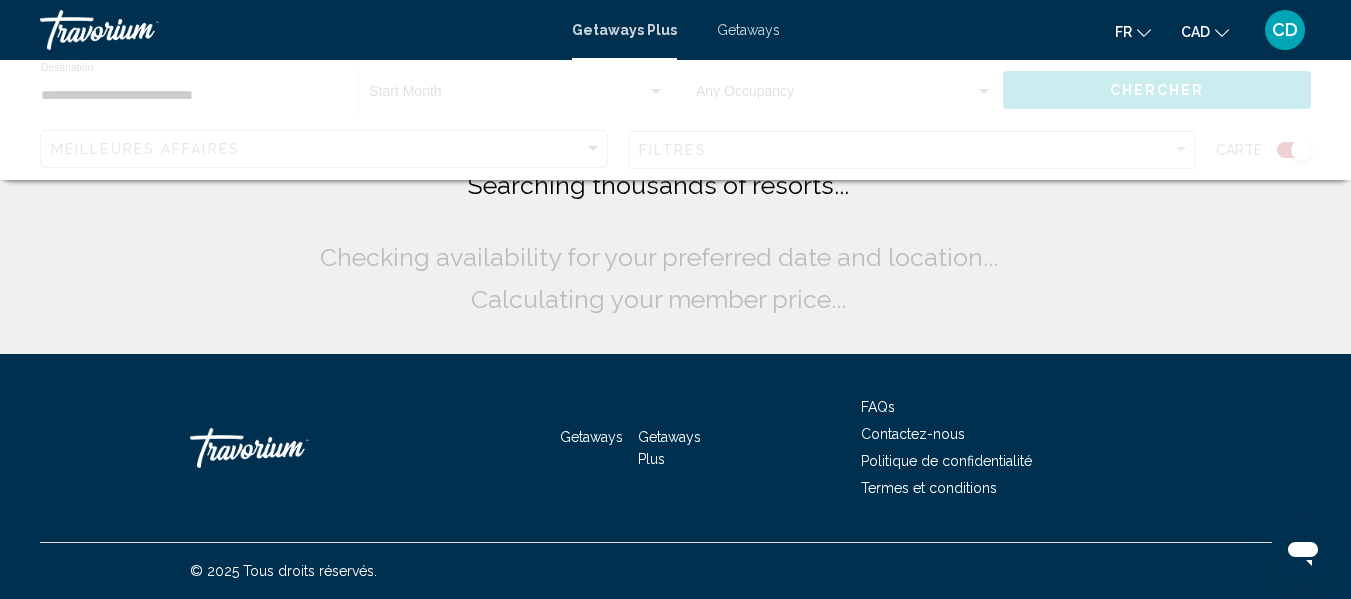 scroll, scrollTop: 0, scrollLeft: 0, axis: both 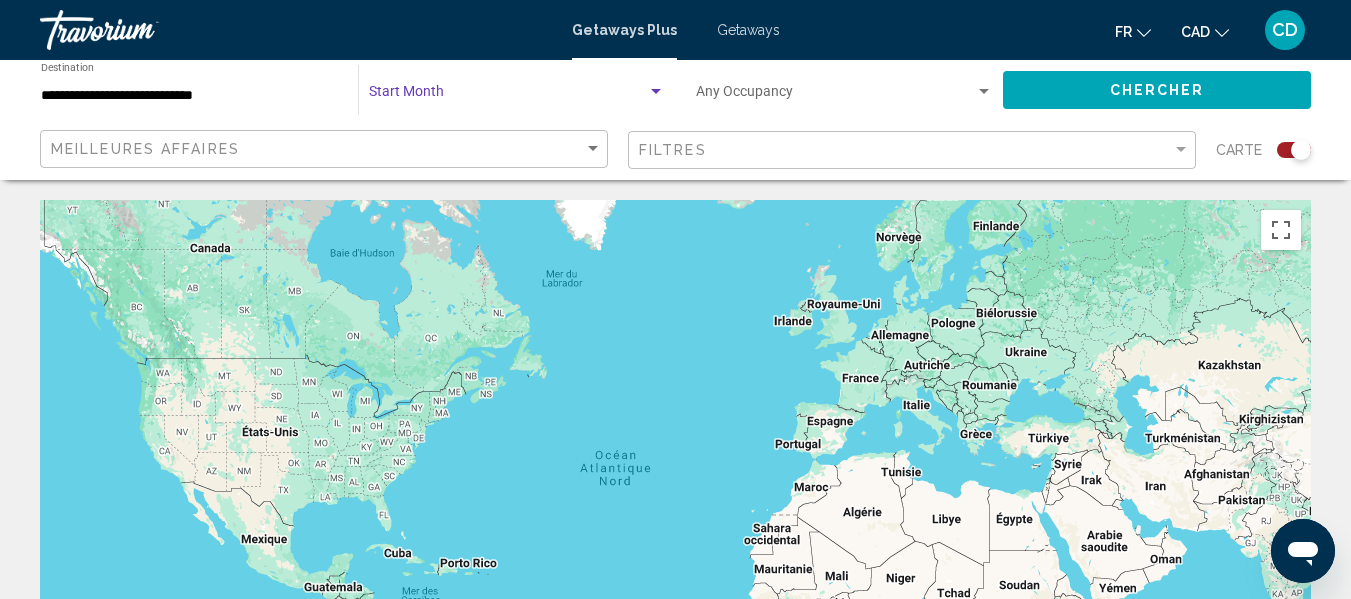 click at bounding box center [656, 92] 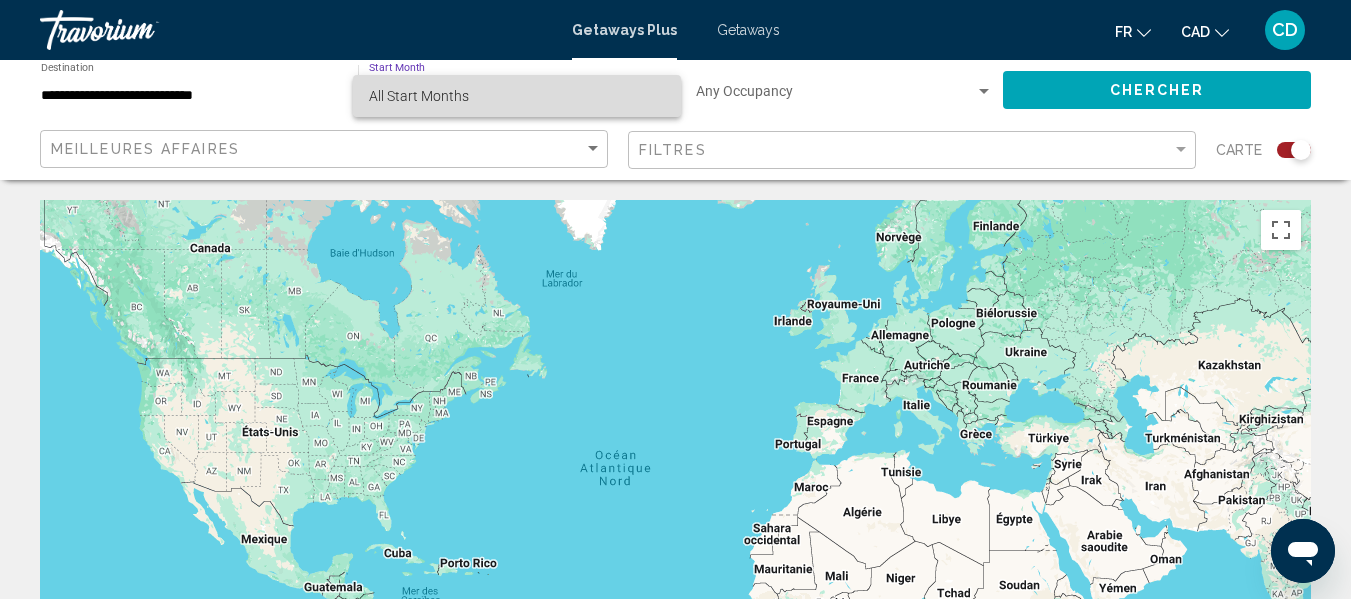 click on "All Start Months" at bounding box center [419, 96] 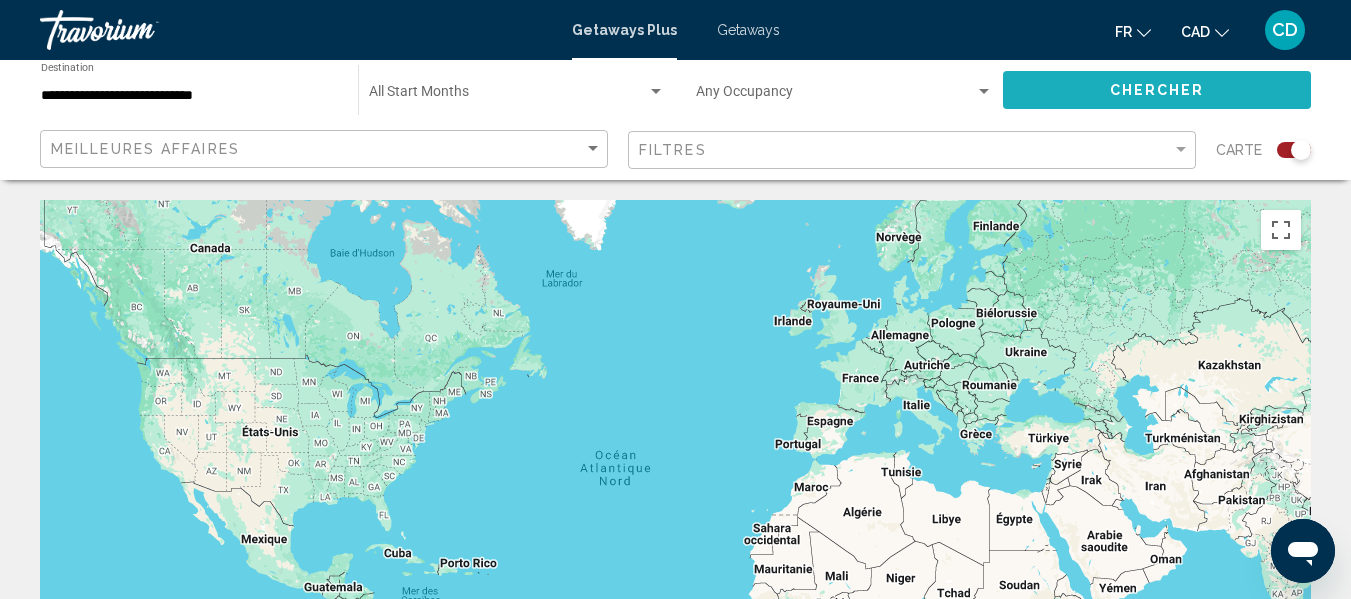 click on "Chercher" 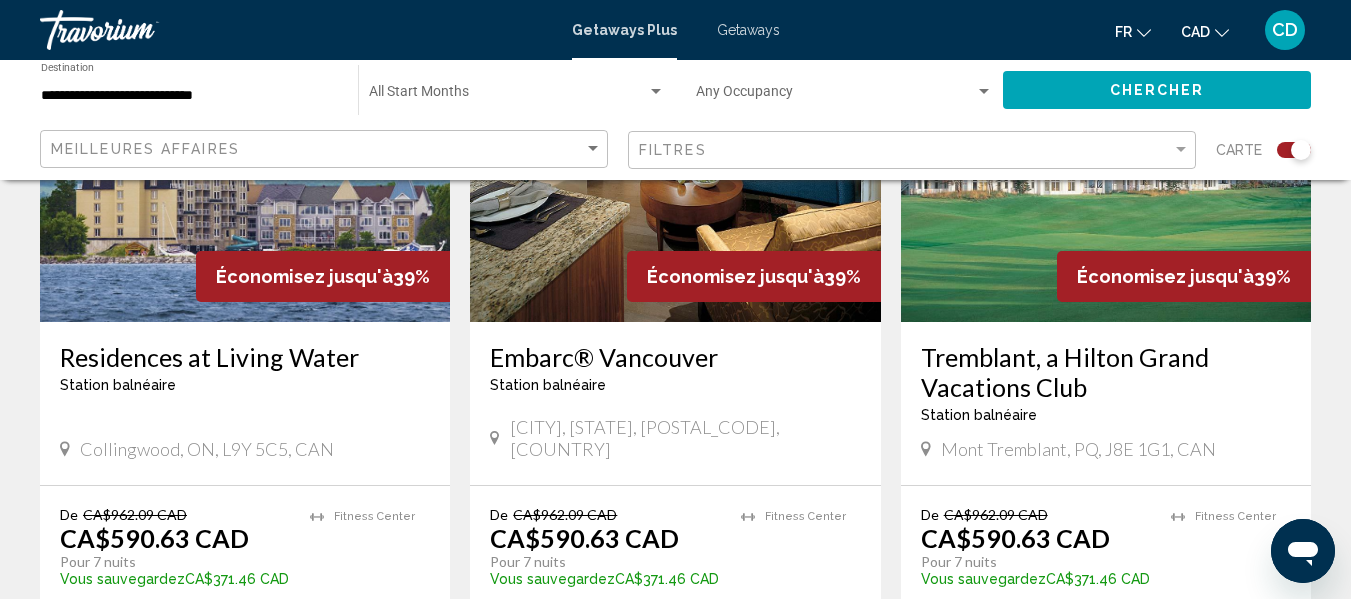 scroll, scrollTop: 2400, scrollLeft: 0, axis: vertical 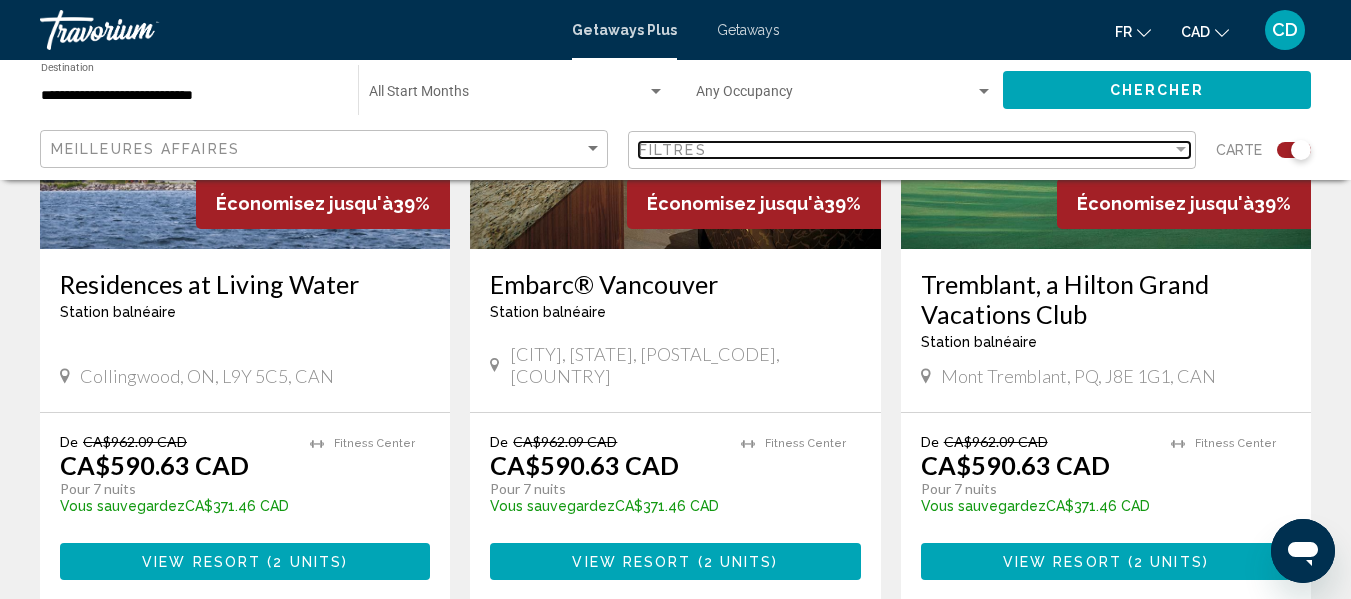 click on "Filtres" at bounding box center [905, 150] 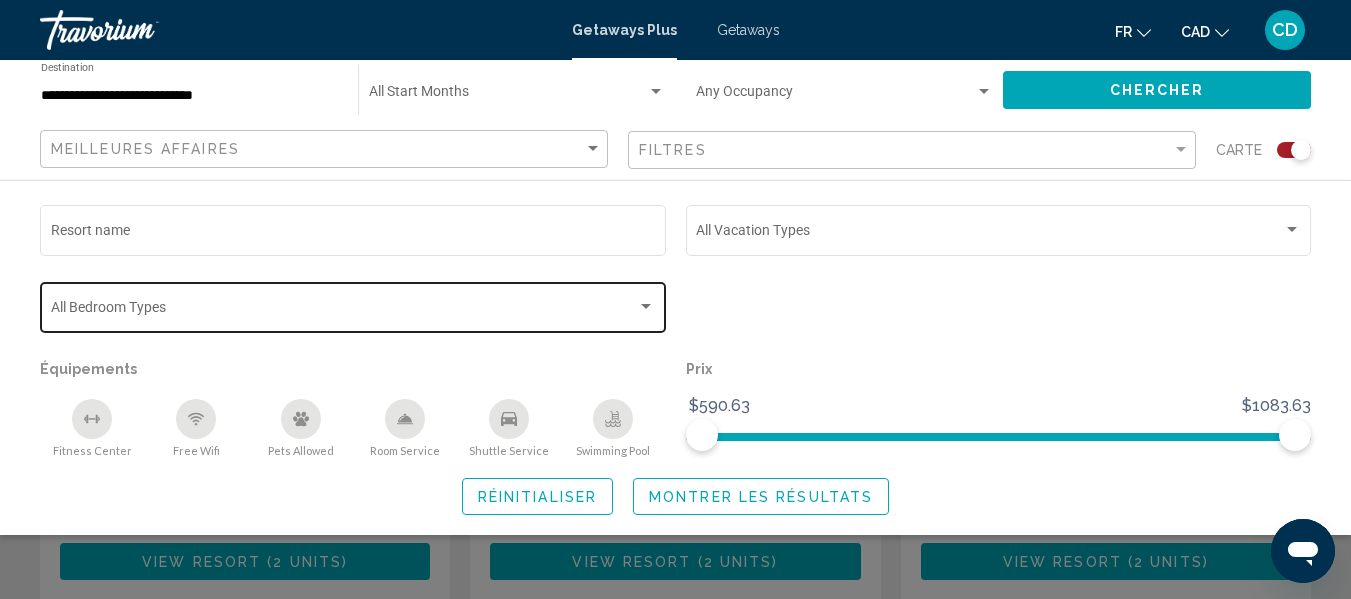 click on "Bedroom Types All Bedroom Types" 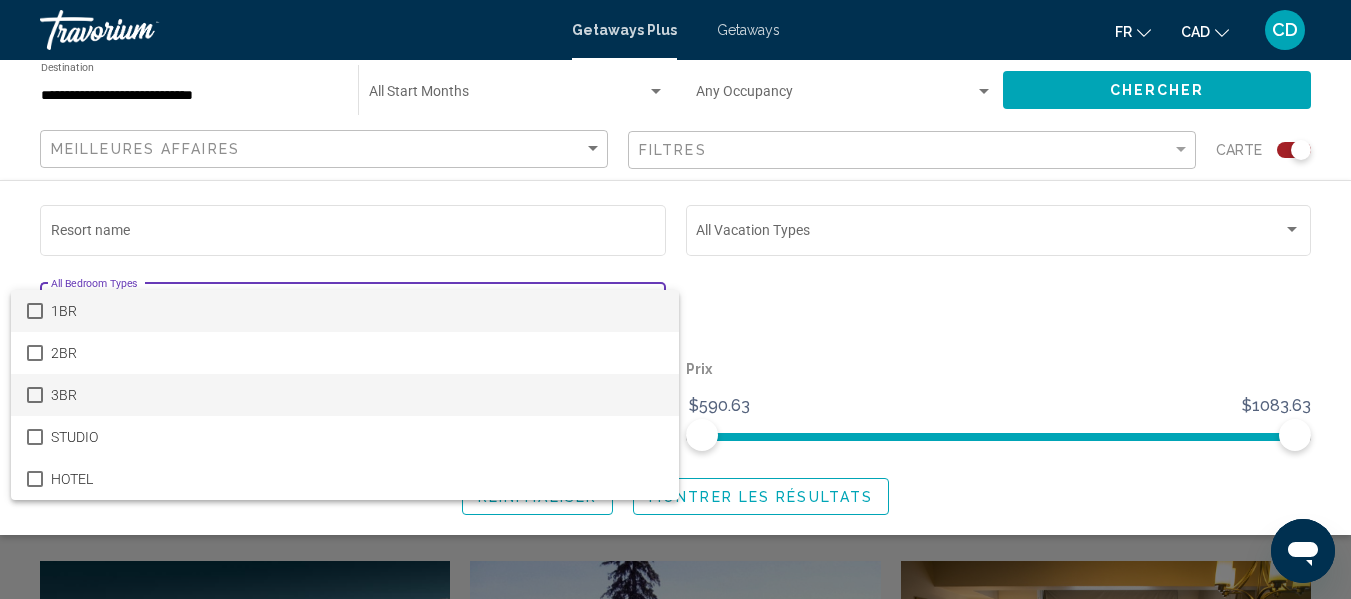 scroll, scrollTop: 2600, scrollLeft: 0, axis: vertical 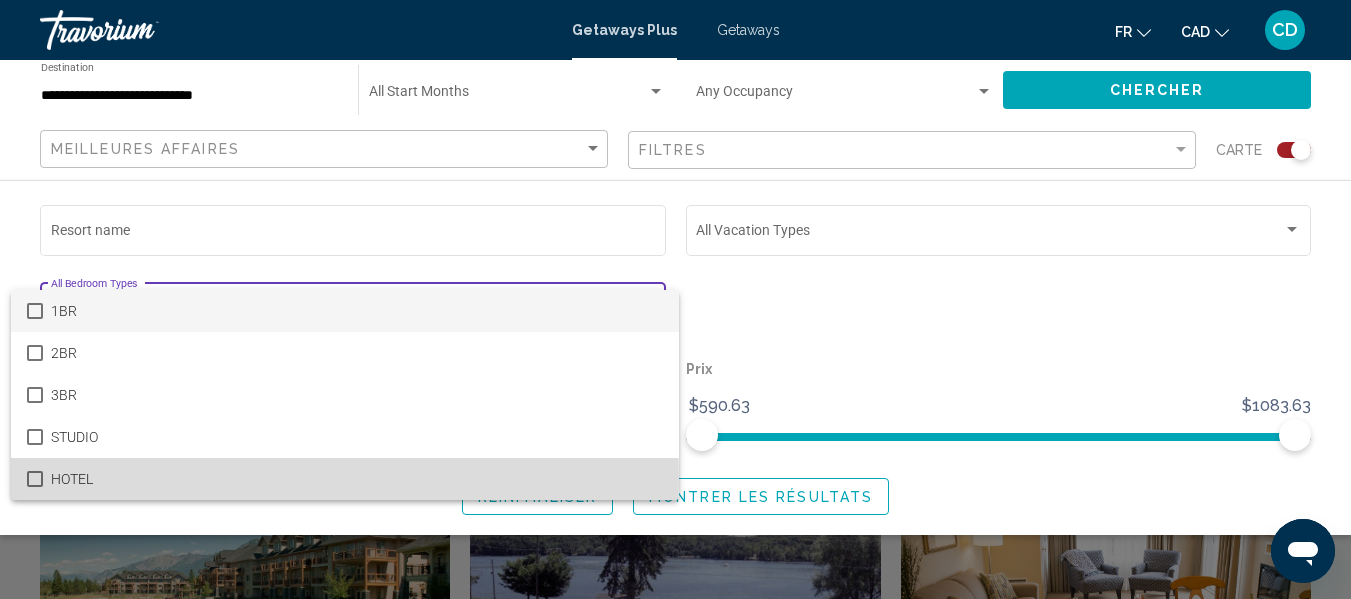 click on "HOTEL" at bounding box center (357, 479) 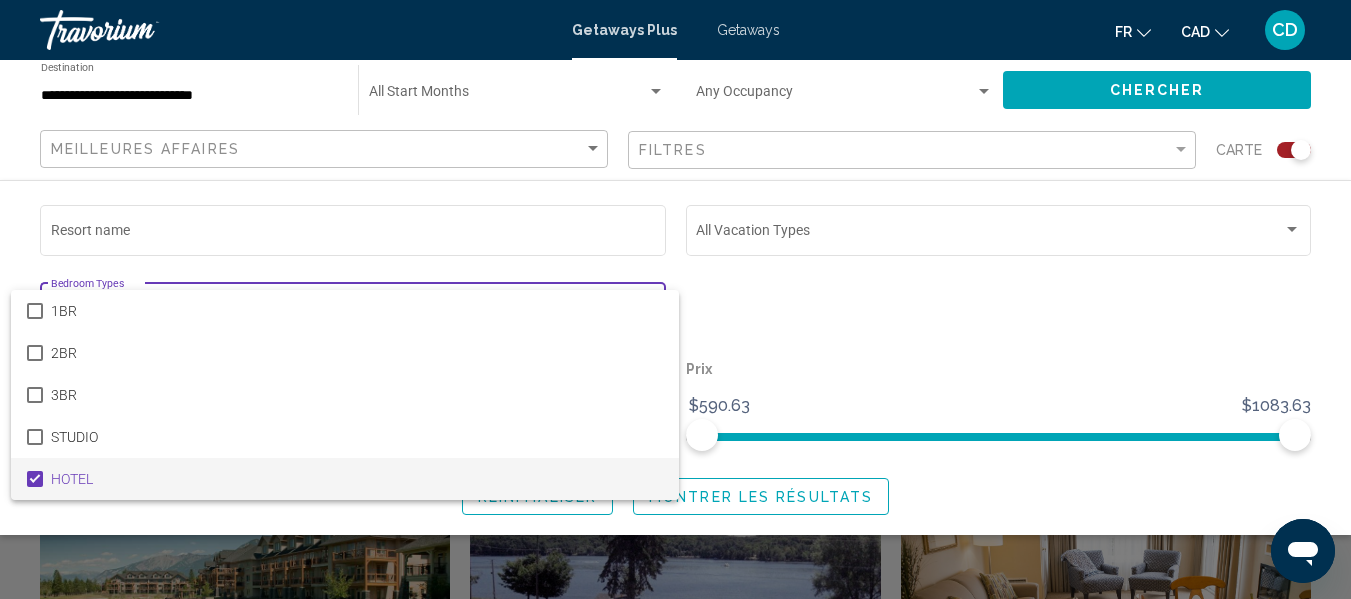 click at bounding box center [675, 299] 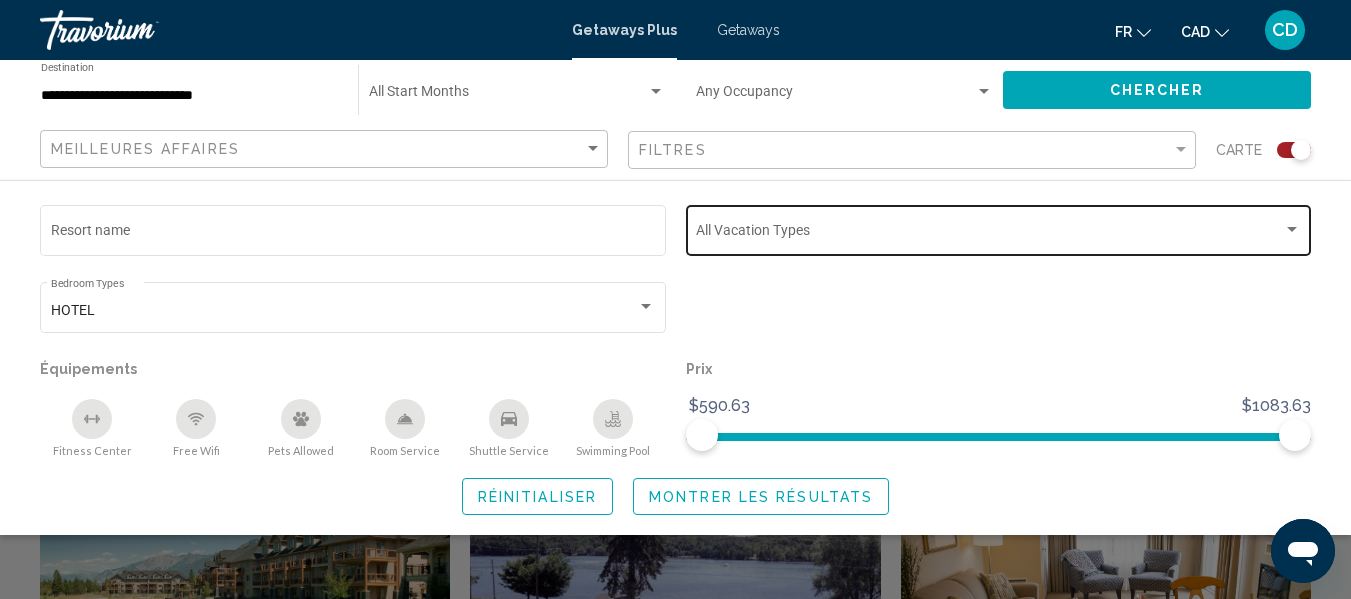 click at bounding box center [989, 234] 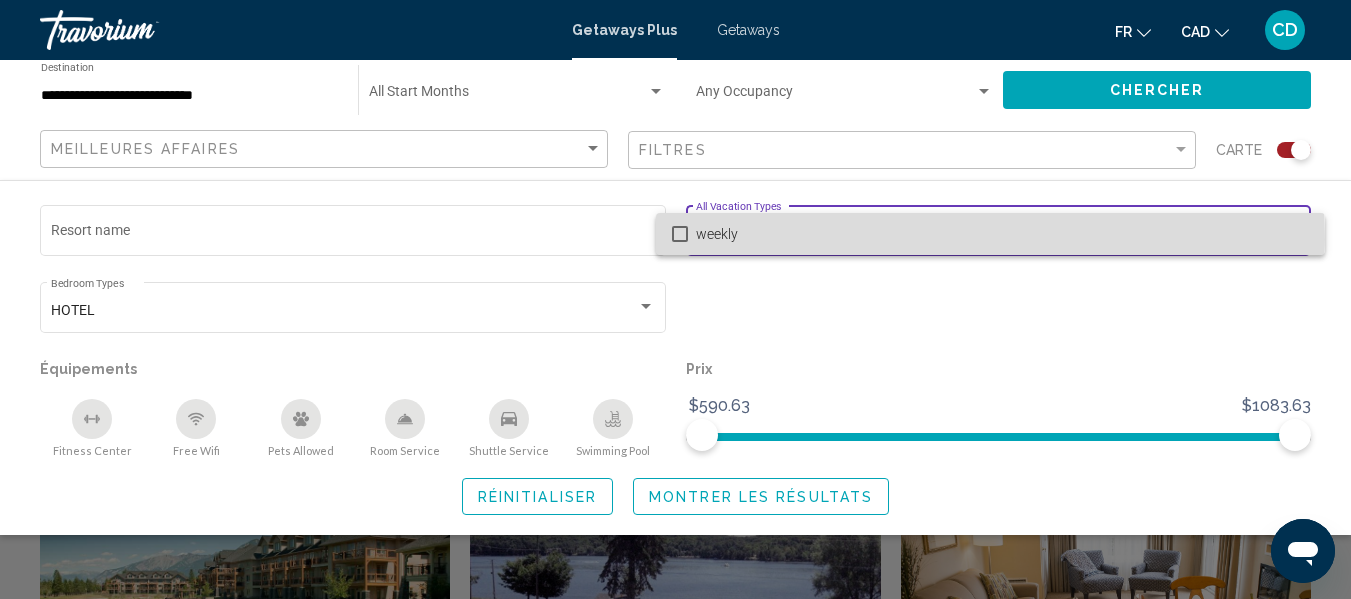 click at bounding box center [680, 234] 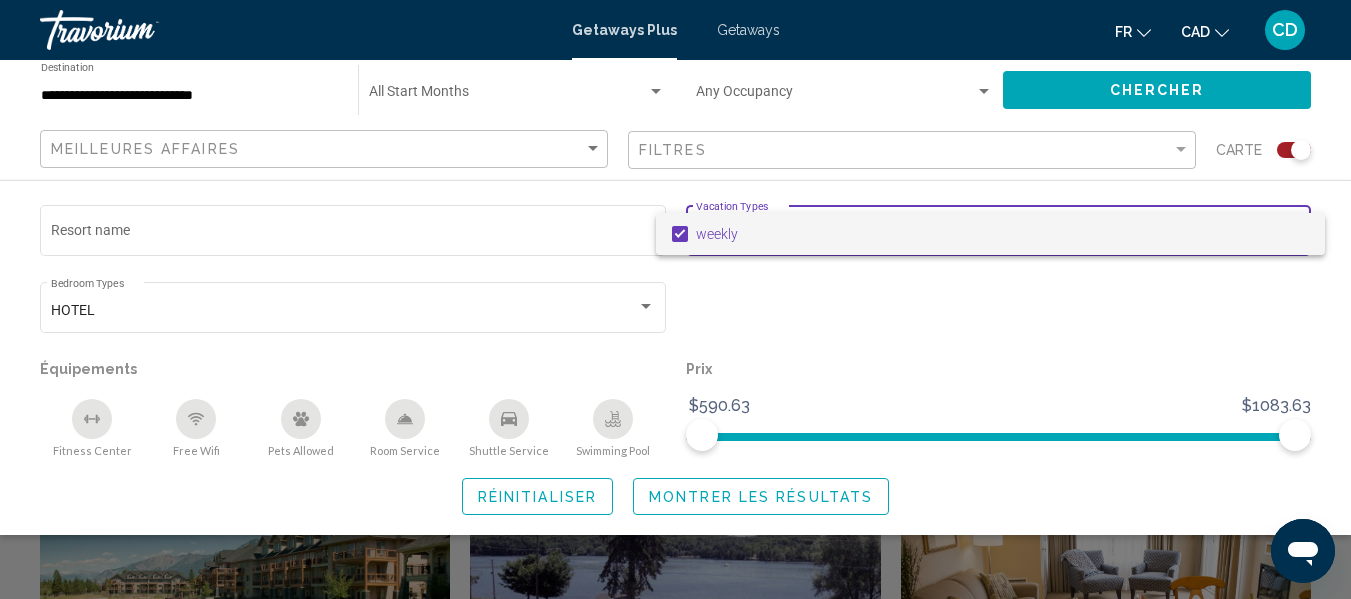 click at bounding box center [675, 299] 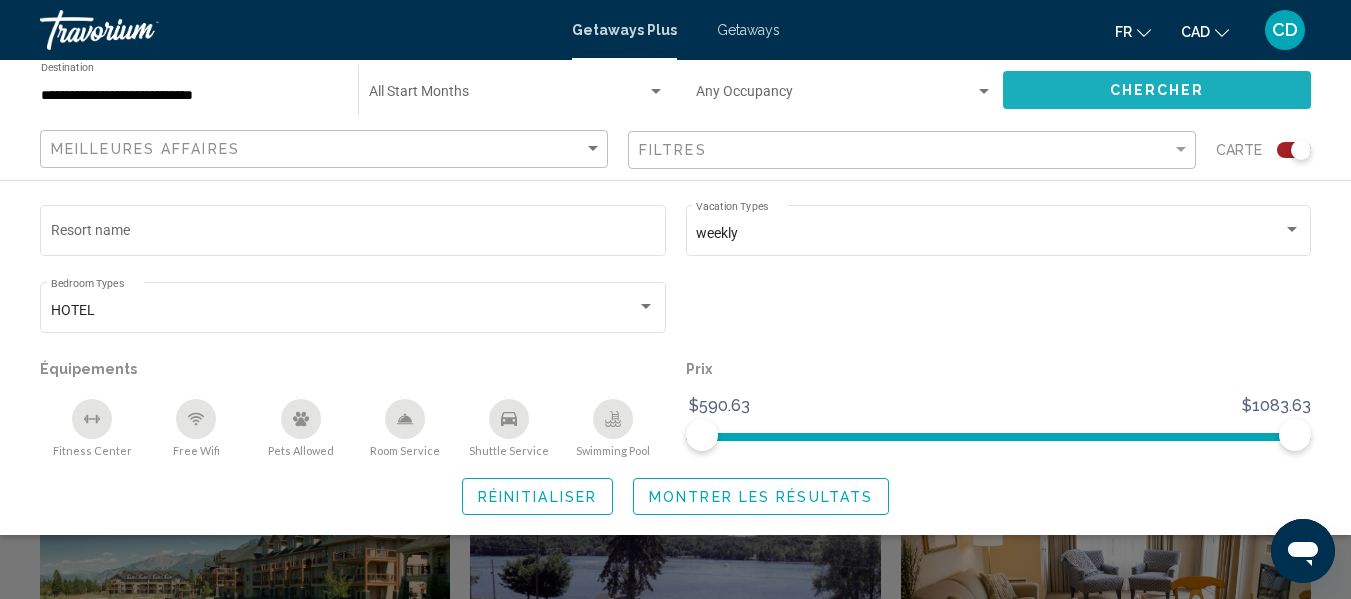 click on "Chercher" 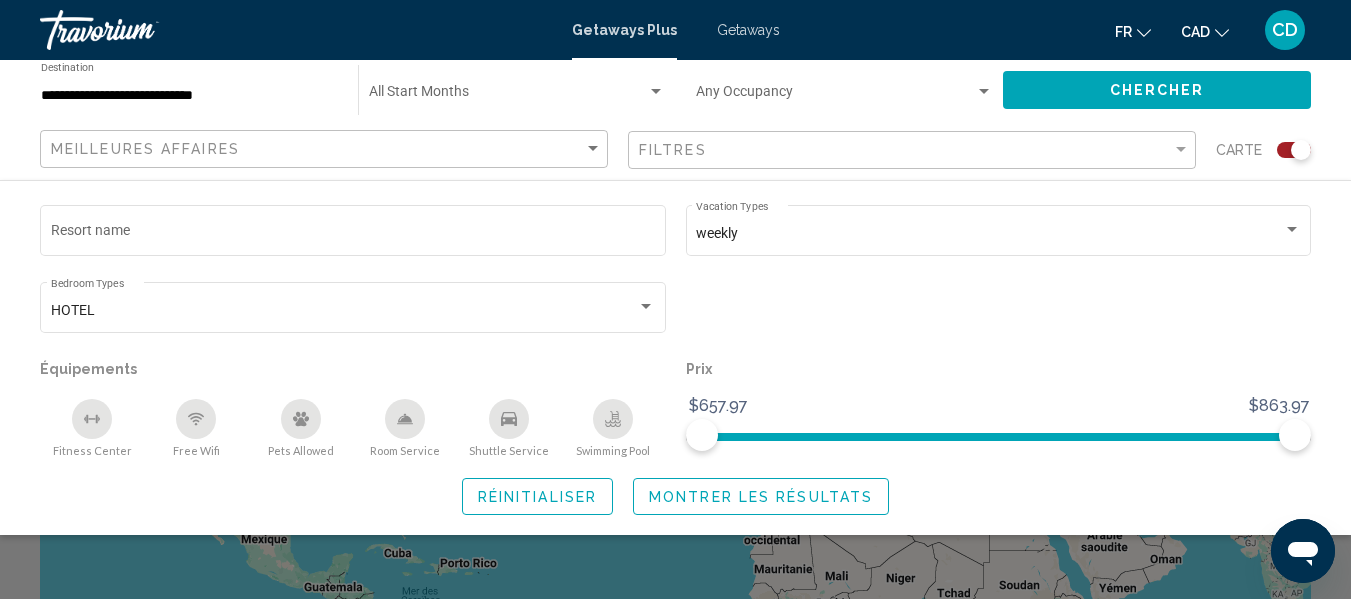 click on "Prix" 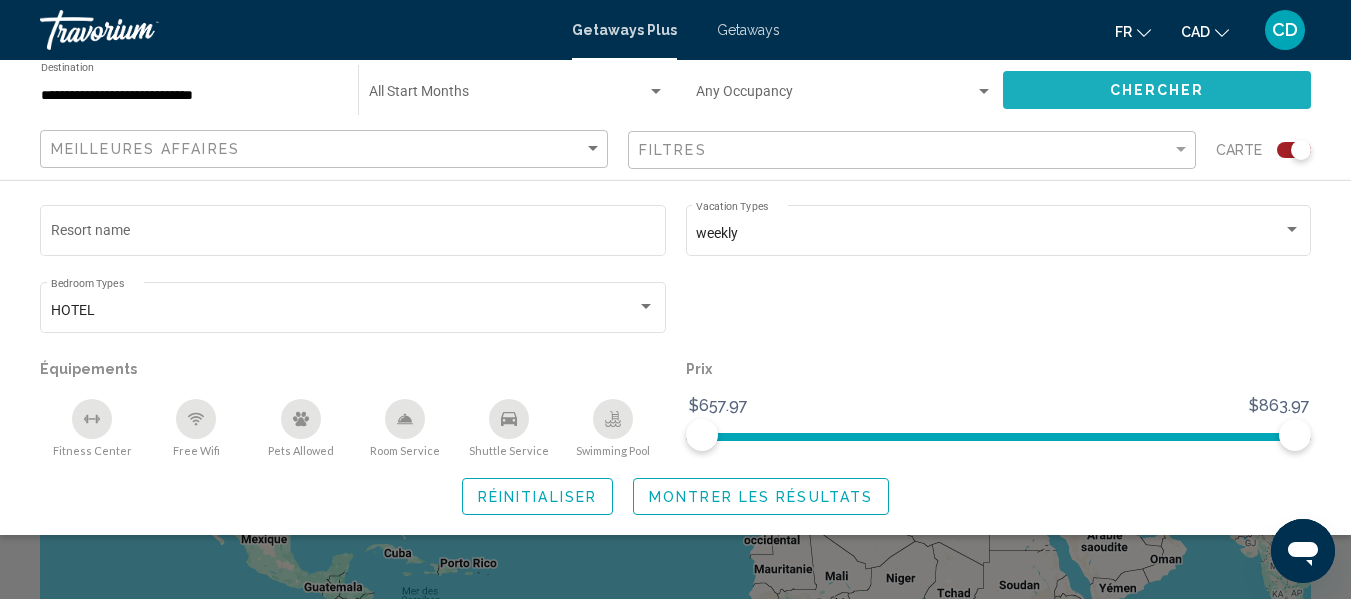 click on "Chercher" 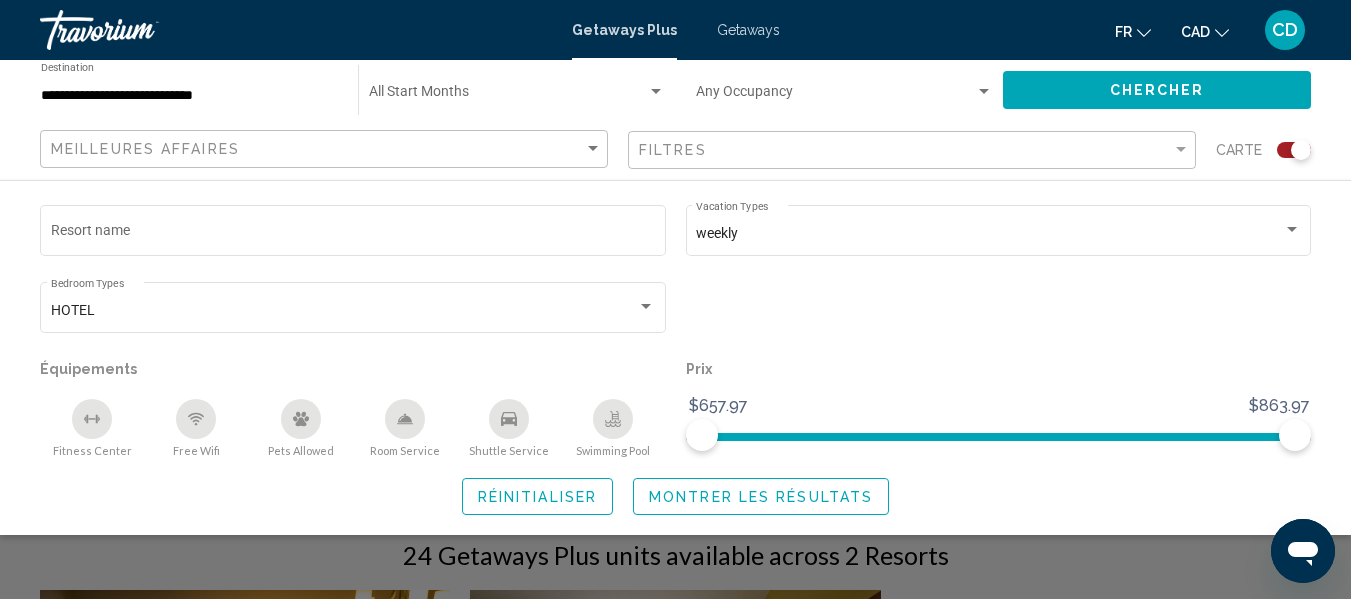 scroll, scrollTop: 0, scrollLeft: 0, axis: both 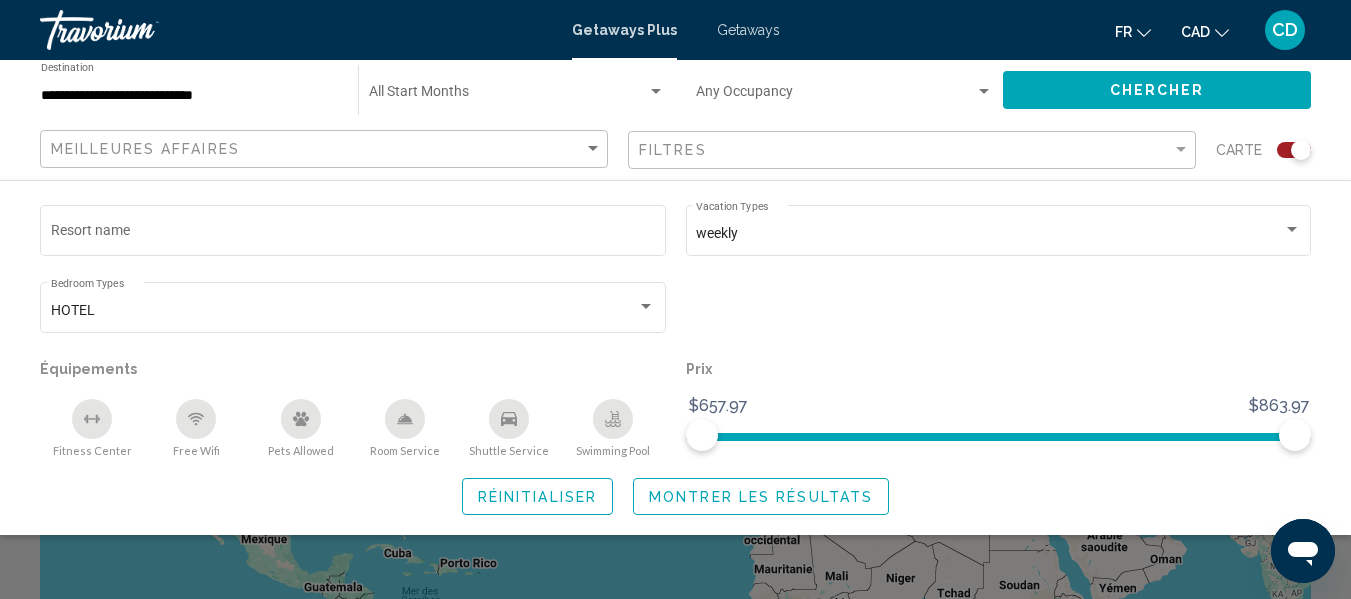 click on "Prix" 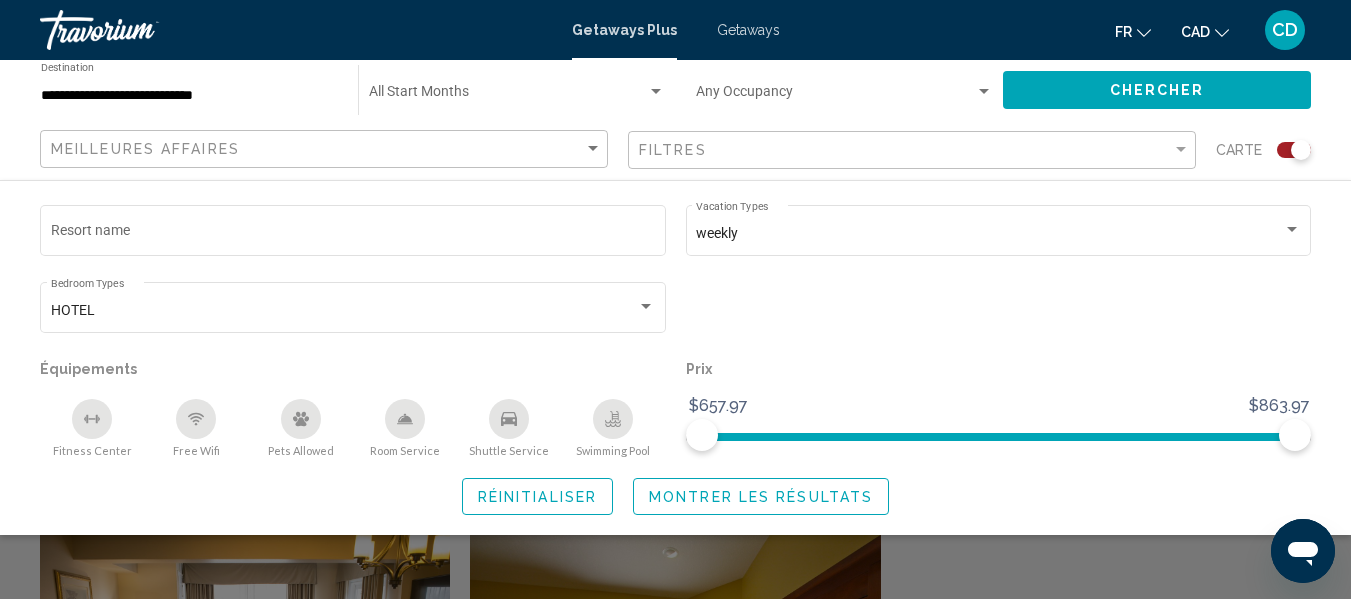 scroll, scrollTop: 366, scrollLeft: 0, axis: vertical 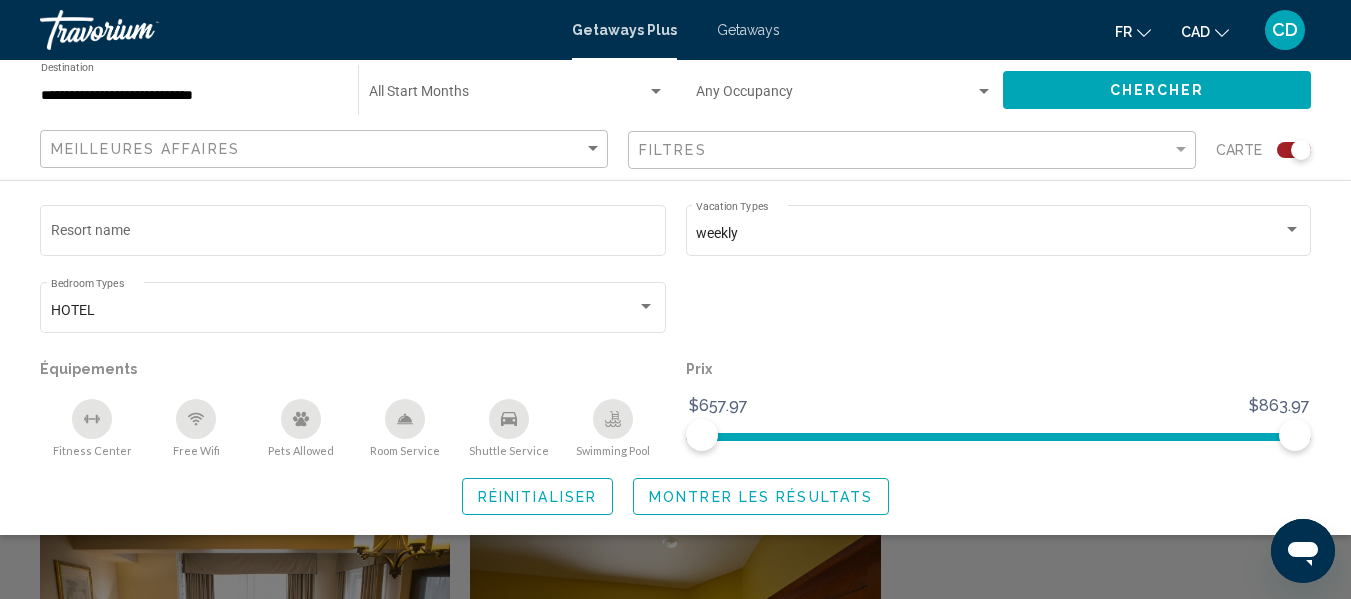click on "Réinitialiser" 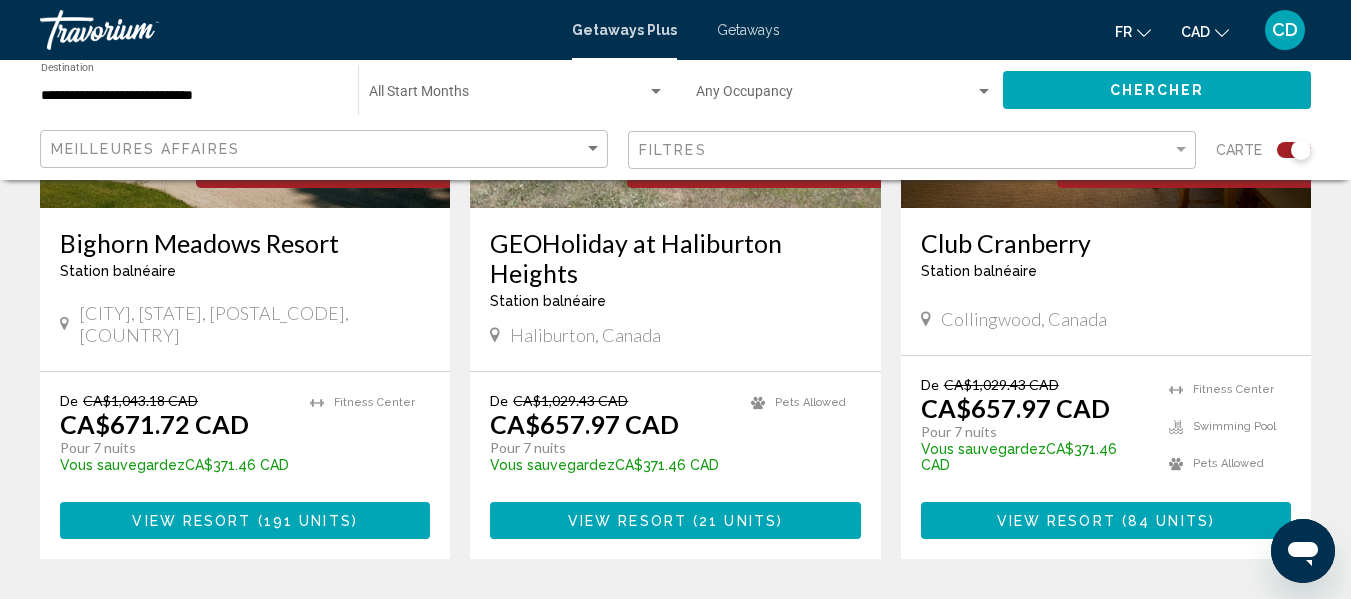 scroll, scrollTop: 3200, scrollLeft: 0, axis: vertical 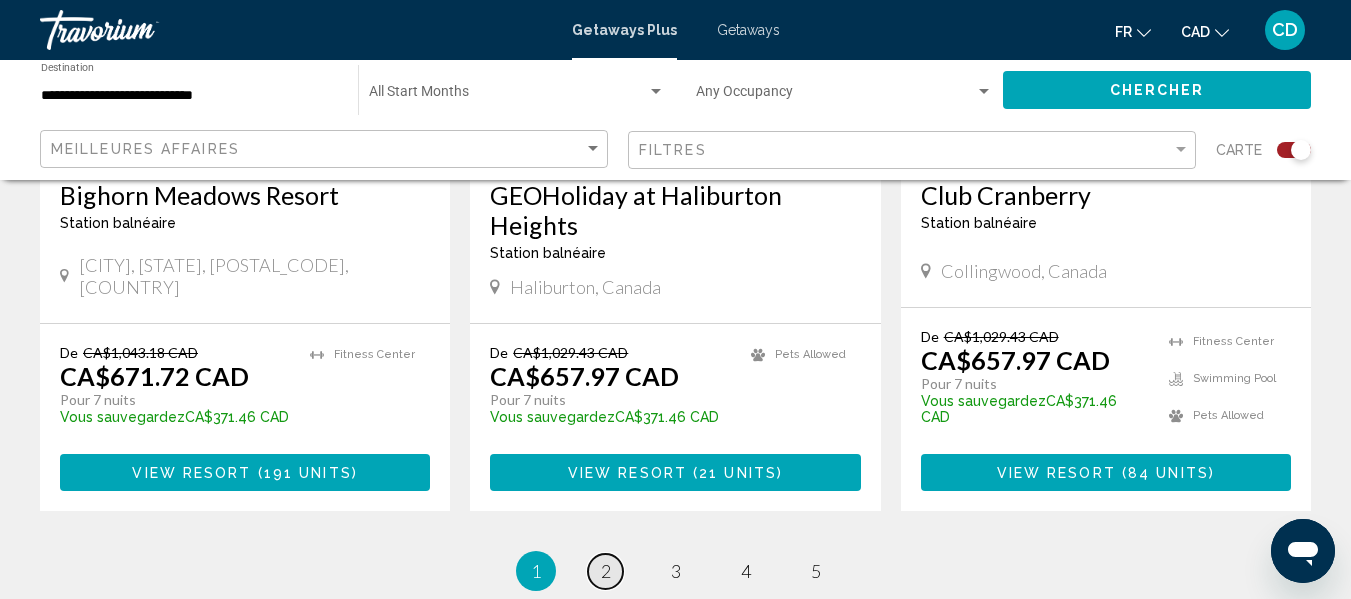 click on "2" at bounding box center (606, 571) 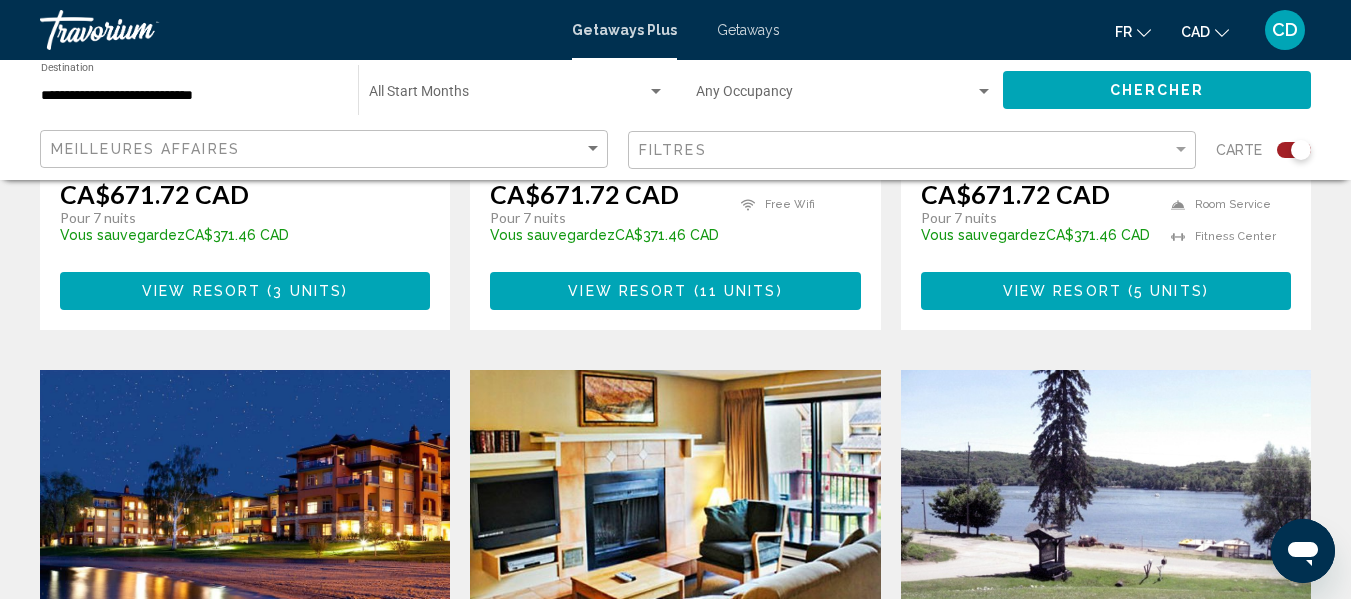 scroll, scrollTop: 1986, scrollLeft: 0, axis: vertical 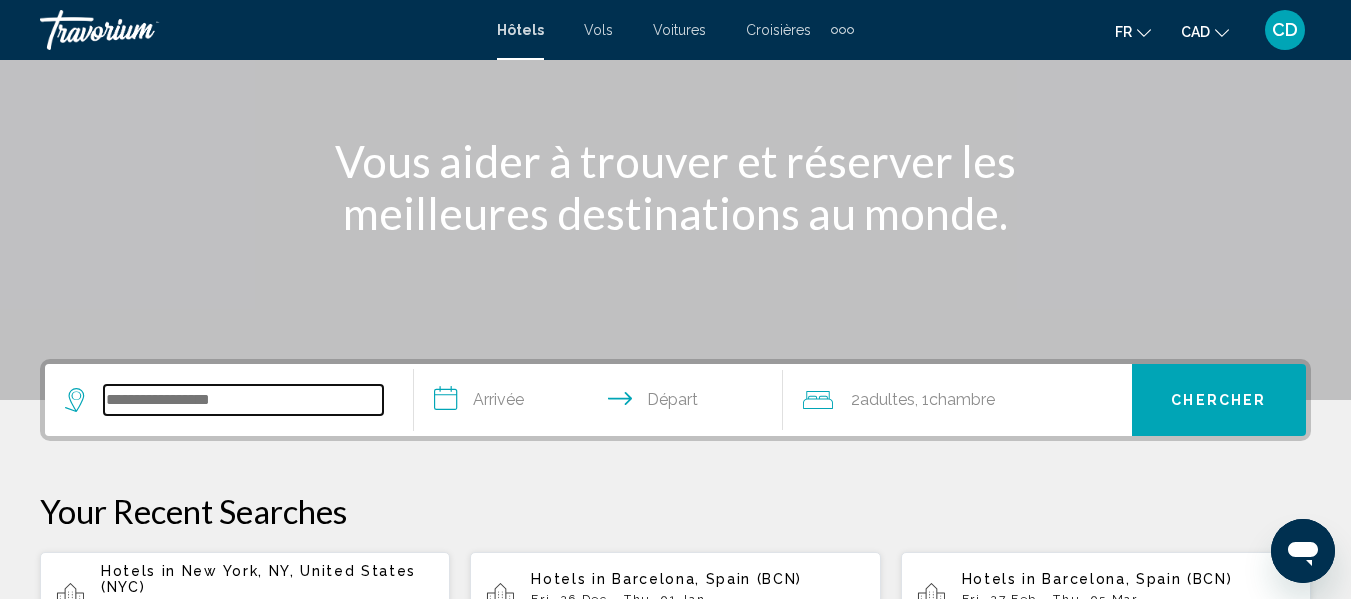 click at bounding box center [243, 400] 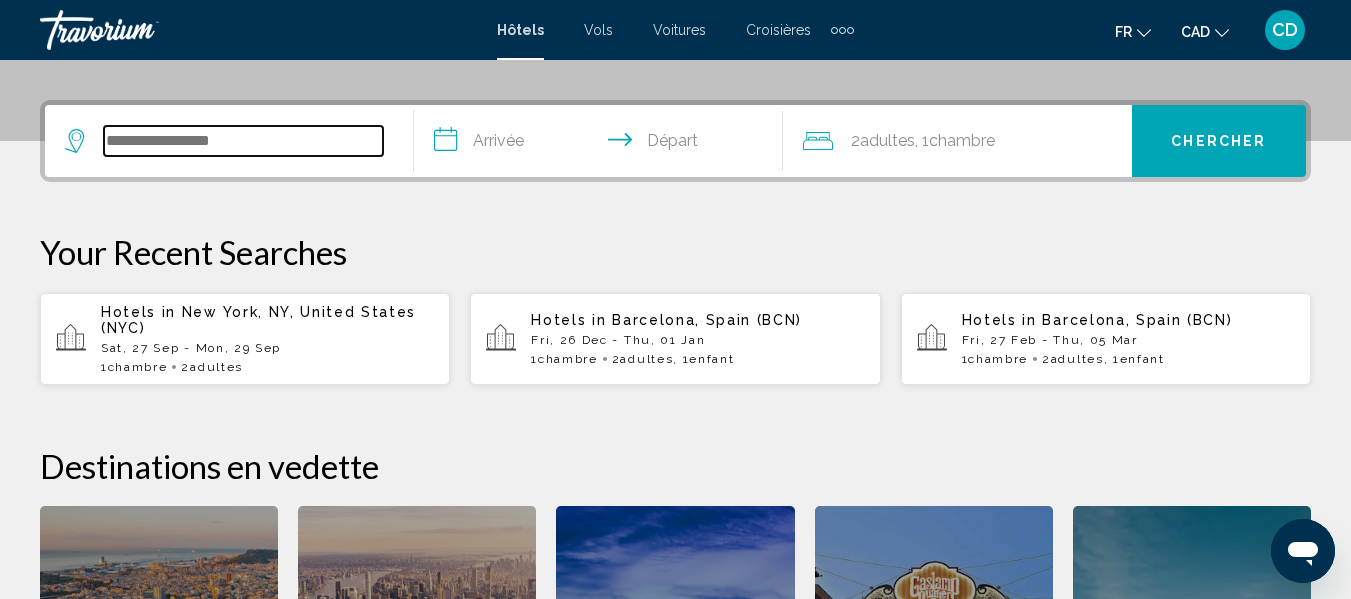 scroll, scrollTop: 494, scrollLeft: 0, axis: vertical 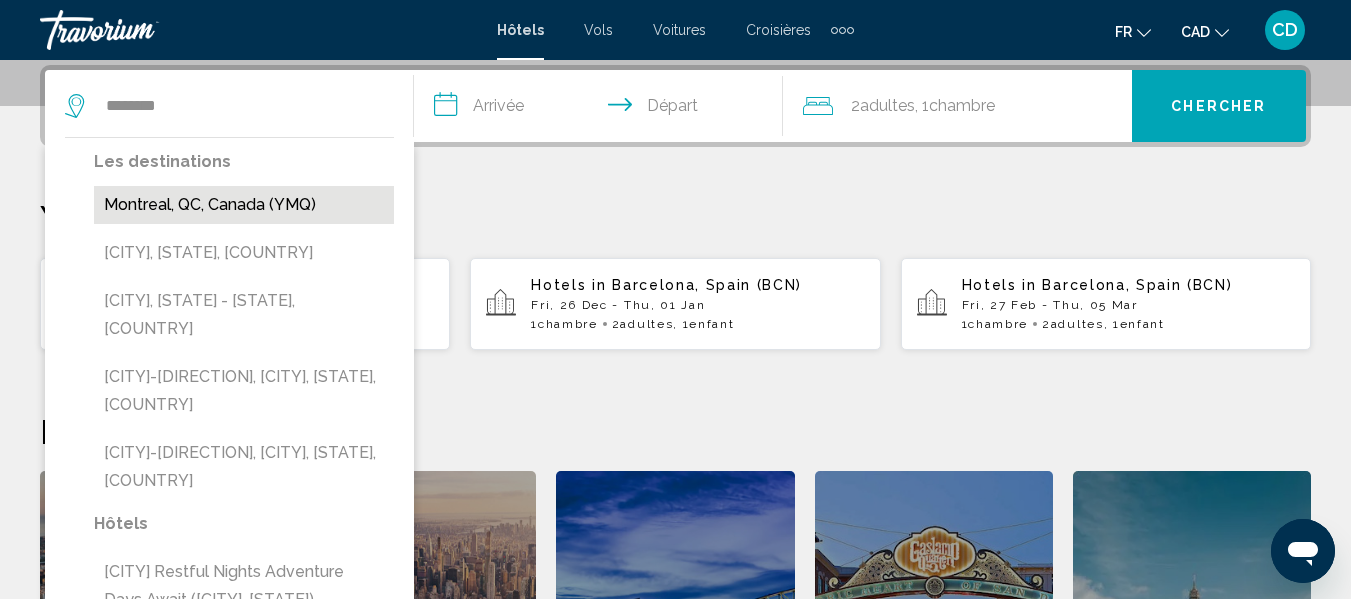 click on "Montreal, QC, Canada (YMQ)" at bounding box center (244, 205) 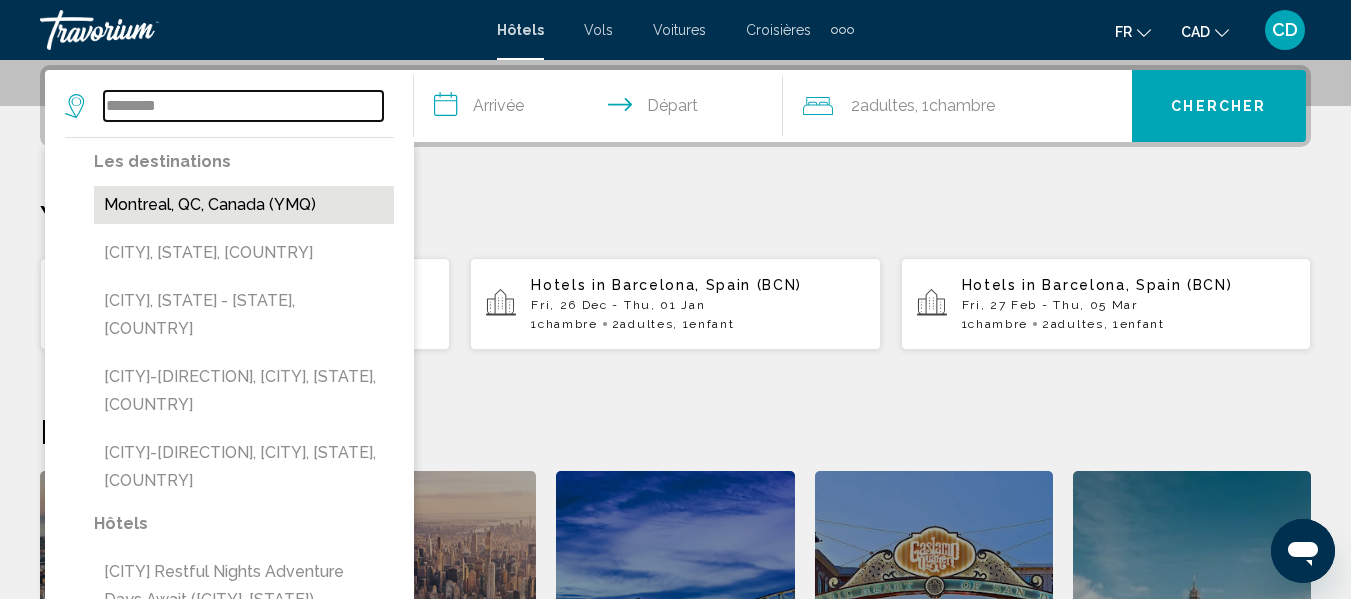 type on "**********" 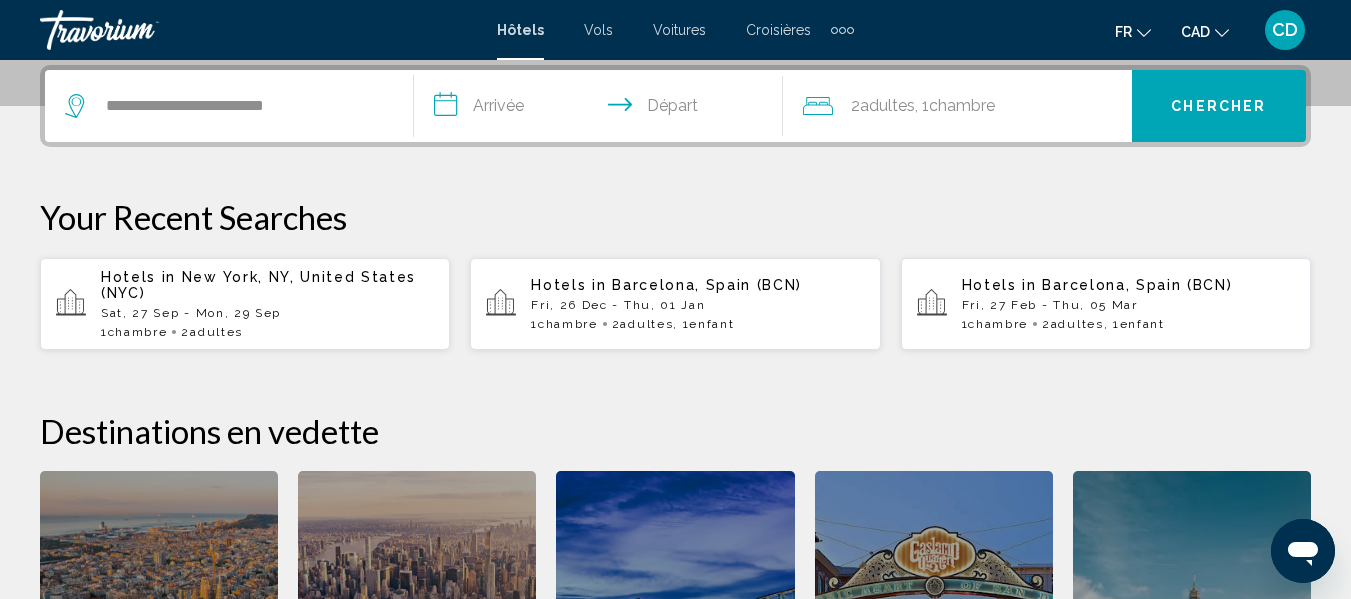 click on "**********" at bounding box center [602, 109] 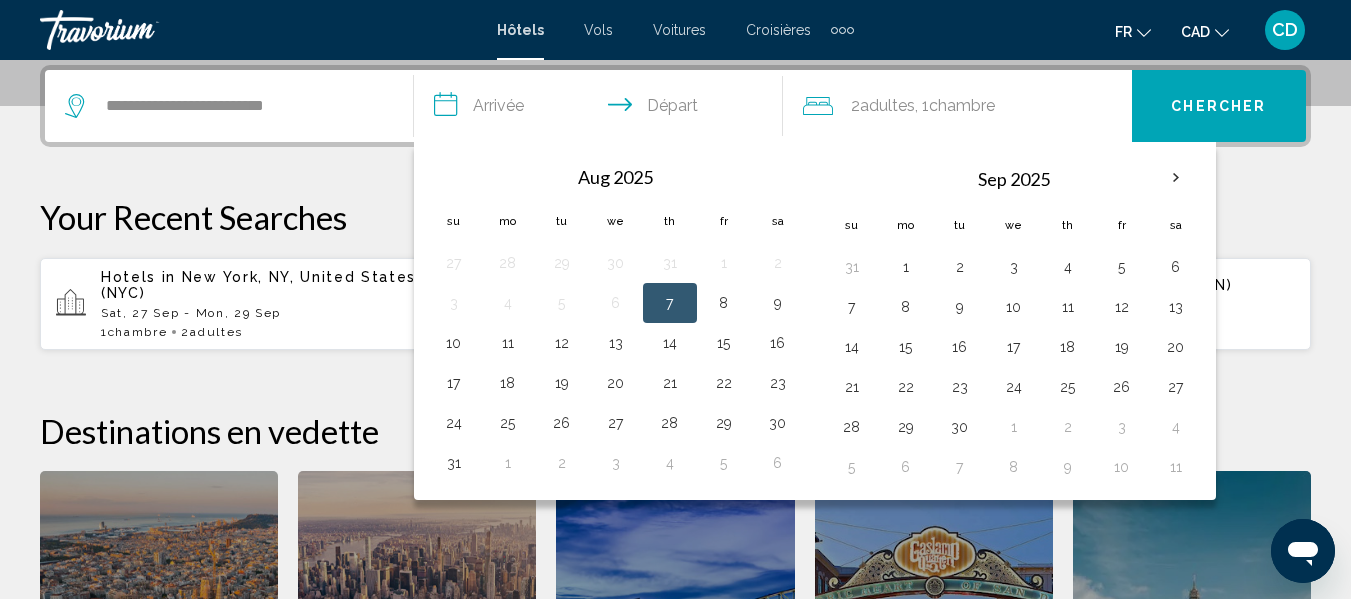 click on "7" at bounding box center (670, 303) 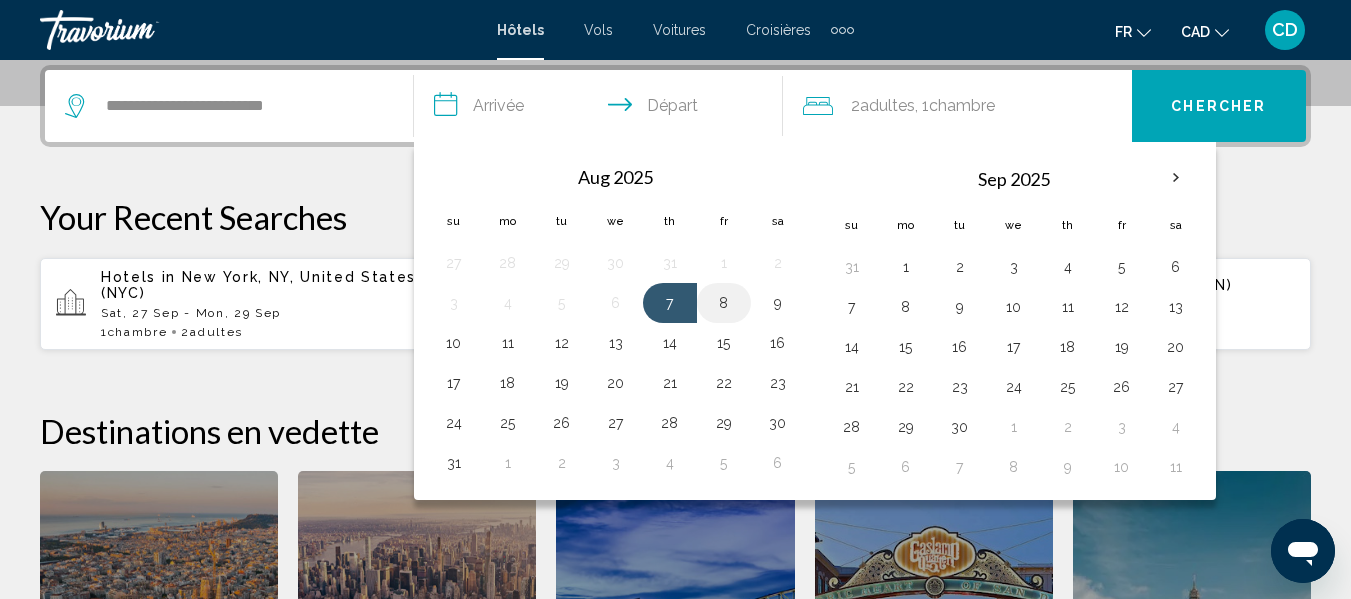 click on "8" at bounding box center (724, 303) 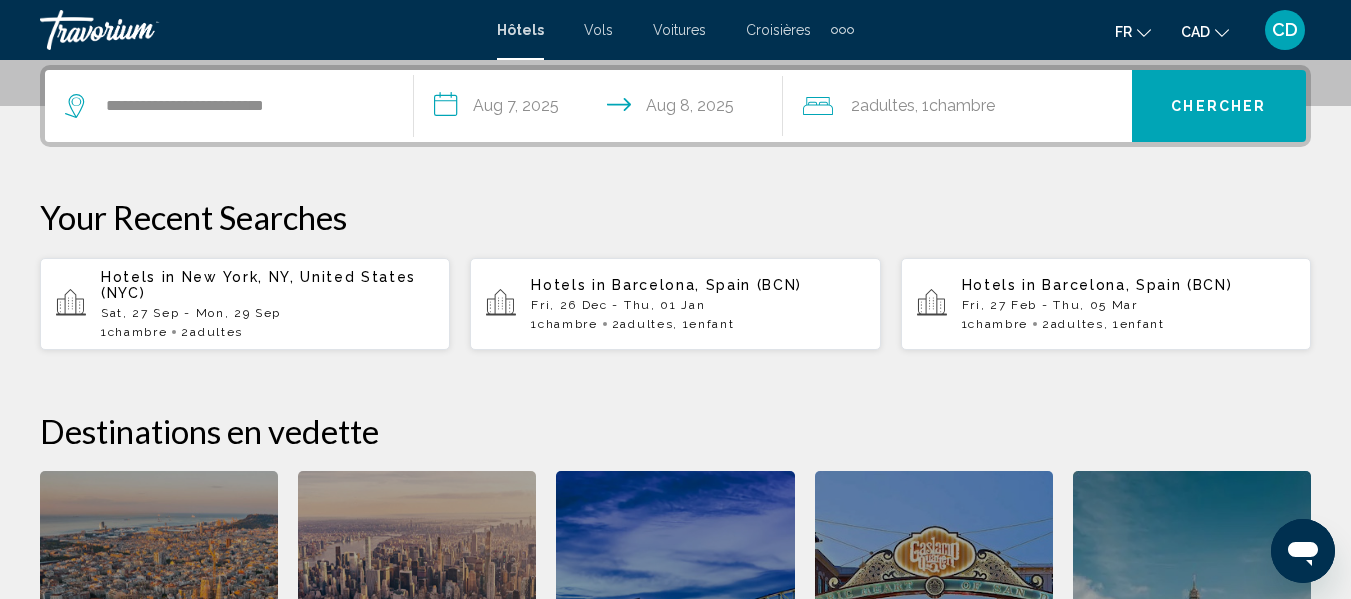 click on "2  Adulte Adultes , 1  Chambre pièces" 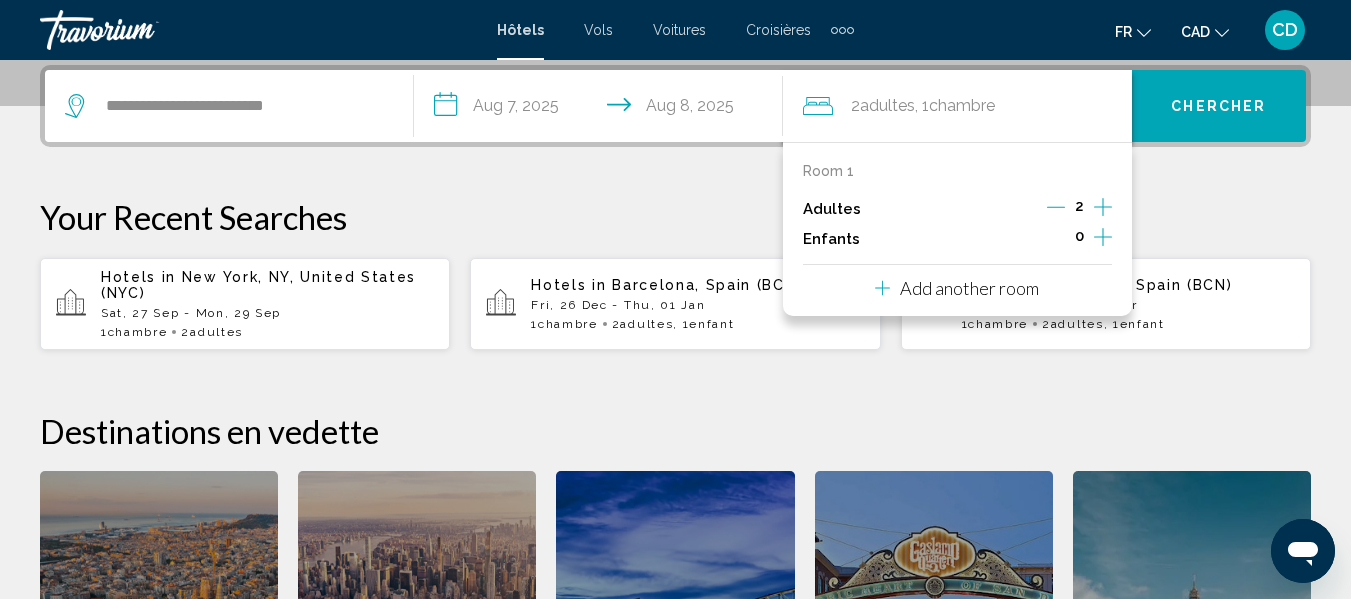 click 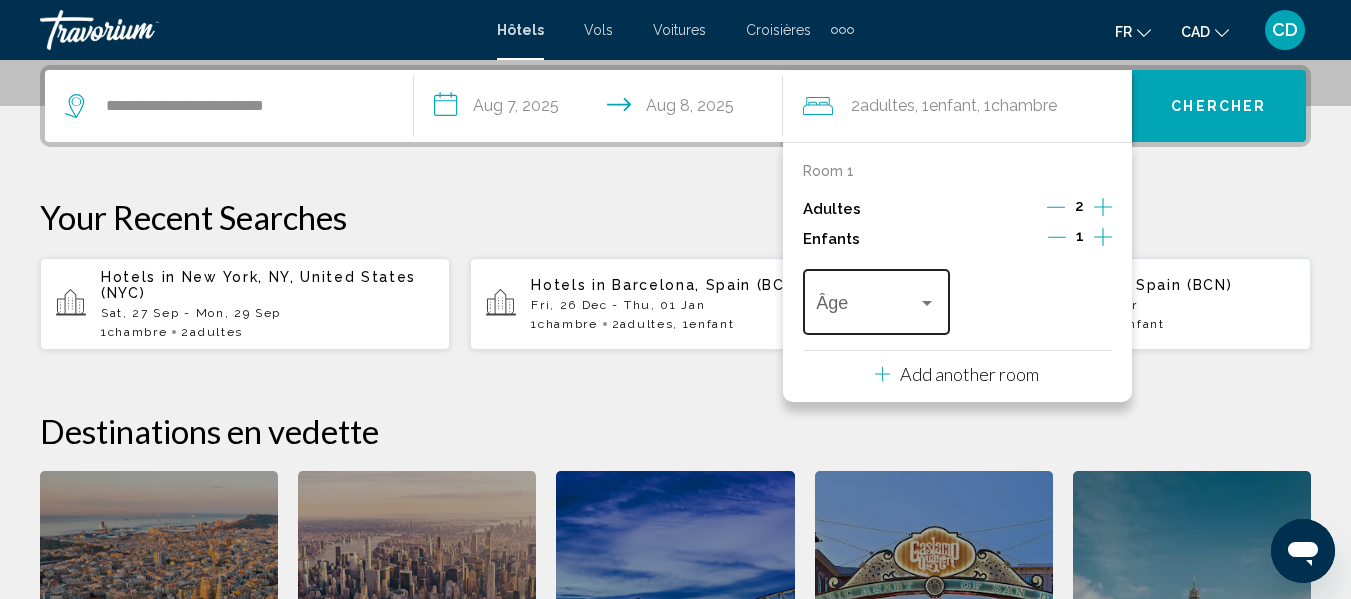 click at bounding box center [927, 303] 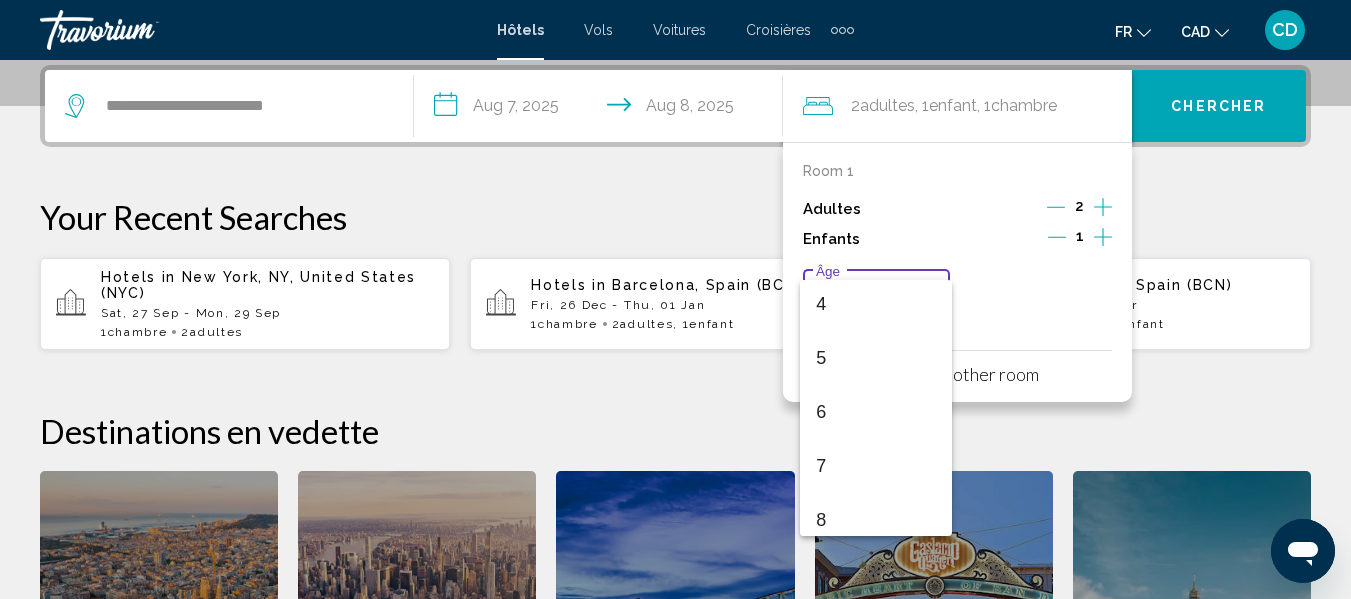 scroll, scrollTop: 716, scrollLeft: 0, axis: vertical 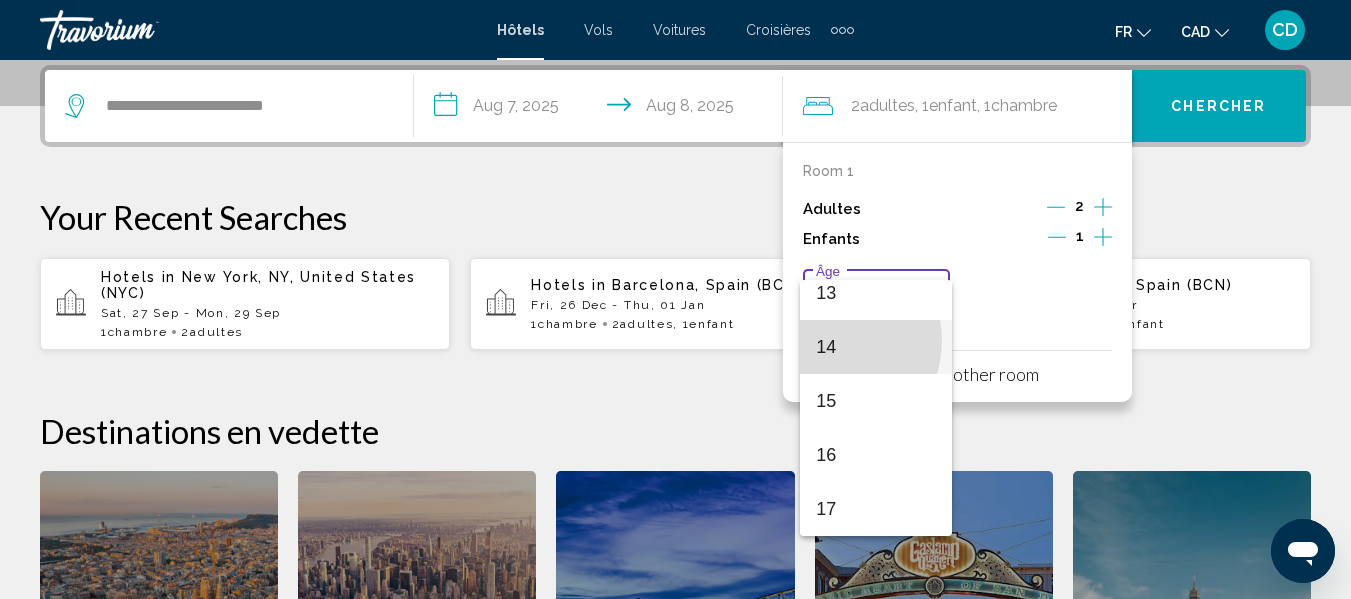 click on "14" at bounding box center (876, 347) 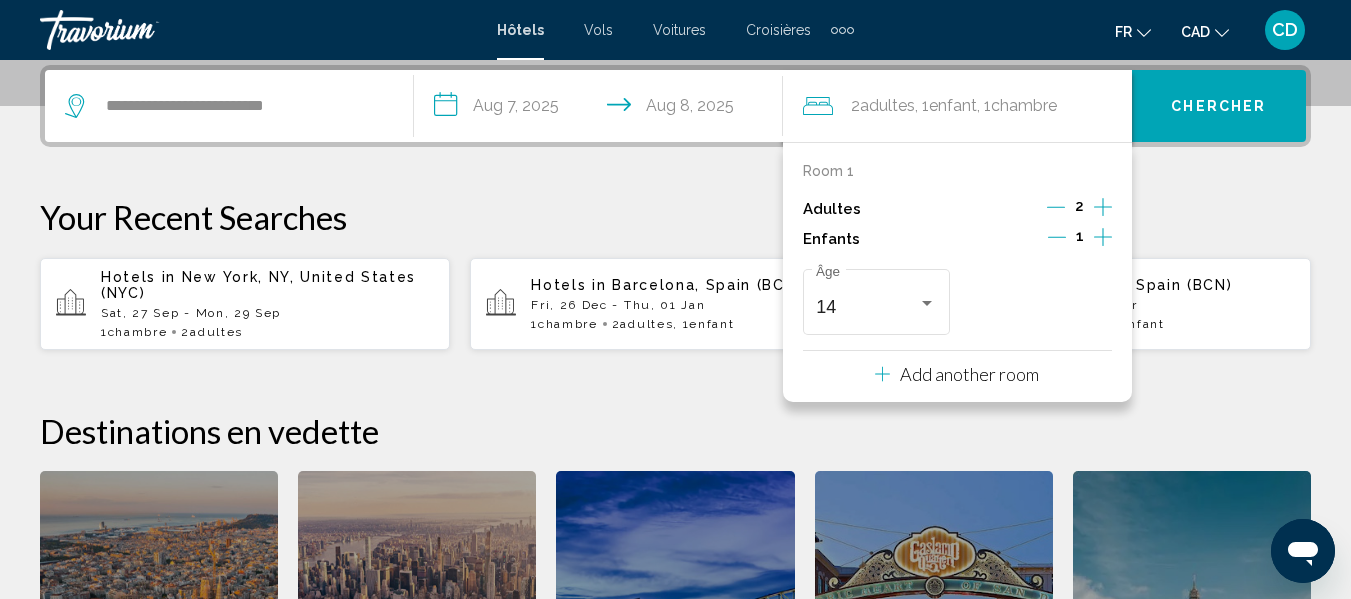 click on "Chercher" at bounding box center [1219, 106] 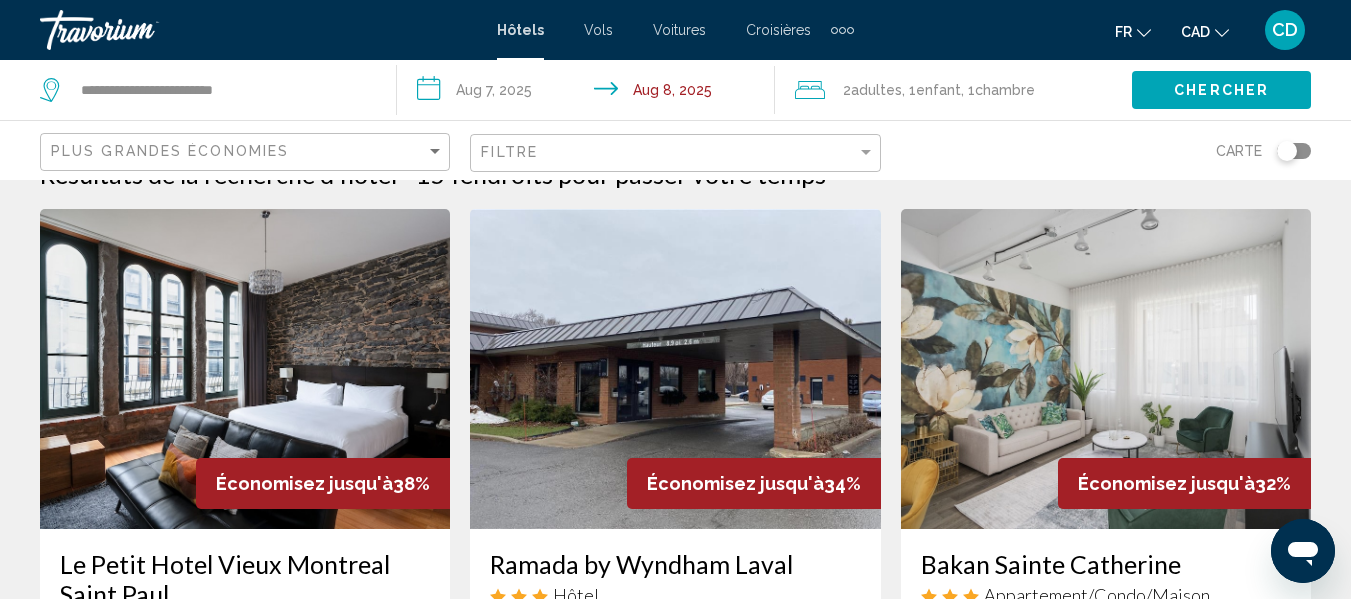 scroll, scrollTop: 0, scrollLeft: 0, axis: both 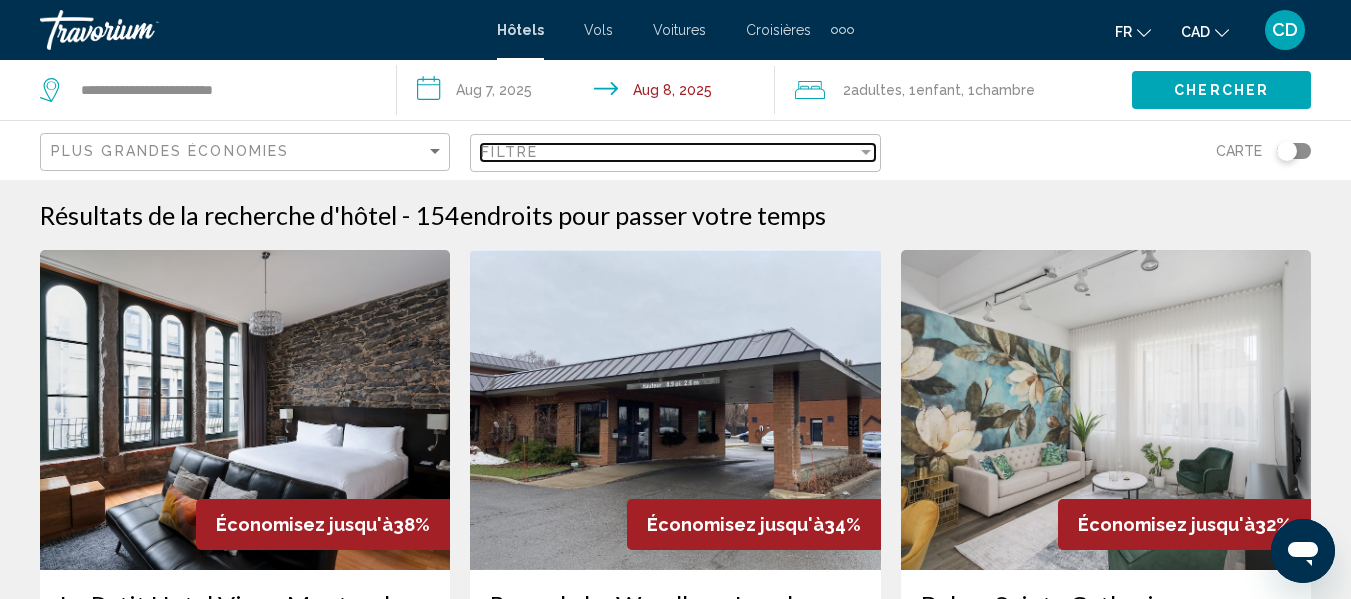 click on "Filtre" at bounding box center [668, 152] 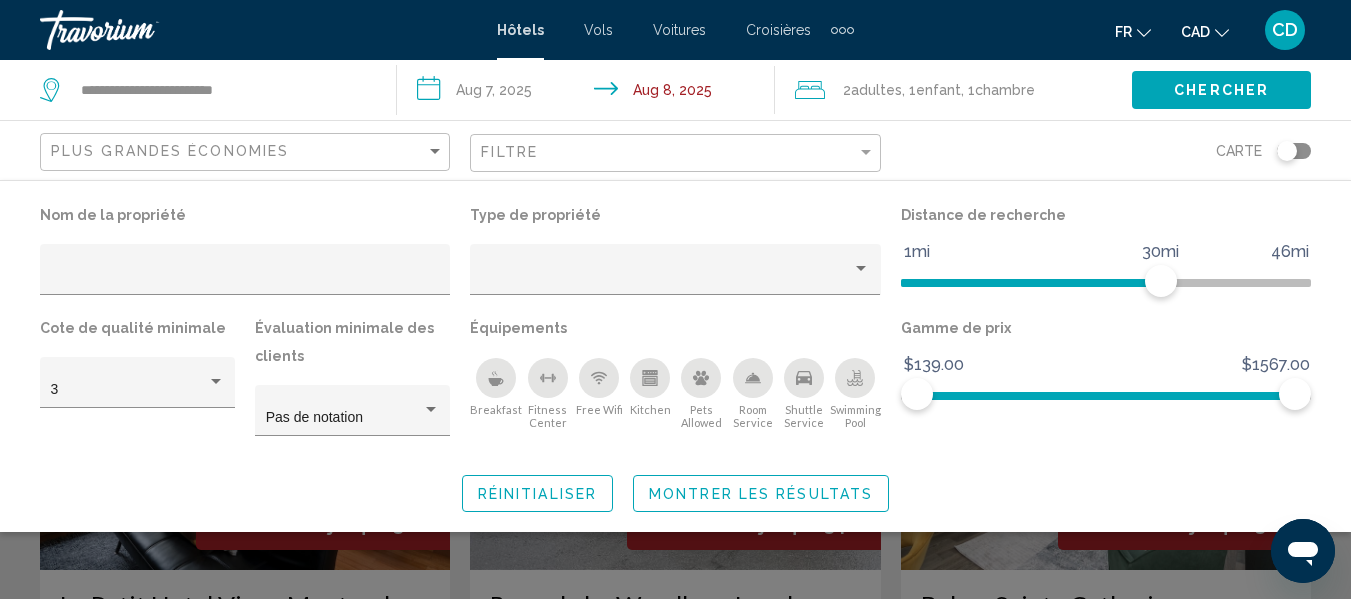 click 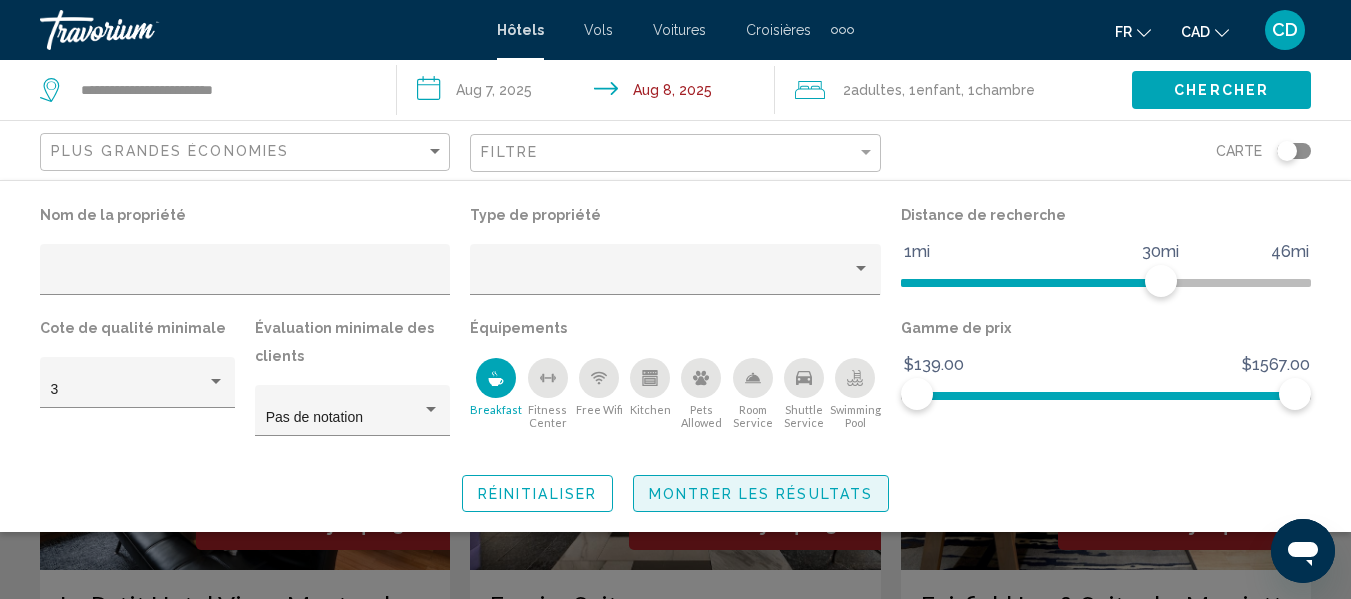 click on "Montrer les résultats" 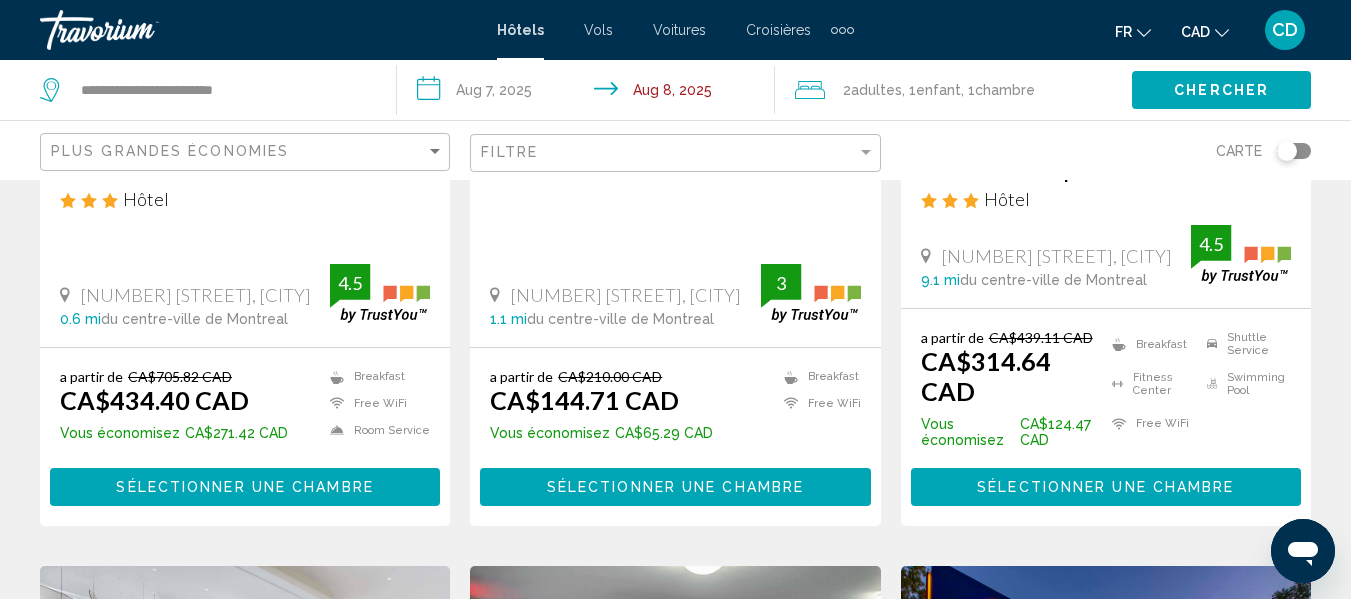 scroll, scrollTop: 500, scrollLeft: 0, axis: vertical 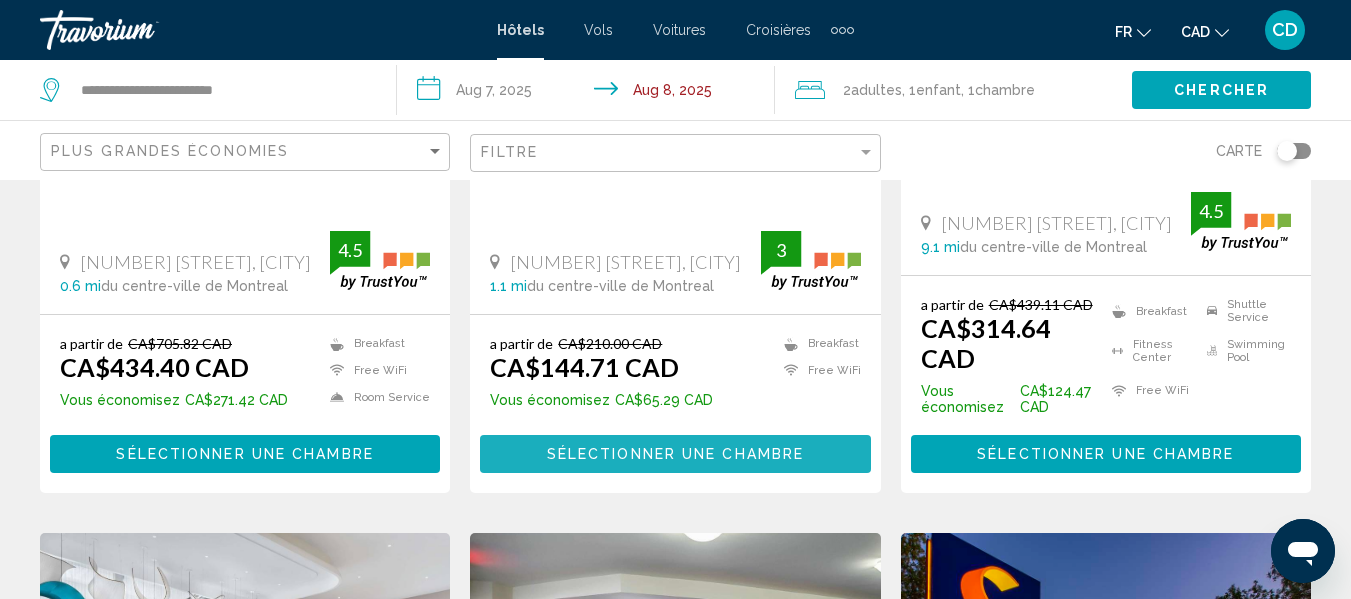 click on "Sélectionner une chambre" at bounding box center (675, 455) 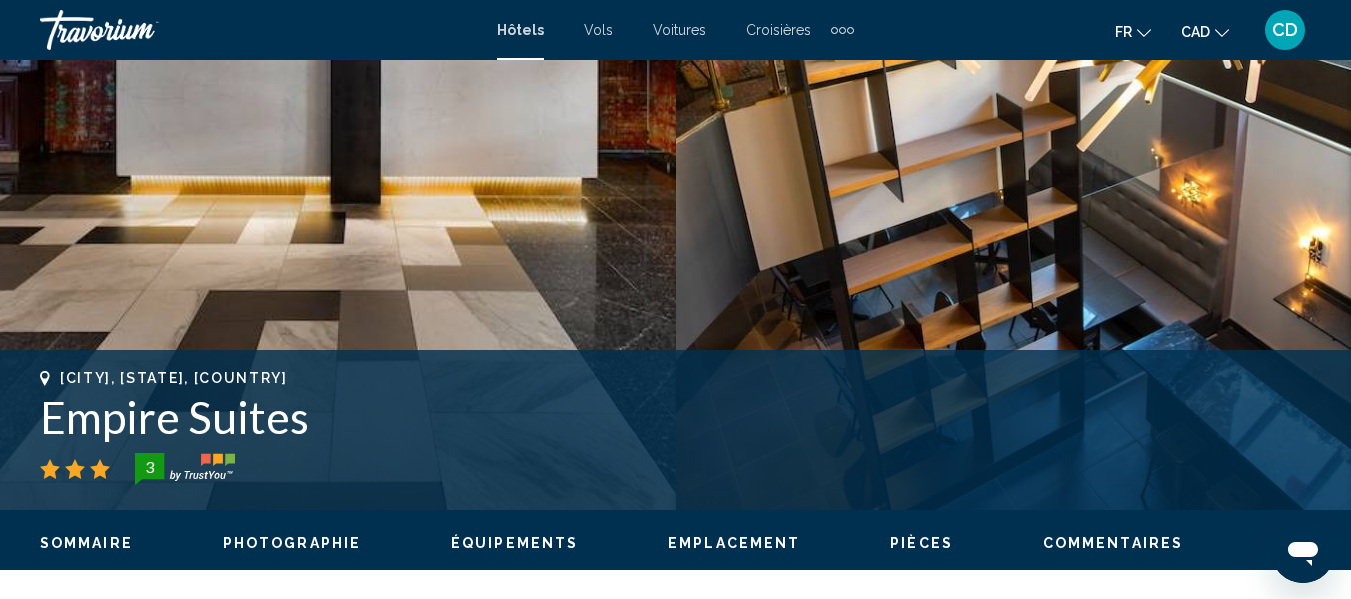 scroll, scrollTop: 235, scrollLeft: 0, axis: vertical 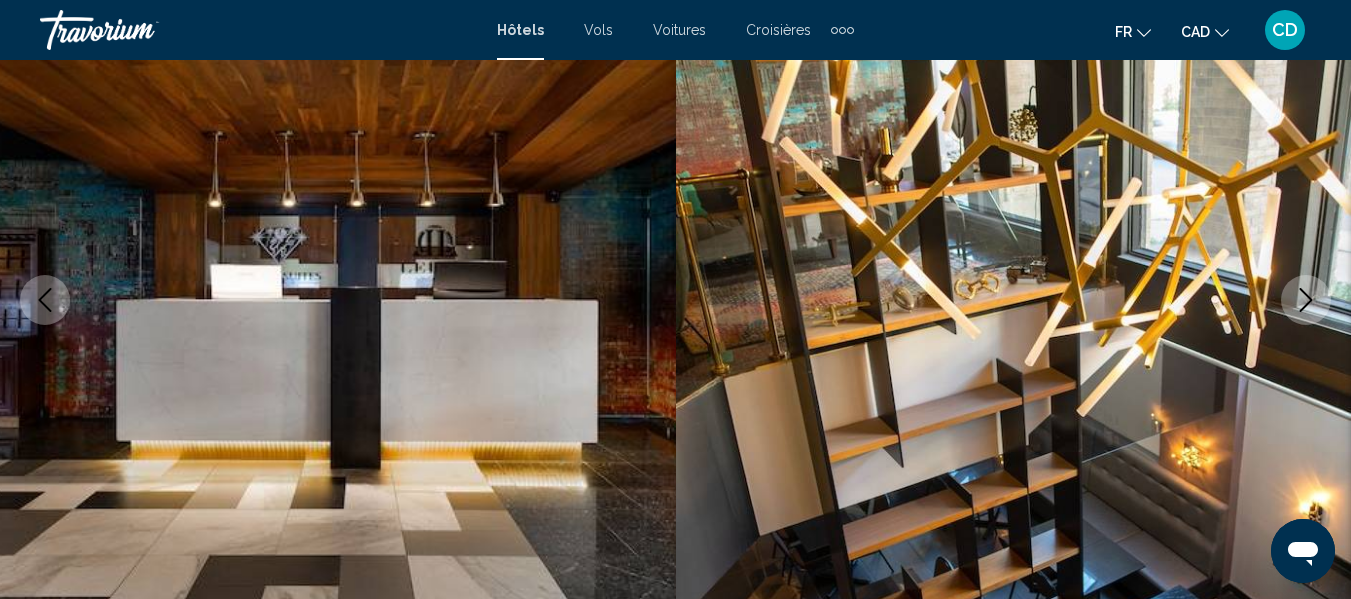 click at bounding box center [1306, 300] 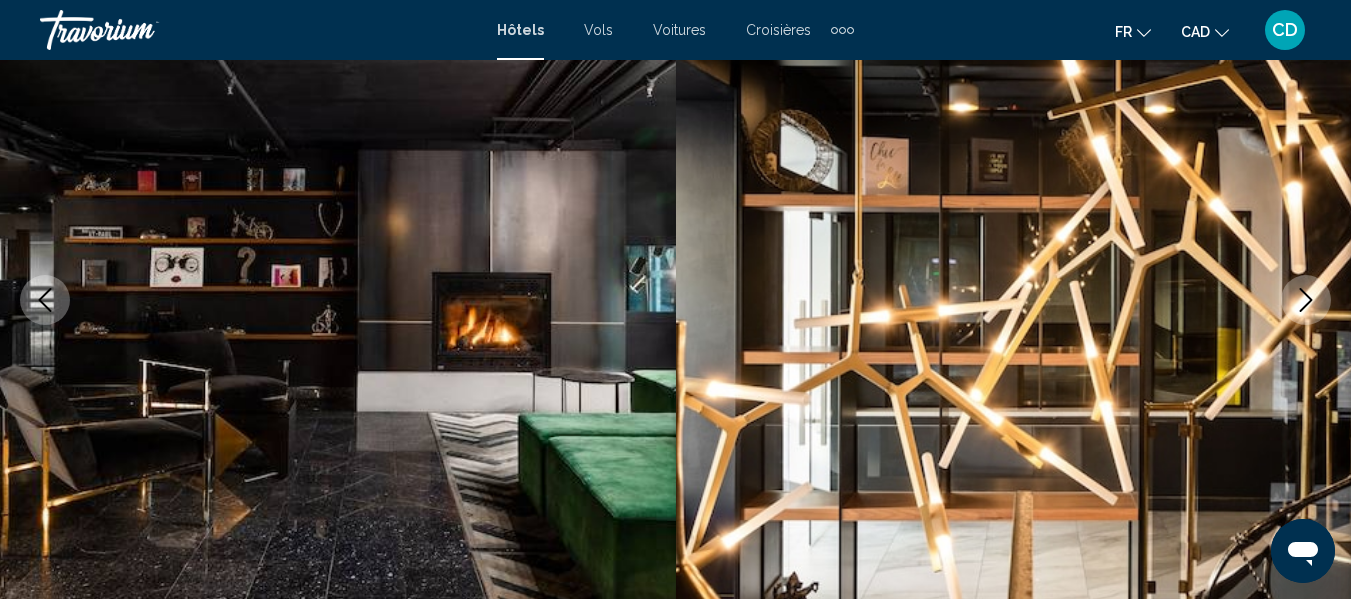 click at bounding box center (1306, 300) 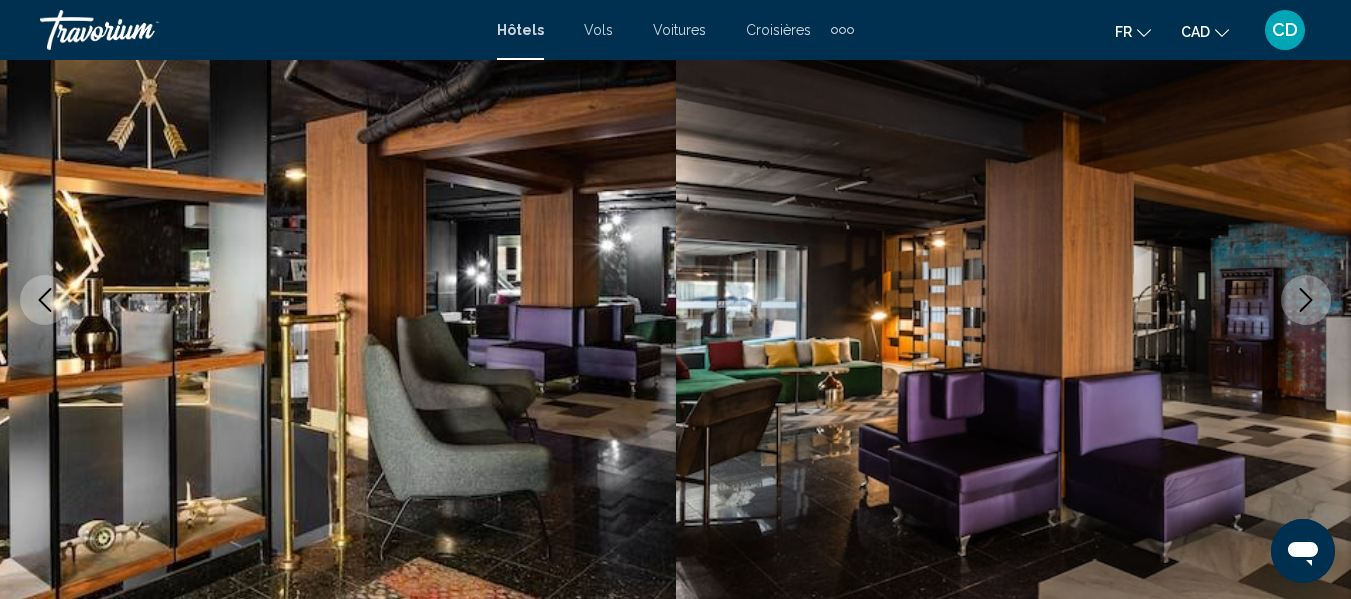 click at bounding box center (1306, 300) 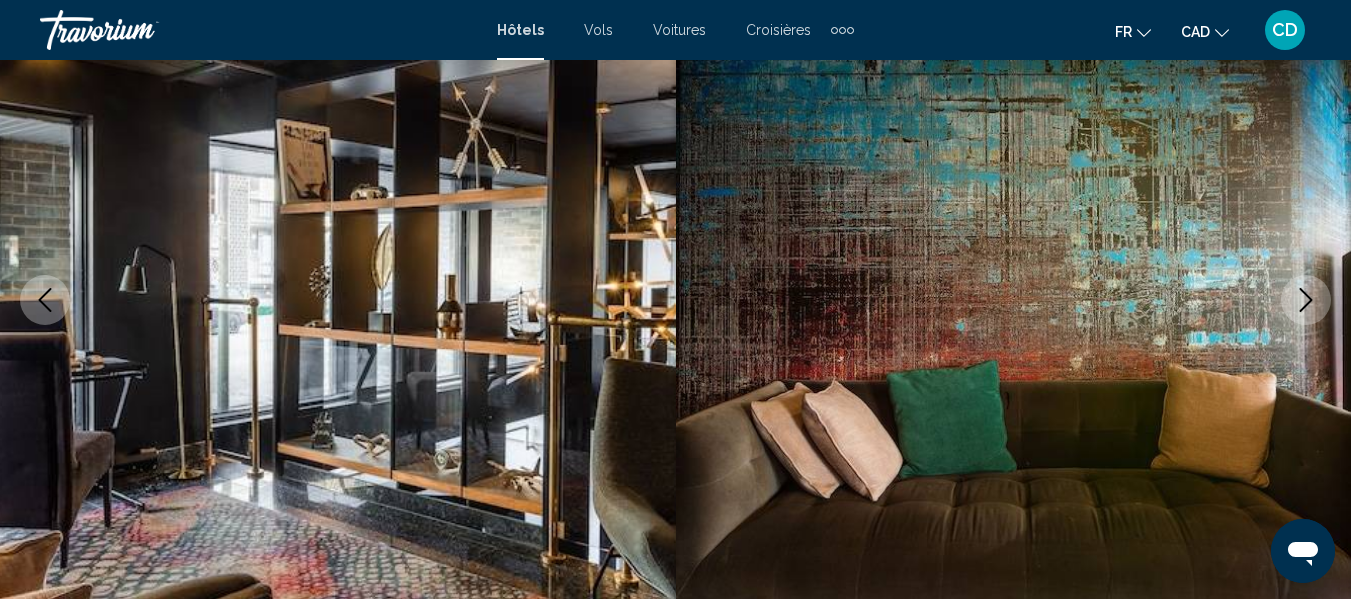 click at bounding box center (1306, 300) 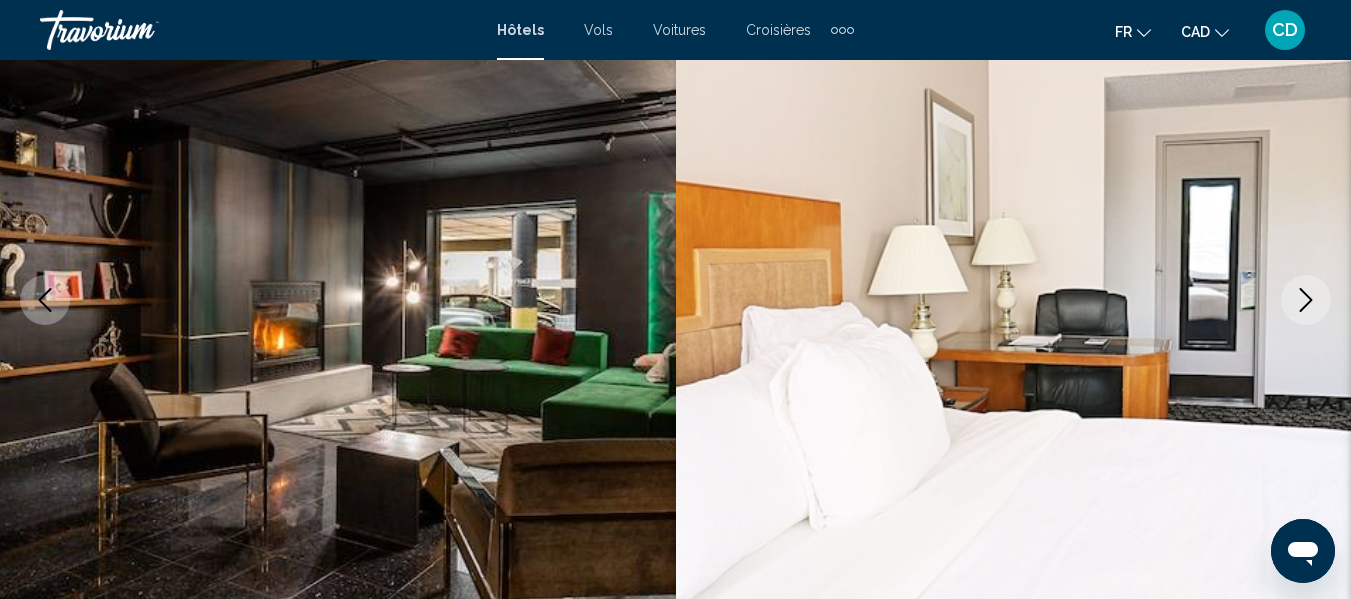 click at bounding box center [1306, 300] 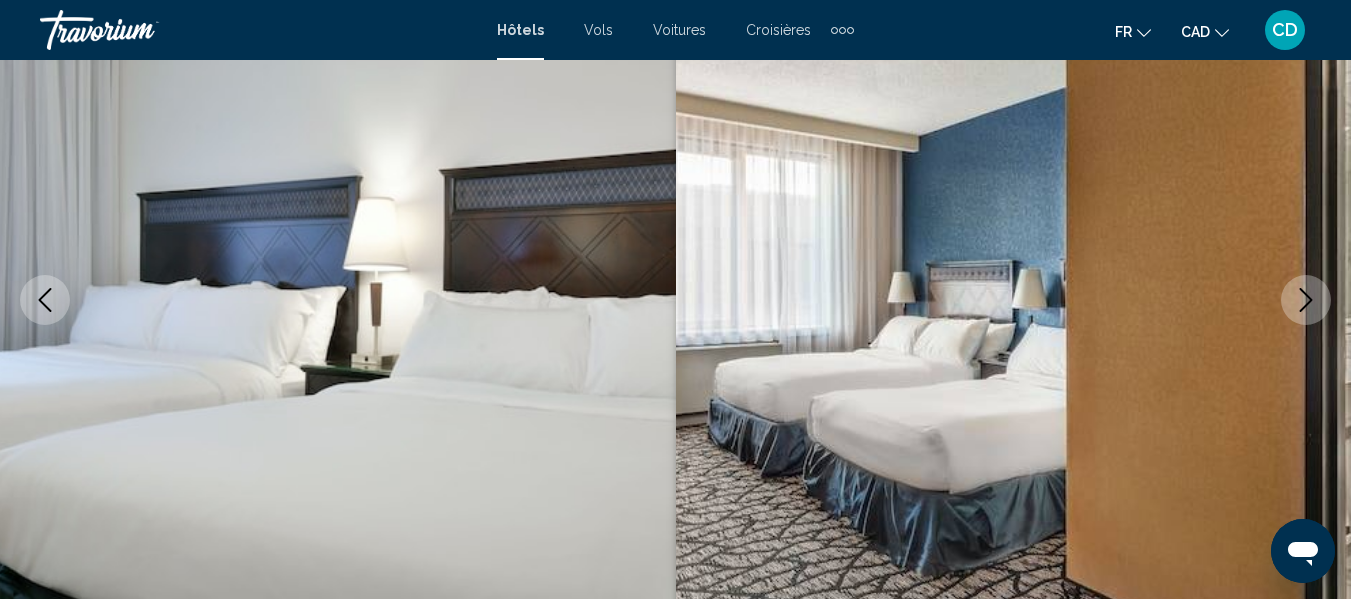 click at bounding box center (1306, 300) 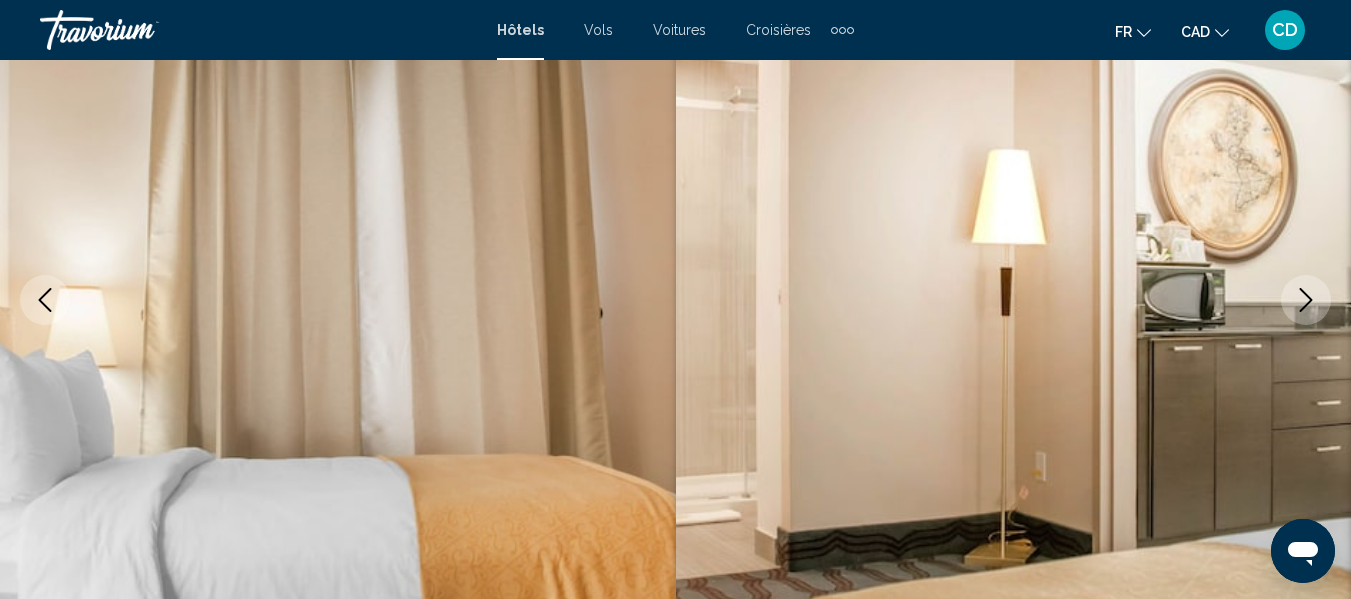 click at bounding box center (1306, 300) 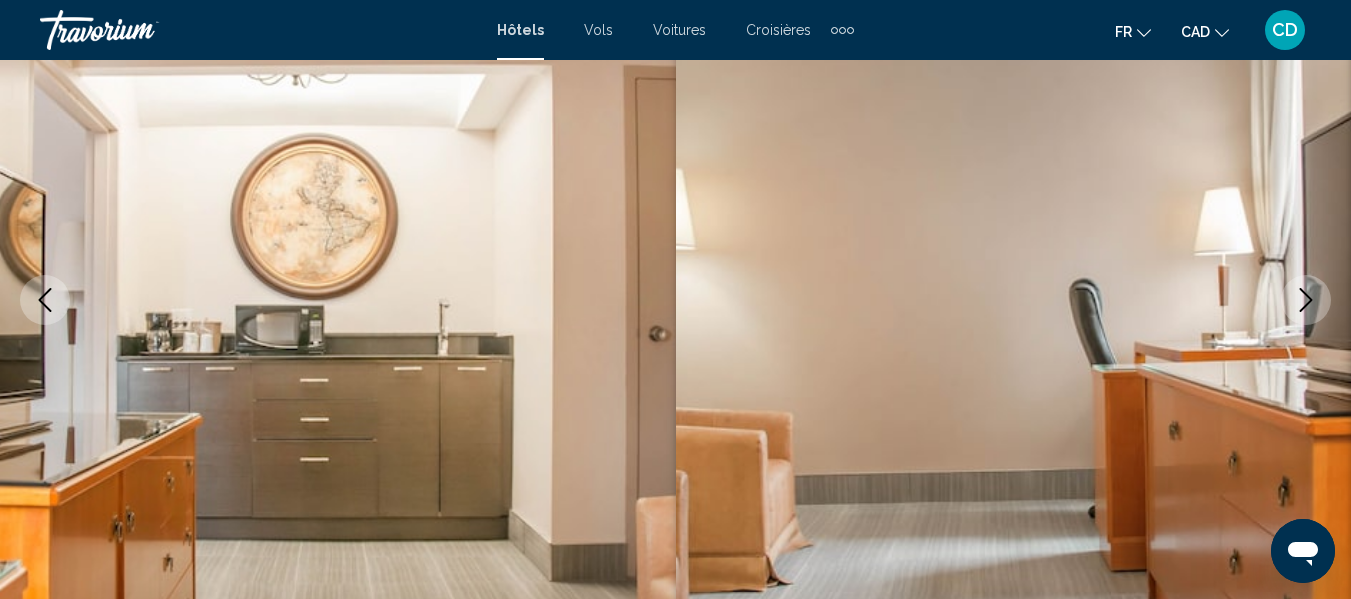 click at bounding box center (1306, 300) 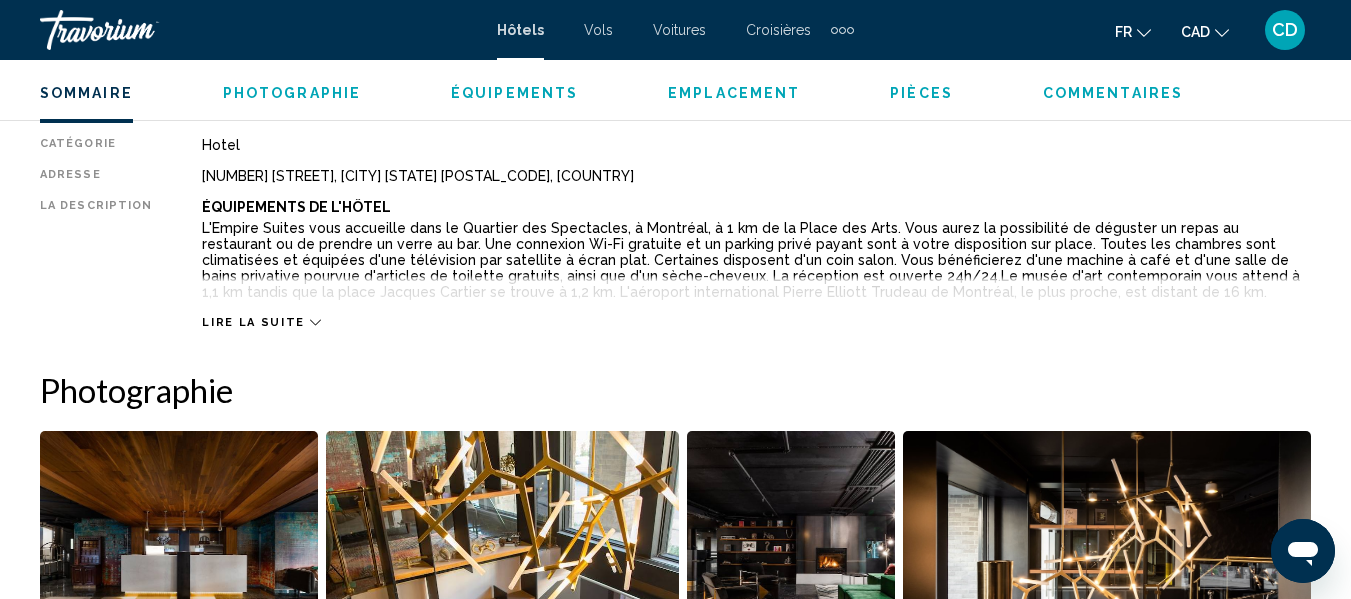 scroll, scrollTop: 1035, scrollLeft: 0, axis: vertical 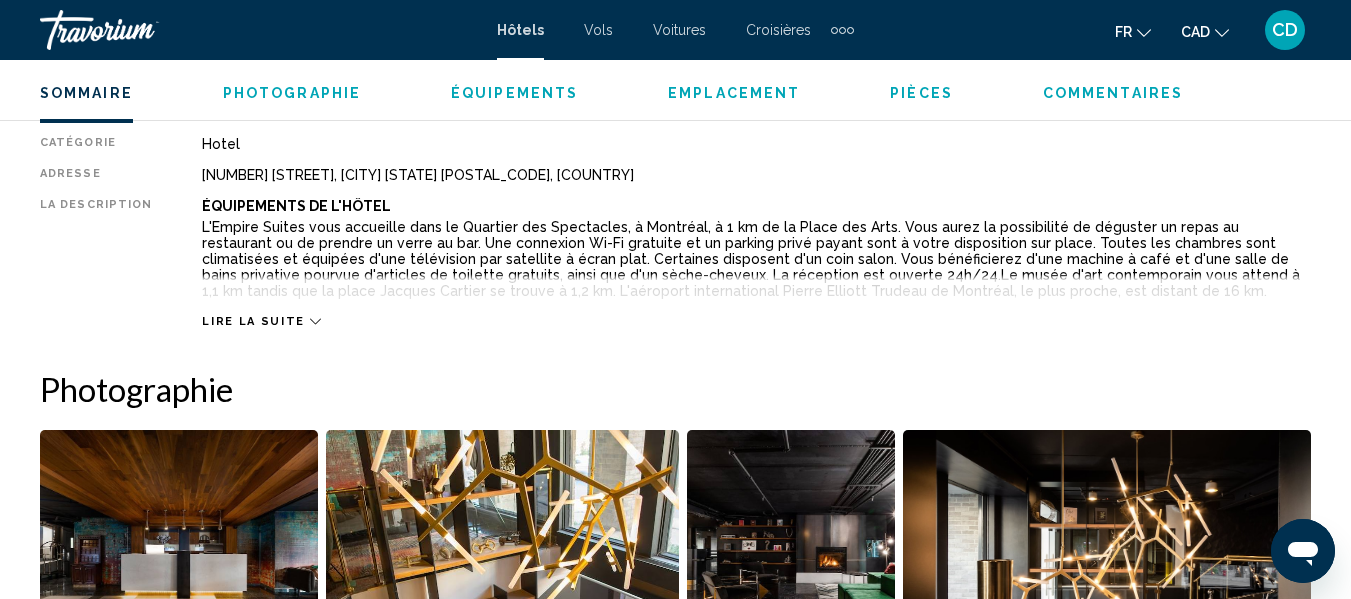 click 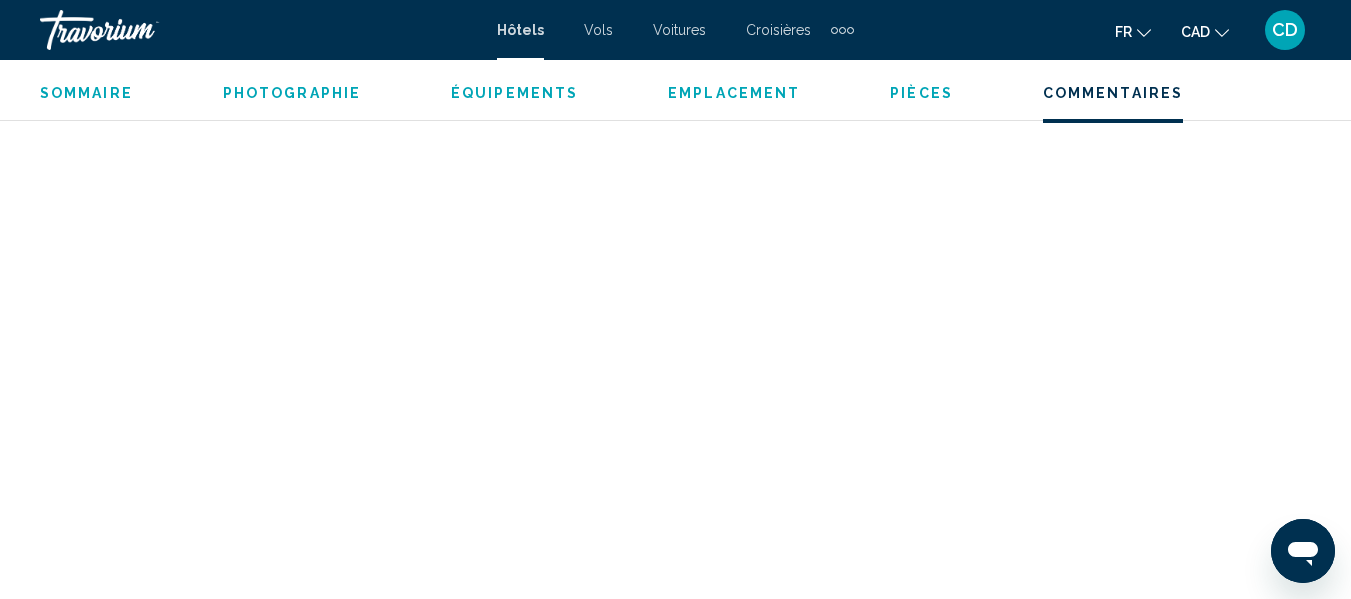 scroll, scrollTop: 5635, scrollLeft: 0, axis: vertical 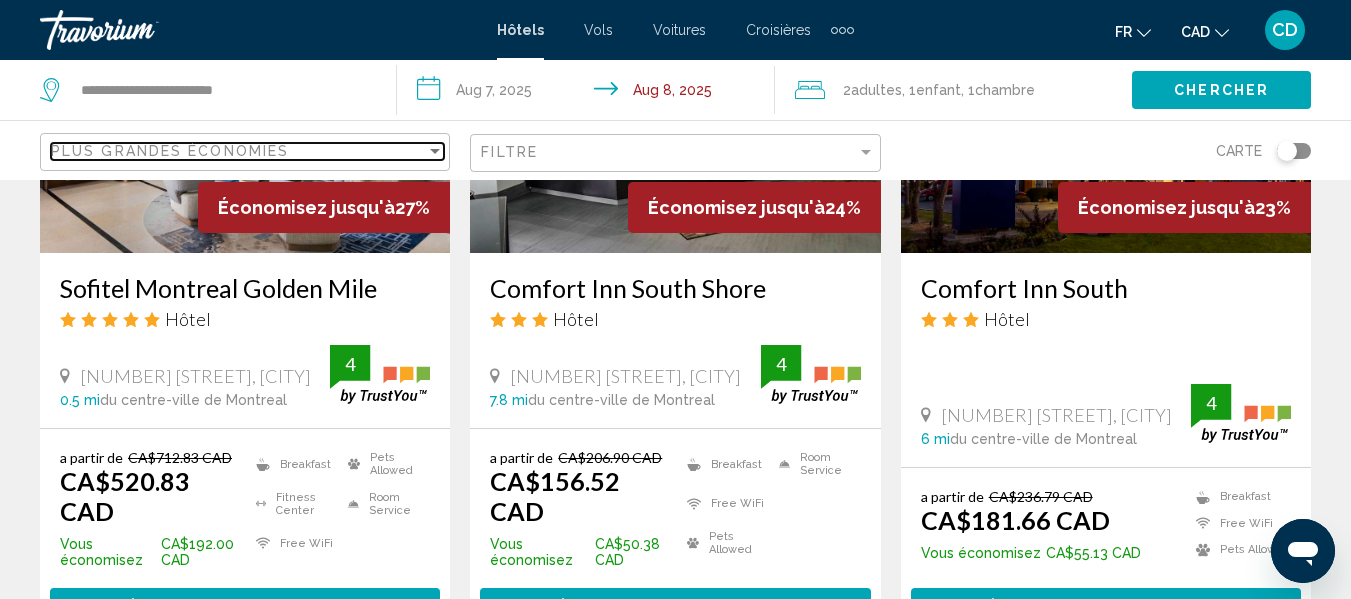 click on "Plus grandes économies" at bounding box center (170, 151) 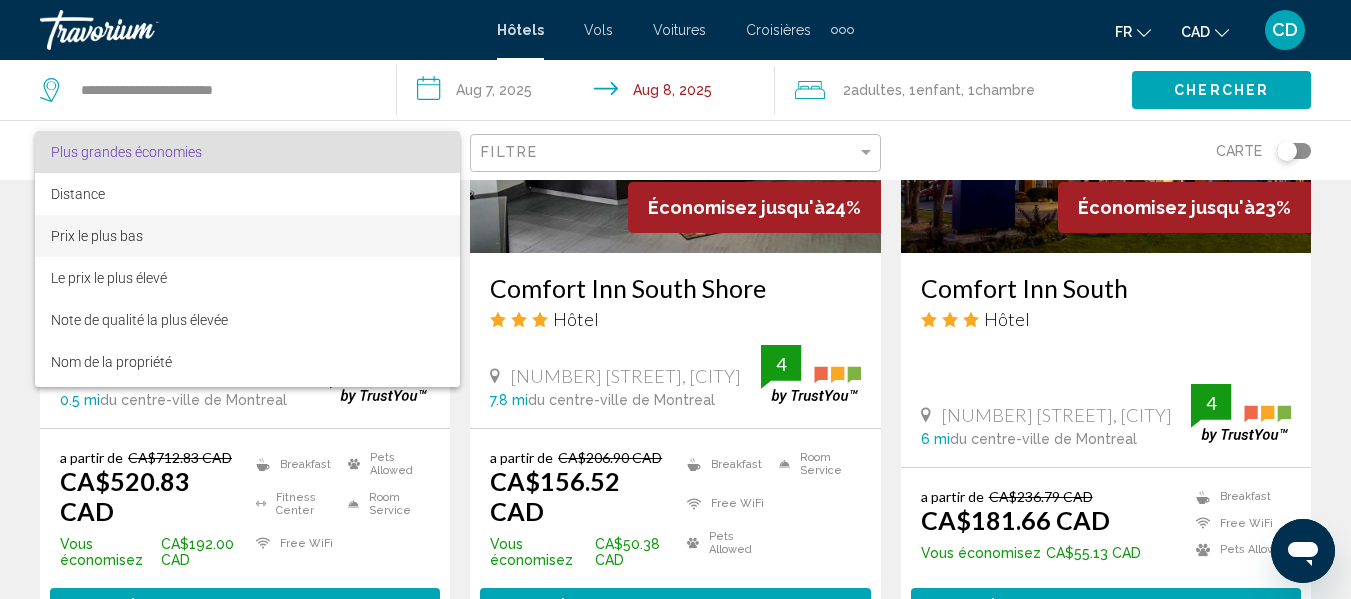click on "Prix le plus bas" at bounding box center (97, 236) 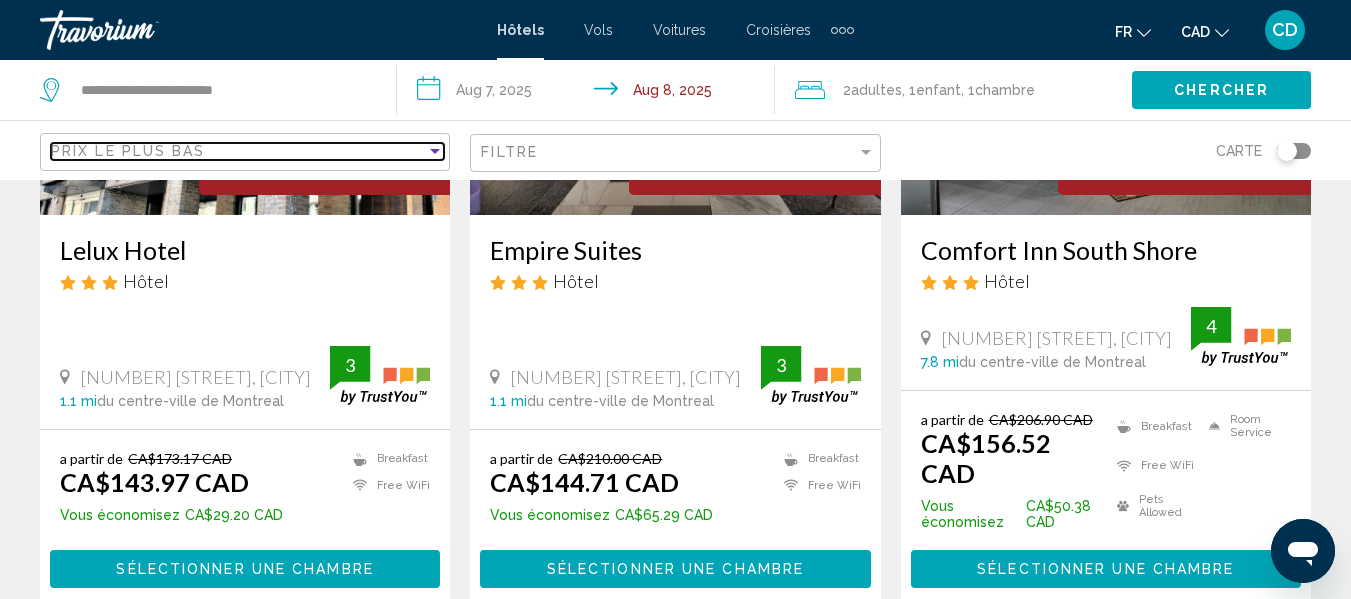 scroll, scrollTop: 400, scrollLeft: 0, axis: vertical 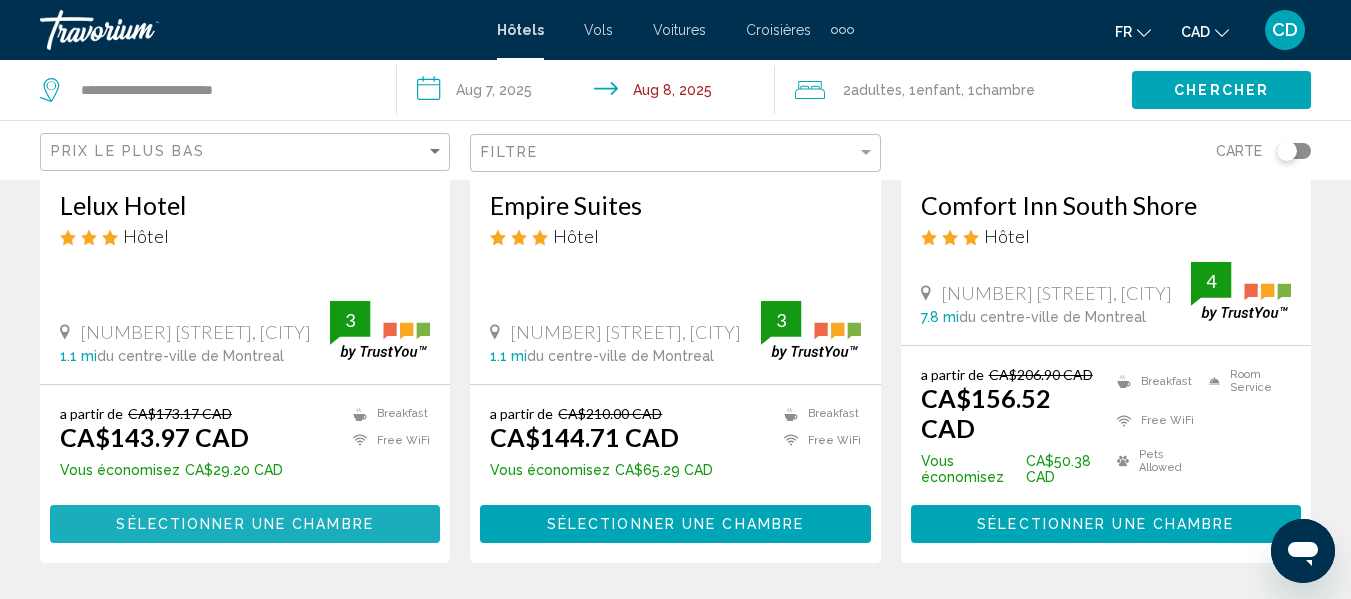 click on "Sélectionner une chambre" at bounding box center [244, 525] 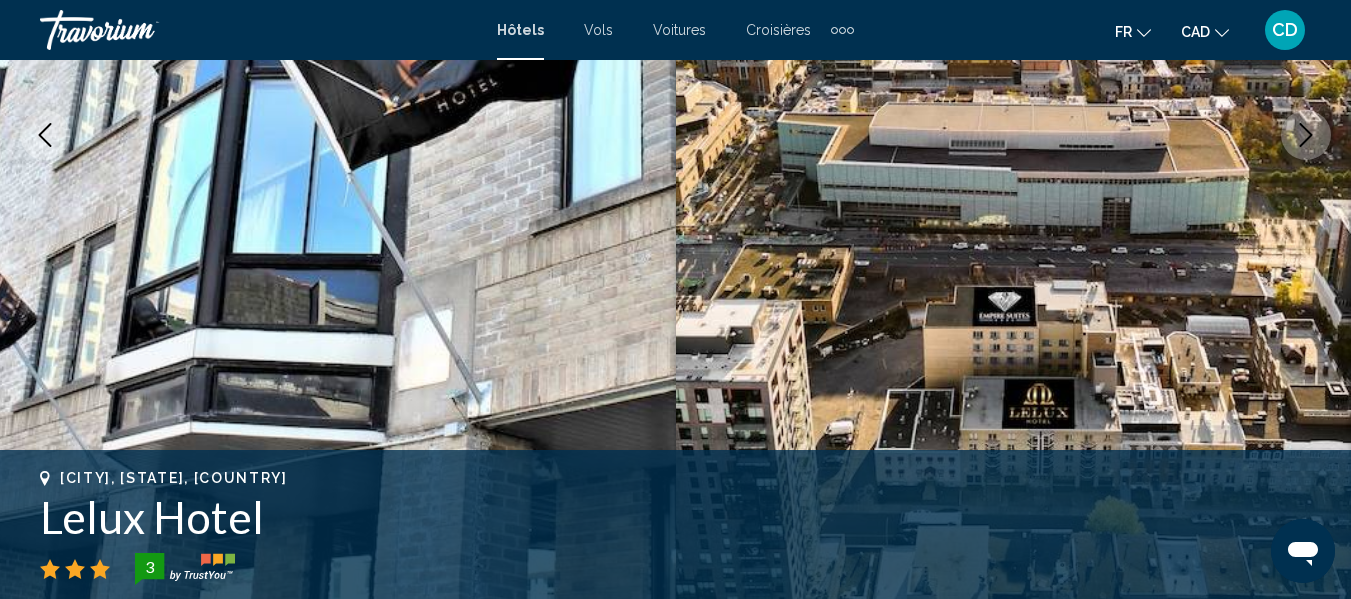 scroll, scrollTop: 235, scrollLeft: 0, axis: vertical 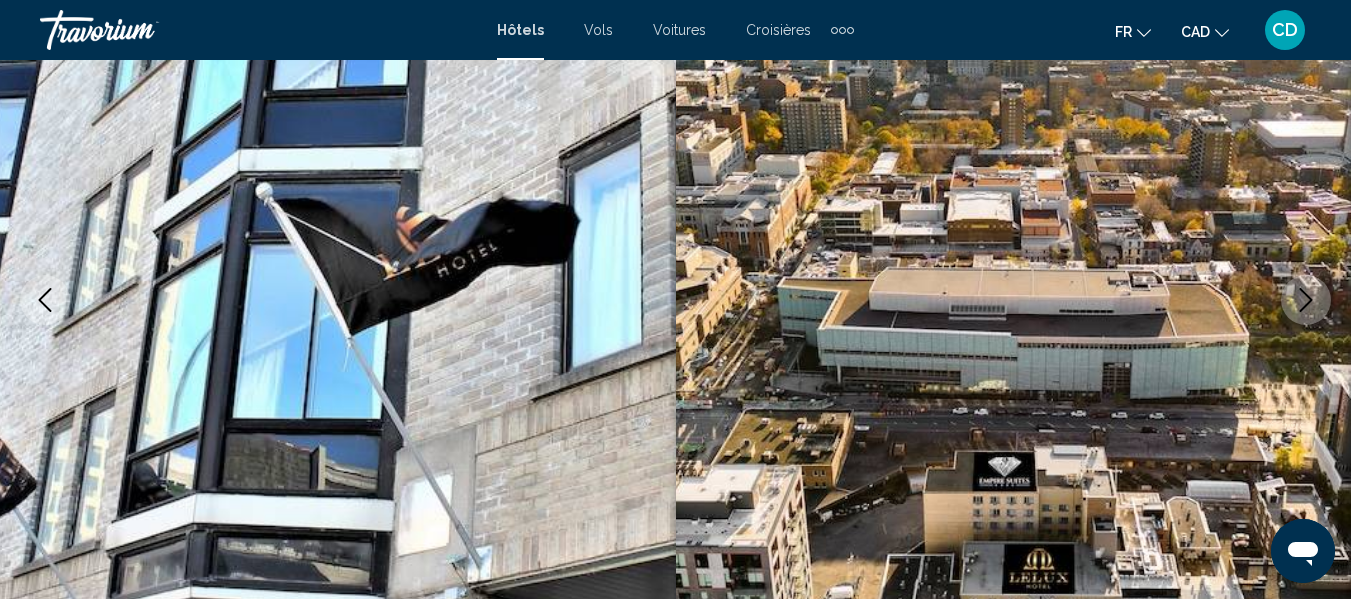 click 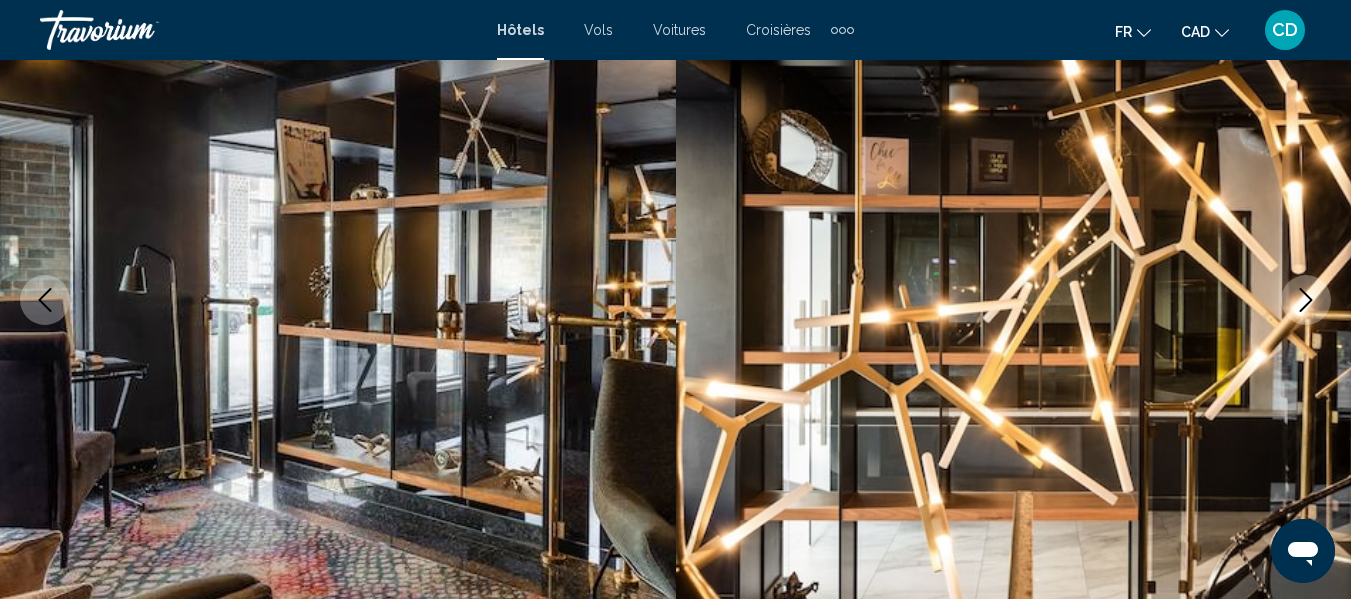 click 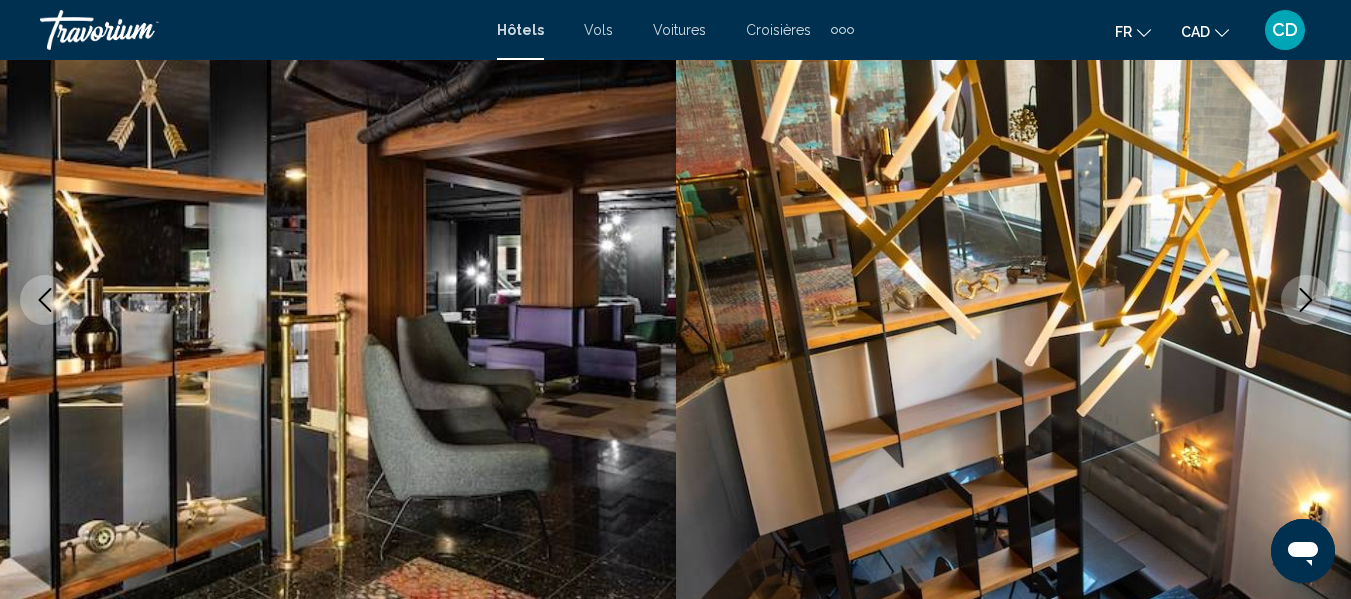 click 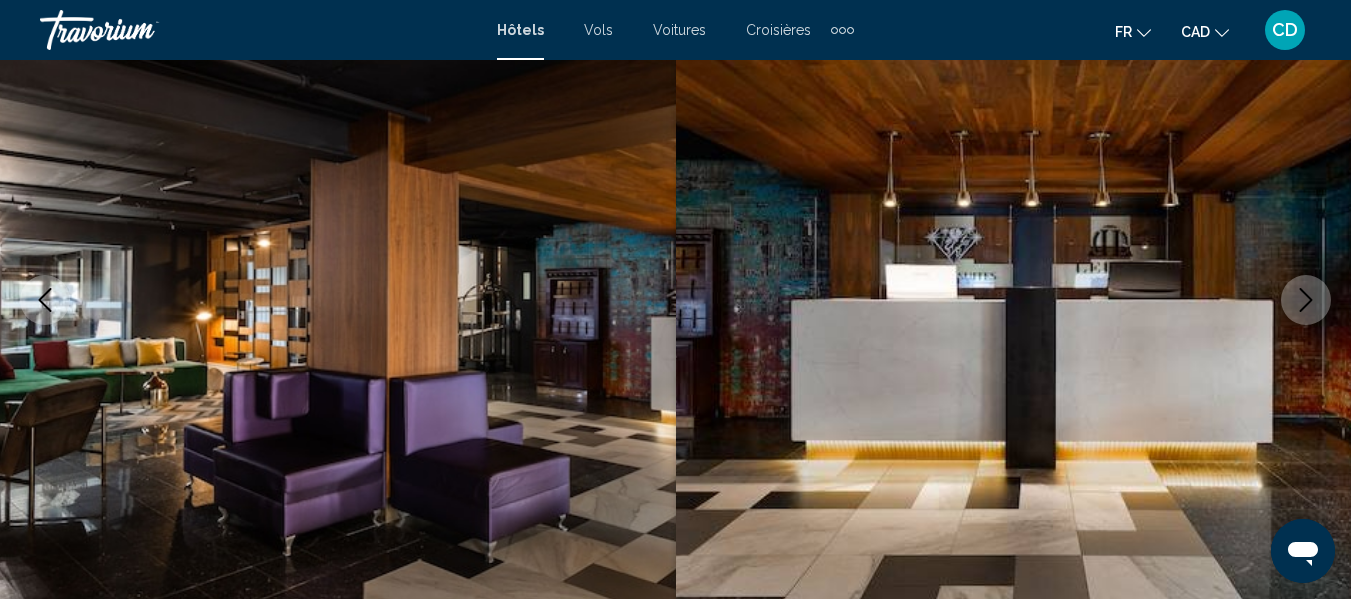 click 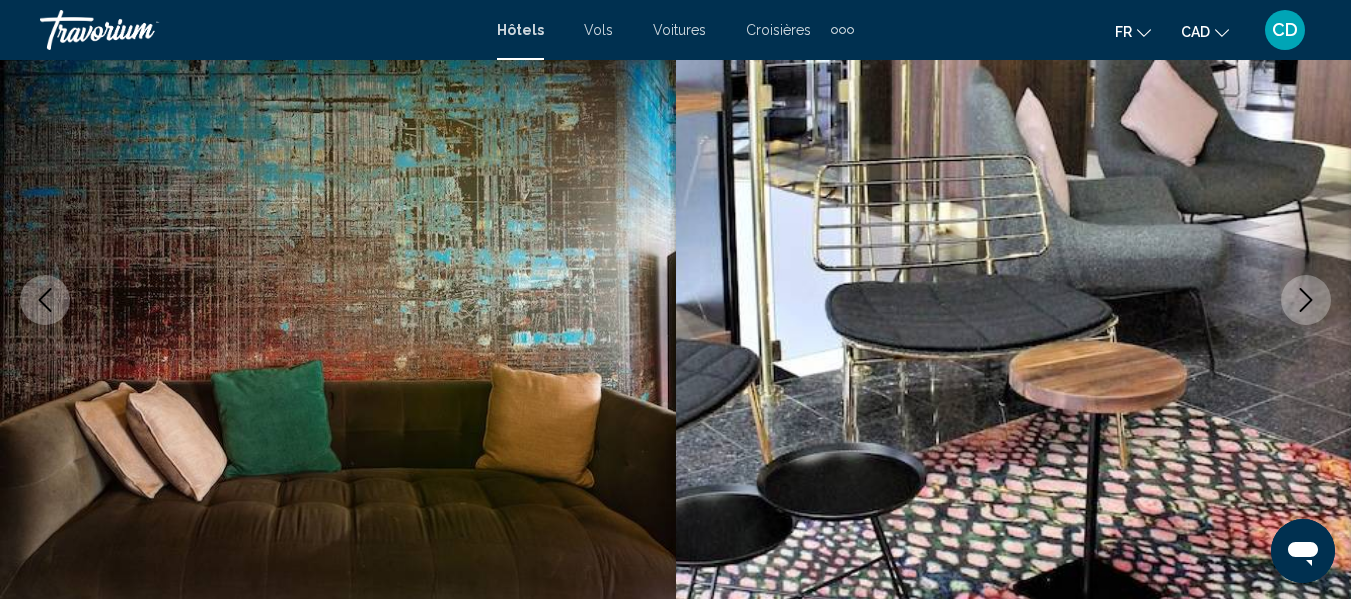 click 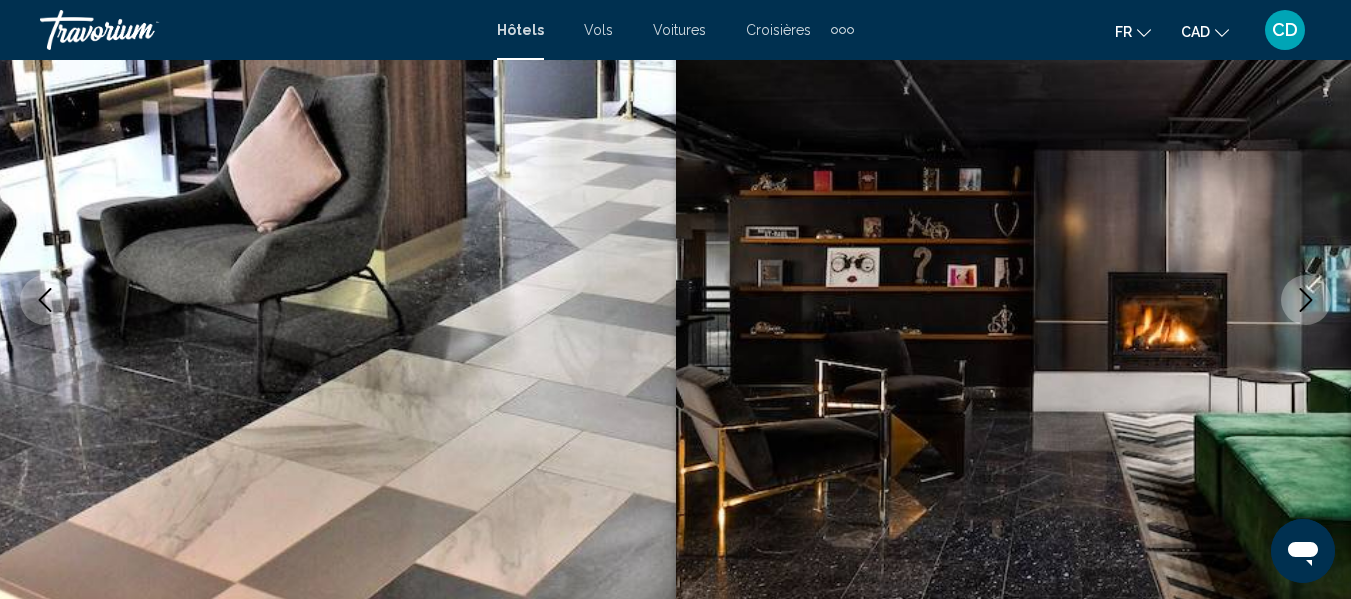 click 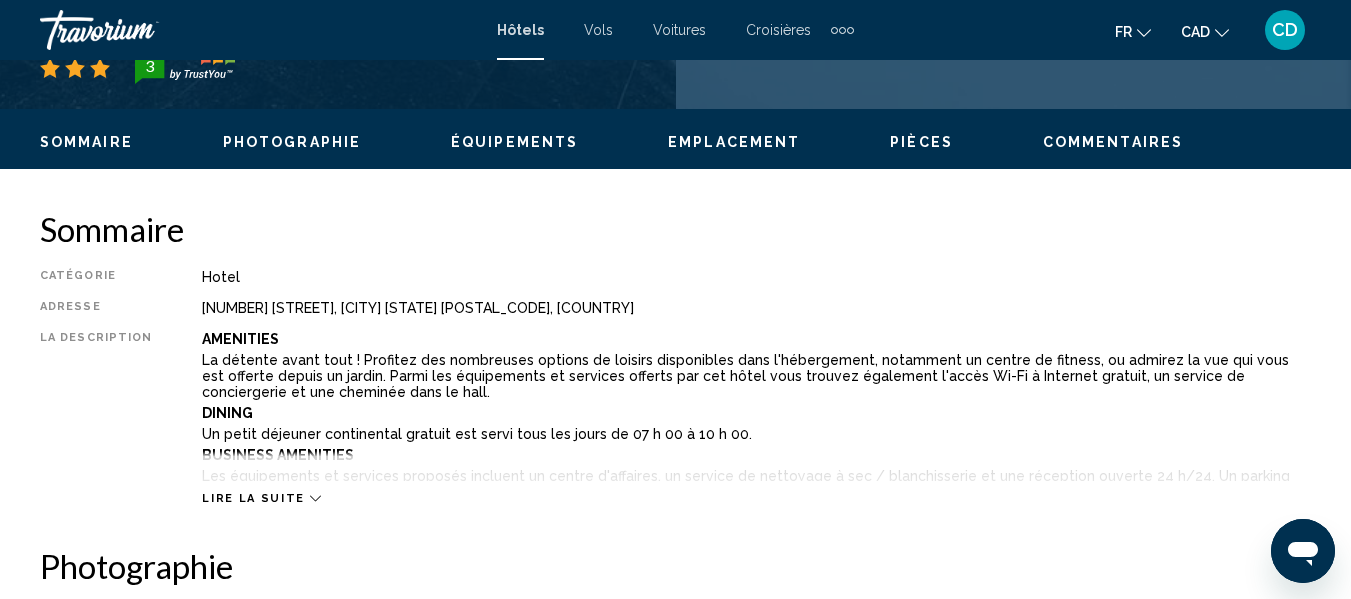 scroll, scrollTop: 935, scrollLeft: 0, axis: vertical 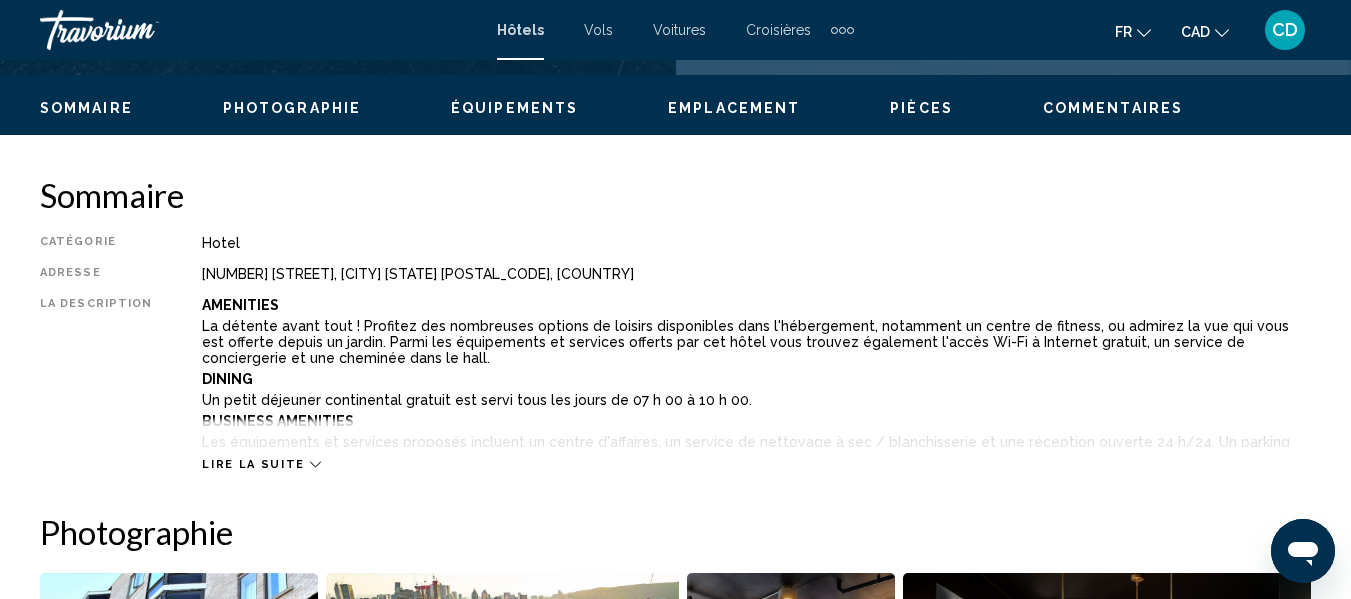 click on "Lire la suite" at bounding box center (253, 464) 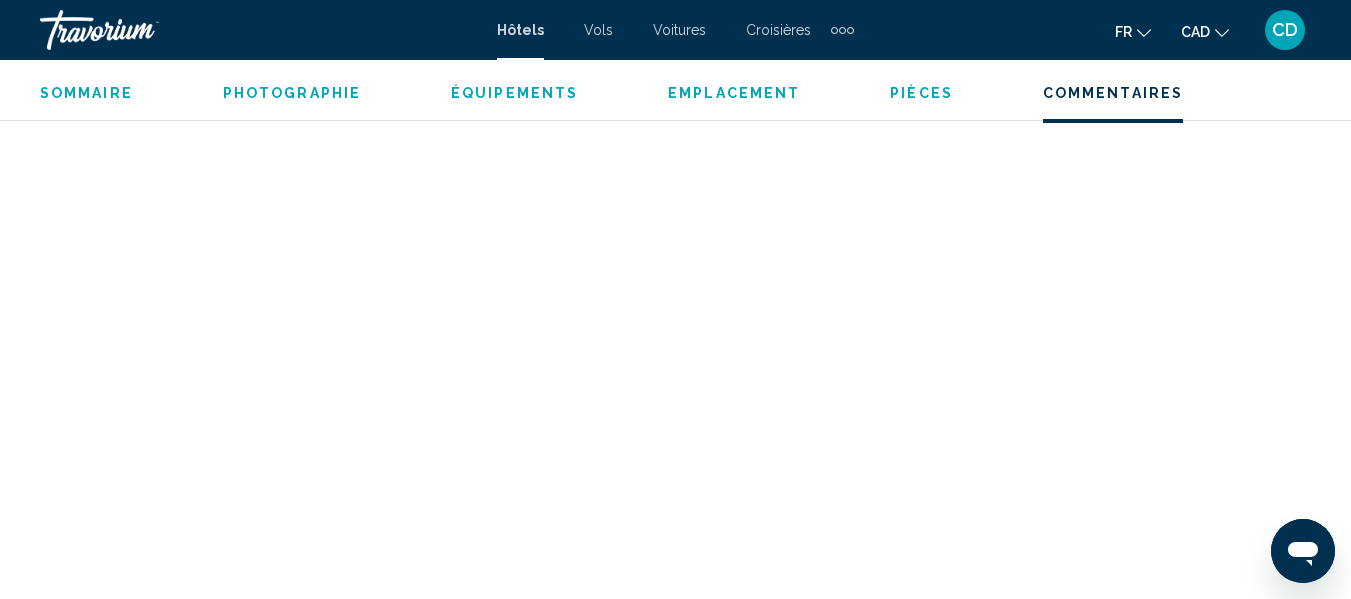 scroll, scrollTop: 4935, scrollLeft: 0, axis: vertical 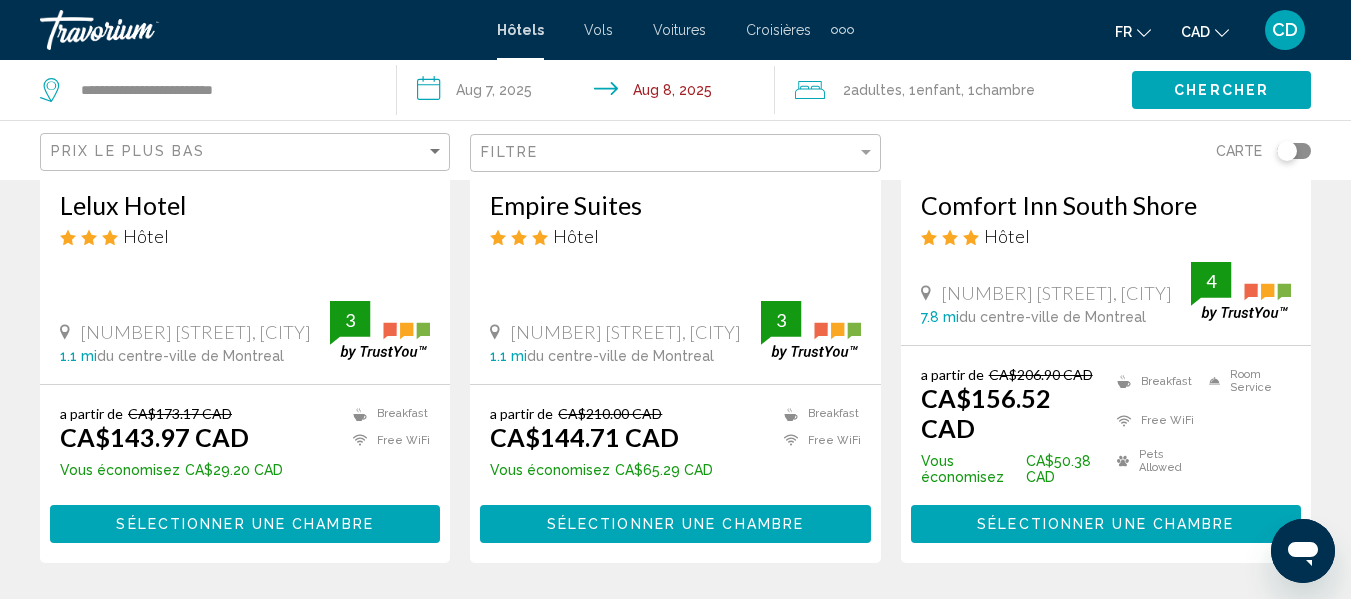 click on "Sélectionner une chambre" at bounding box center (675, 525) 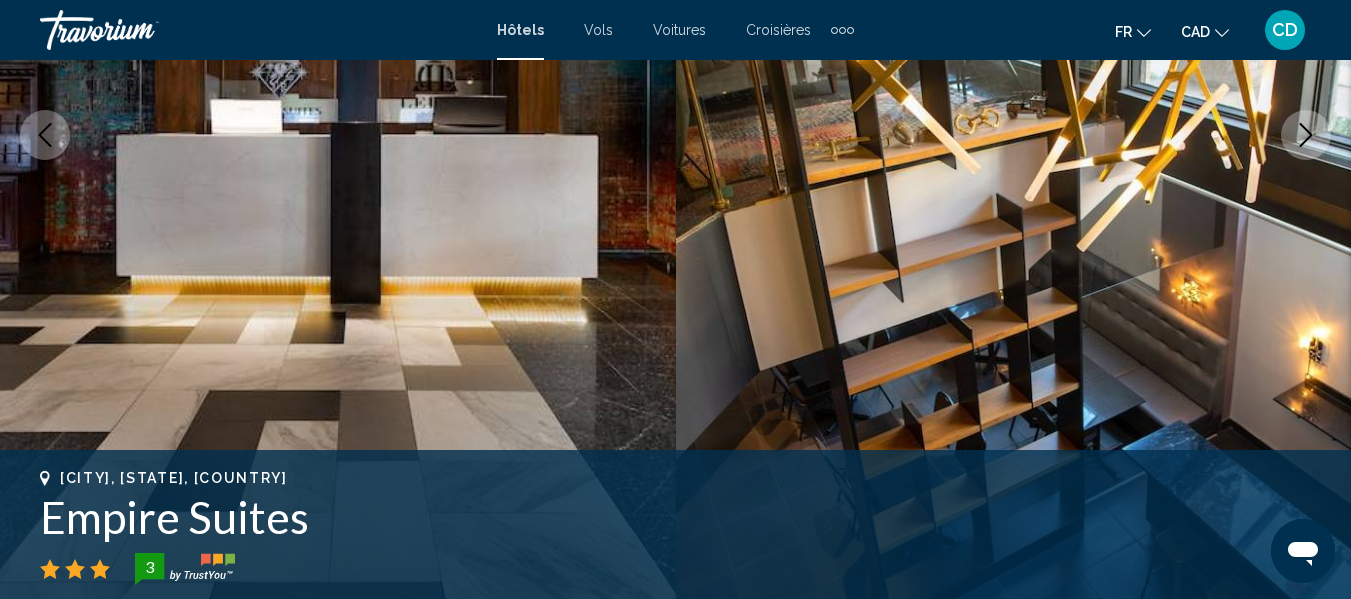 scroll, scrollTop: 235, scrollLeft: 0, axis: vertical 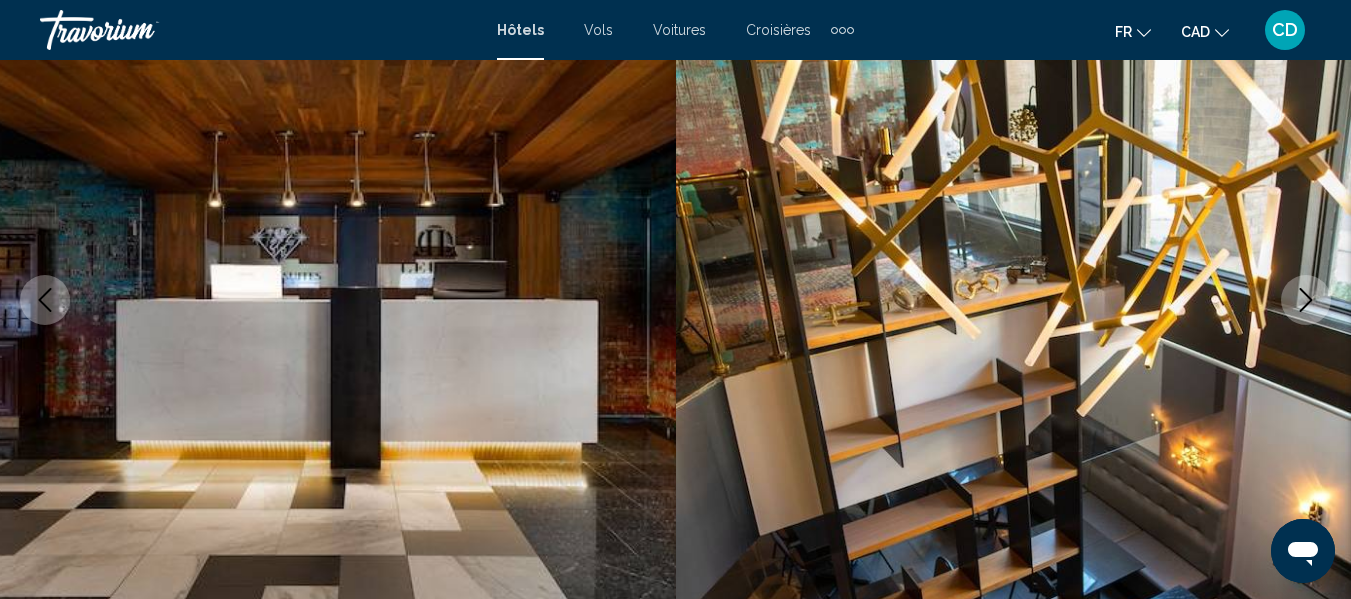 click at bounding box center [1306, 300] 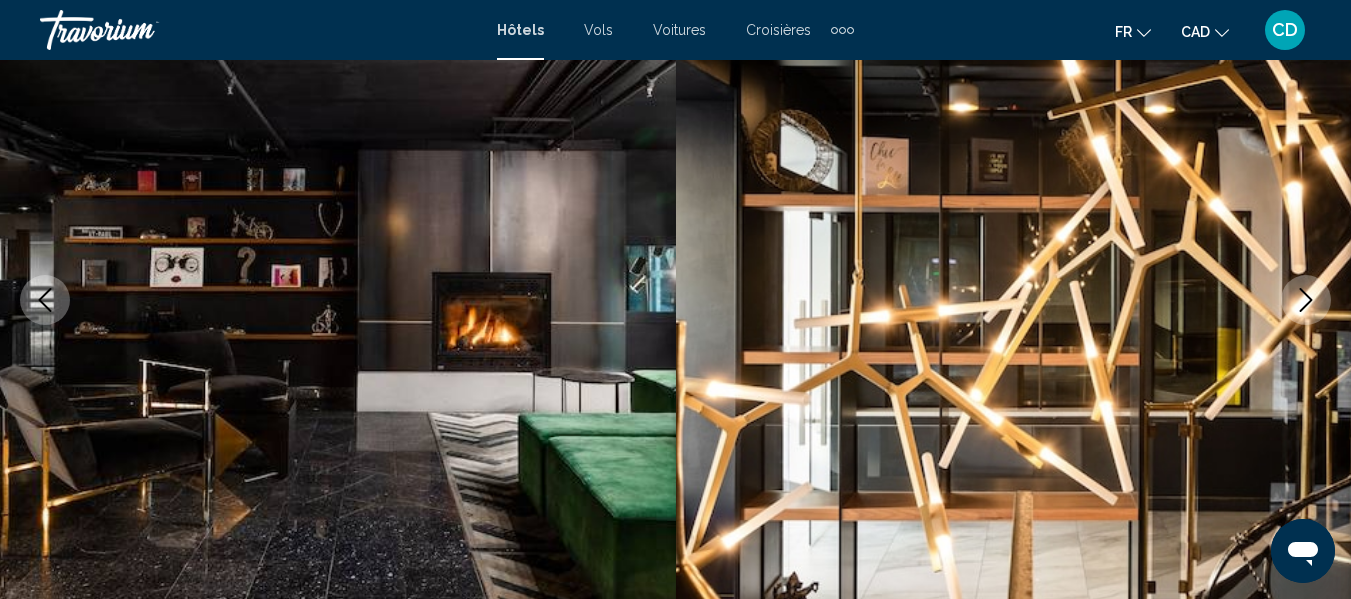 click at bounding box center [1306, 300] 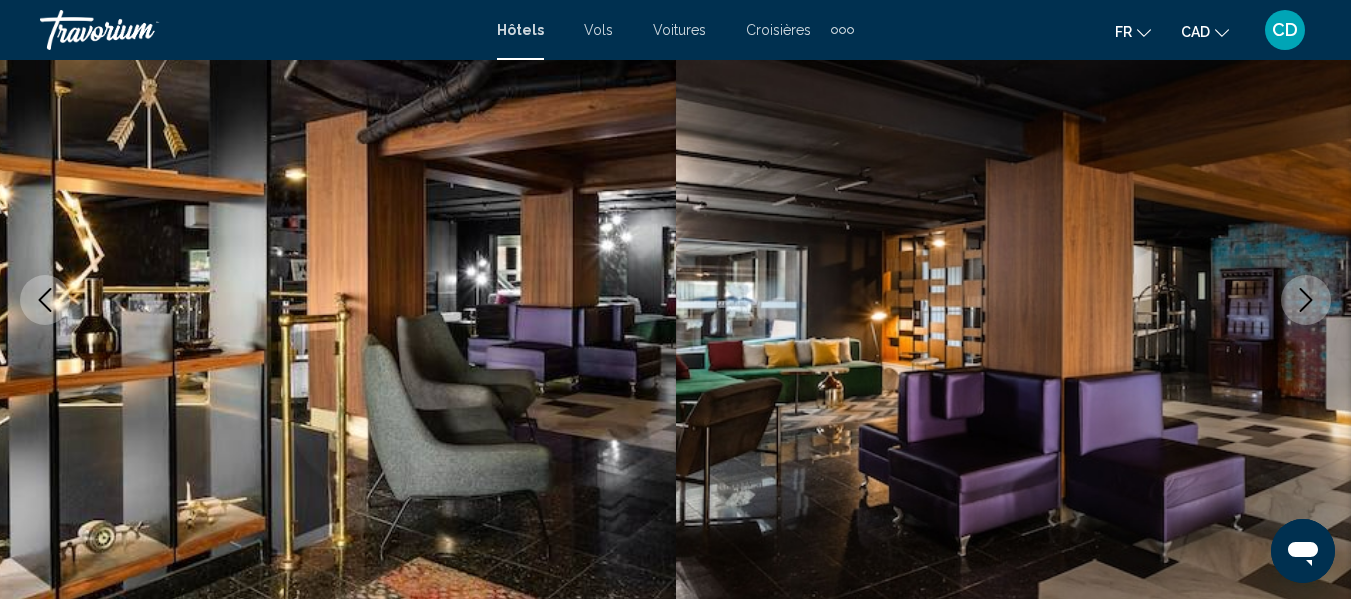 click at bounding box center [1306, 300] 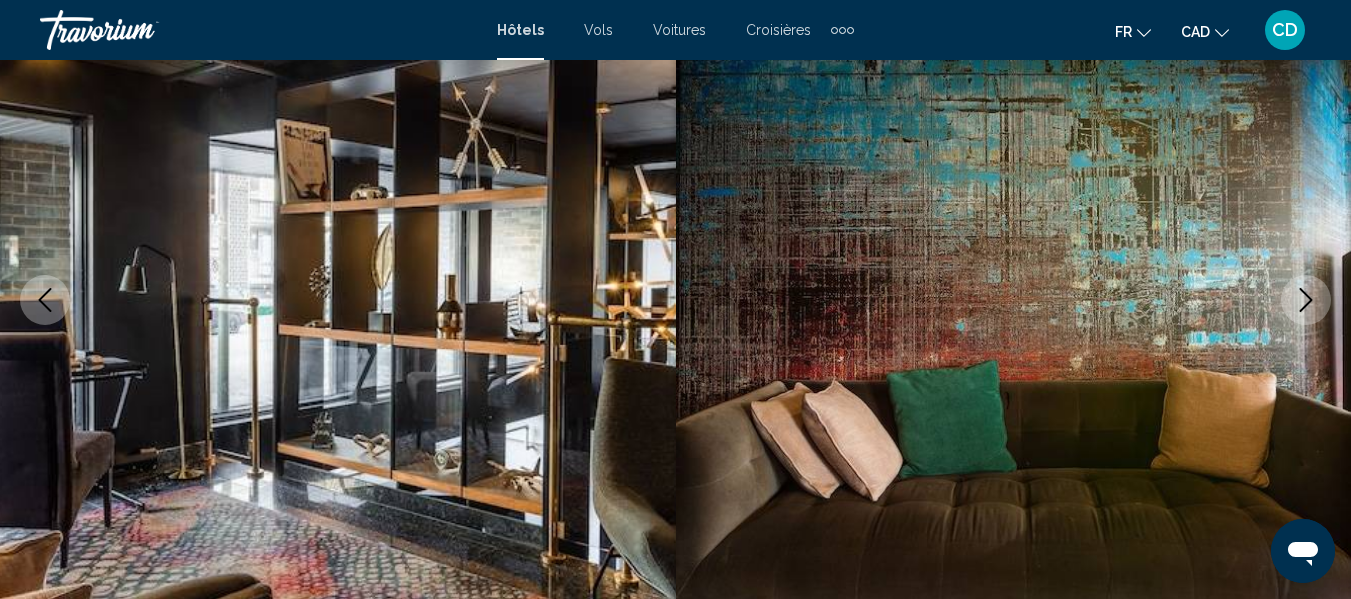 click at bounding box center (1306, 300) 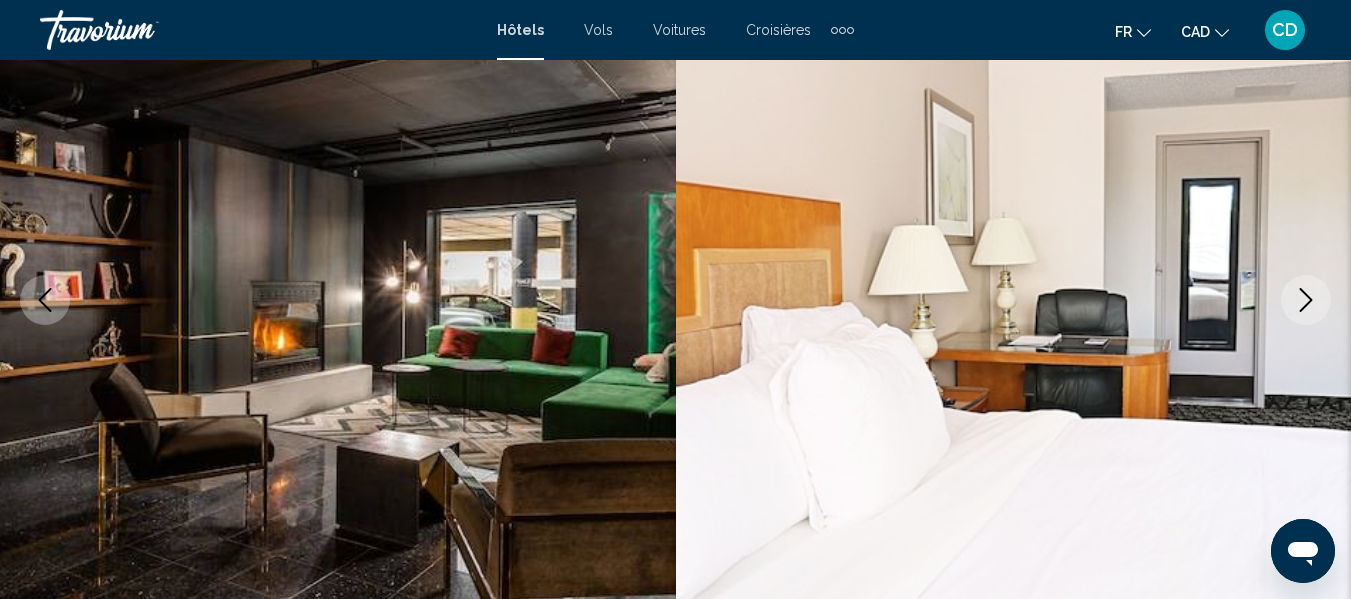 click at bounding box center (1306, 300) 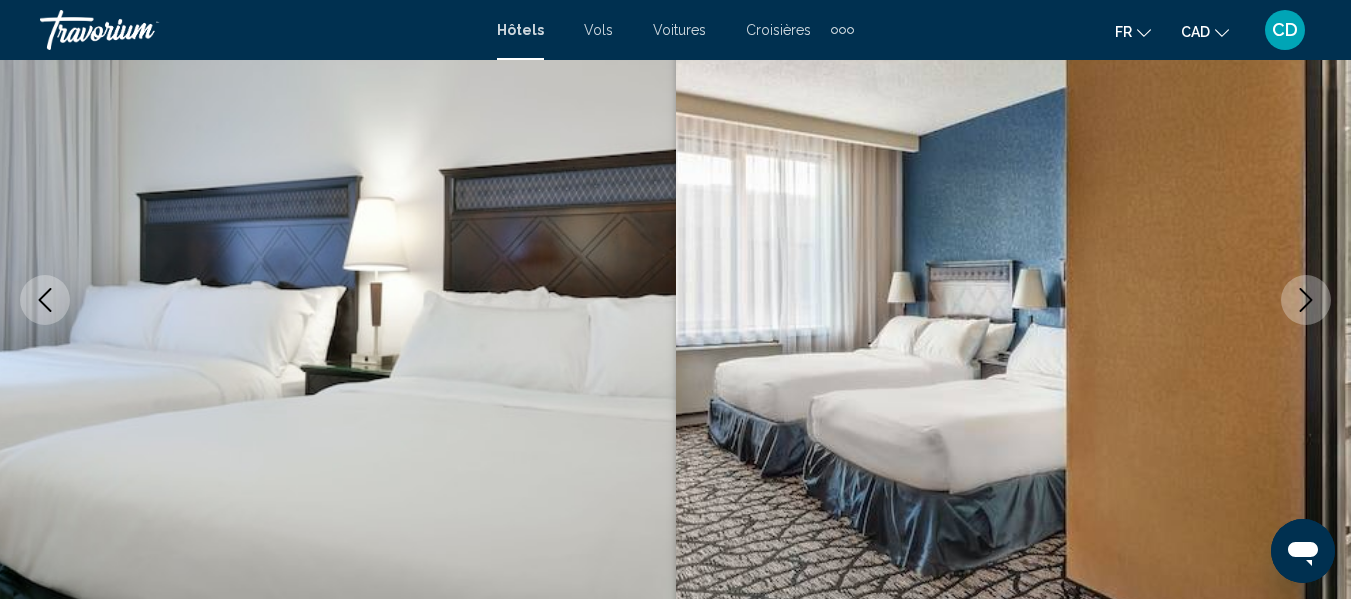 click 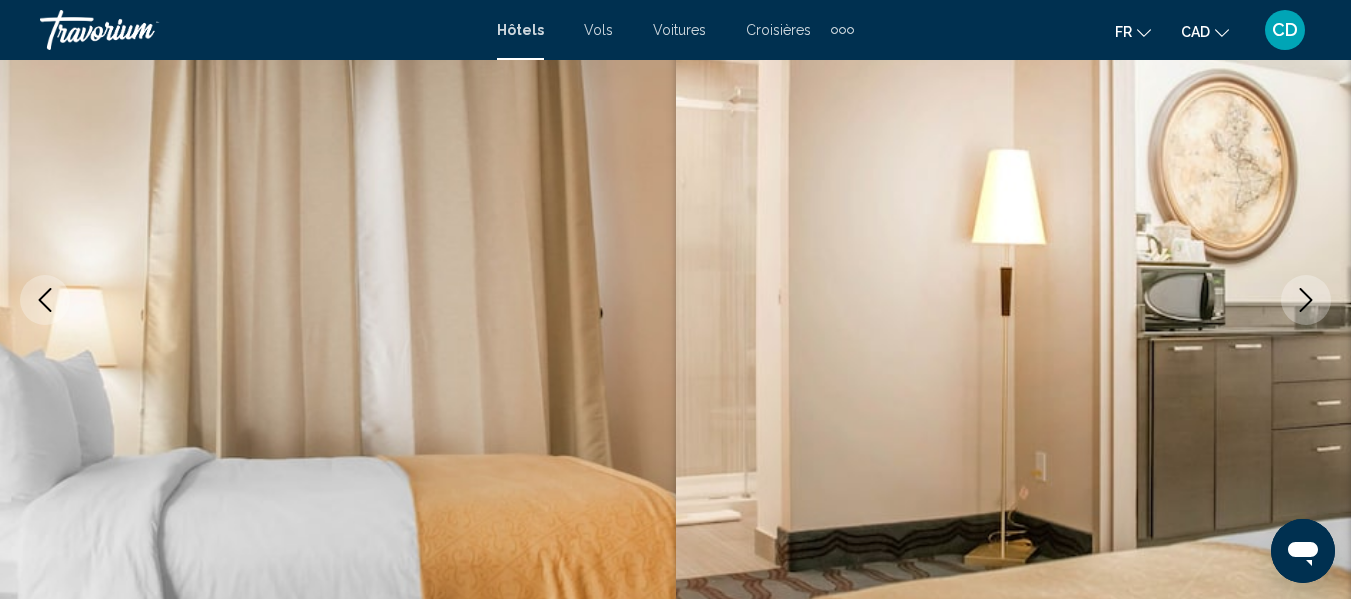 click 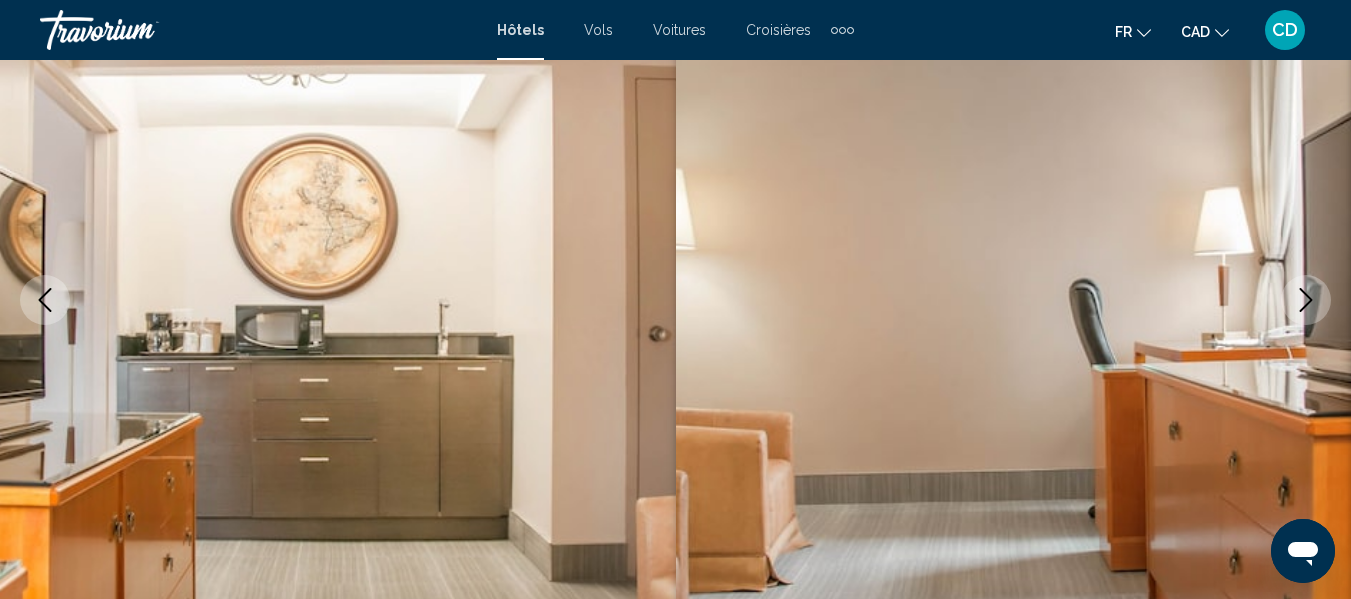 click 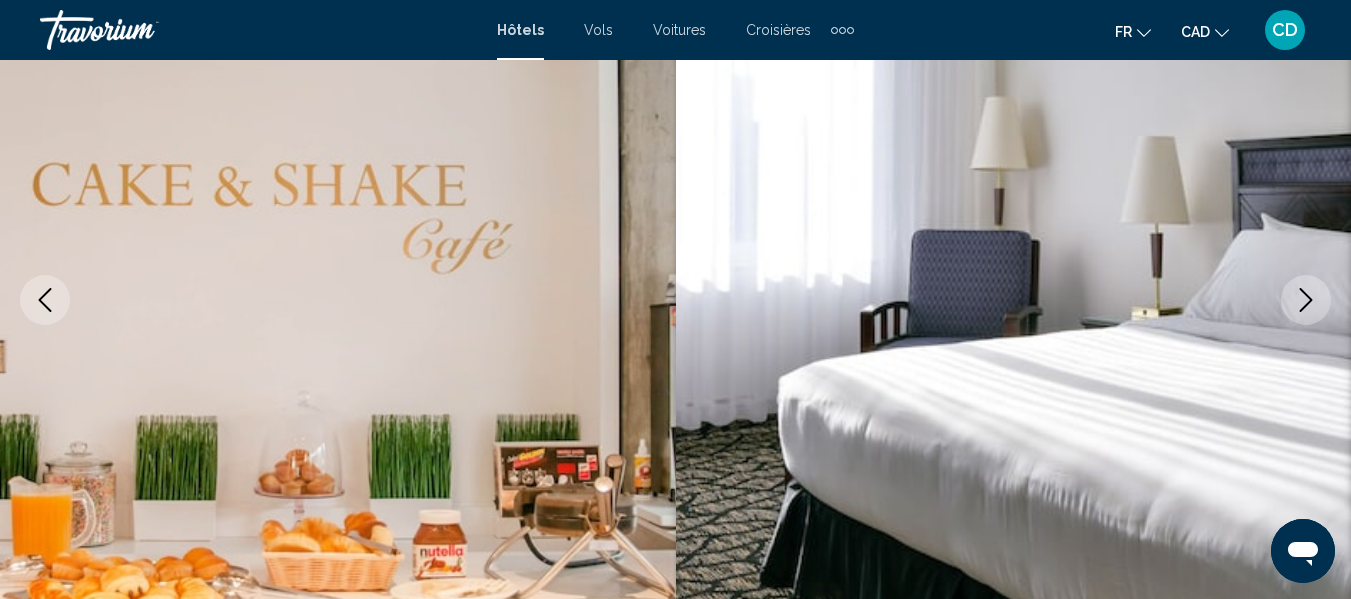 click 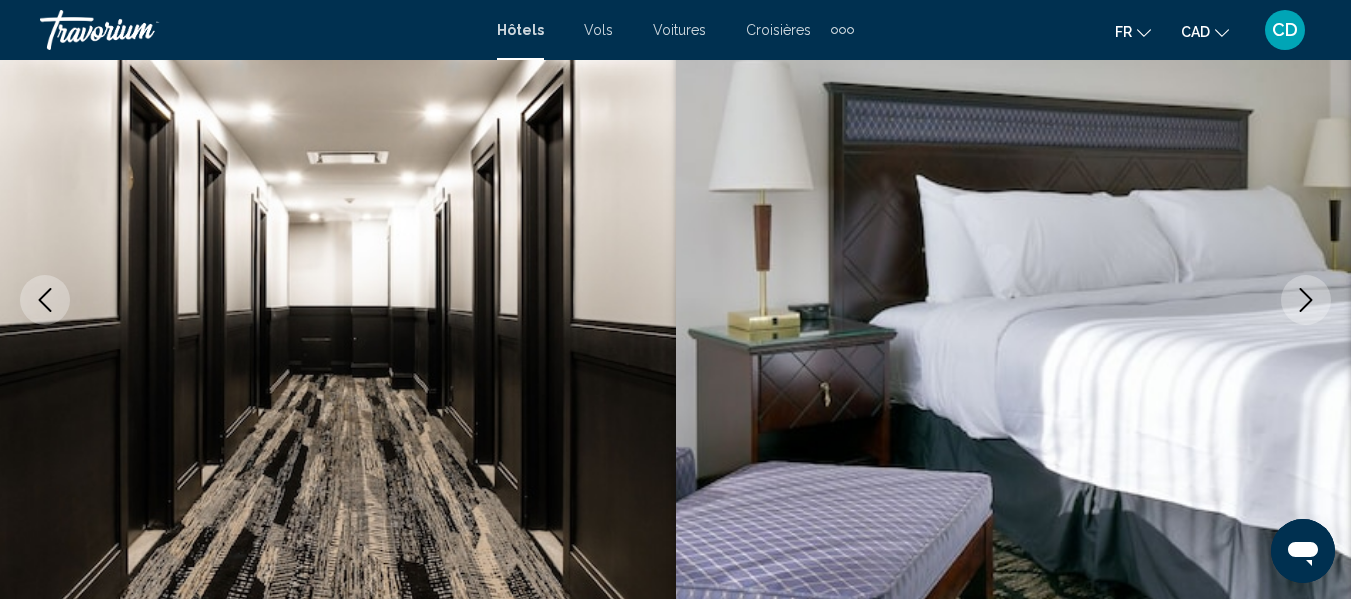 click 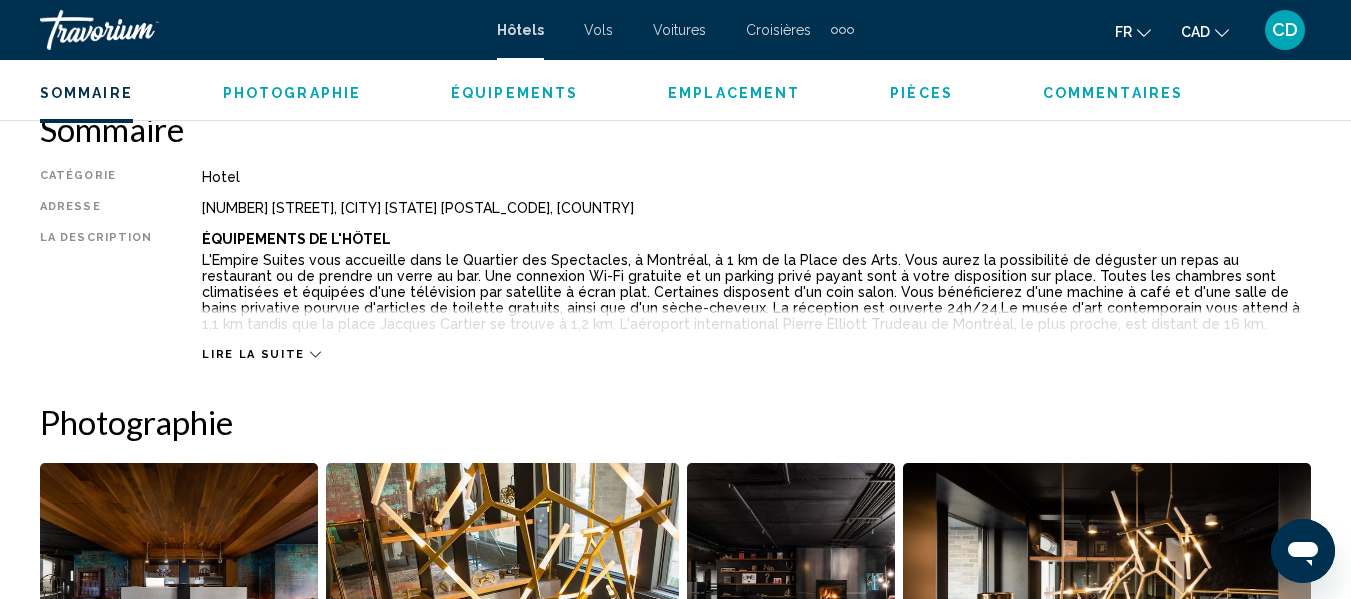scroll, scrollTop: 1035, scrollLeft: 0, axis: vertical 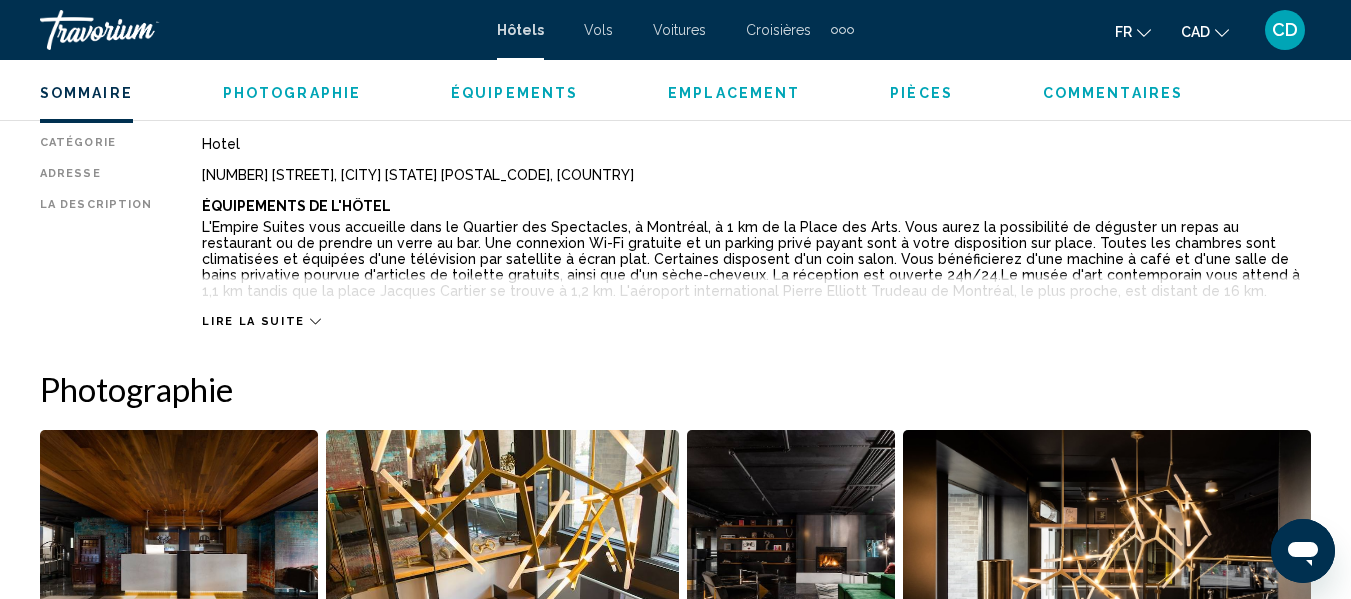 click on "Lire la suite" at bounding box center [253, 321] 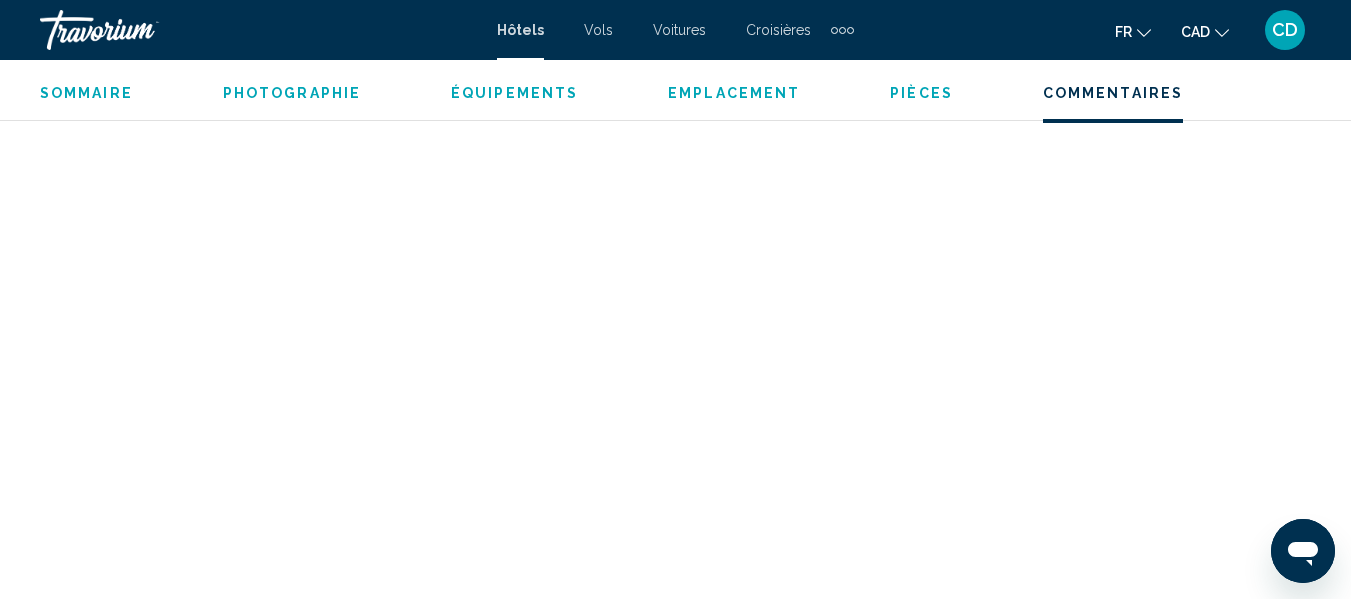 scroll, scrollTop: 5735, scrollLeft: 0, axis: vertical 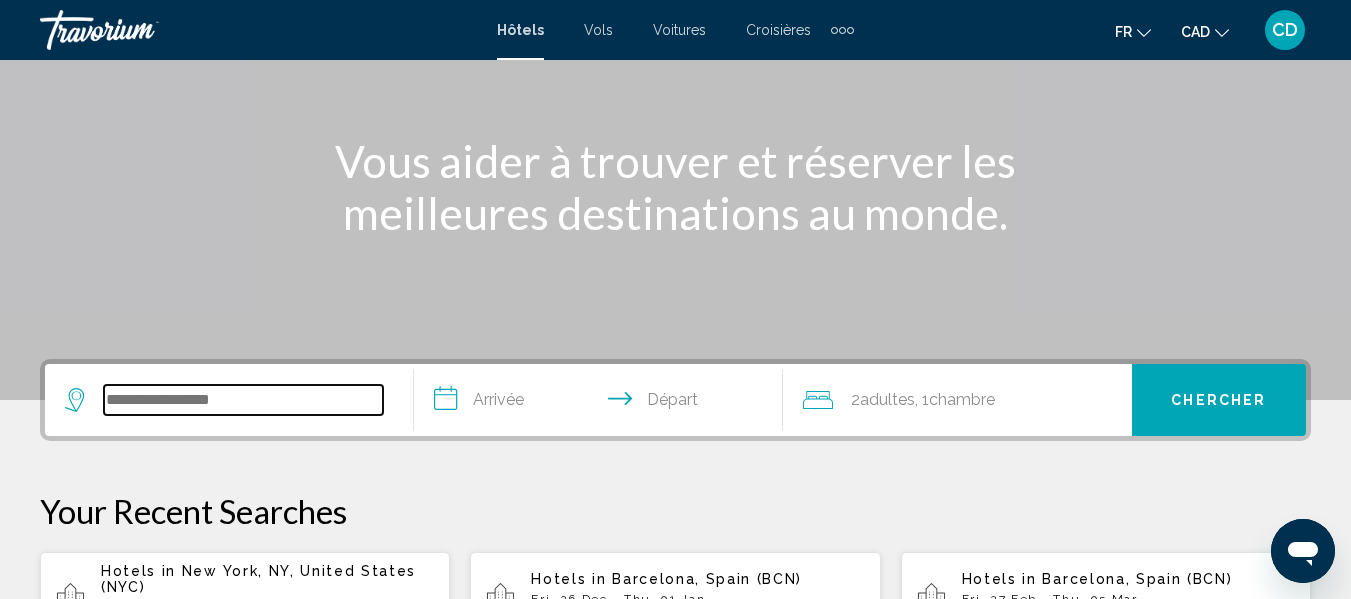 click at bounding box center [243, 400] 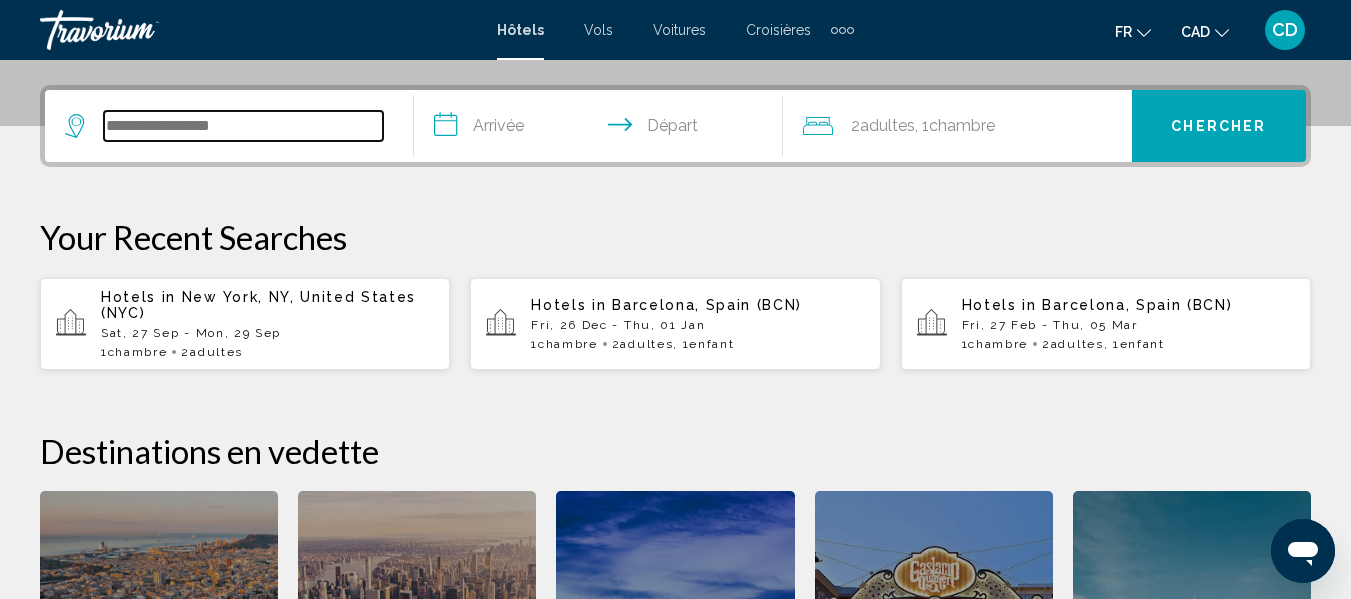 scroll, scrollTop: 494, scrollLeft: 0, axis: vertical 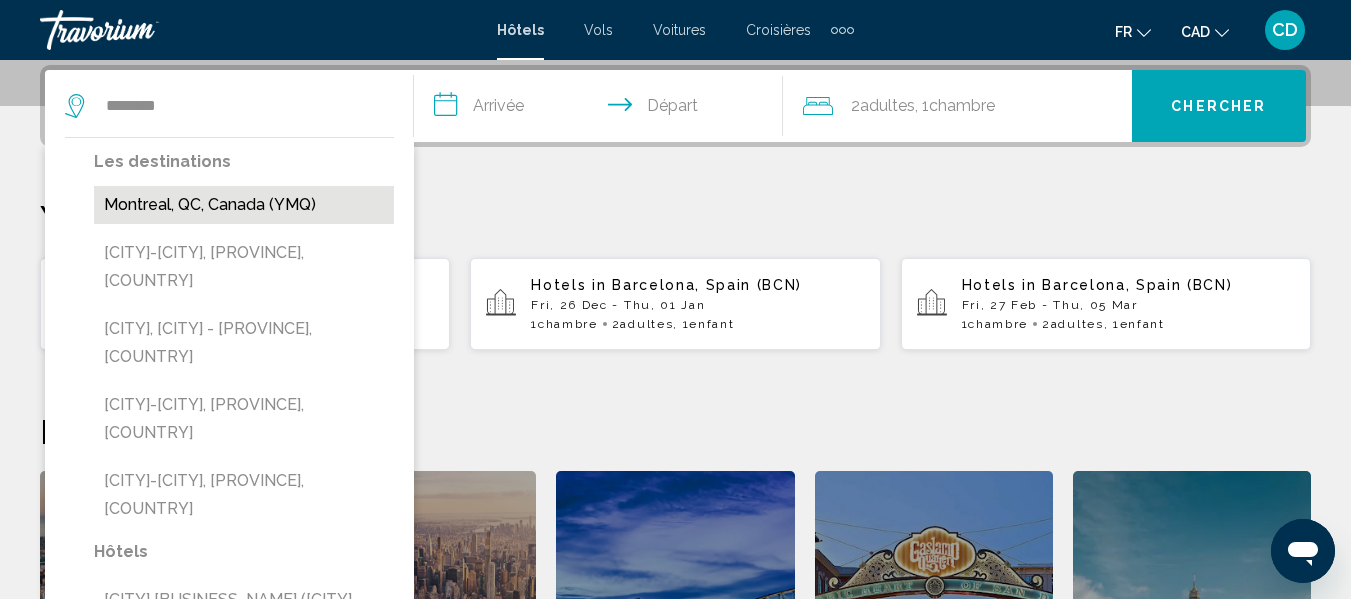 click on "Montreal, QC, Canada (YMQ)" at bounding box center [244, 205] 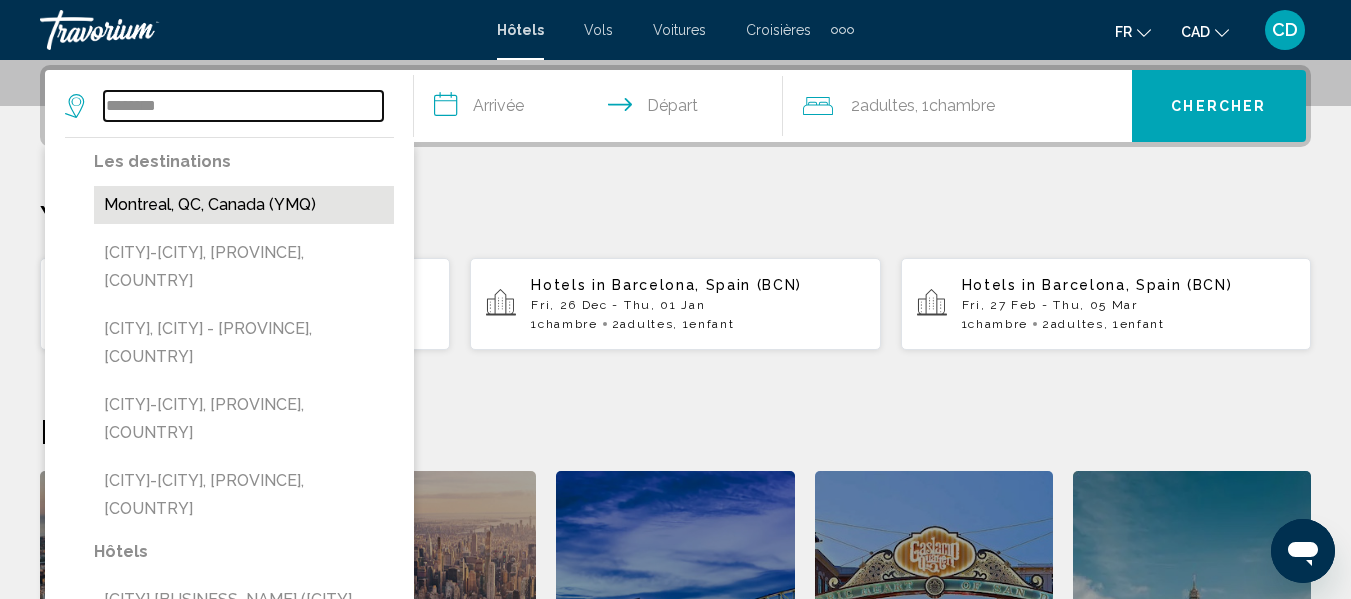 type on "**********" 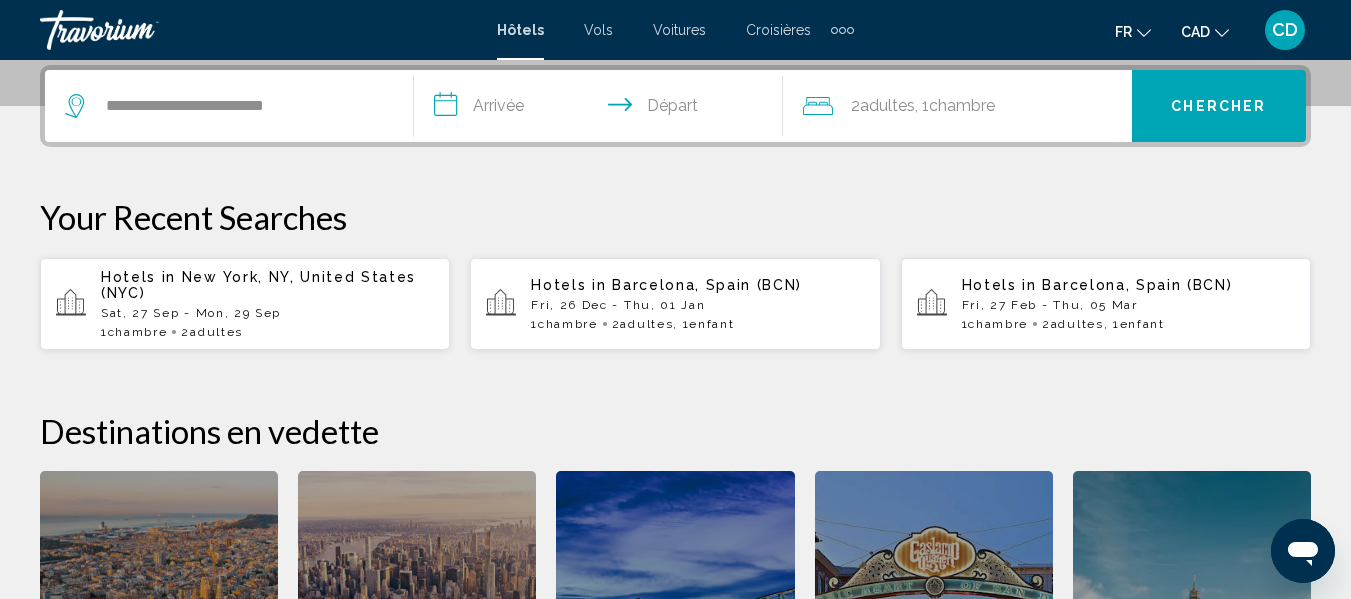 click on "**********" at bounding box center (602, 109) 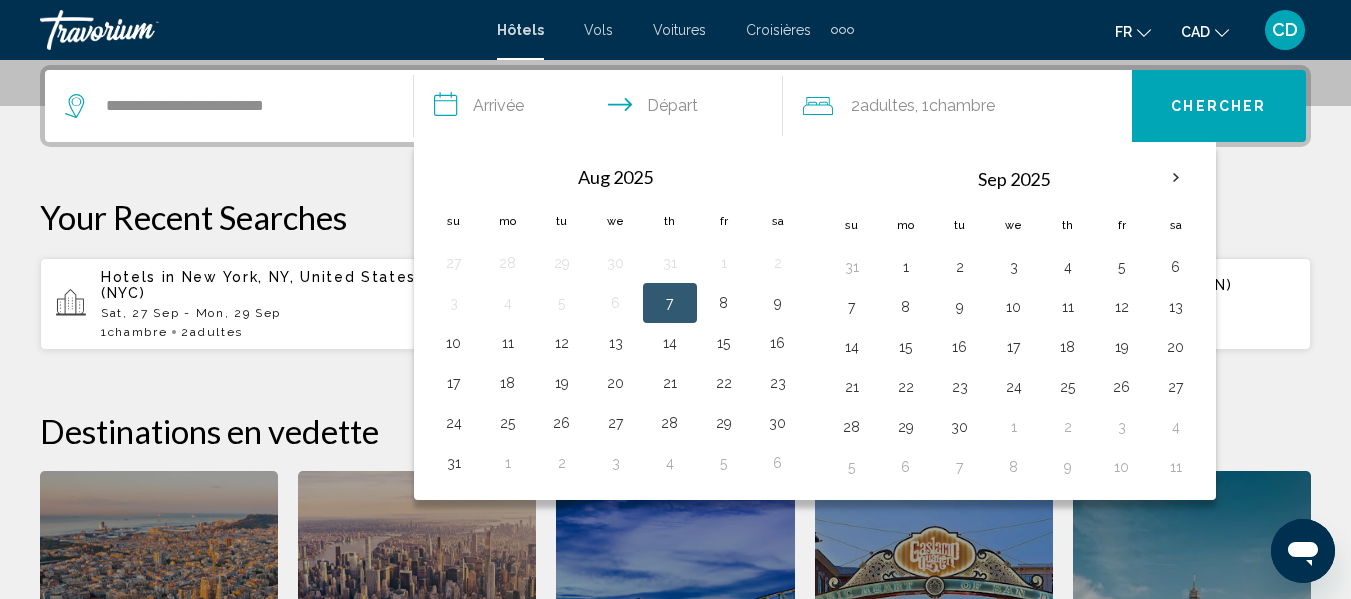click on "7" at bounding box center (670, 303) 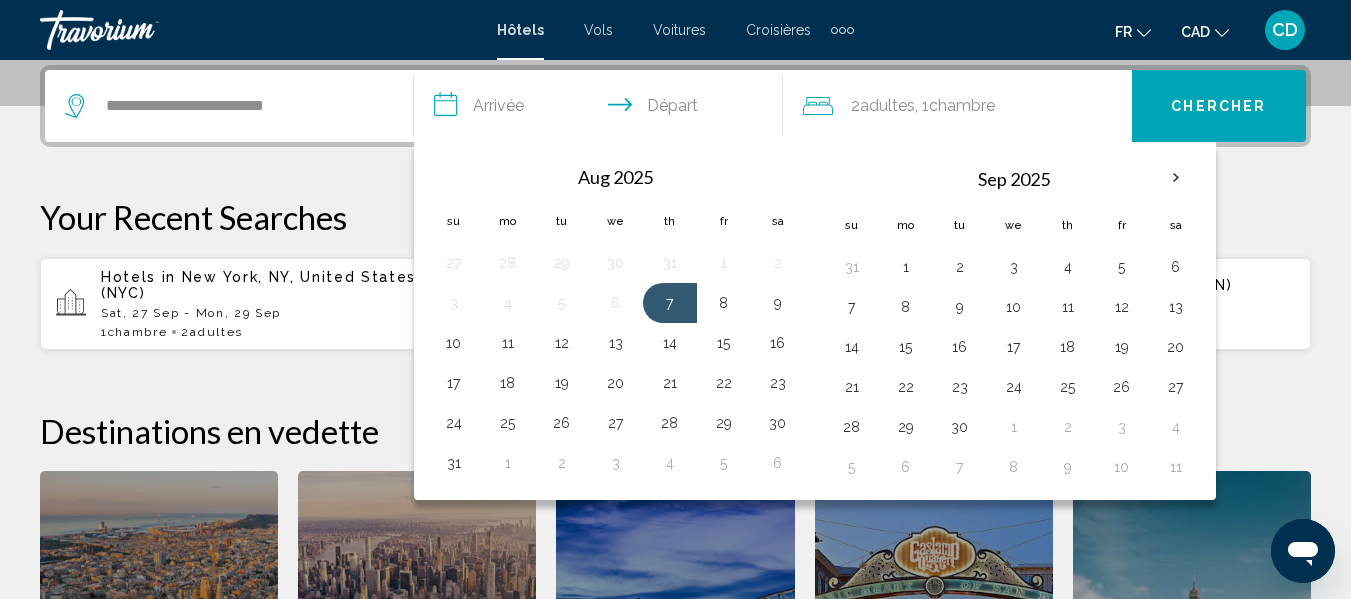 click on "**********" at bounding box center (602, 109) 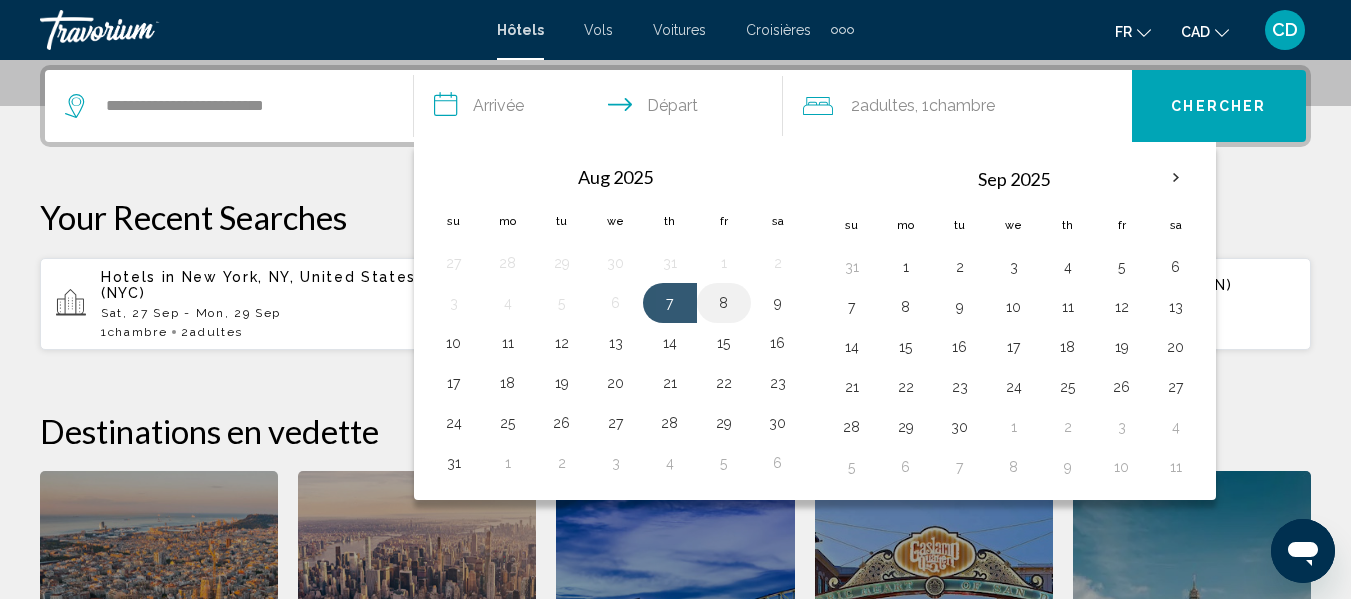 click on "8" at bounding box center [724, 303] 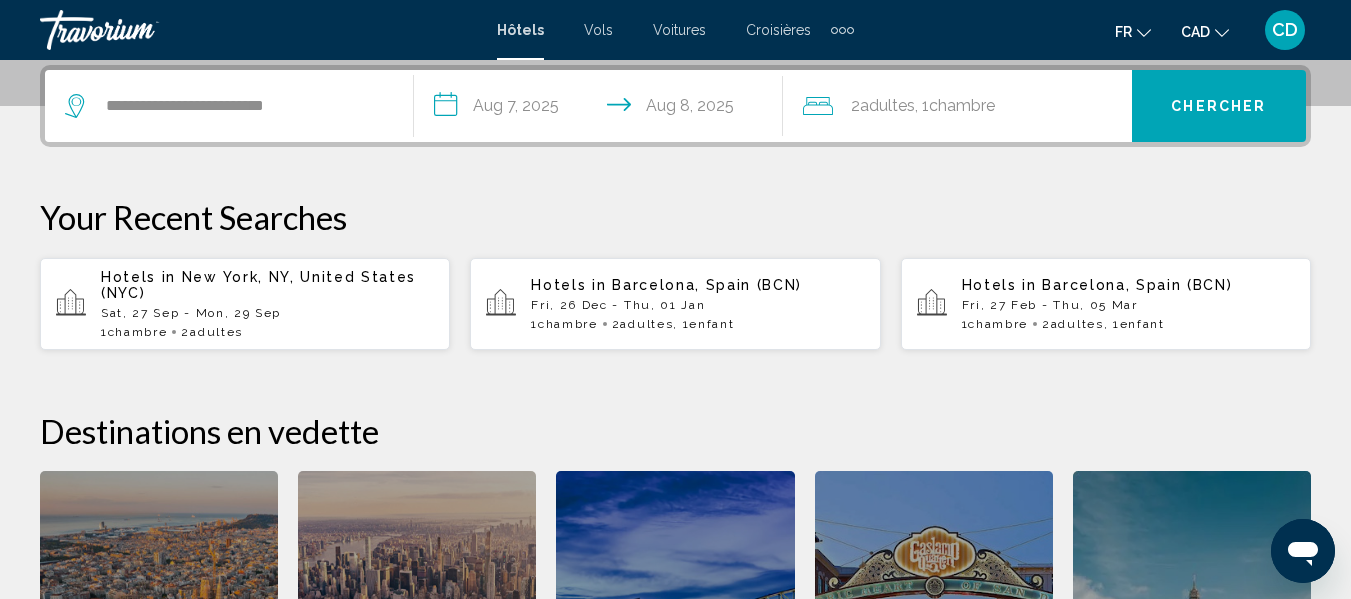 click on "Chambre" 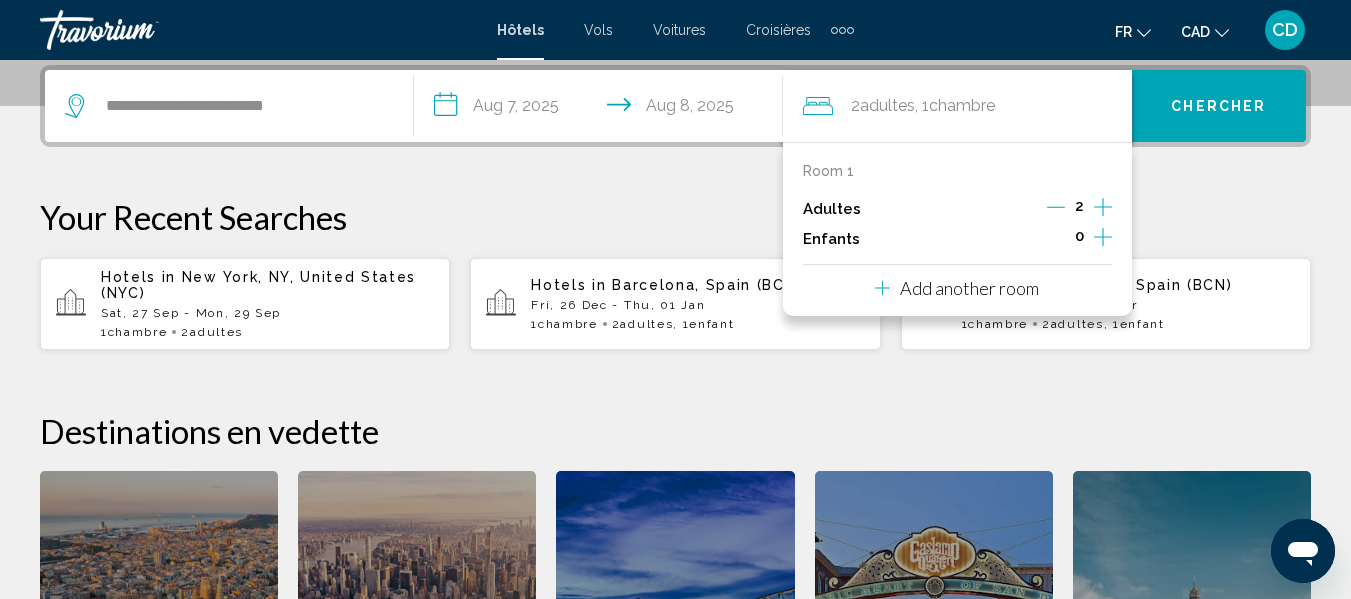 click 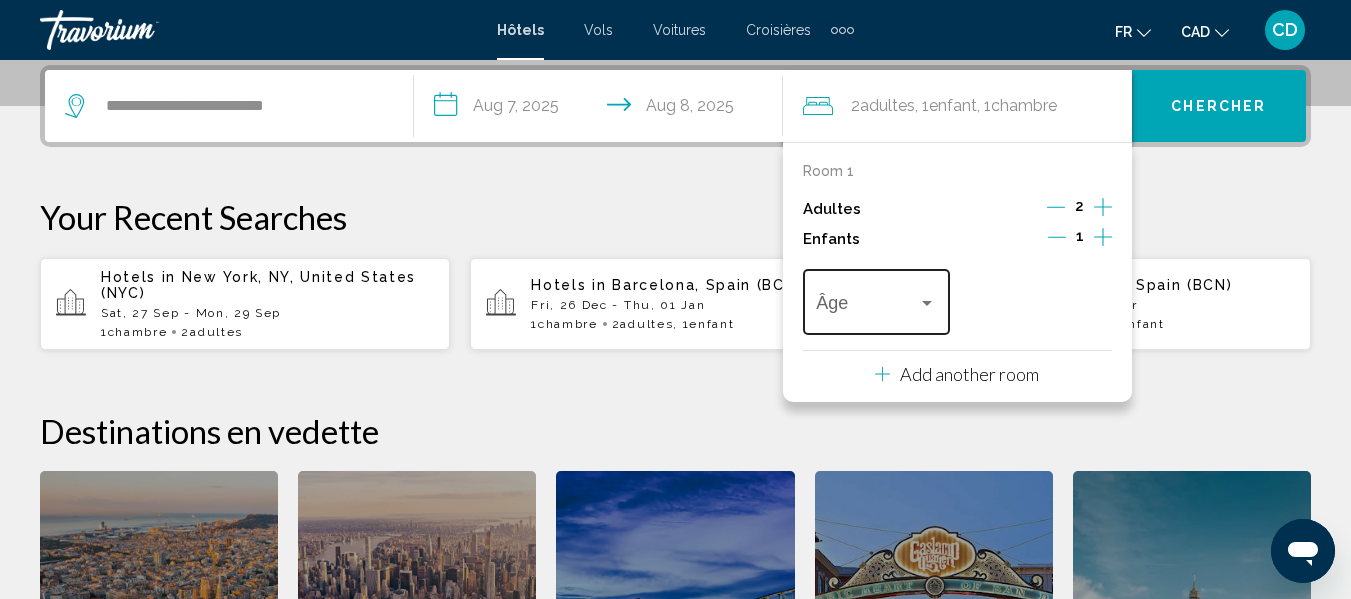 click at bounding box center [927, 303] 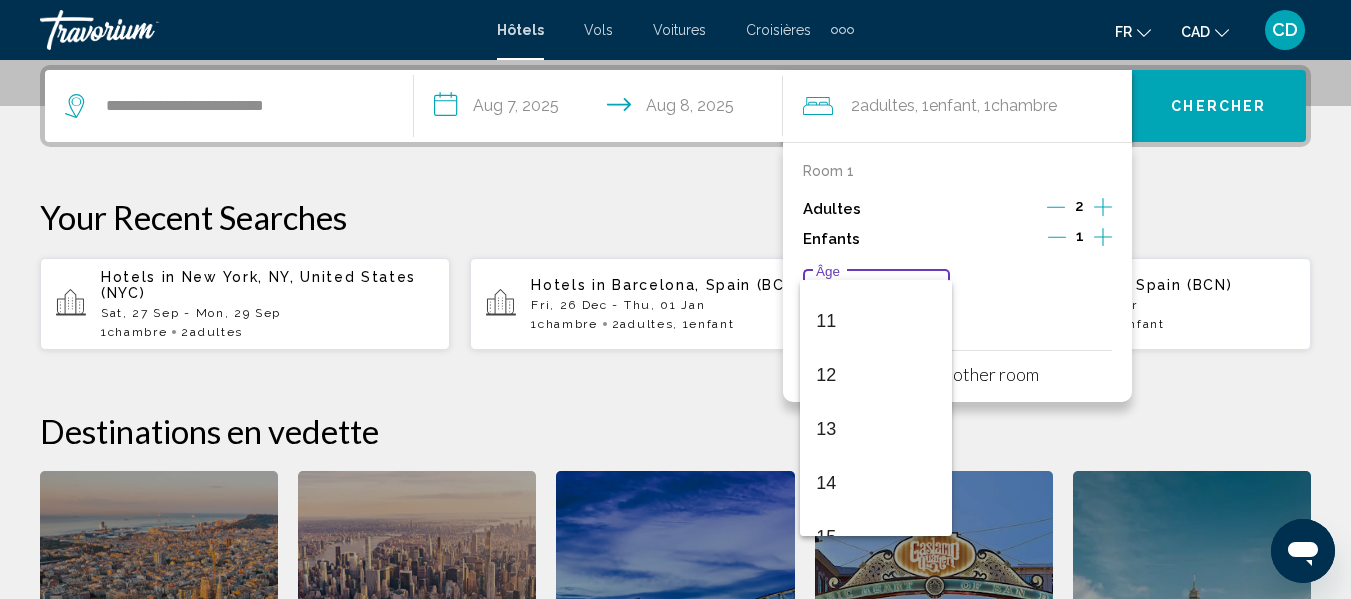scroll, scrollTop: 600, scrollLeft: 0, axis: vertical 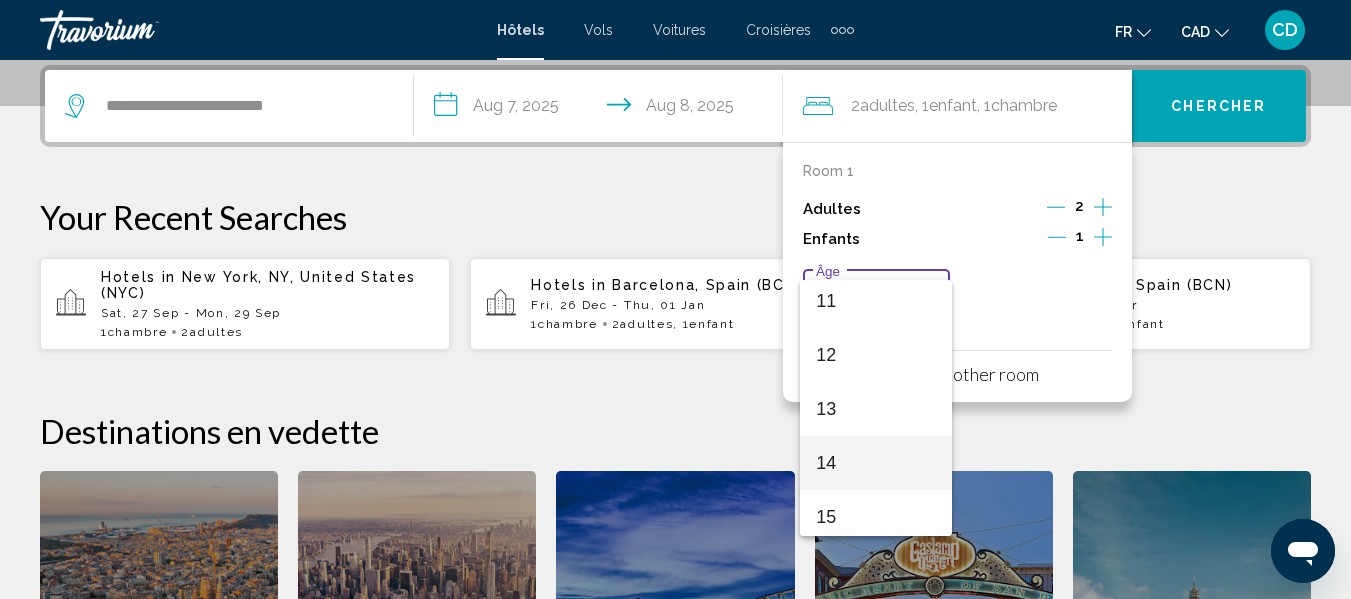 click on "14" at bounding box center [876, 463] 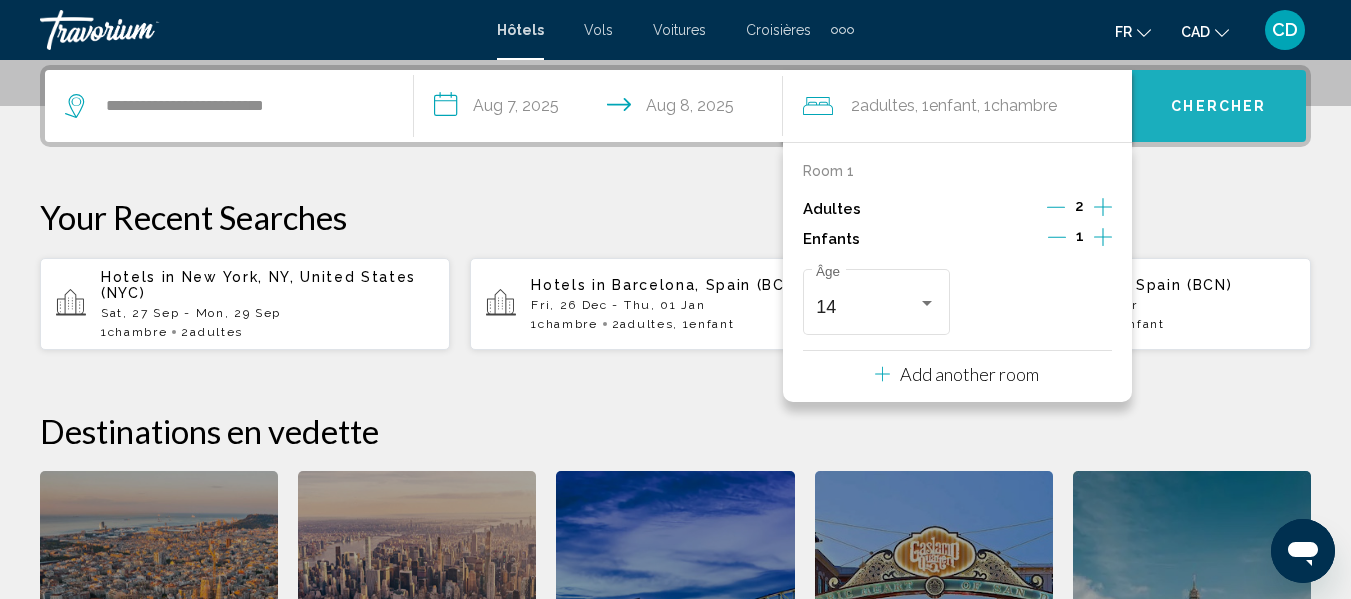 click on "Chercher" at bounding box center (1218, 107) 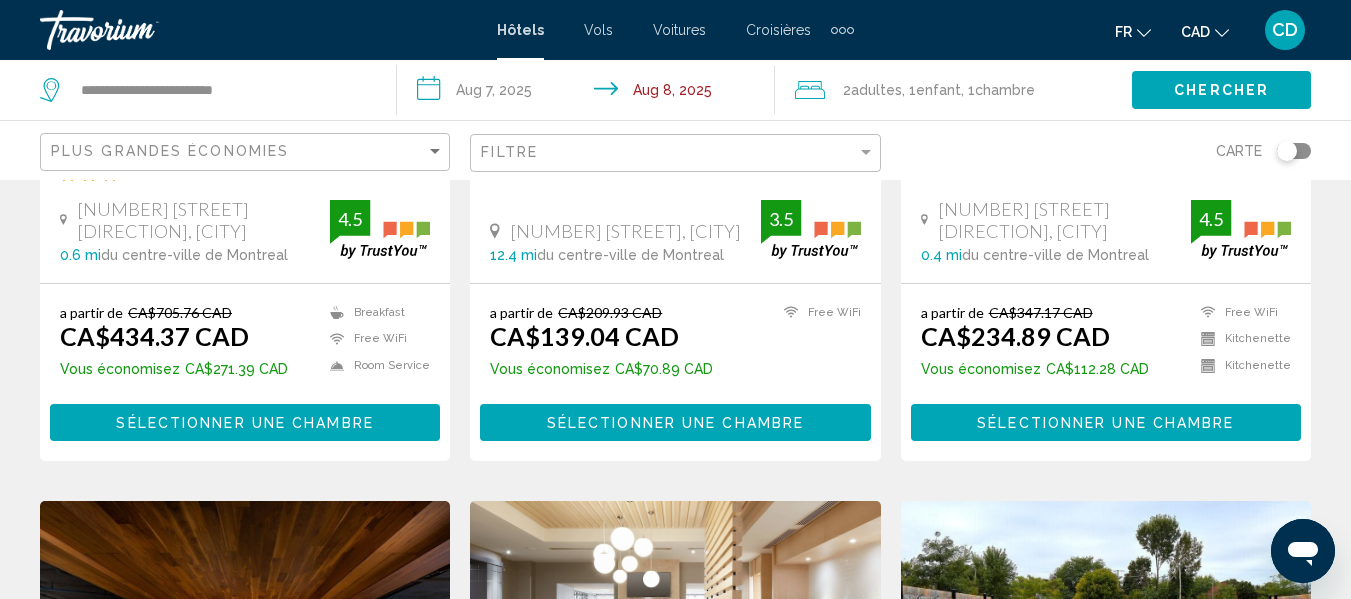 scroll, scrollTop: 0, scrollLeft: 0, axis: both 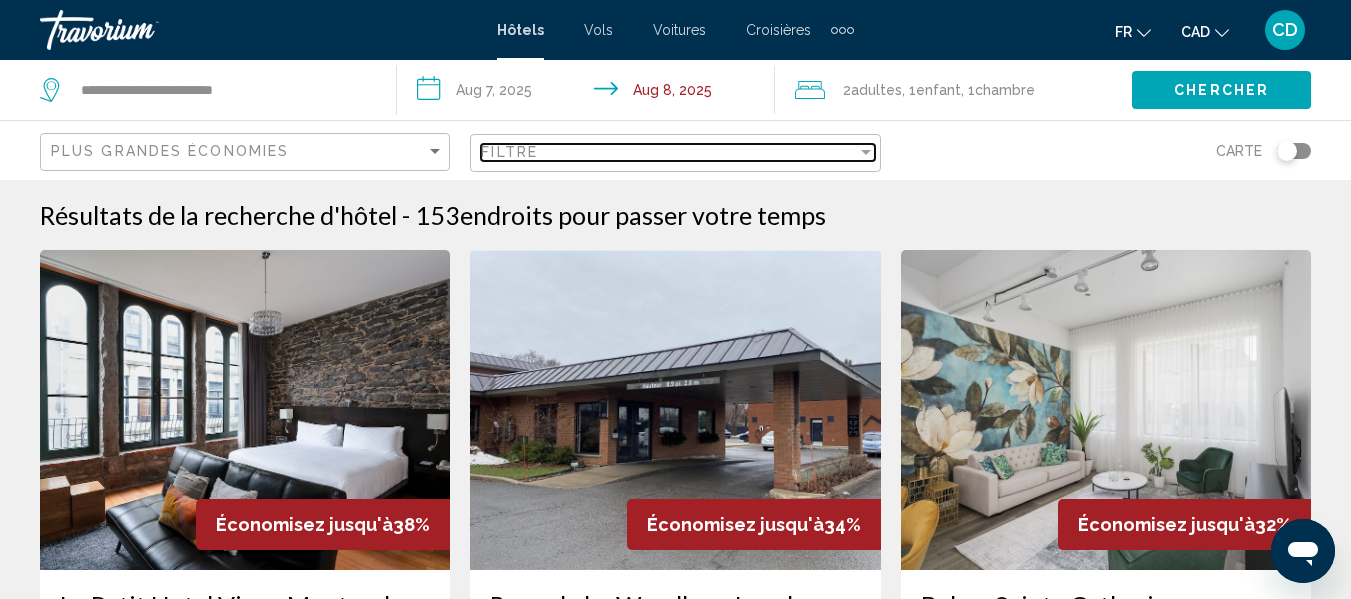 click on "Filtre" at bounding box center [668, 152] 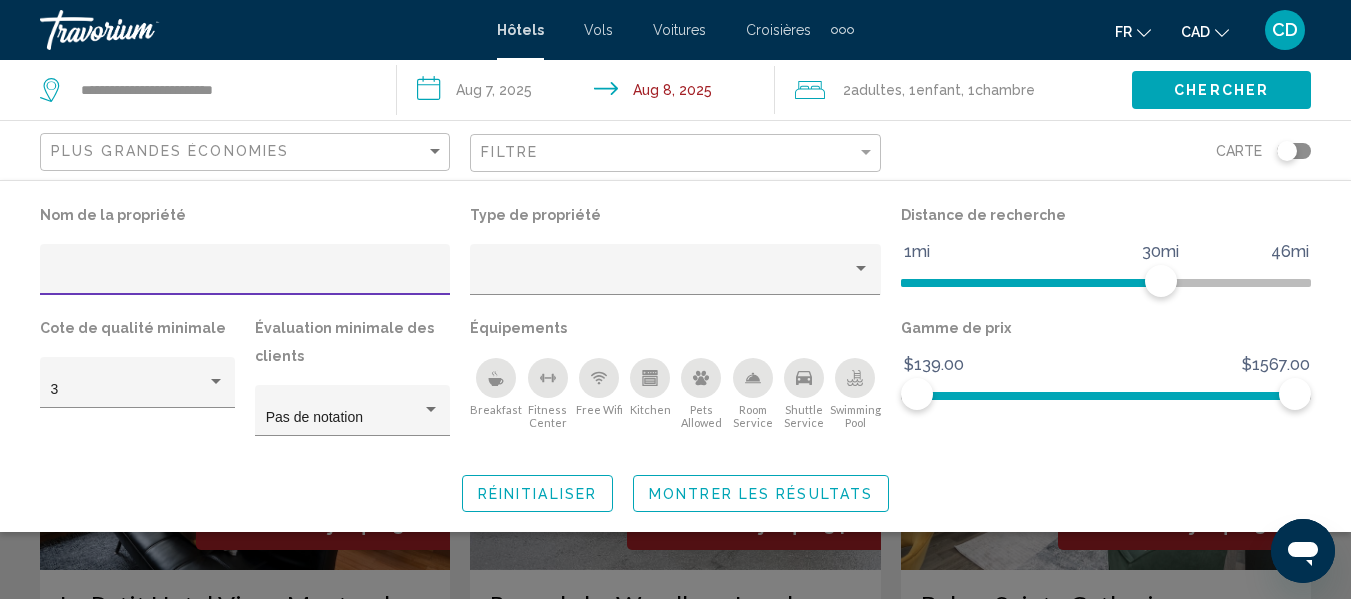 click 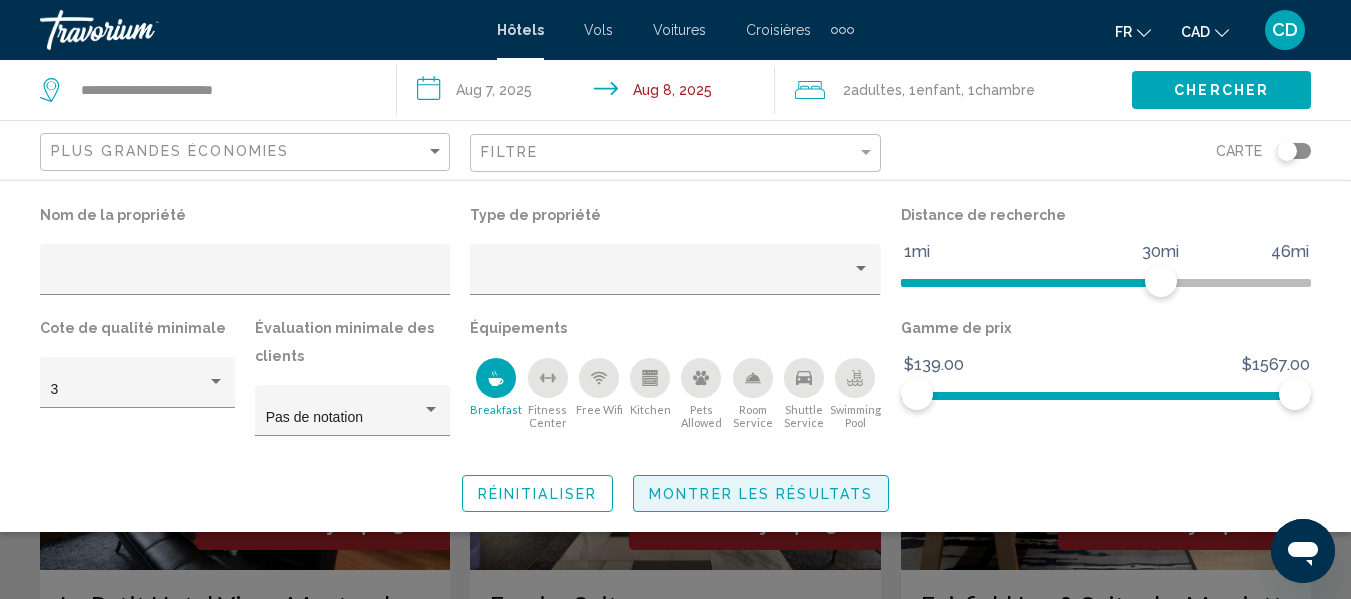 click on "Montrer les résultats" 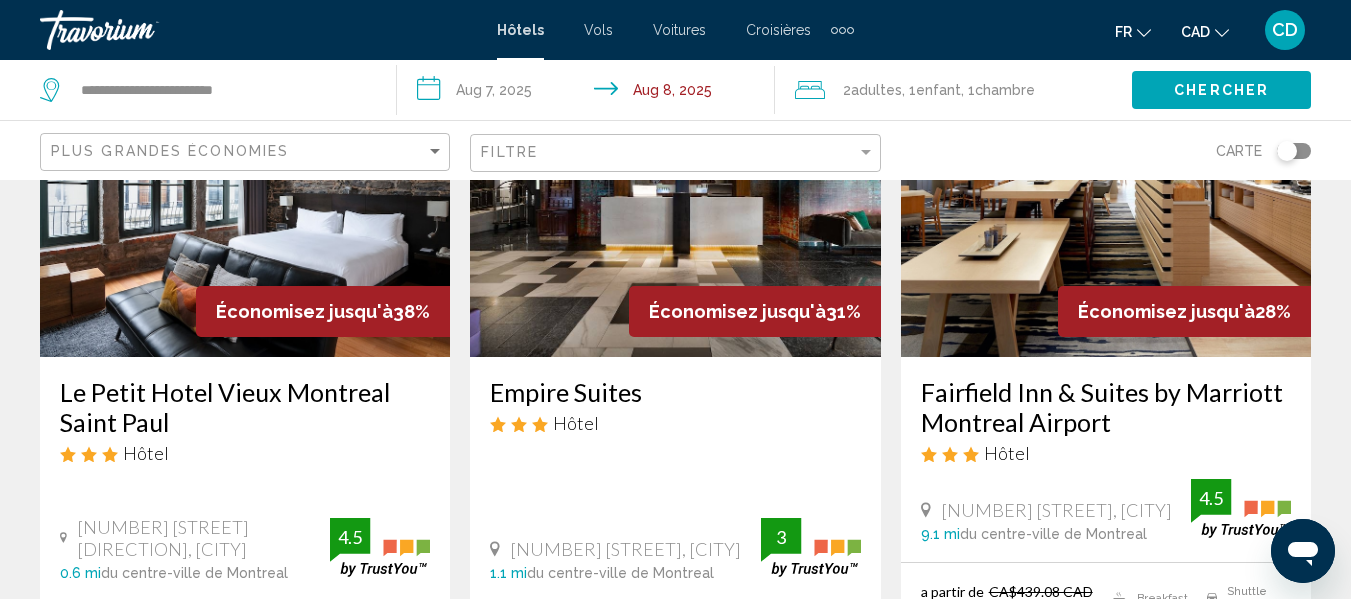 scroll, scrollTop: 0, scrollLeft: 0, axis: both 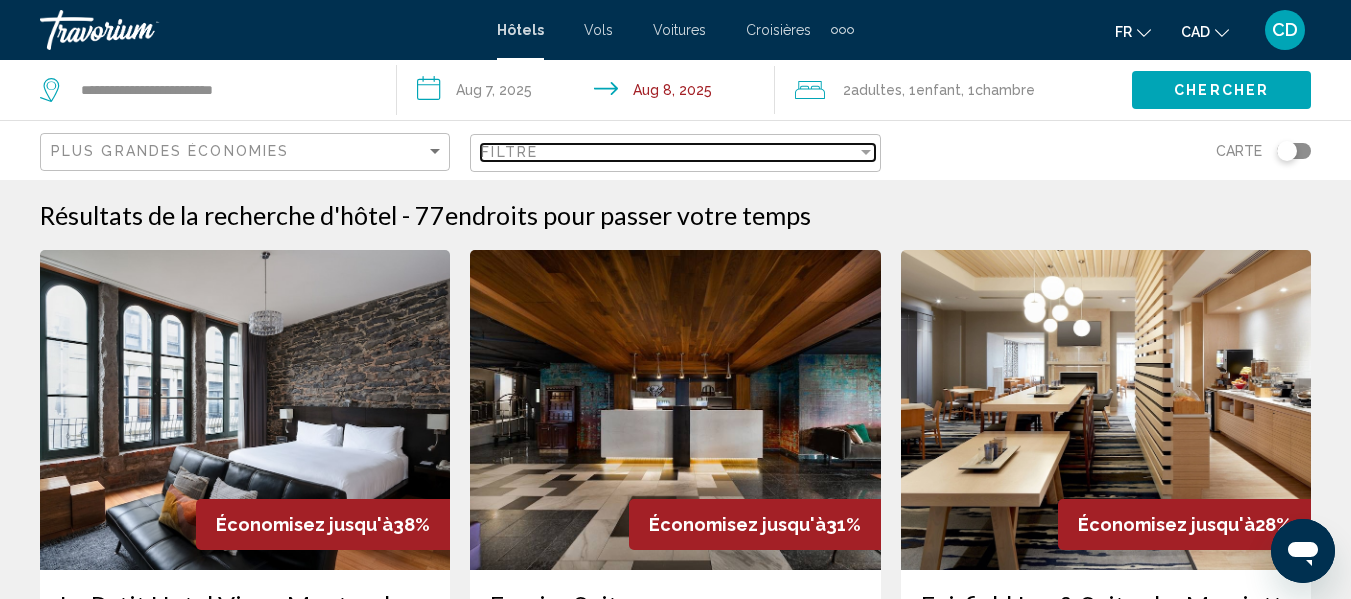 click on "Filtre" at bounding box center (668, 152) 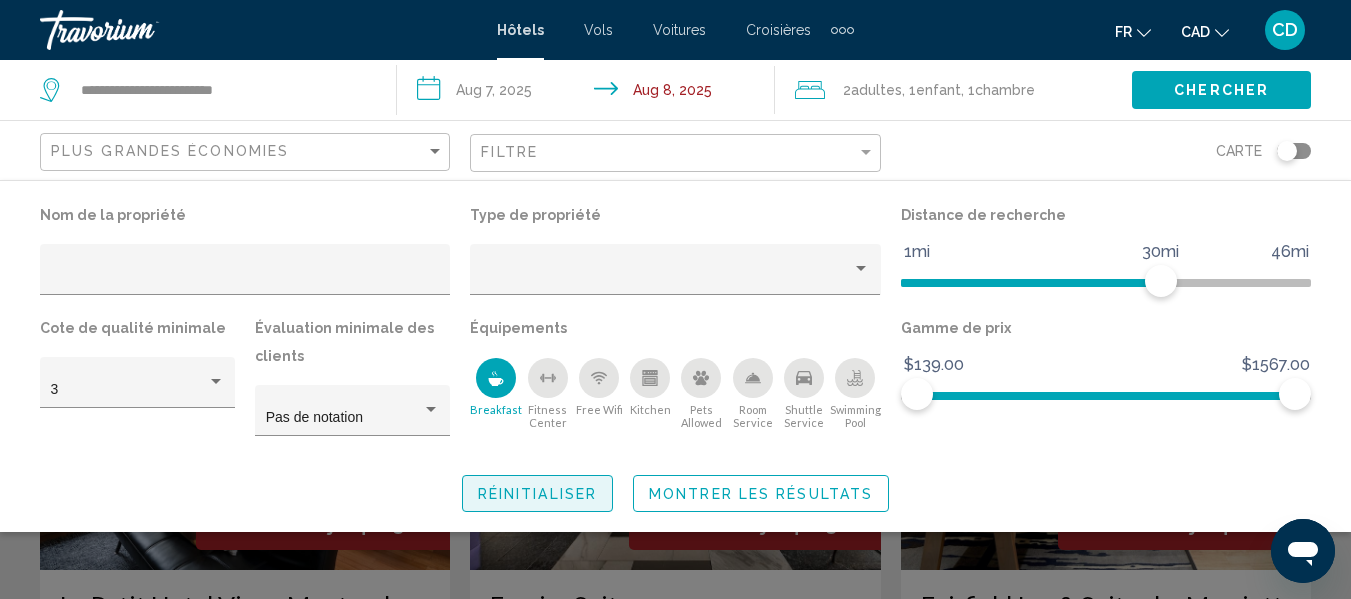 click on "Réinitialiser" 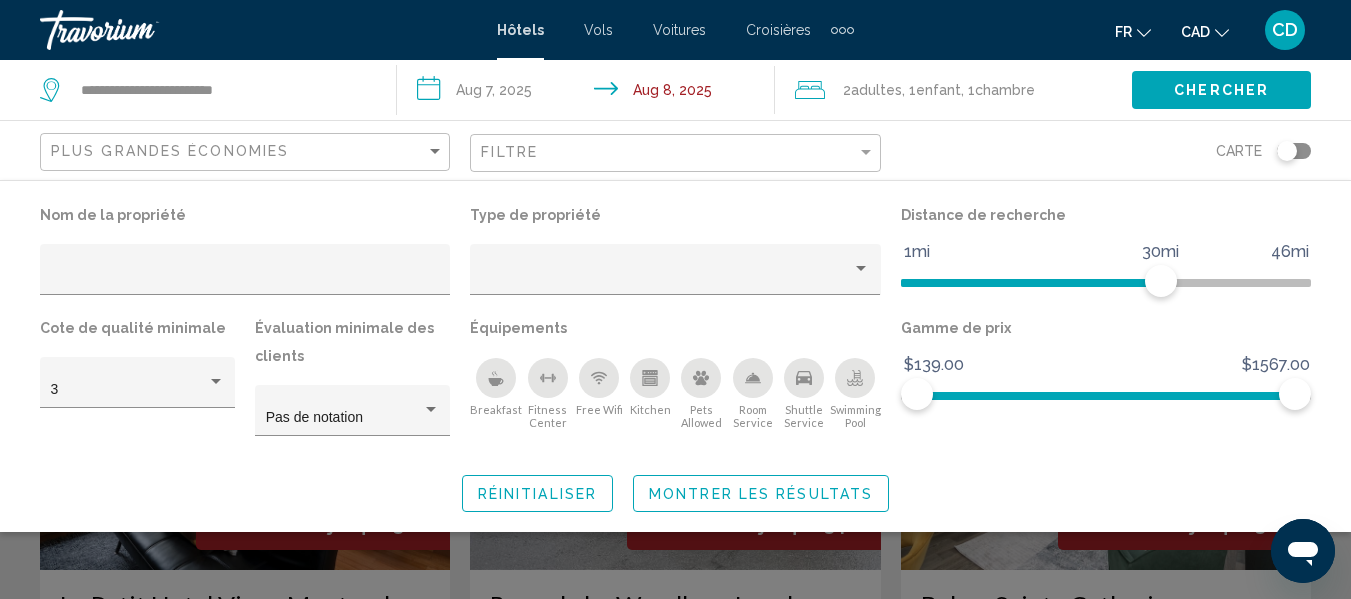click 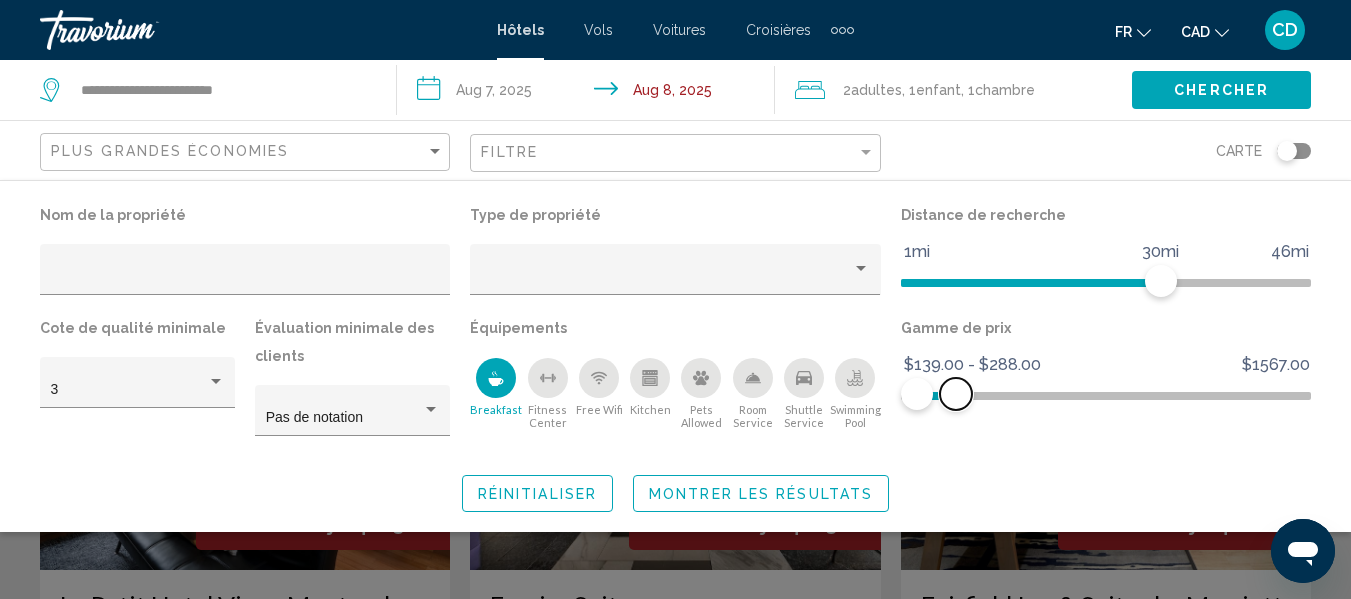 drag, startPoint x: 1299, startPoint y: 394, endPoint x: 956, endPoint y: 402, distance: 343.0933 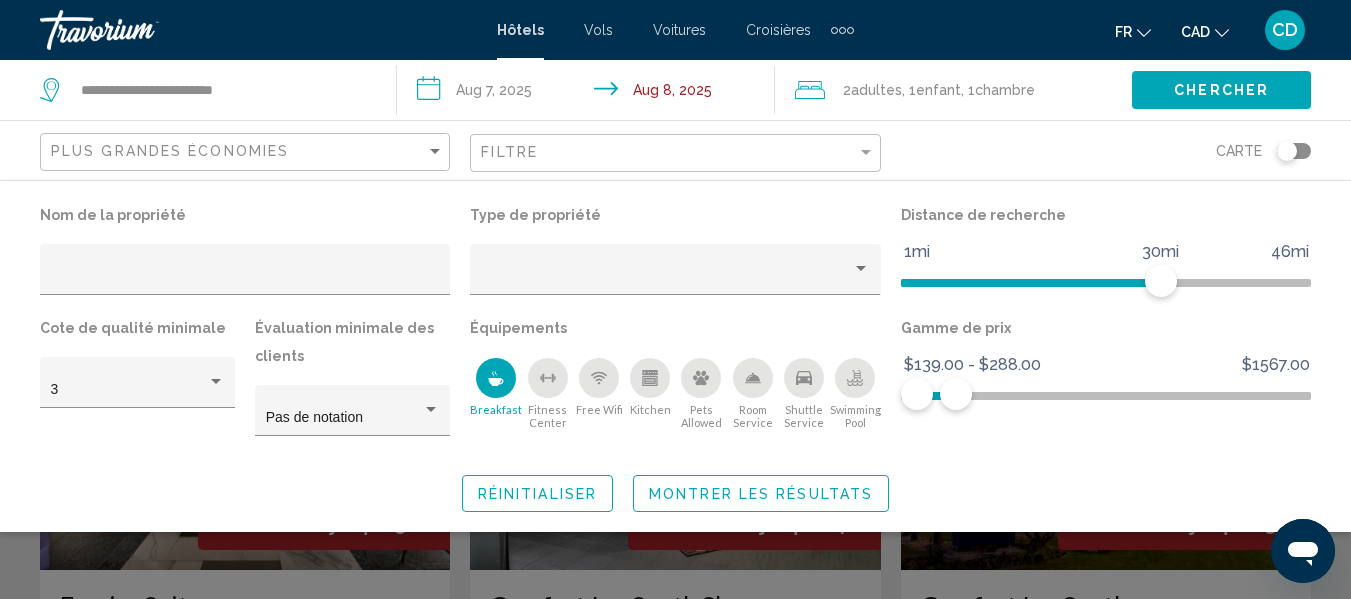 click on "Montrer les résultats" 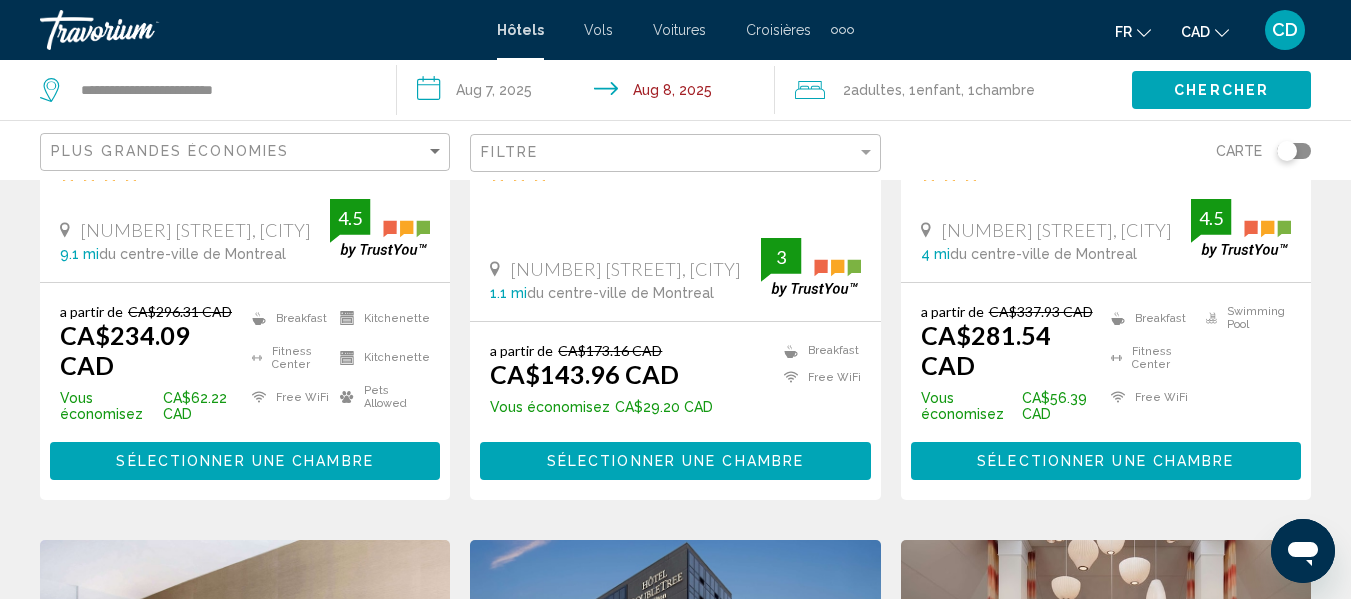 scroll, scrollTop: 1200, scrollLeft: 0, axis: vertical 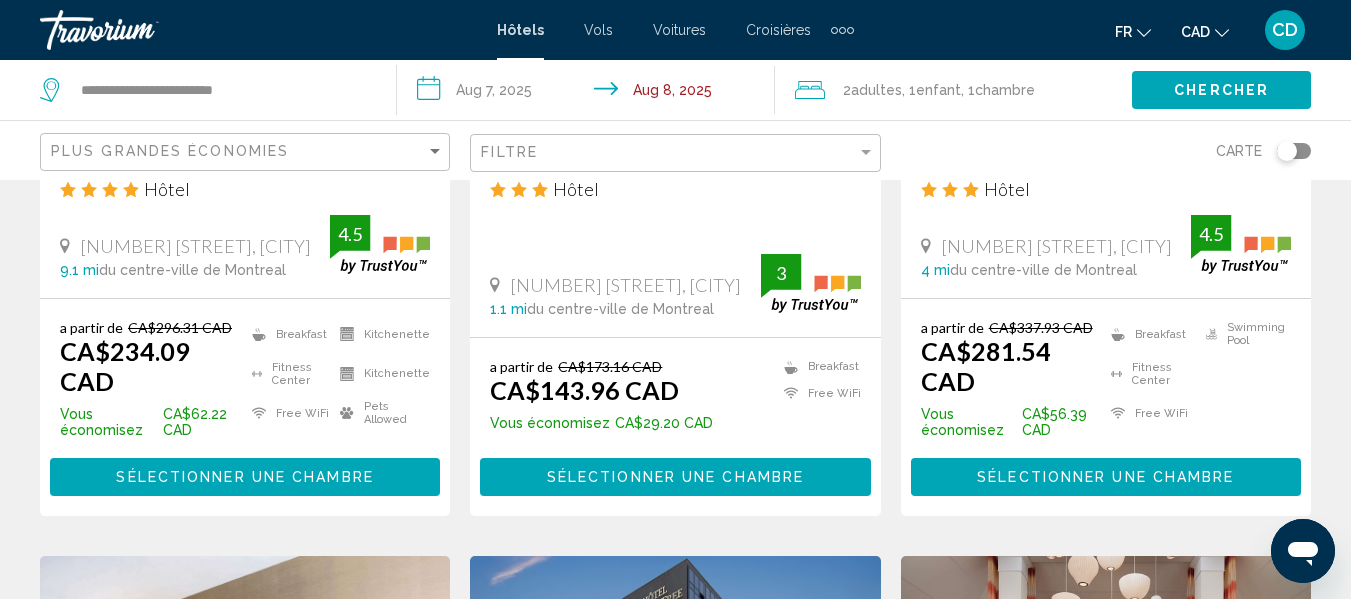 click on "Sélectionner une chambre" at bounding box center (675, 478) 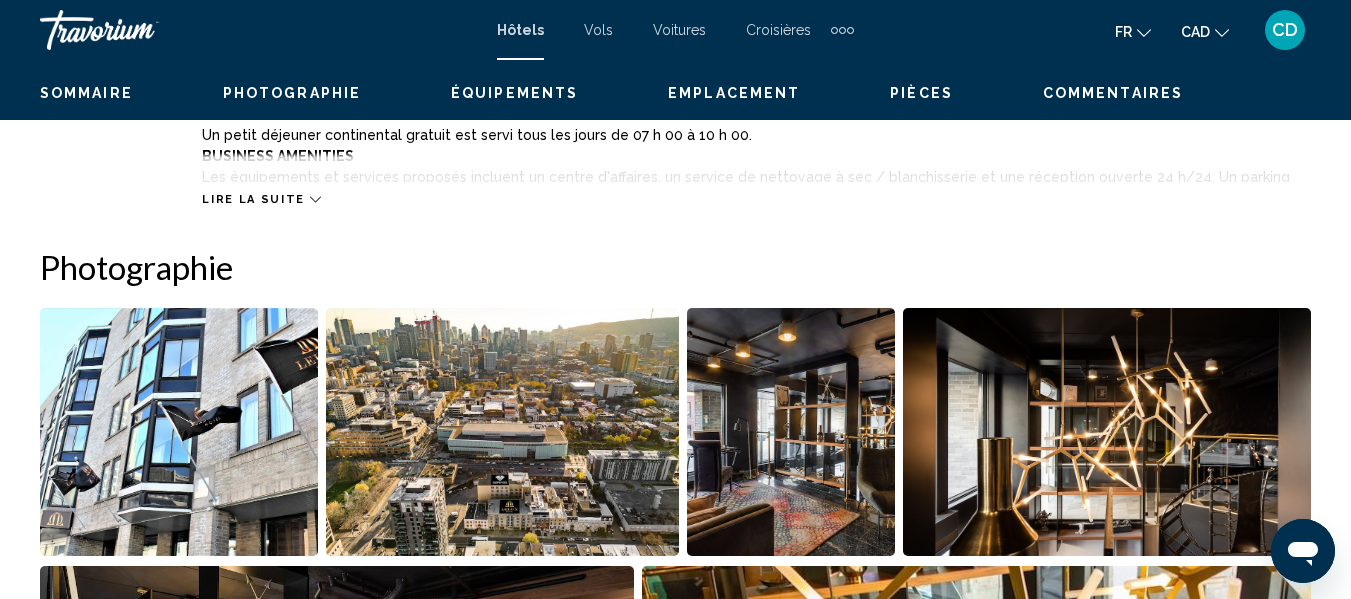 scroll, scrollTop: 235, scrollLeft: 0, axis: vertical 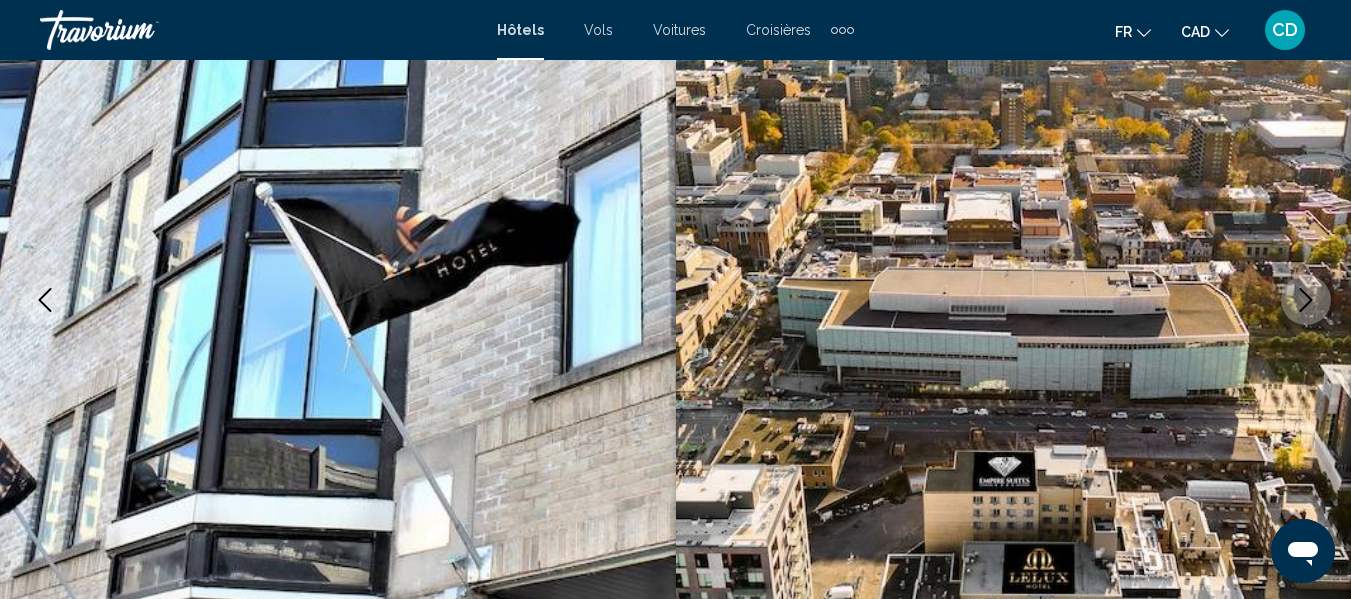 click 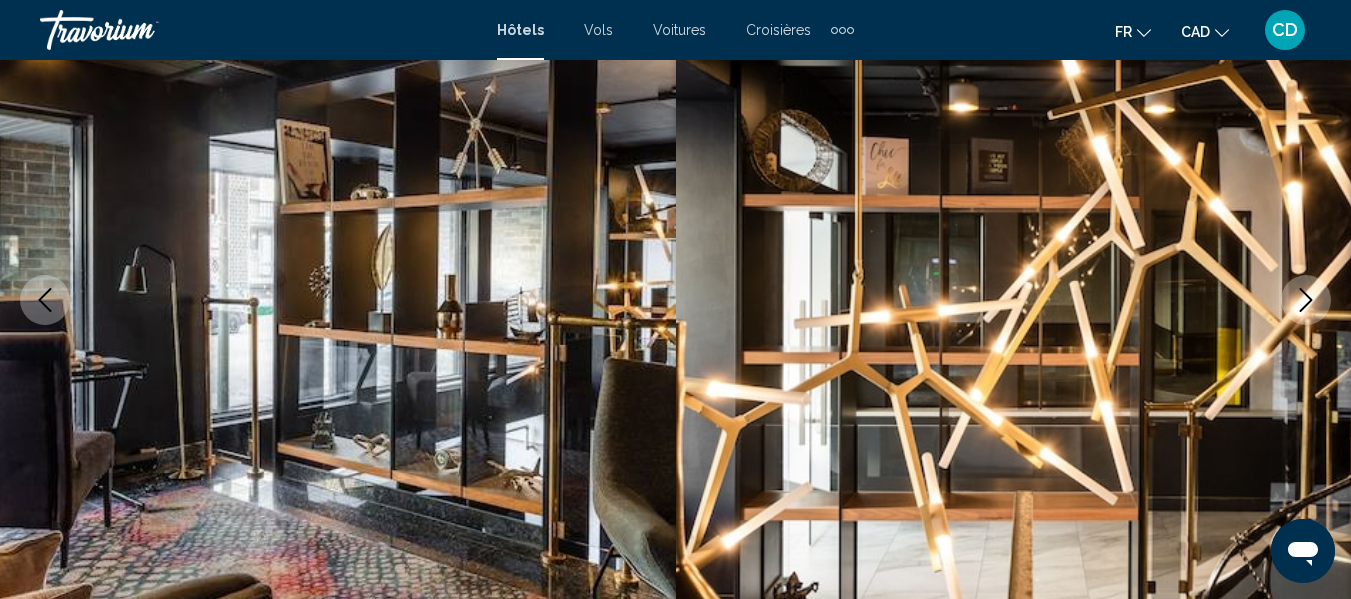click 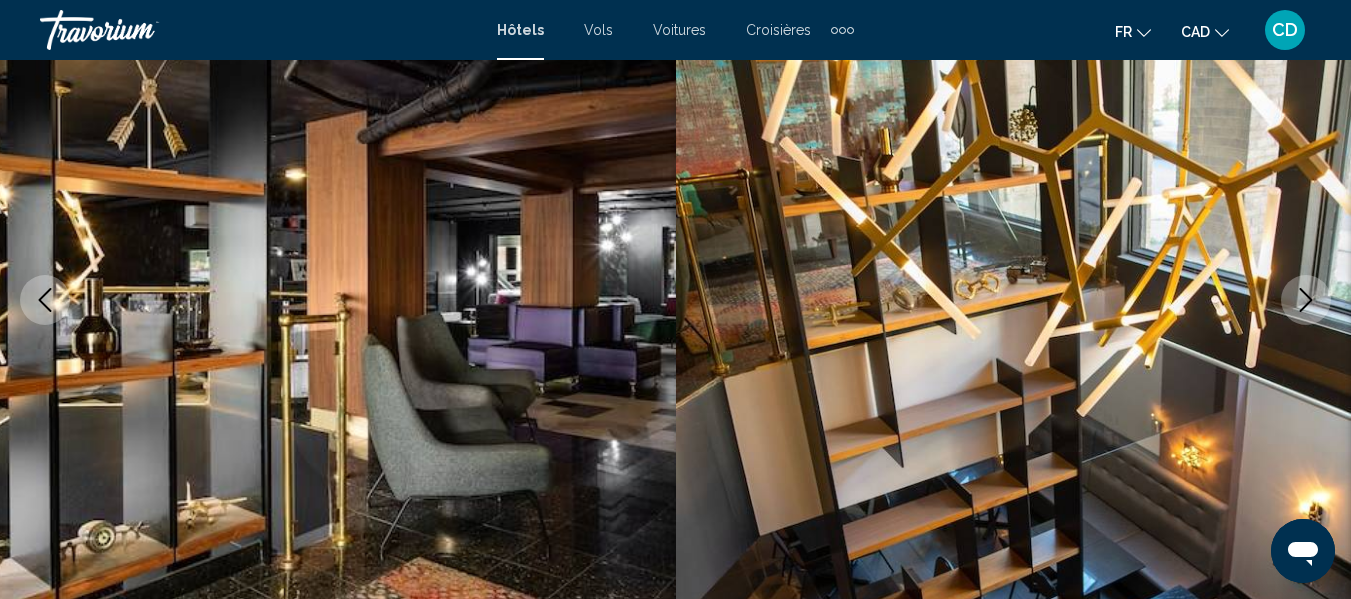 click 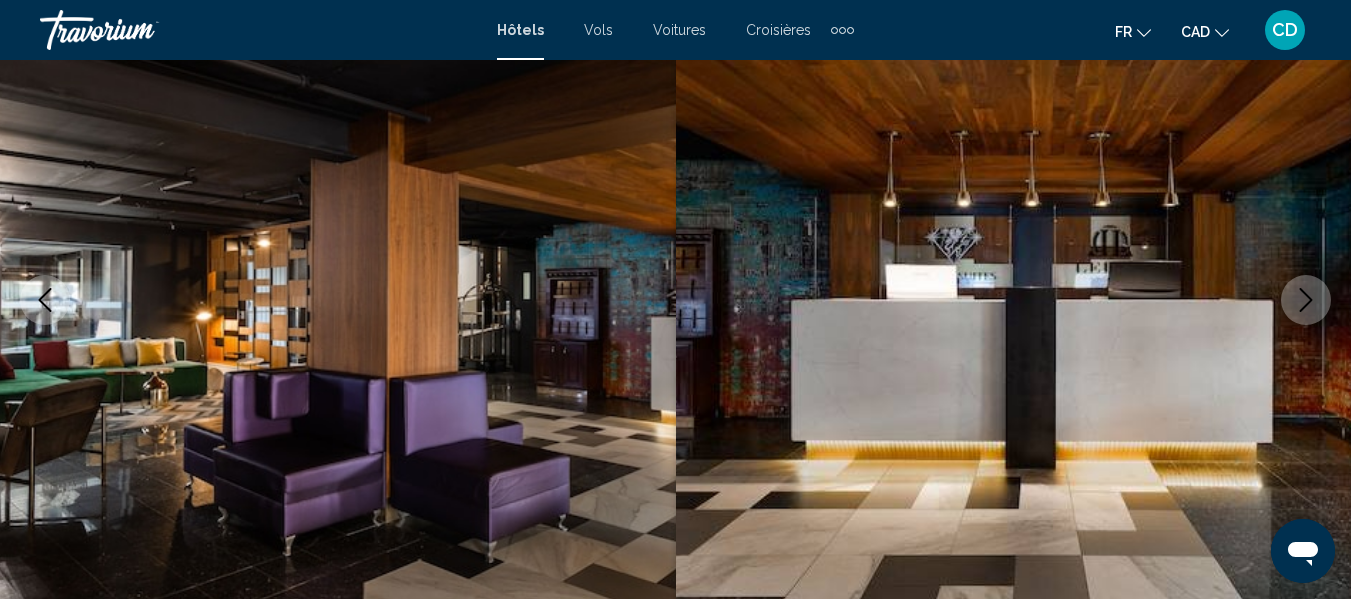 click 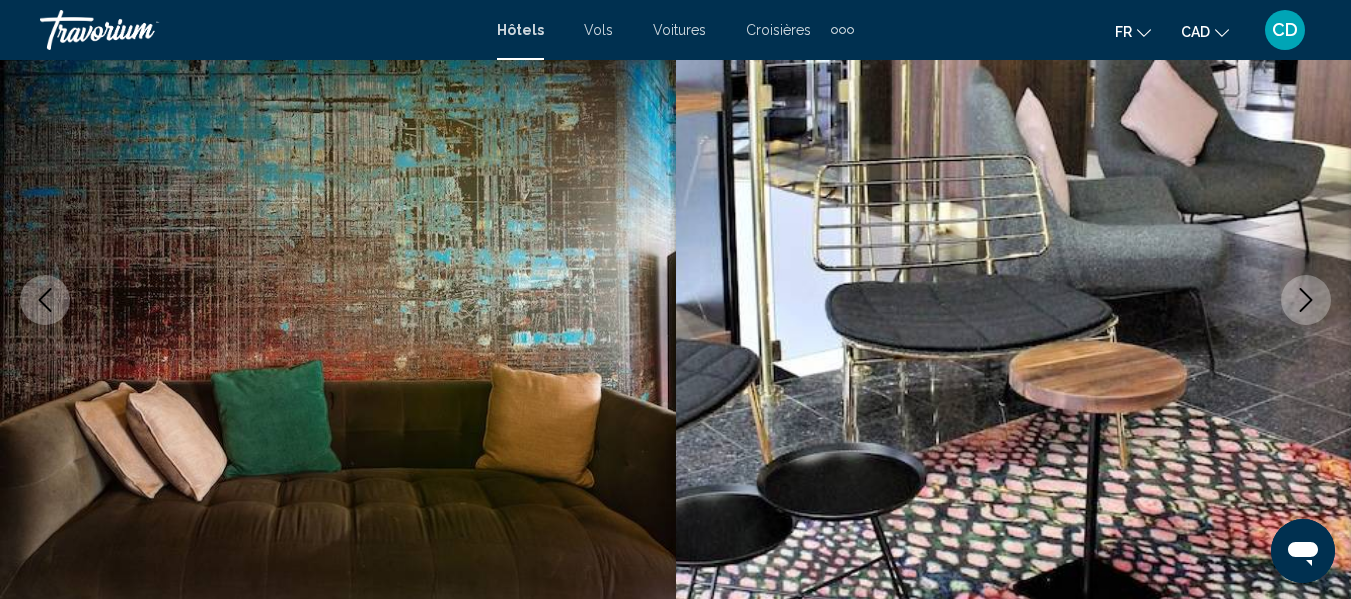 click 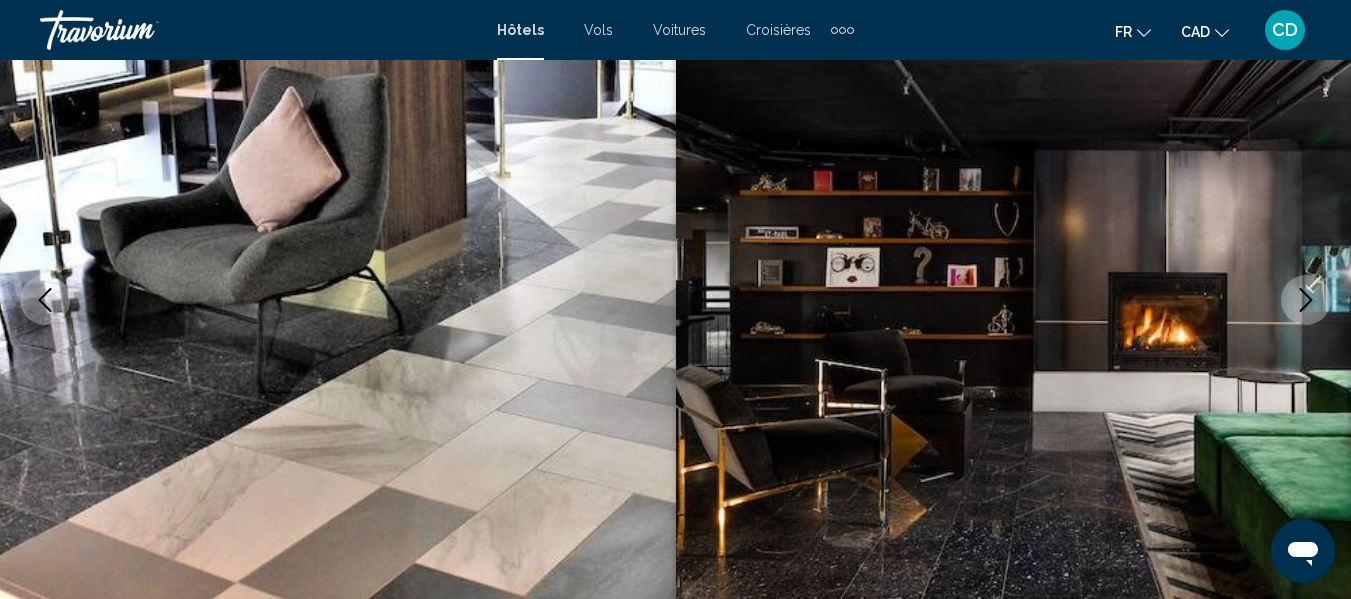 click 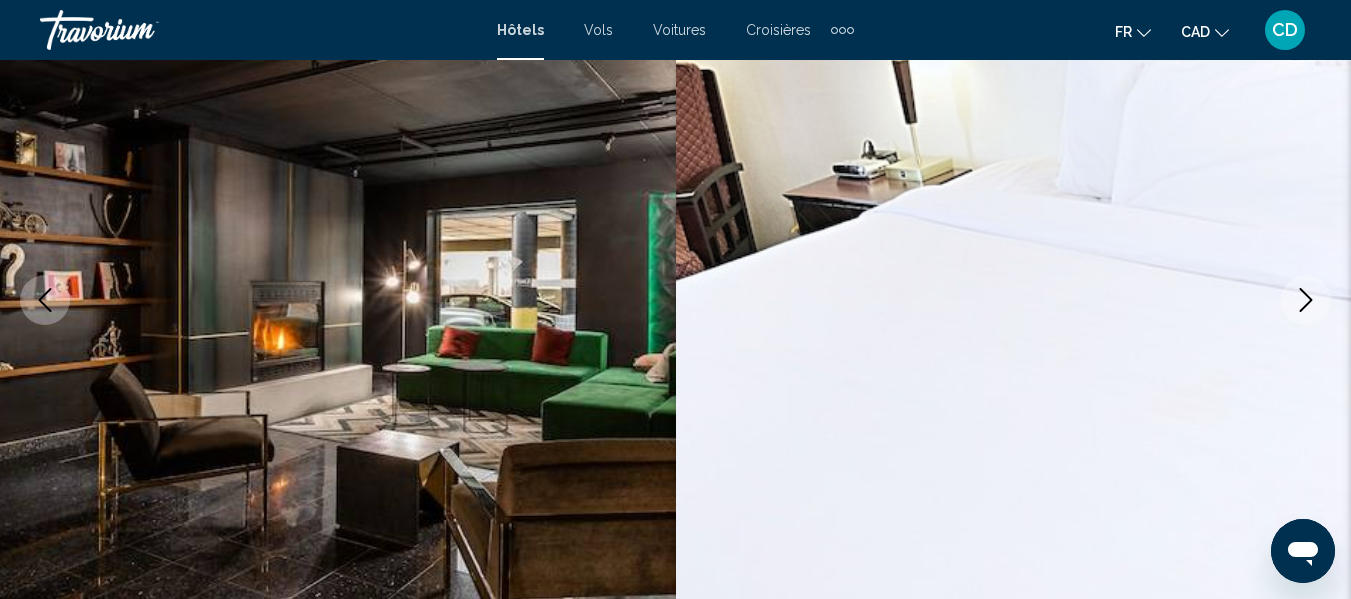 click 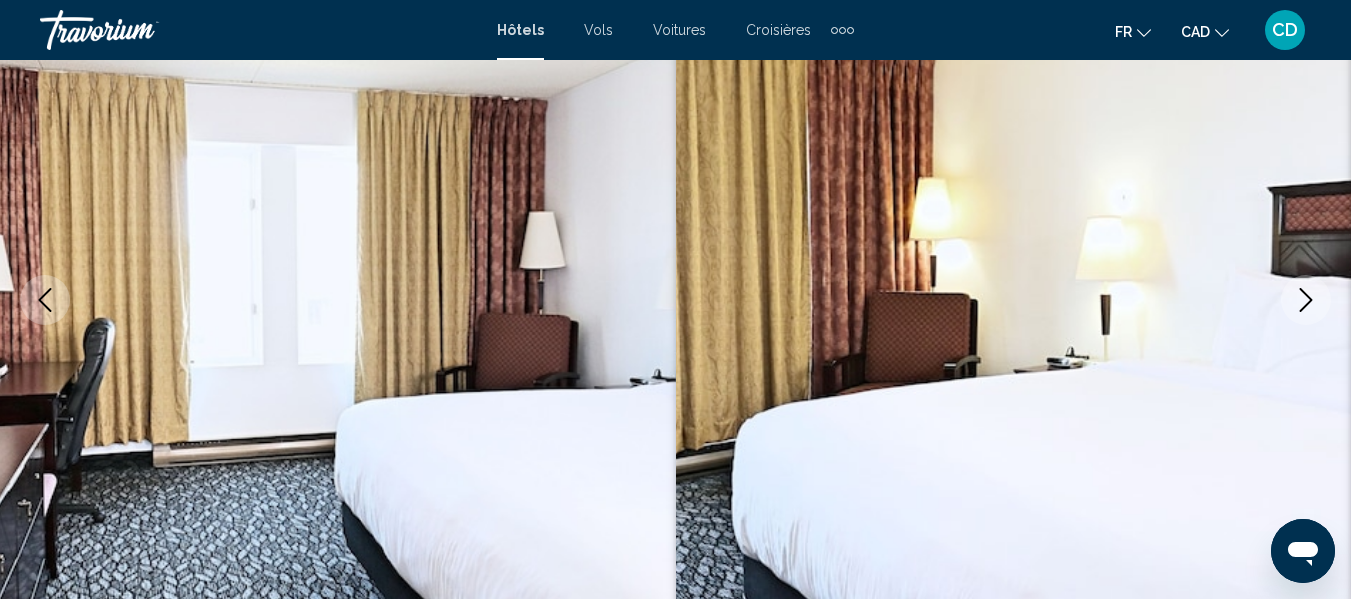 click 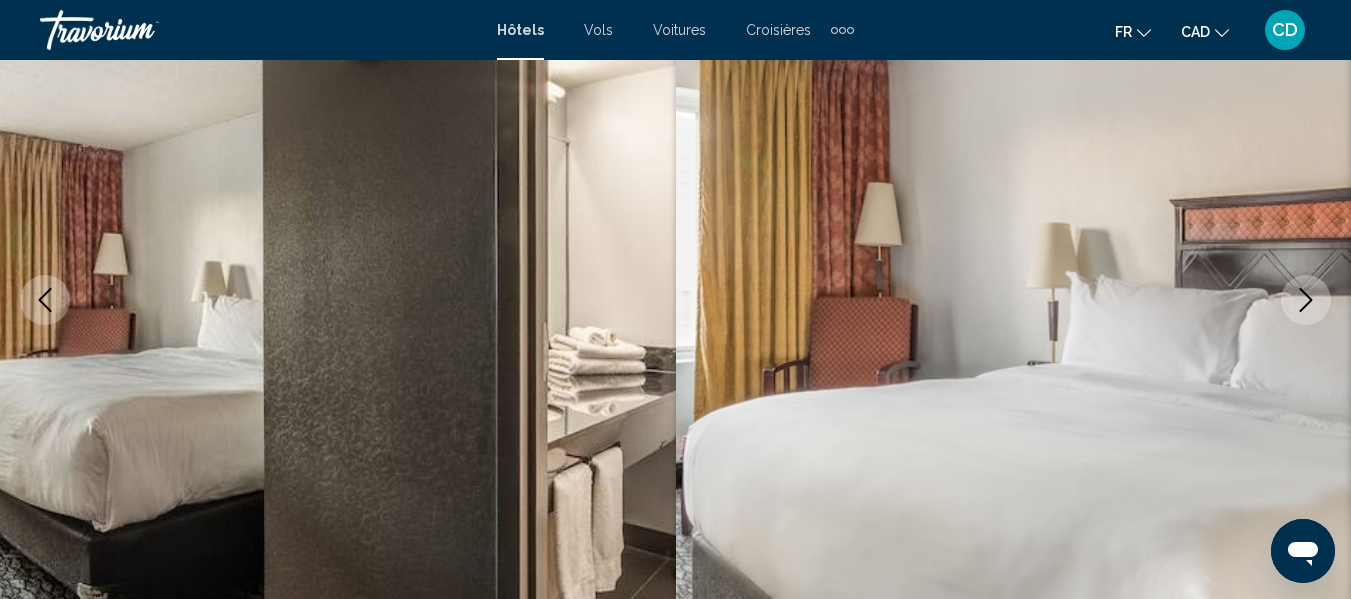 click 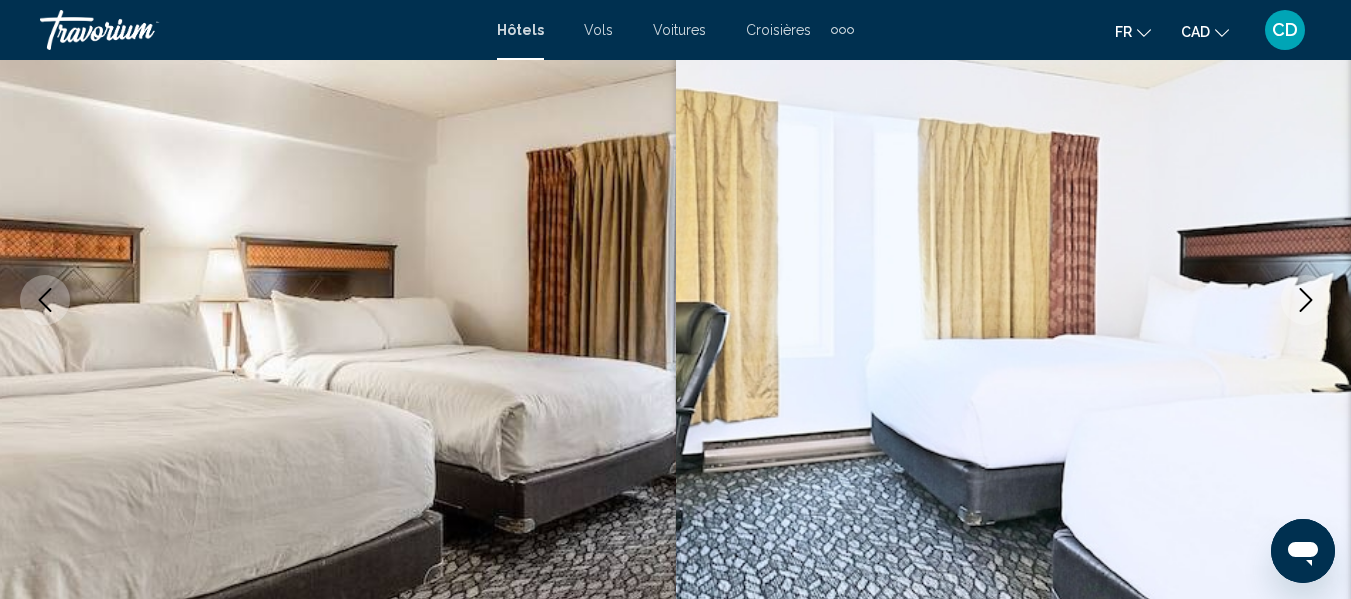click 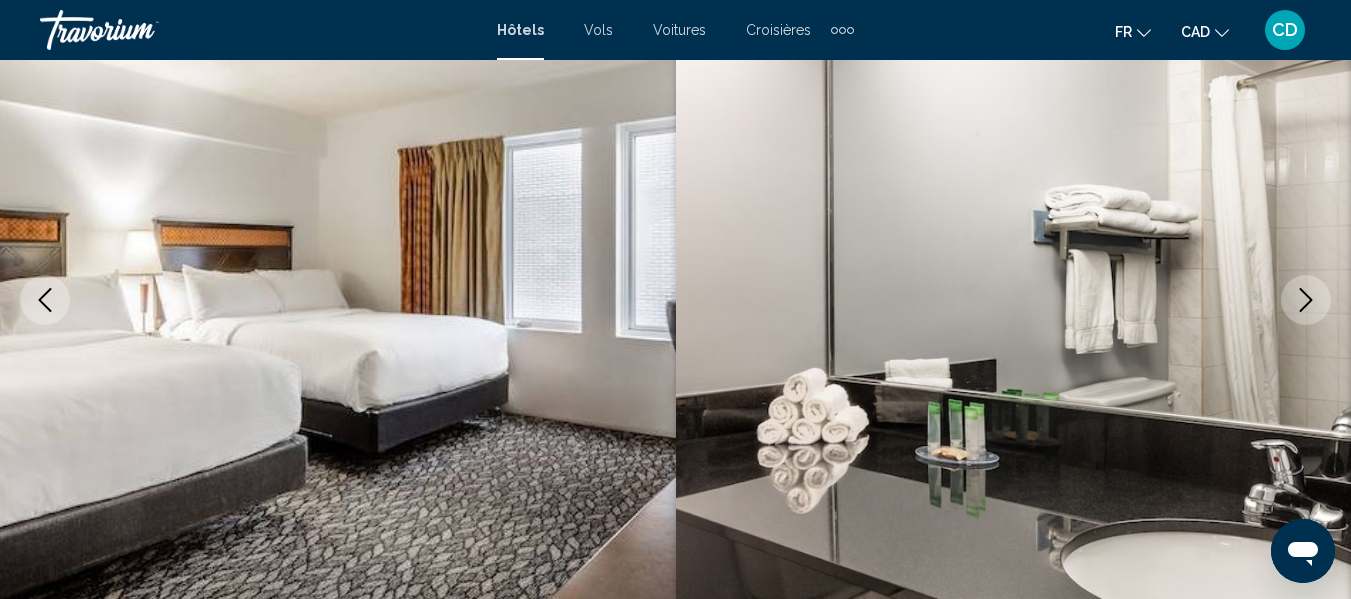 click 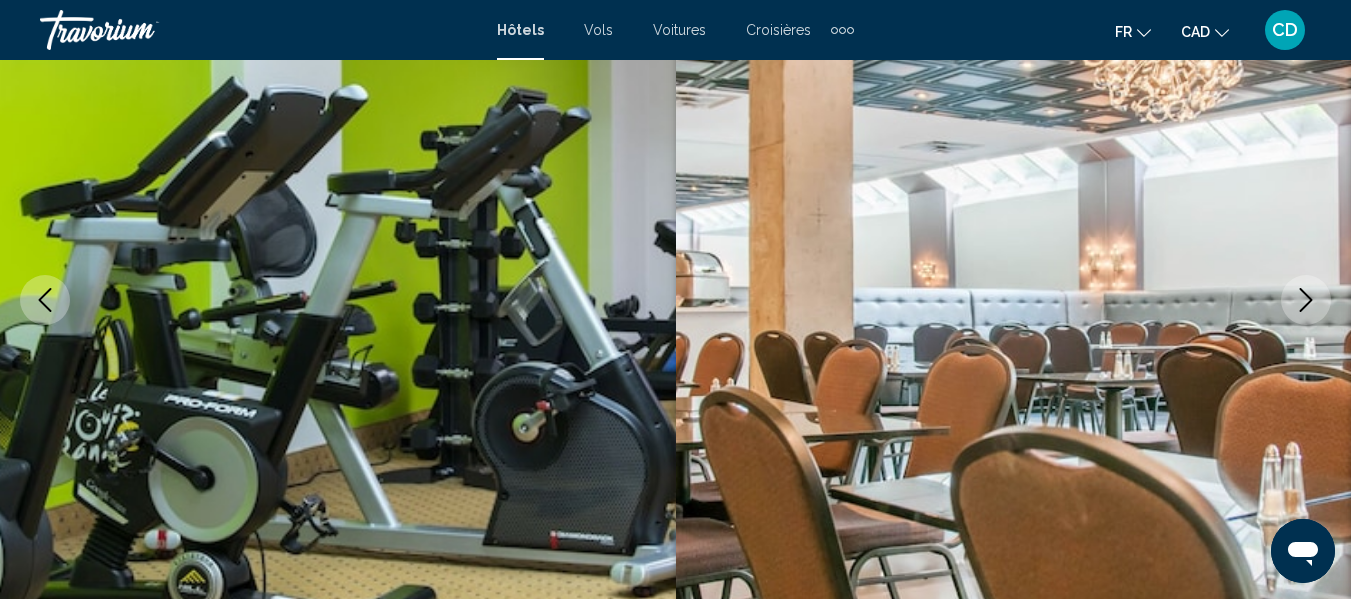 click 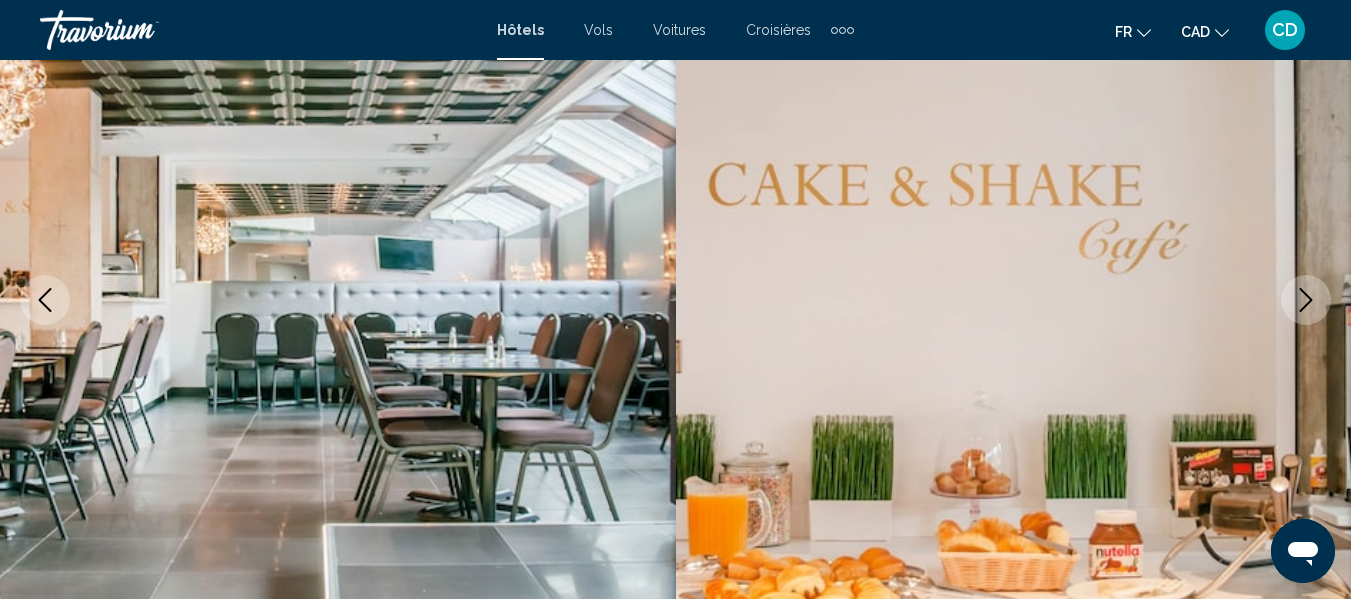 click 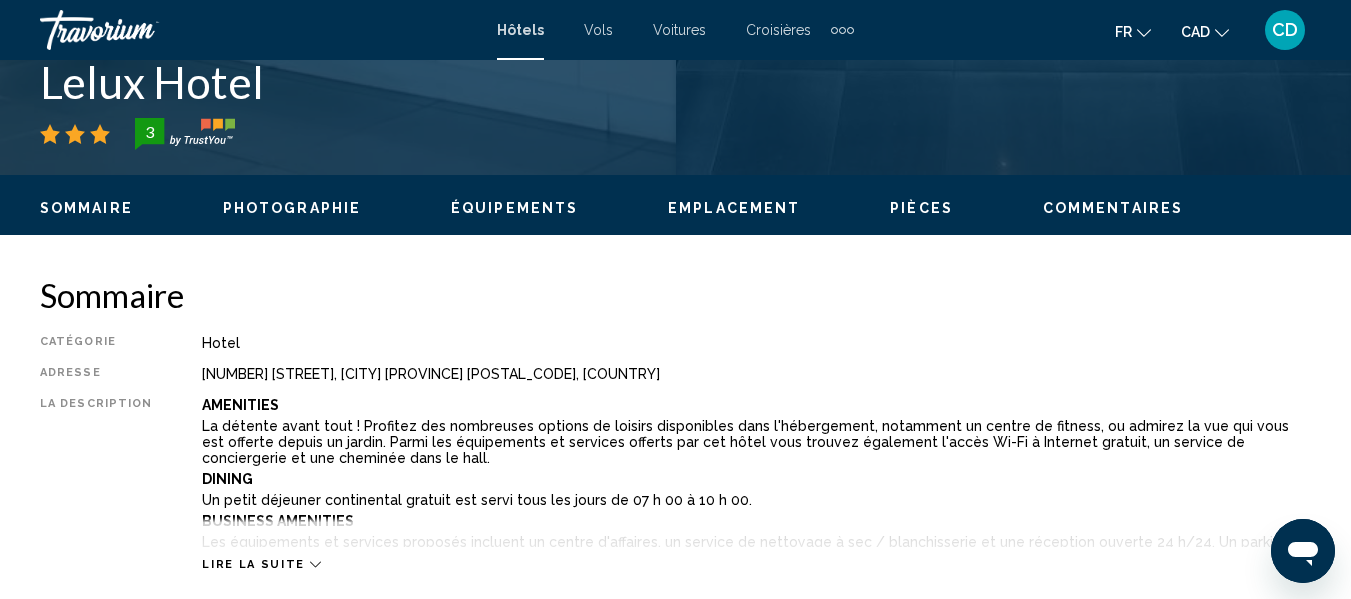 scroll, scrollTop: 935, scrollLeft: 0, axis: vertical 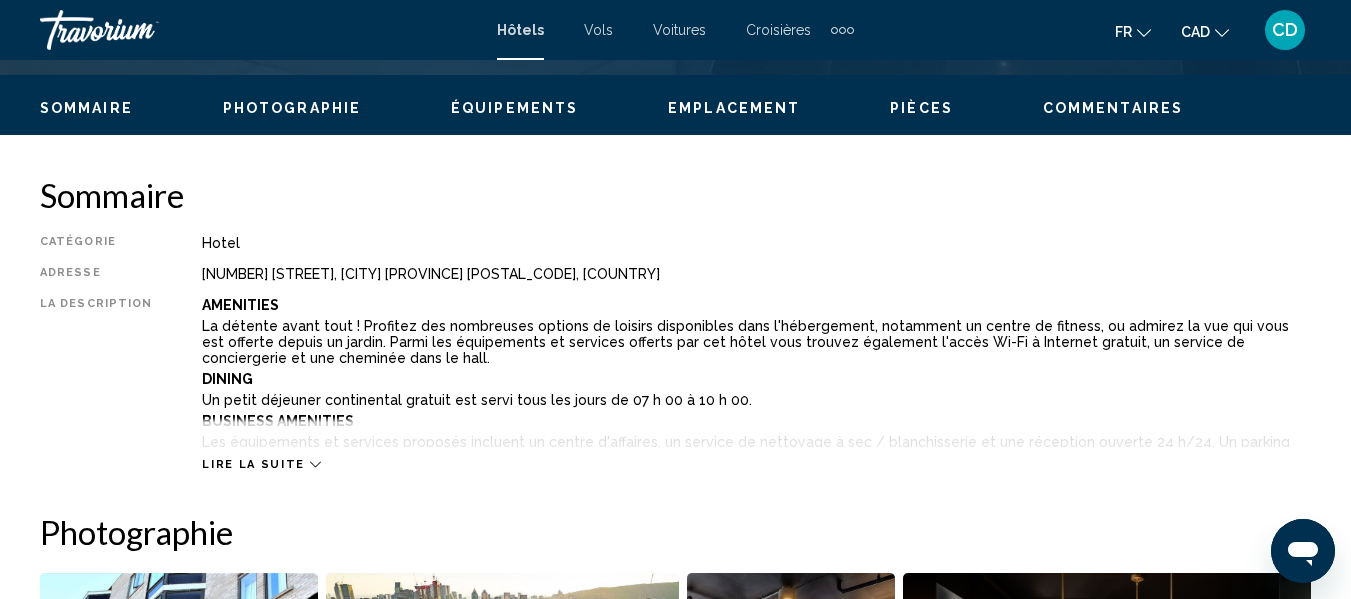 click on "Lire la suite" at bounding box center [253, 464] 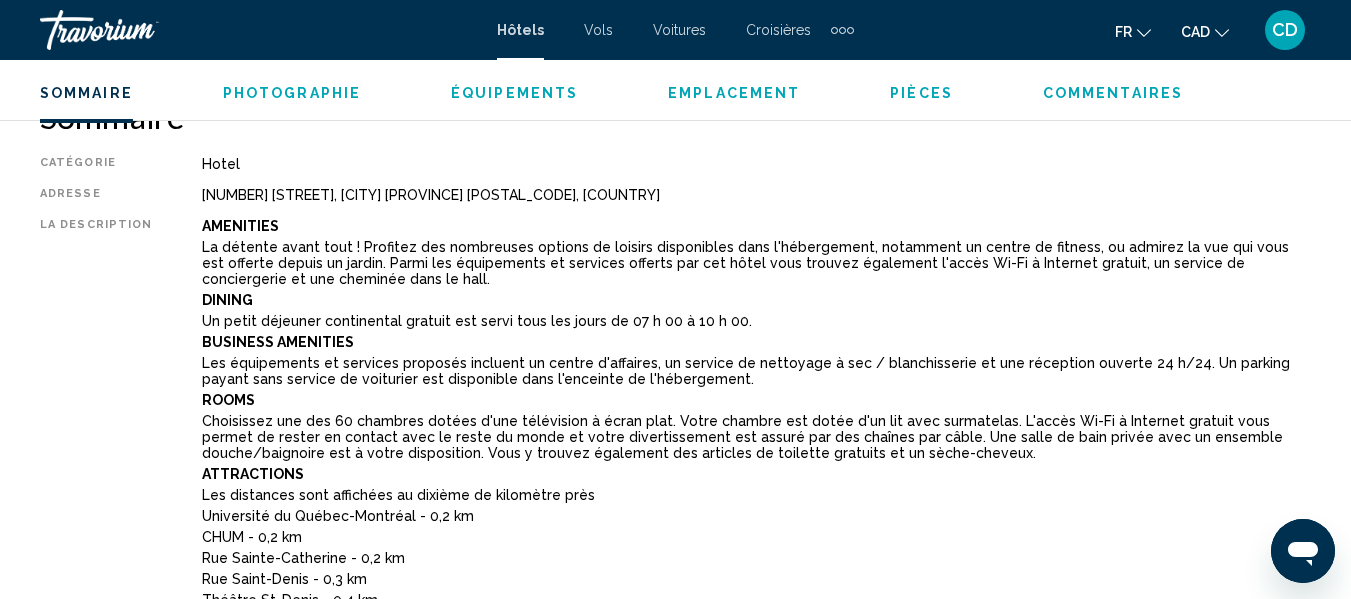 scroll, scrollTop: 1035, scrollLeft: 0, axis: vertical 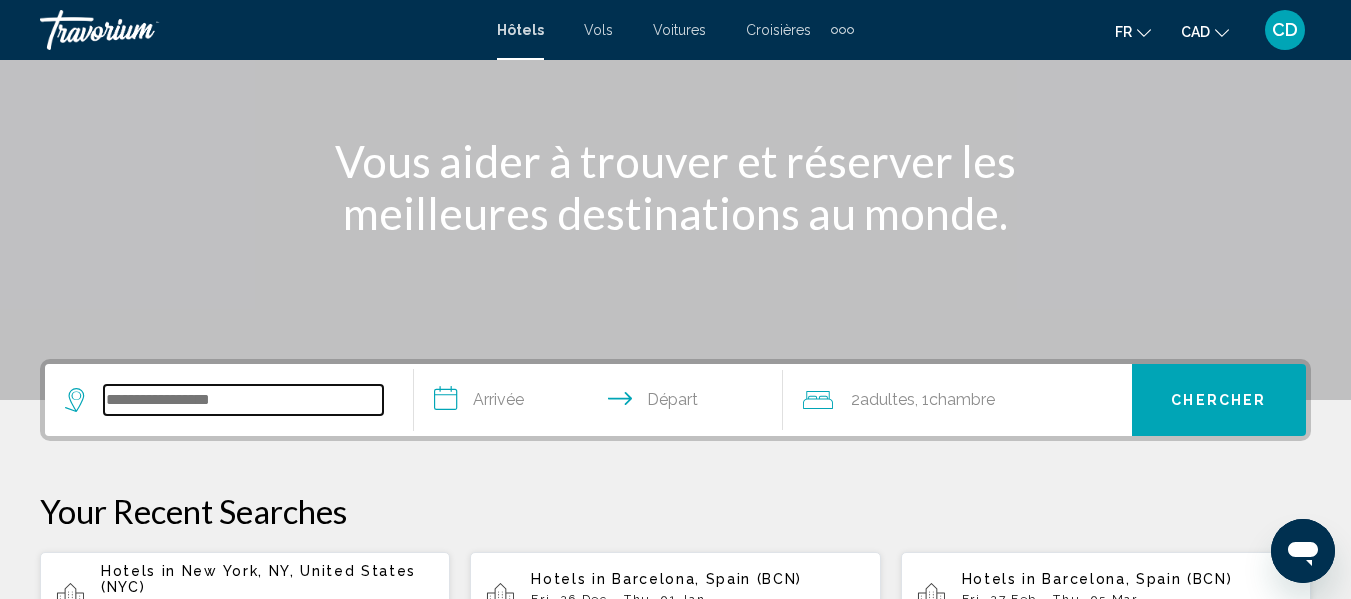click at bounding box center [243, 400] 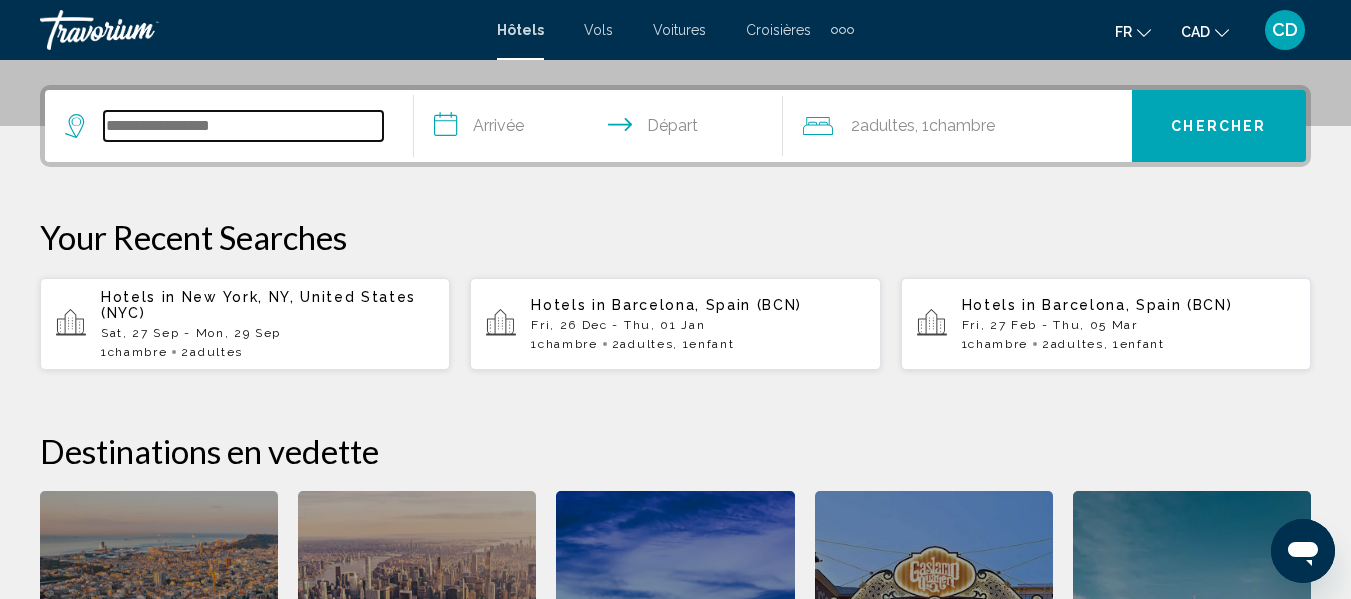 scroll, scrollTop: 494, scrollLeft: 0, axis: vertical 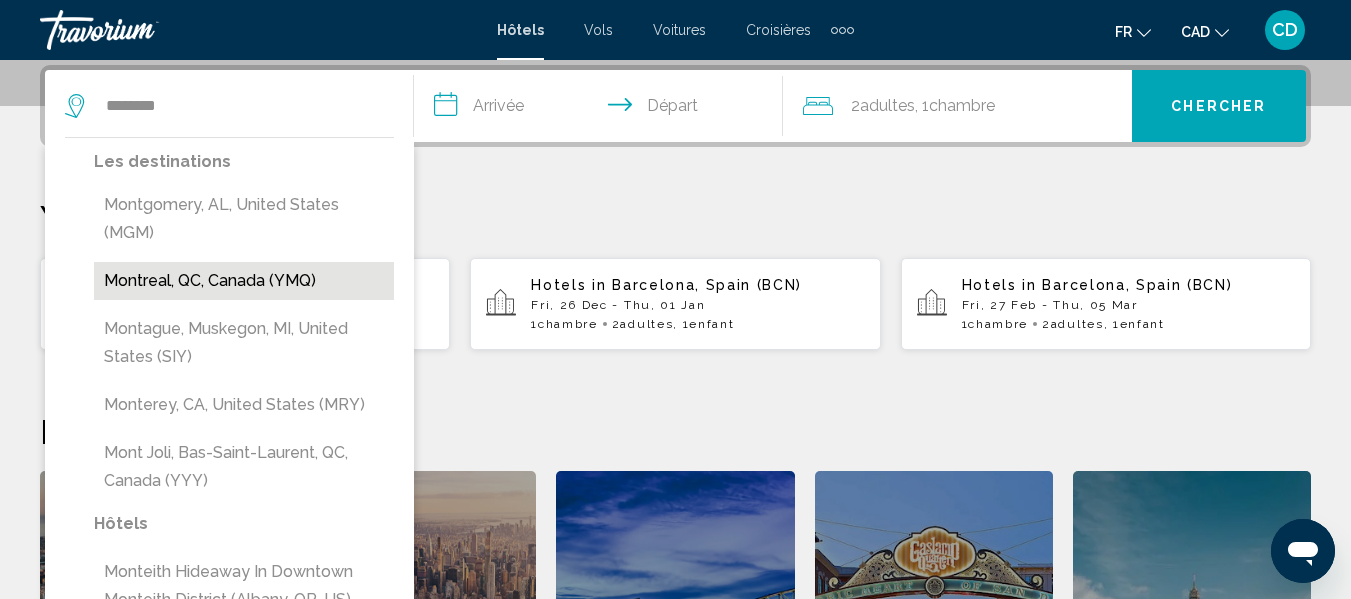 click on "Montreal, QC, Canada (YMQ)" at bounding box center (244, 281) 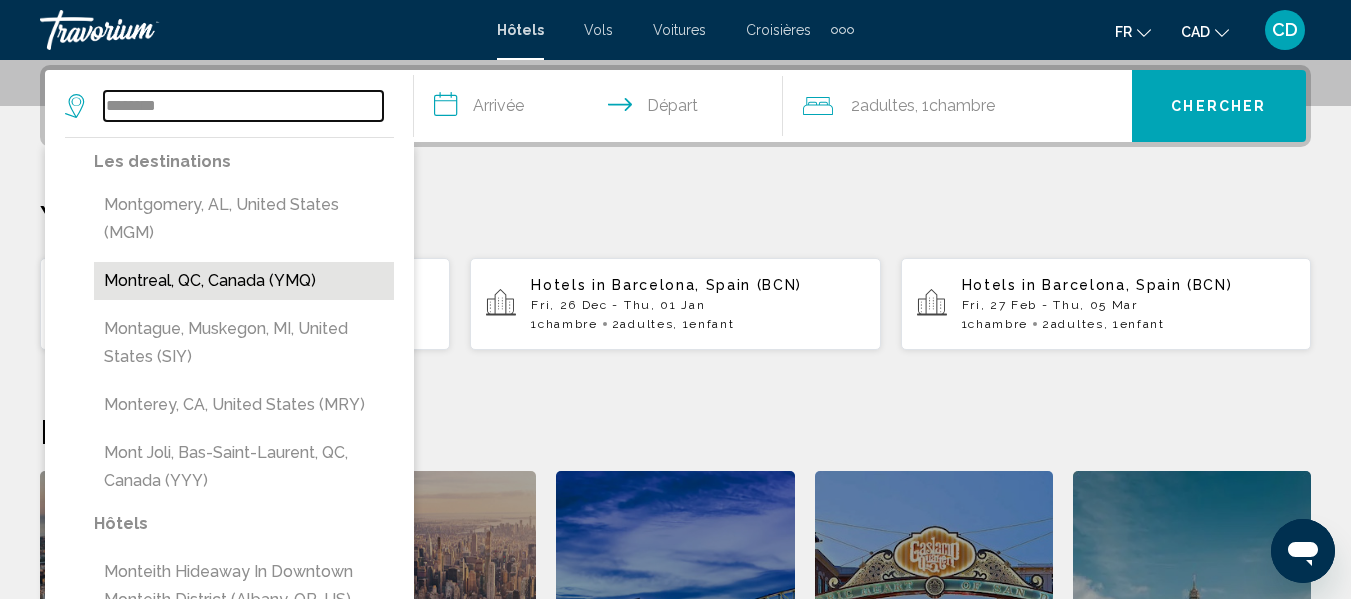 type on "**********" 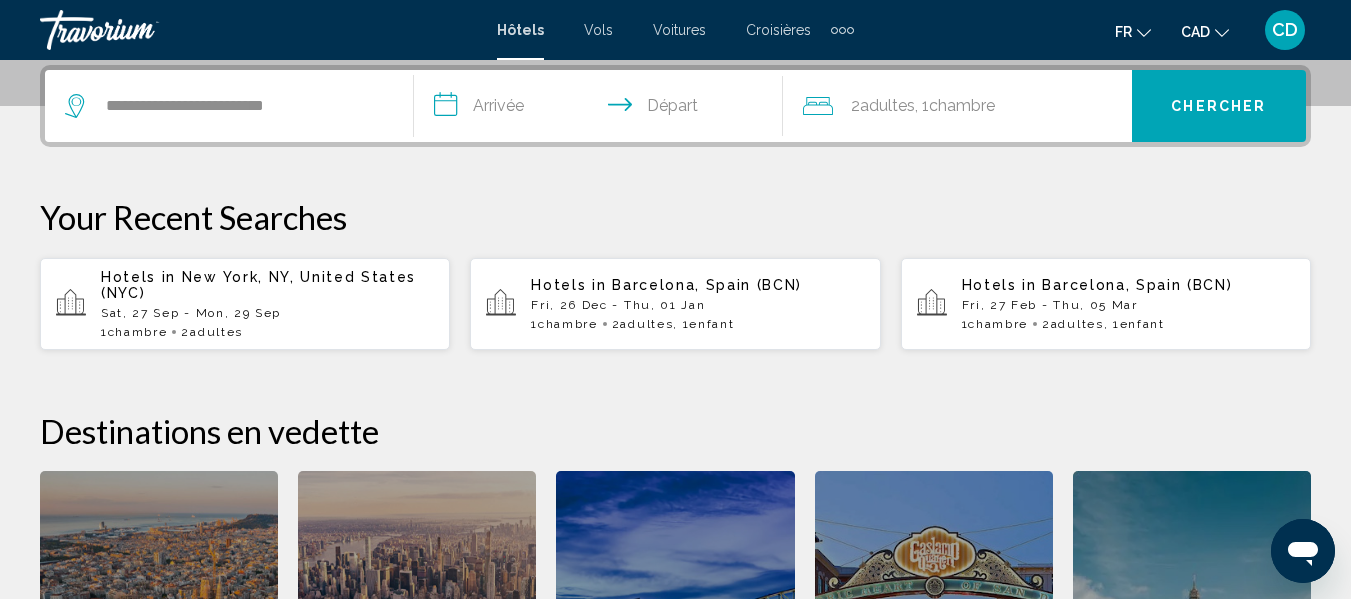 click on "**********" at bounding box center [602, 109] 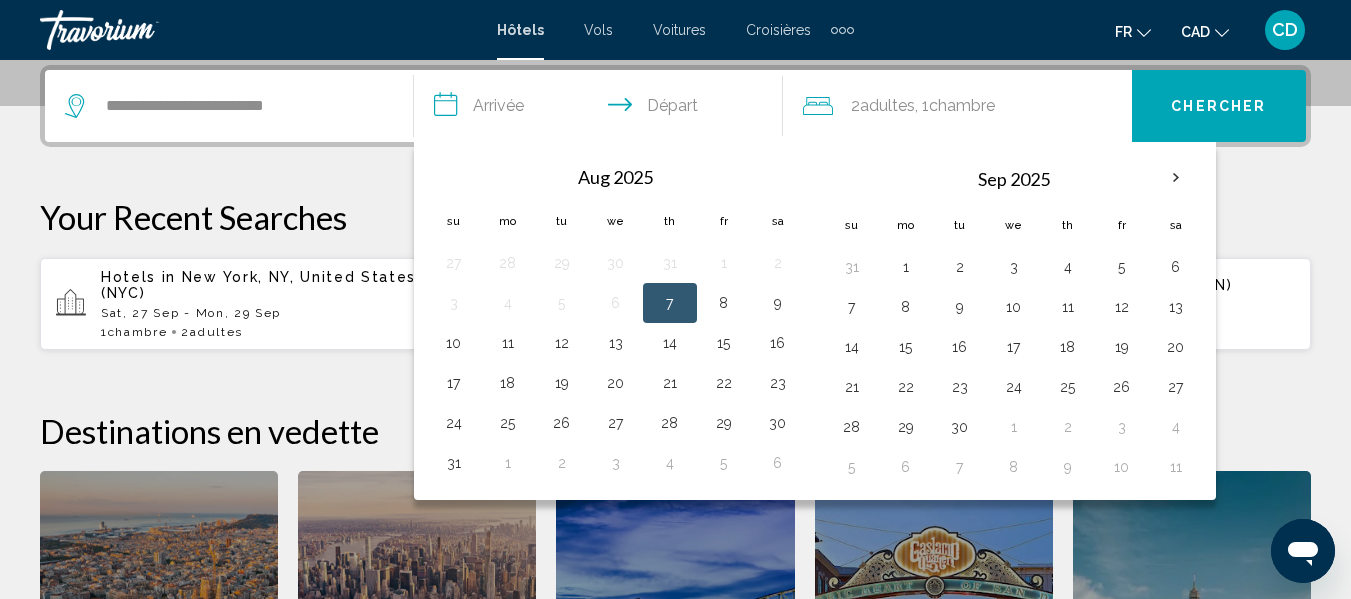 click on "7" at bounding box center (670, 303) 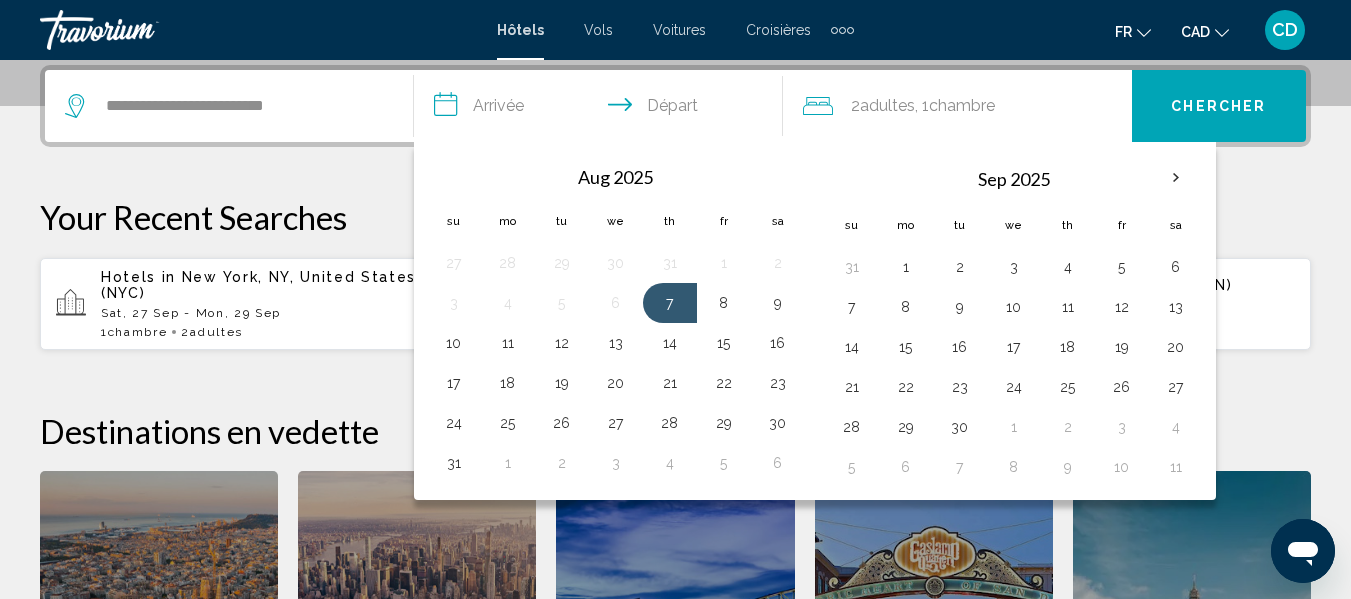 click on "**********" at bounding box center (602, 109) 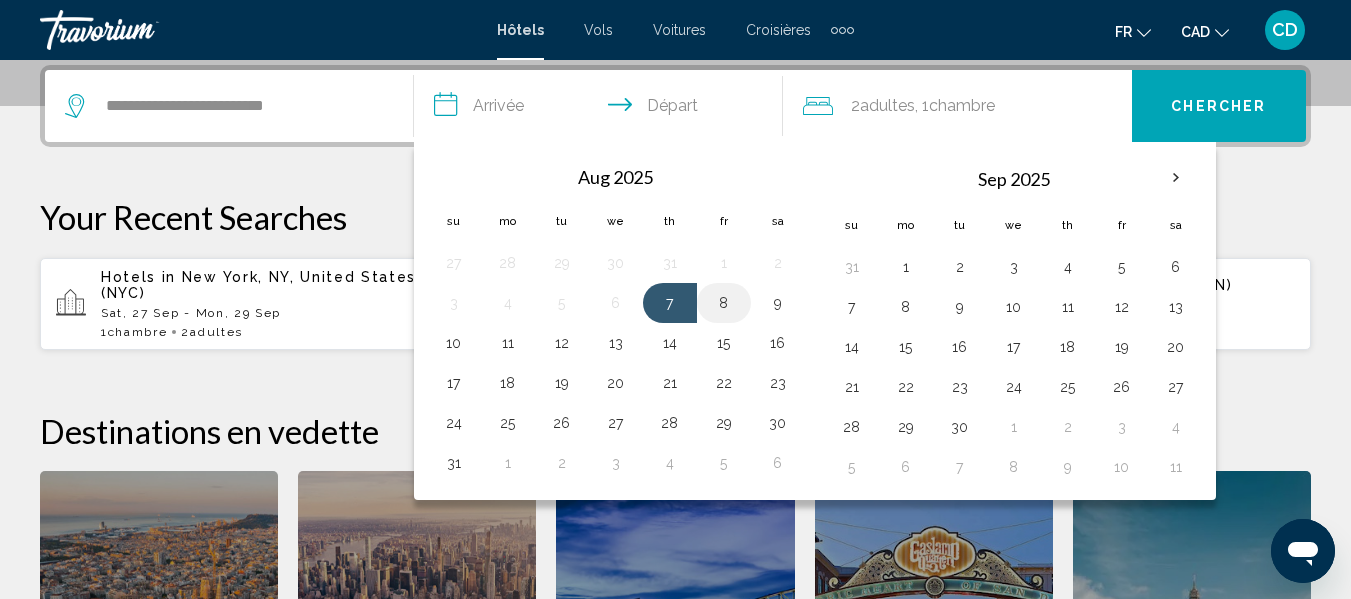 click on "8" at bounding box center [724, 303] 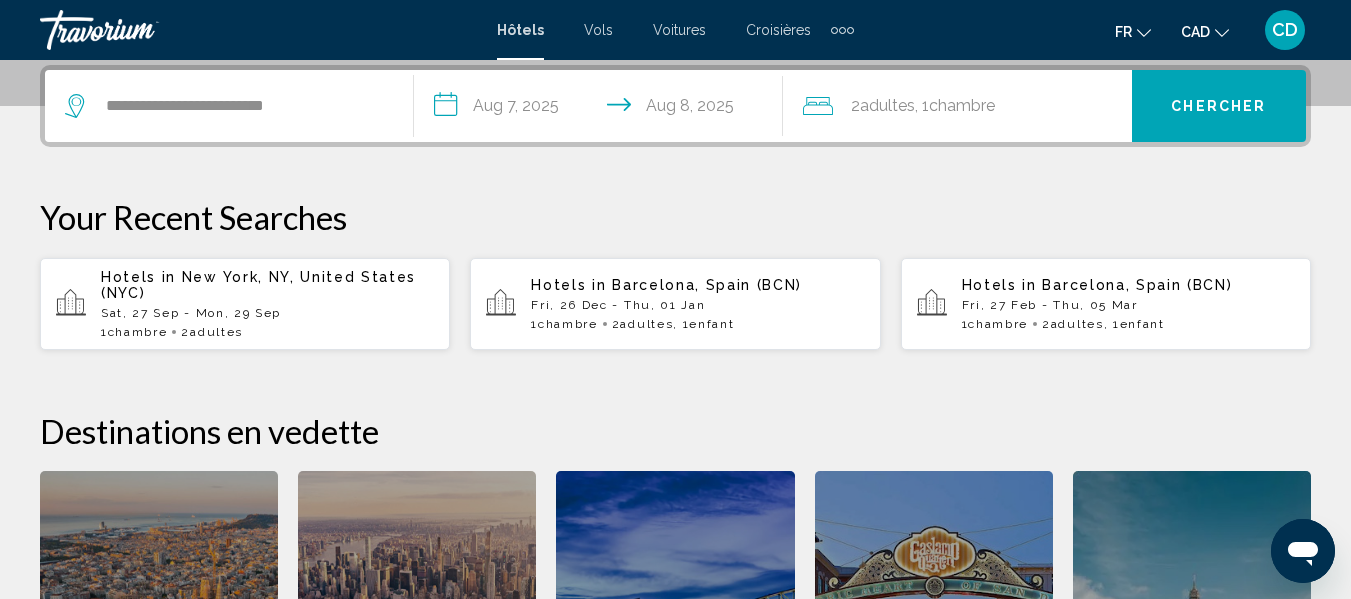 click on "2  Adulte Adultes , 1  Chambre pièces" 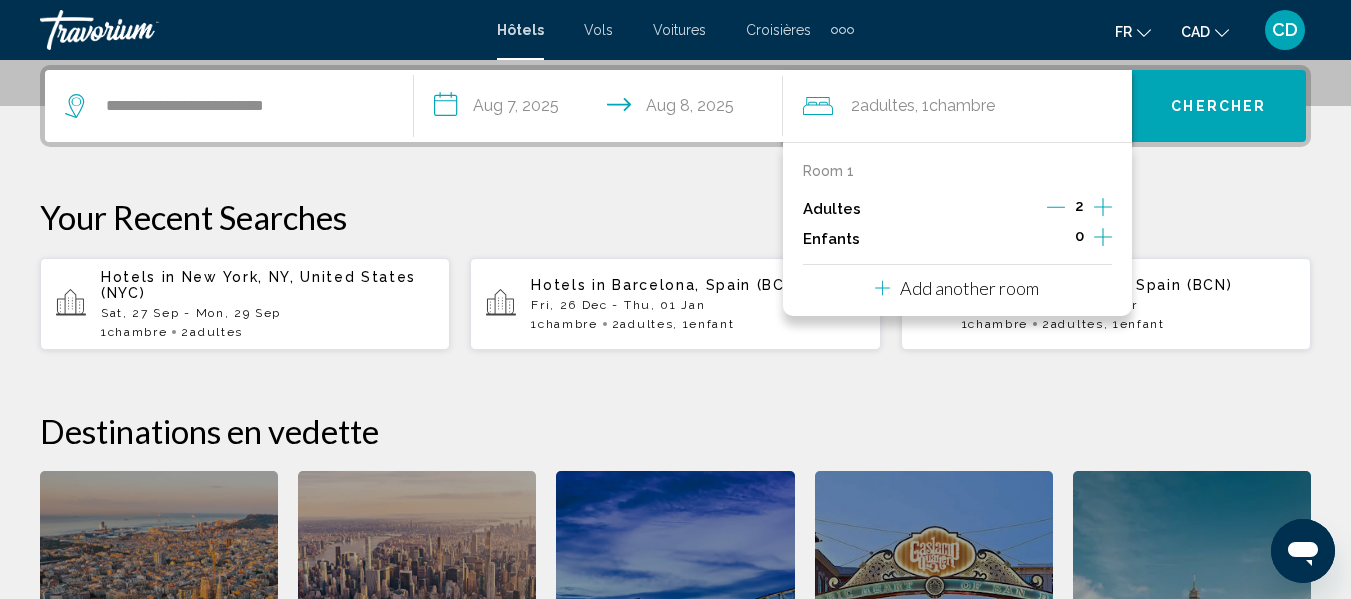 click 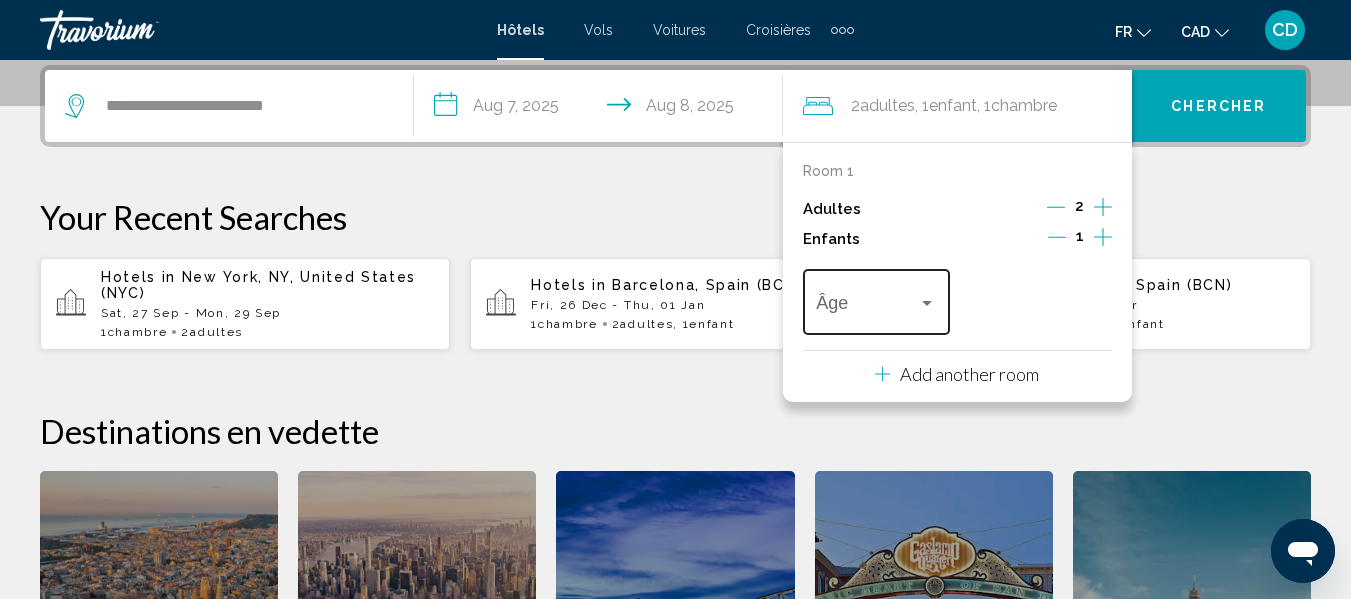 click at bounding box center [867, 307] 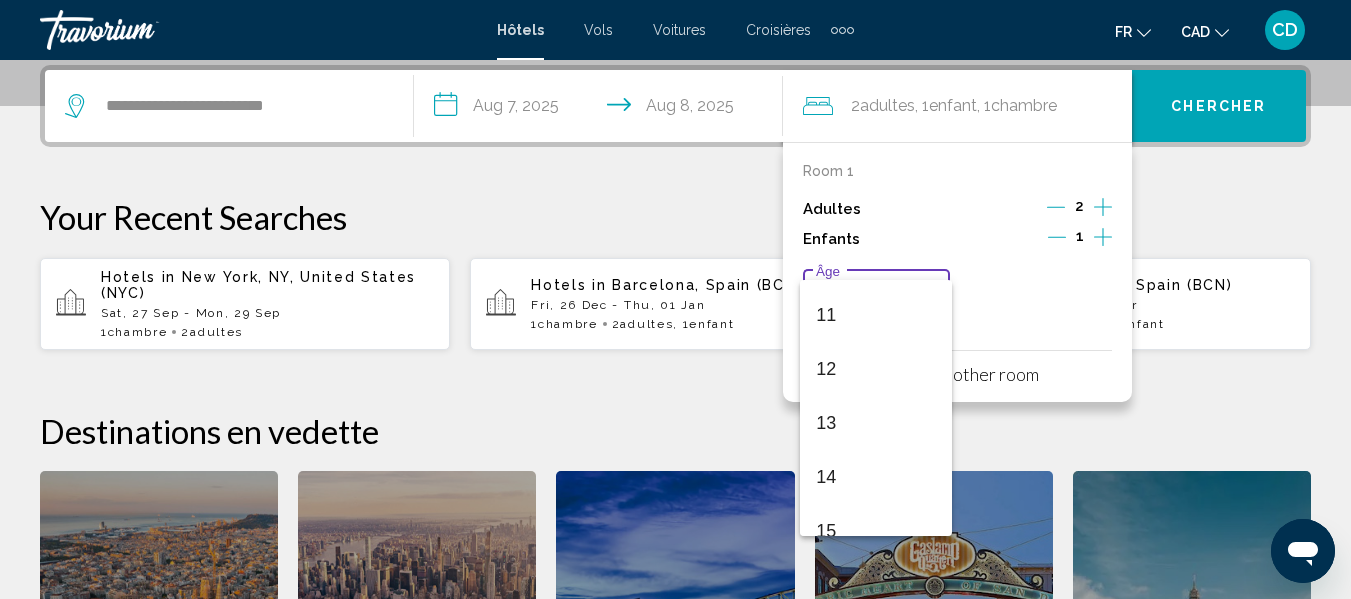 scroll, scrollTop: 600, scrollLeft: 0, axis: vertical 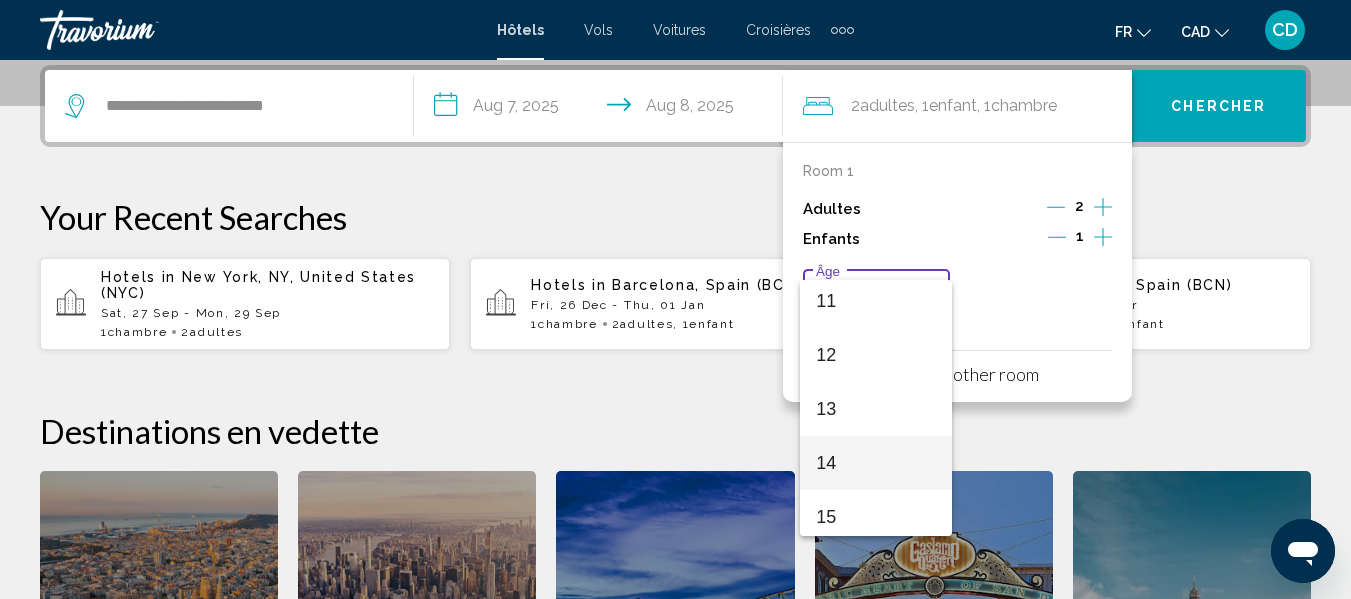 click on "14" at bounding box center (876, 463) 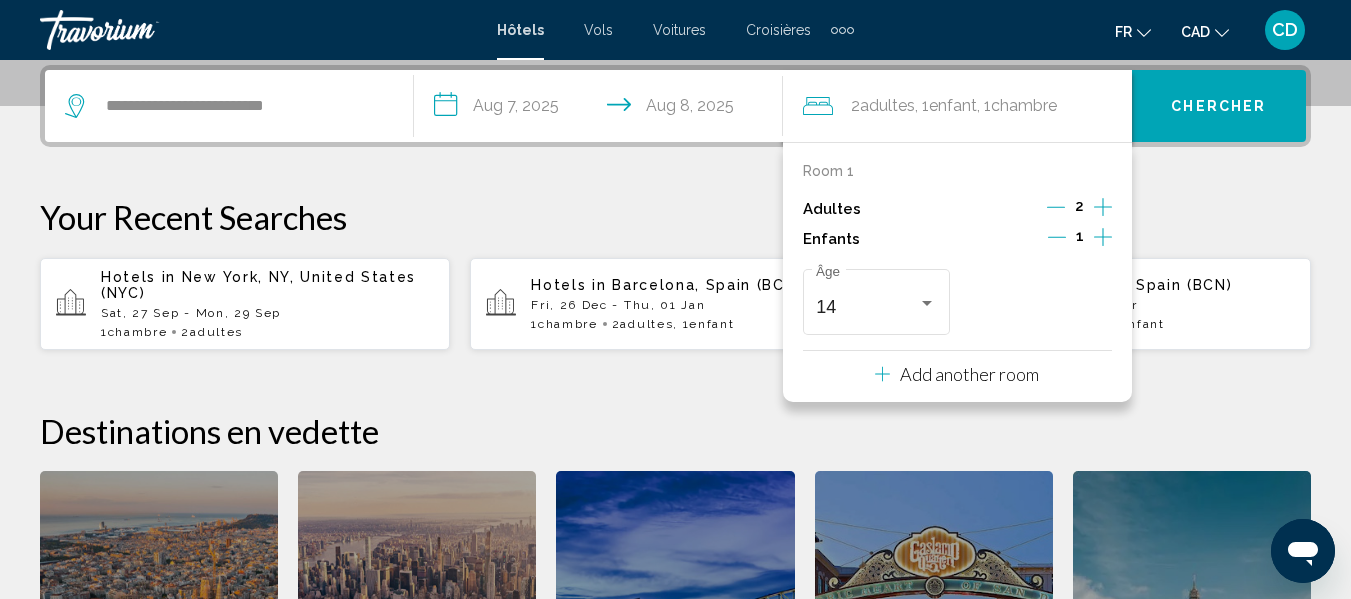 click on "Chercher" at bounding box center [1218, 107] 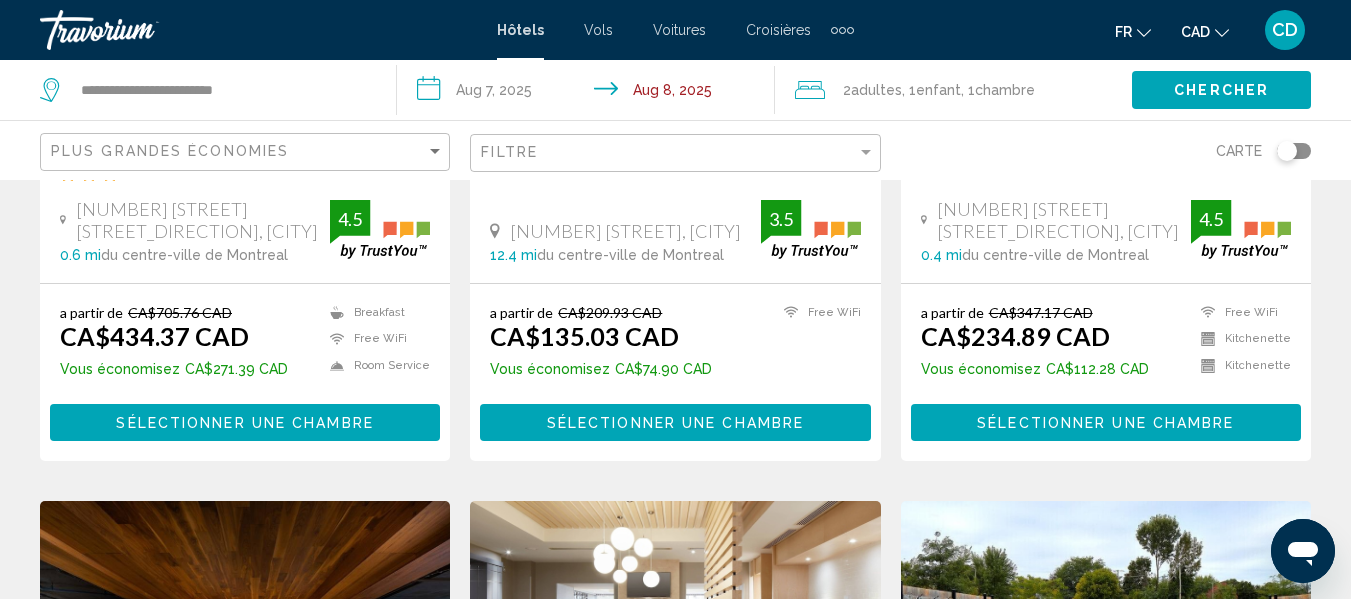 scroll, scrollTop: 0, scrollLeft: 0, axis: both 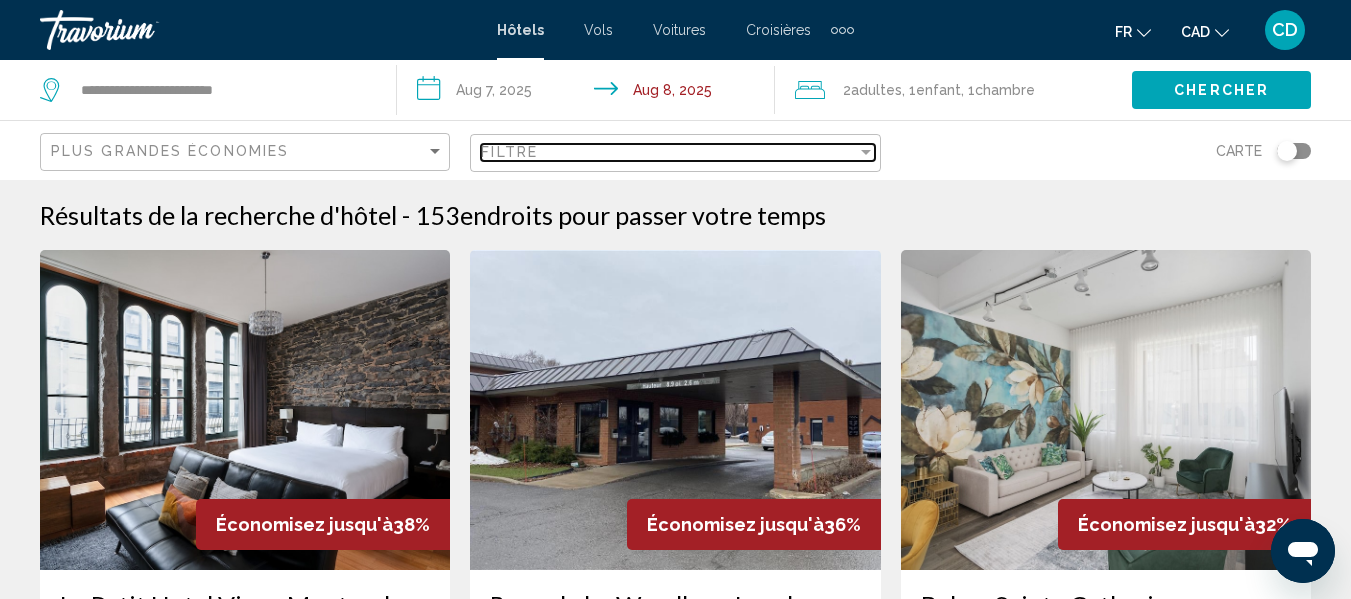 click on "Filtre" at bounding box center [668, 152] 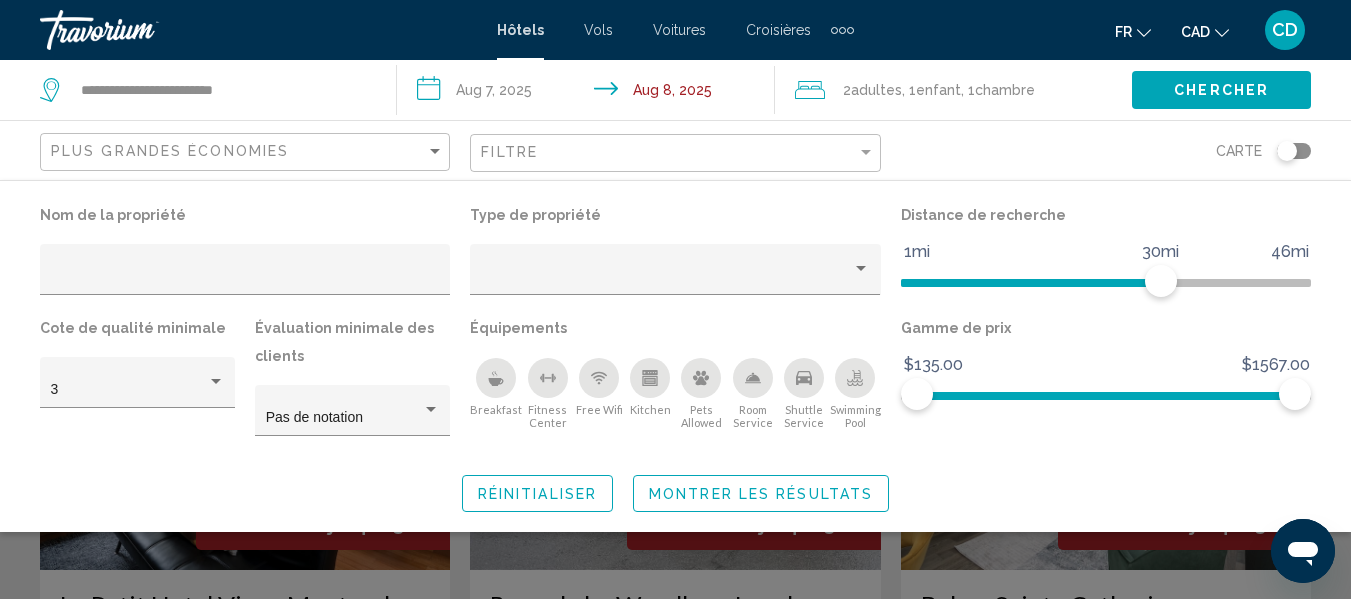 click 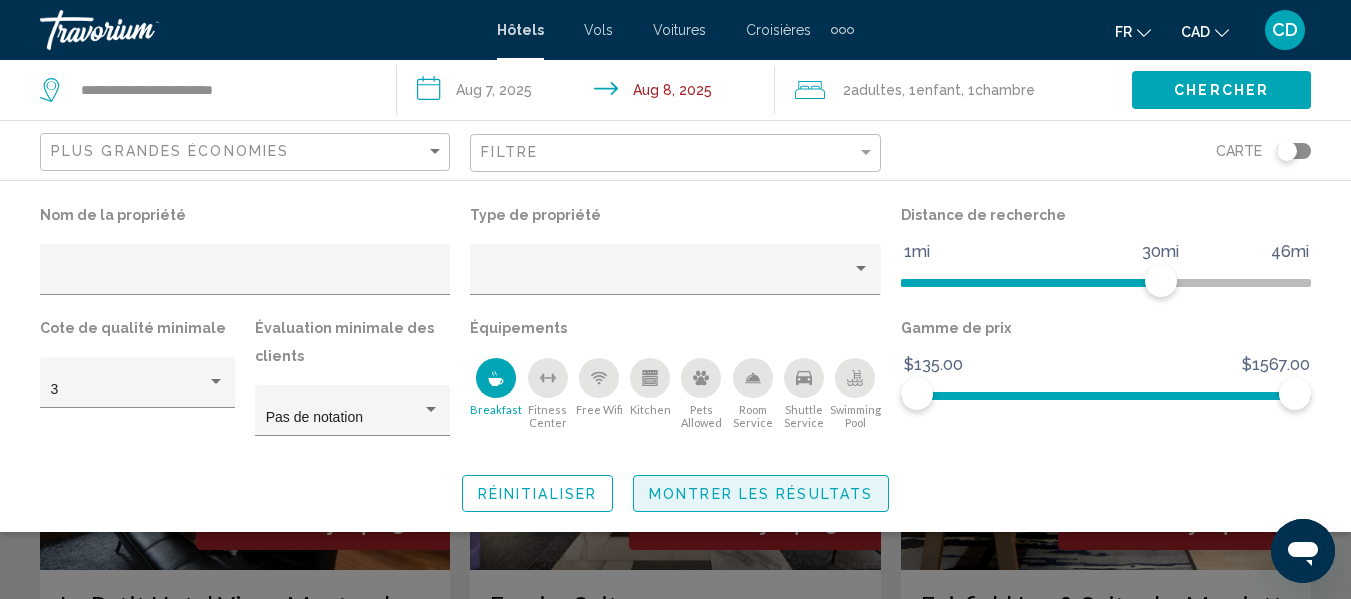 click on "Montrer les résultats" 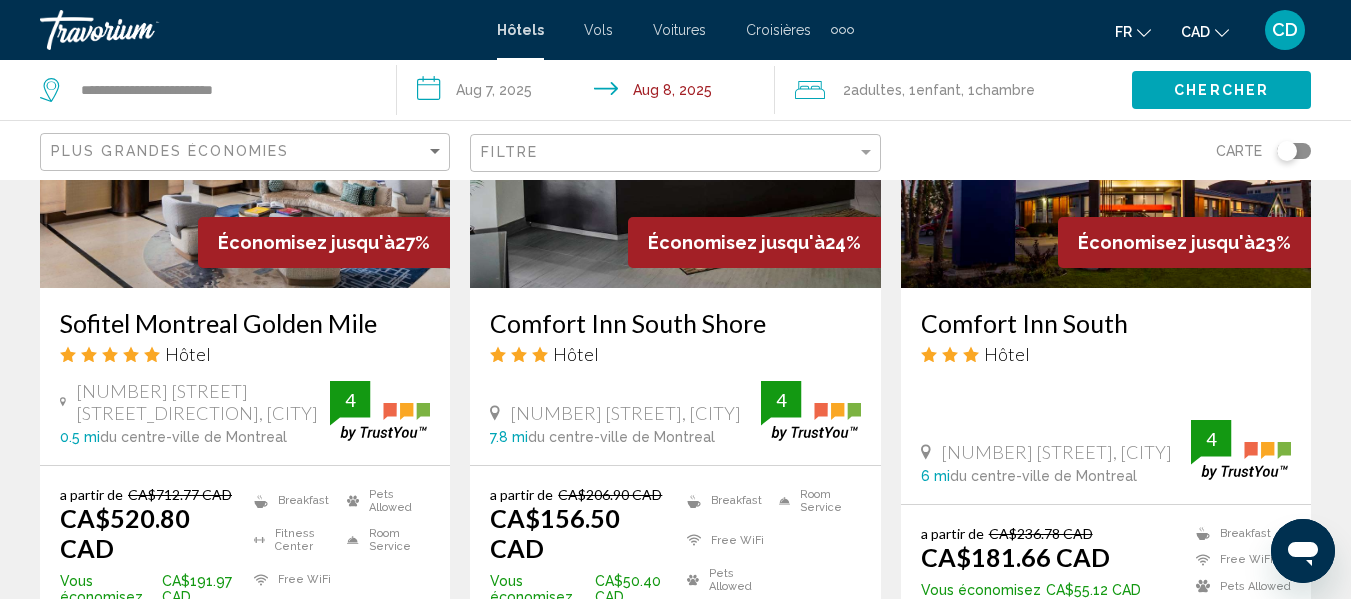 scroll, scrollTop: 1100, scrollLeft: 0, axis: vertical 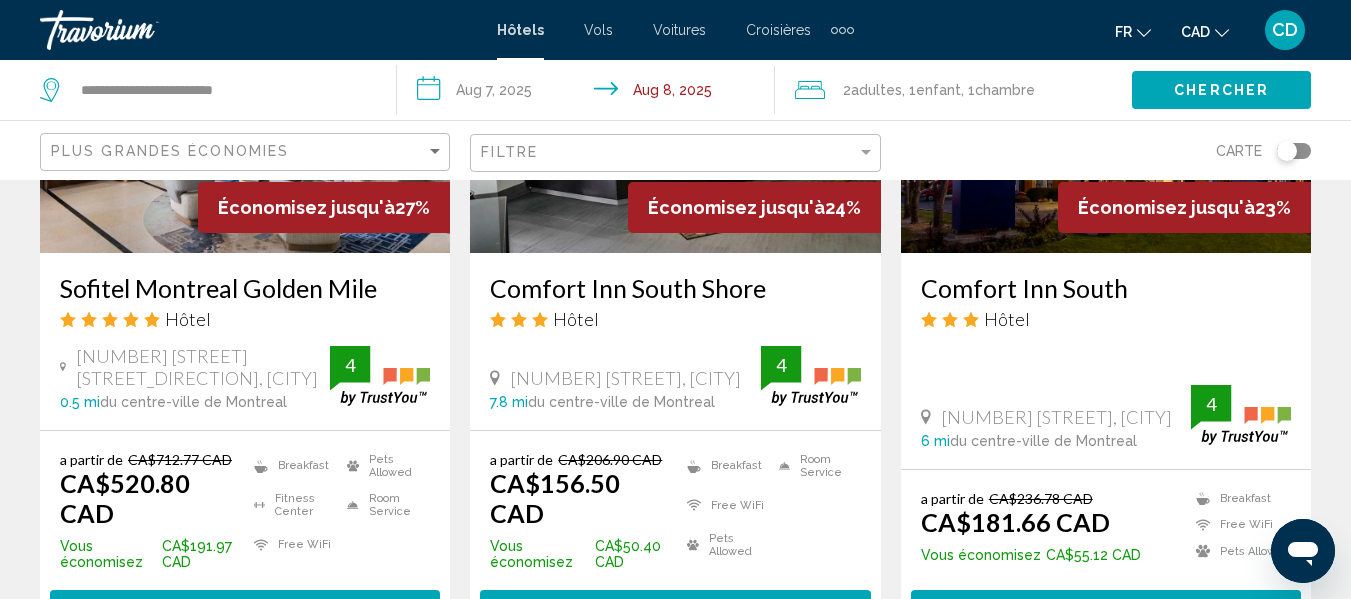 click on "Comfort Inn South Shore" at bounding box center (675, 288) 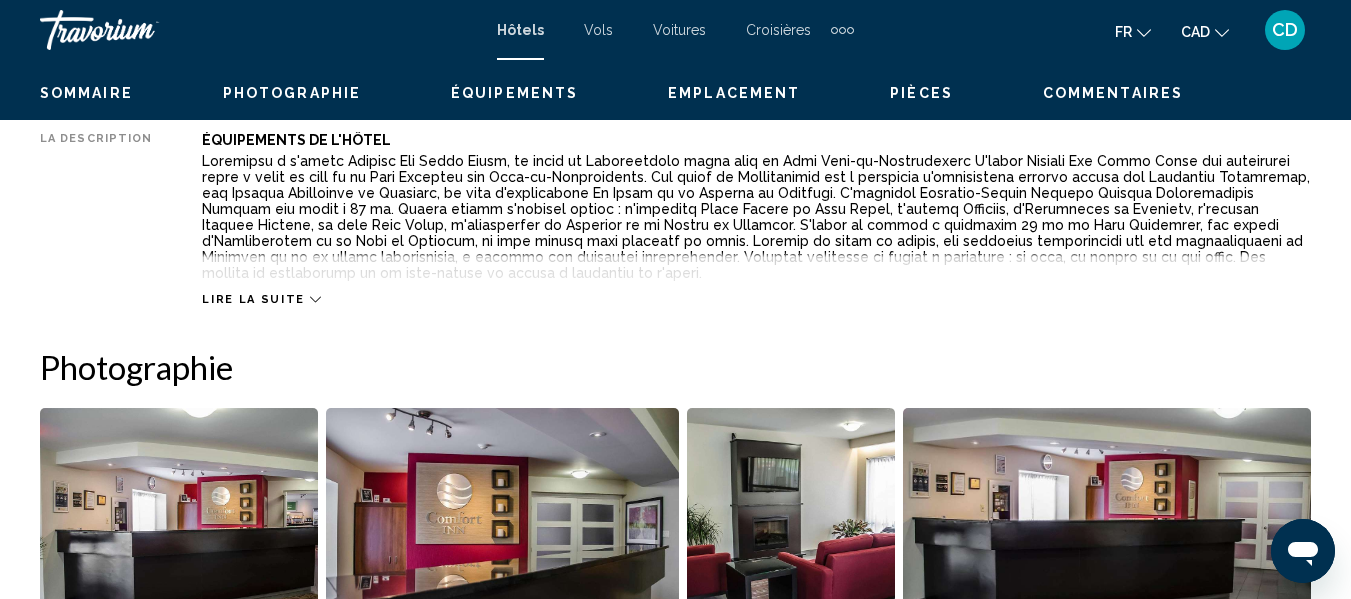 scroll, scrollTop: 235, scrollLeft: 0, axis: vertical 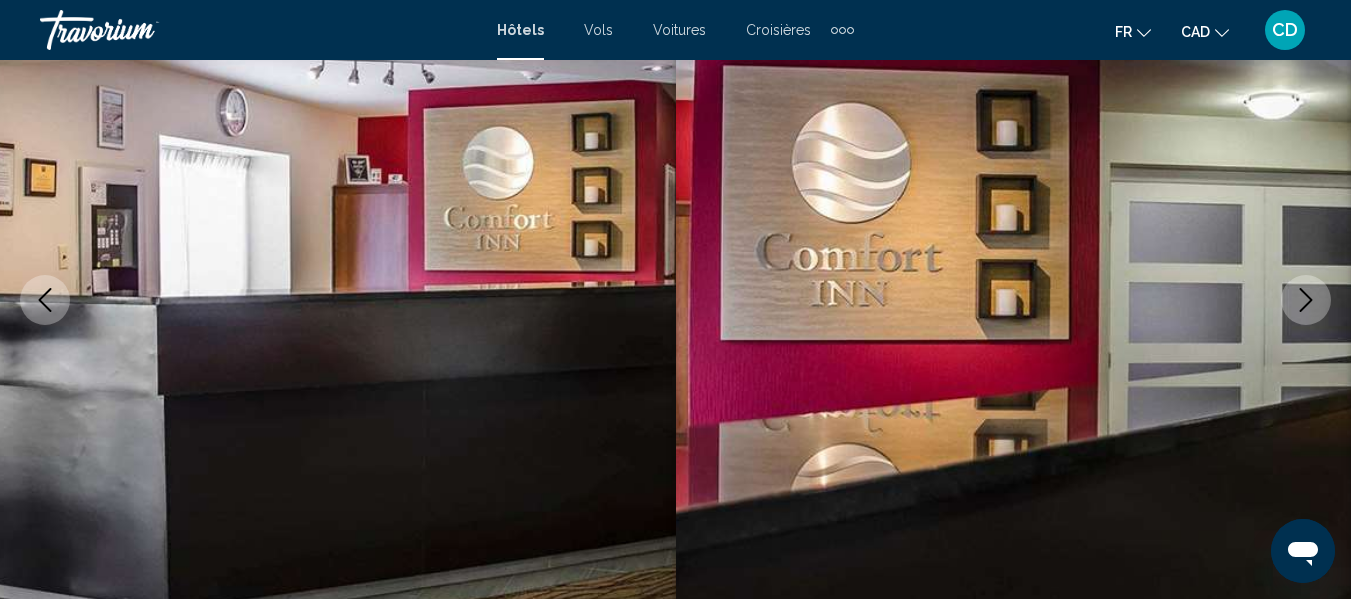 click 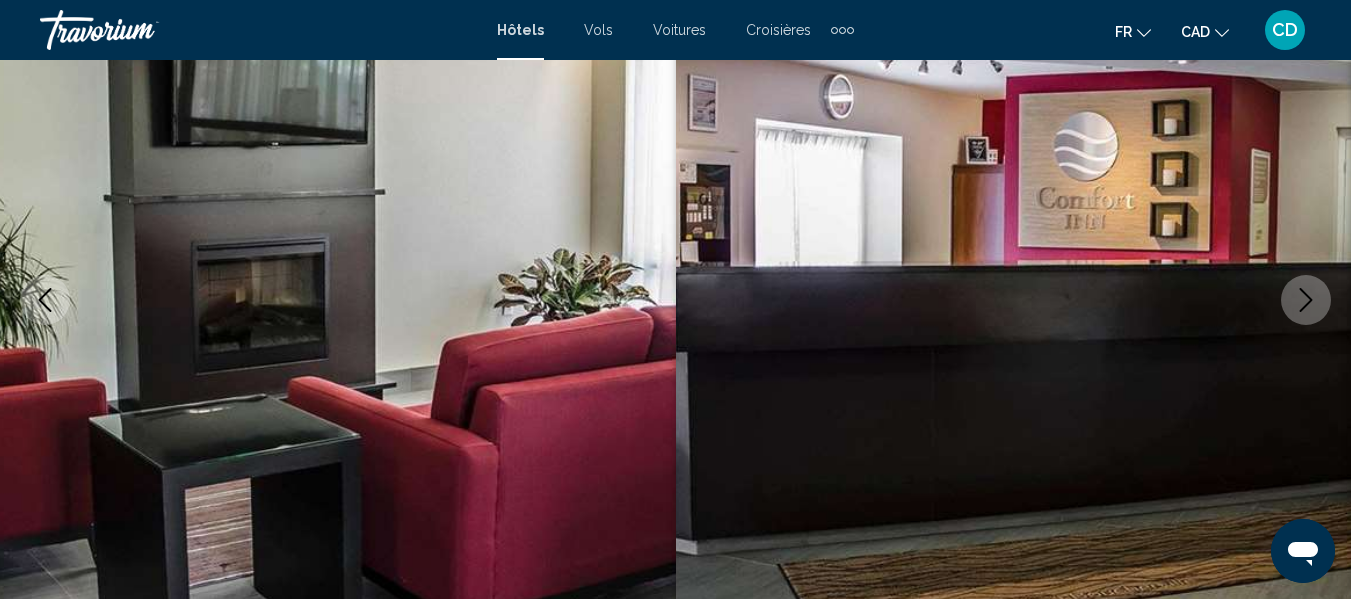 click 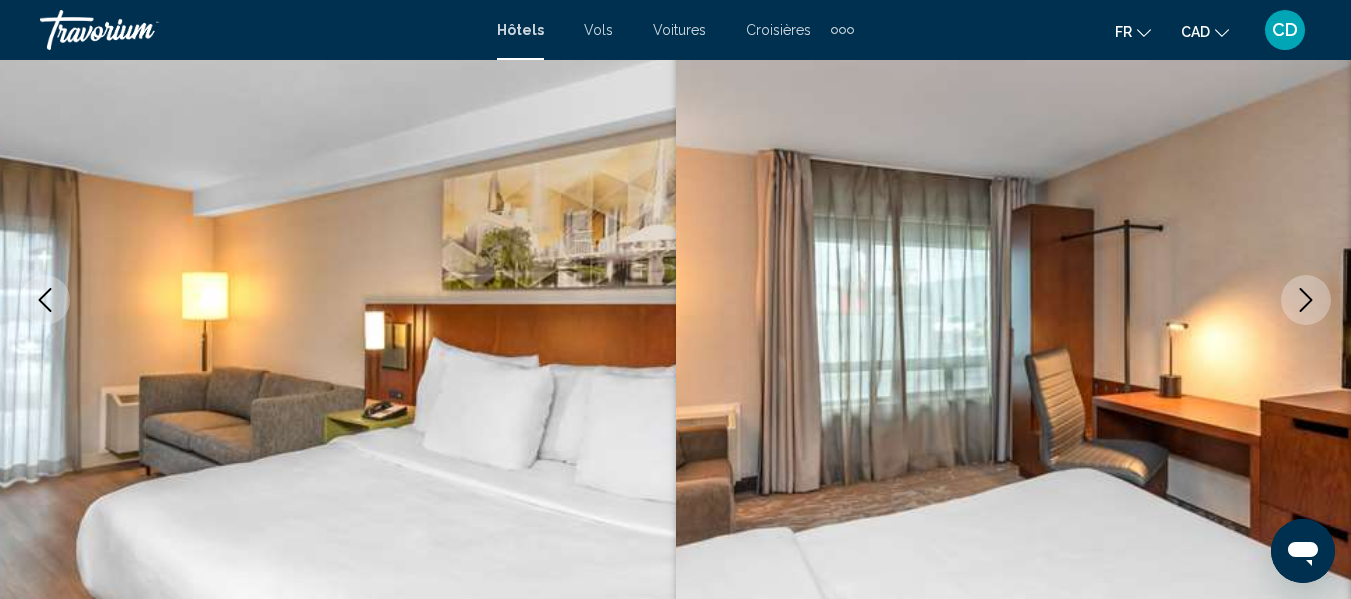click 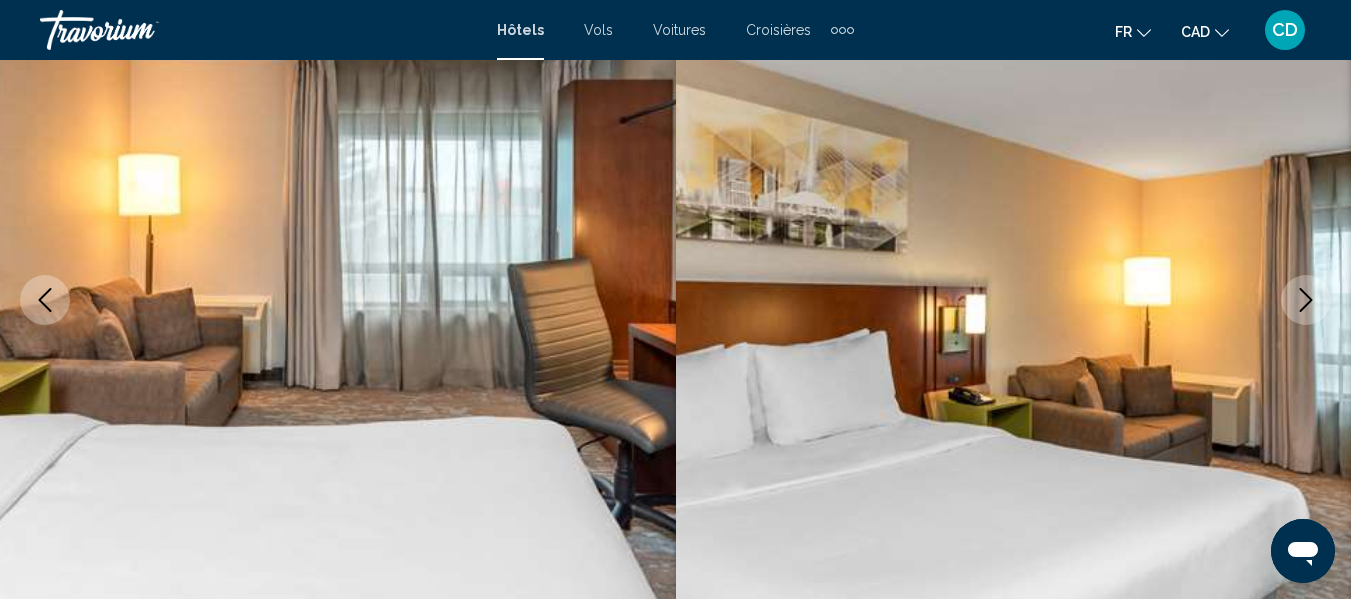 click 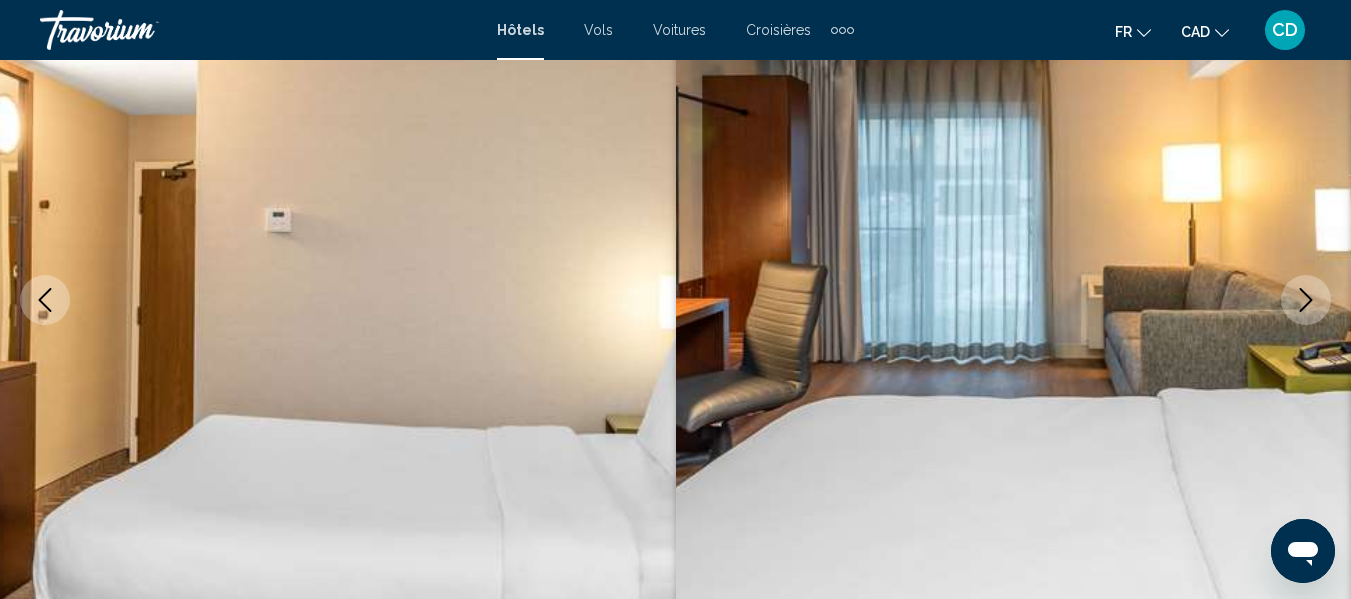 click 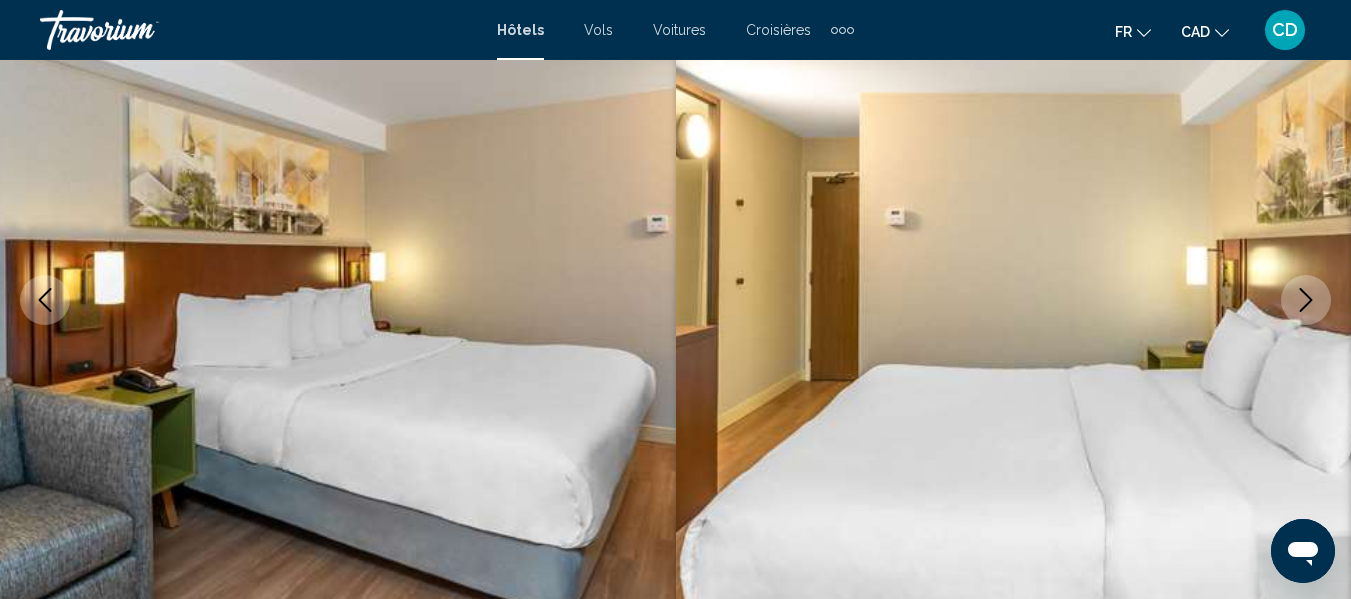 click 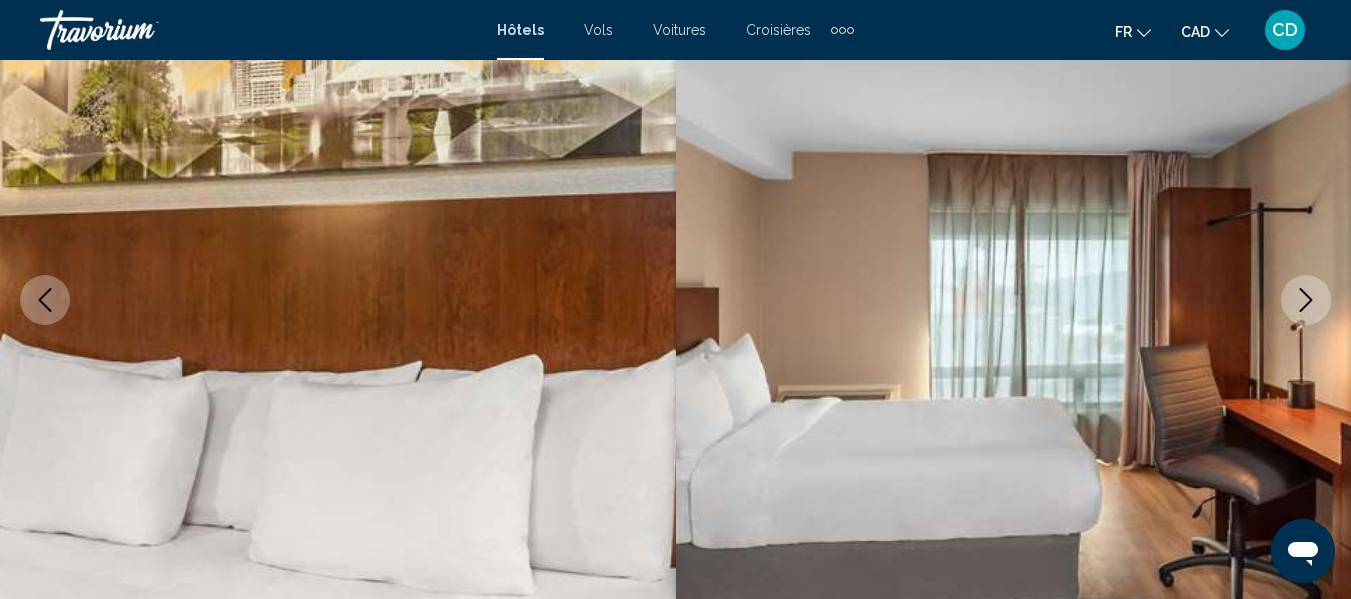 click 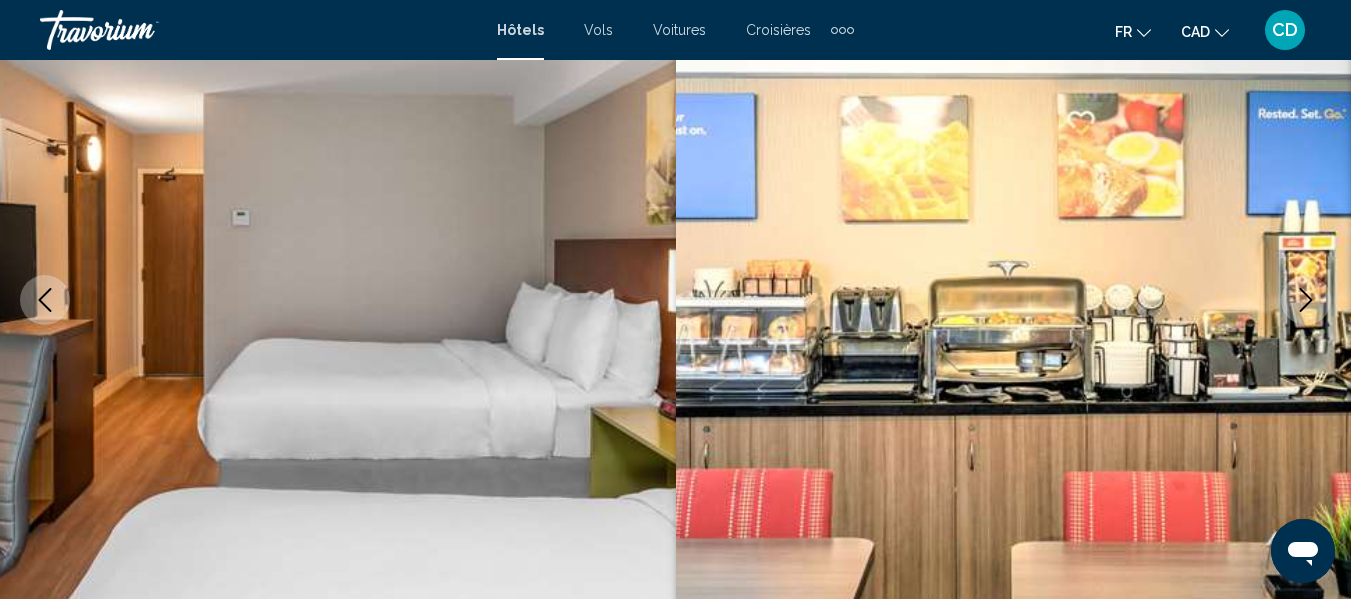 click 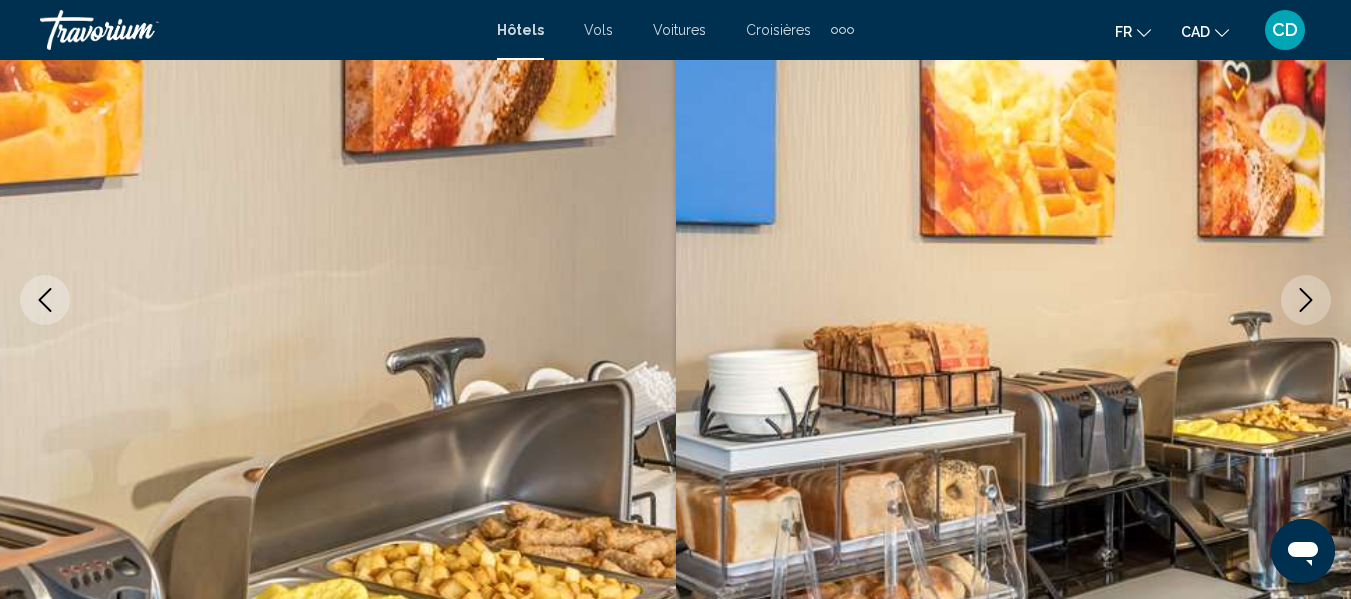 click 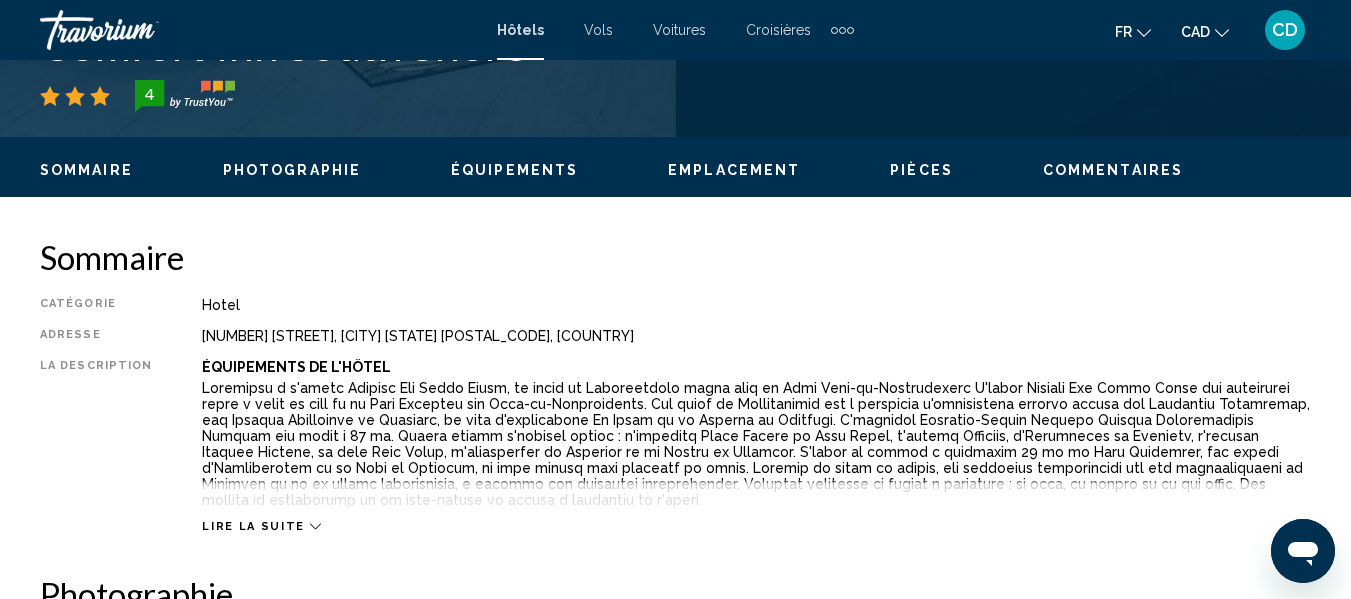 scroll, scrollTop: 935, scrollLeft: 0, axis: vertical 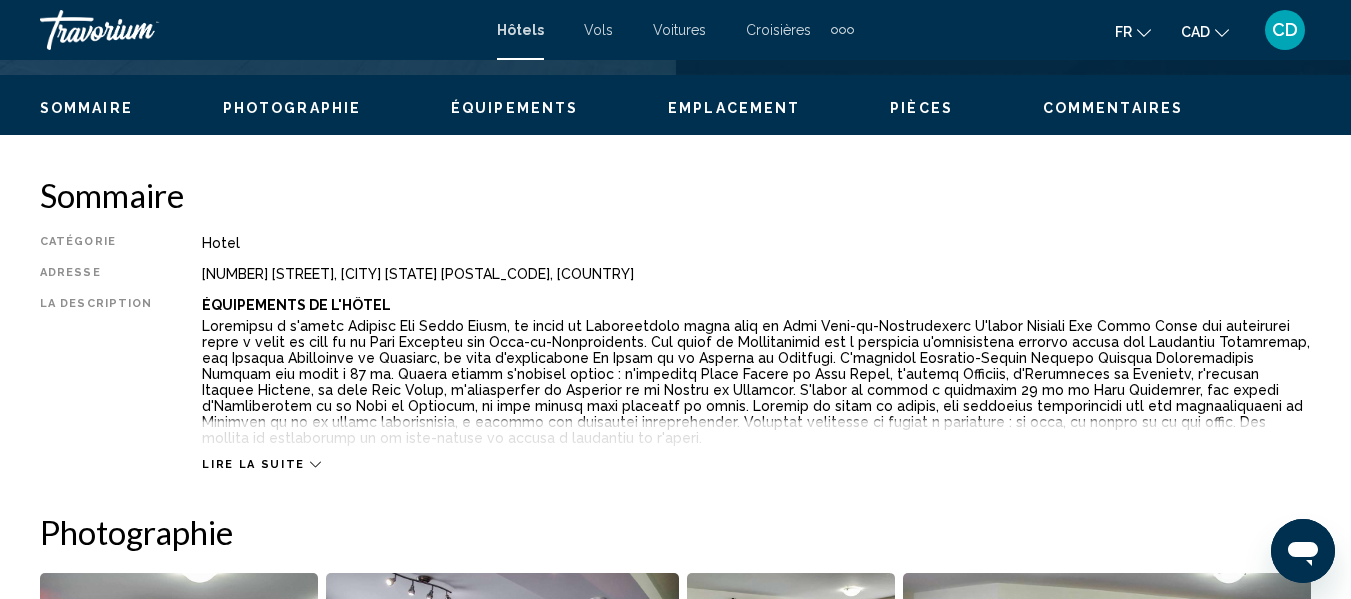 click on "Lire la suite" at bounding box center [756, 444] 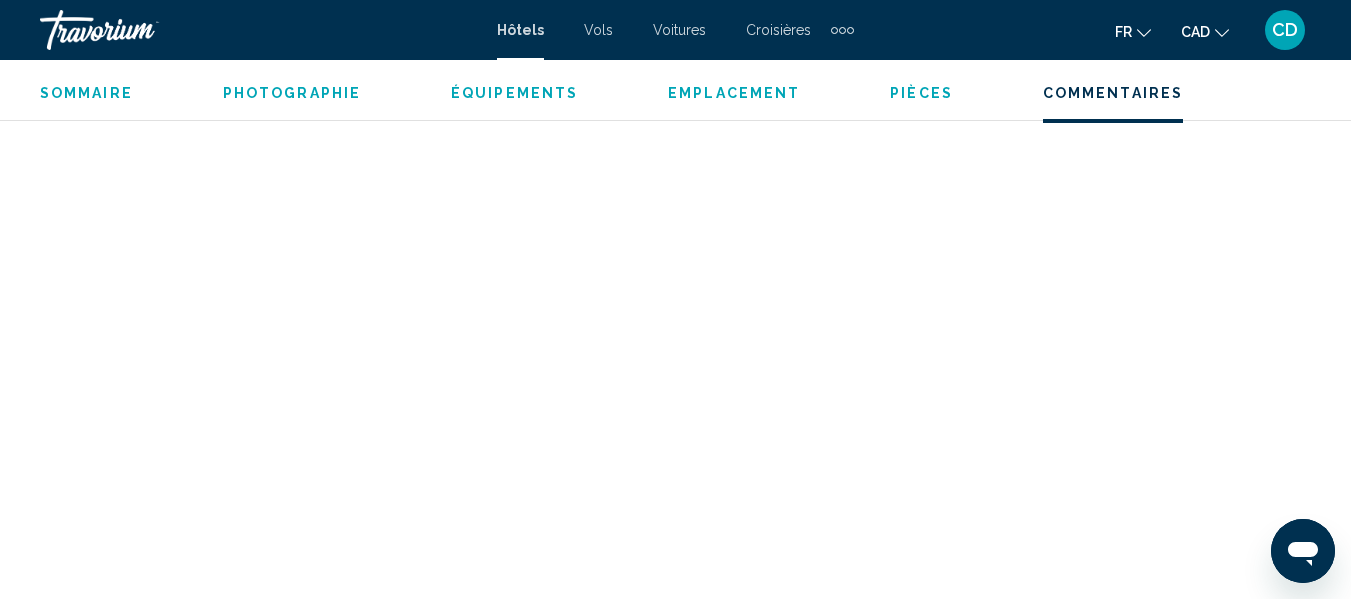 scroll, scrollTop: 4835, scrollLeft: 0, axis: vertical 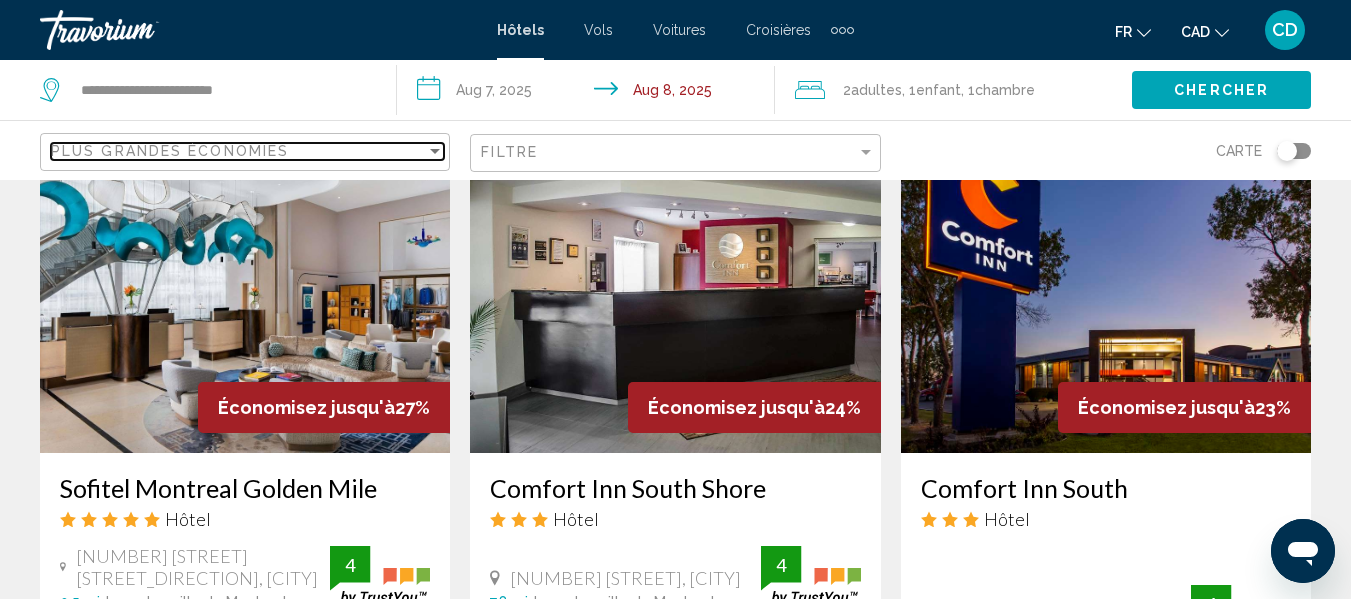 click on "Plus grandes économies" at bounding box center [238, 151] 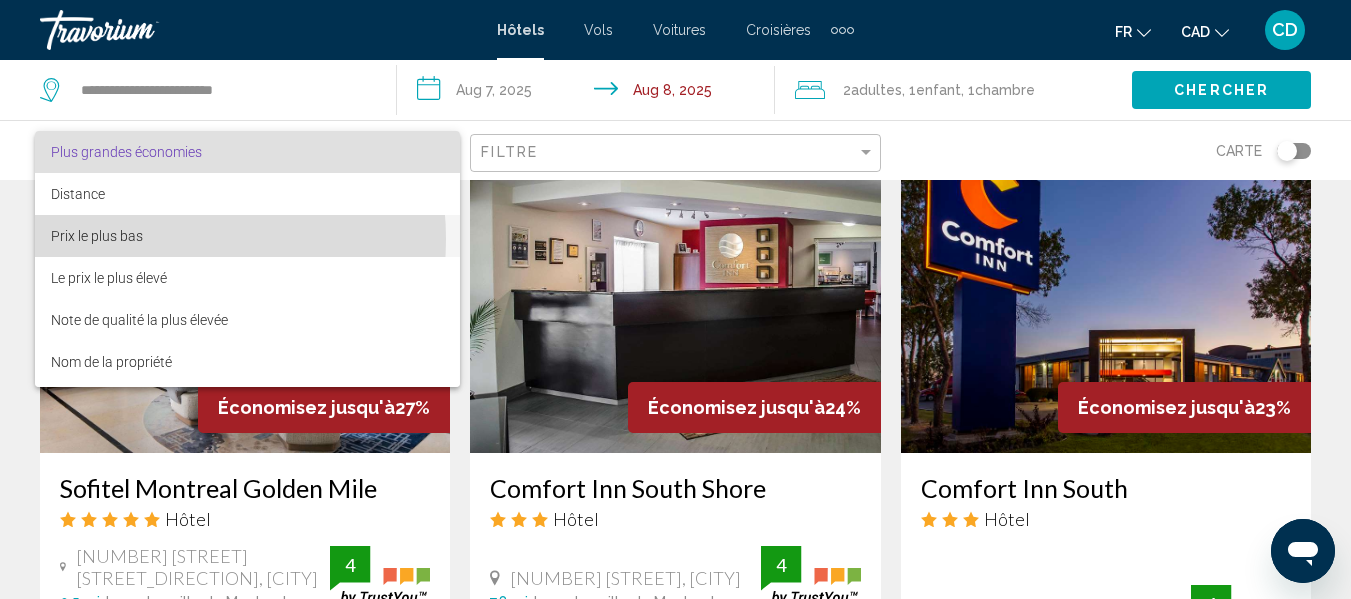 click on "Prix le plus bas" at bounding box center (97, 236) 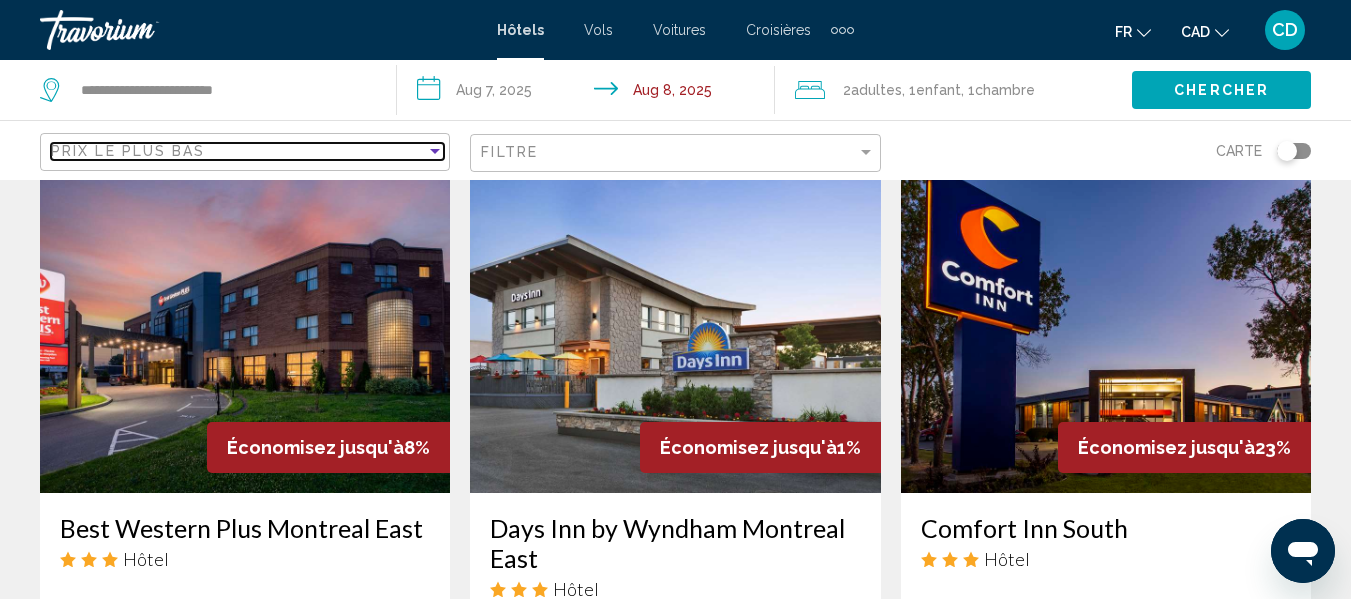 scroll, scrollTop: 759, scrollLeft: 0, axis: vertical 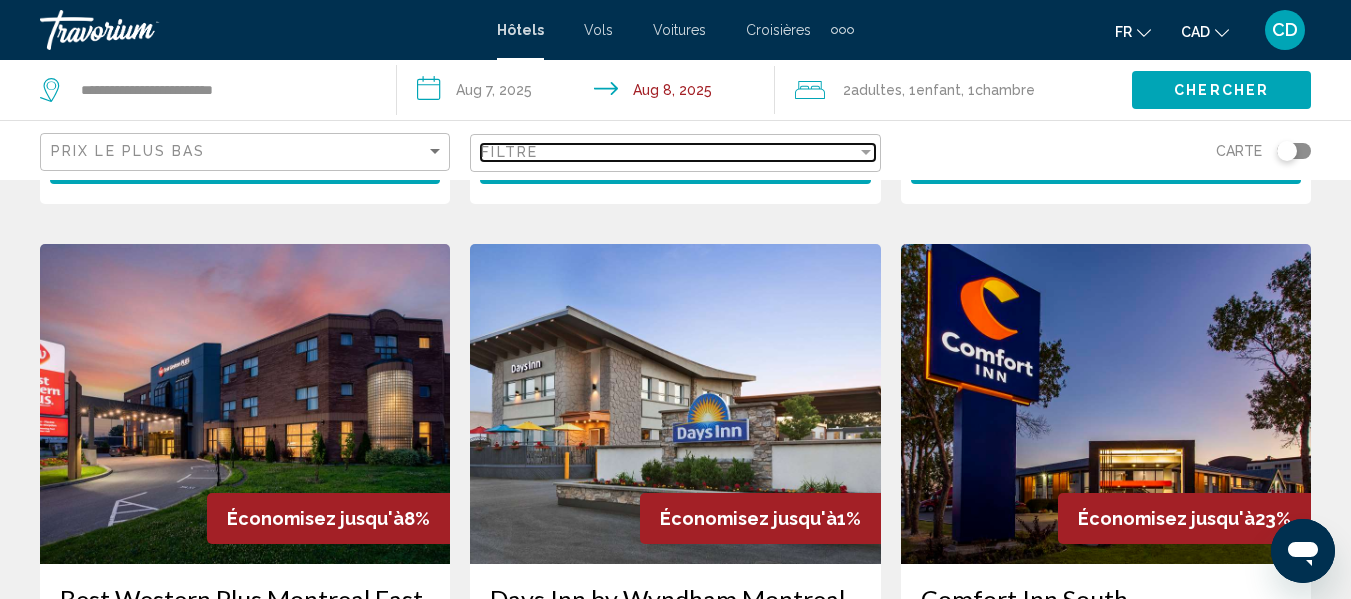click on "Filtre" at bounding box center (668, 152) 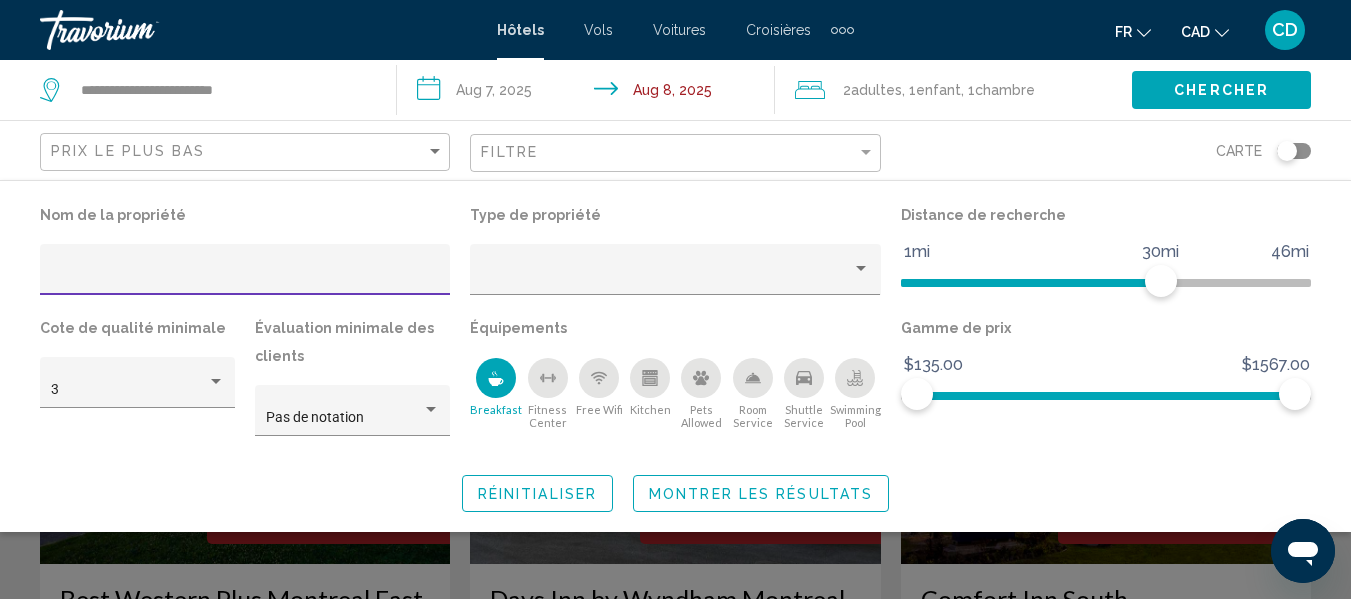 click on "Montrer les résultats" 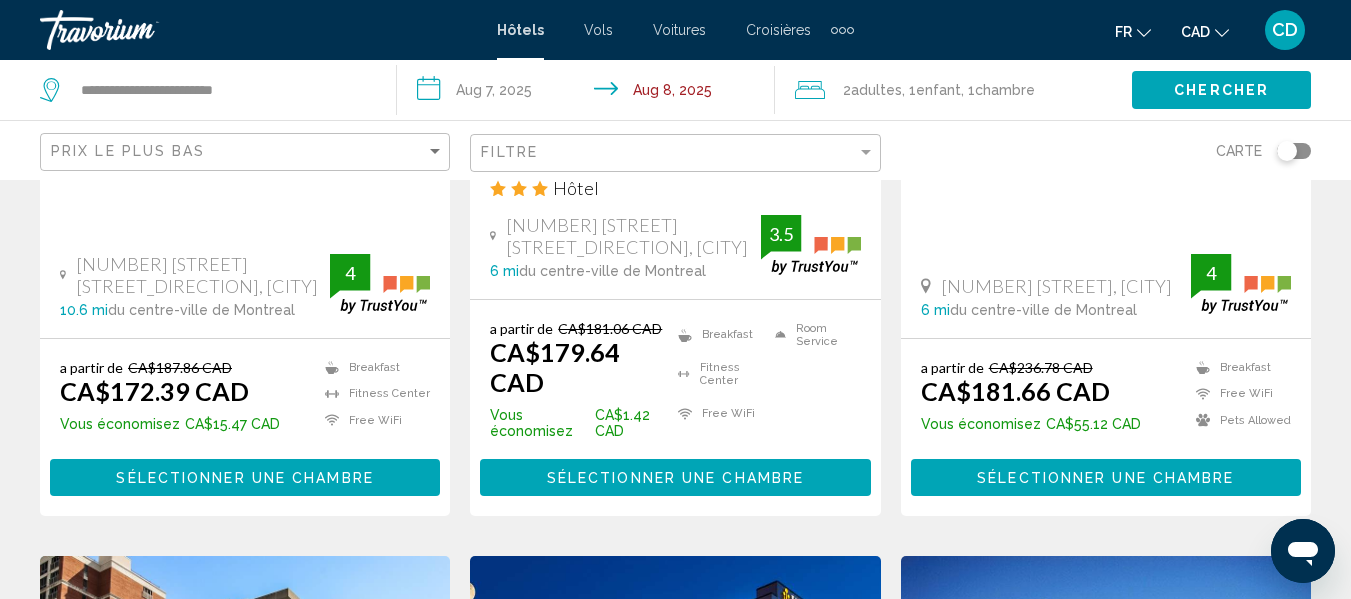 scroll, scrollTop: 1159, scrollLeft: 0, axis: vertical 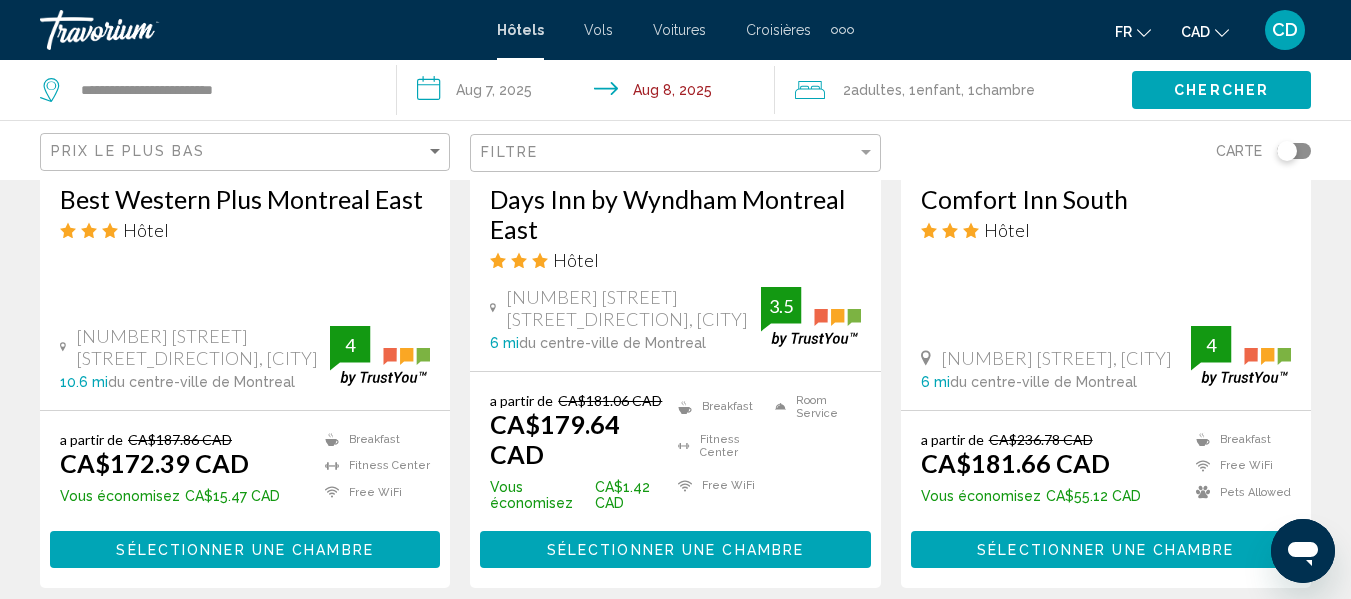 click on "Best Western Plus Montreal East" at bounding box center (245, 199) 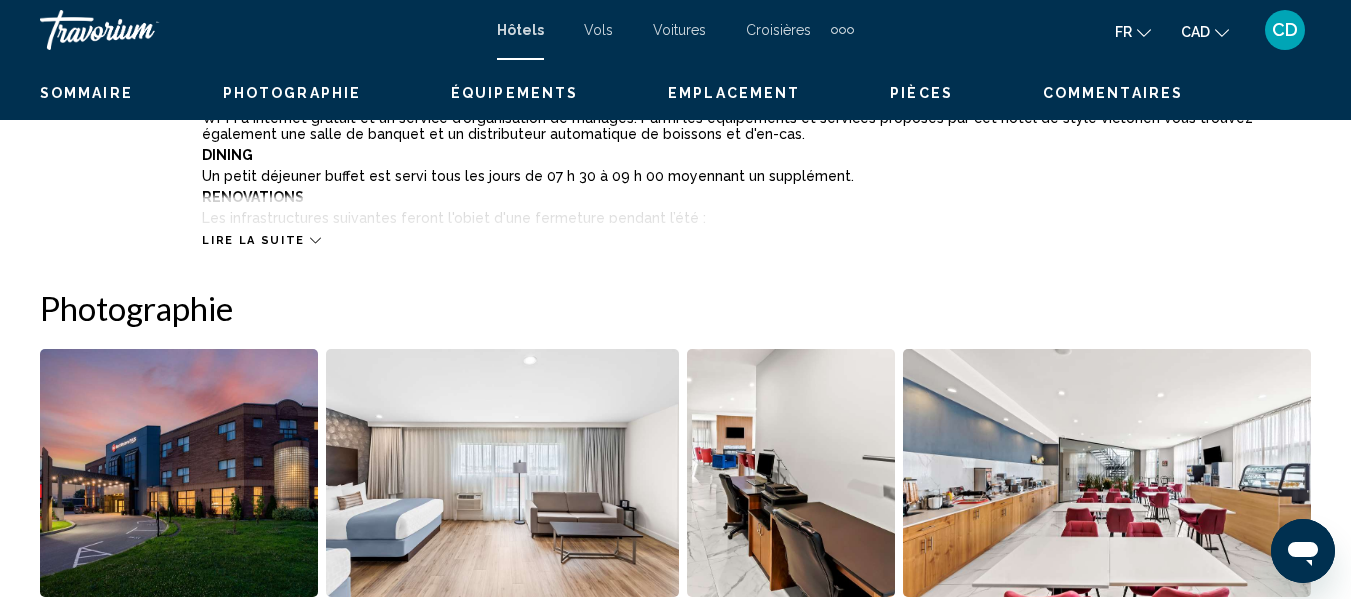 scroll, scrollTop: 235, scrollLeft: 0, axis: vertical 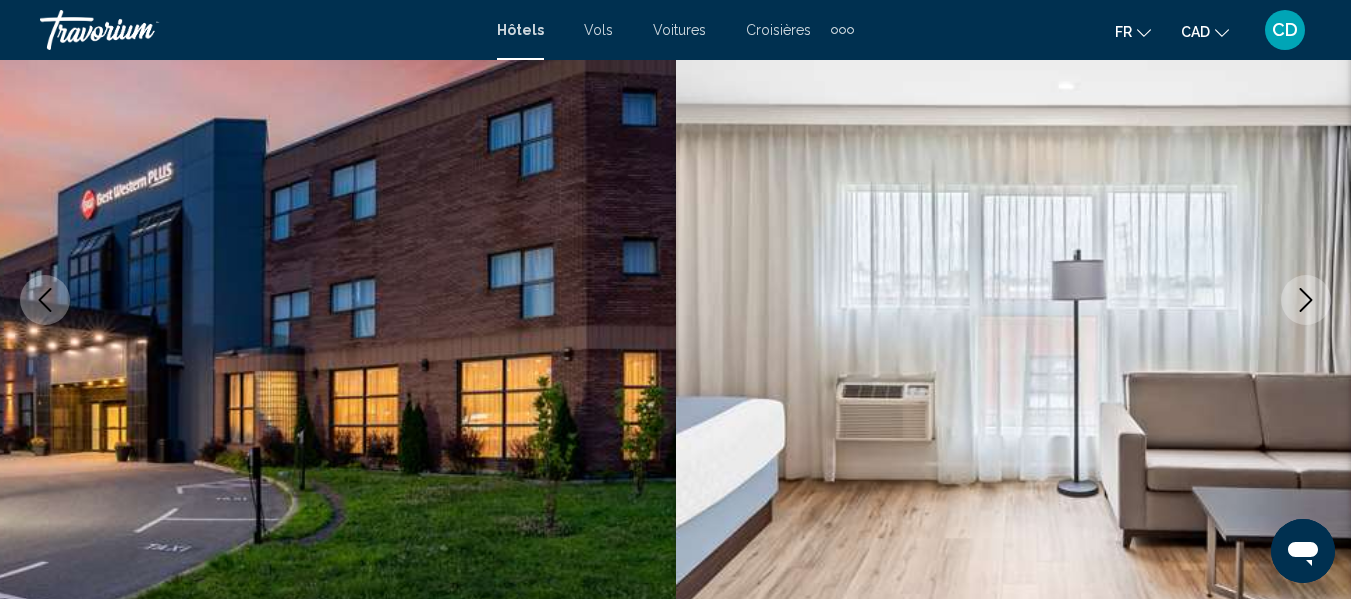 click 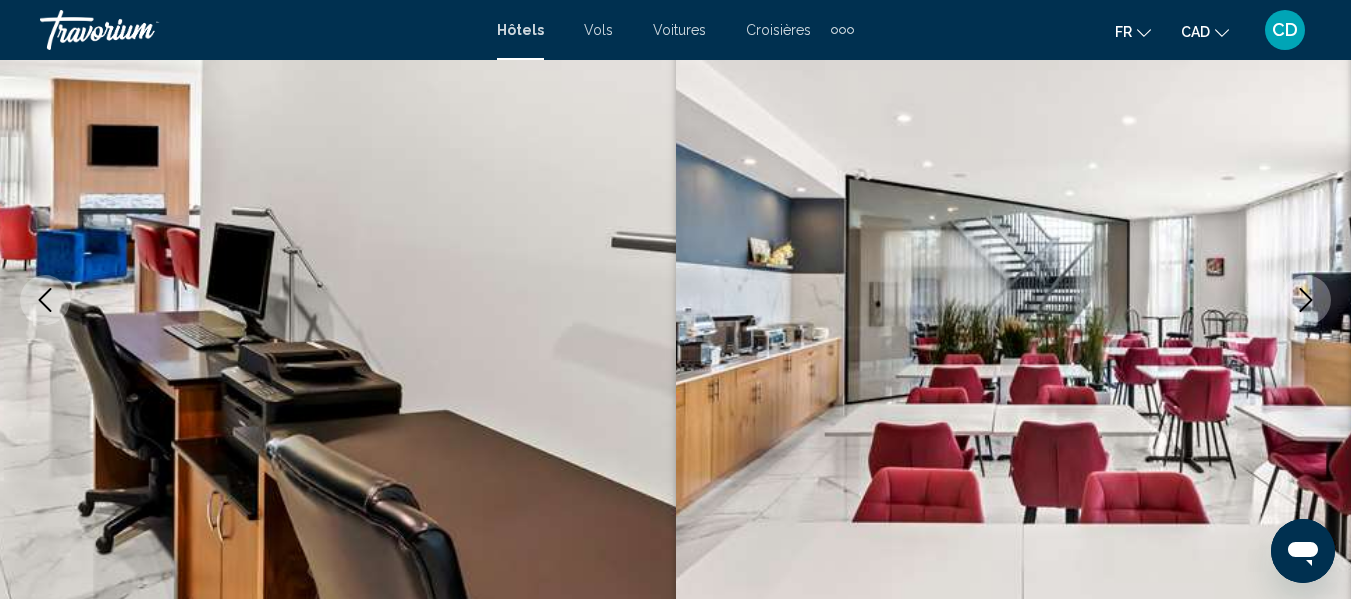 click 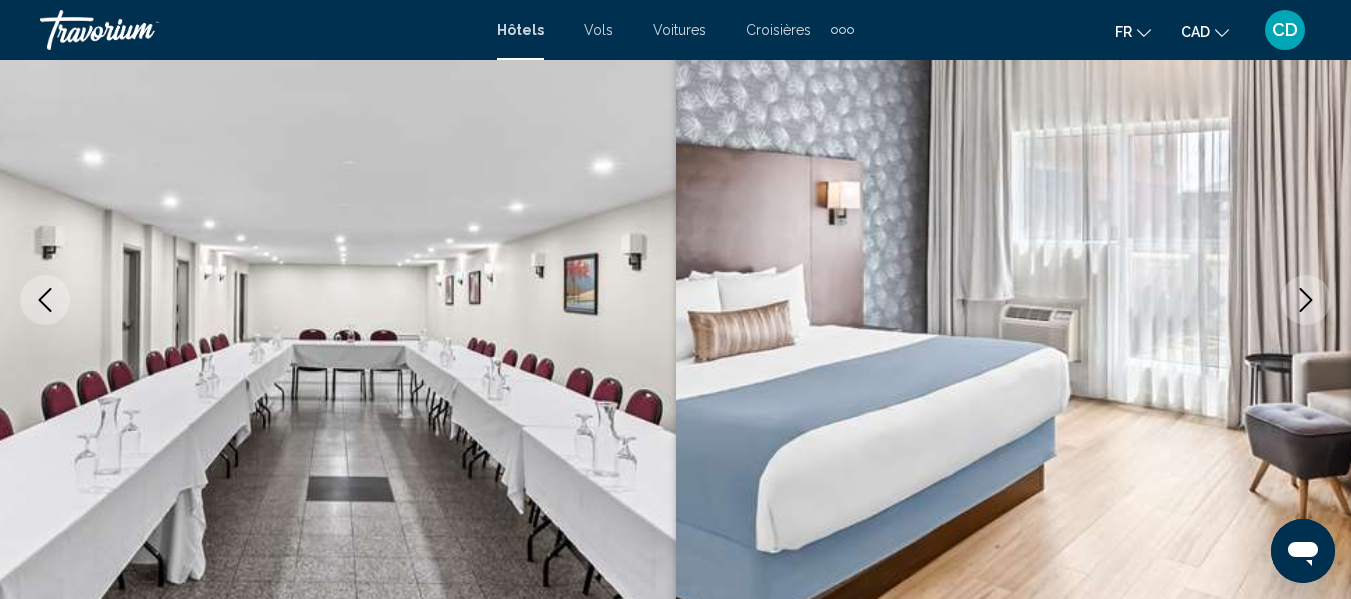 click 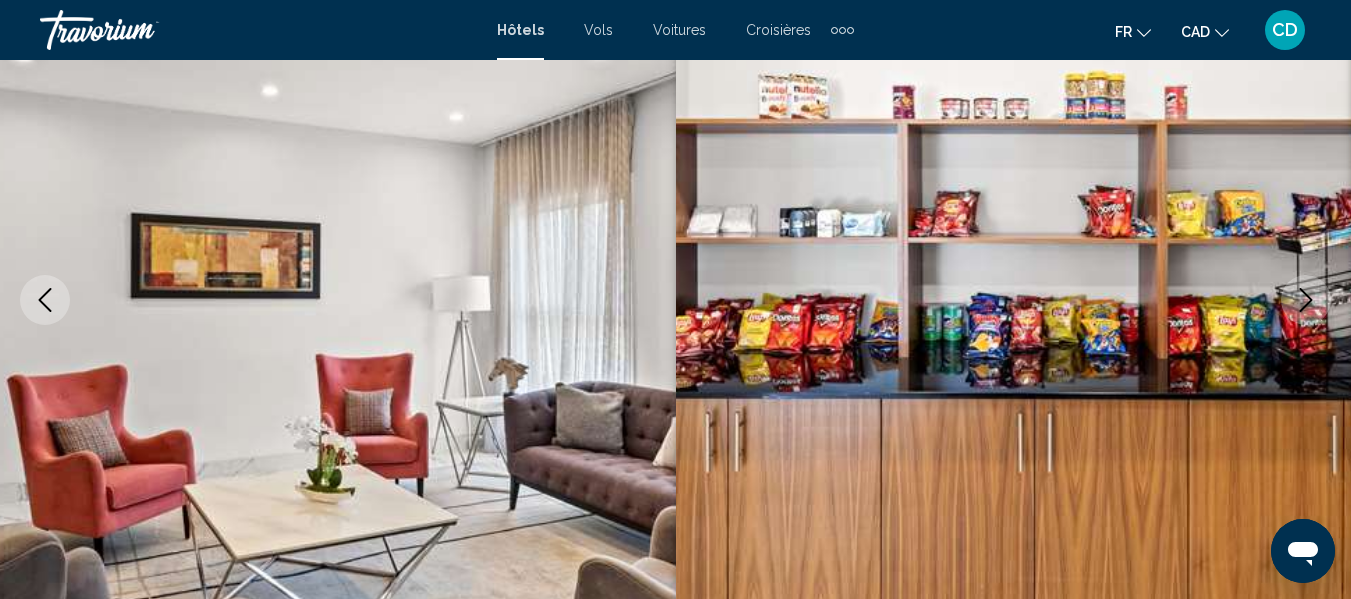click 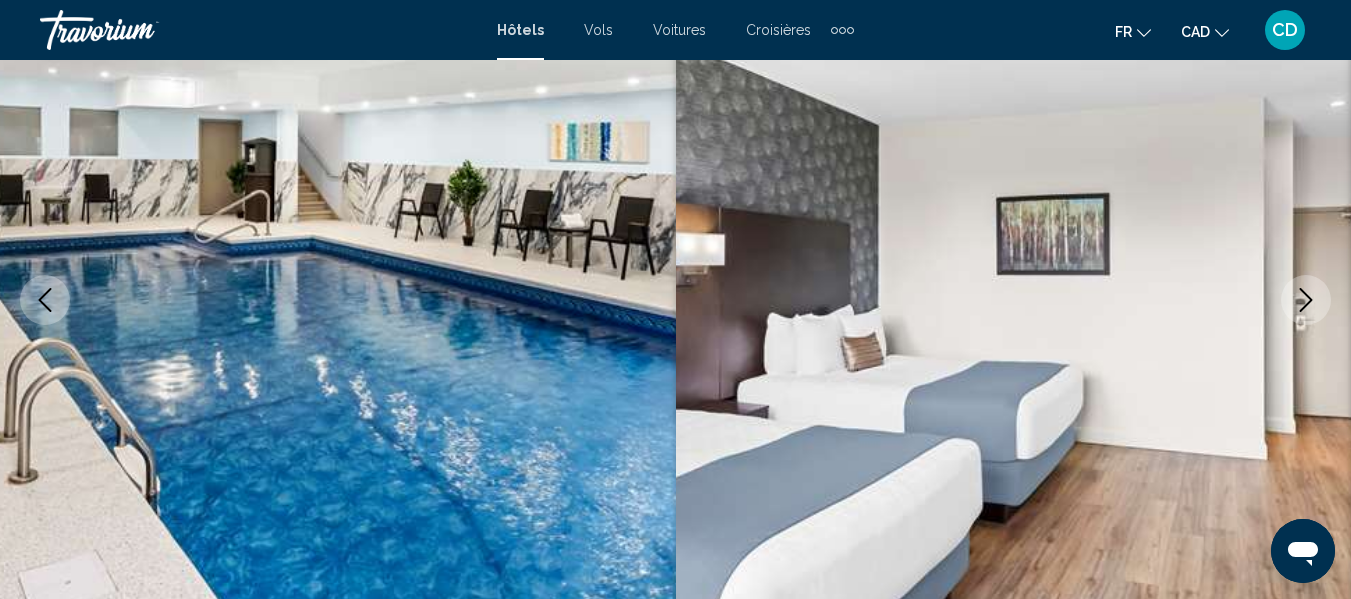 click 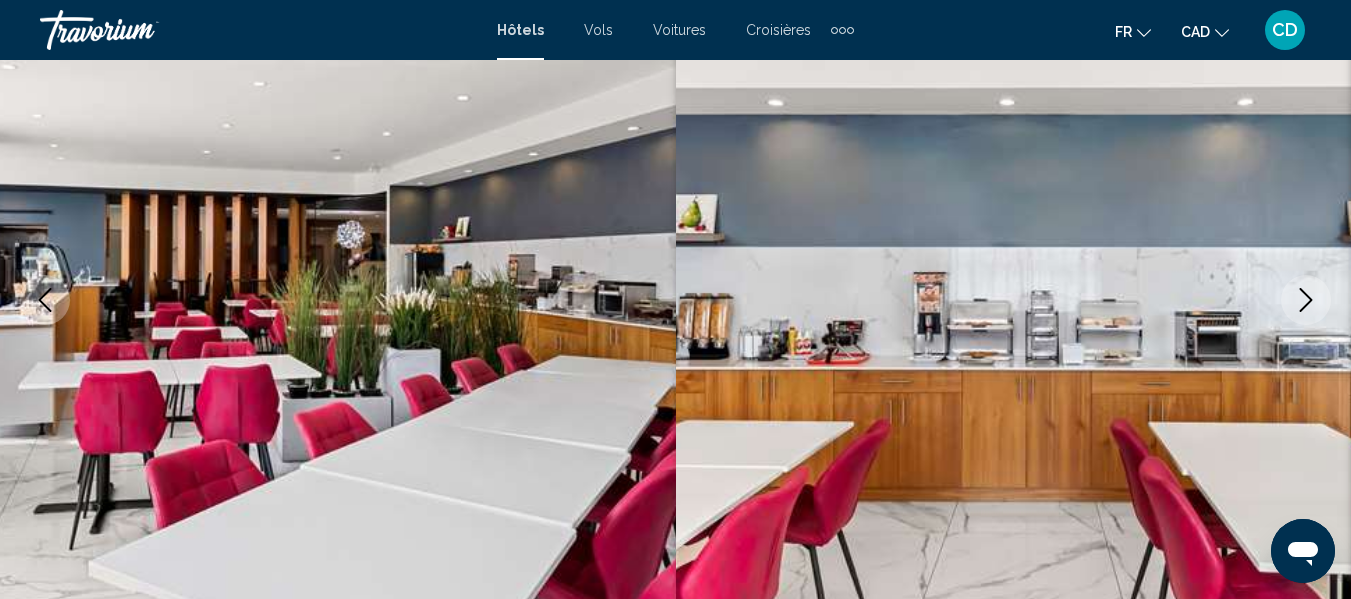 click 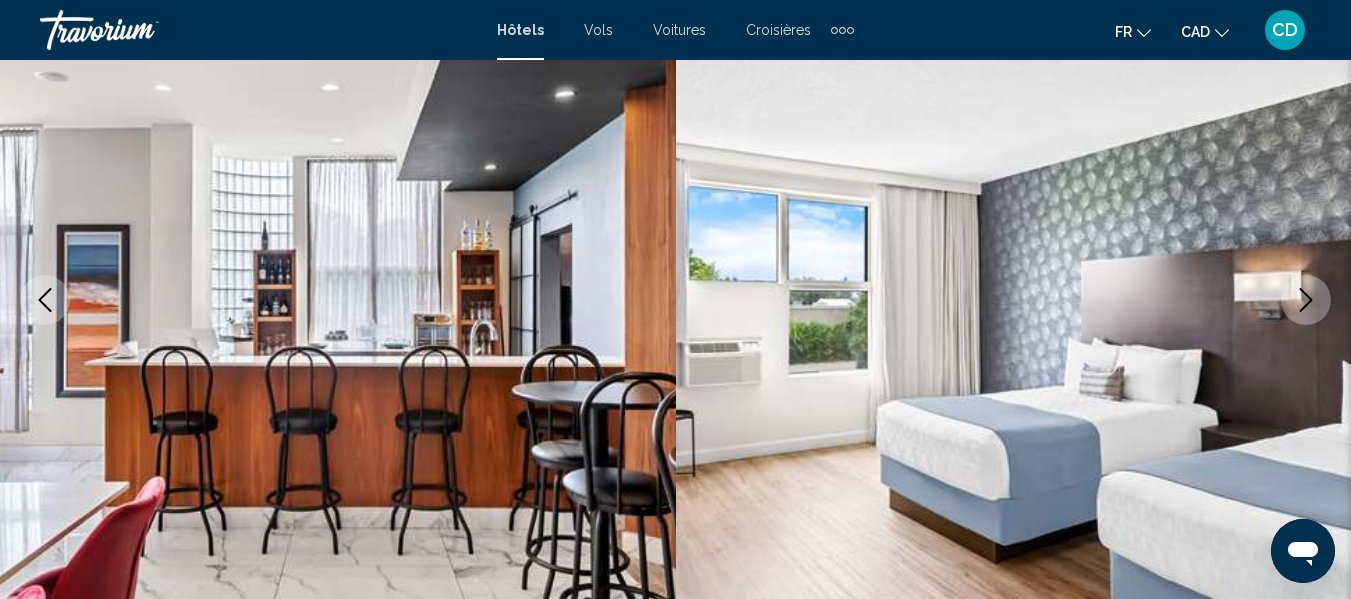 click 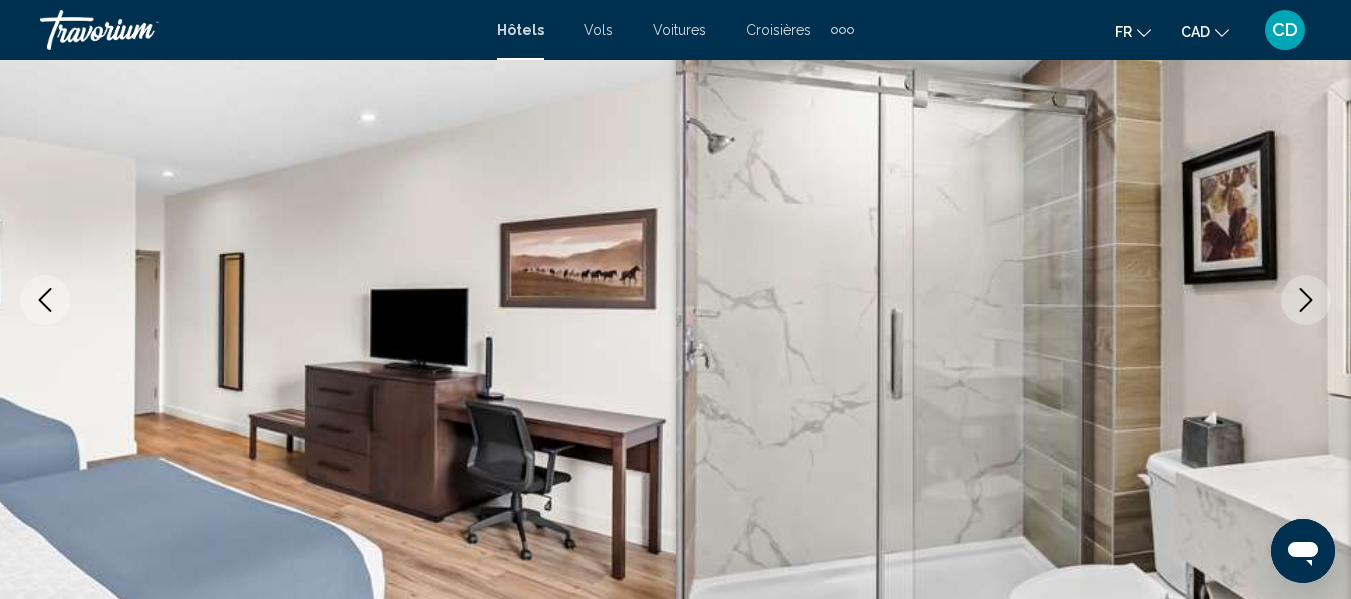 click 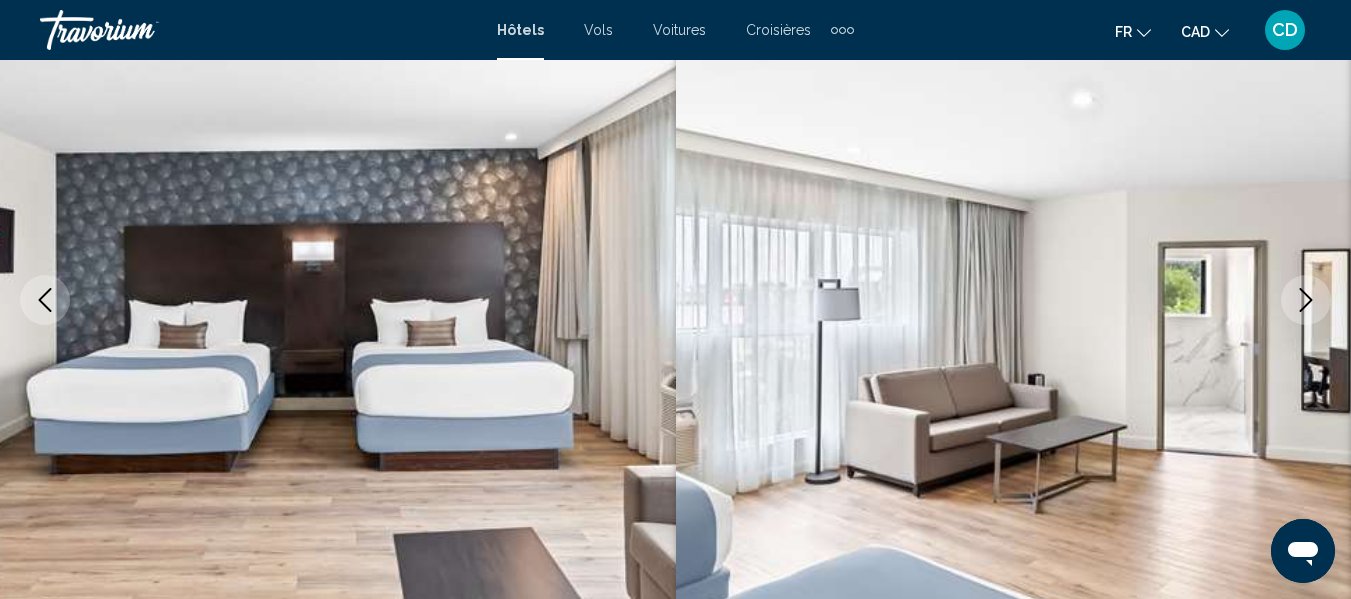 click 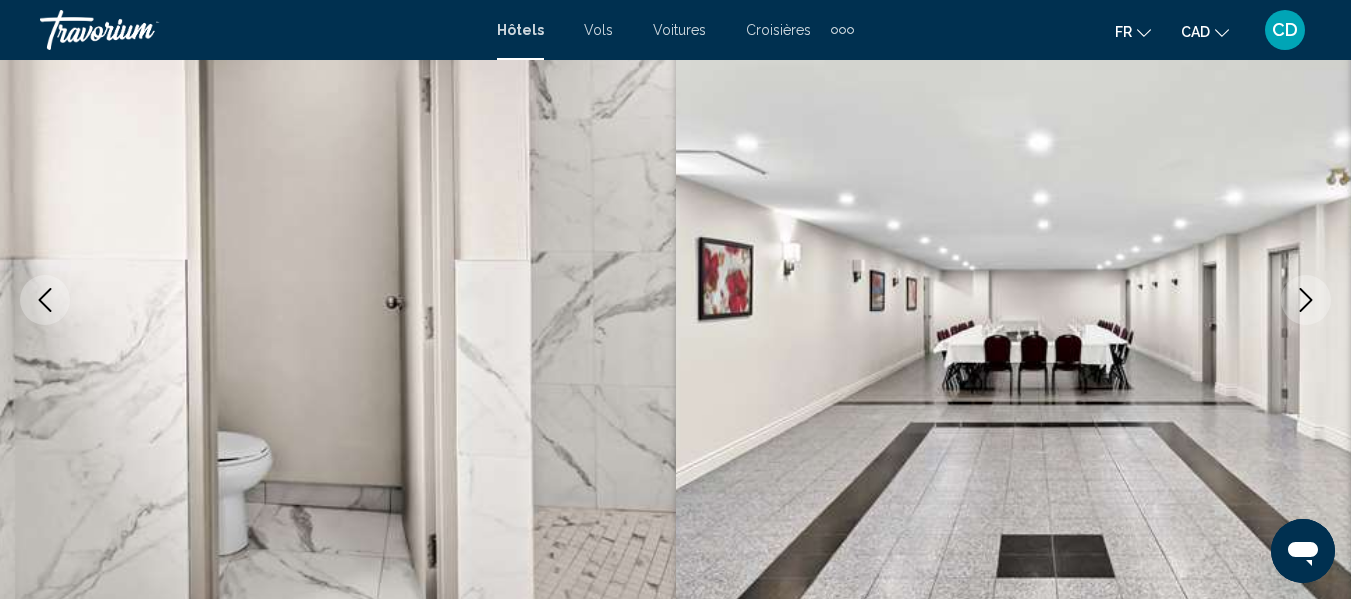 click 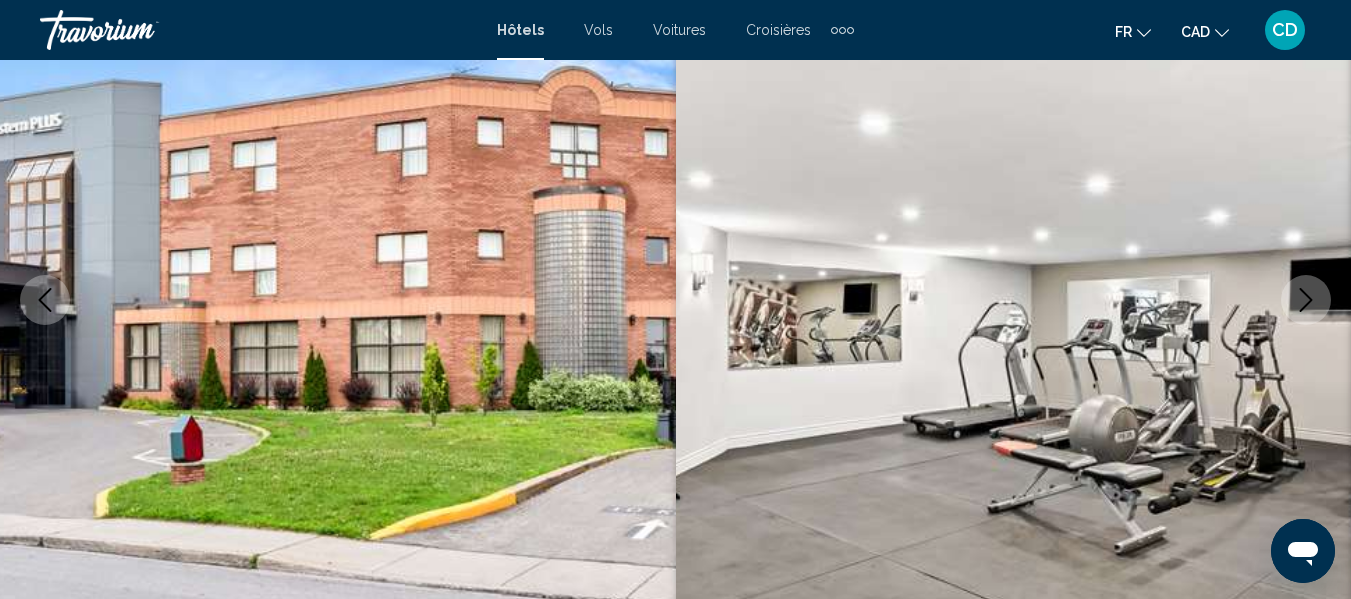 click 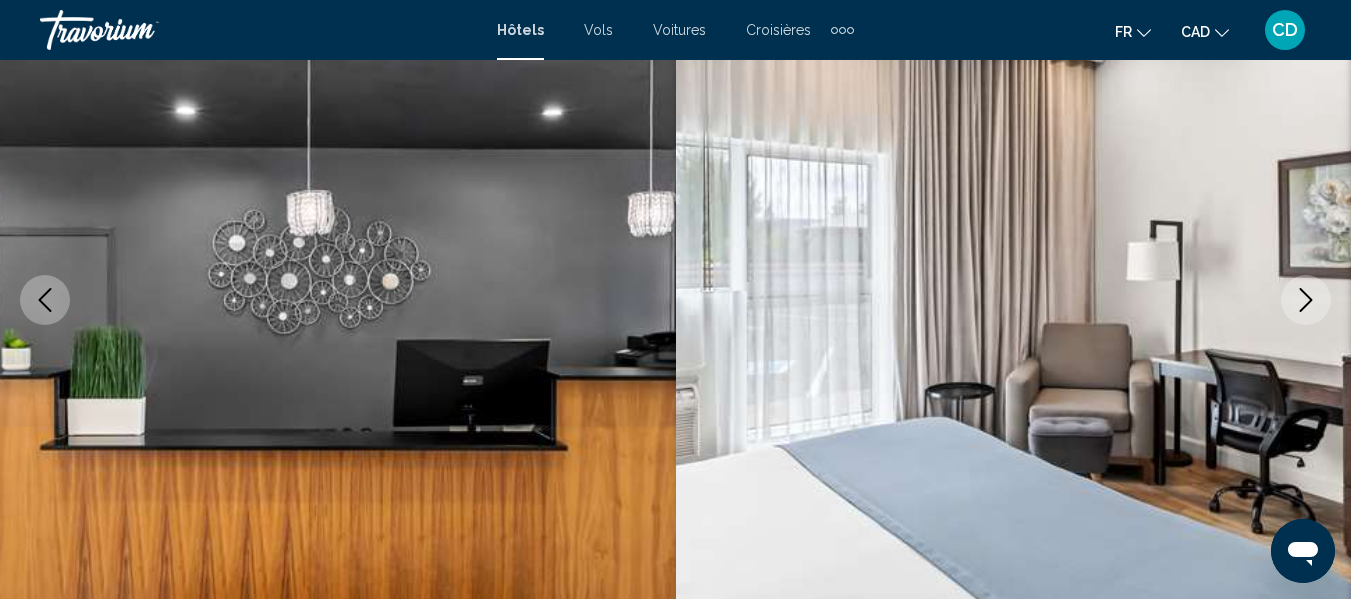 click 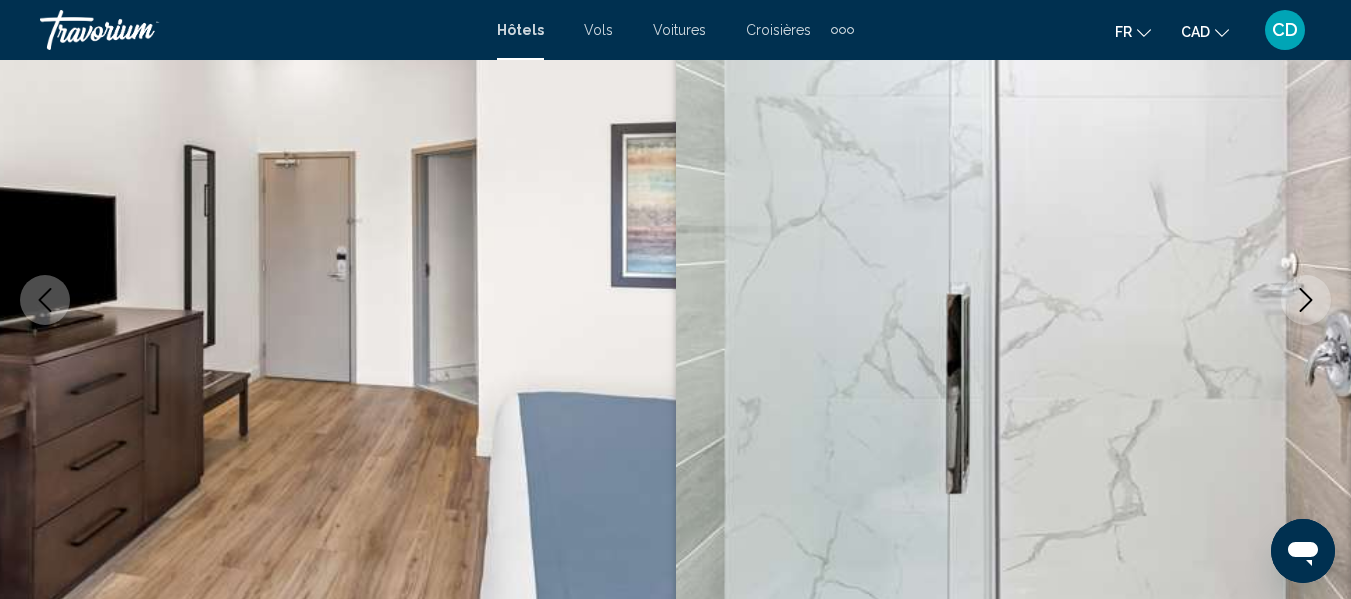 click 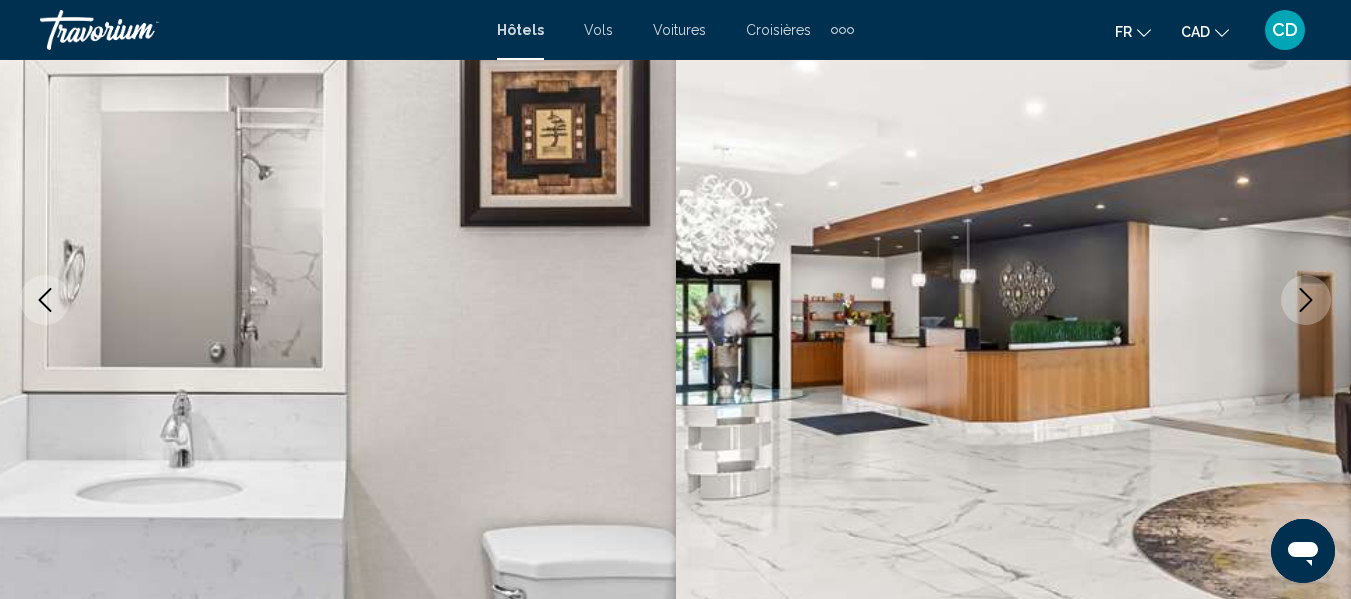 click 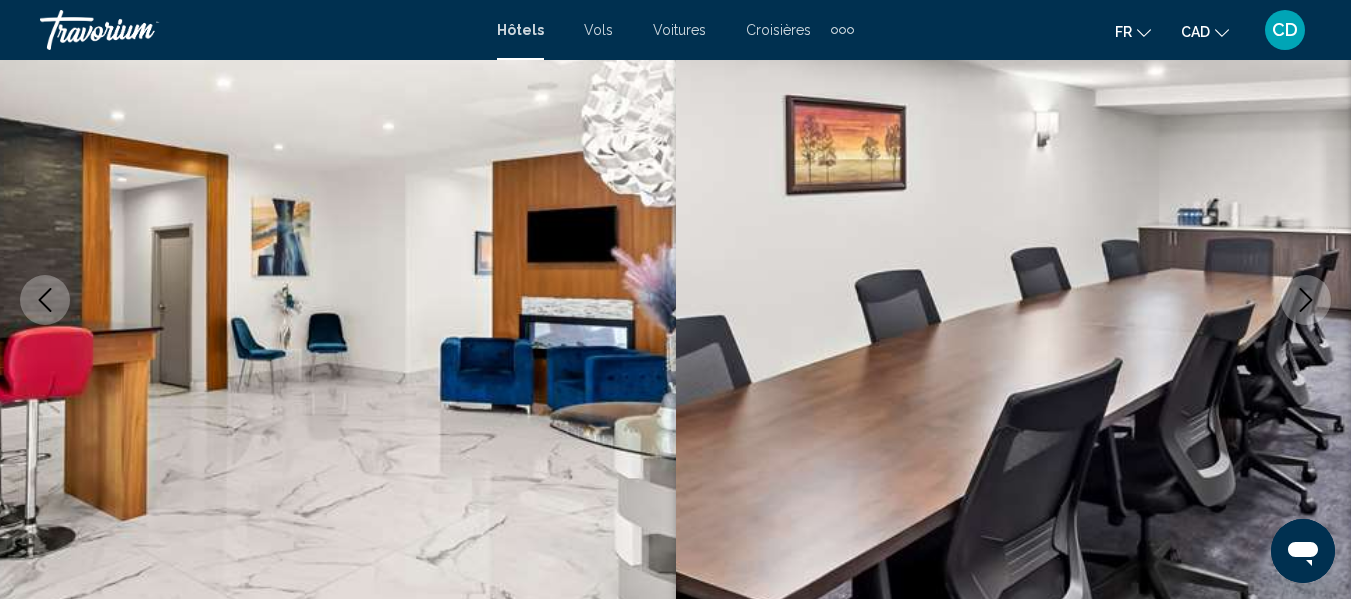 click 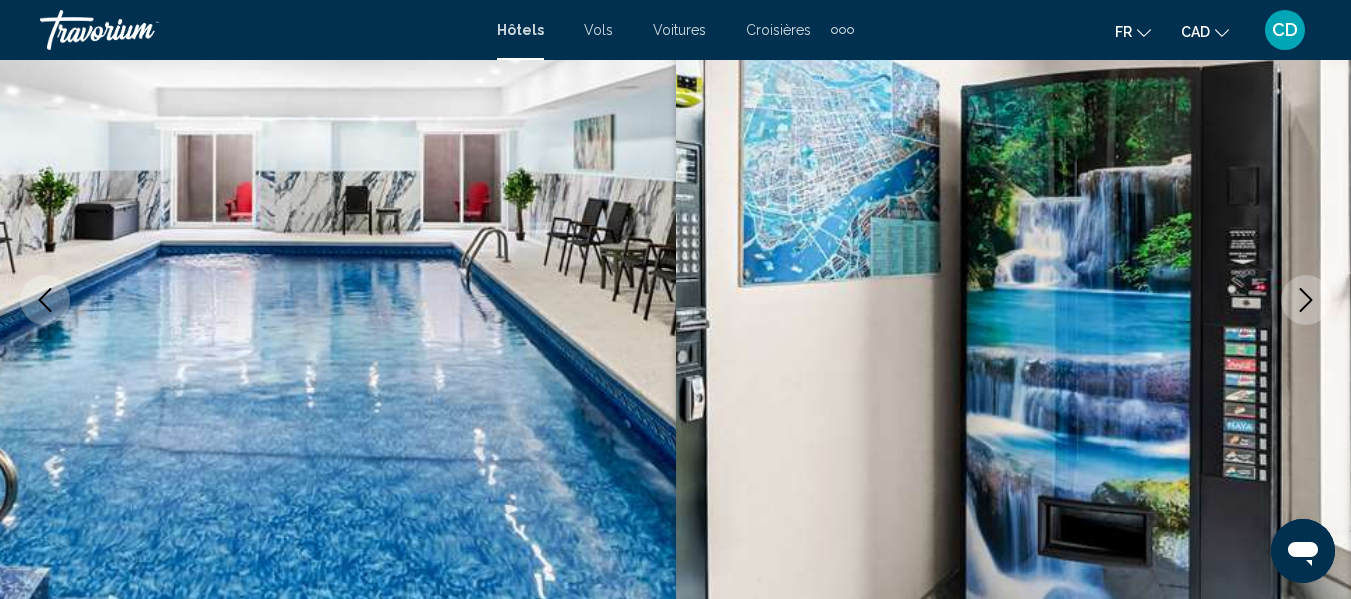 click 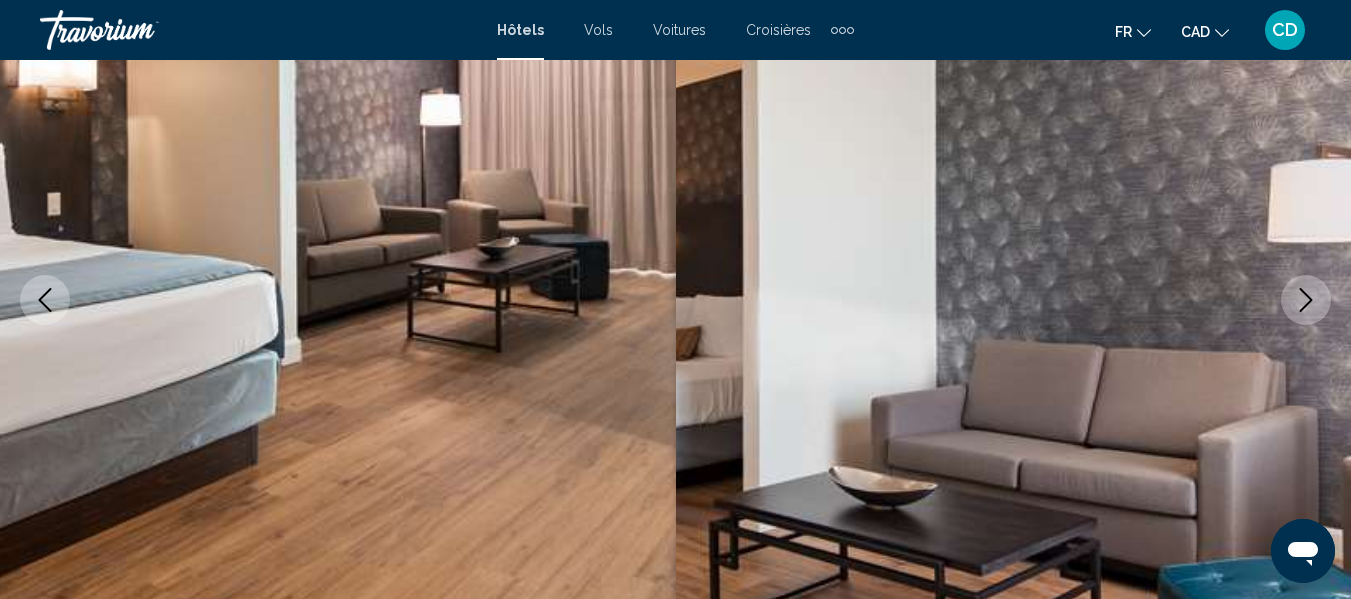 click 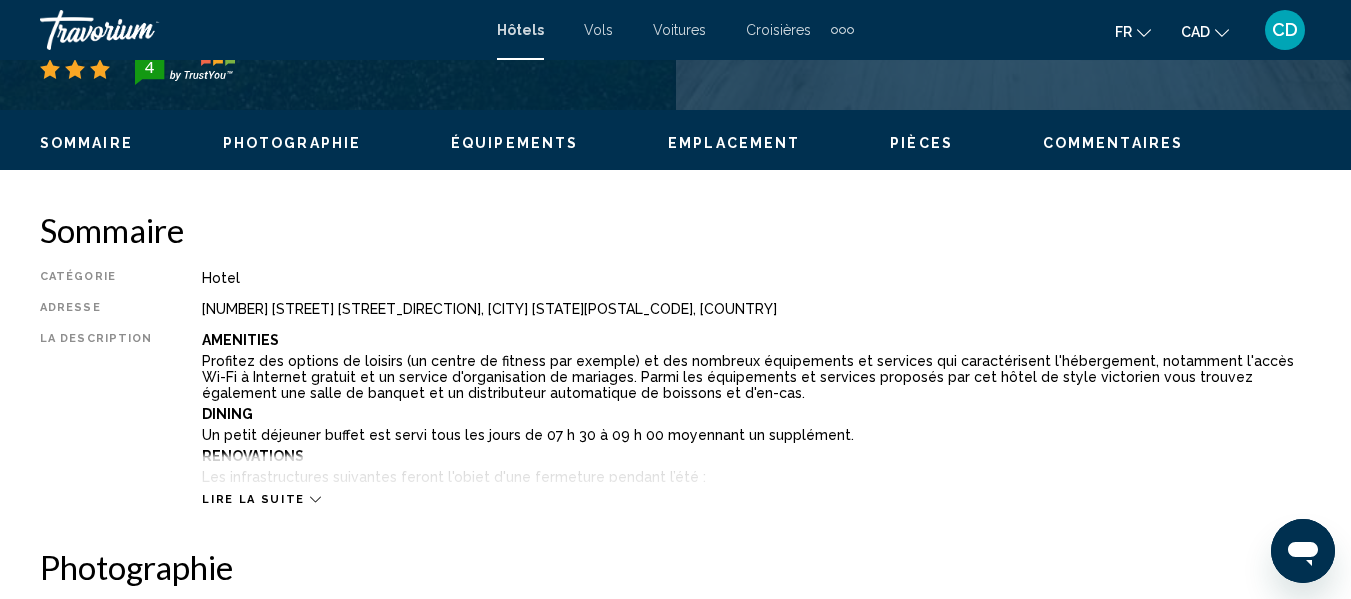 scroll, scrollTop: 935, scrollLeft: 0, axis: vertical 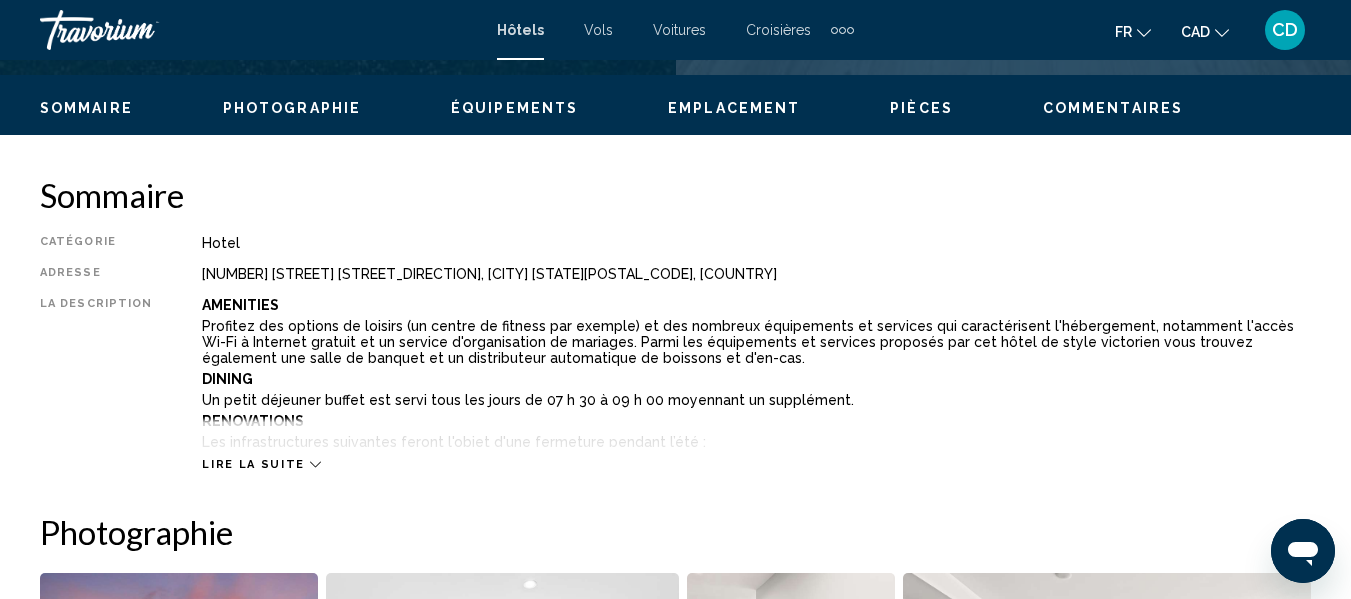 click on "Lire la suite" at bounding box center [253, 464] 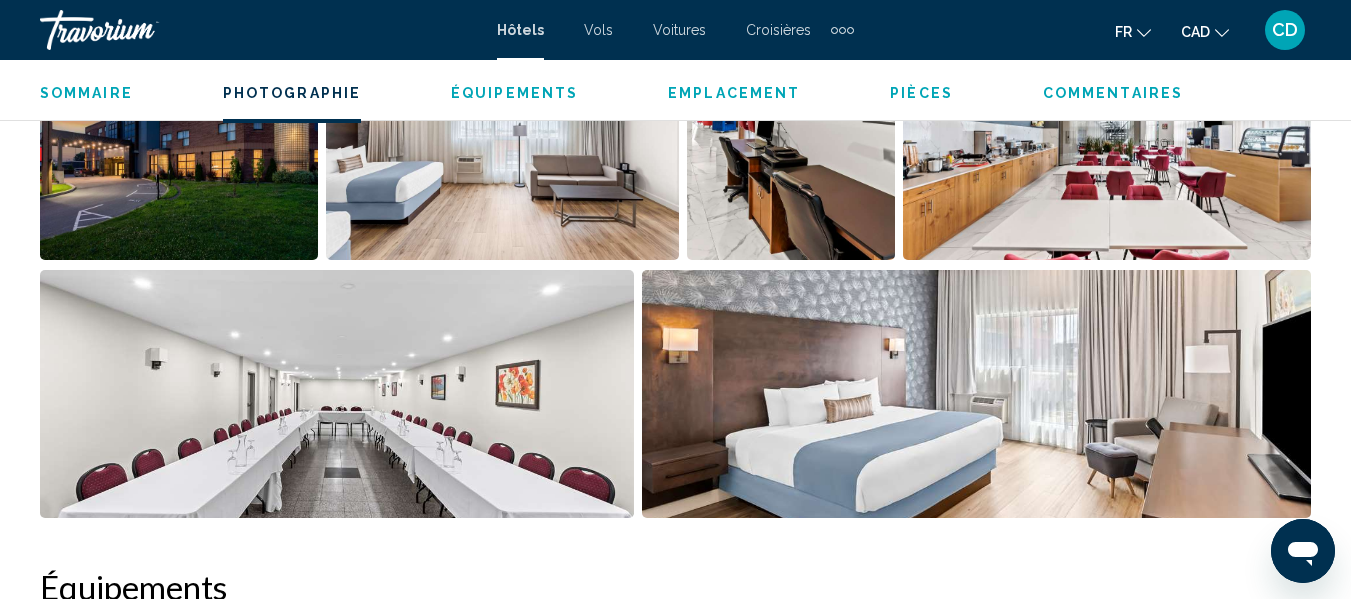 scroll, scrollTop: 2135, scrollLeft: 0, axis: vertical 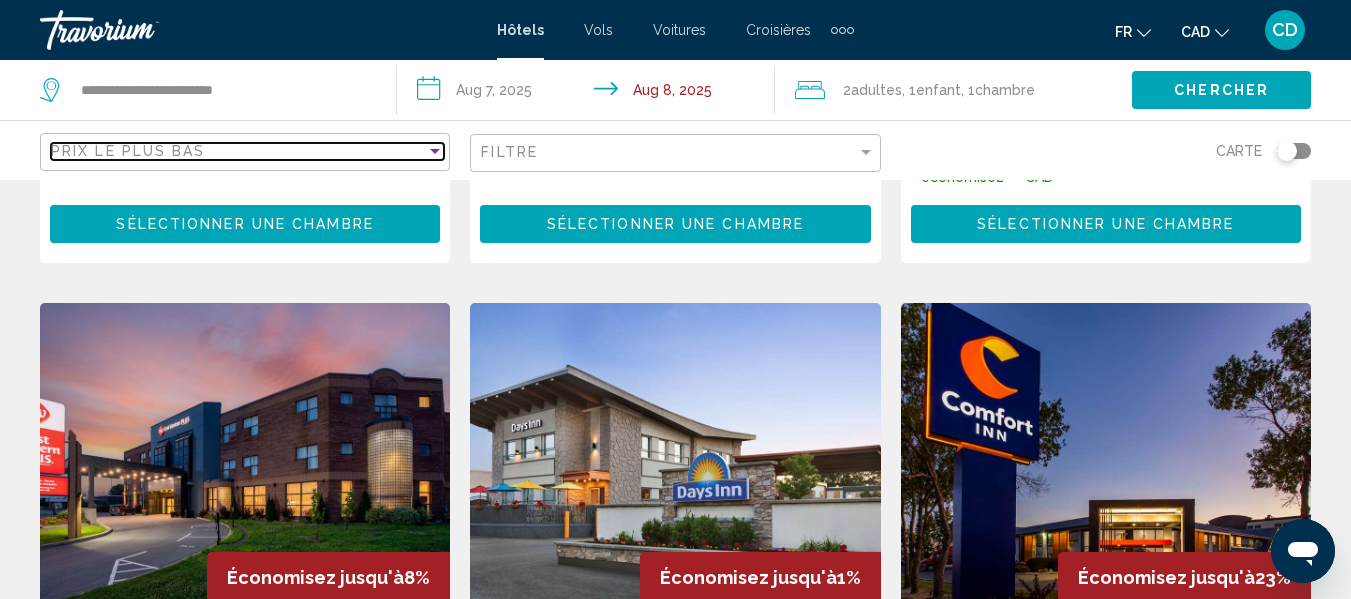 click on "Prix le plus bas" at bounding box center [238, 151] 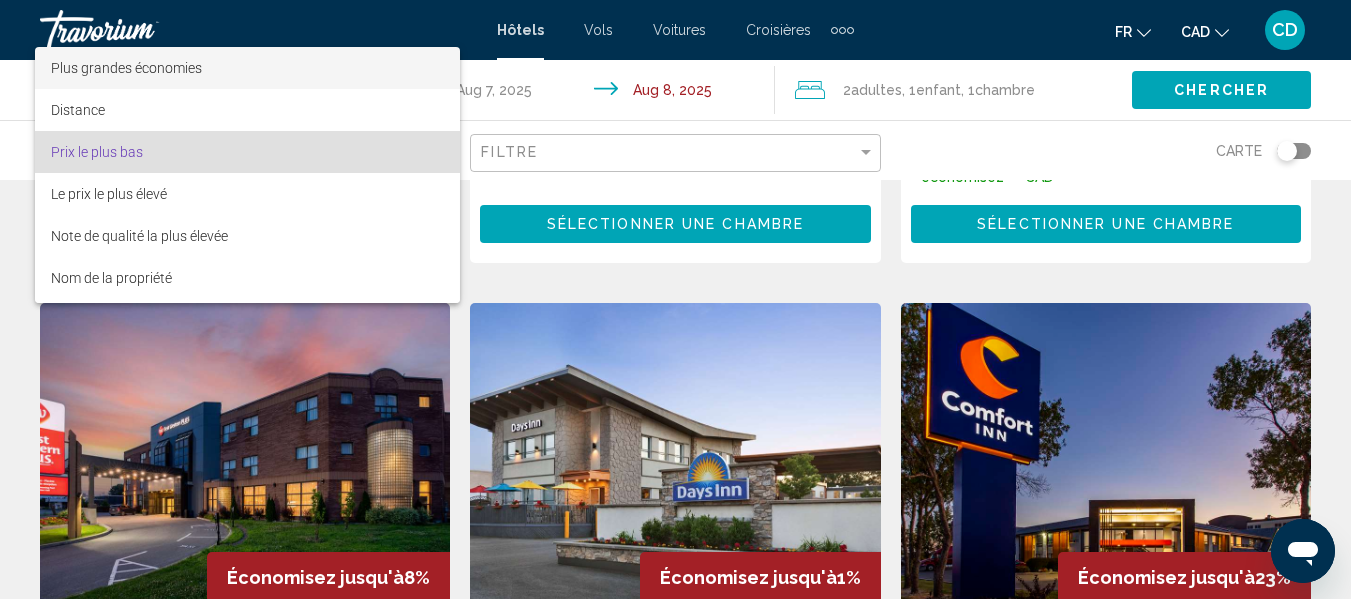 click on "Plus grandes économies" at bounding box center (126, 68) 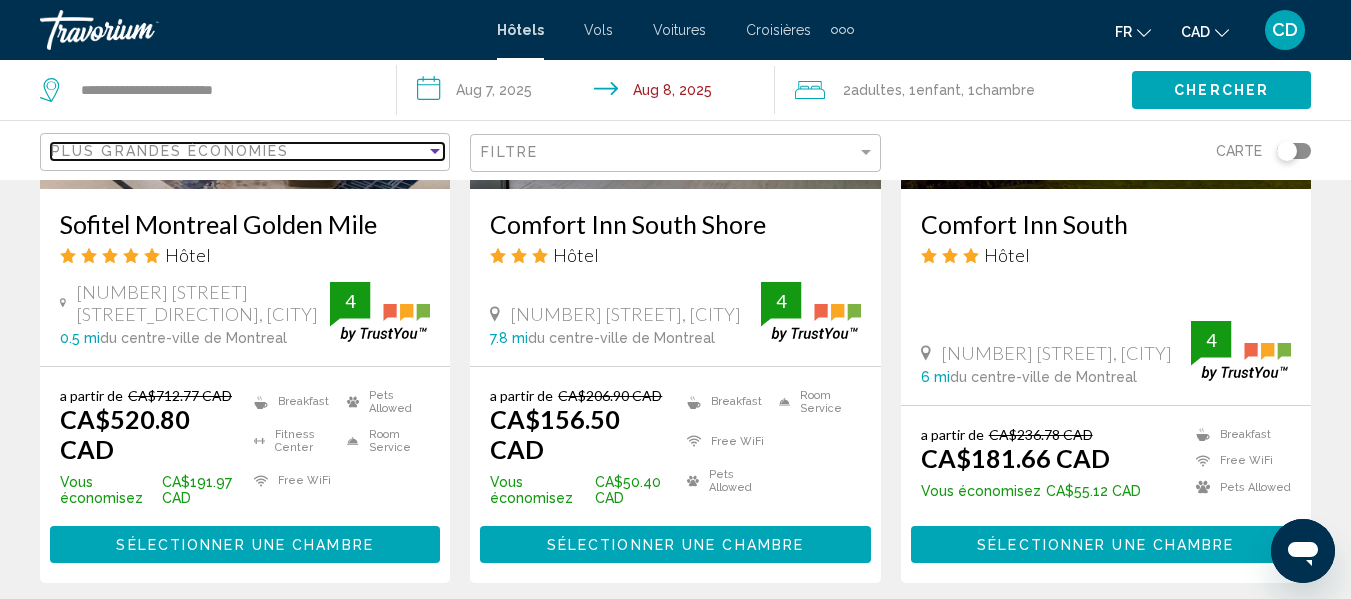 scroll, scrollTop: 1200, scrollLeft: 0, axis: vertical 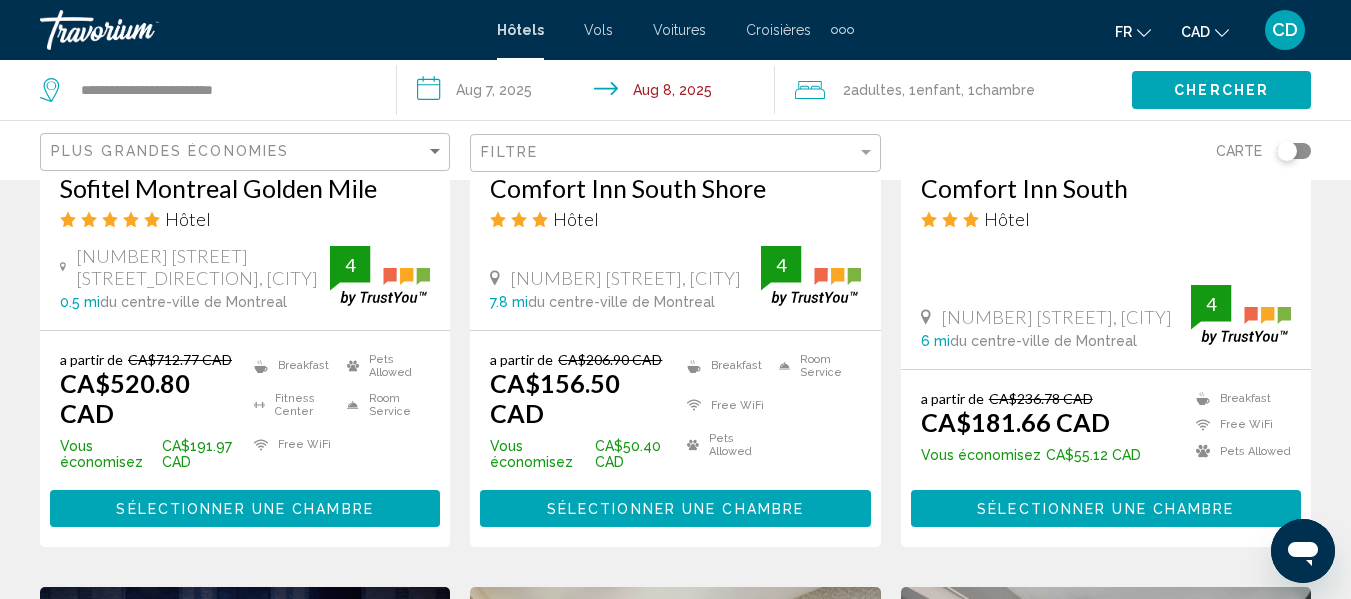 click on "Comfort Inn South Shore" at bounding box center [675, 188] 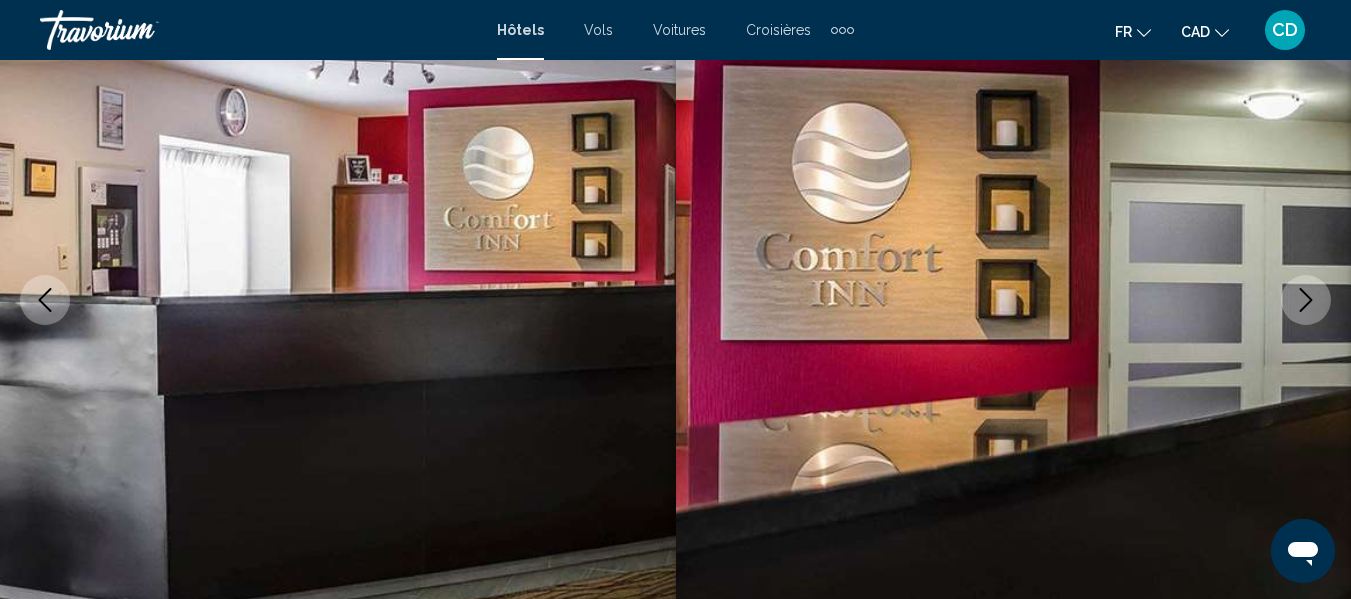 click at bounding box center (1306, 300) 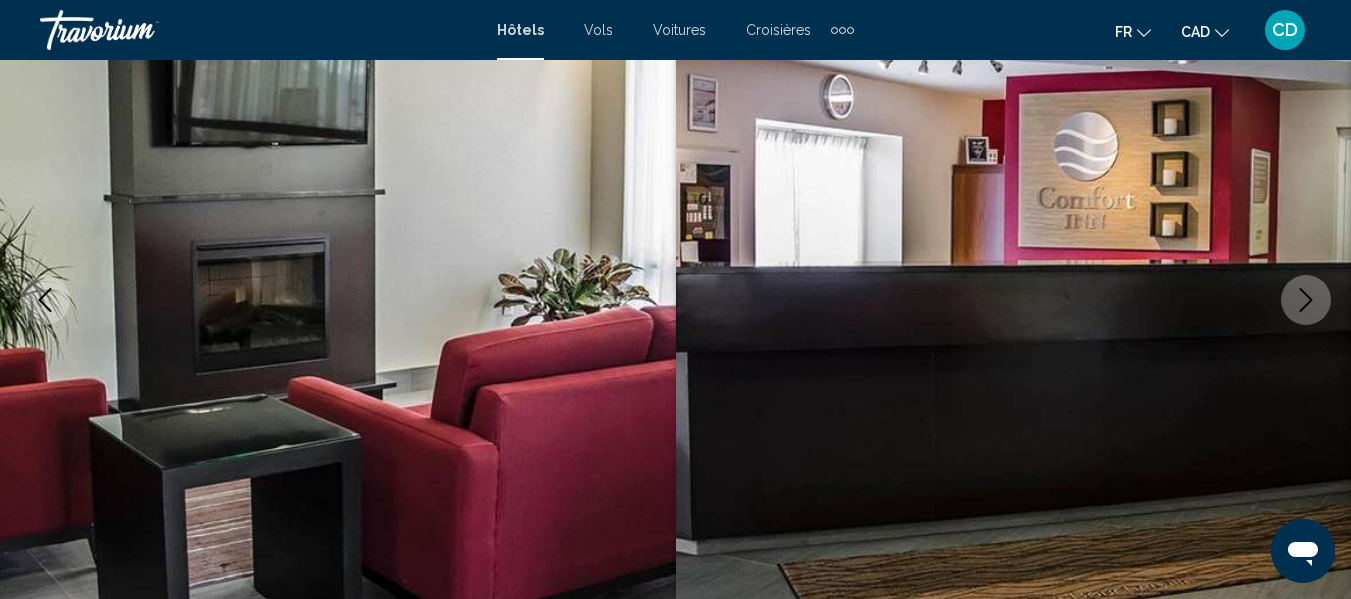 click 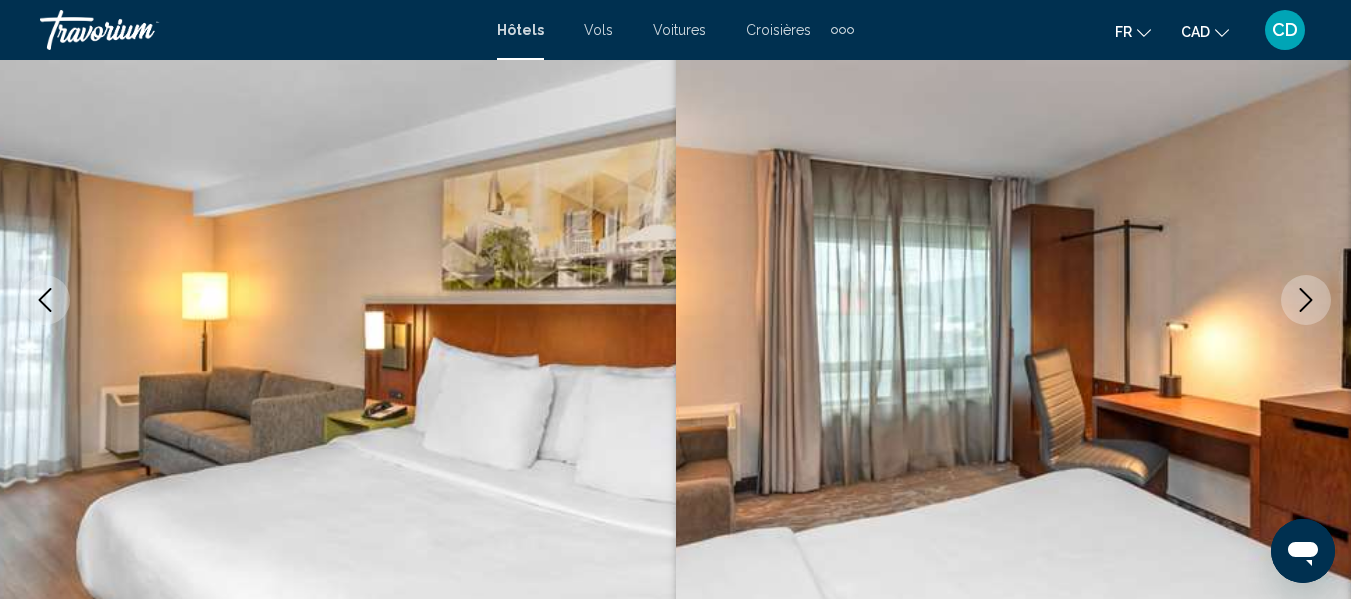 click 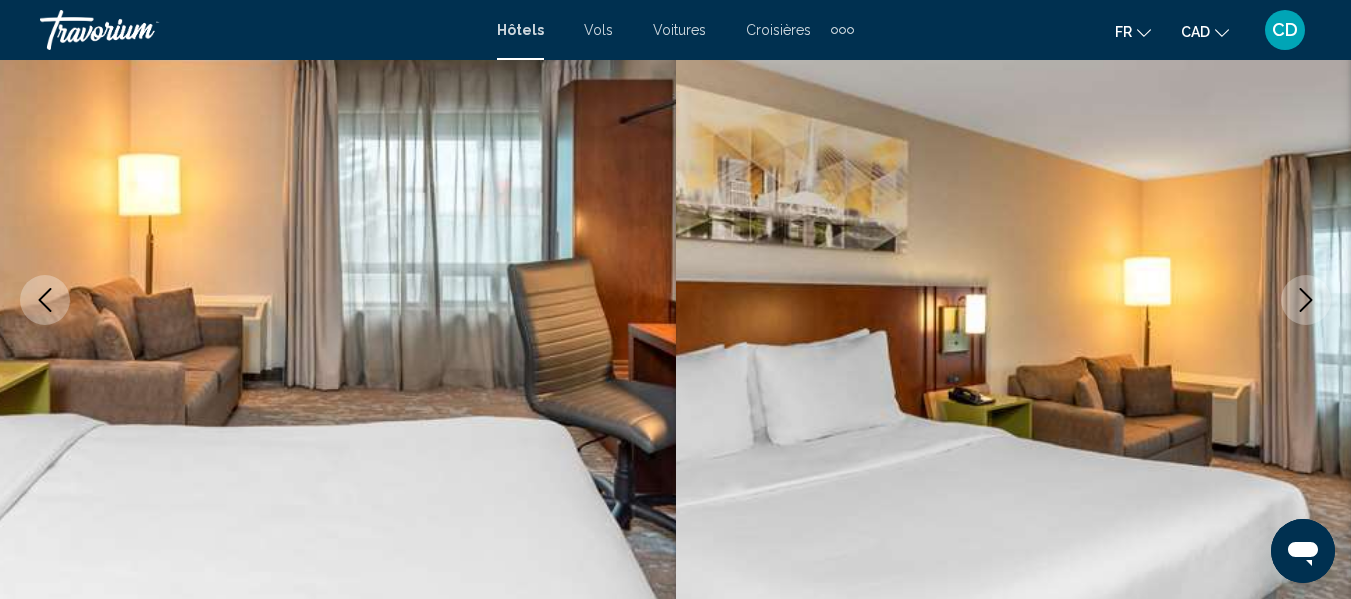 click 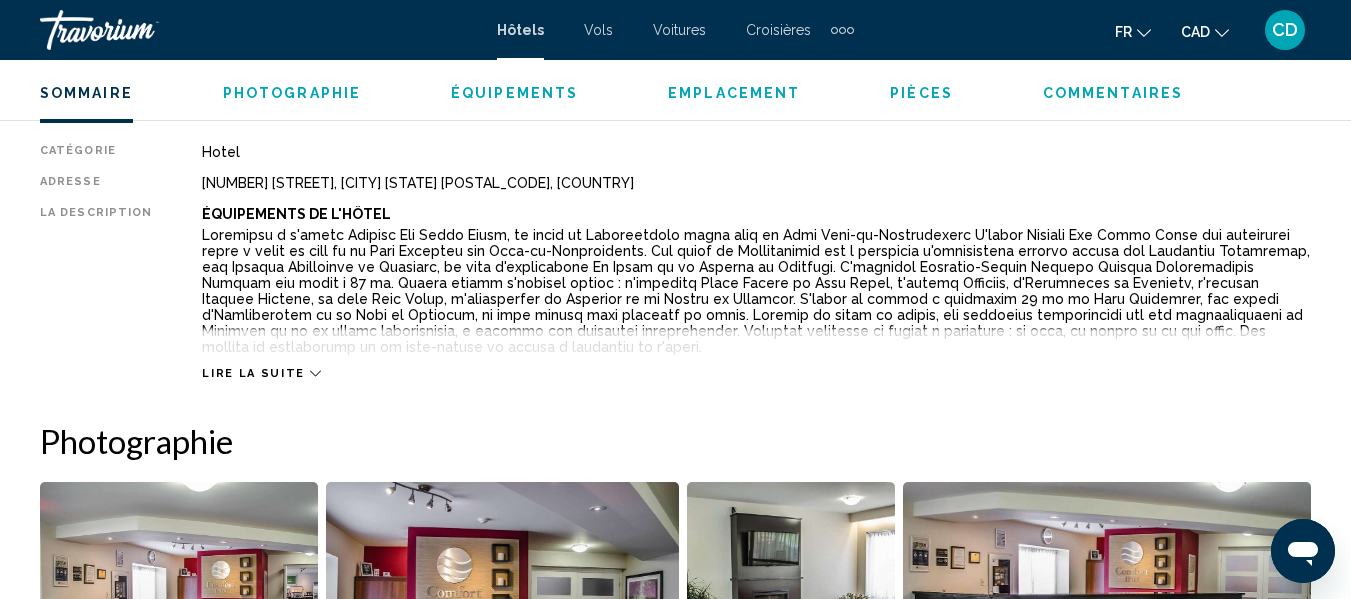 scroll, scrollTop: 1035, scrollLeft: 0, axis: vertical 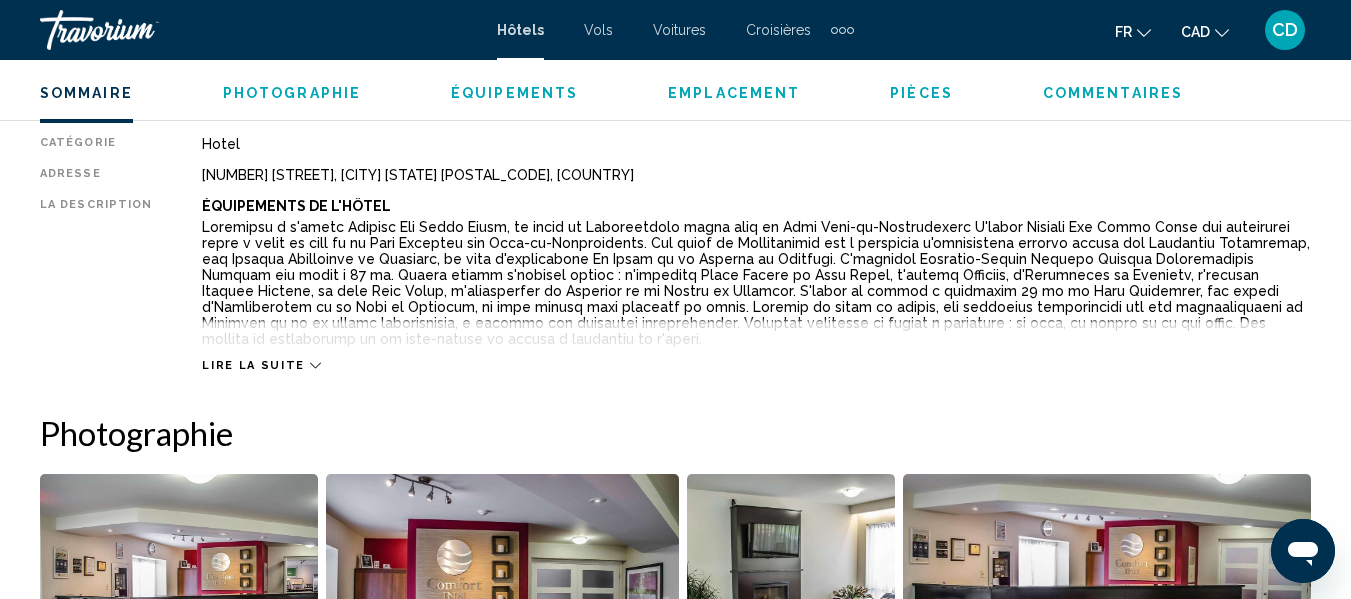 click on "Lire la suite" at bounding box center [253, 365] 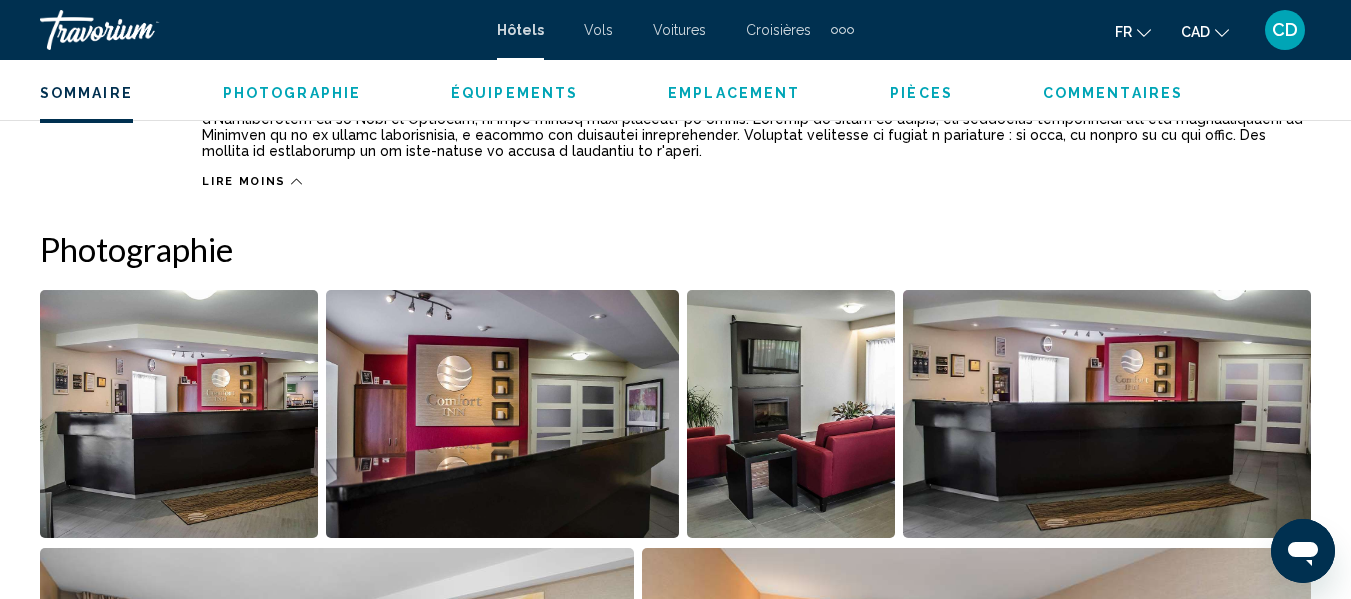 scroll, scrollTop: 1335, scrollLeft: 0, axis: vertical 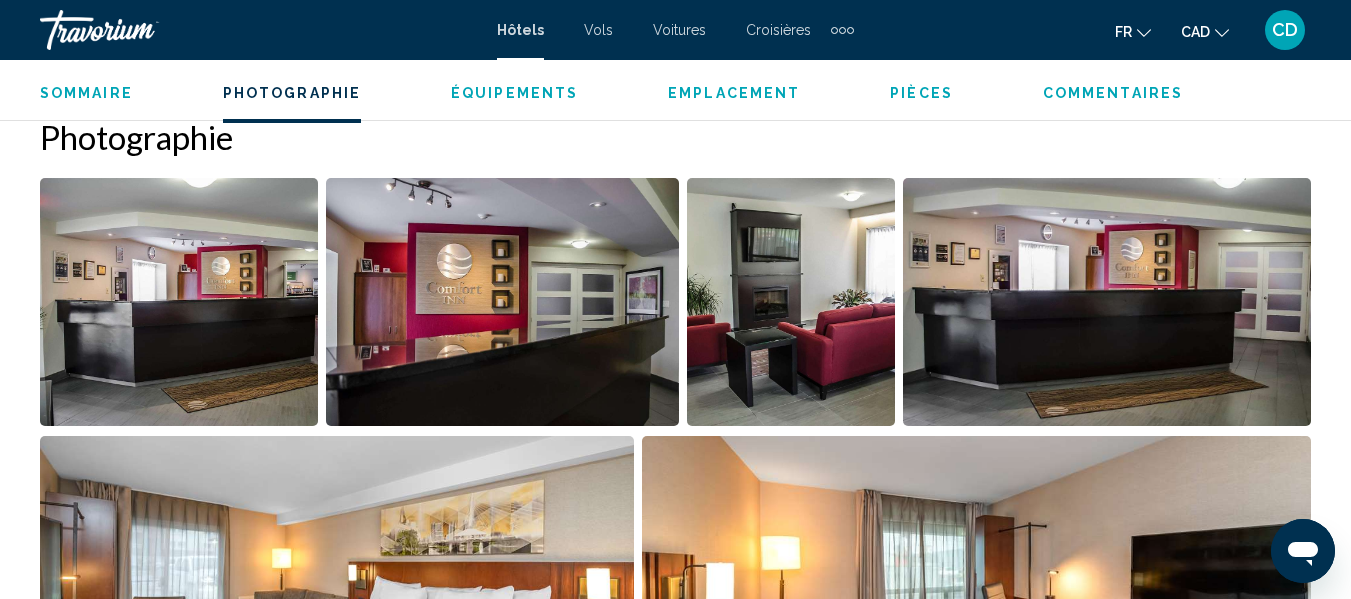 click at bounding box center [502, 302] 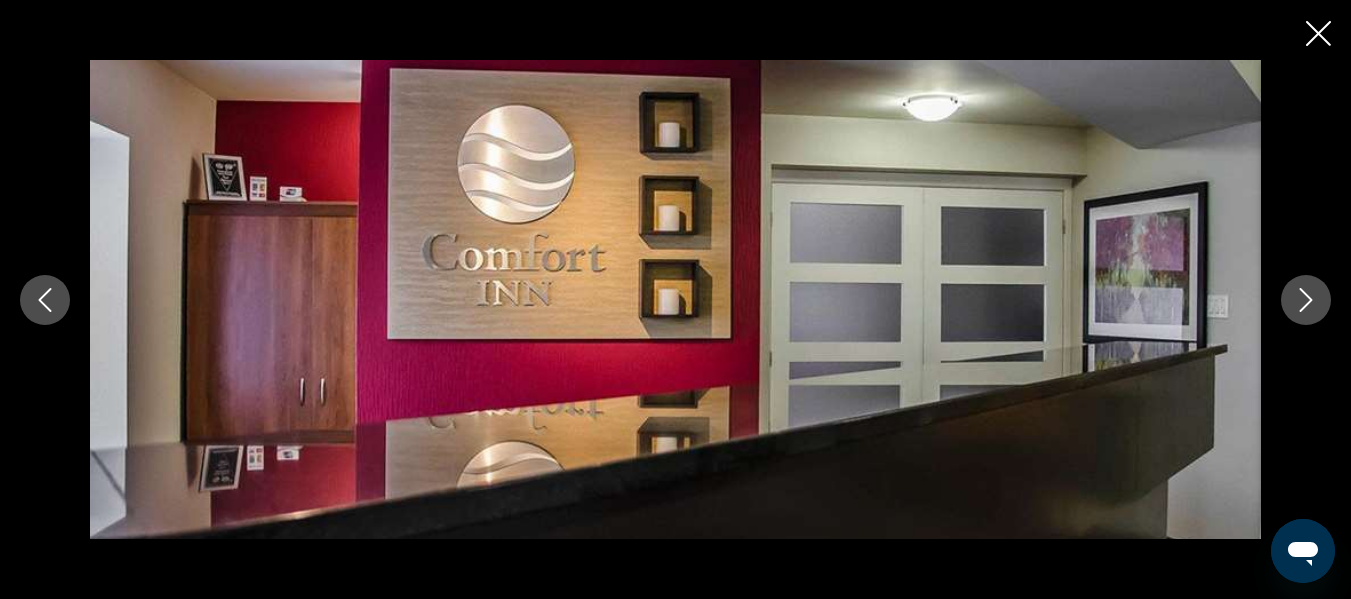 click 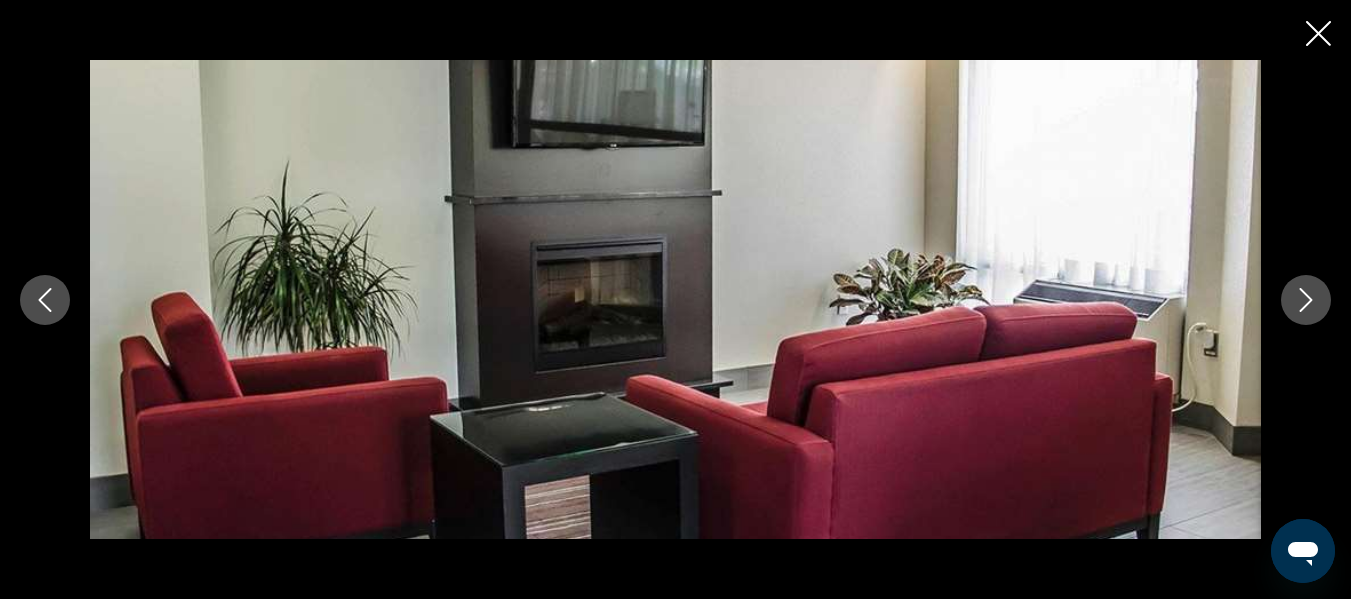 click 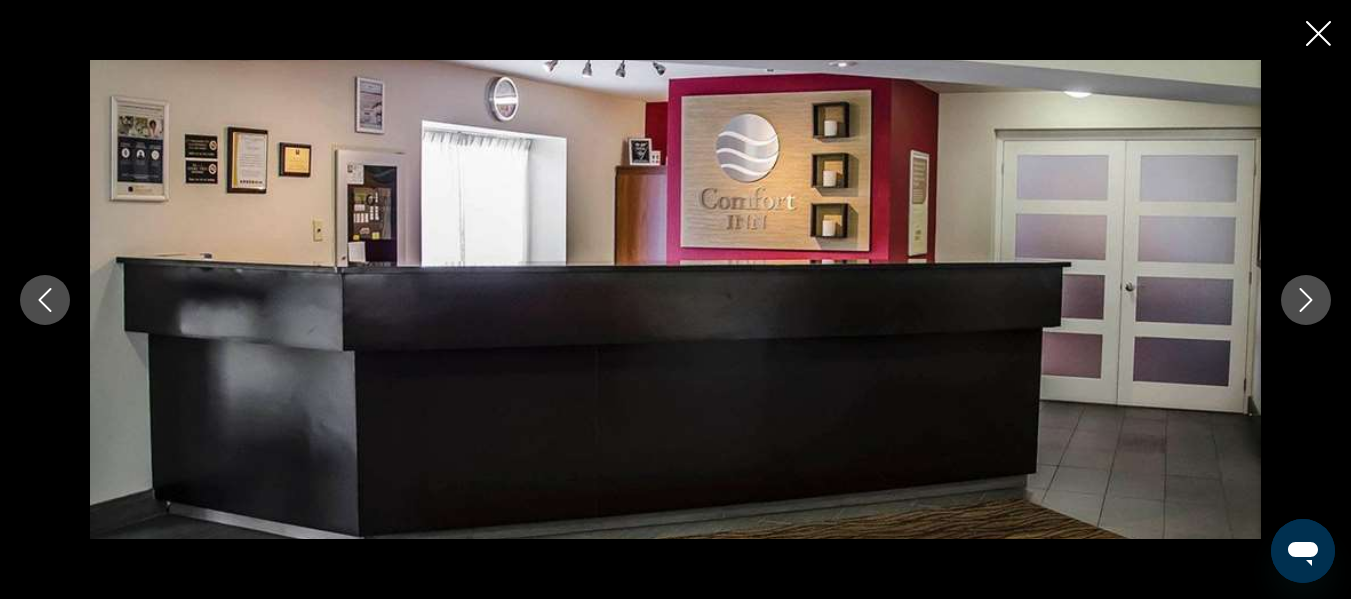 click 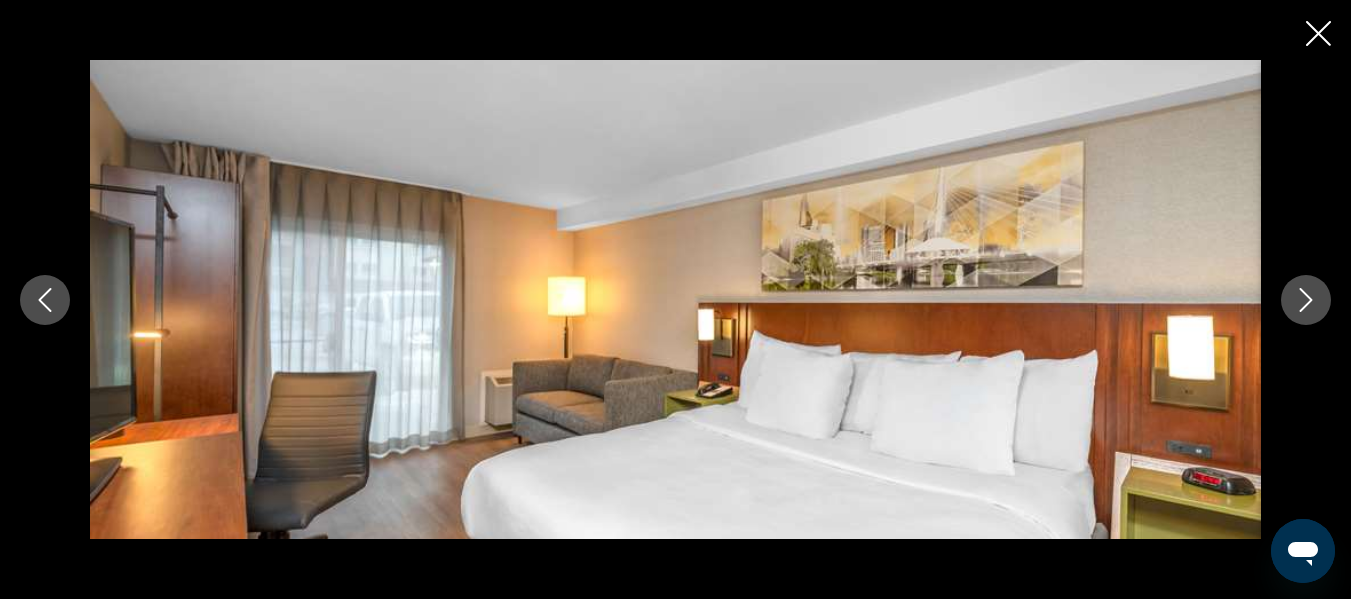 scroll, scrollTop: 1535, scrollLeft: 0, axis: vertical 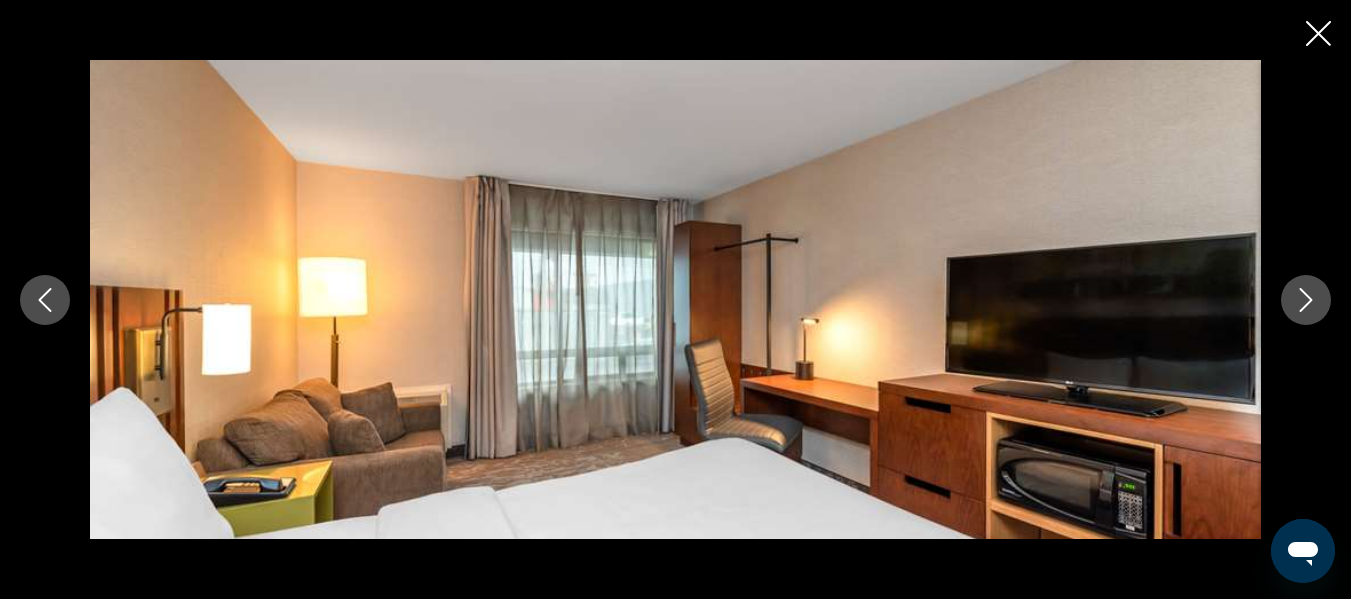 click 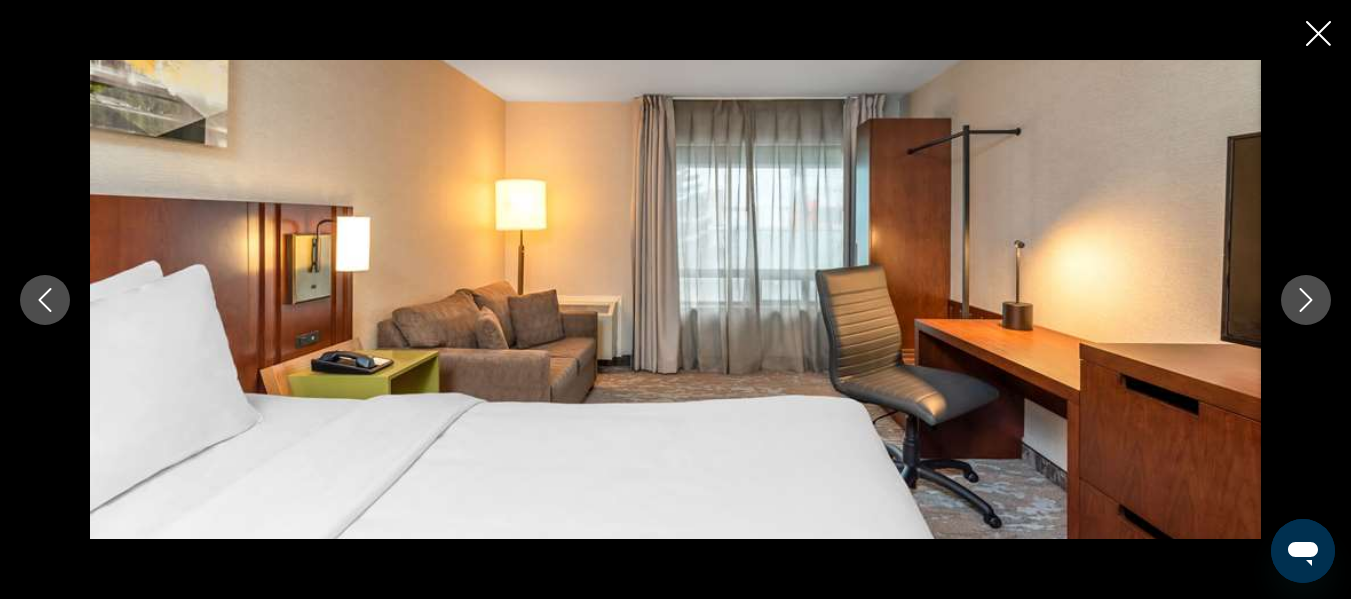 click 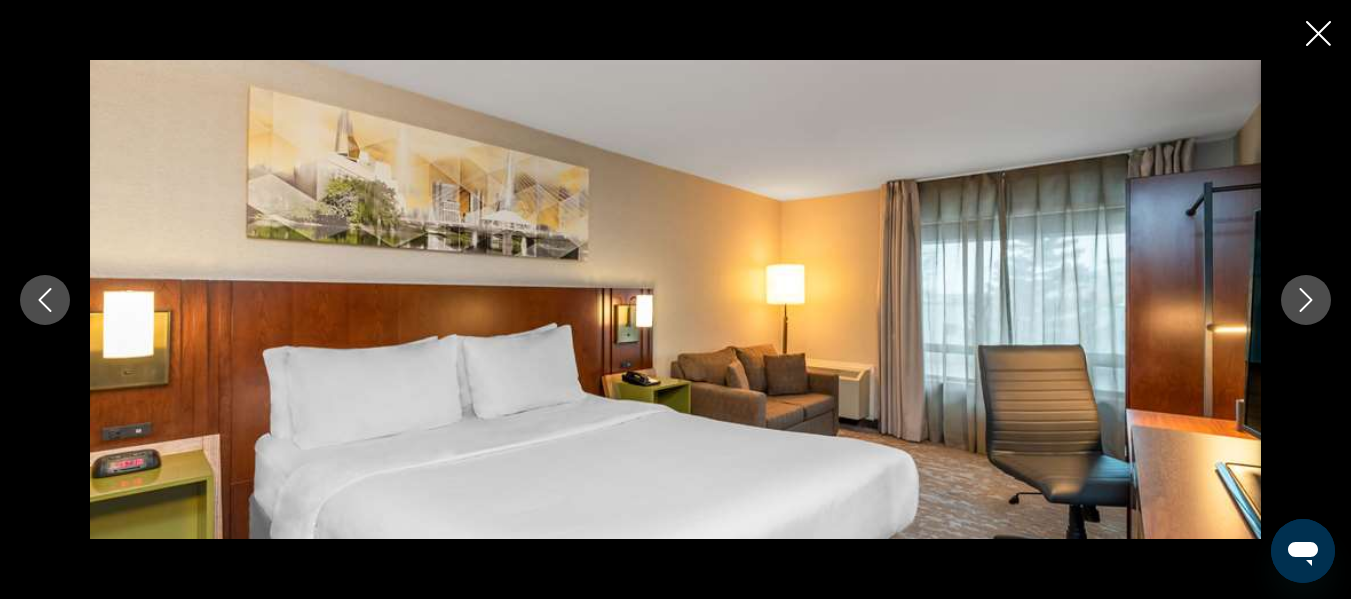 click 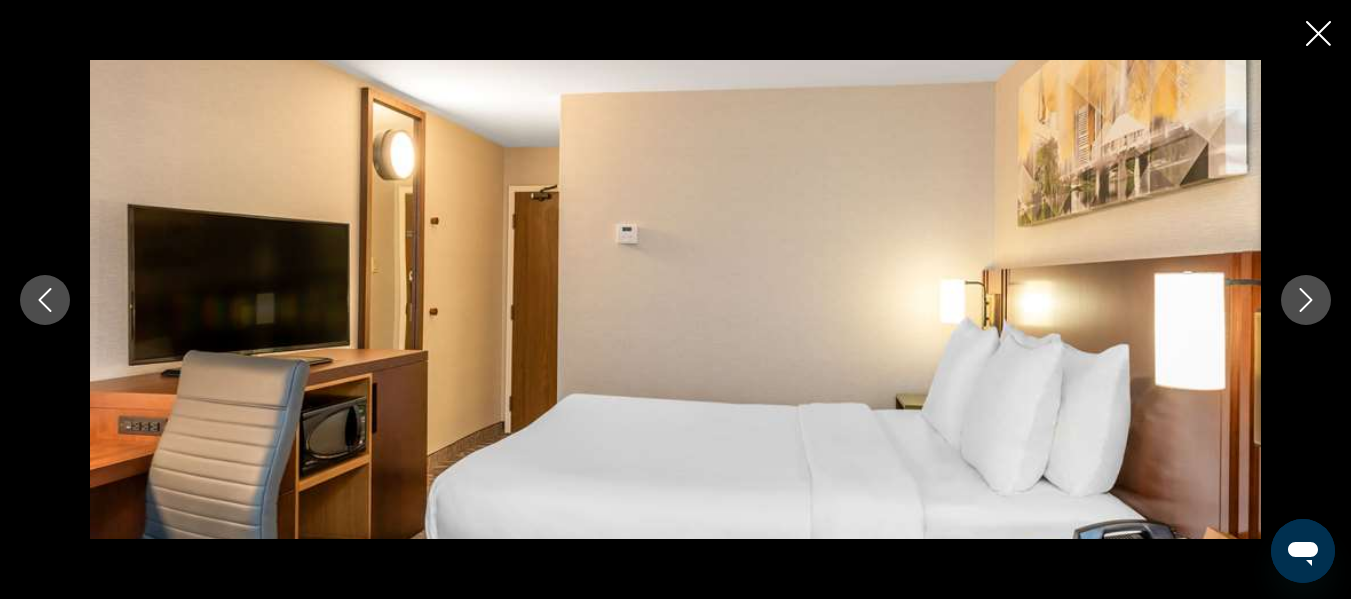 scroll, scrollTop: 1735, scrollLeft: 0, axis: vertical 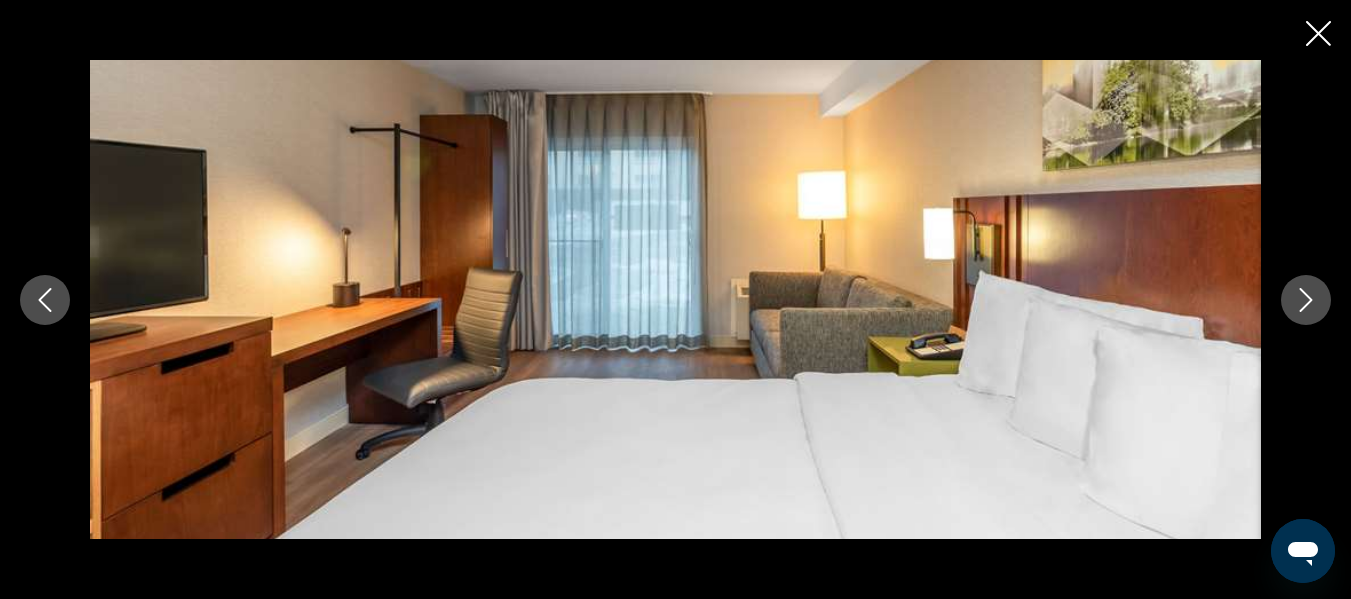 click 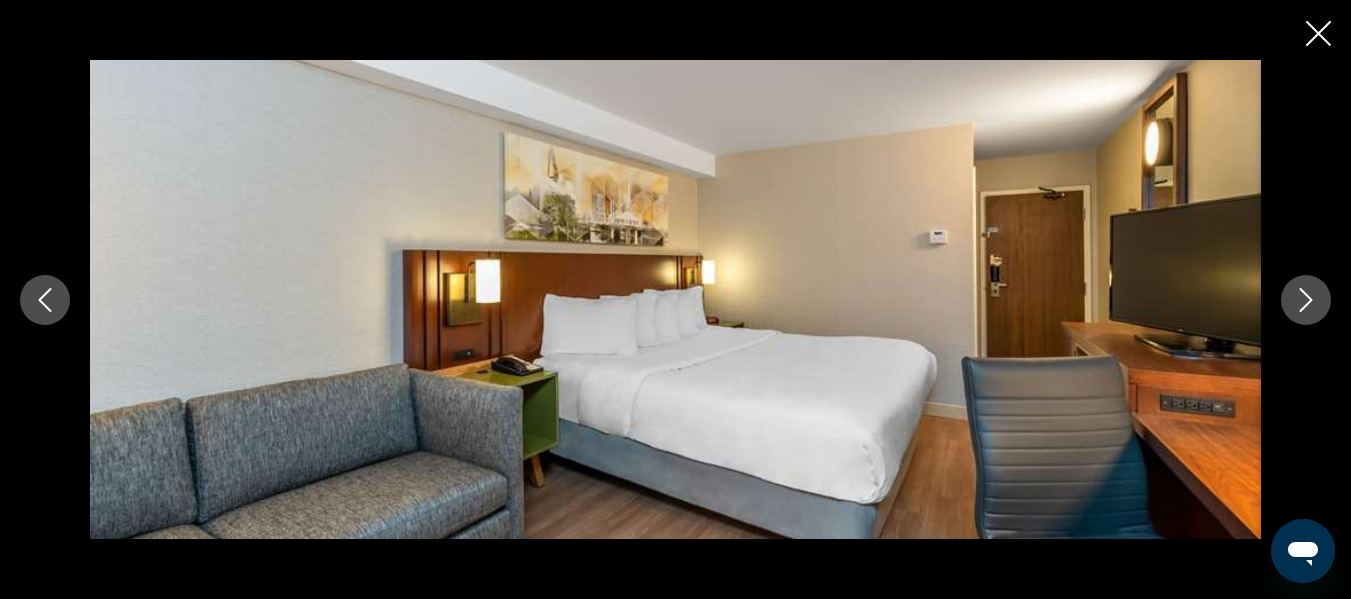 click 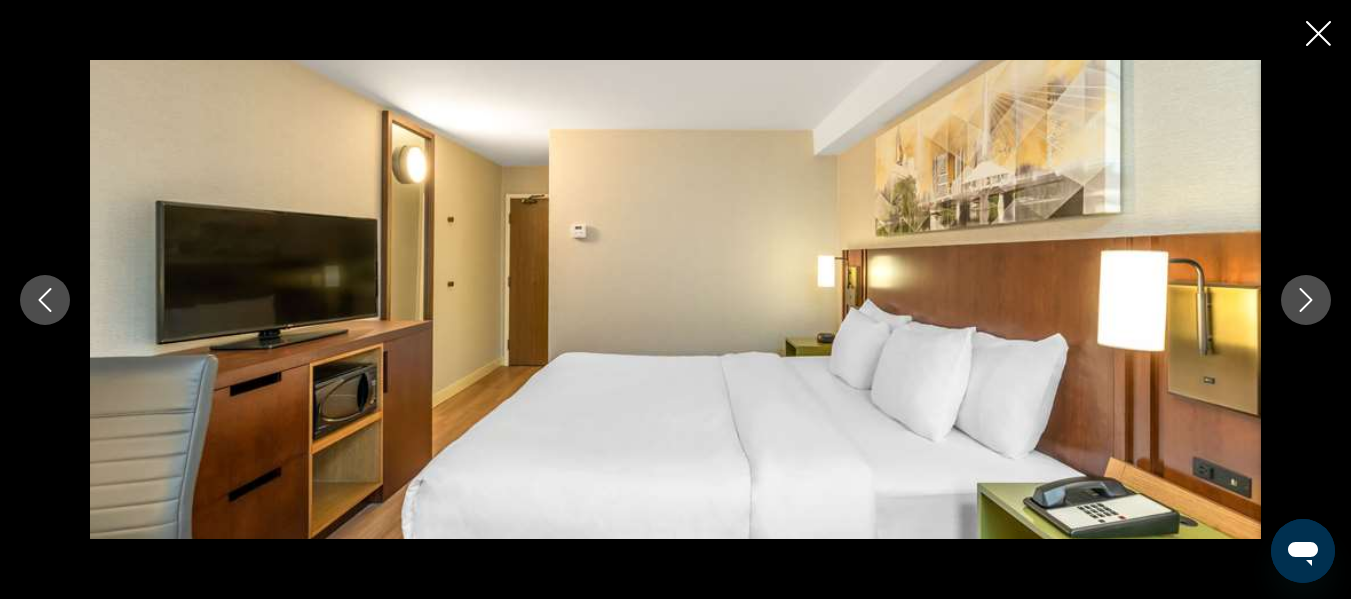 click 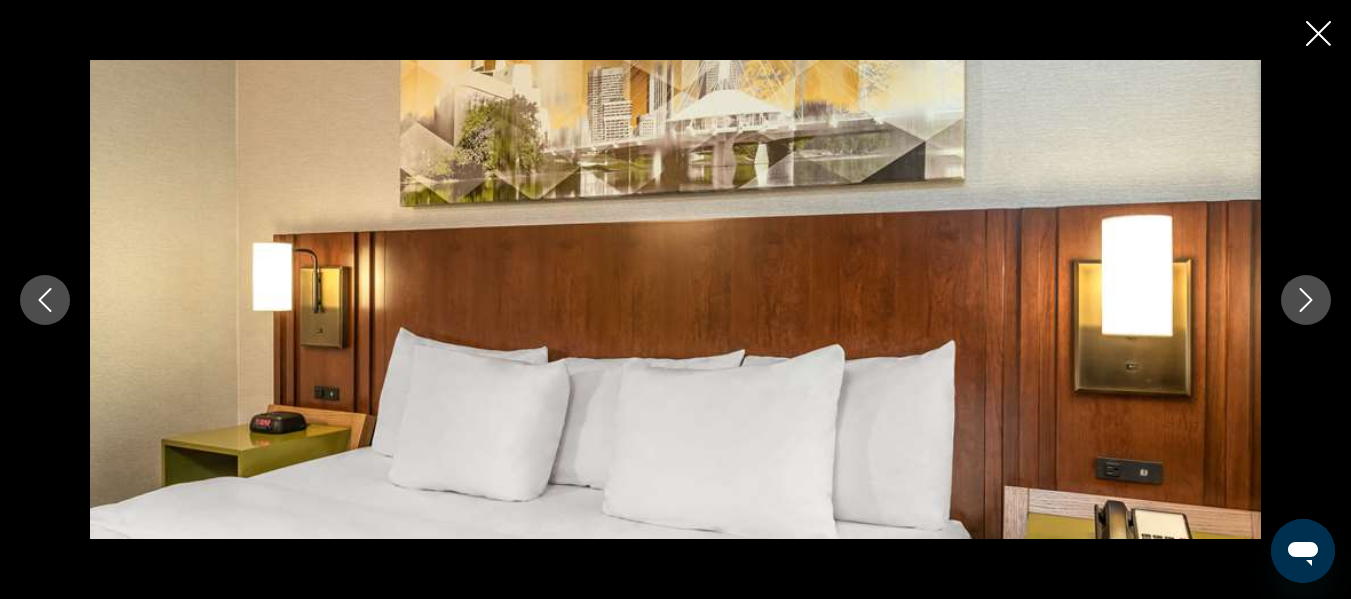 click 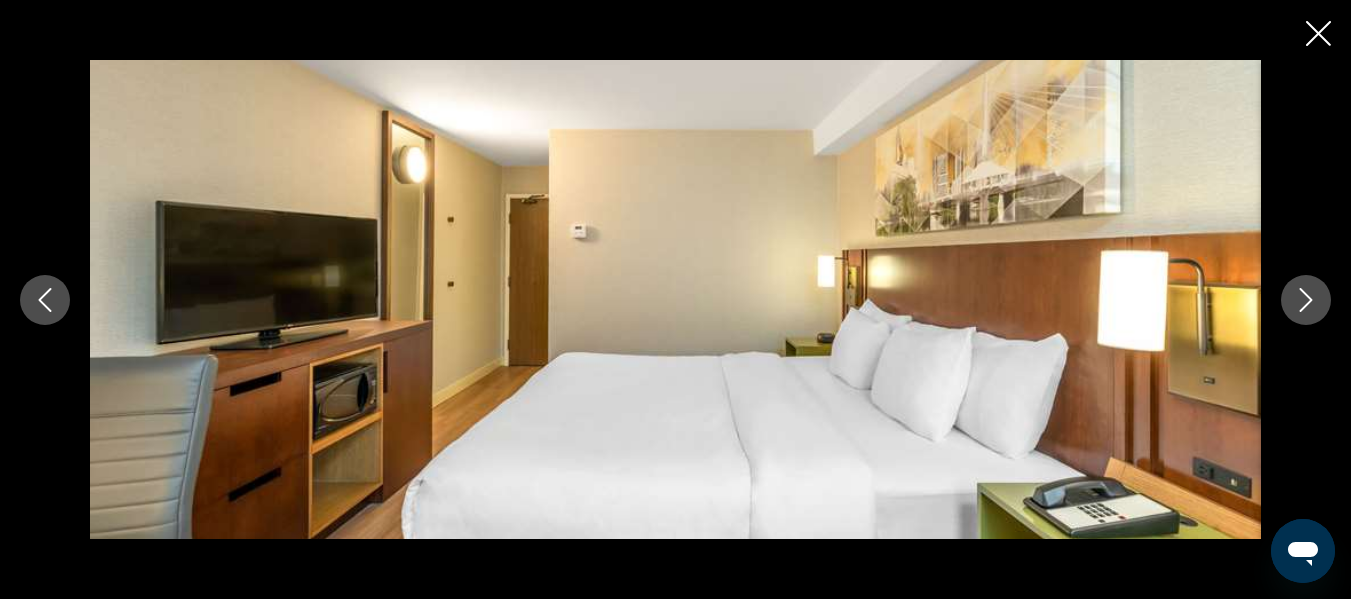 click 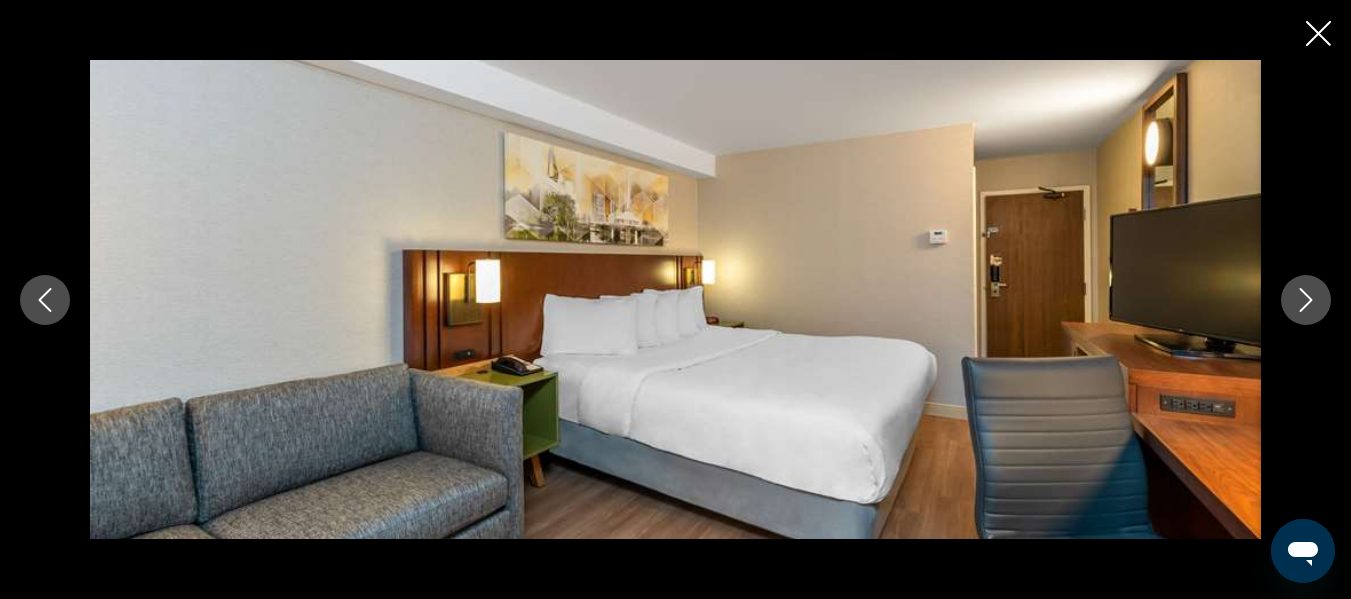 click 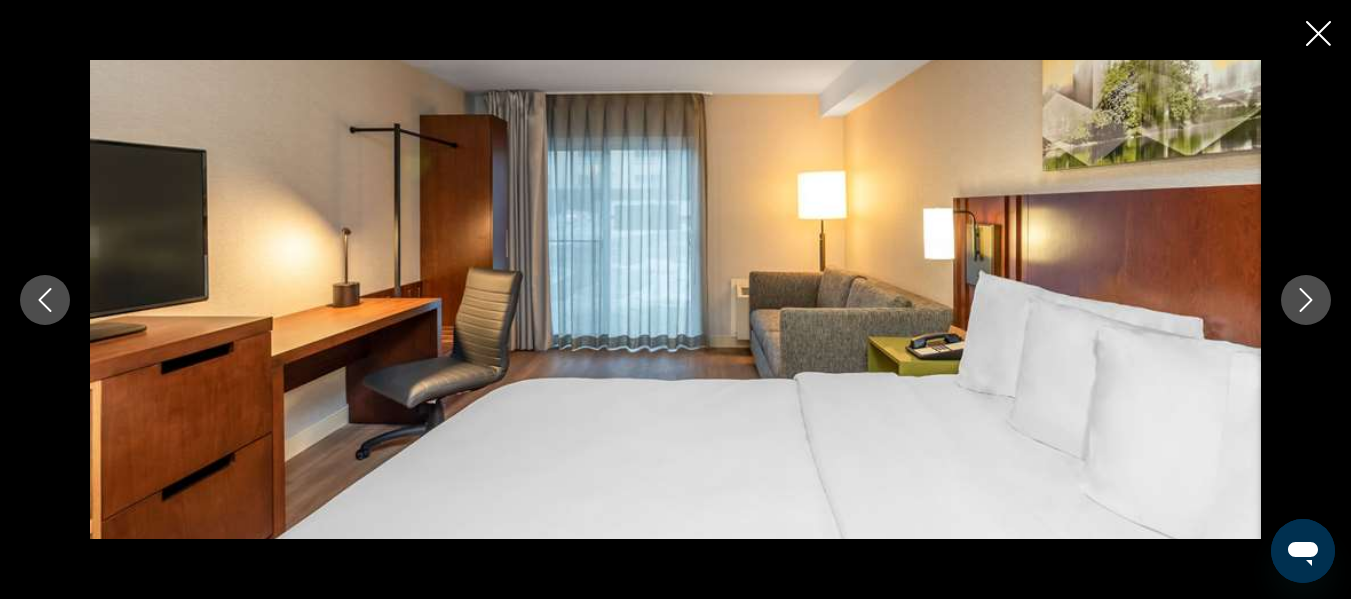 click 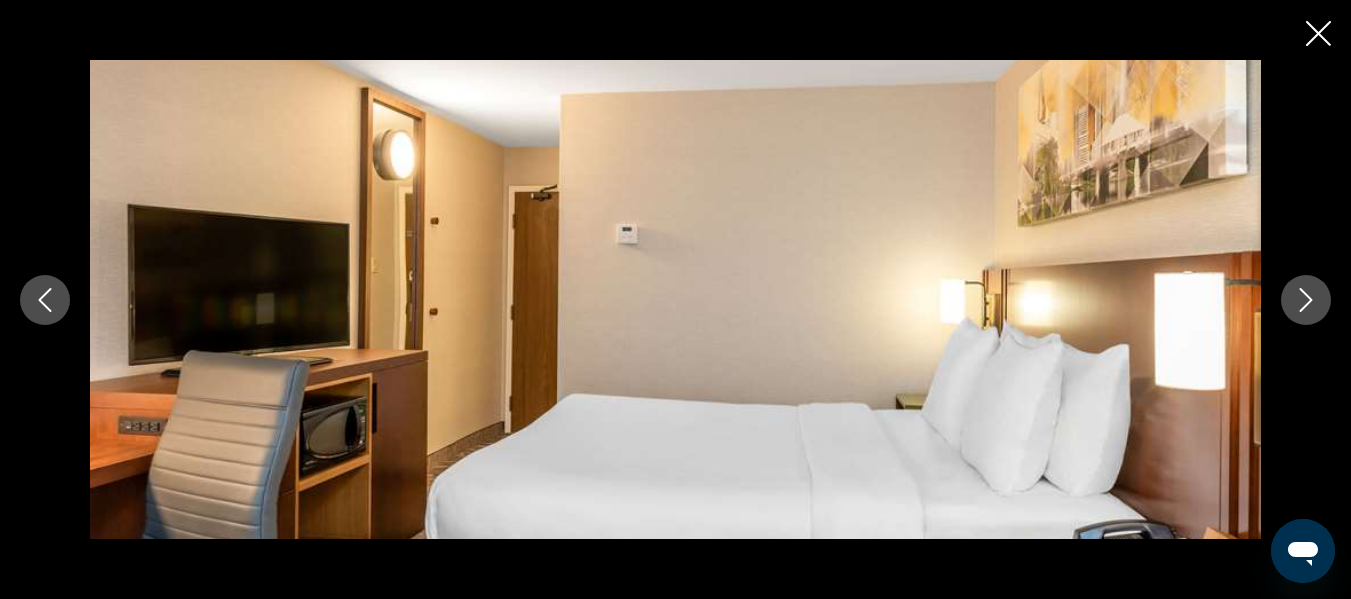 click at bounding box center [1306, 300] 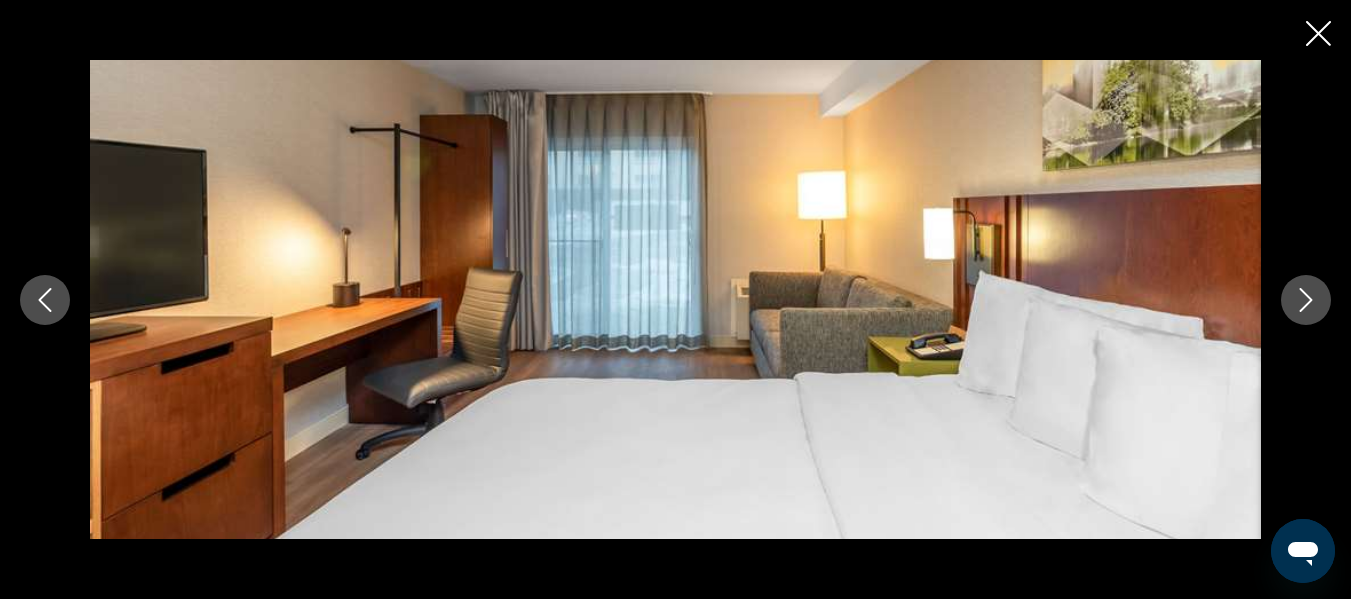 click 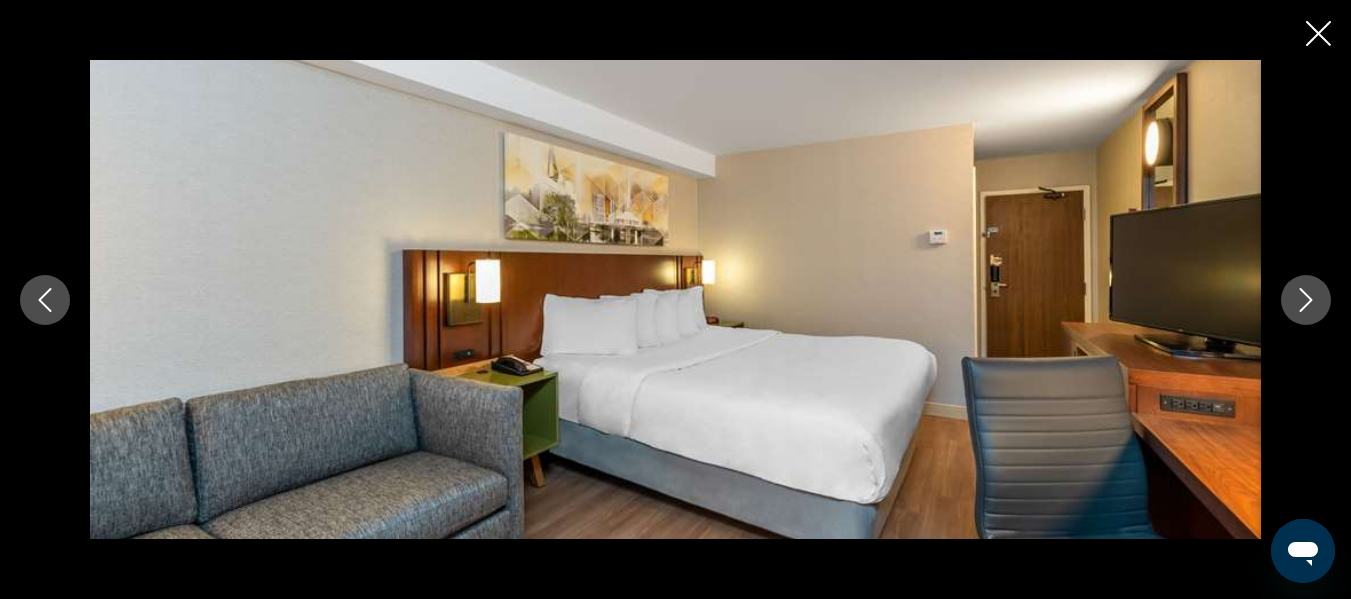 click 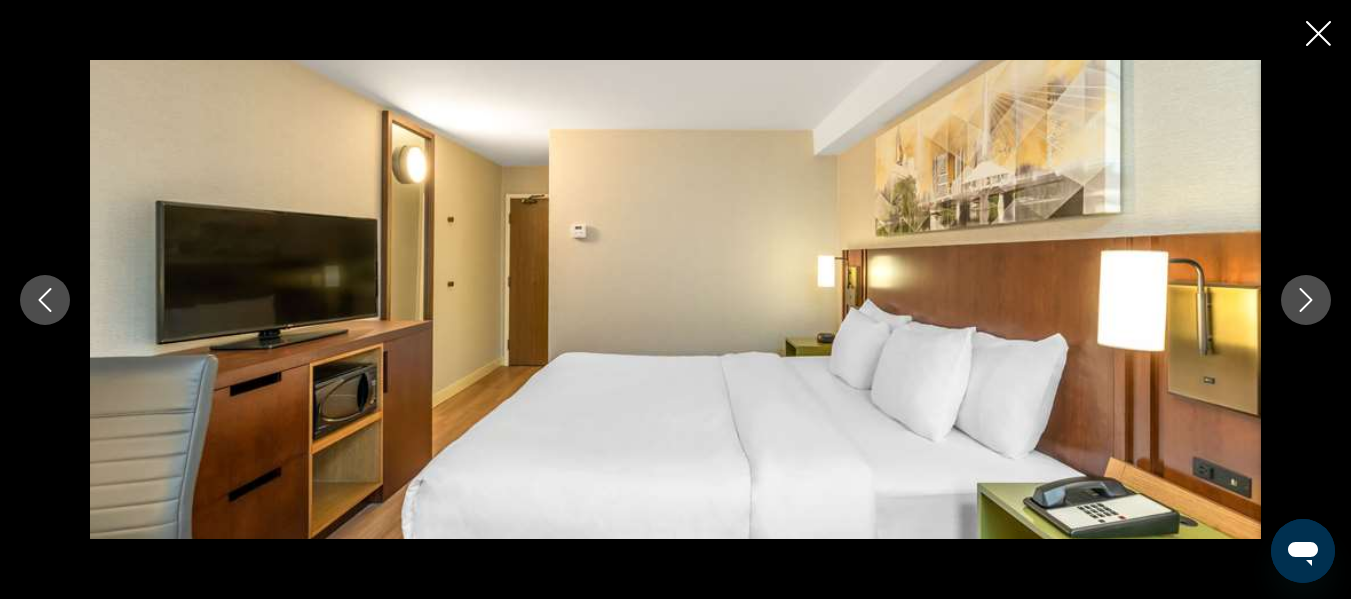 click 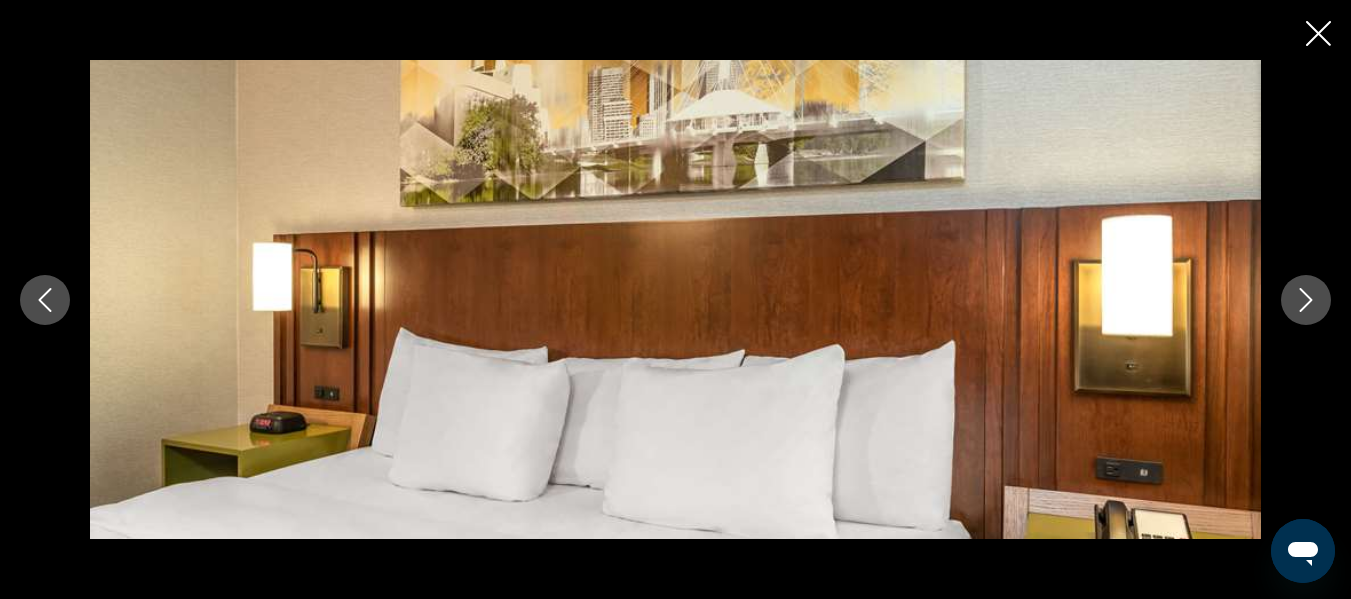 click 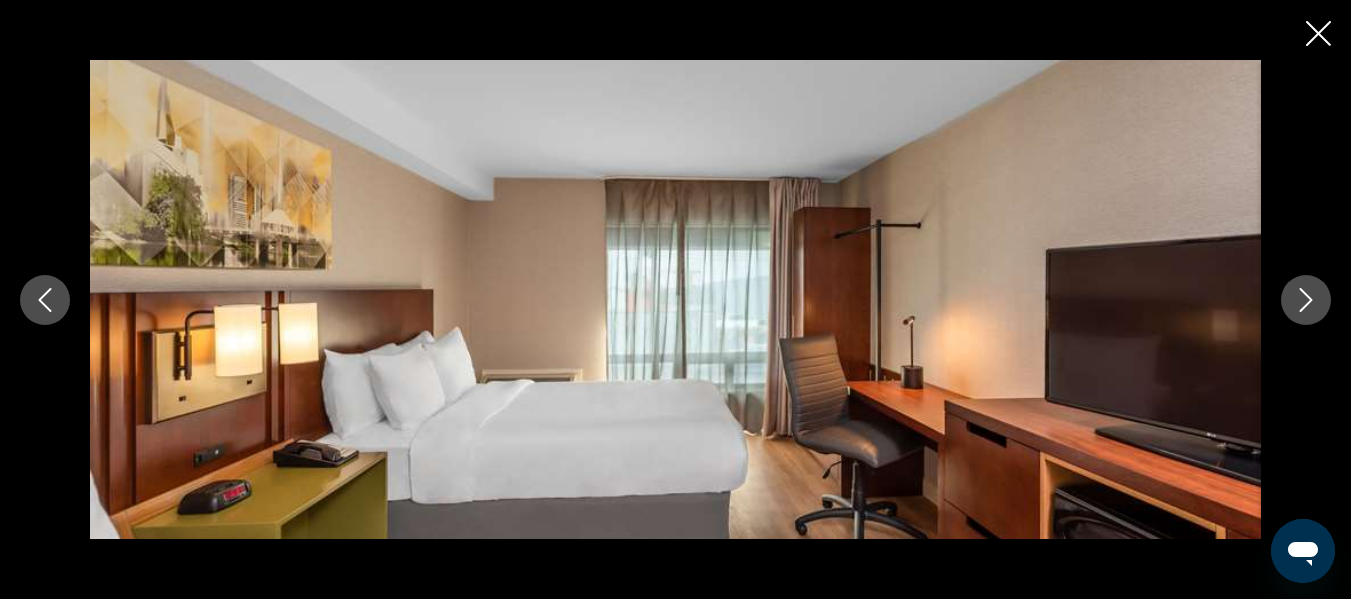 click 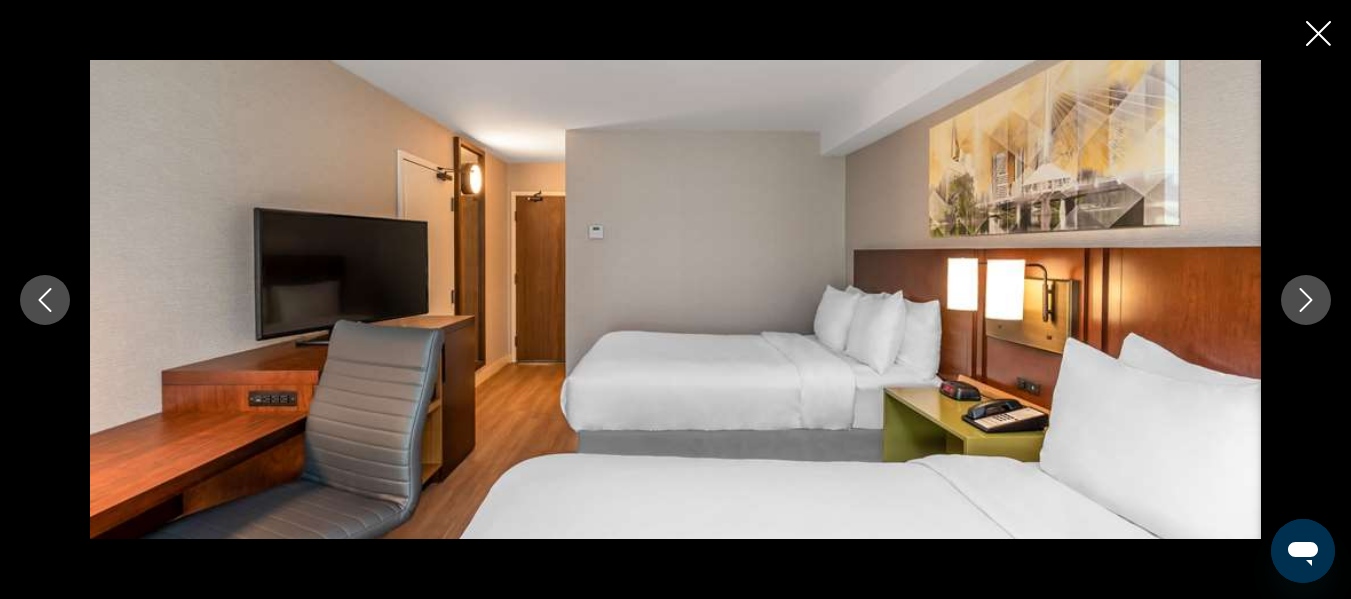 click 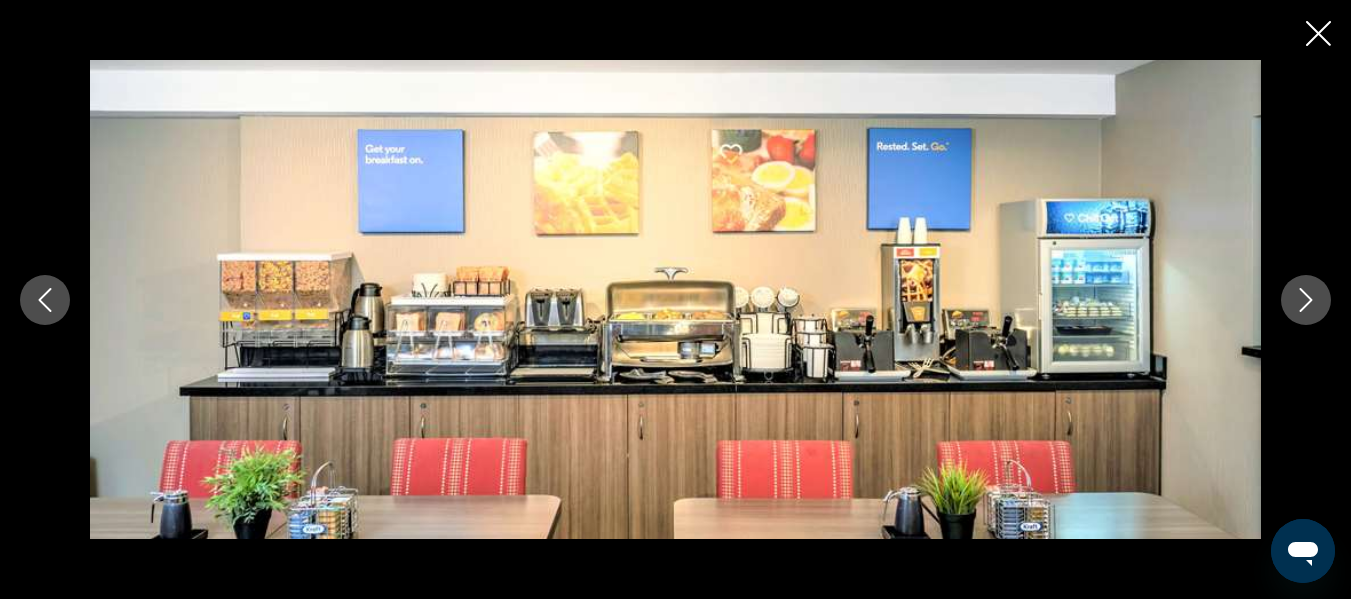 click 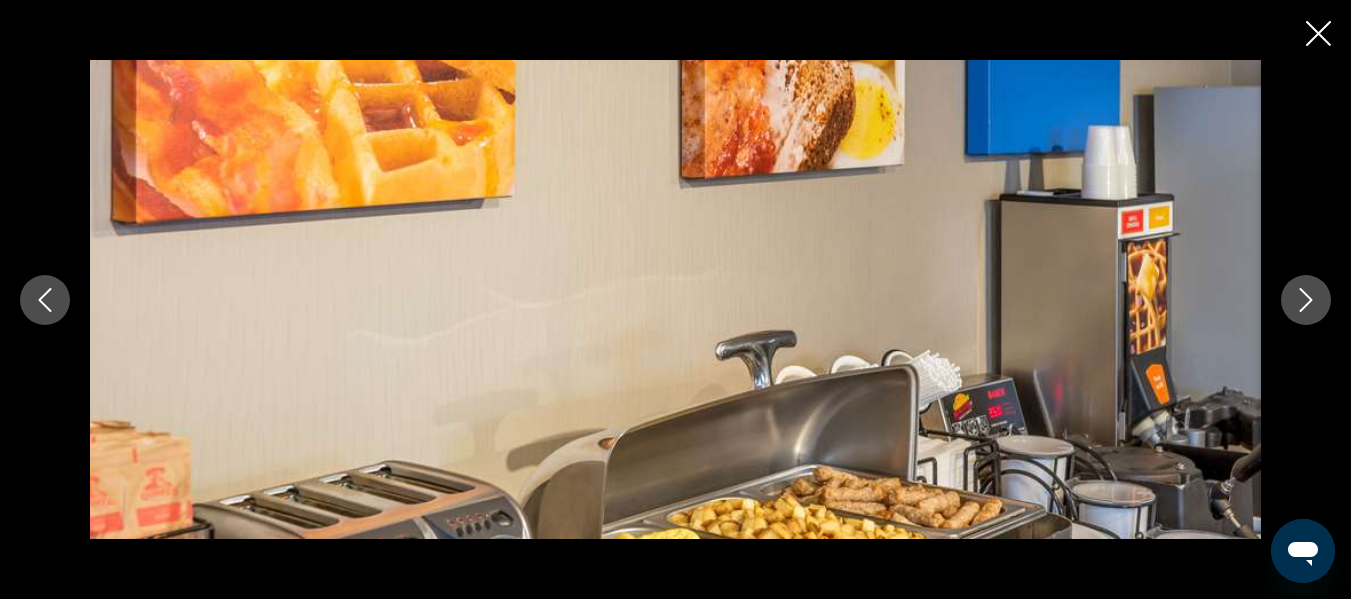 click 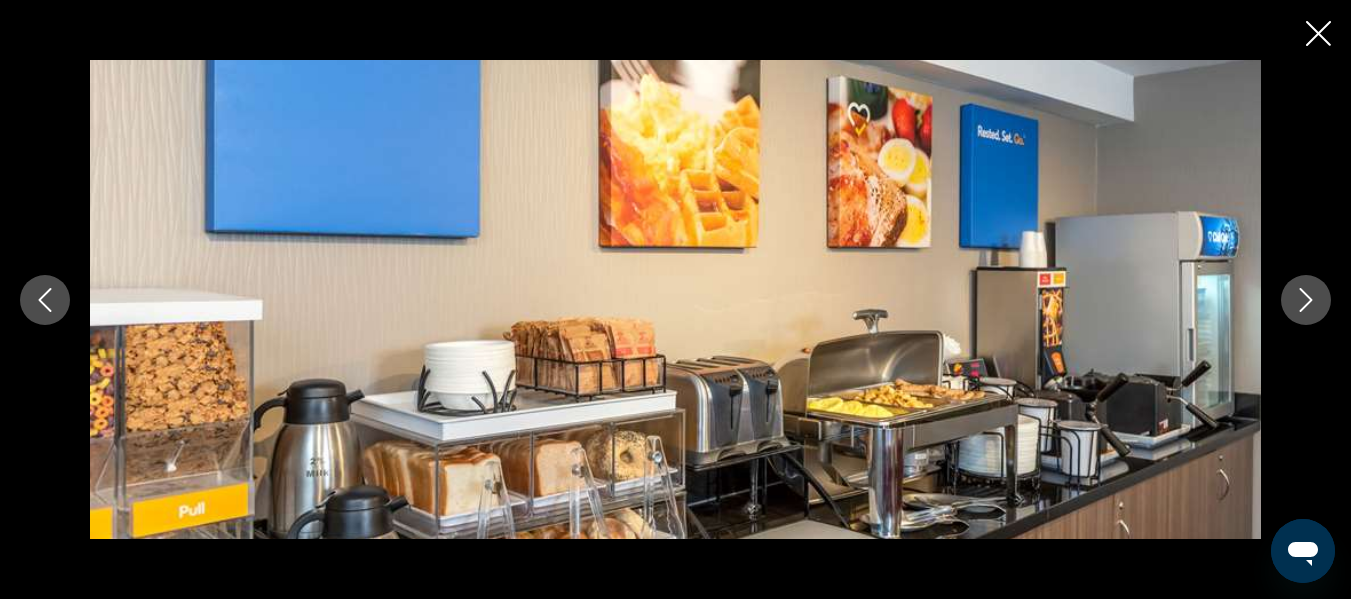 click 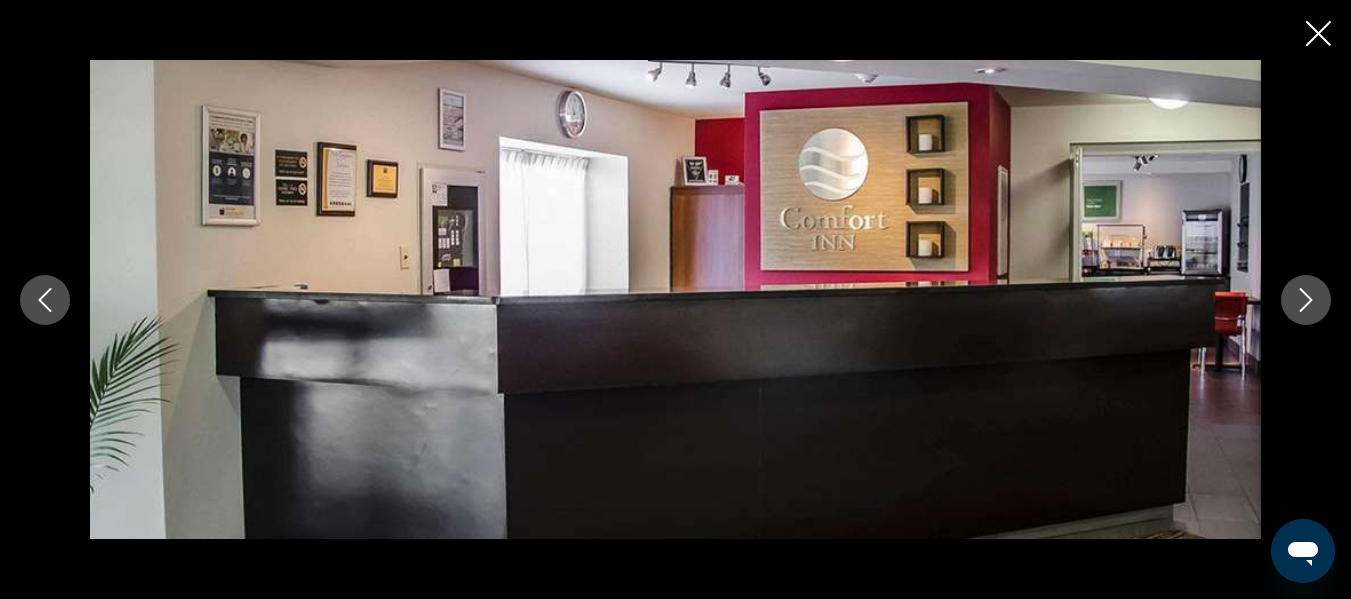 scroll, scrollTop: 4299, scrollLeft: 0, axis: vertical 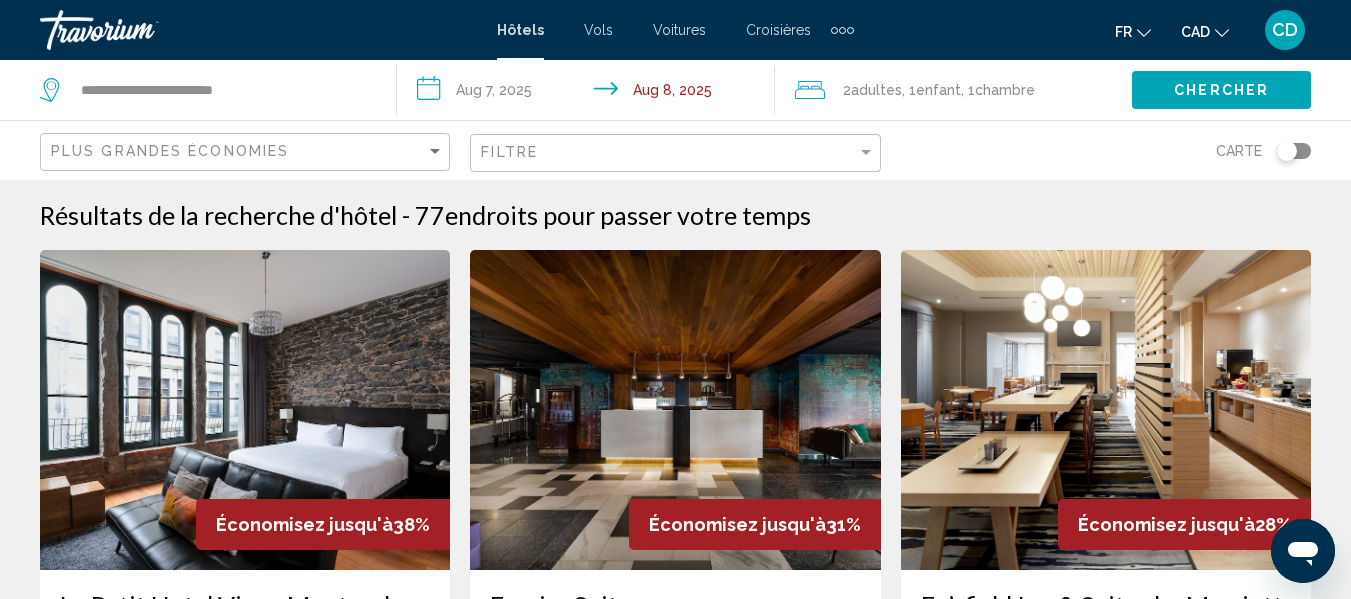 click on "Plus grandes économies" 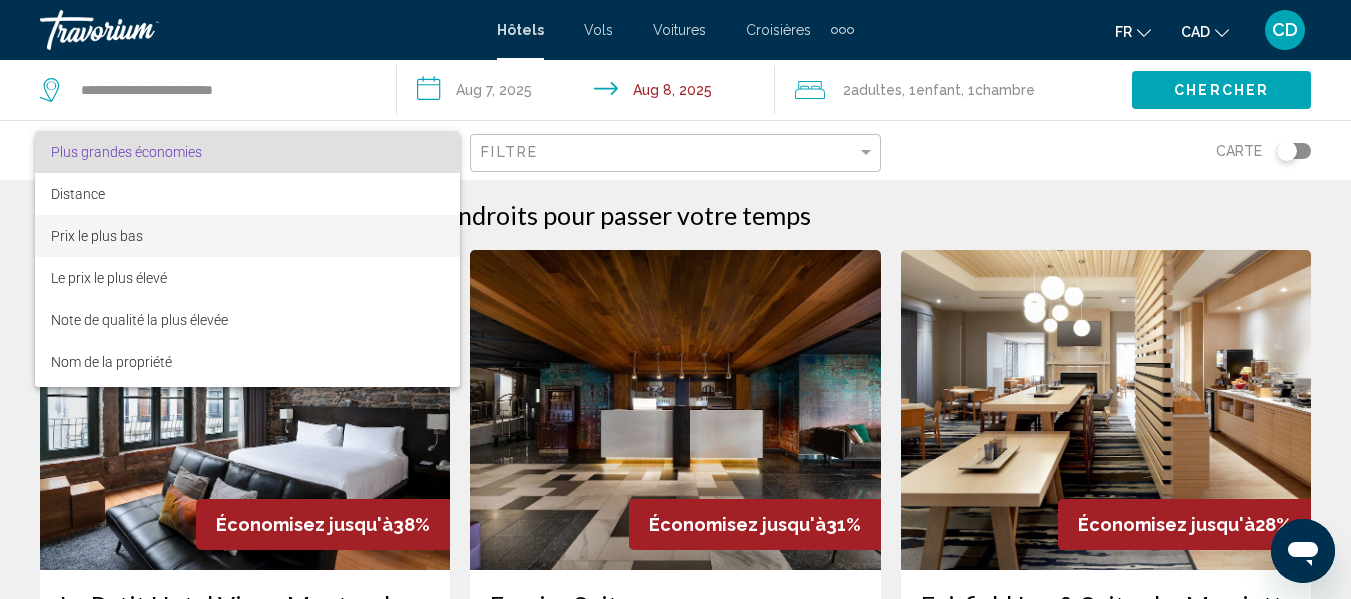 click on "Prix le plus bas" at bounding box center (97, 236) 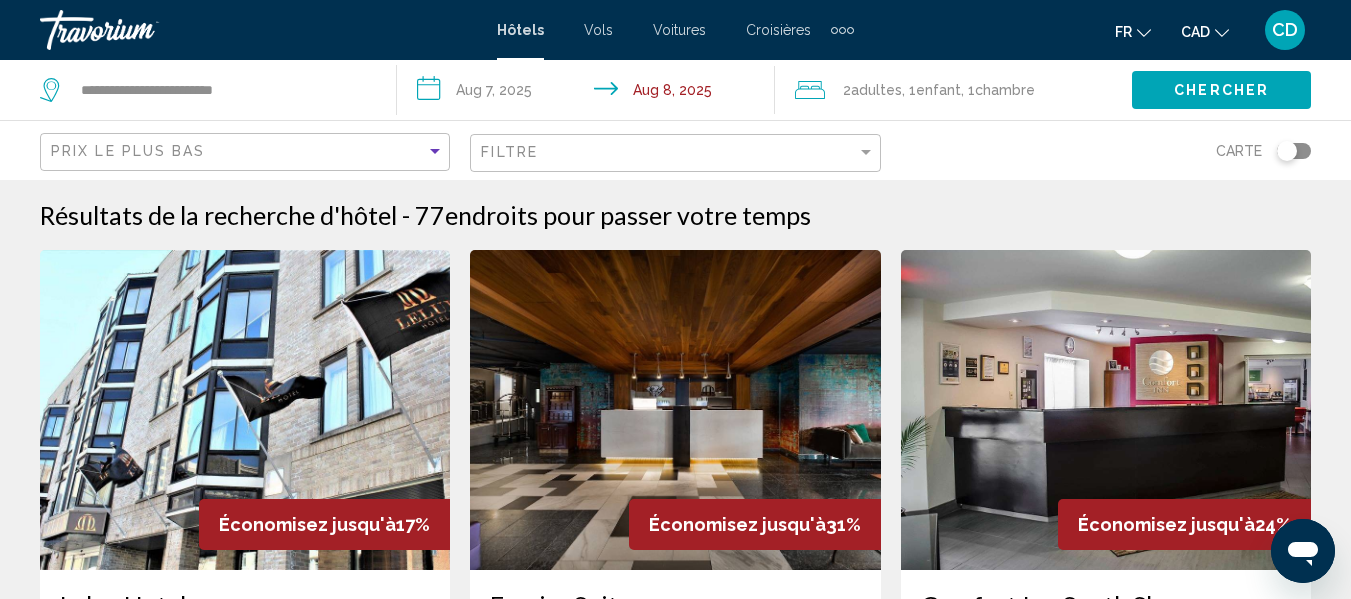 click on "Chercher" 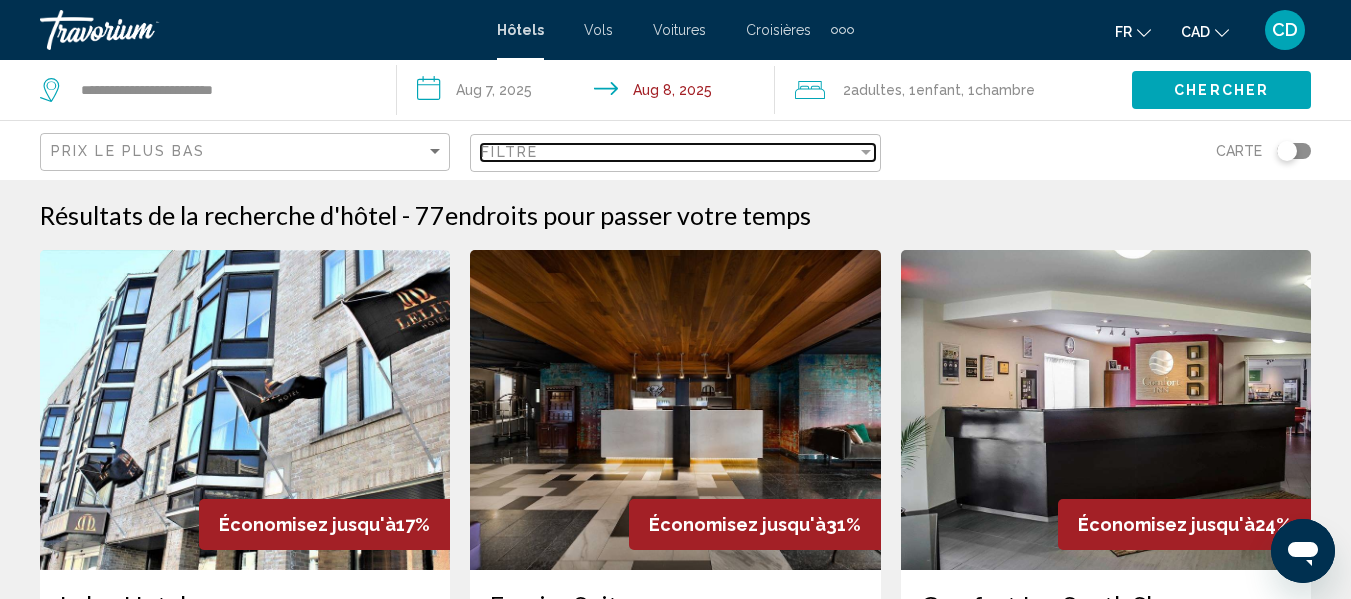 click on "Filtre" at bounding box center [668, 152] 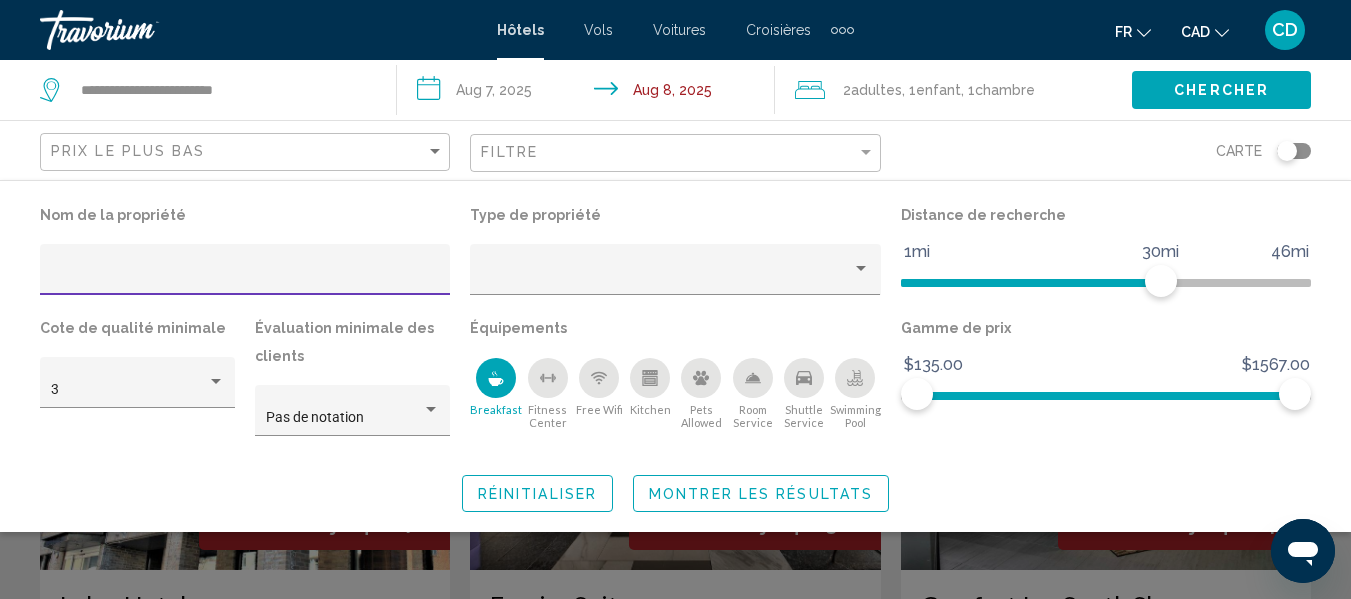 click on "Montrer les résultats" 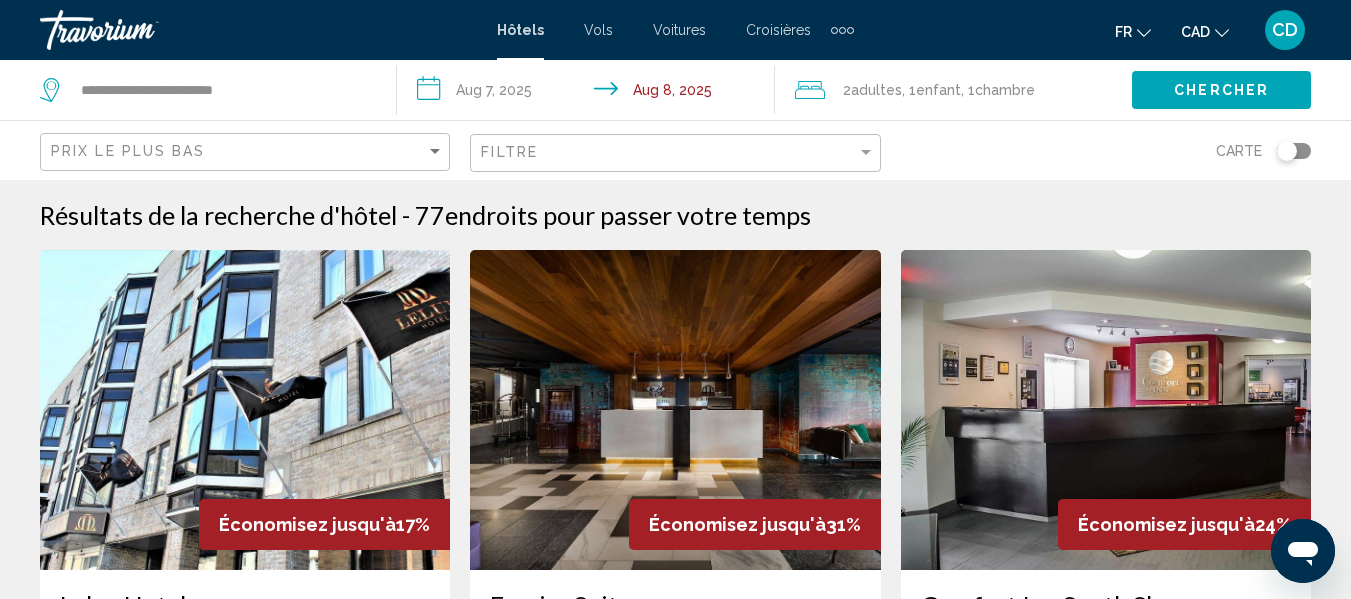 click on "Chercher" 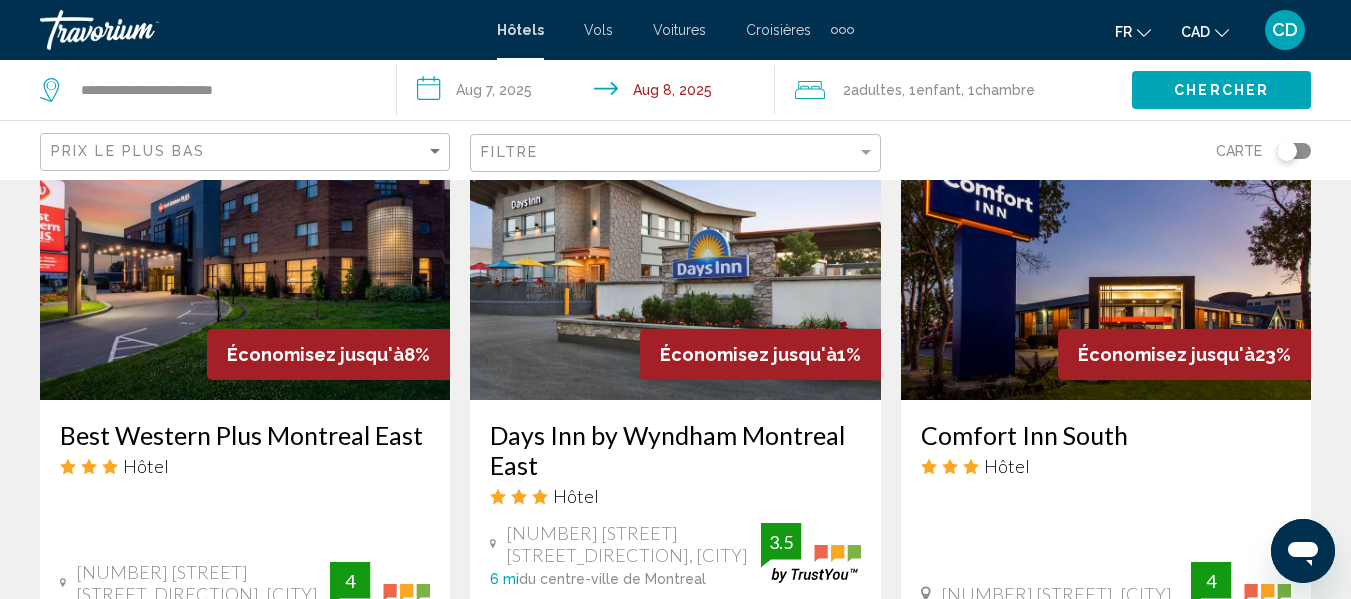 scroll, scrollTop: 900, scrollLeft: 0, axis: vertical 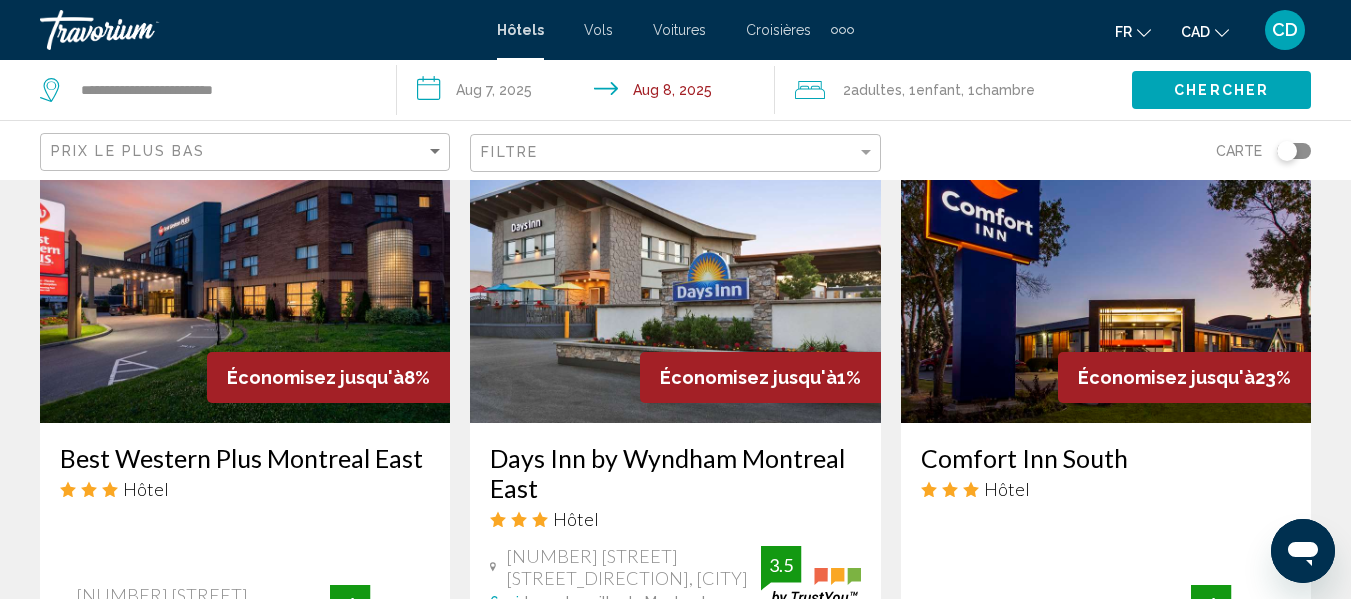click on "Best Western Plus Montreal East" at bounding box center [245, 458] 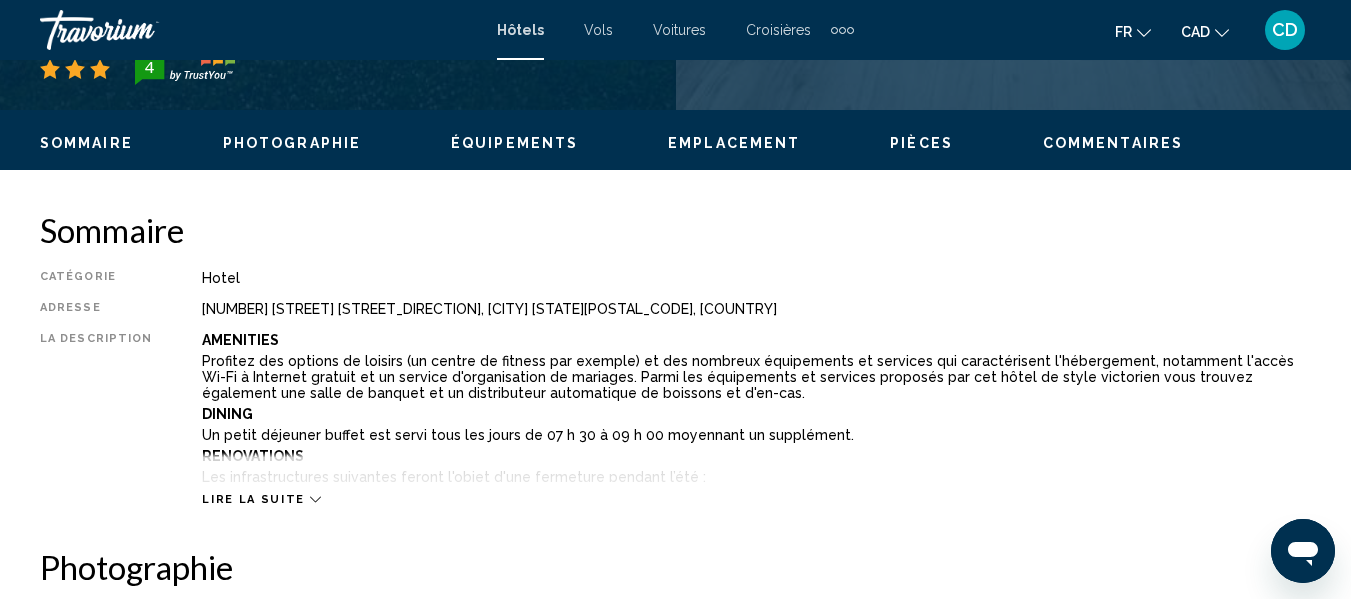scroll, scrollTop: 235, scrollLeft: 0, axis: vertical 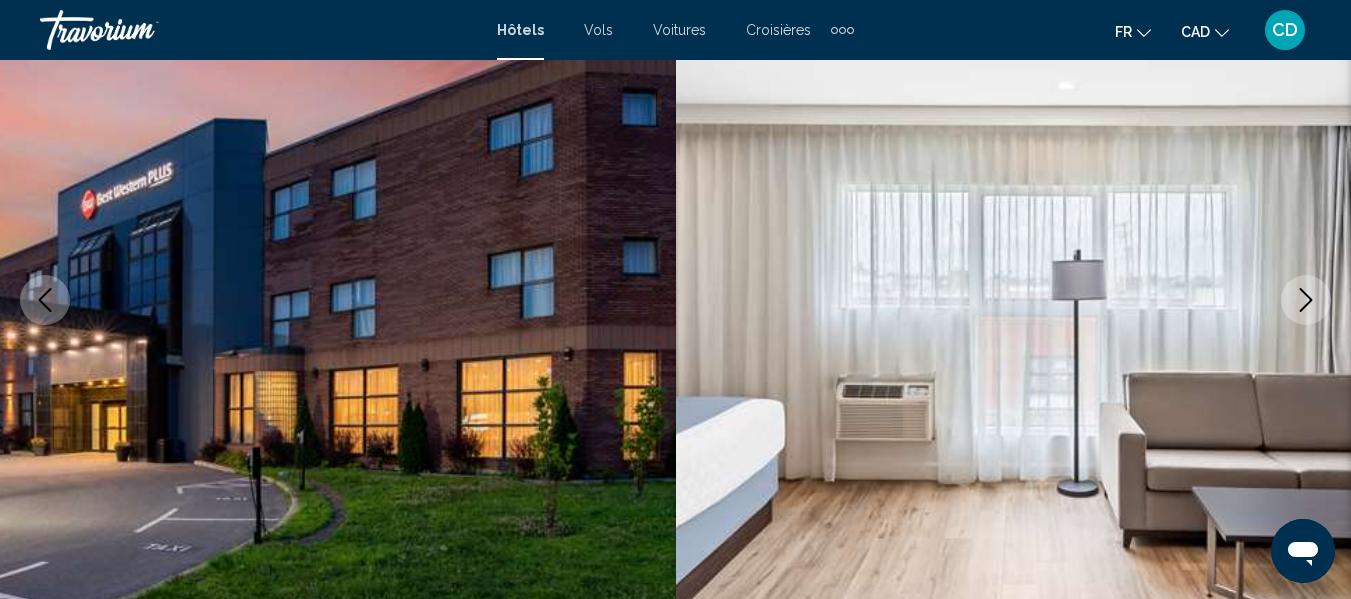 click 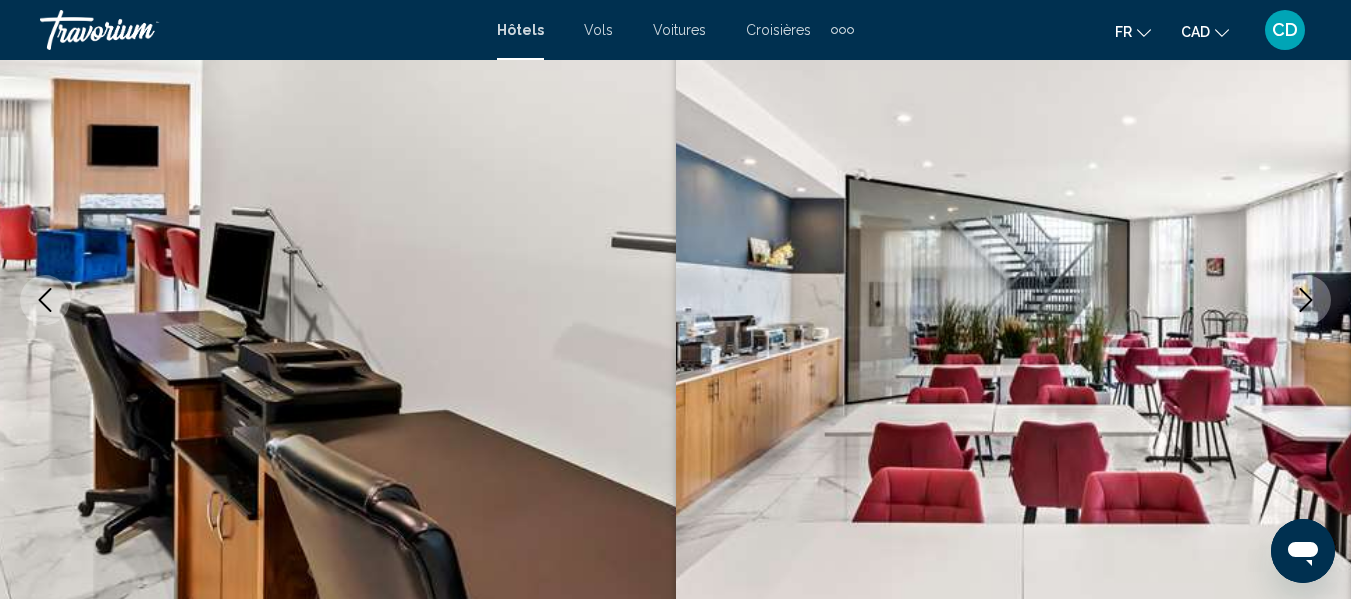 click 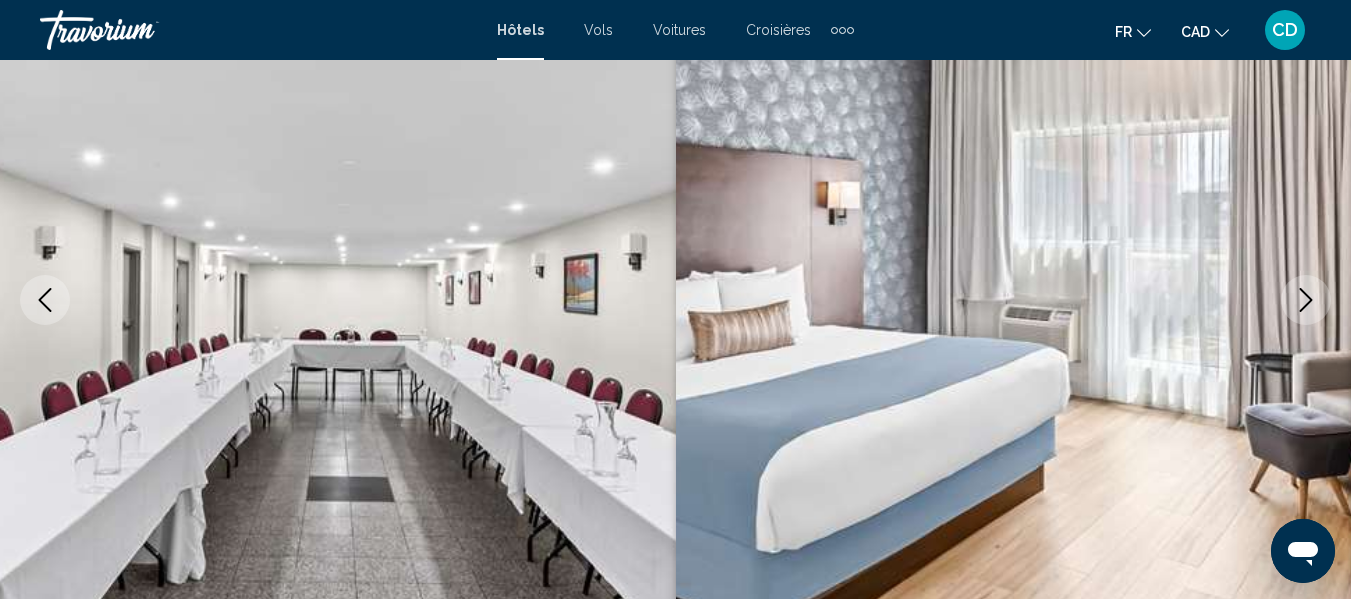 click 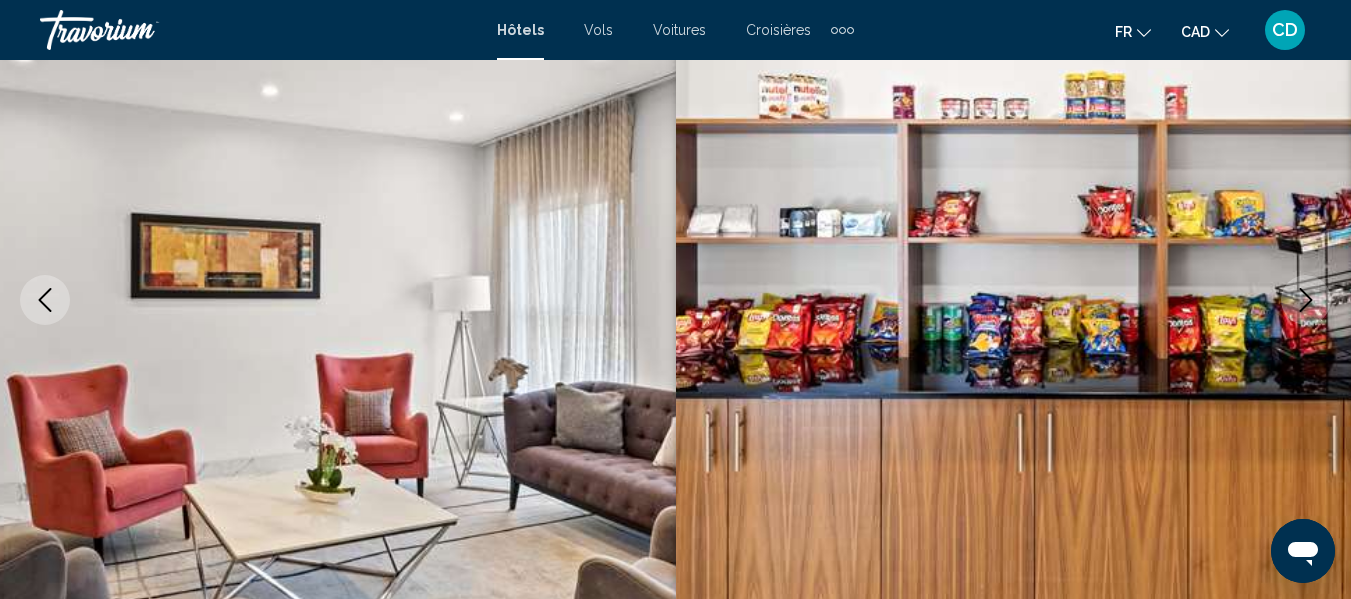 click 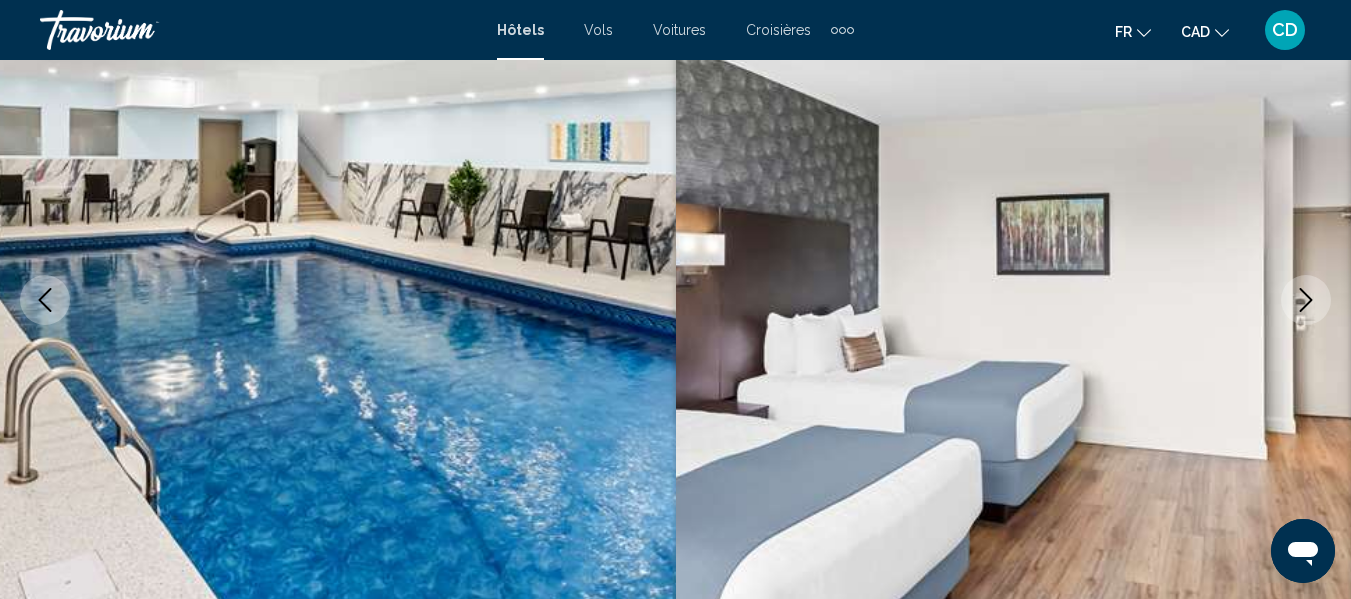 click 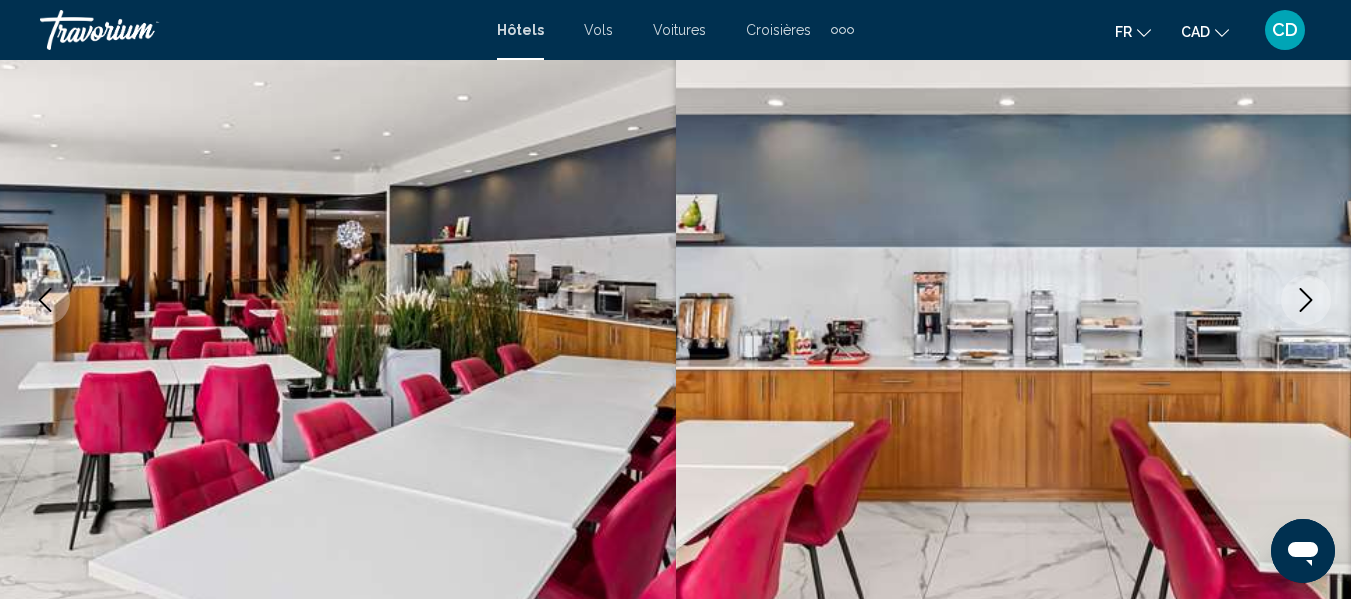 click 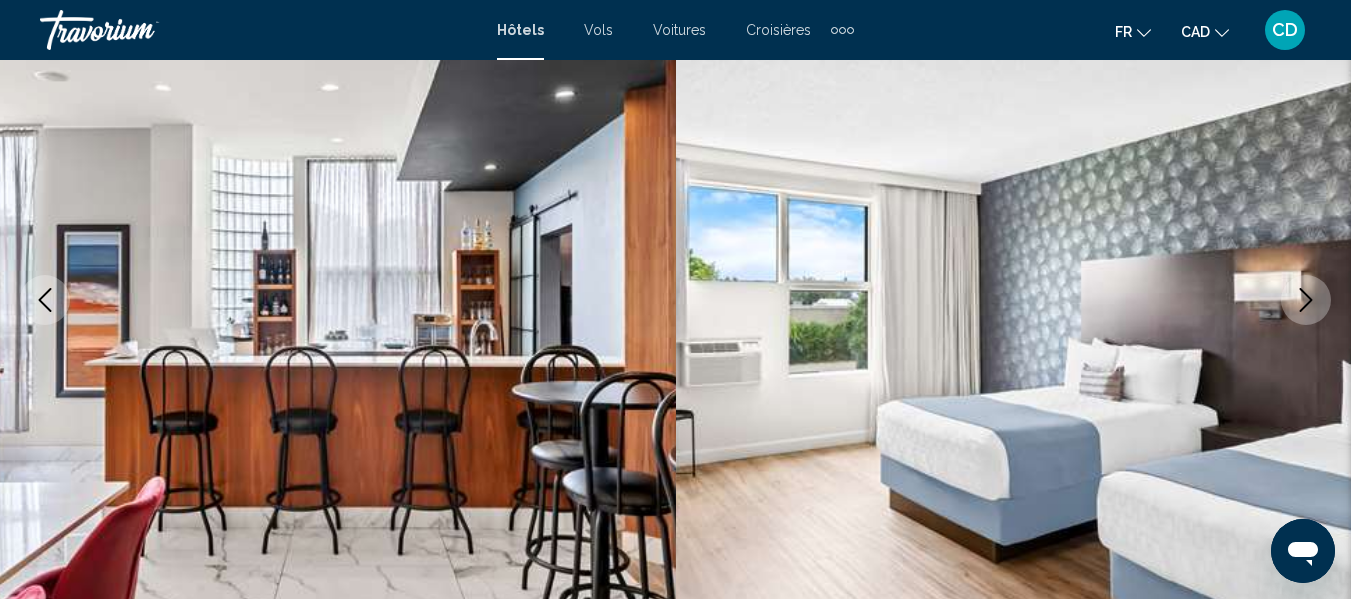 click 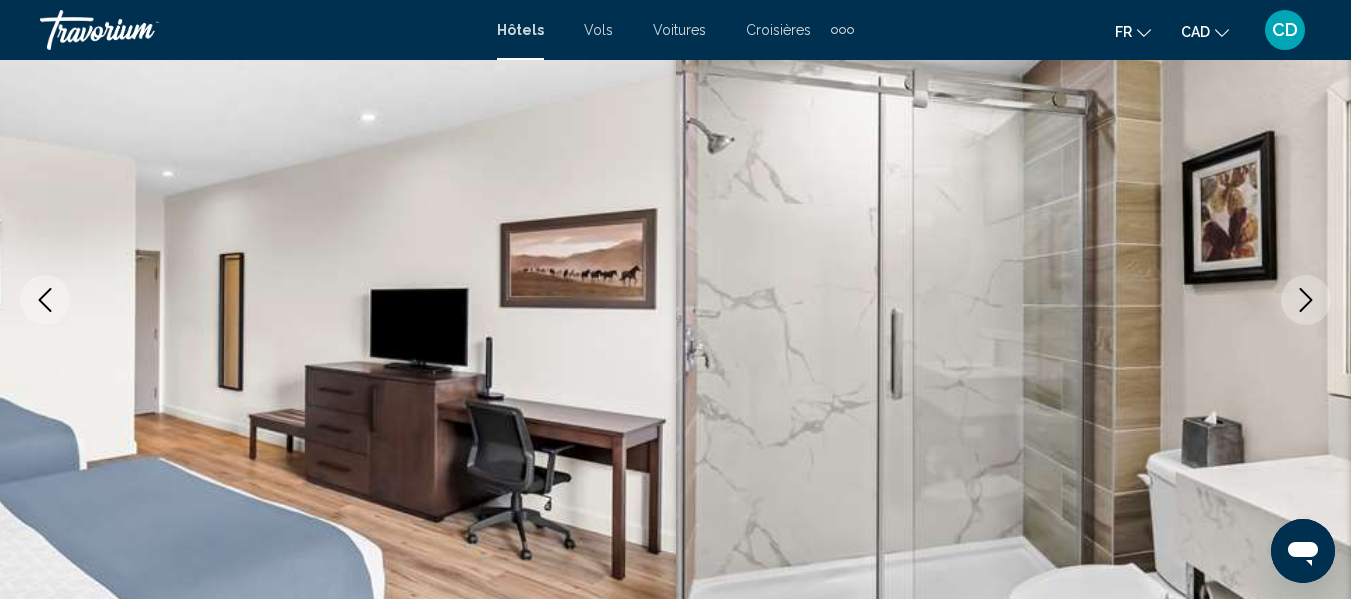 click 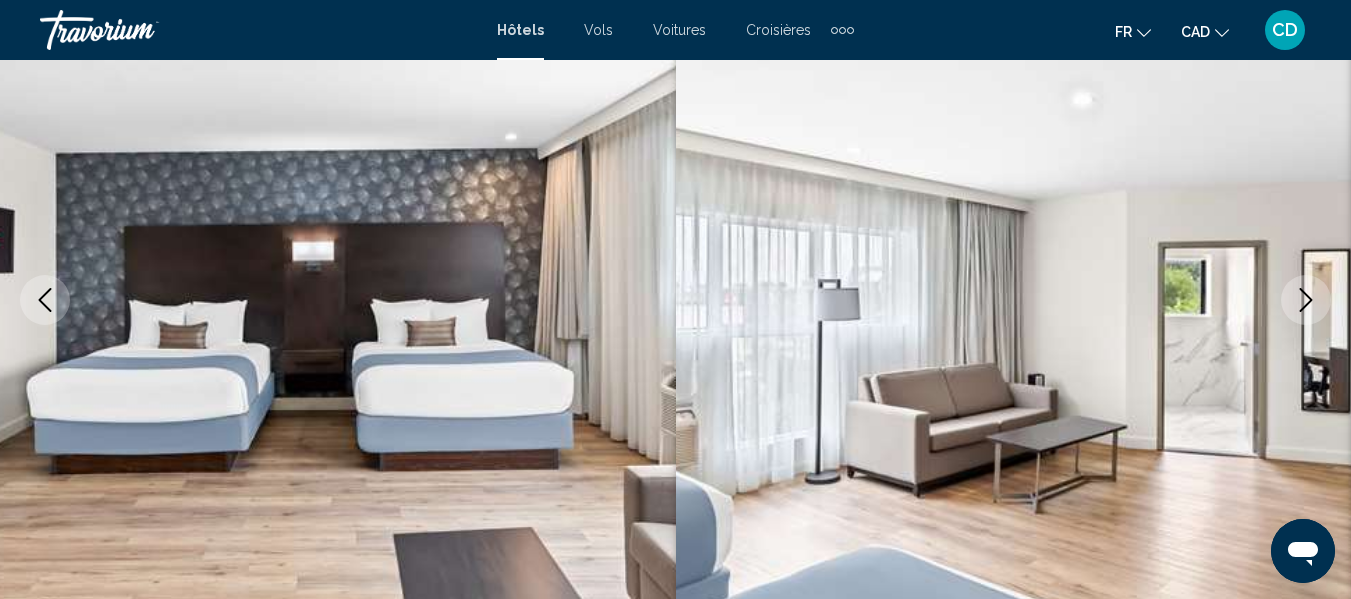 click 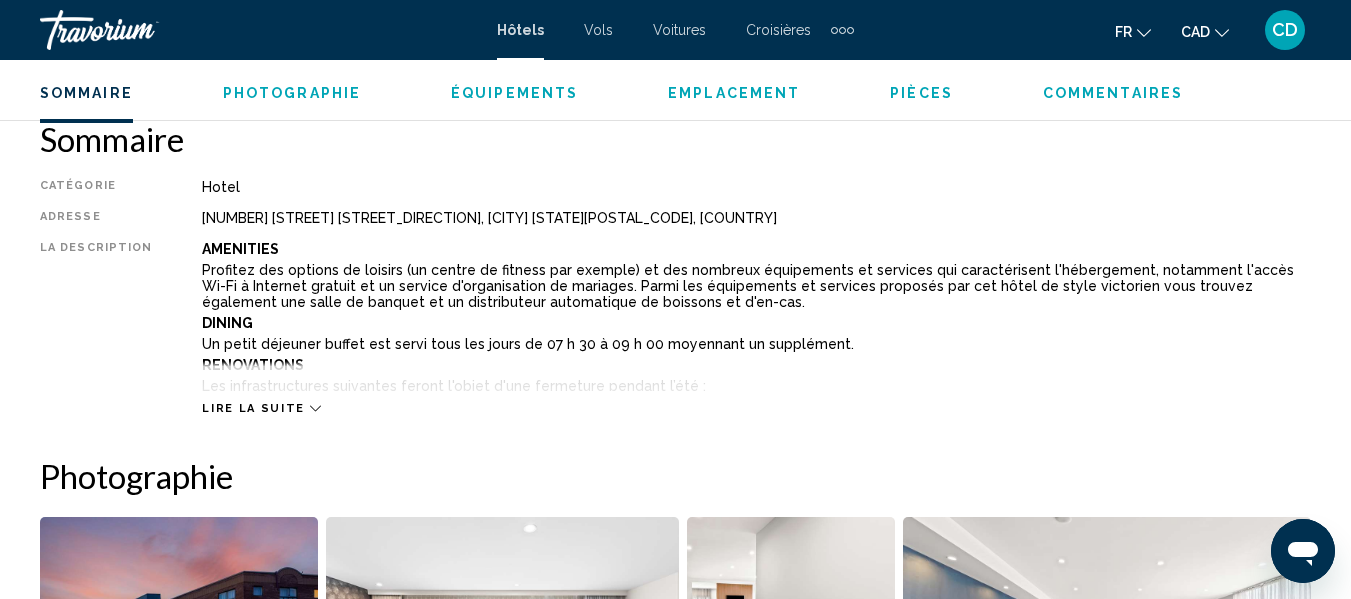 scroll, scrollTop: 1035, scrollLeft: 0, axis: vertical 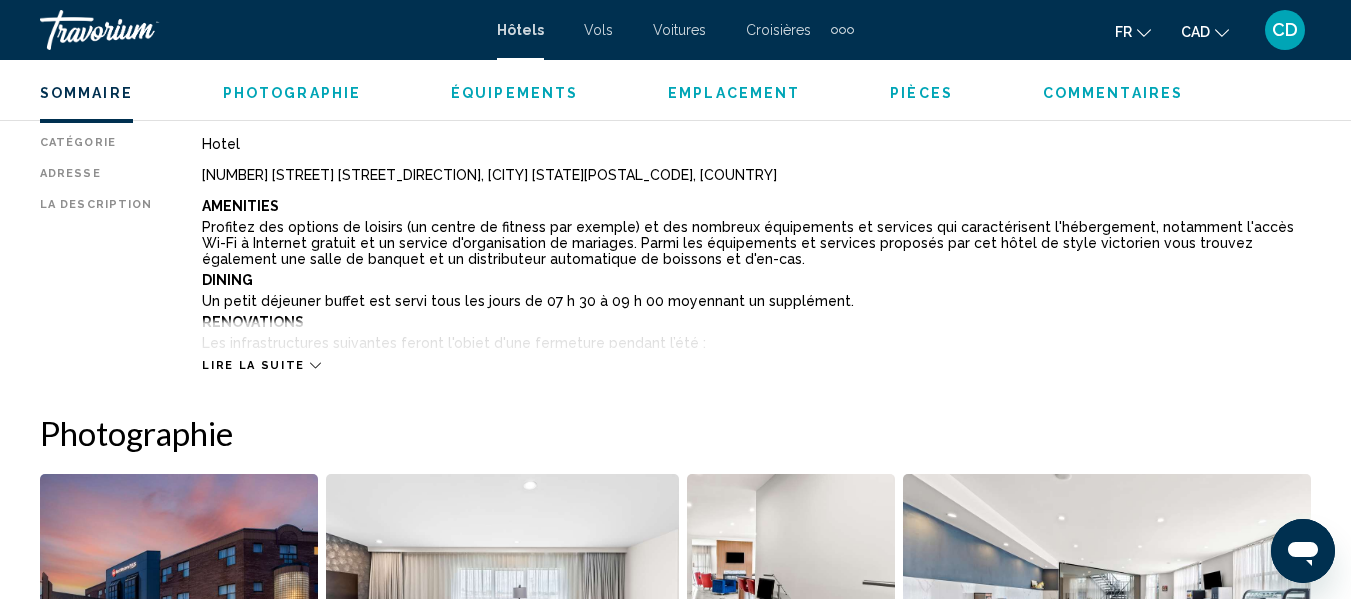 click on "Lire la suite" at bounding box center [253, 365] 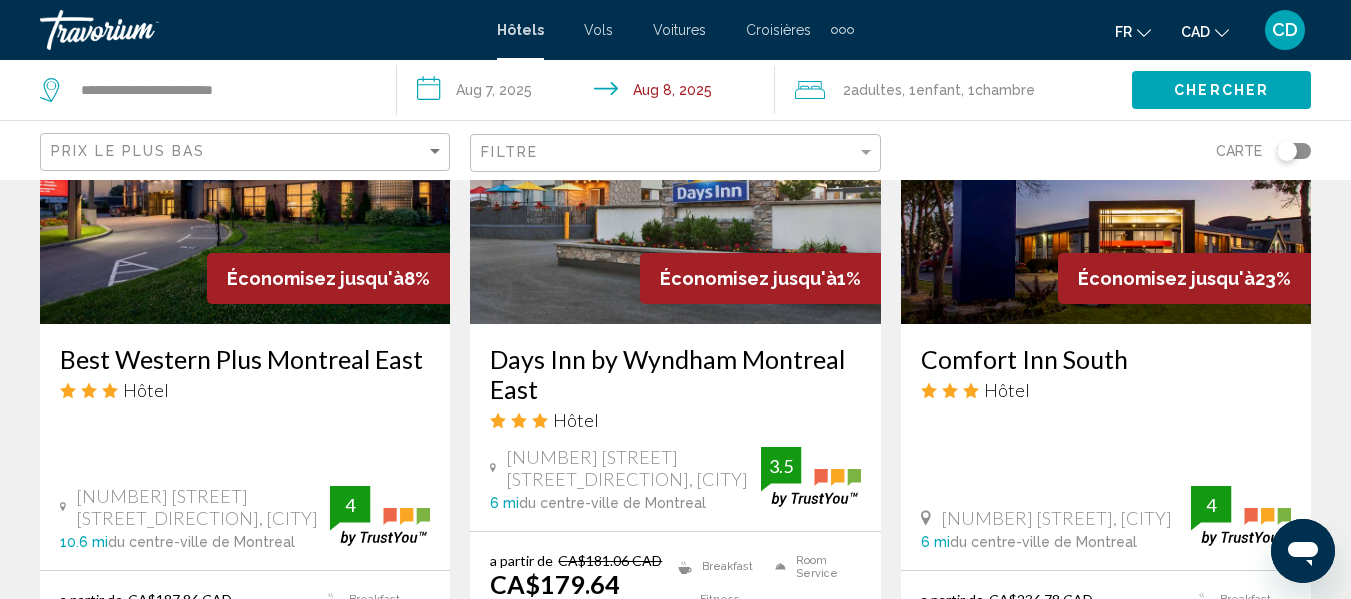 scroll, scrollTop: 900, scrollLeft: 0, axis: vertical 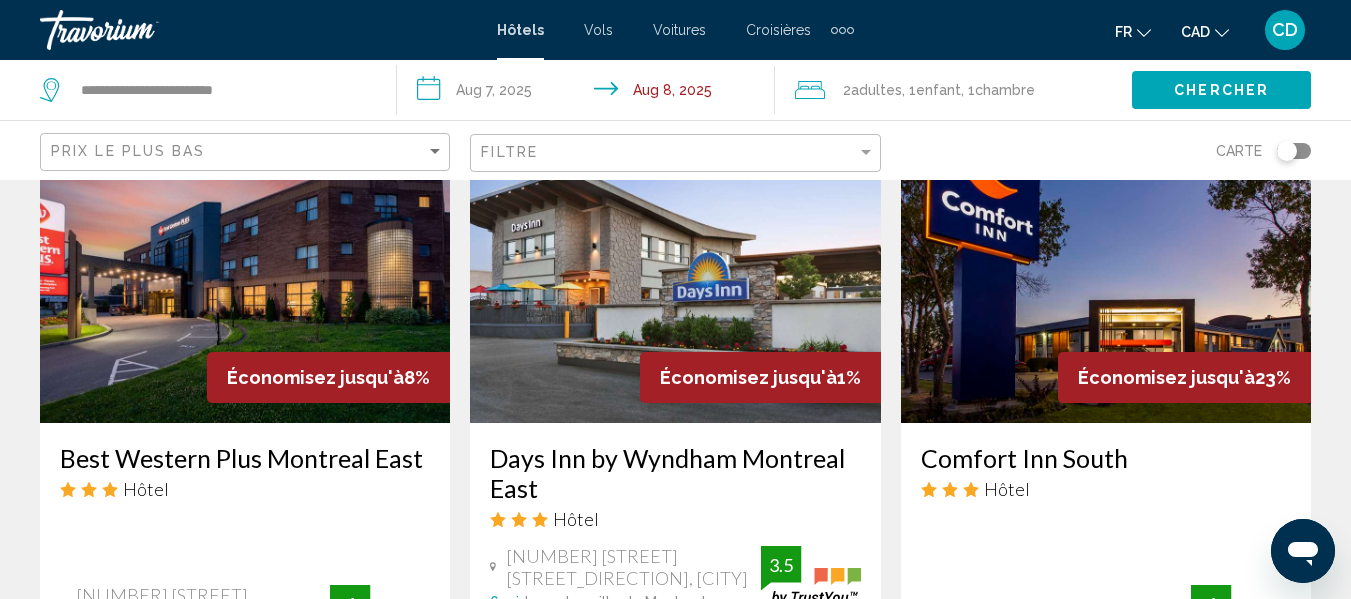 click on "Days Inn by Wyndham Montreal East" at bounding box center [675, 473] 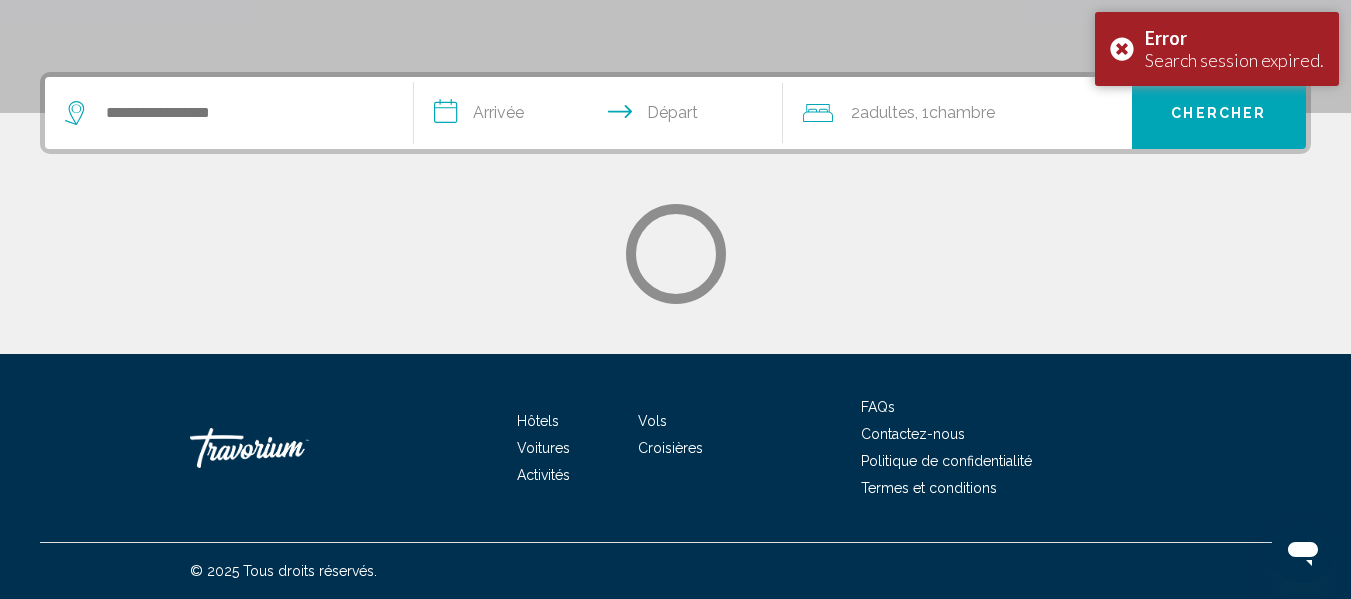 scroll, scrollTop: 0, scrollLeft: 0, axis: both 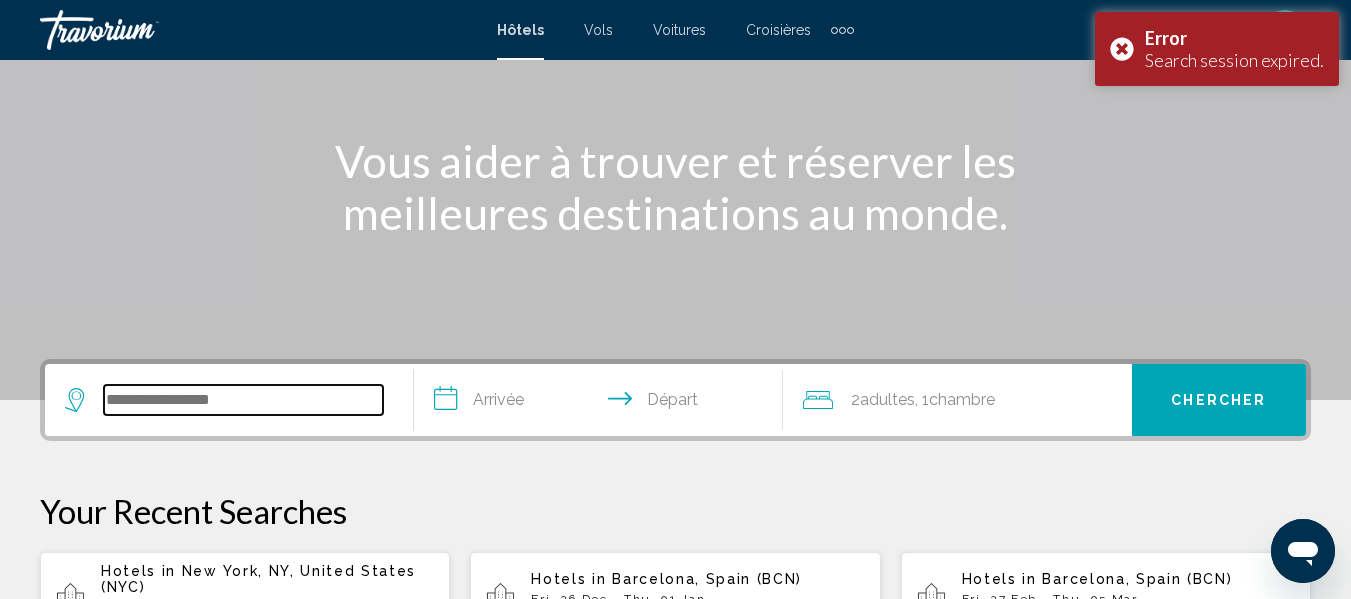 click at bounding box center [243, 400] 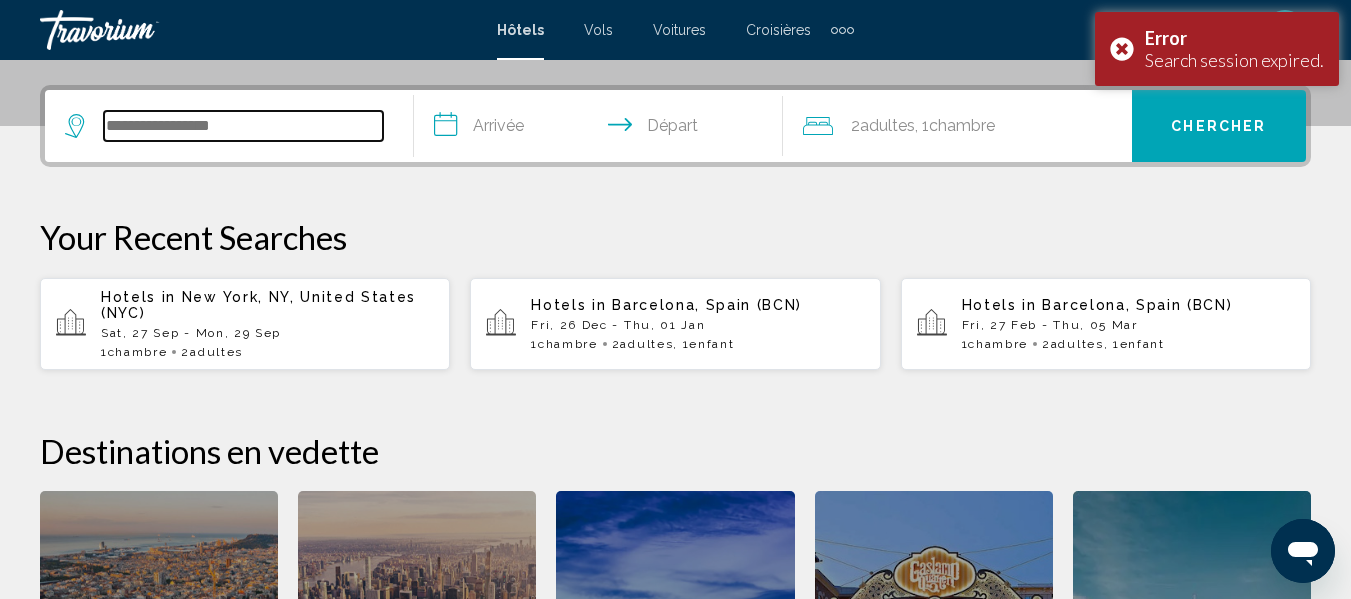 scroll, scrollTop: 494, scrollLeft: 0, axis: vertical 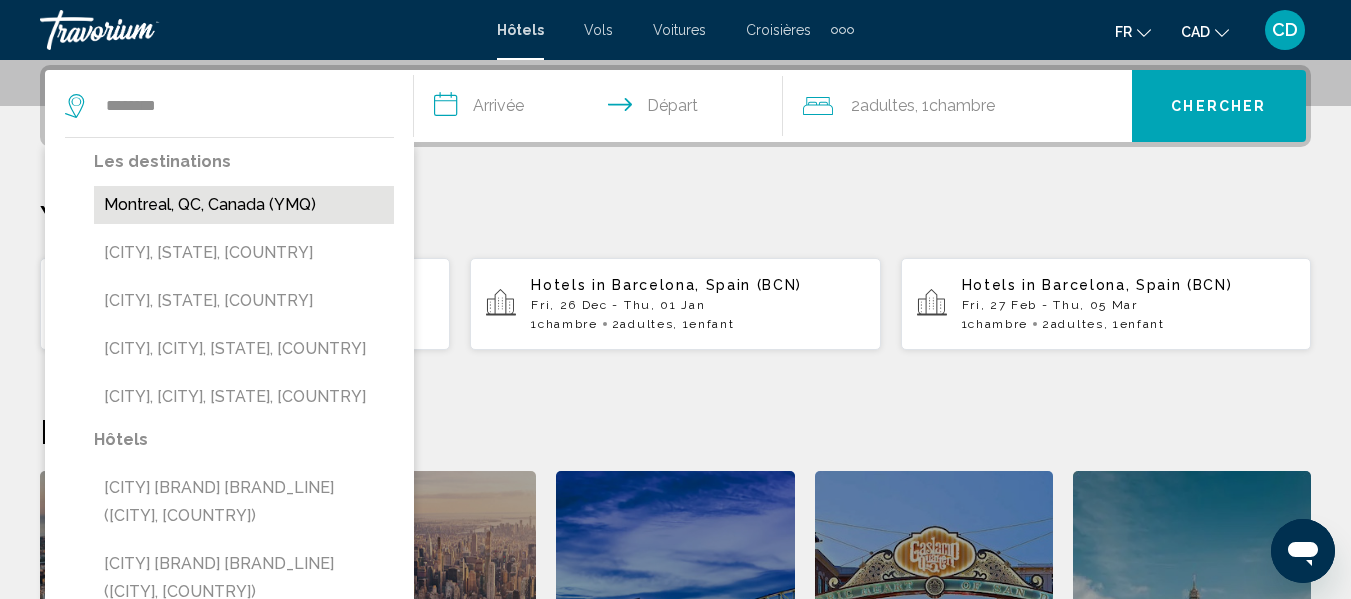 click on "Montreal, QC, Canada (YMQ)" at bounding box center (244, 205) 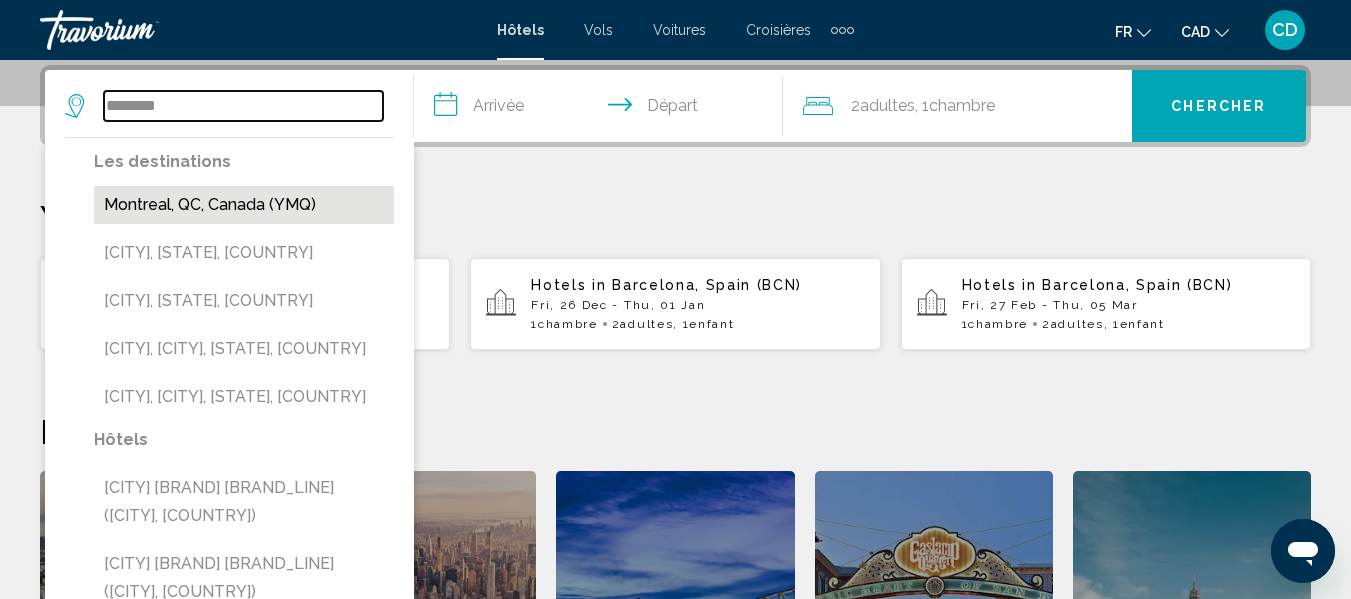 type on "**********" 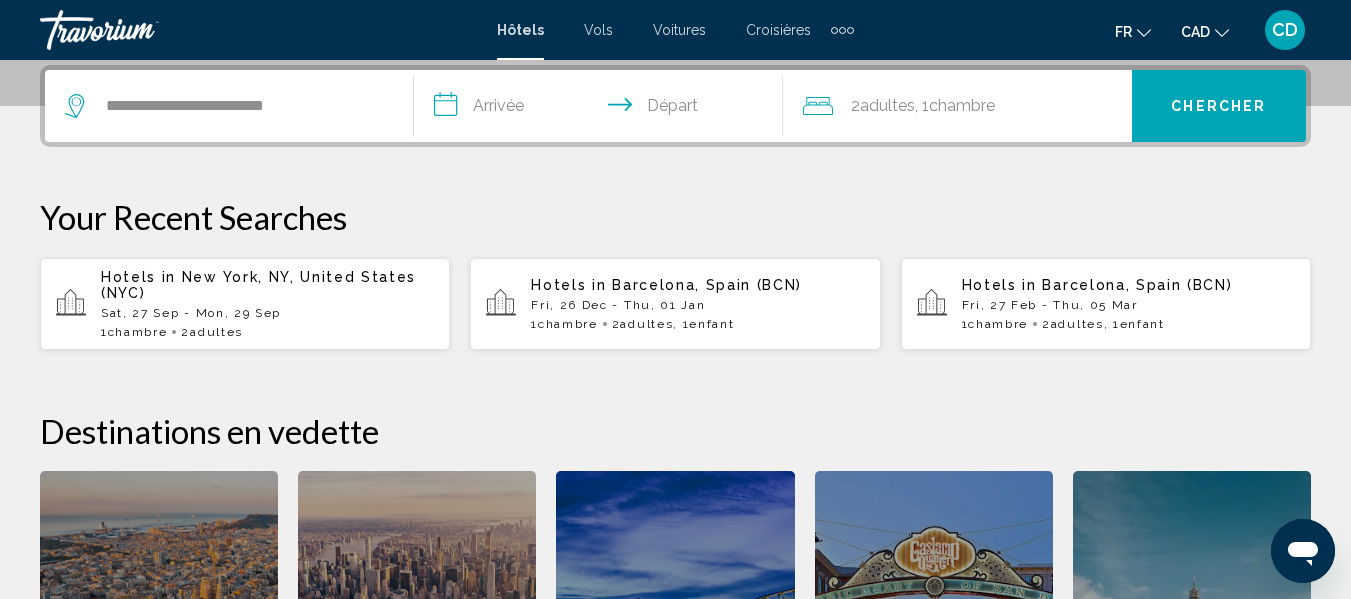 click on "**********" at bounding box center [602, 109] 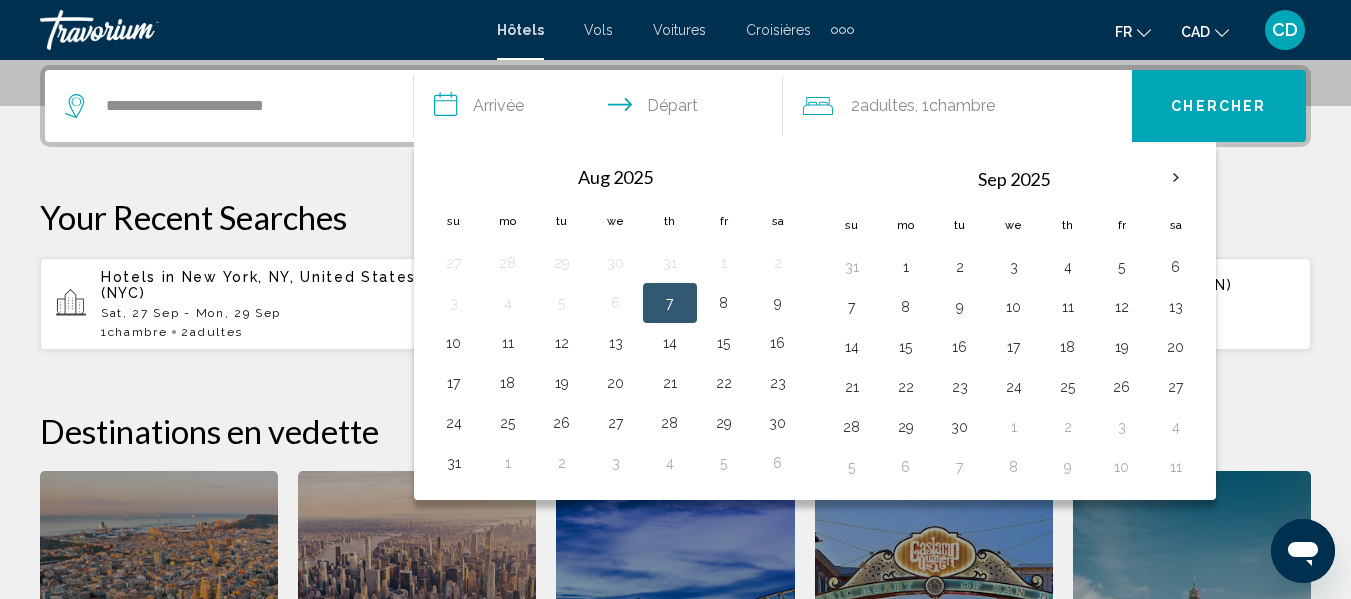 click on "7" at bounding box center (670, 303) 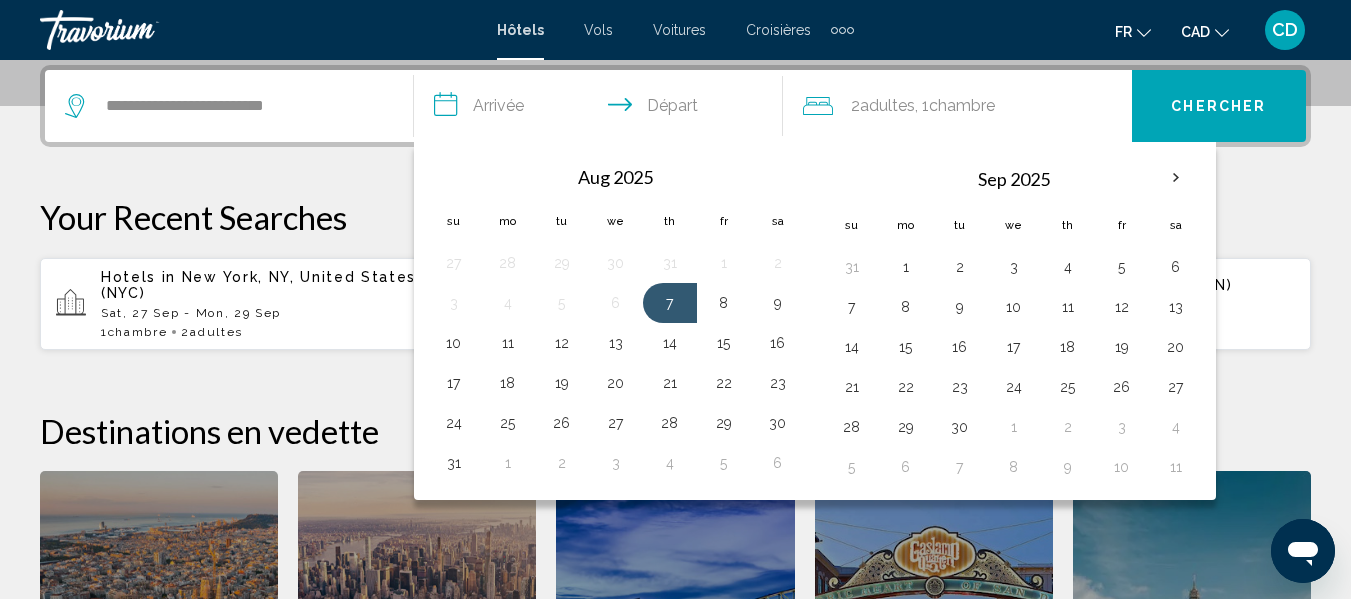 click on "**********" at bounding box center (602, 109) 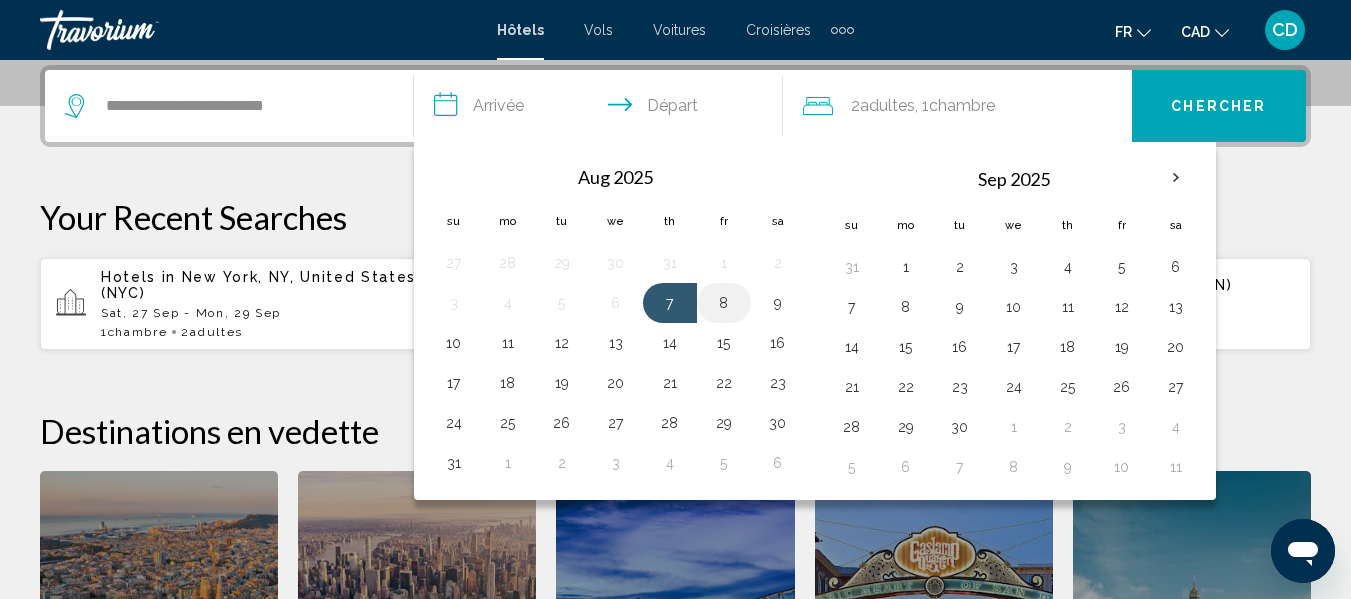 click on "8" at bounding box center [724, 303] 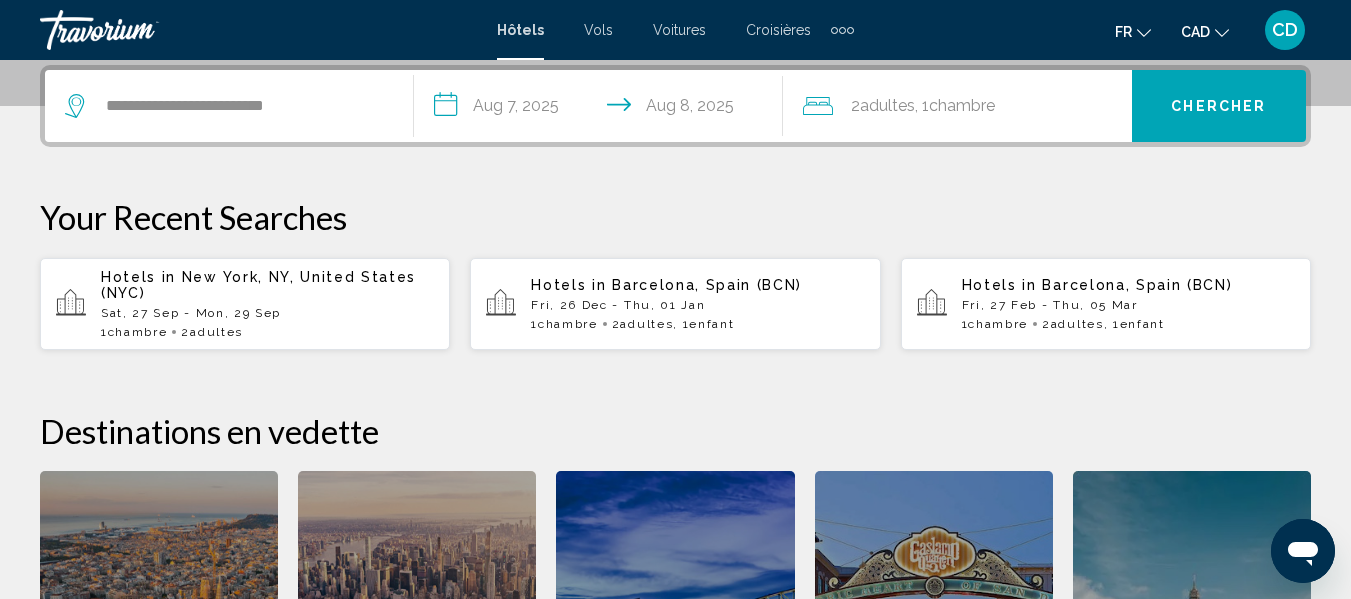 click on "2  Adulte Adultes , 1  Chambre pièces" 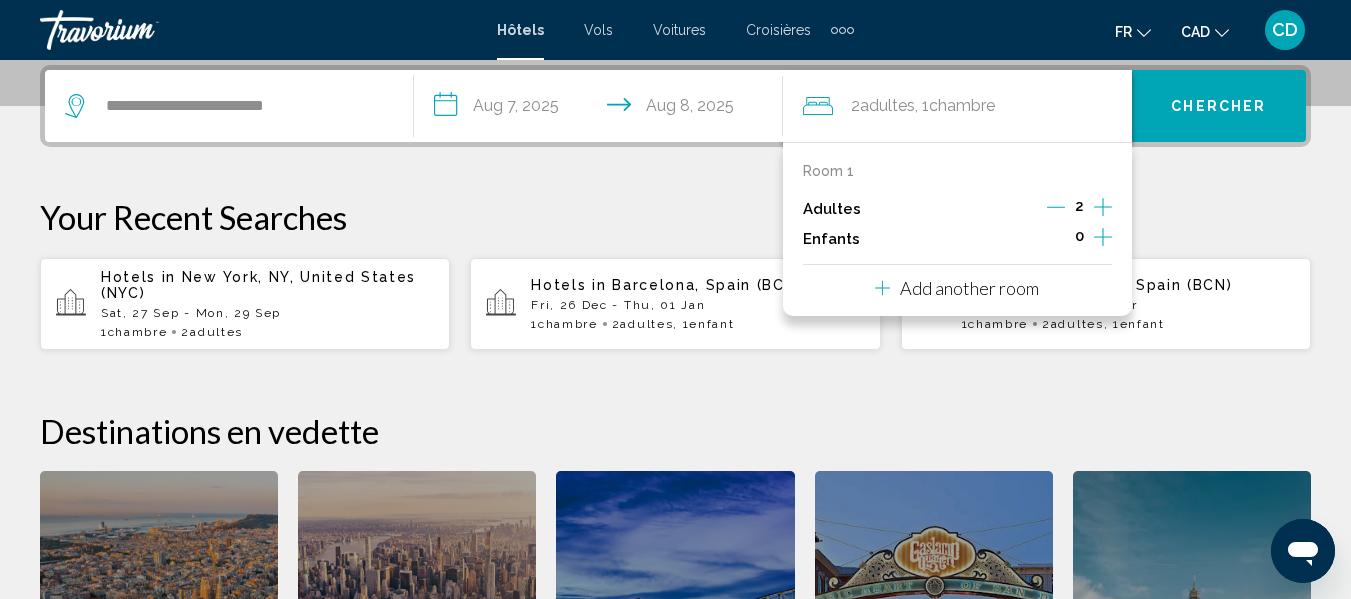 click 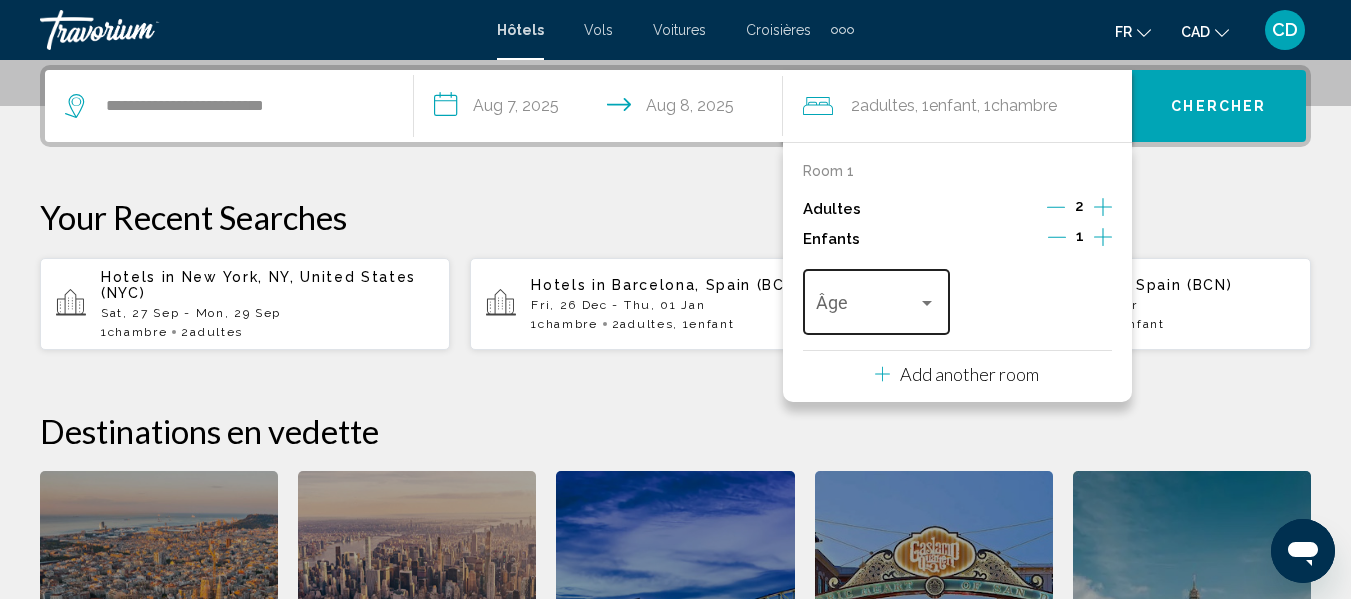 click at bounding box center (867, 307) 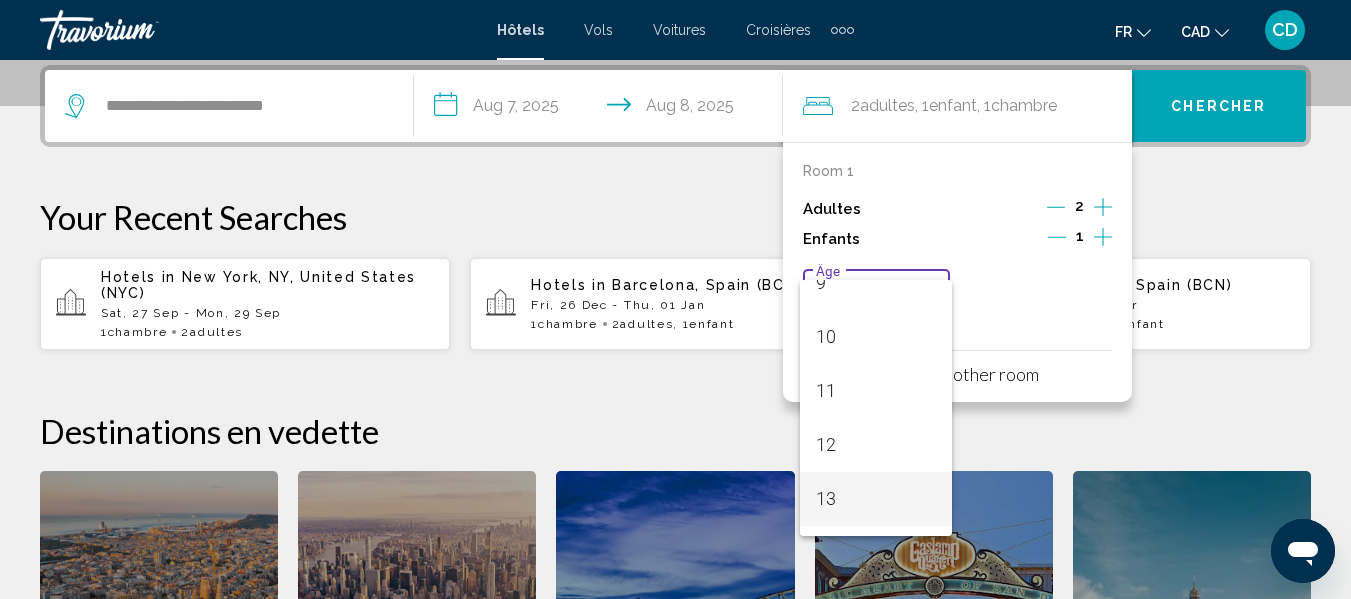 scroll, scrollTop: 600, scrollLeft: 0, axis: vertical 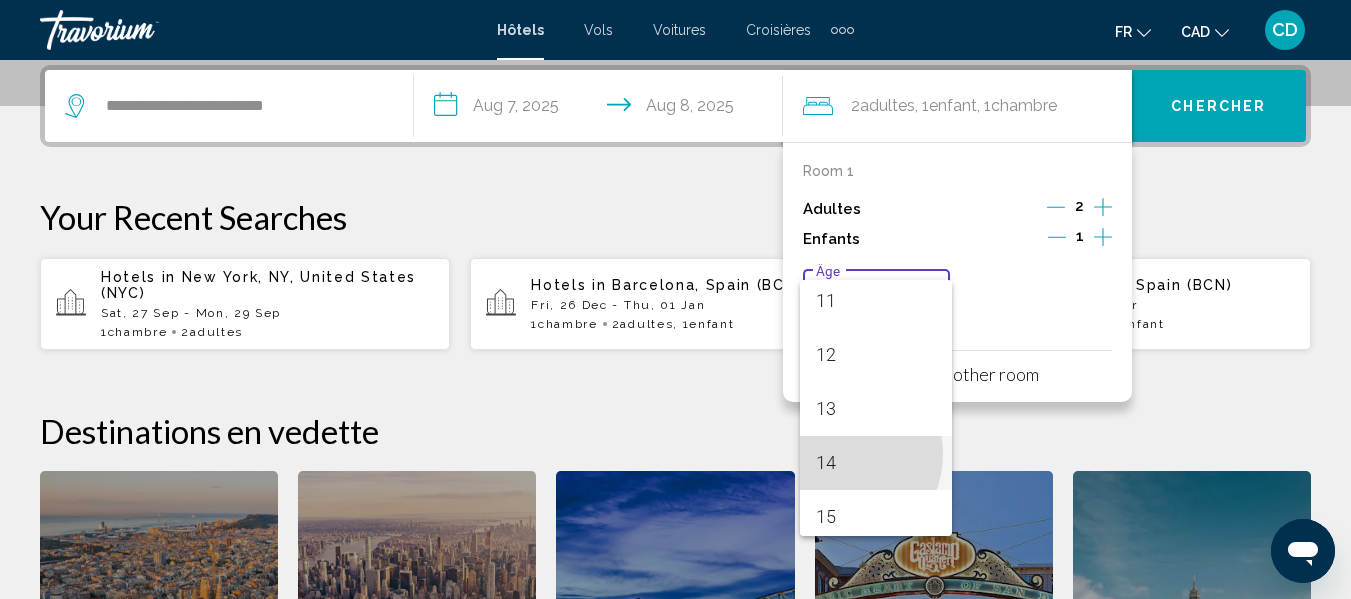 click on "14" at bounding box center [876, 463] 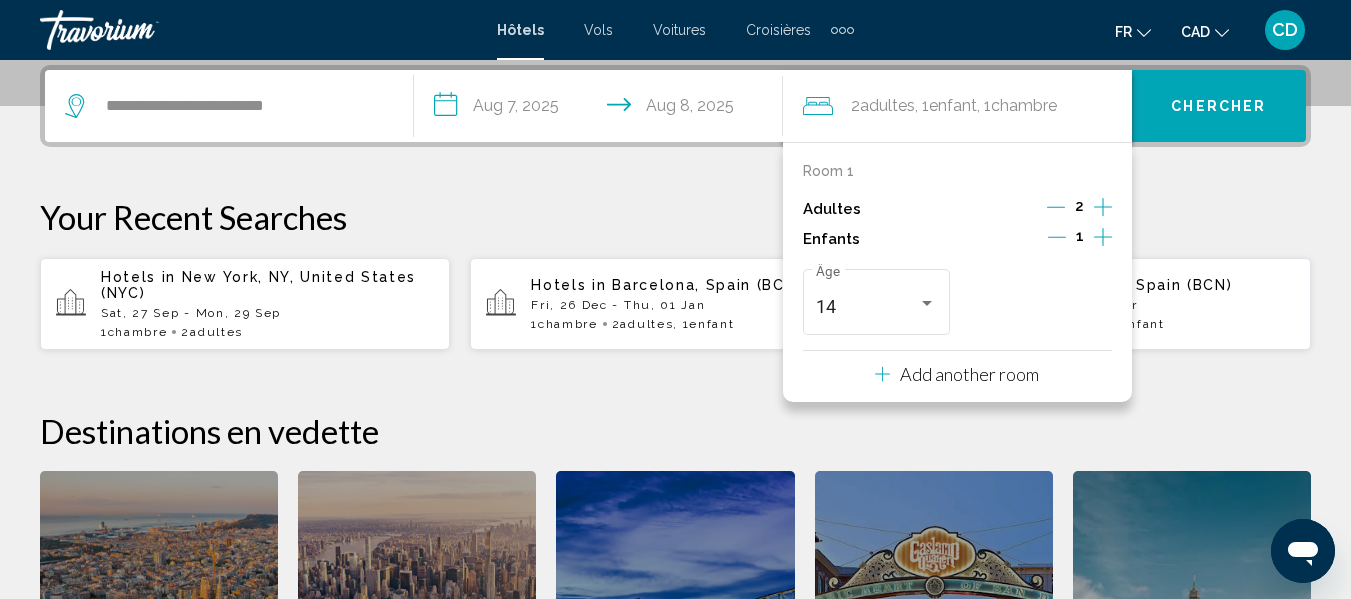 click on "Chercher" at bounding box center [1218, 107] 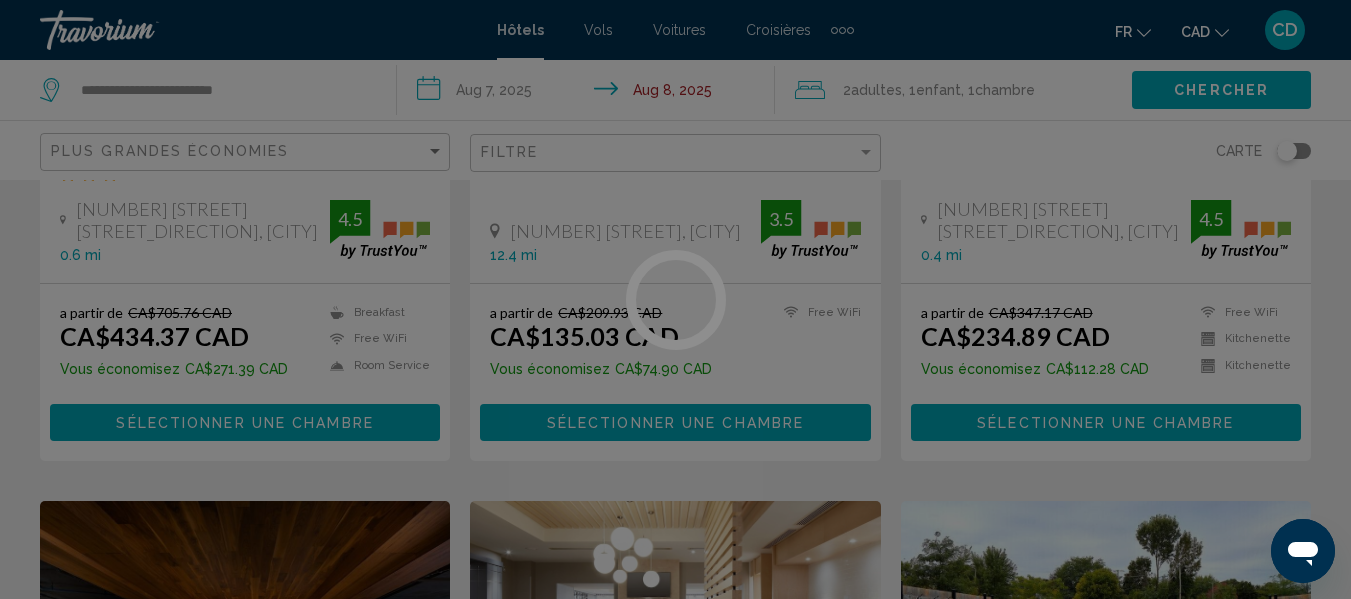 scroll, scrollTop: 0, scrollLeft: 0, axis: both 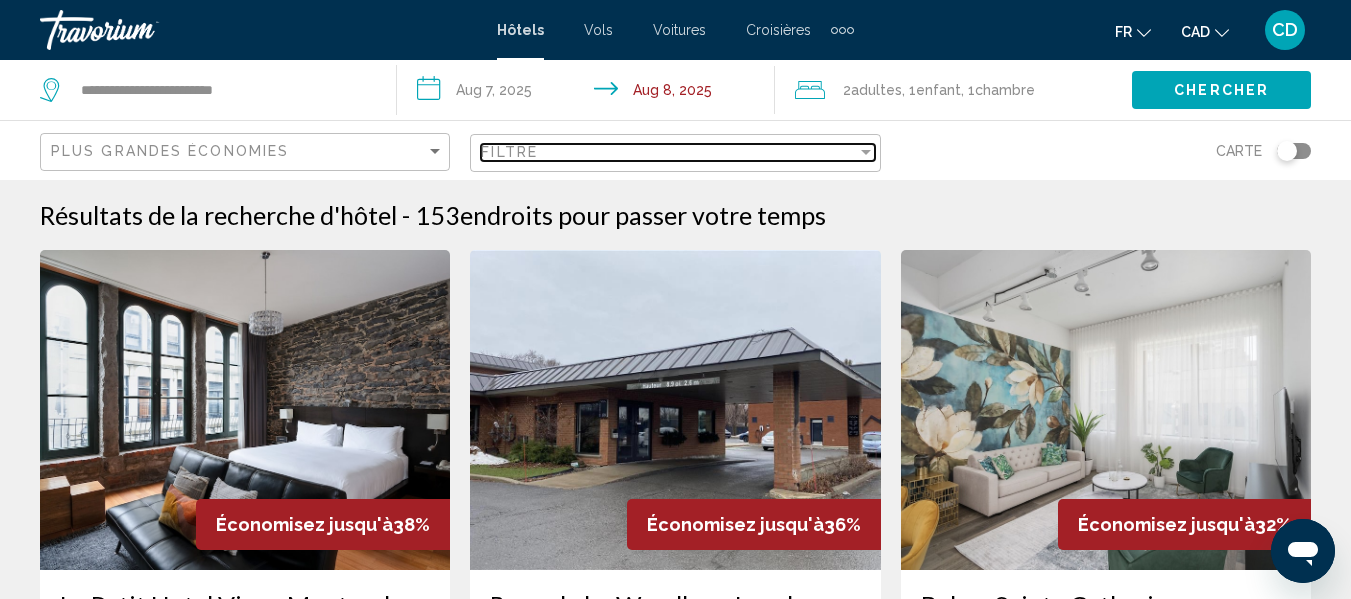 click on "Filtre" at bounding box center [668, 152] 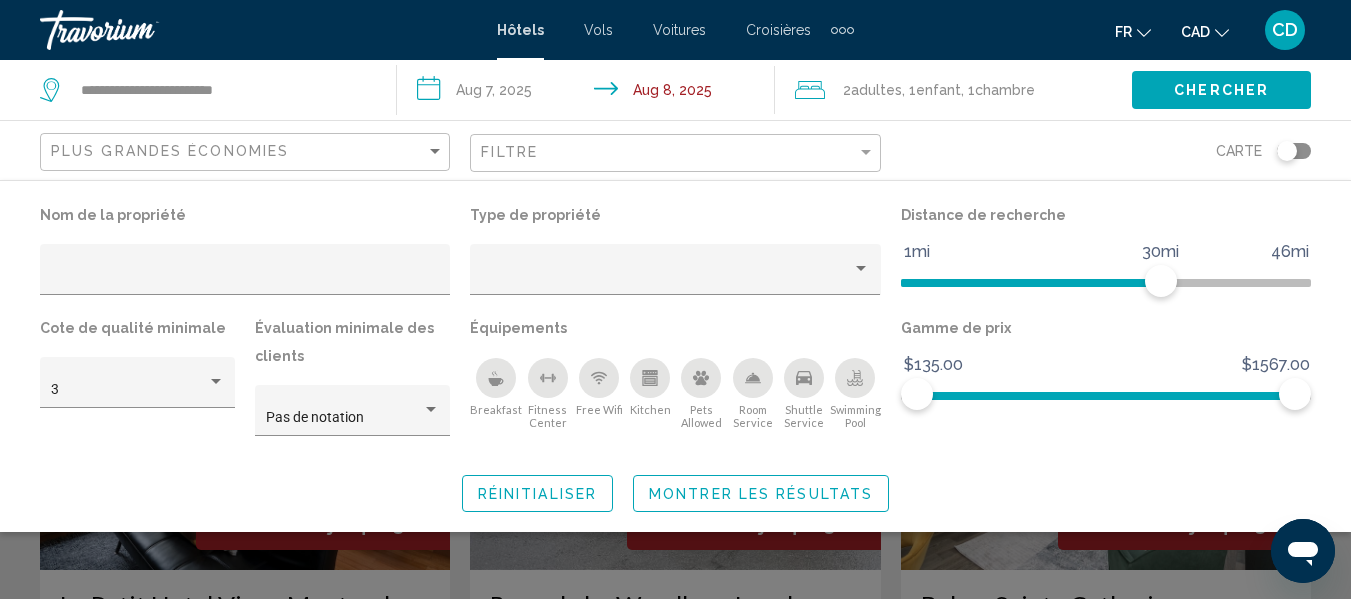 click 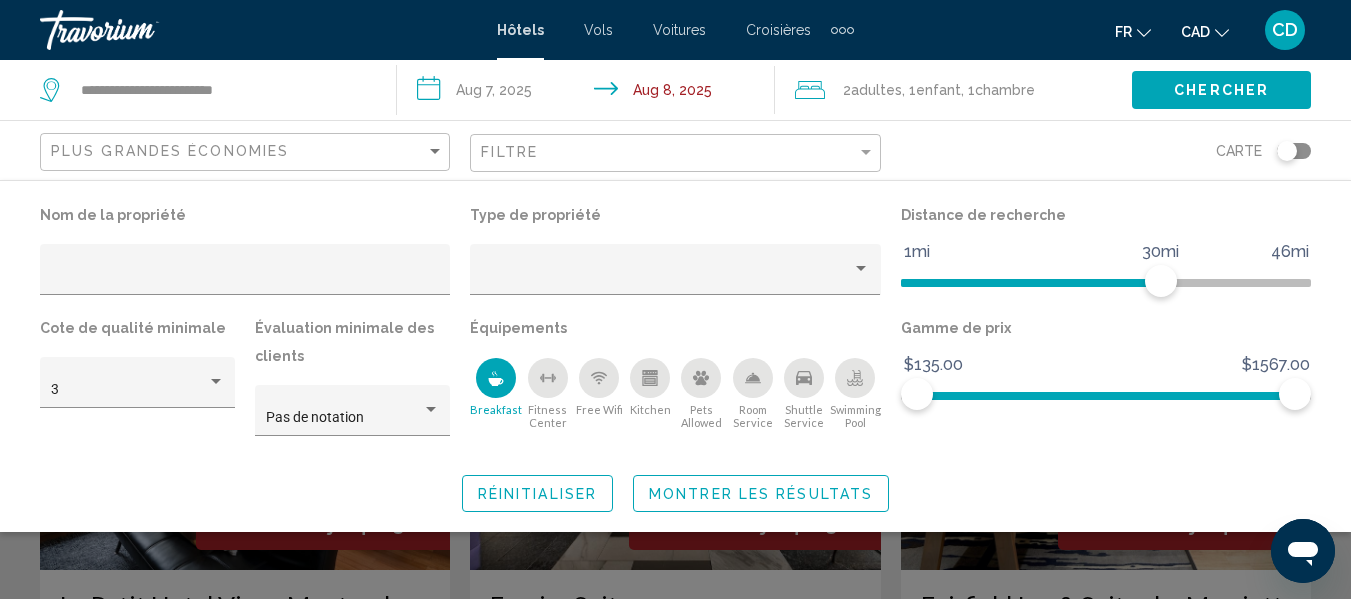 click on "Montrer les résultats" 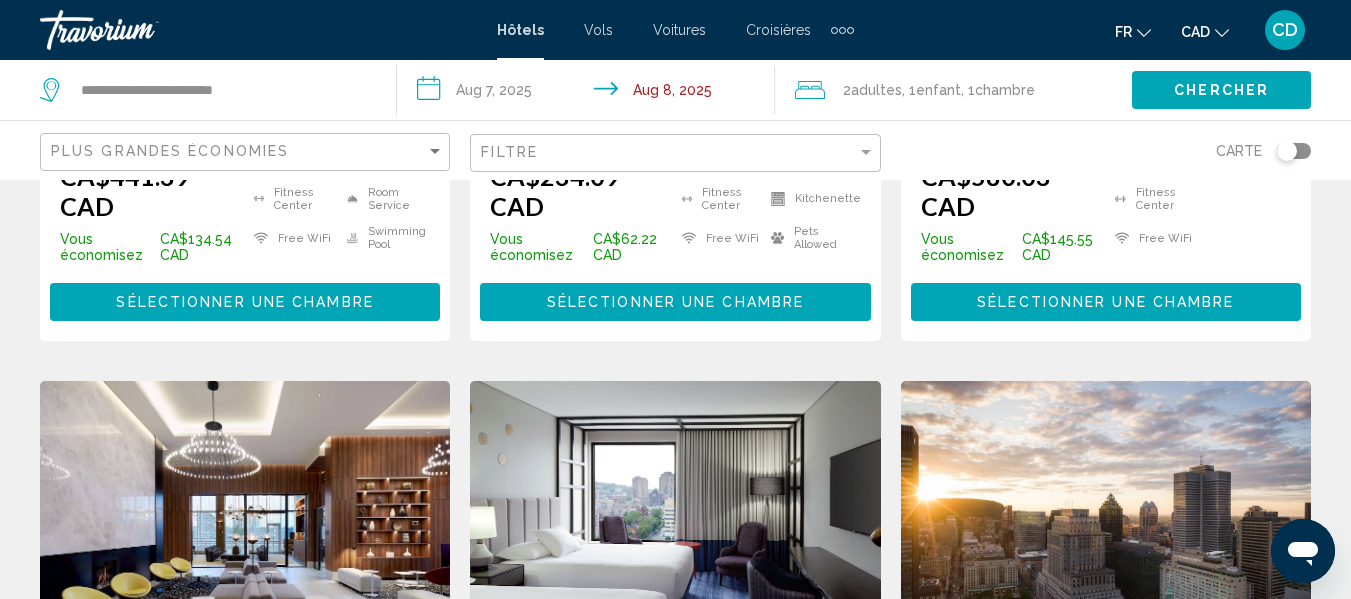scroll, scrollTop: 2300, scrollLeft: 0, axis: vertical 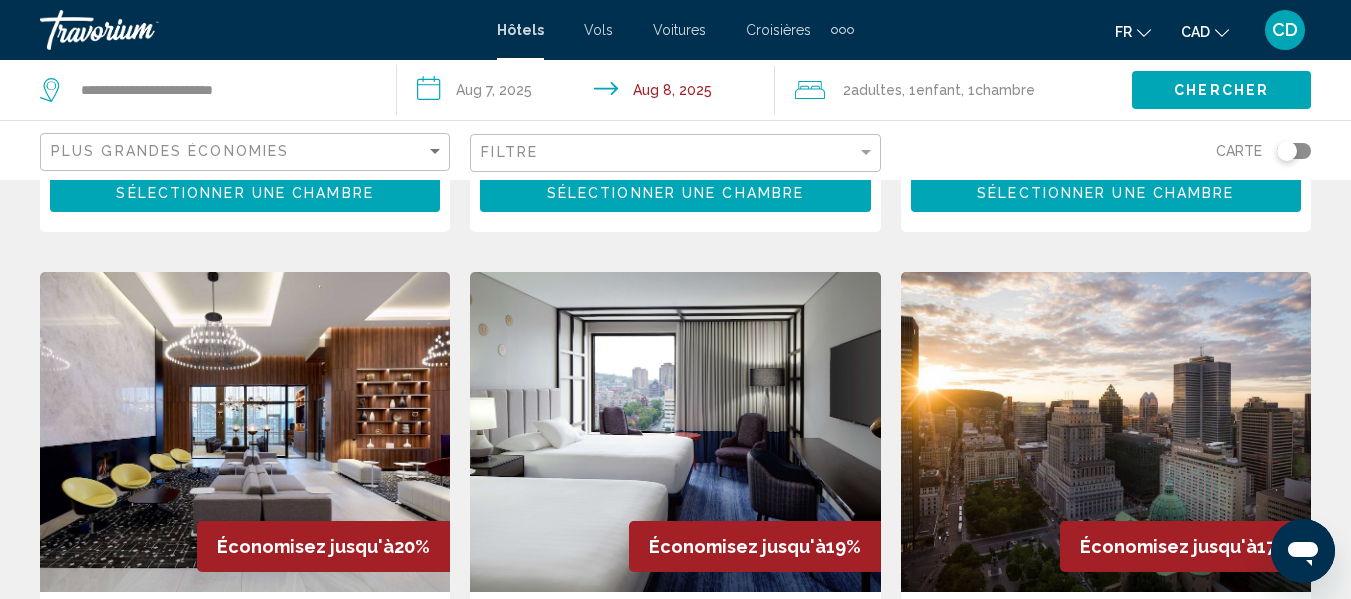 click on "Plus grandes économies" 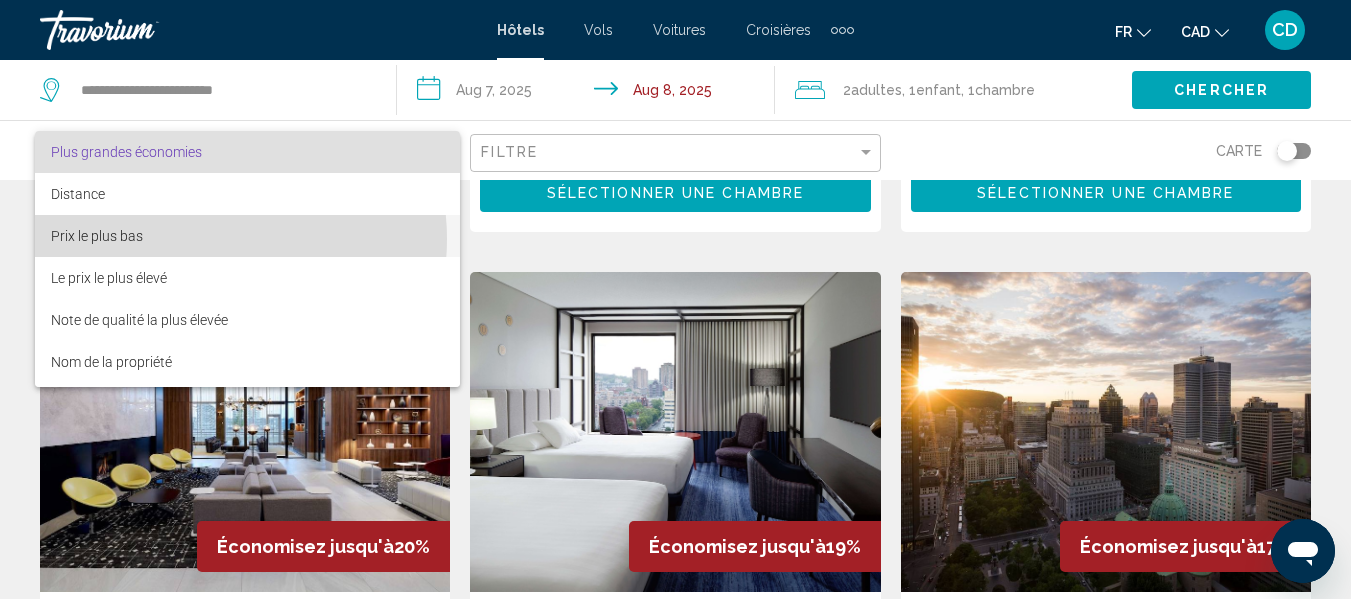 click on "Prix le plus bas" at bounding box center (247, 236) 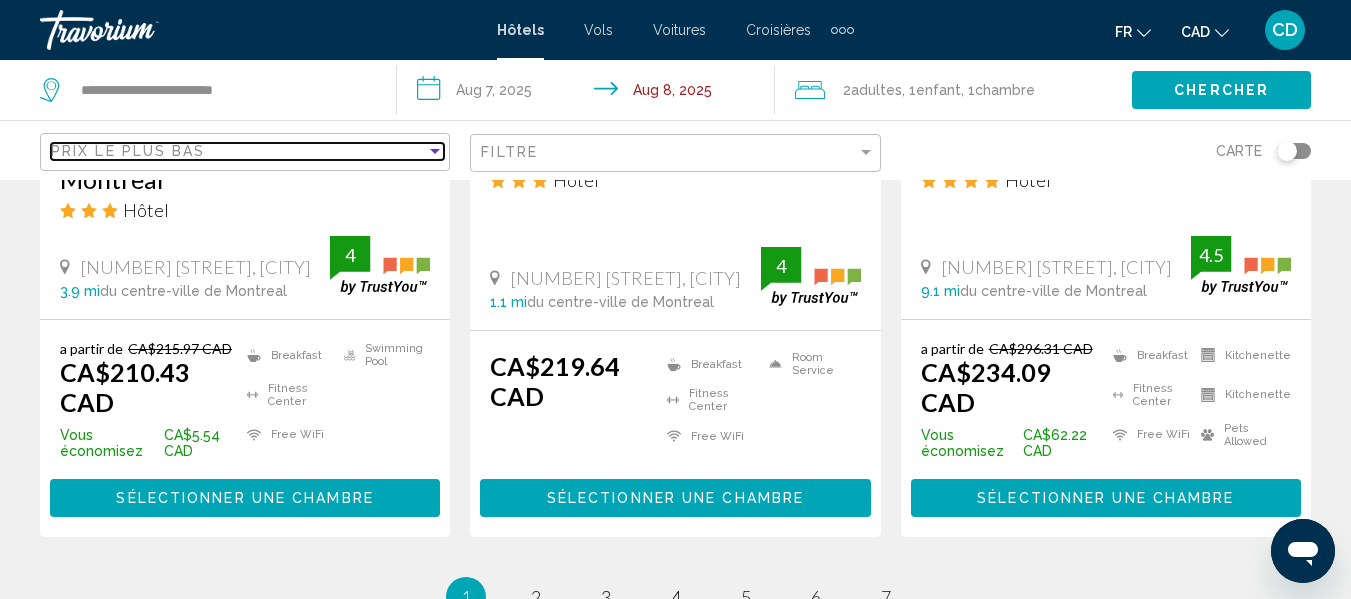 scroll, scrollTop: 2671, scrollLeft: 0, axis: vertical 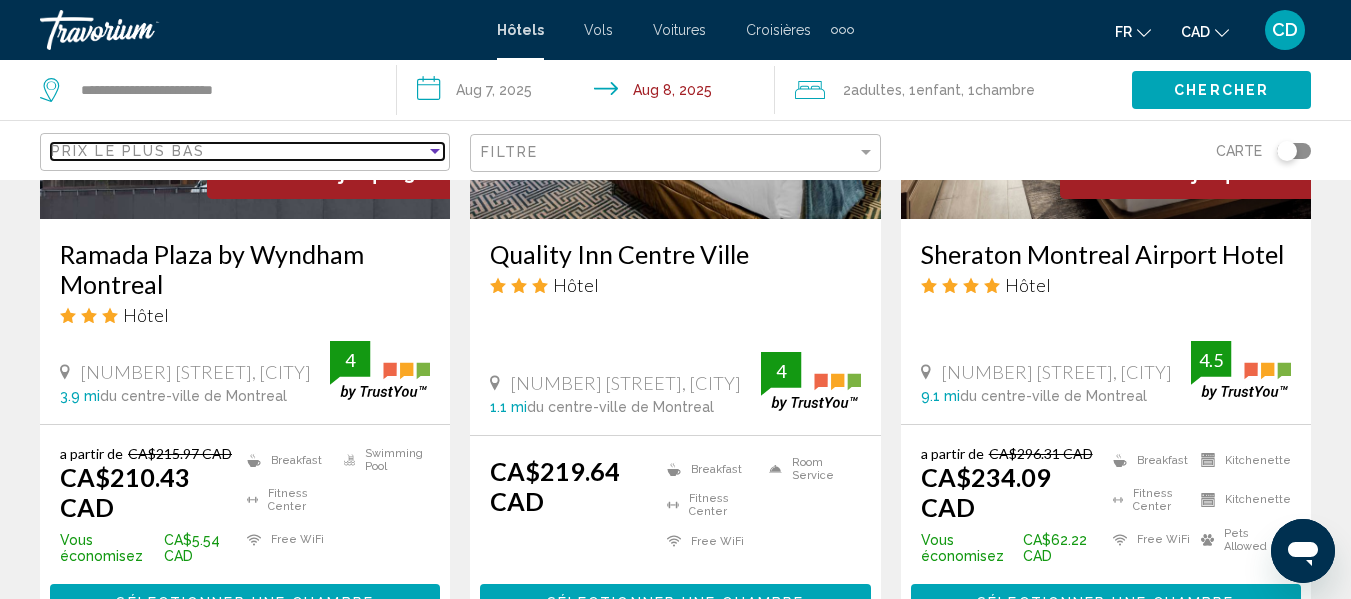 click on "Prix le plus bas" at bounding box center (238, 151) 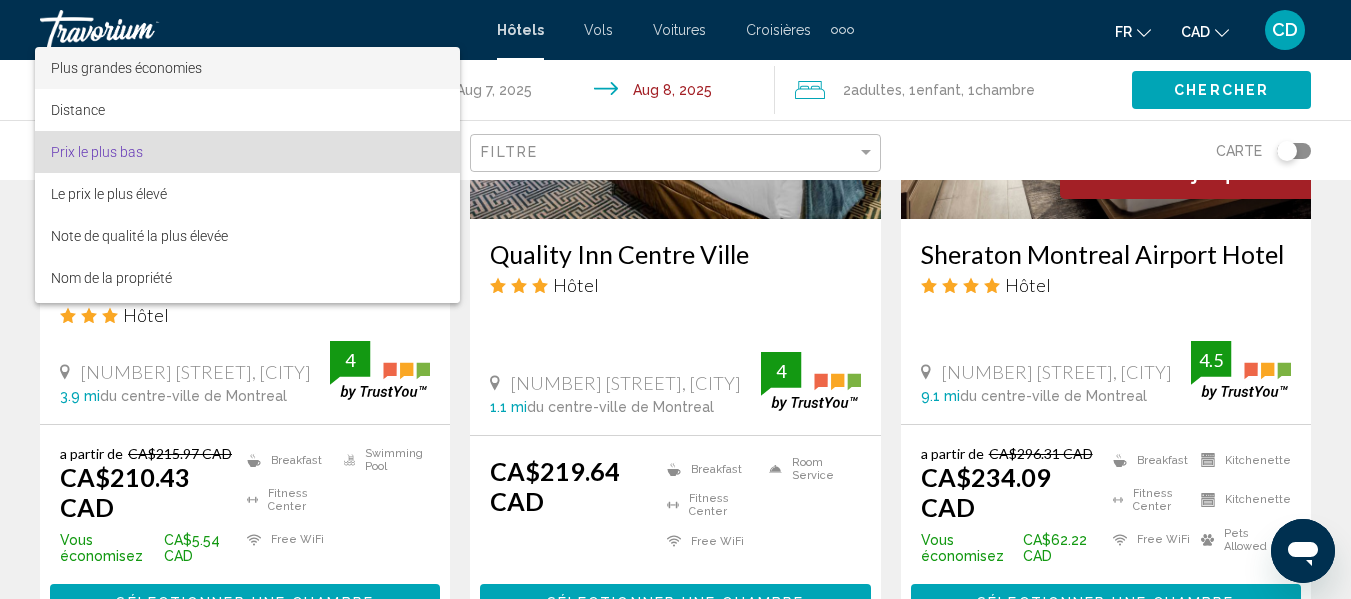 click on "Plus grandes économies" at bounding box center (247, 68) 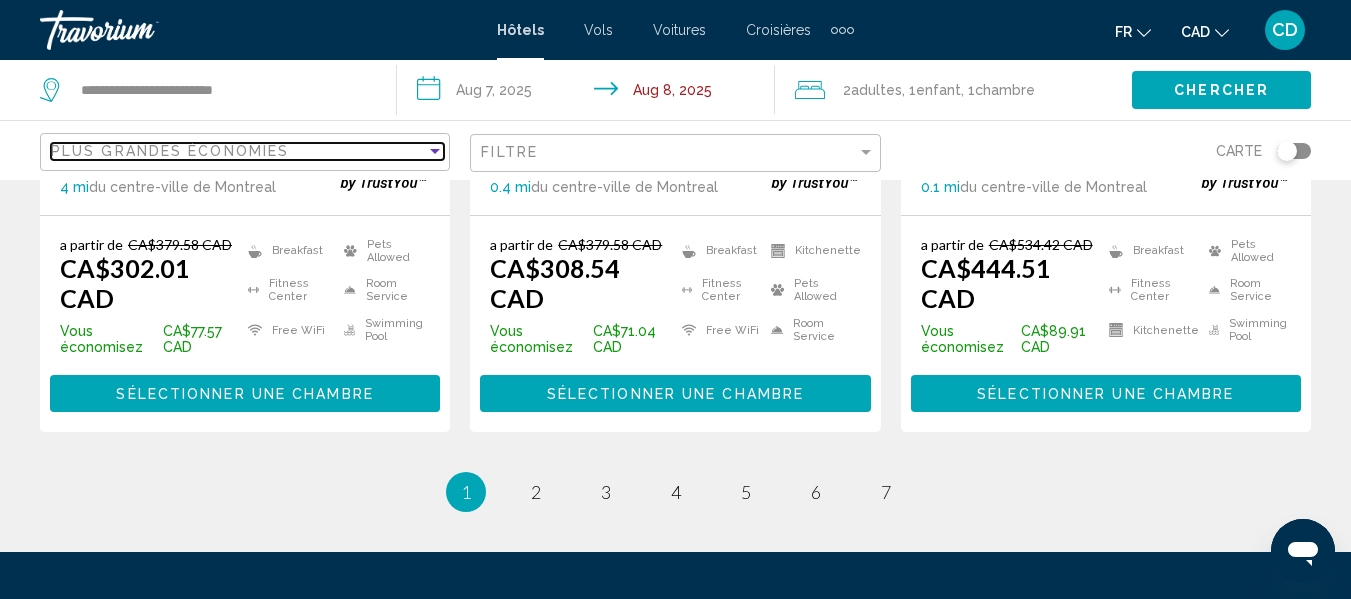 scroll, scrollTop: 2887, scrollLeft: 0, axis: vertical 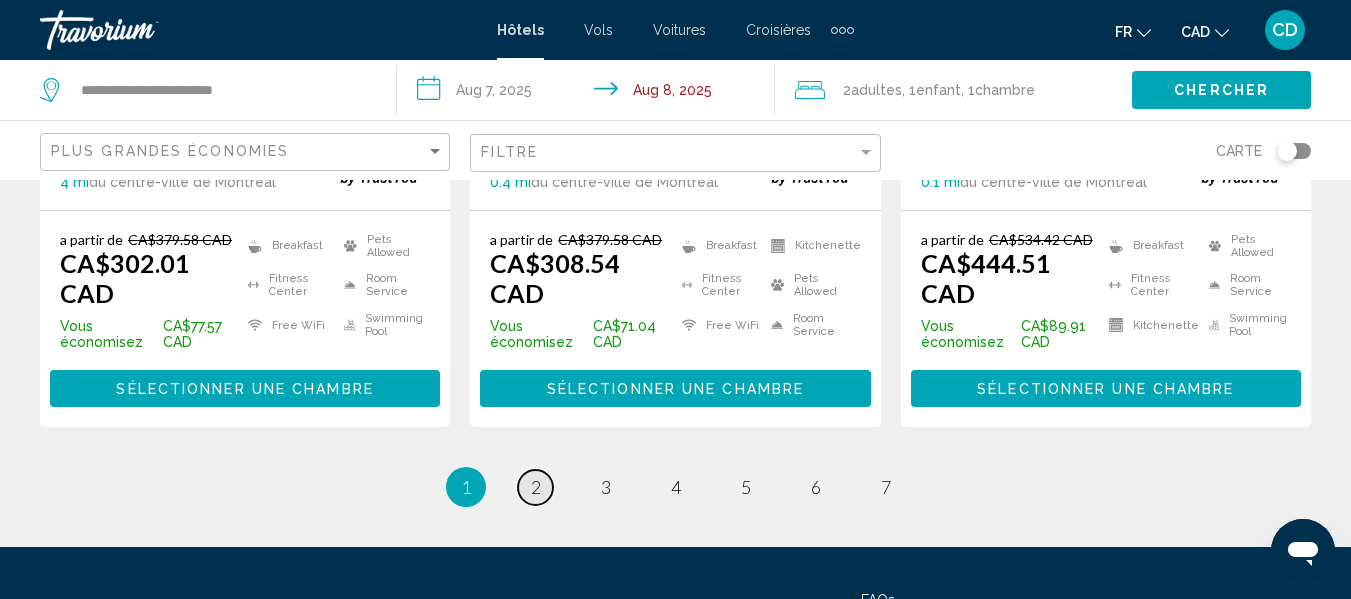 click on "2" at bounding box center [536, 487] 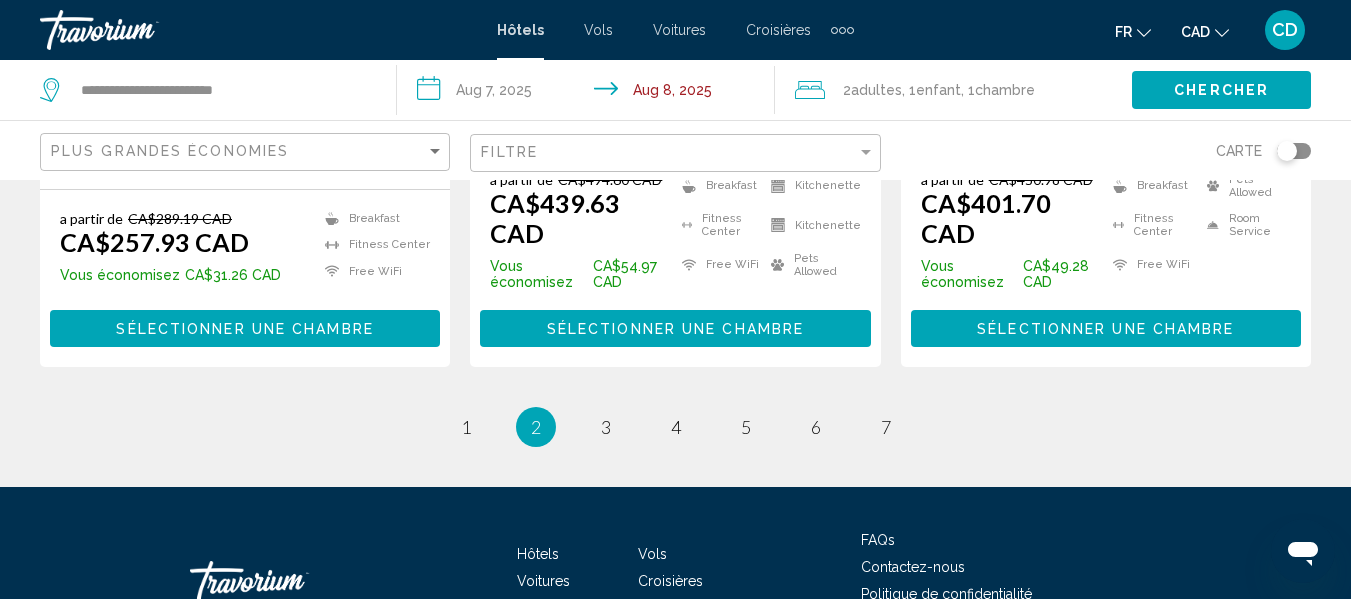 scroll, scrollTop: 3000, scrollLeft: 0, axis: vertical 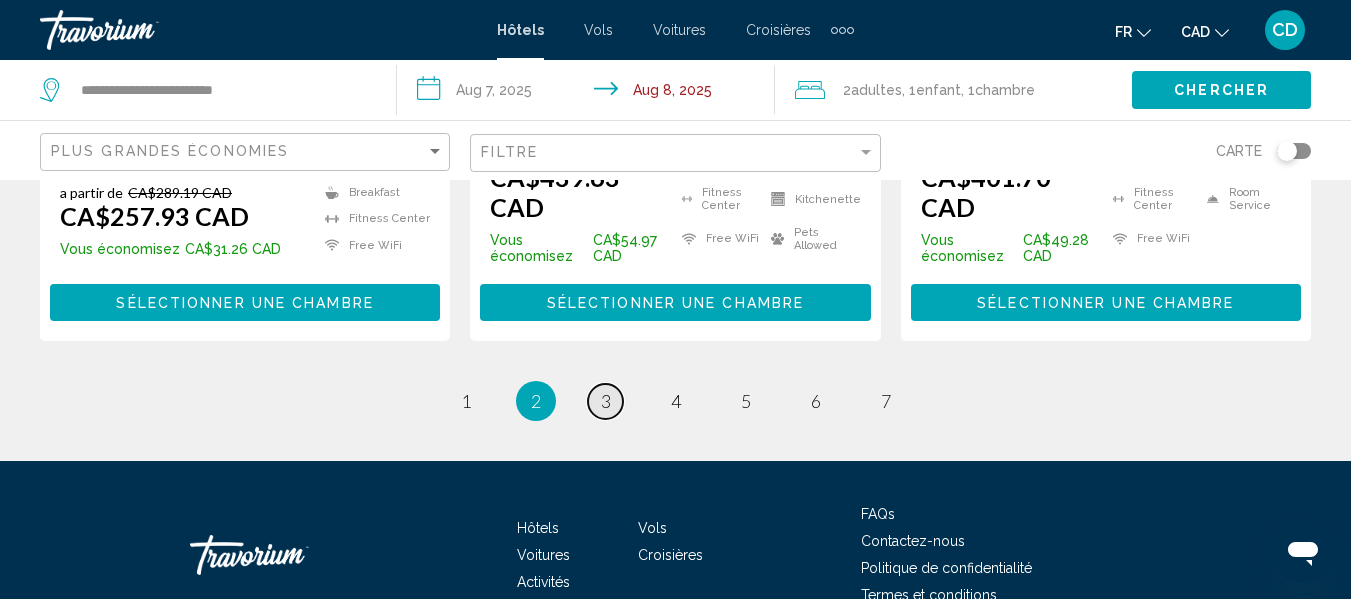 click on "page  3" at bounding box center (605, 401) 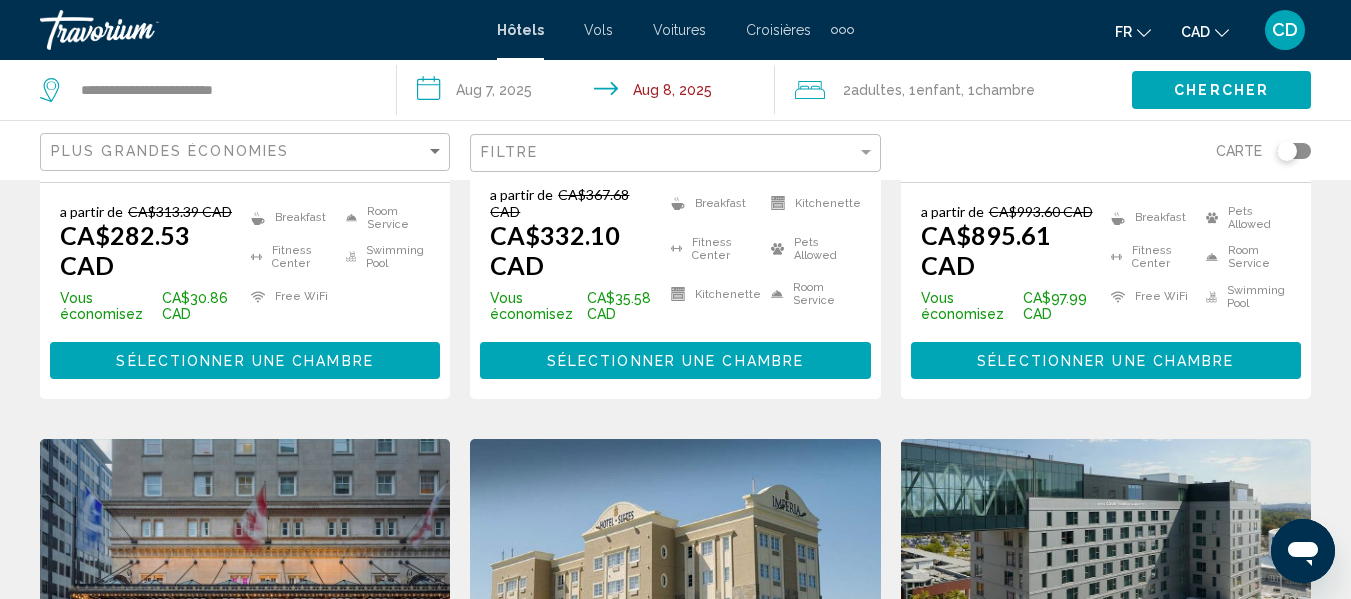 scroll, scrollTop: 1383, scrollLeft: 0, axis: vertical 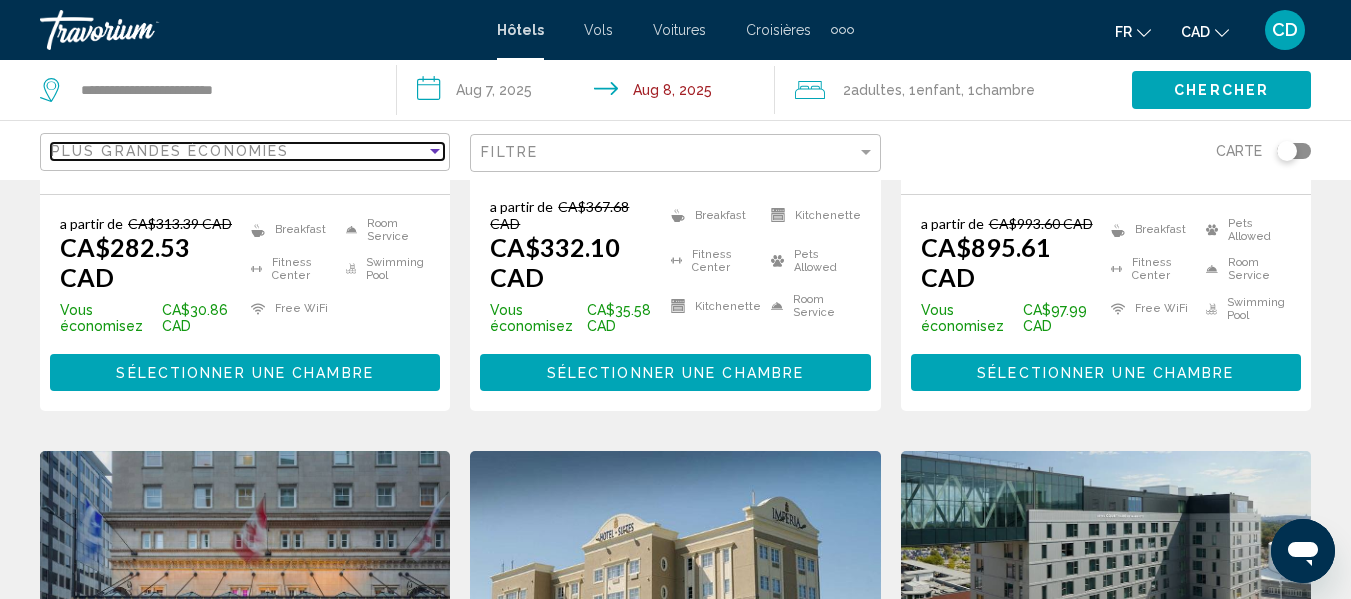 click on "Plus grandes économies" at bounding box center [238, 151] 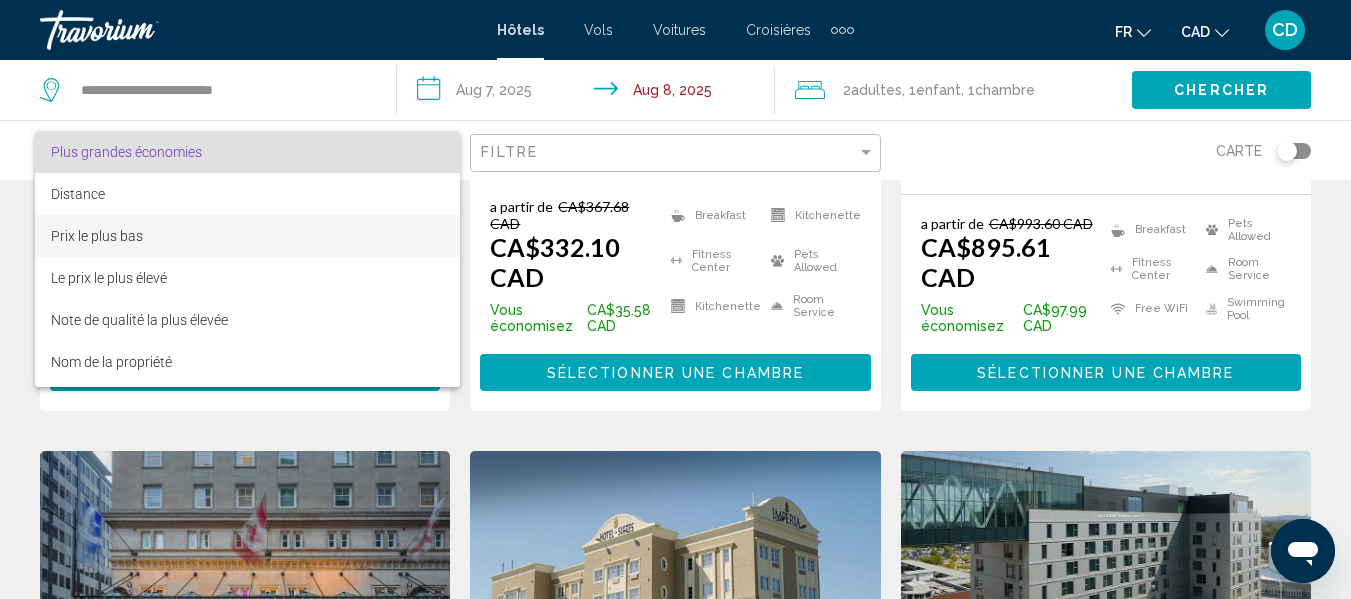 click on "Prix le plus bas" at bounding box center [97, 236] 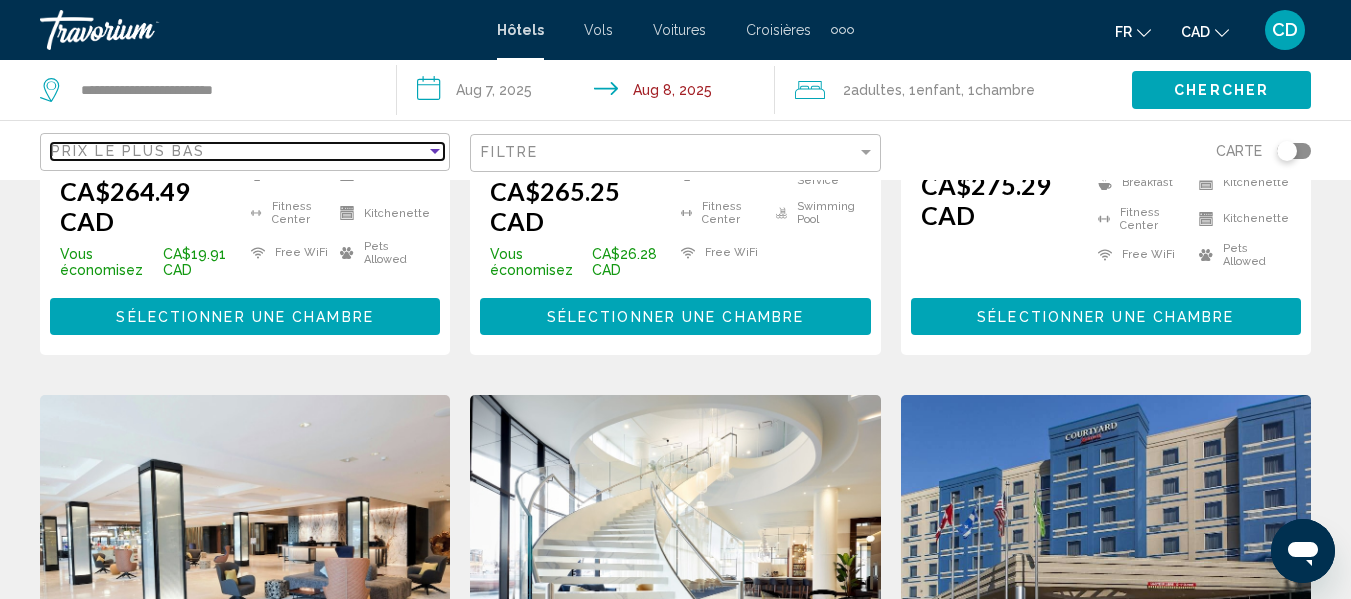 scroll, scrollTop: 2129, scrollLeft: 0, axis: vertical 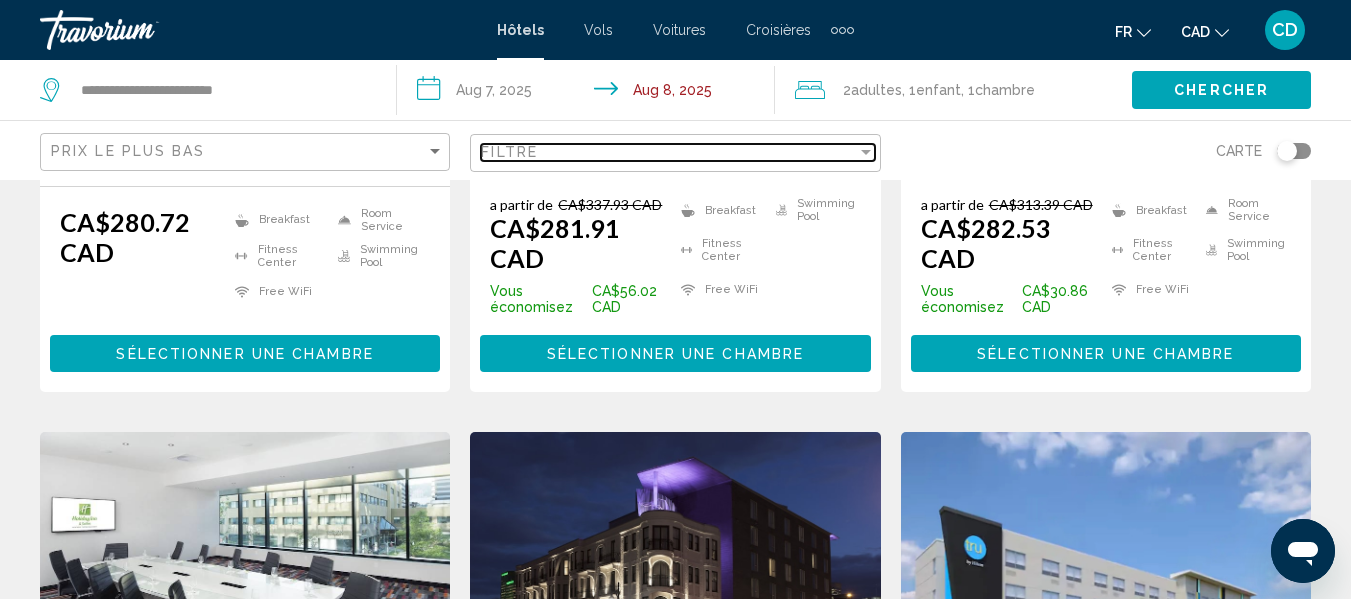 click on "Filtre" at bounding box center (668, 152) 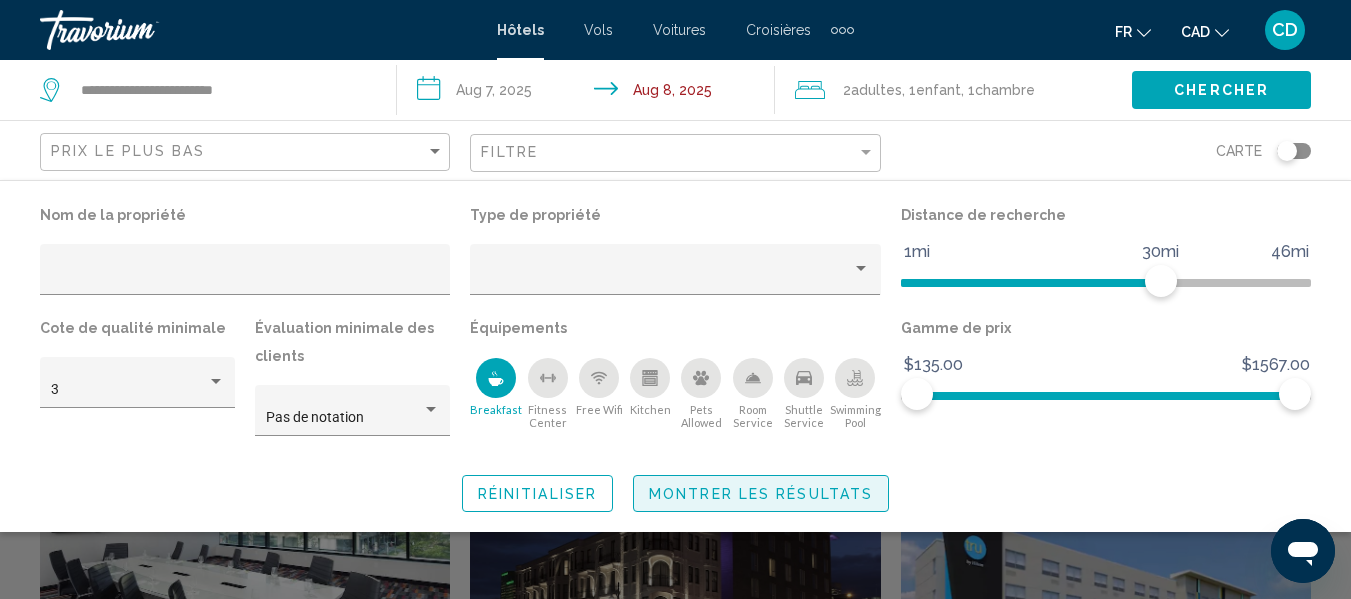 click on "Montrer les résultats" 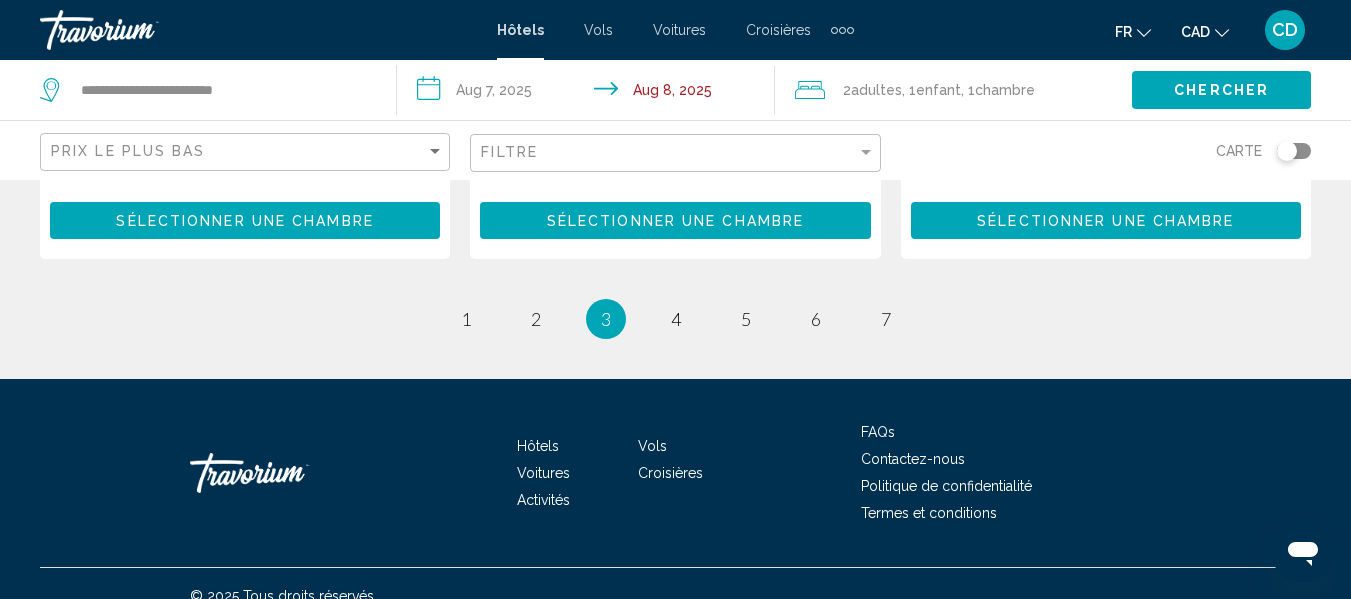 scroll, scrollTop: 3100, scrollLeft: 0, axis: vertical 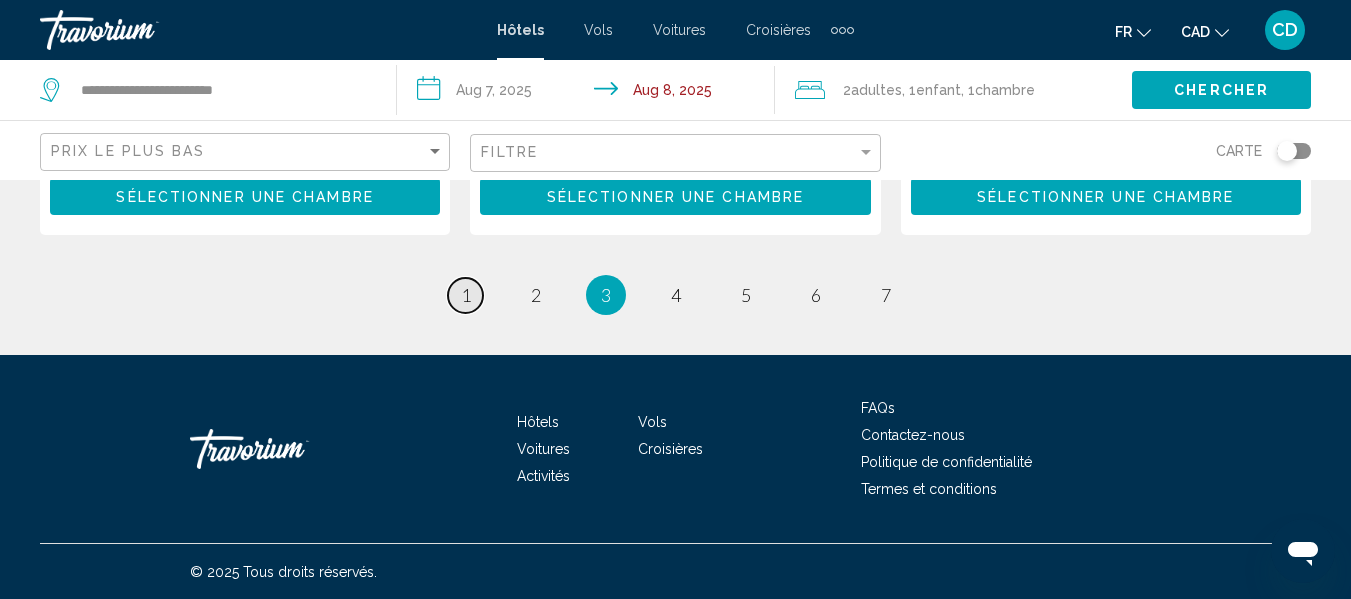 click on "page  1" at bounding box center [465, 295] 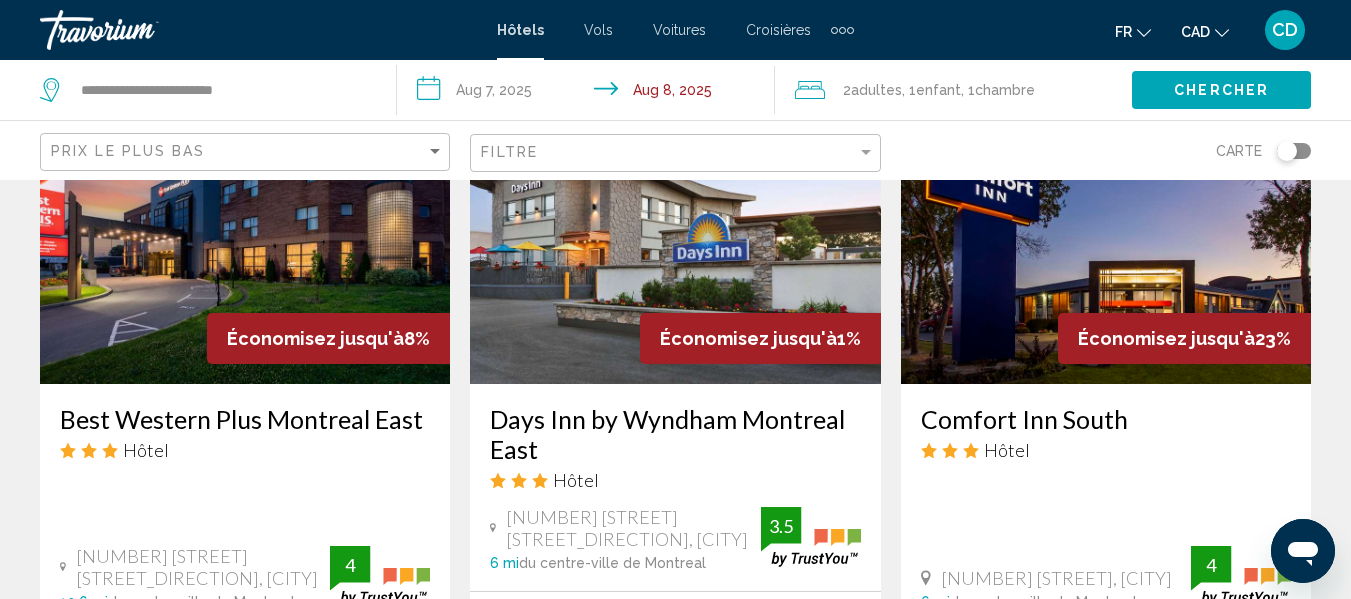 scroll, scrollTop: 900, scrollLeft: 0, axis: vertical 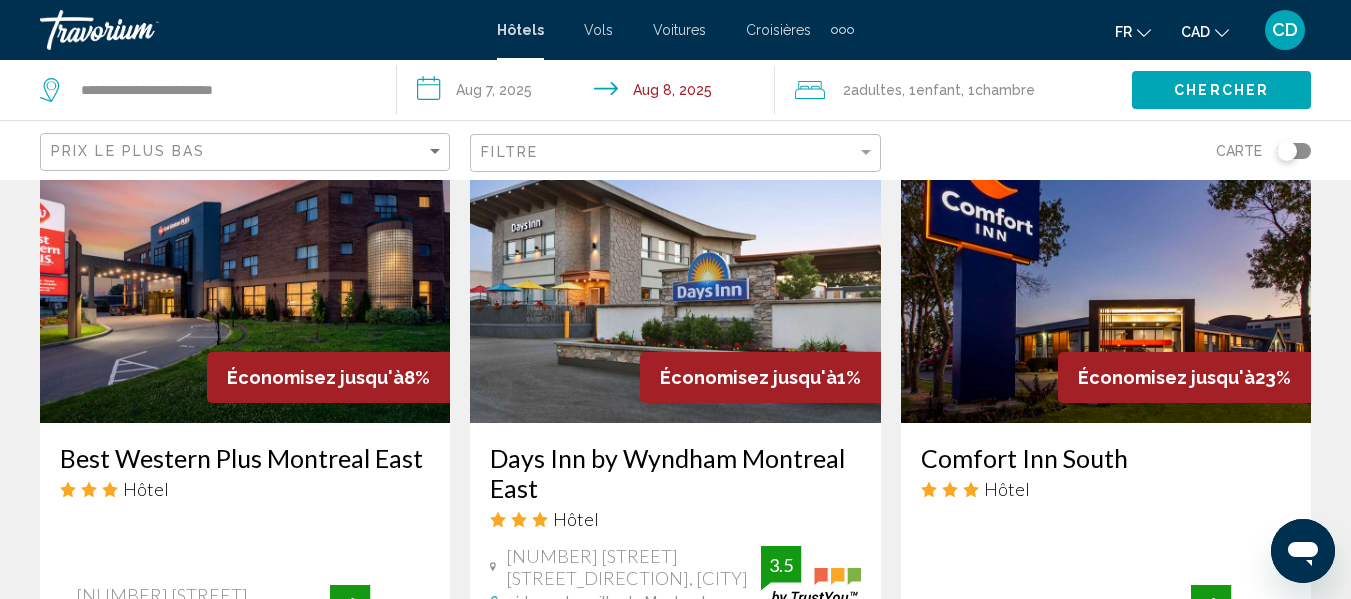 click on "Days Inn by Wyndham Montreal East" at bounding box center [675, 473] 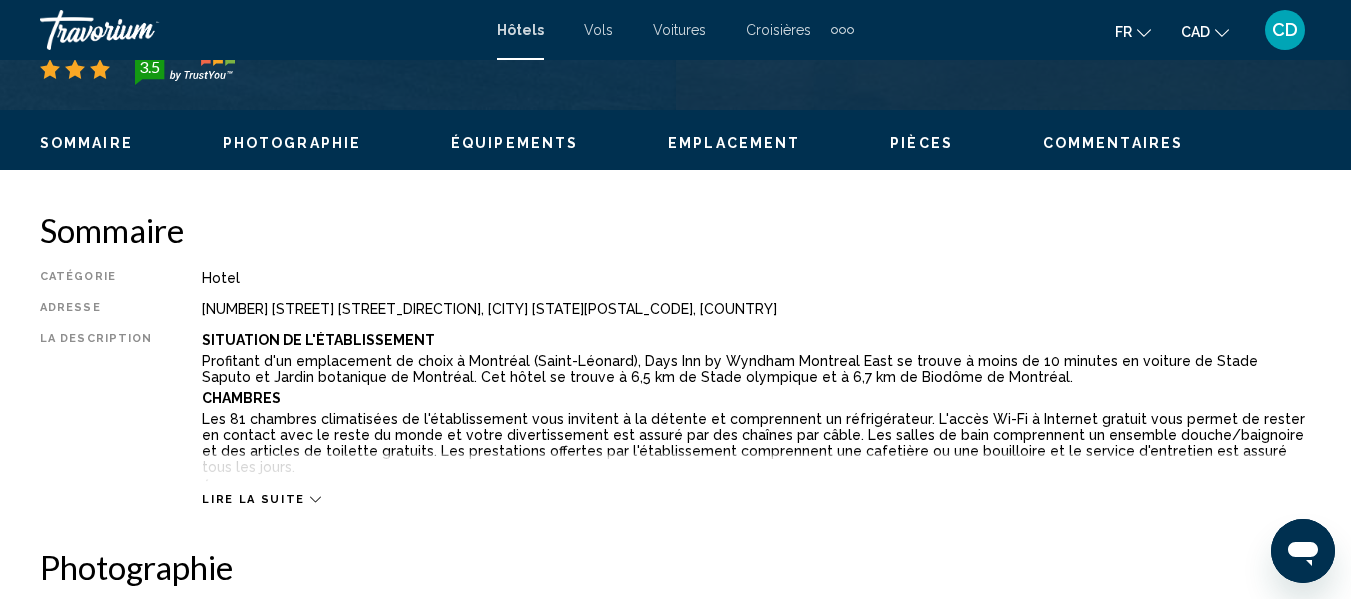 scroll, scrollTop: 235, scrollLeft: 0, axis: vertical 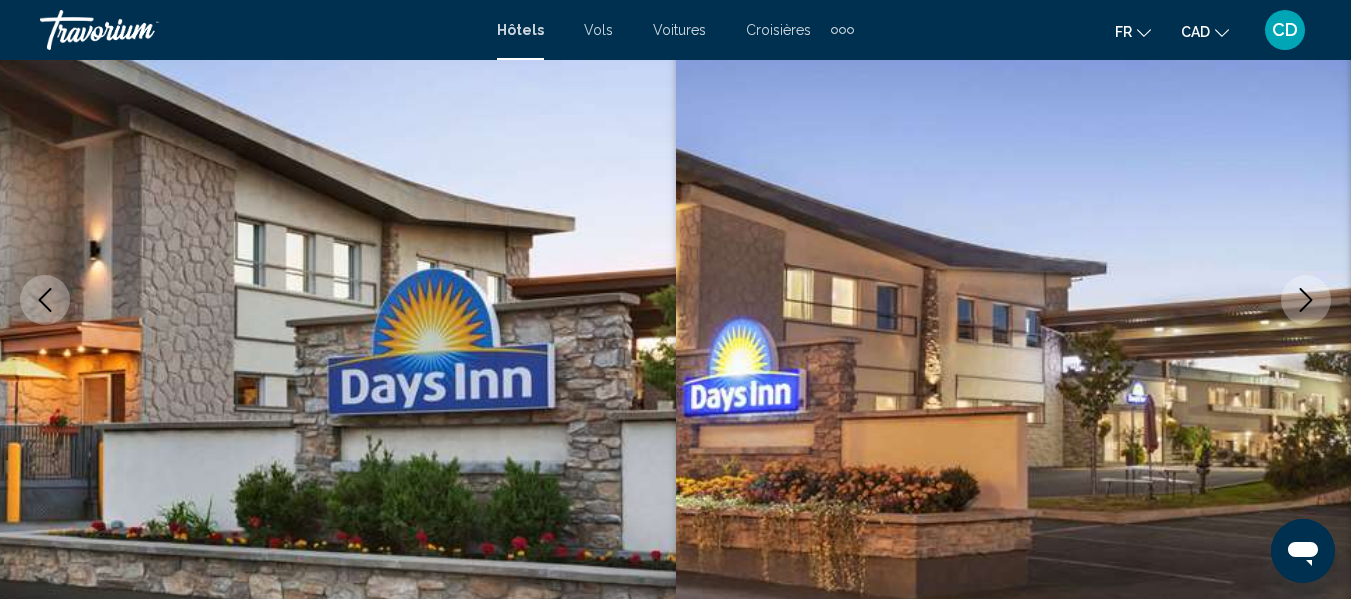 click 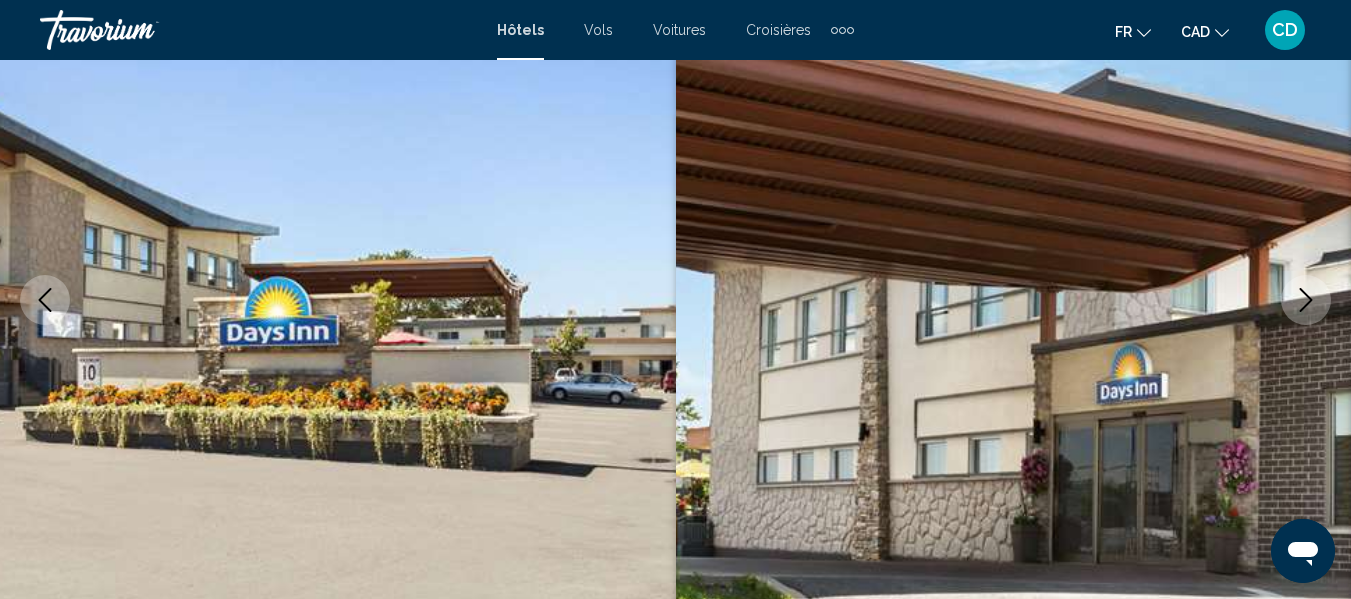 click 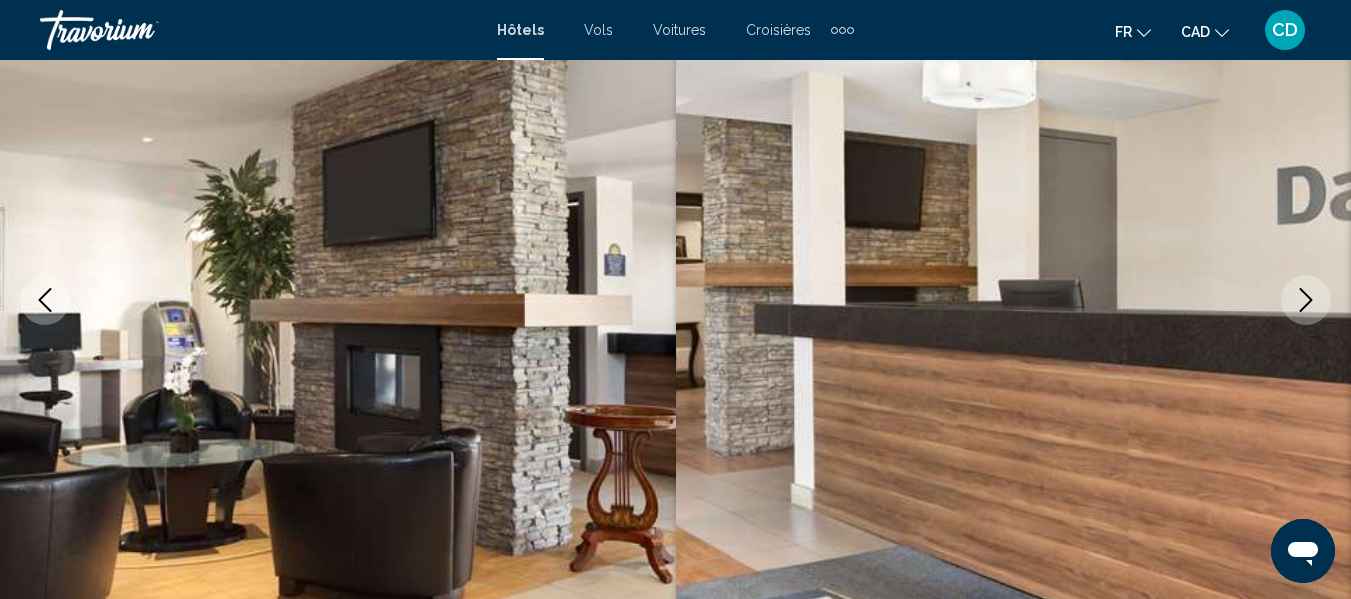 click 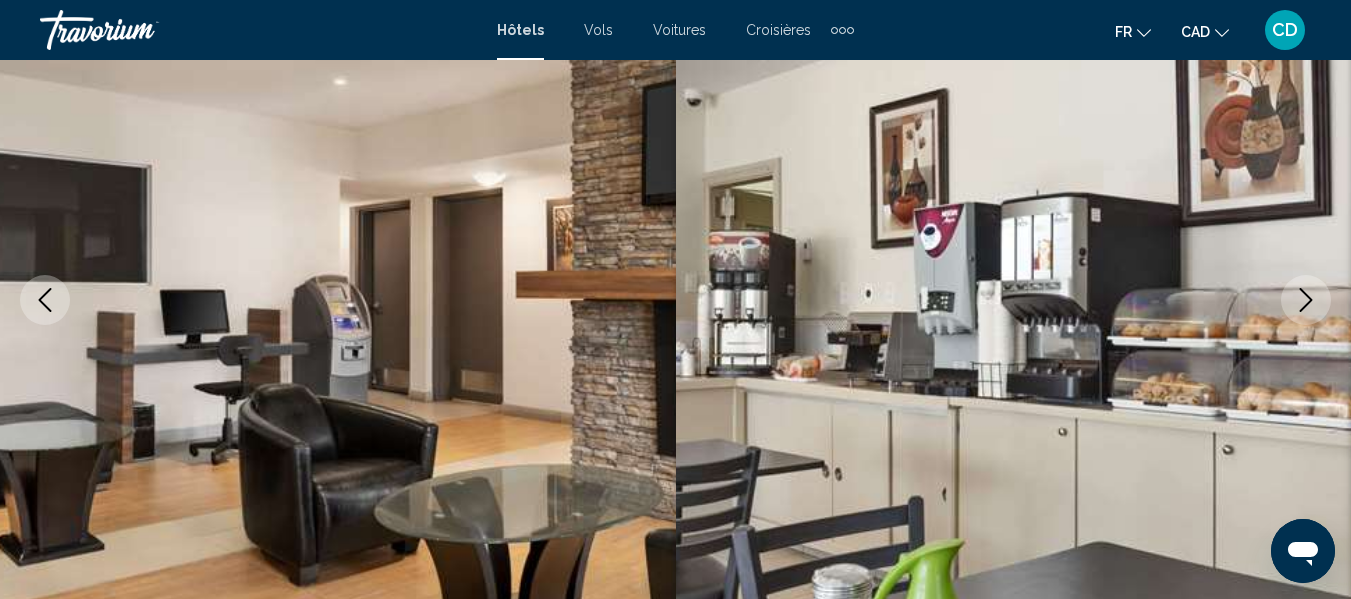 click 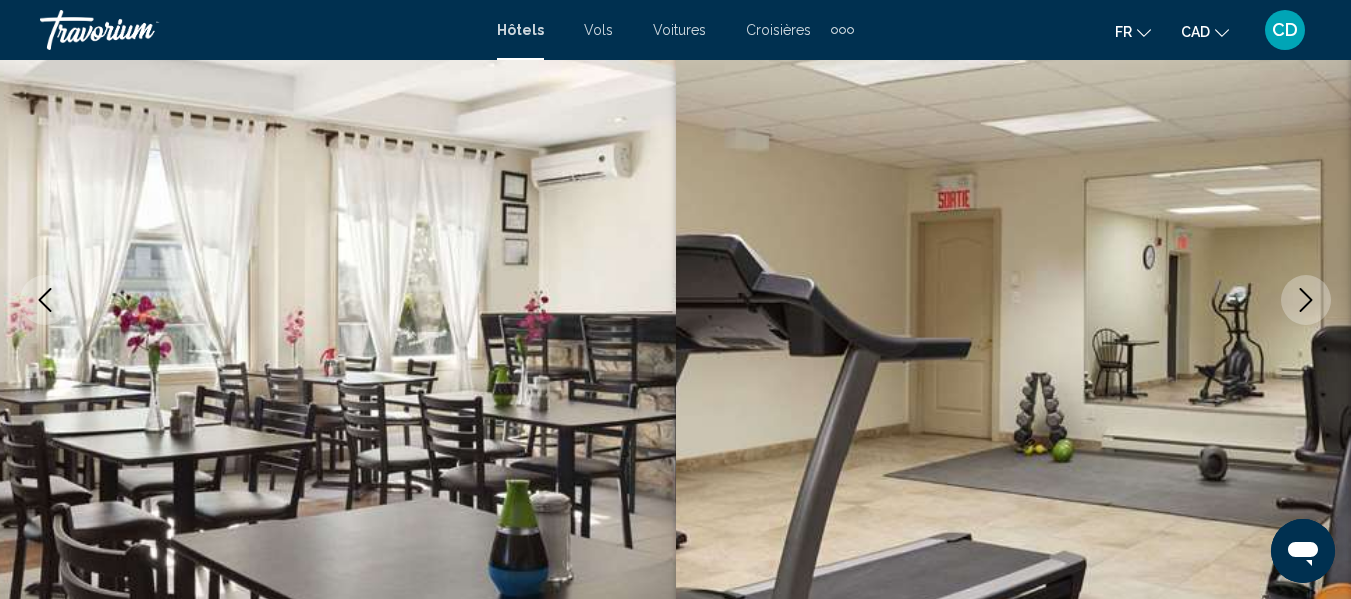 click 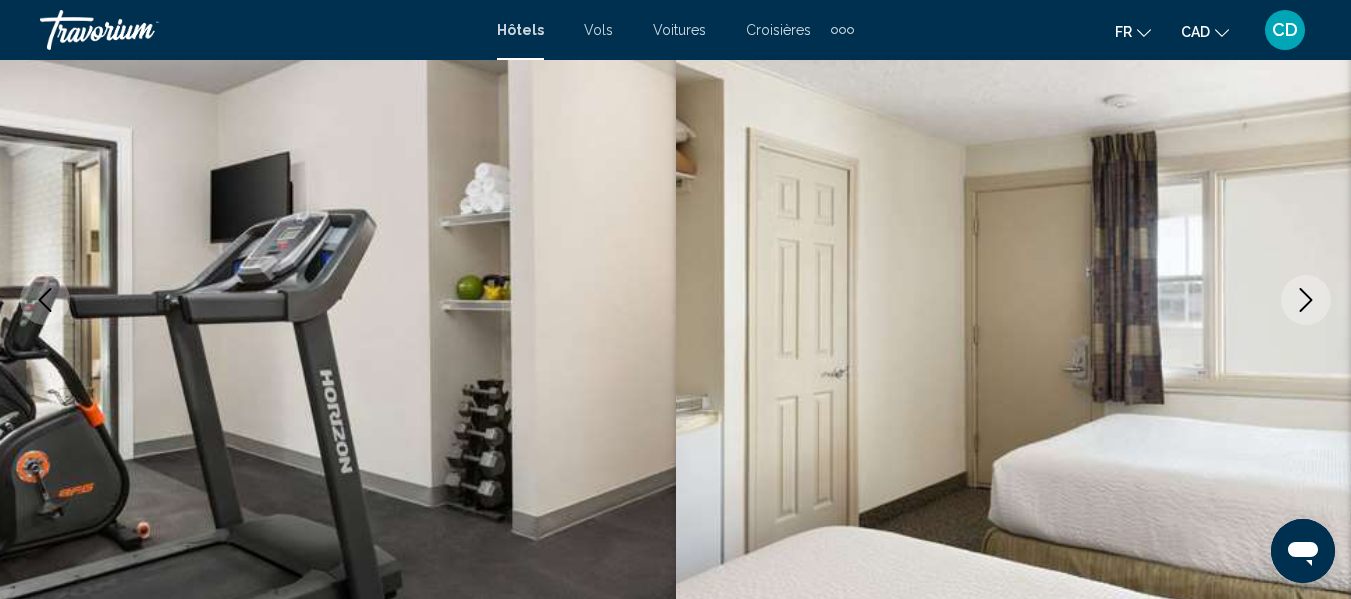 click 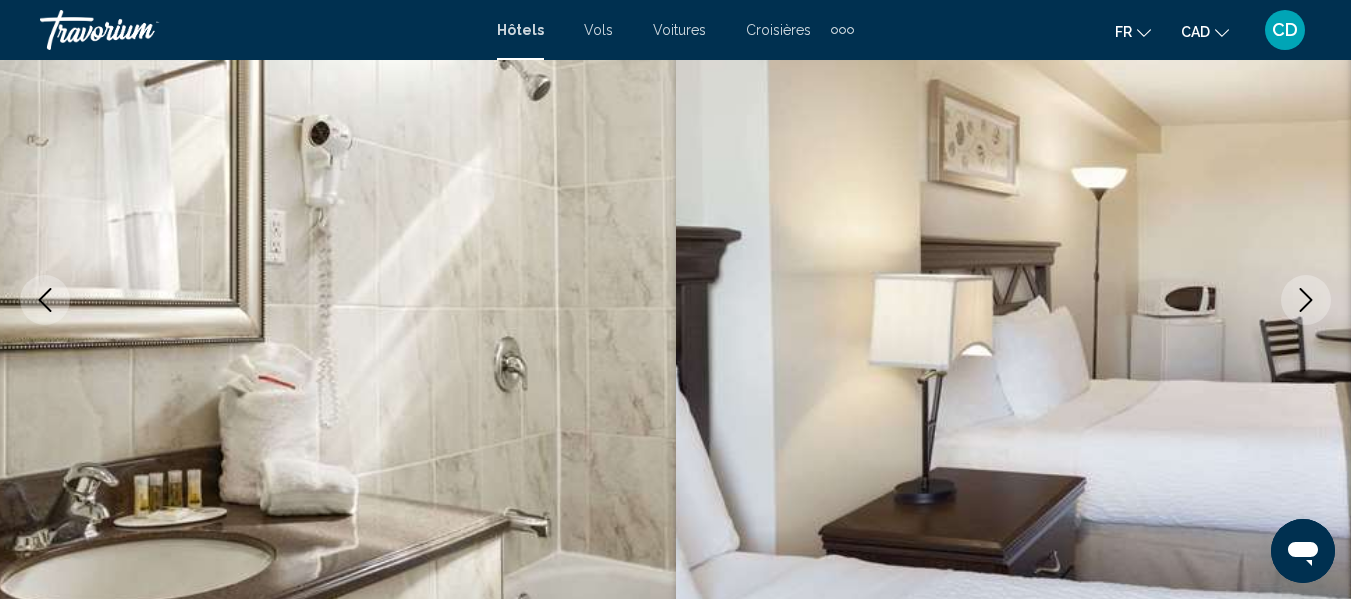click 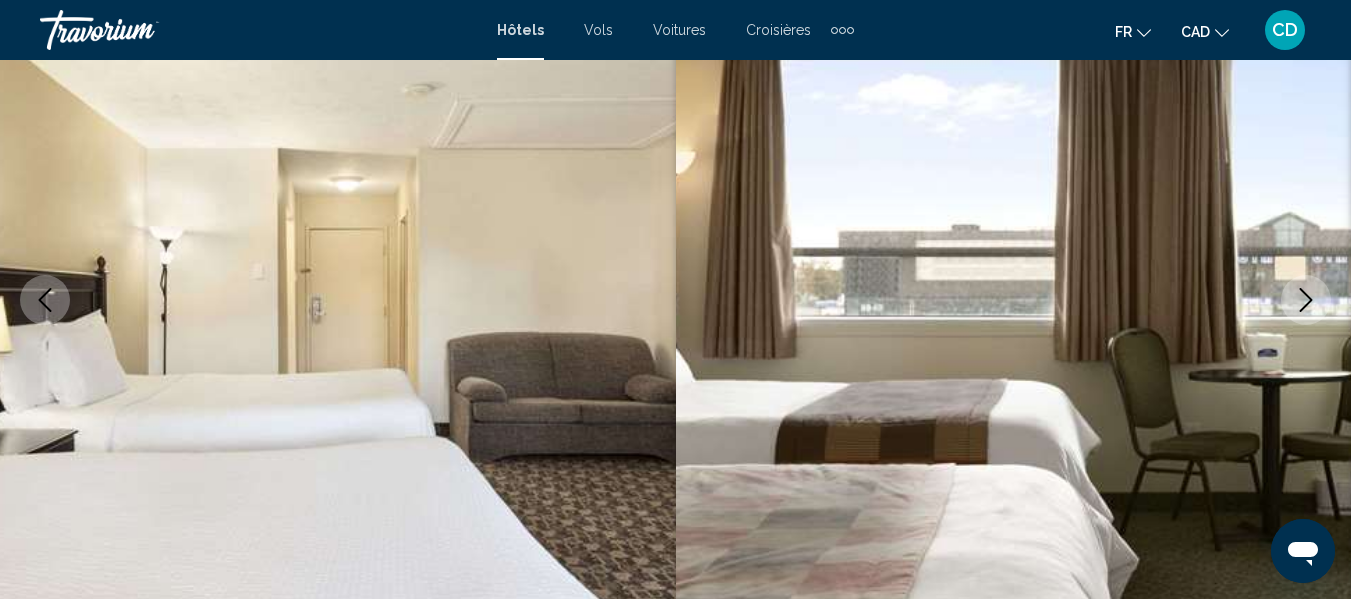 click 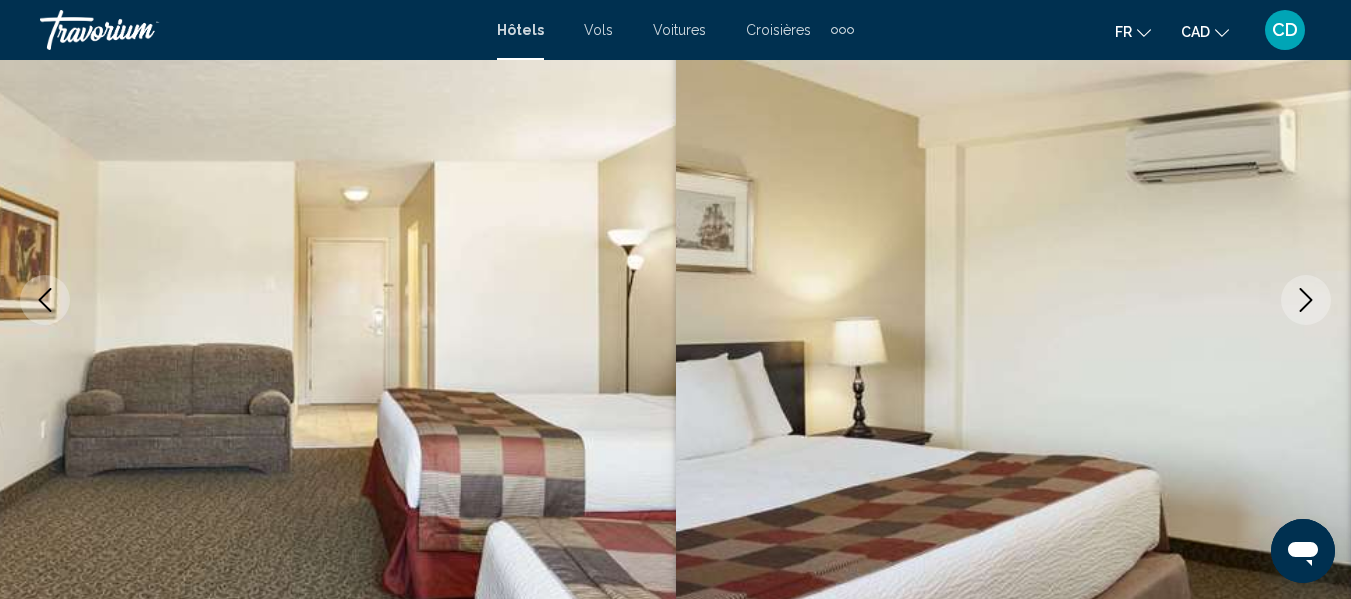 click 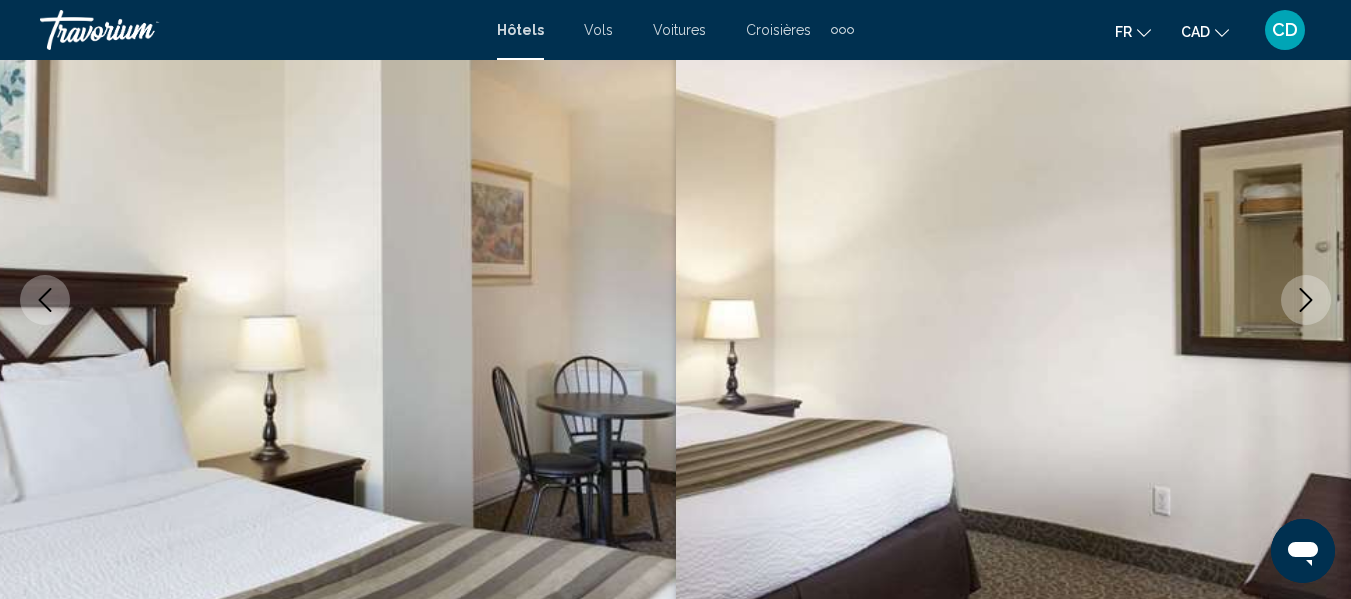 click 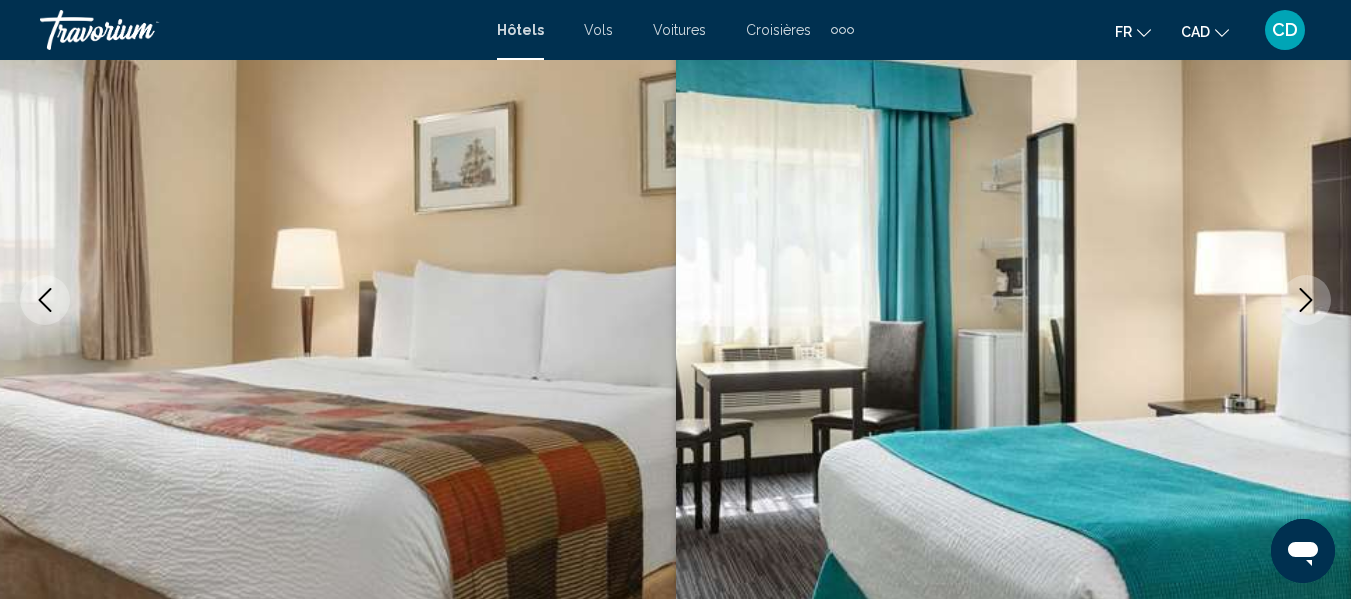 click 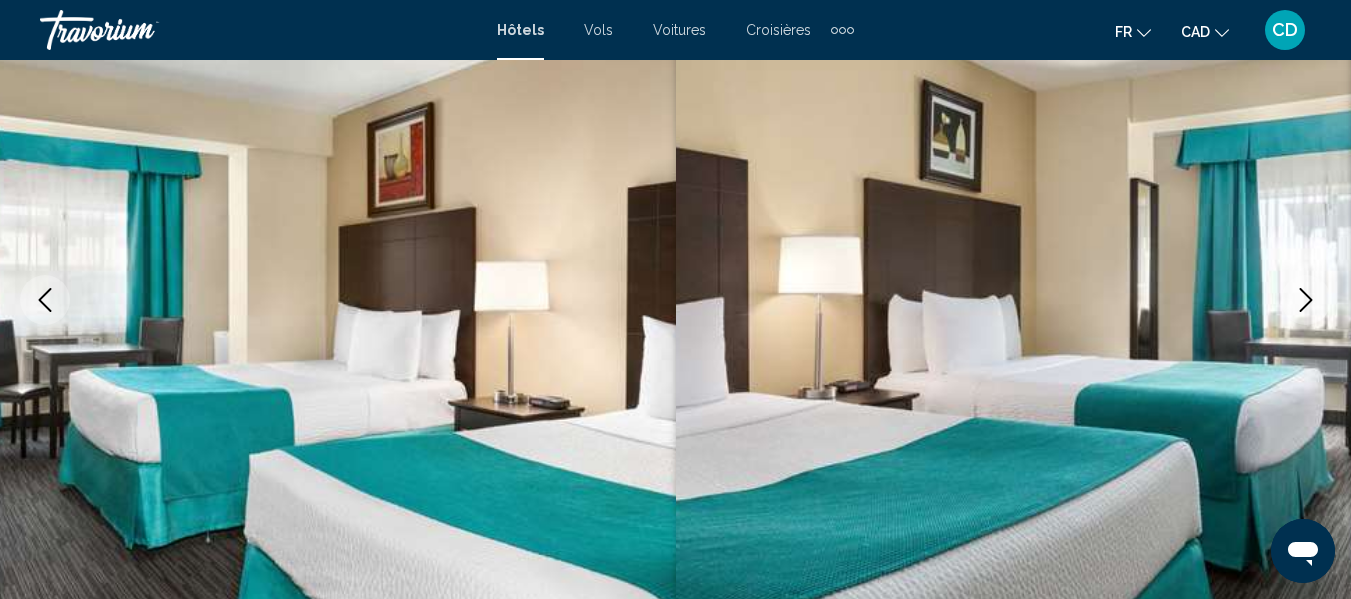 click 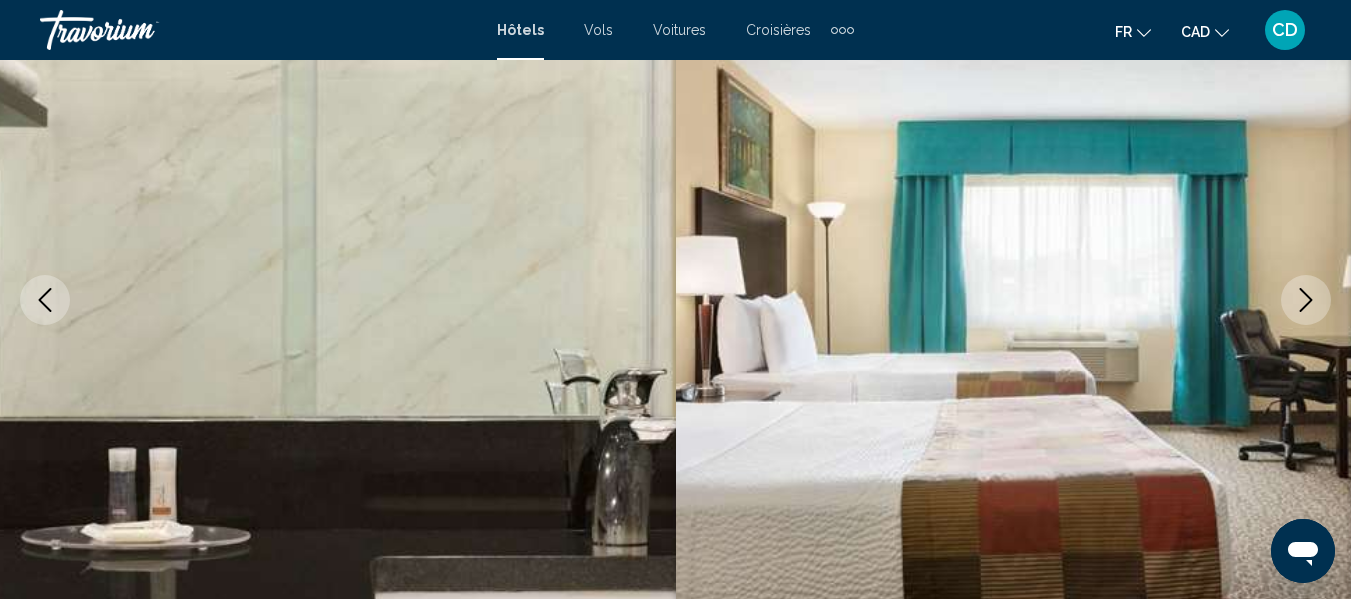 click 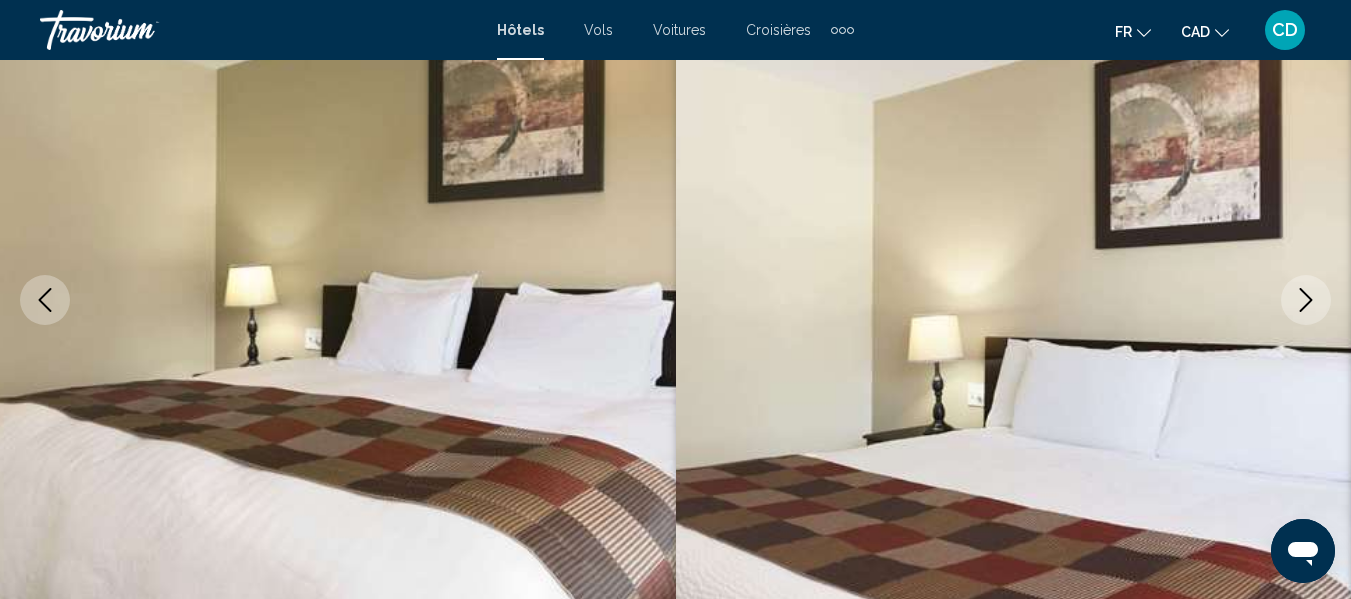 click 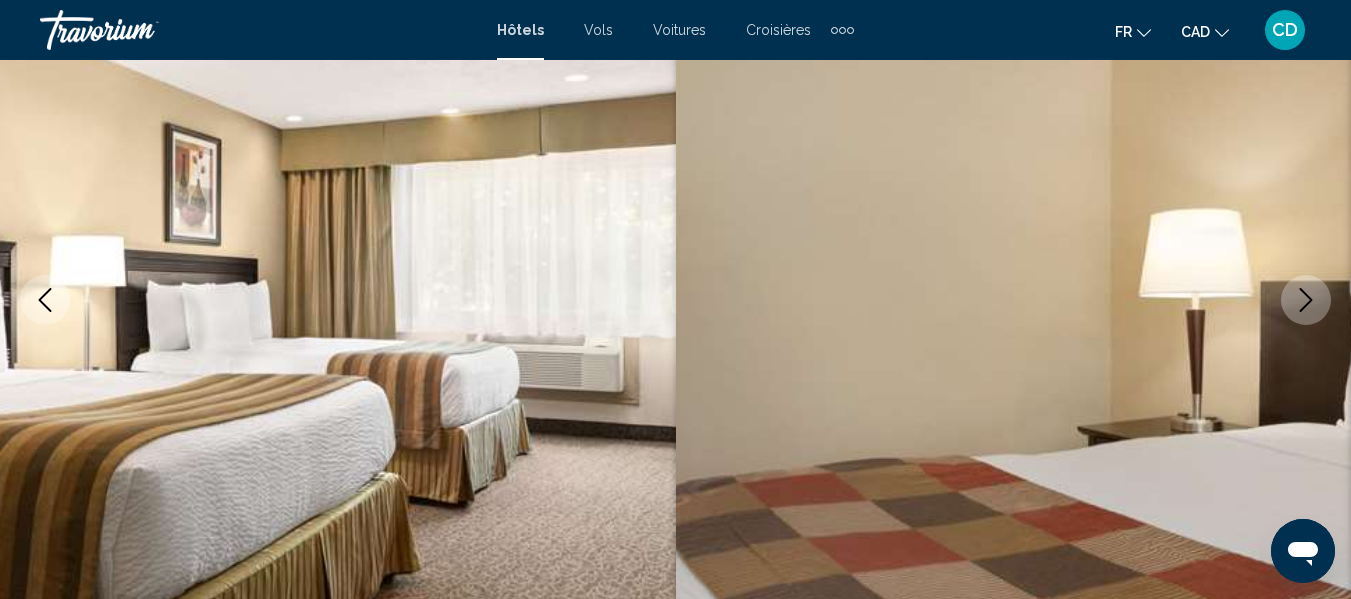 click 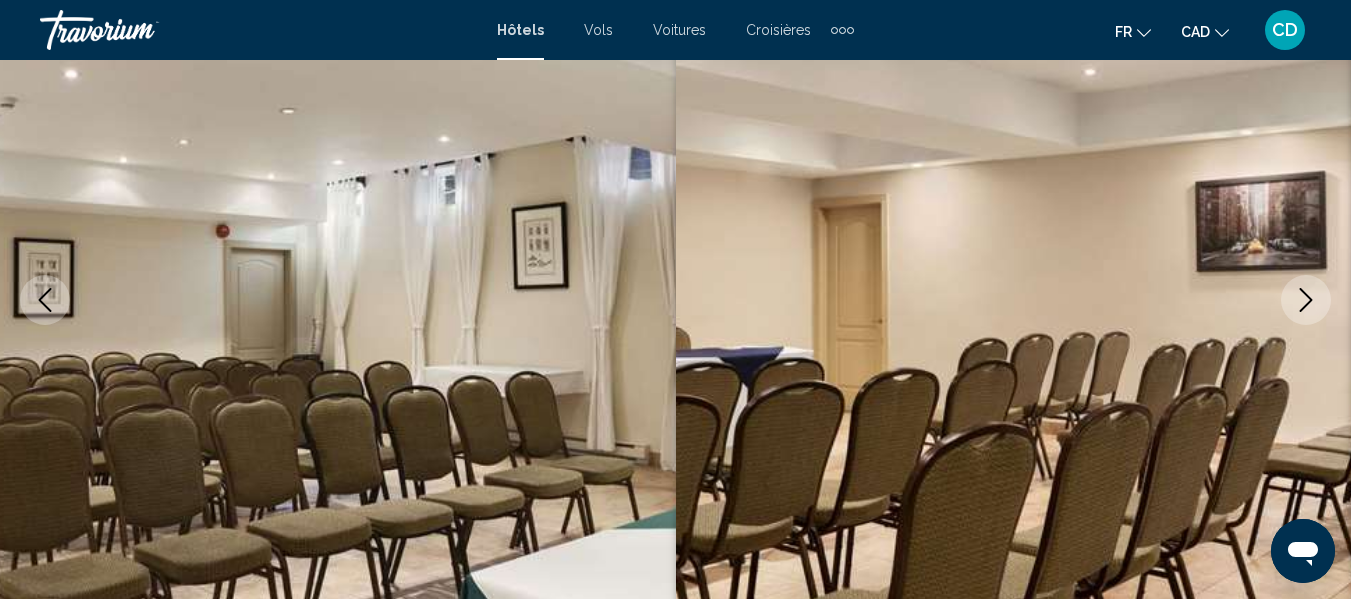 click 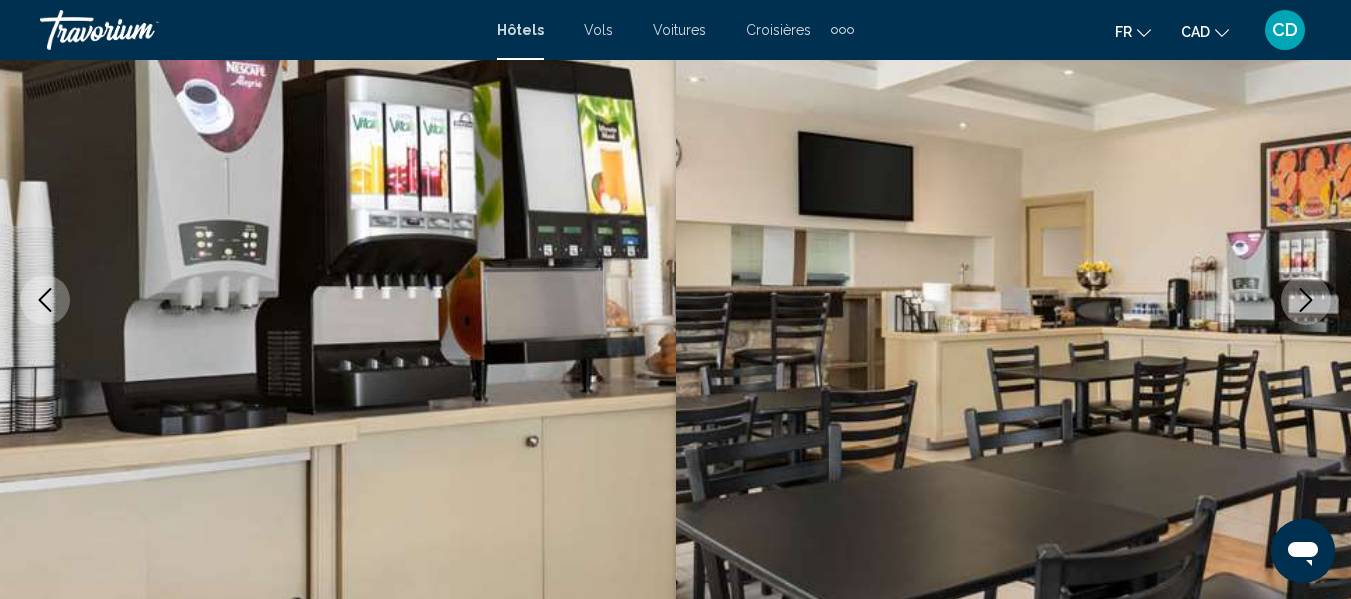 click 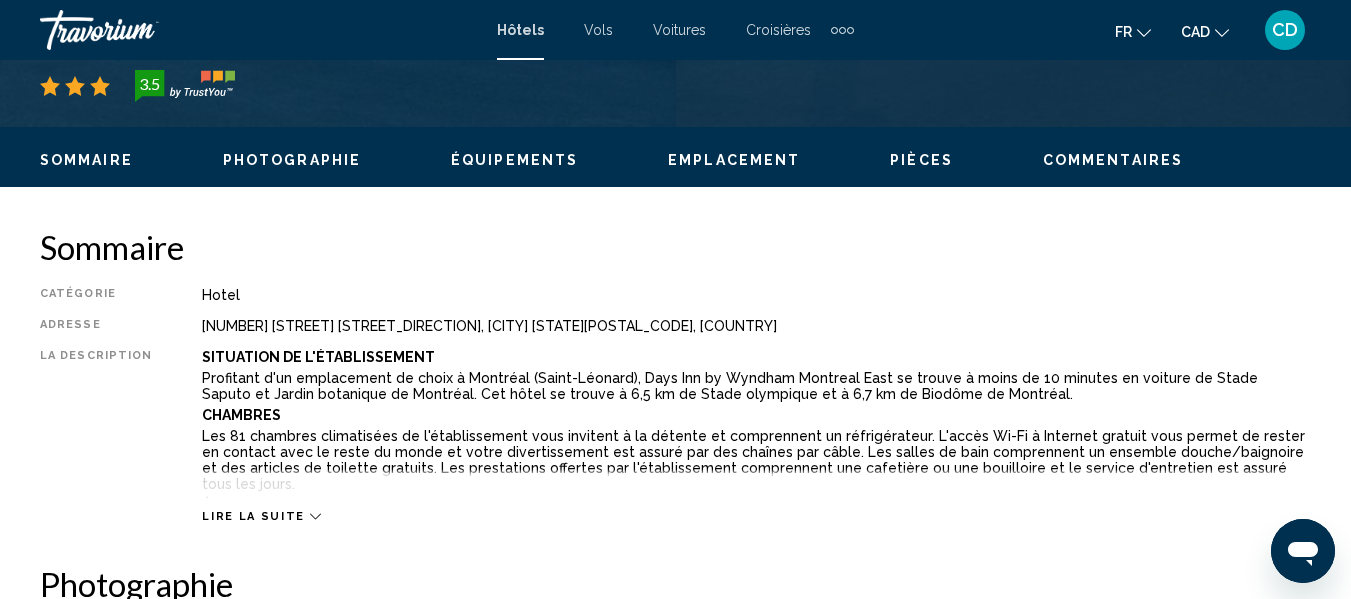 scroll, scrollTop: 935, scrollLeft: 0, axis: vertical 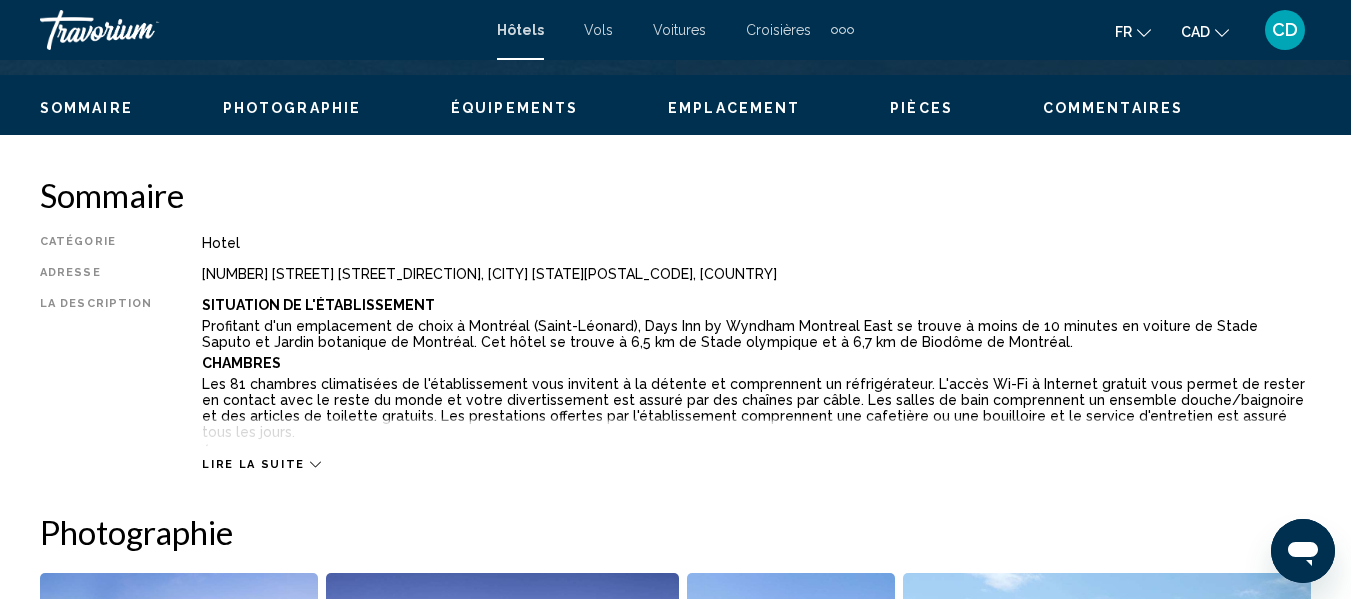 click on "Lire la suite" at bounding box center [253, 464] 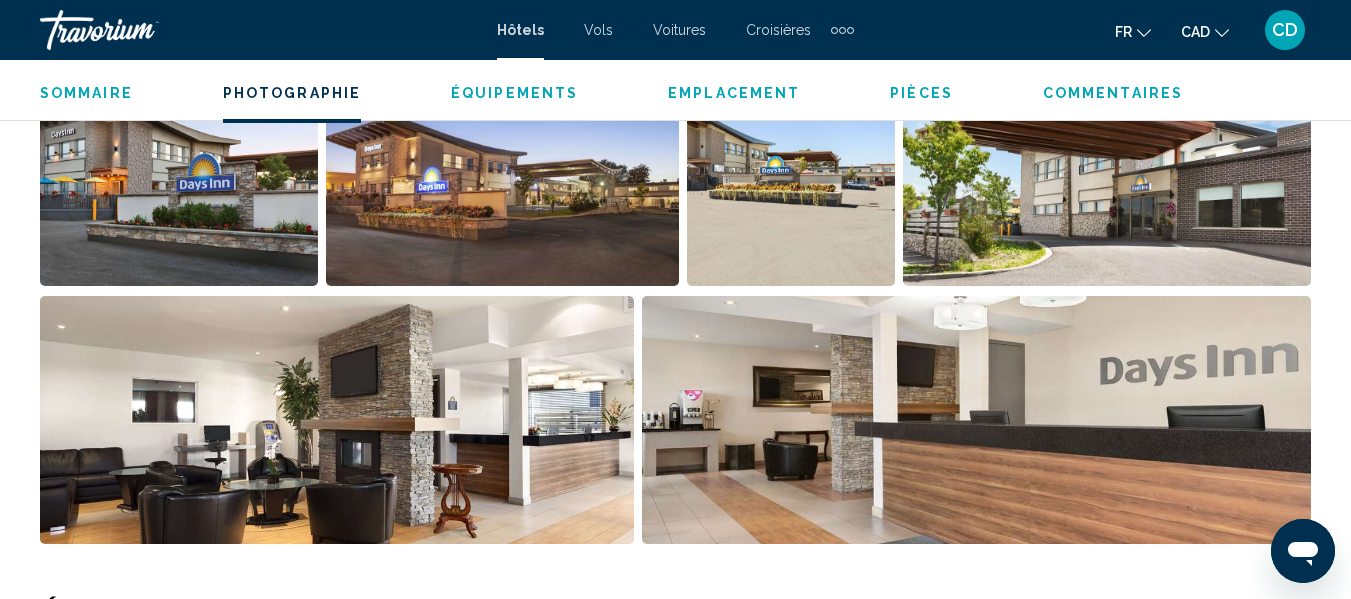 scroll, scrollTop: 1635, scrollLeft: 0, axis: vertical 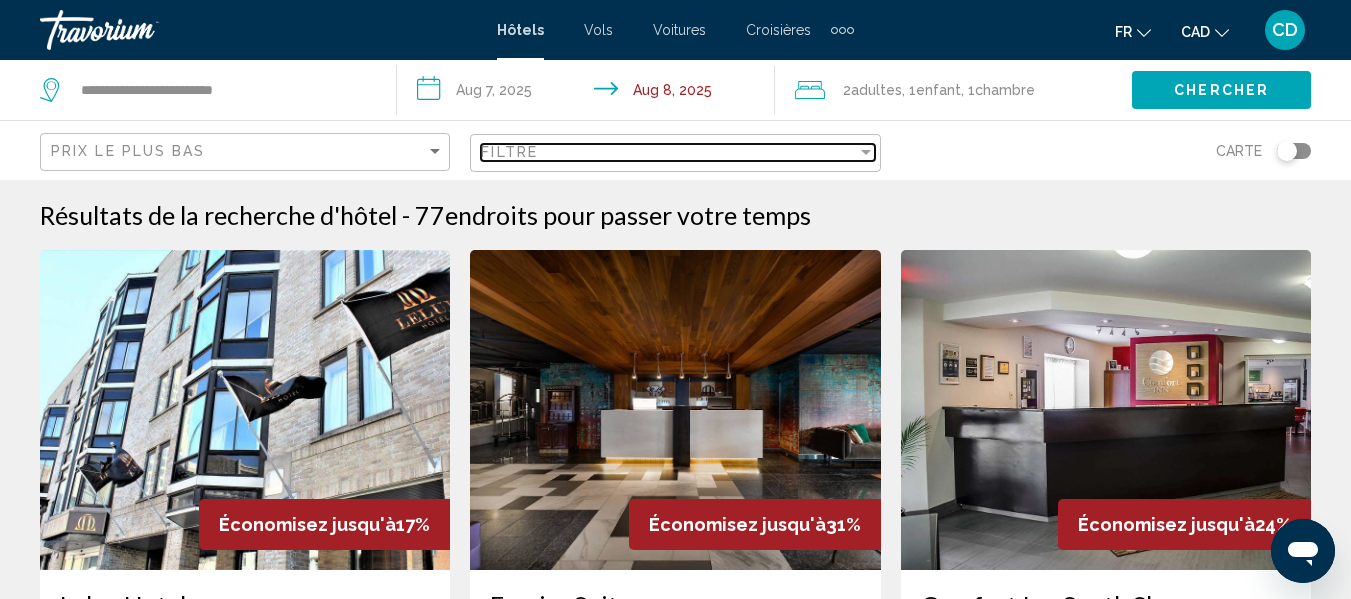 click on "Filtre" at bounding box center (668, 152) 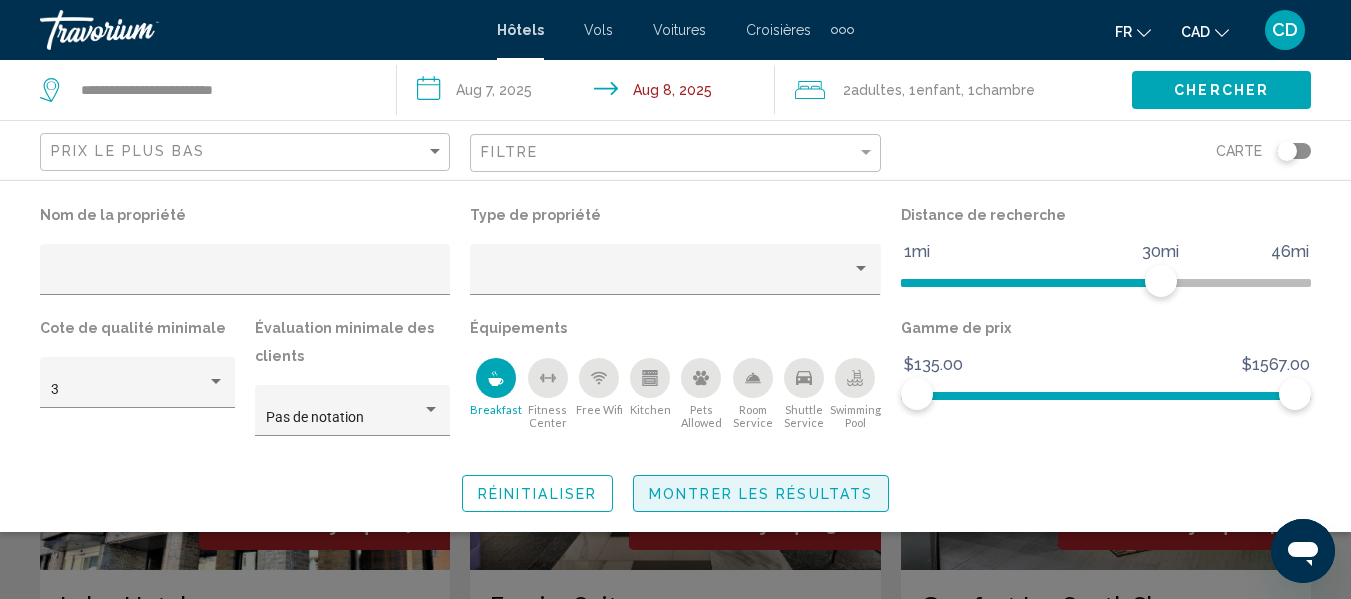 click on "Montrer les résultats" 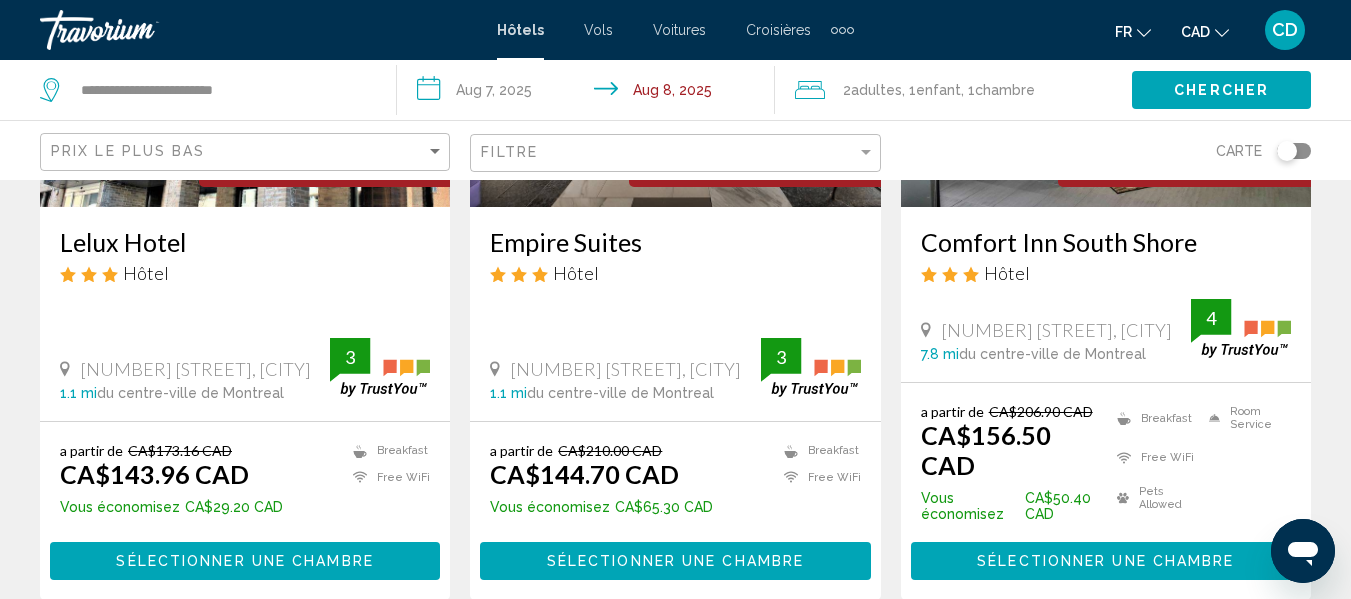 scroll, scrollTop: 400, scrollLeft: 0, axis: vertical 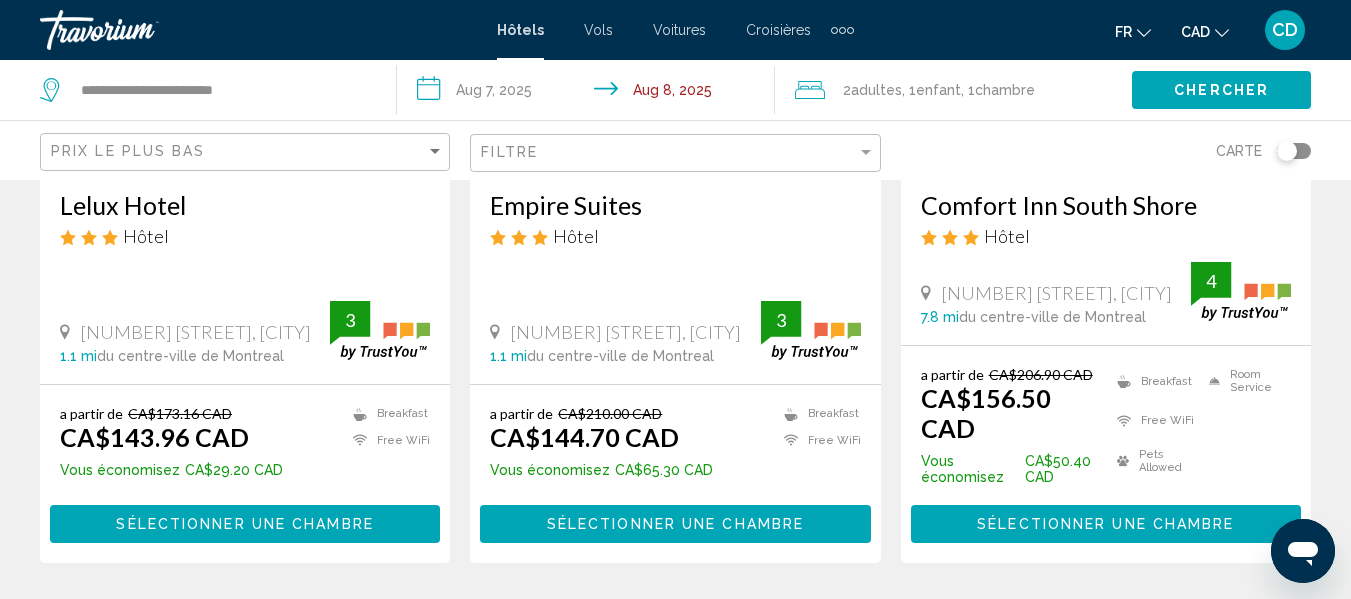 click on "Empire Suites" at bounding box center (675, 205) 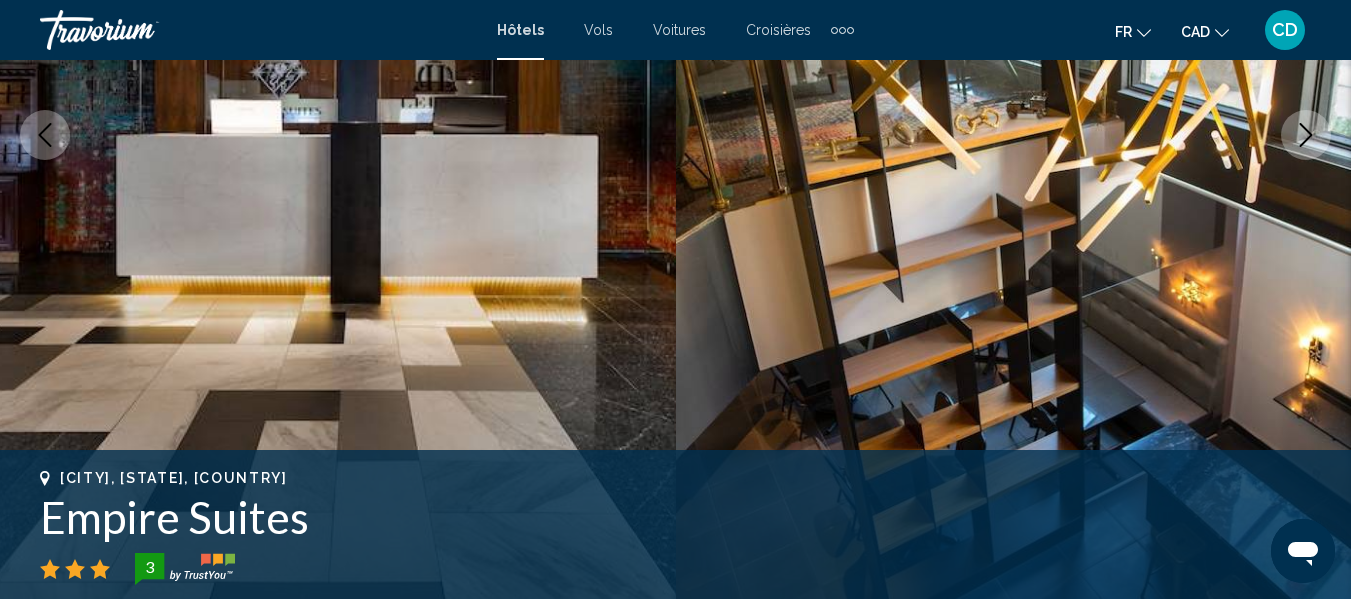 scroll, scrollTop: 235, scrollLeft: 0, axis: vertical 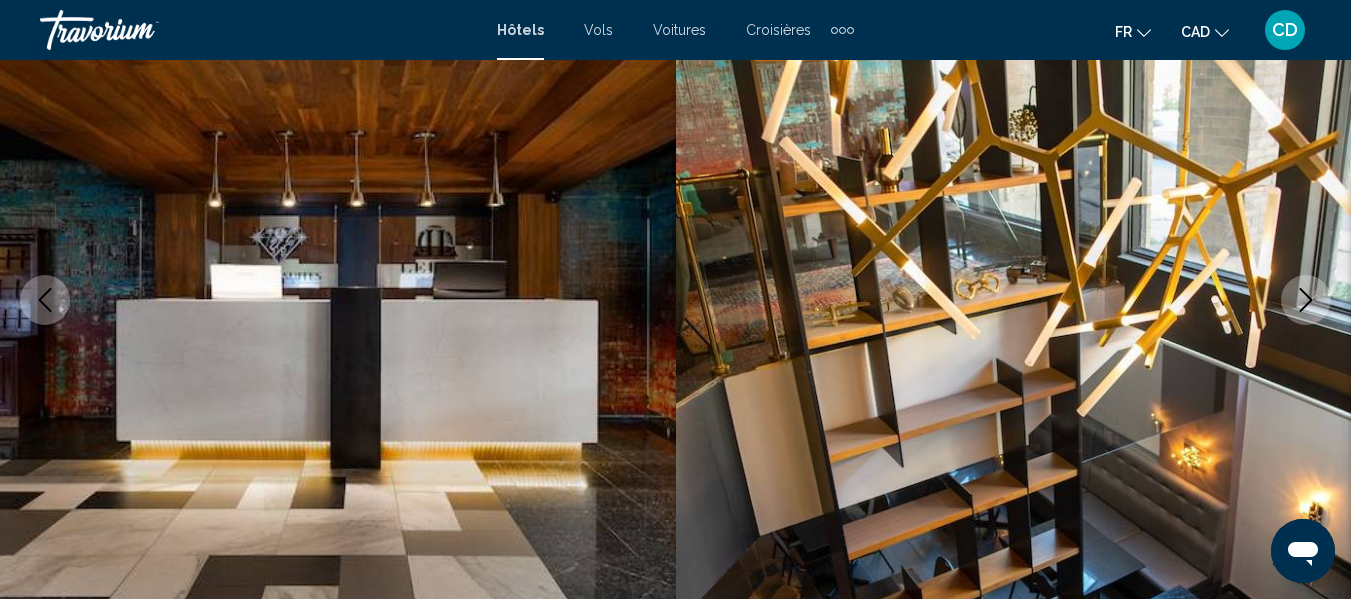 click 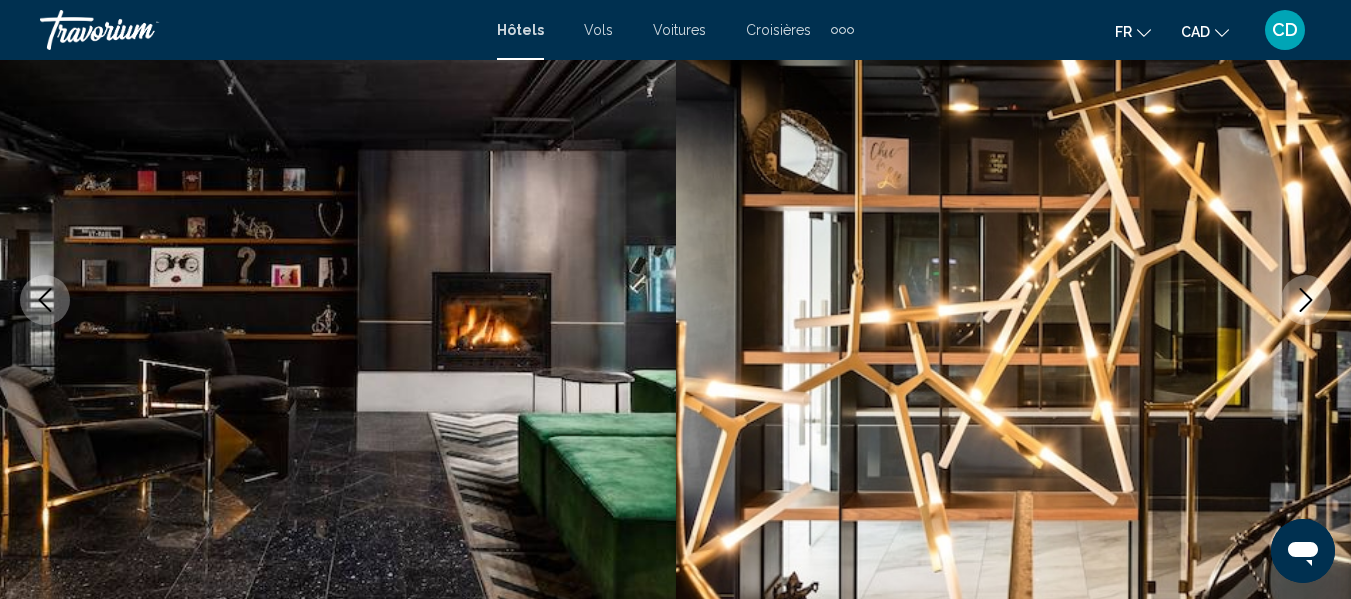 click 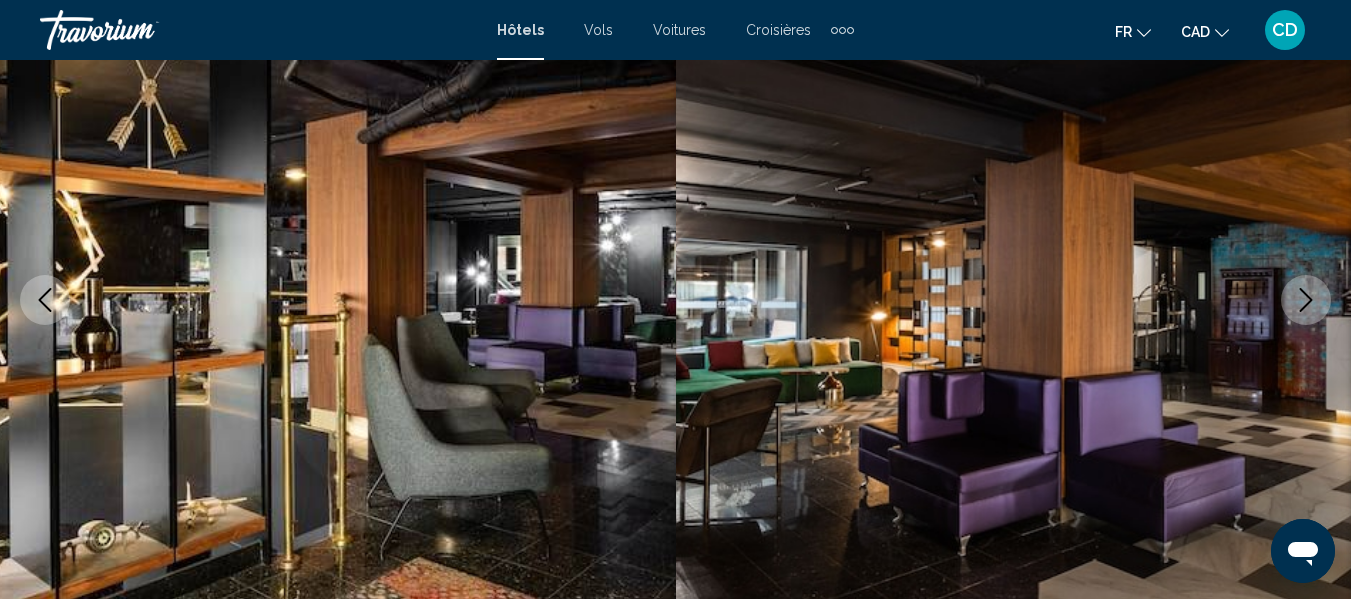 click 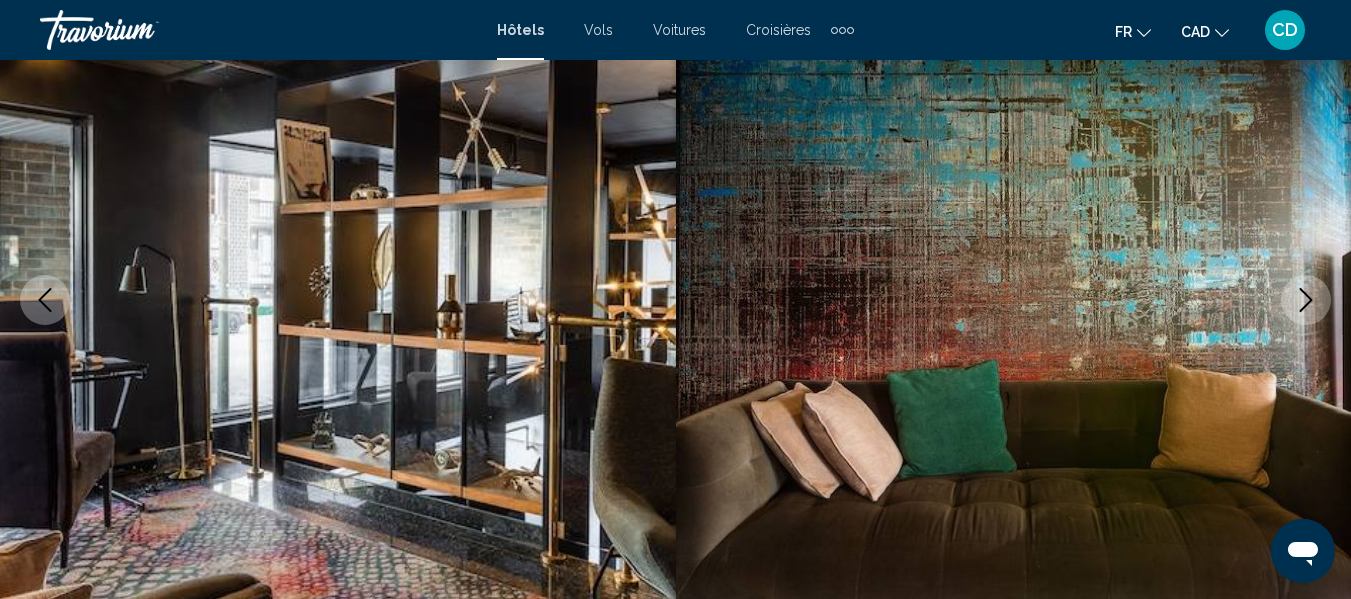 click 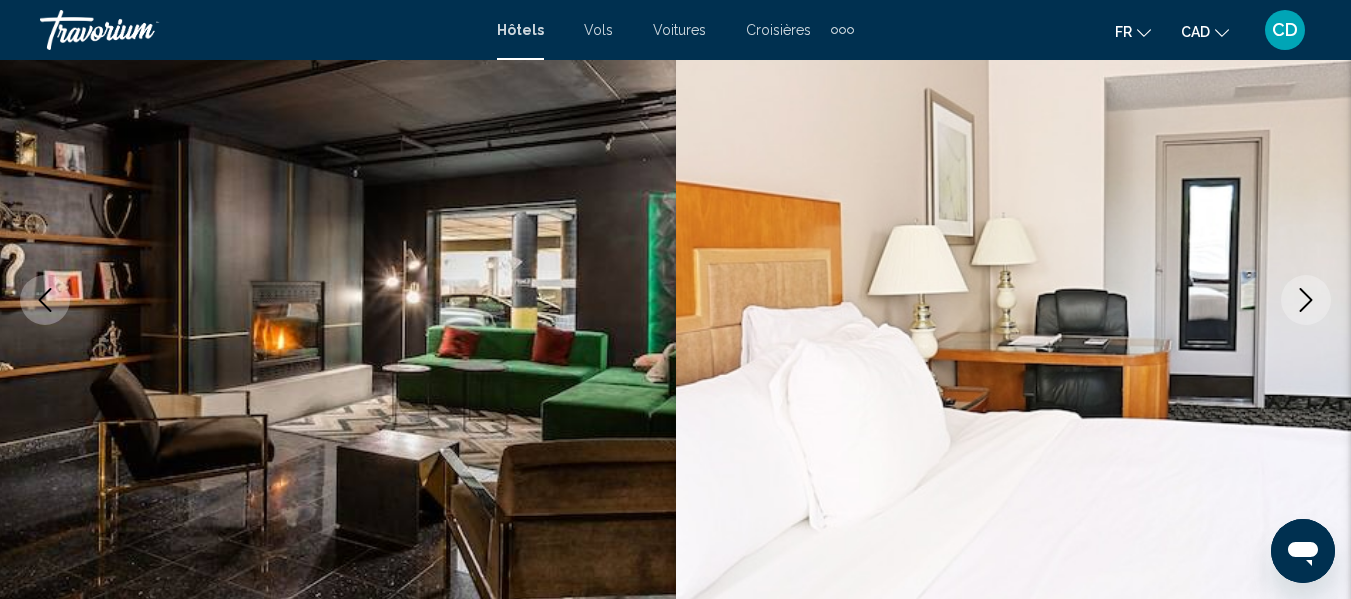 click 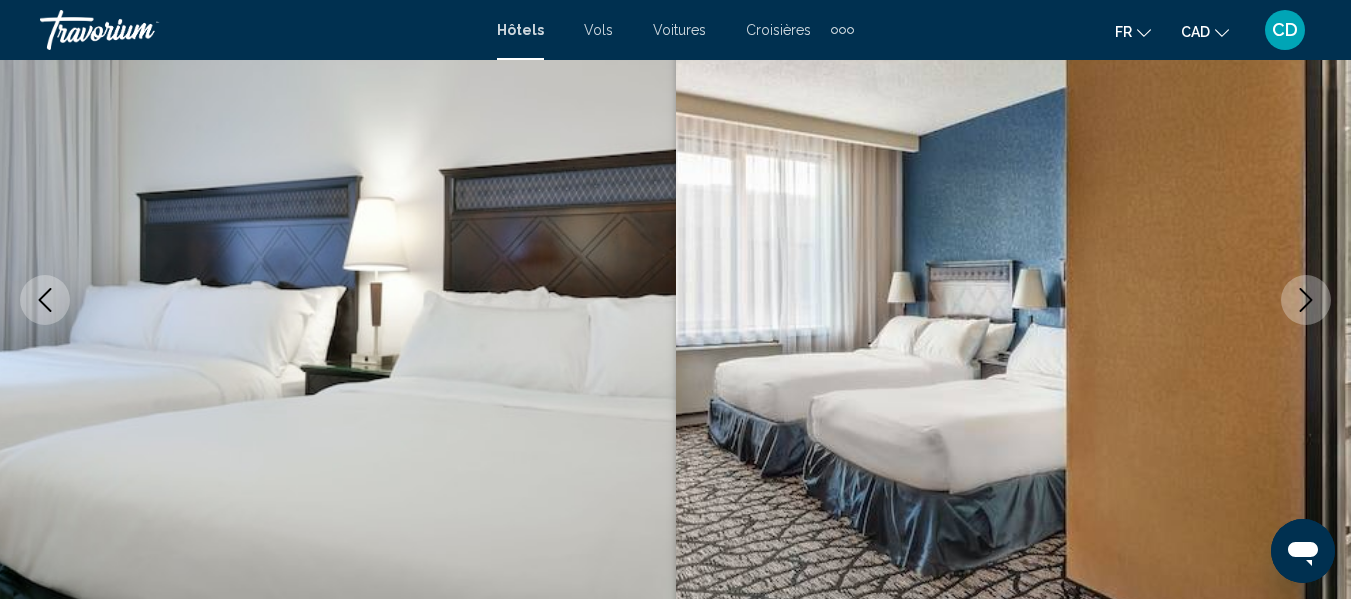 click 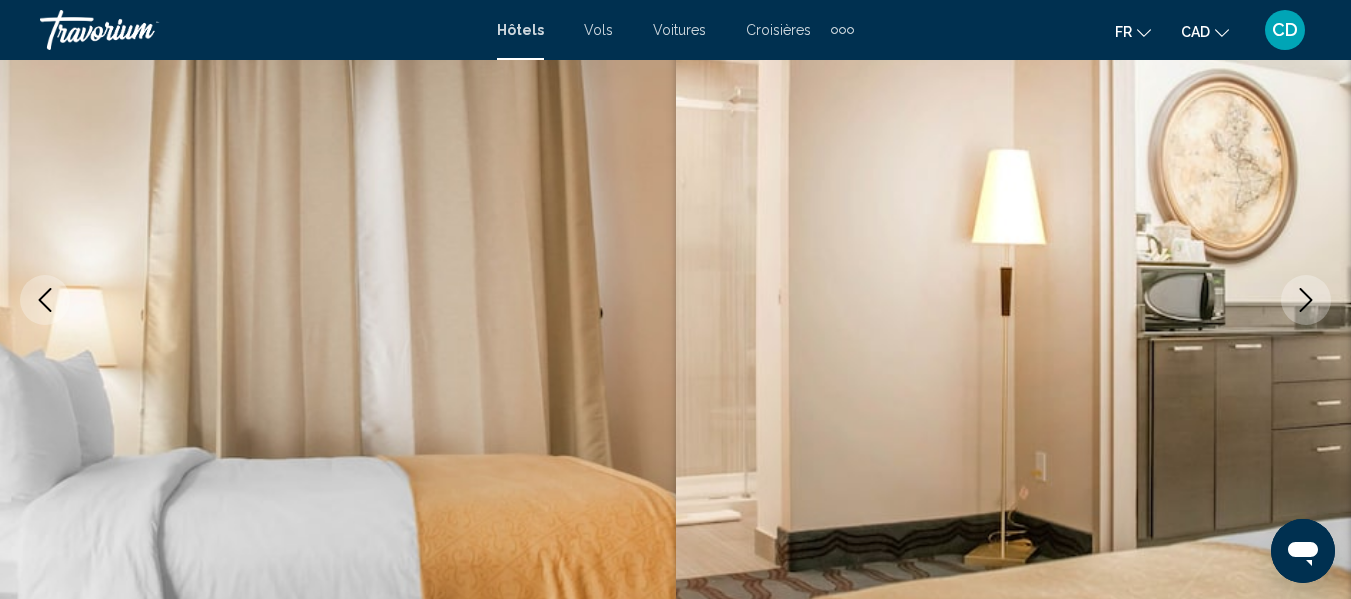 click 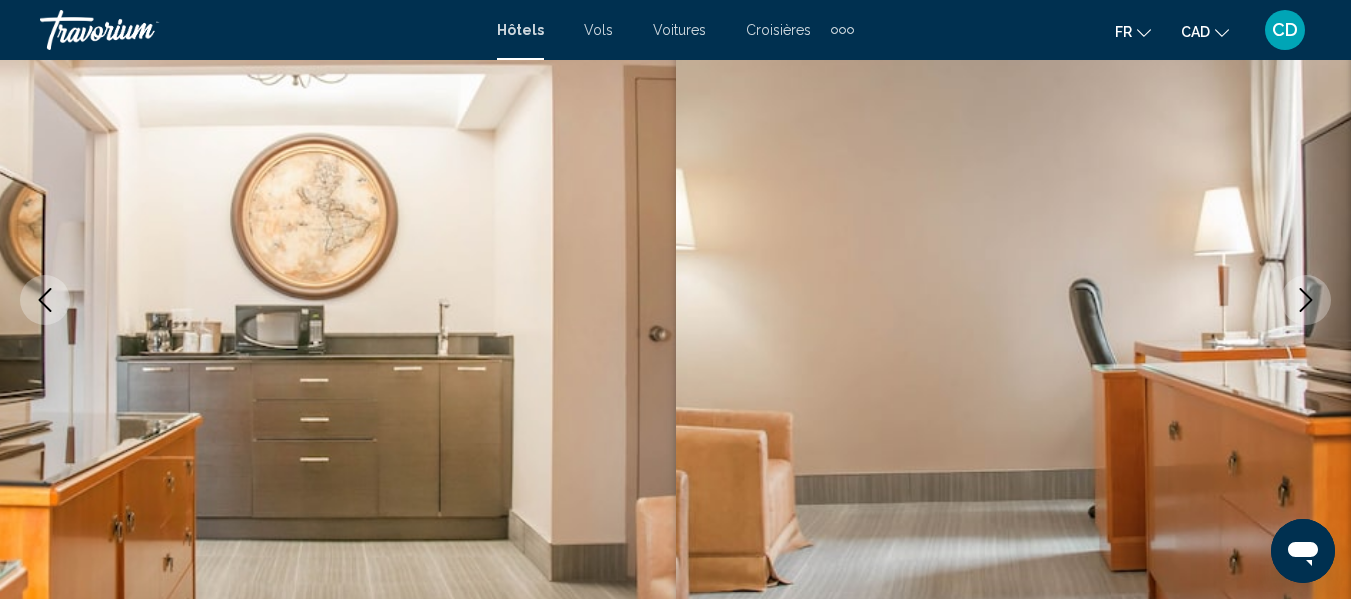 click 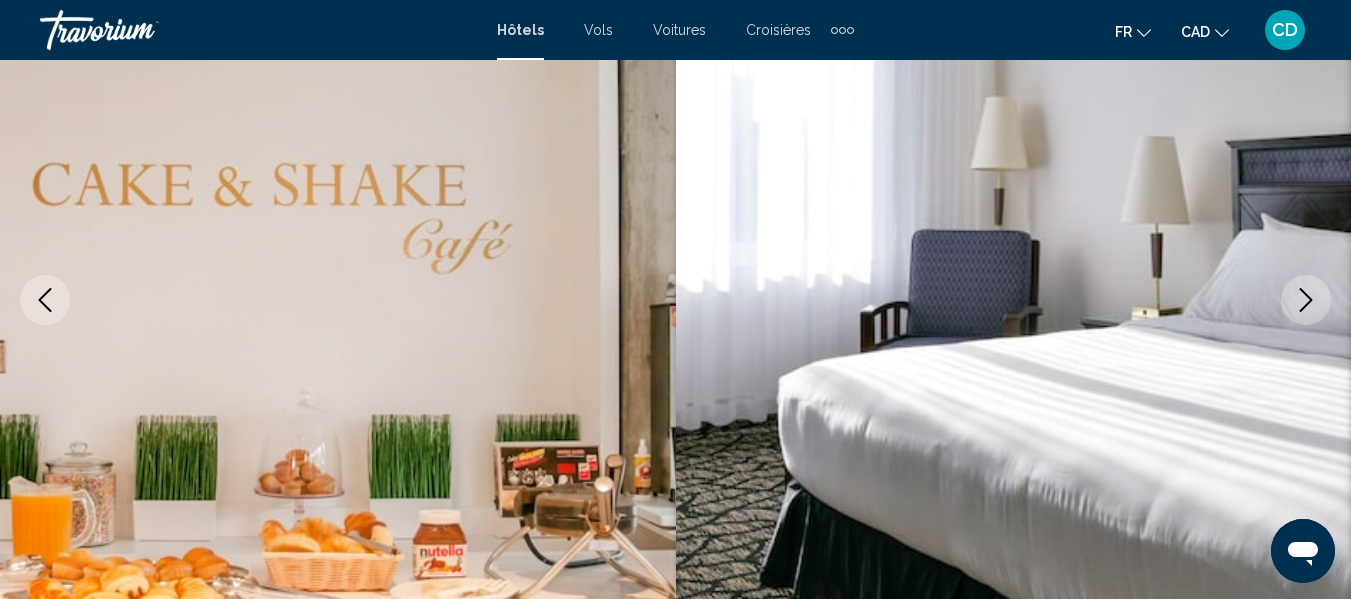 click 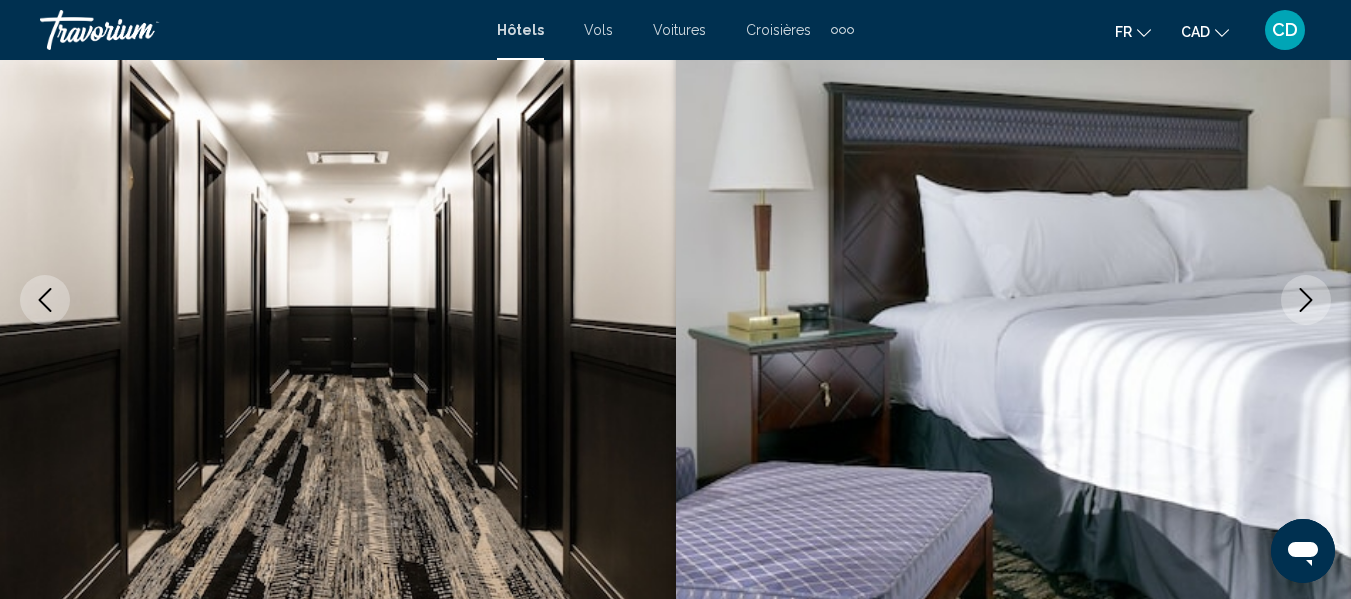 click 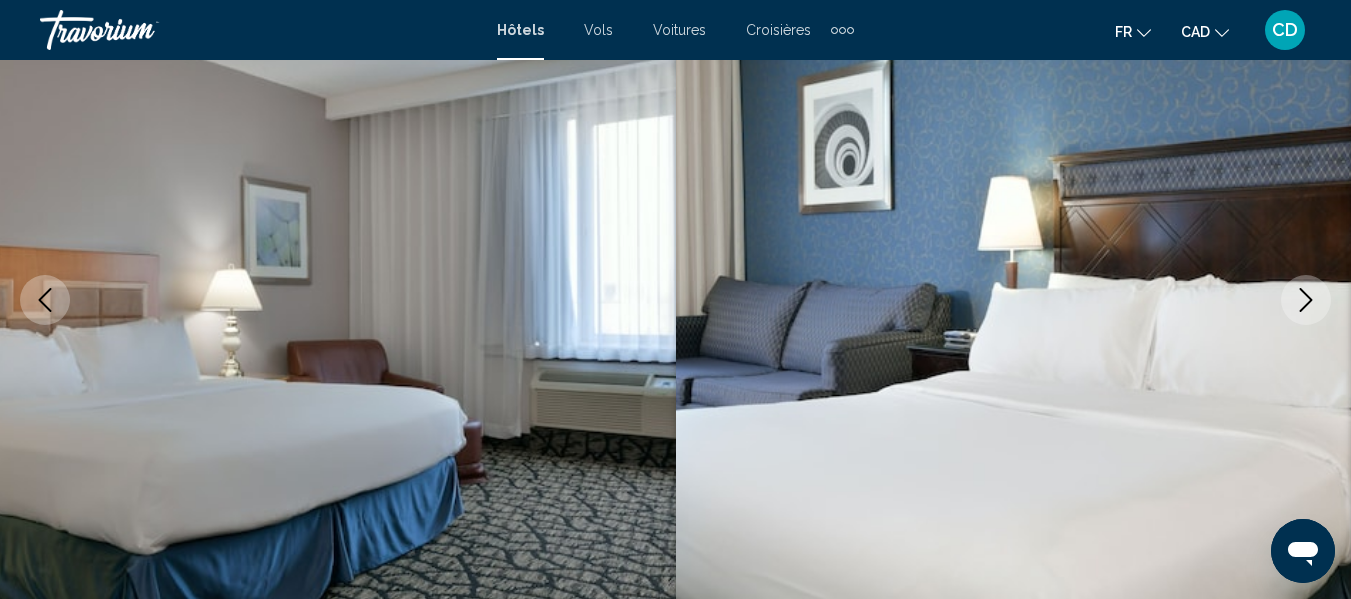click 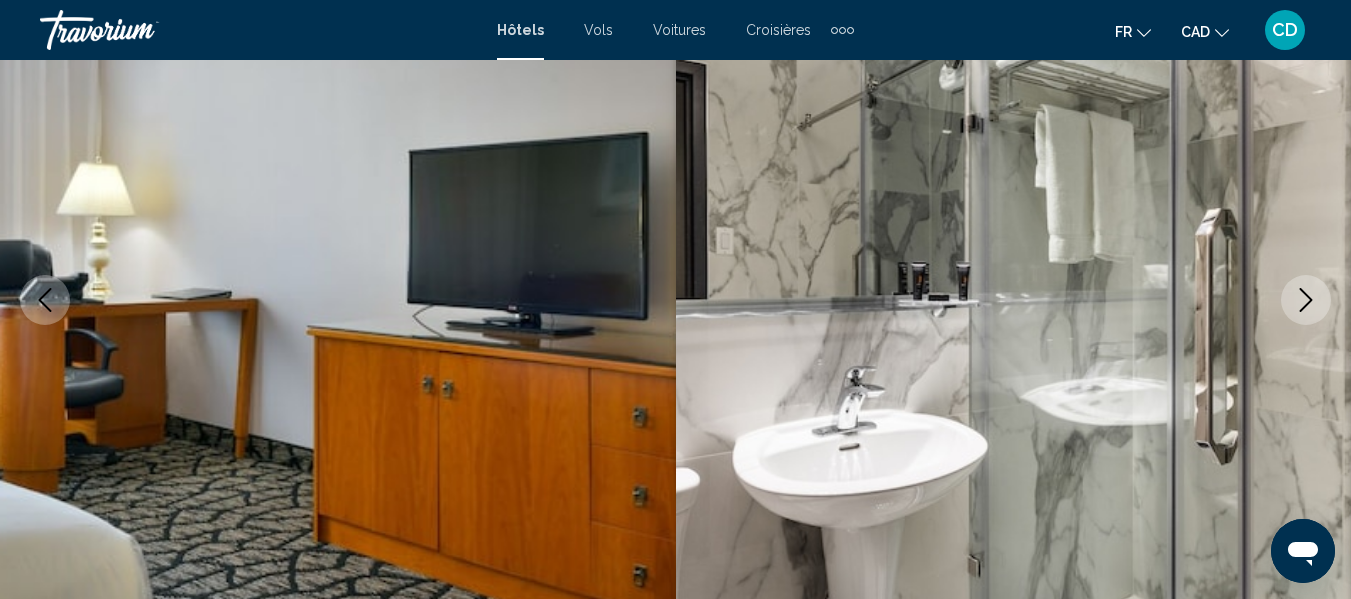 click 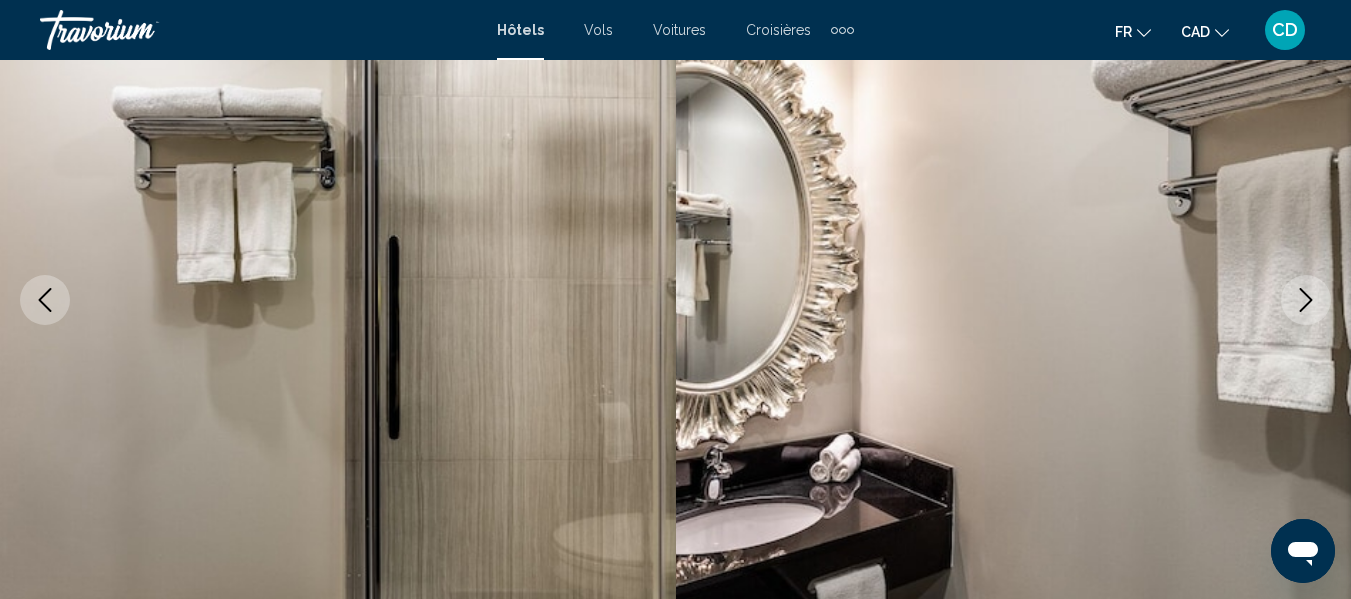 click 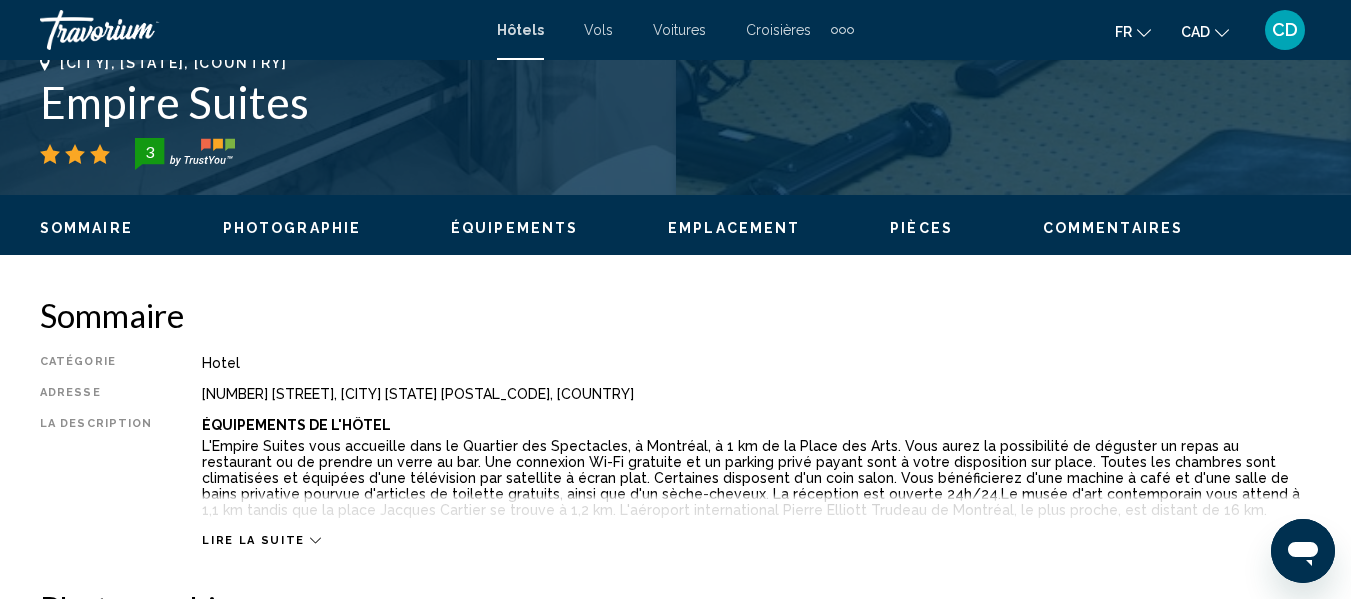 scroll, scrollTop: 935, scrollLeft: 0, axis: vertical 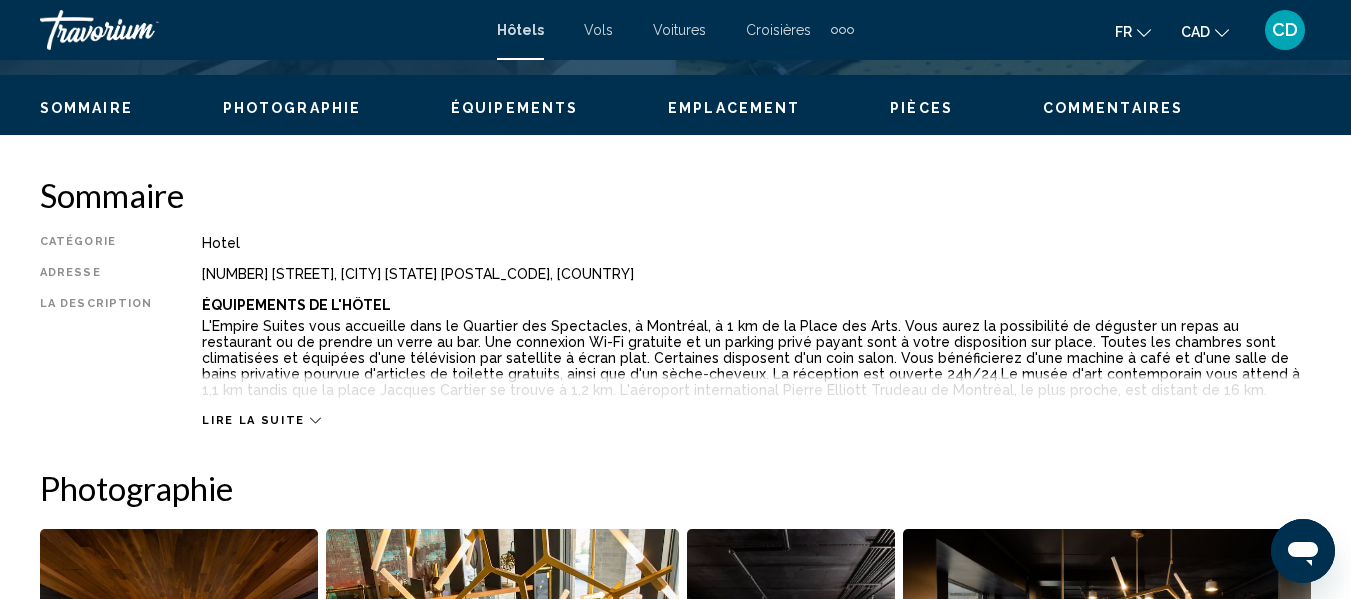 click on "Lire la suite" at bounding box center (253, 420) 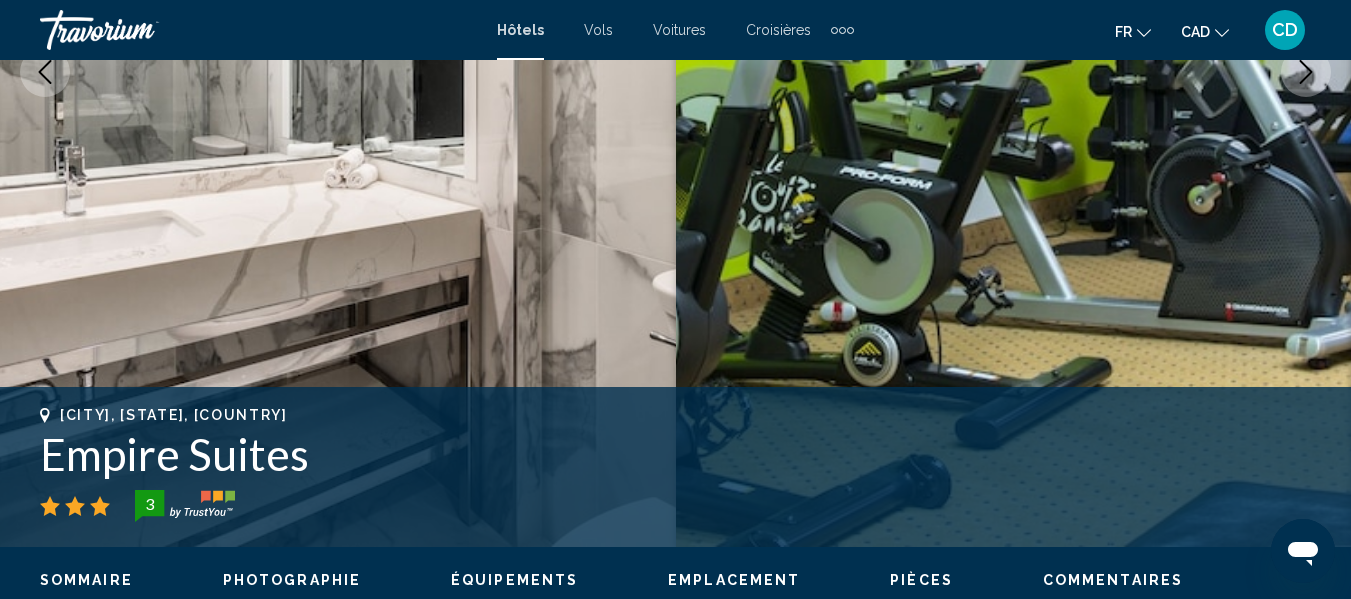 scroll, scrollTop: 400, scrollLeft: 0, axis: vertical 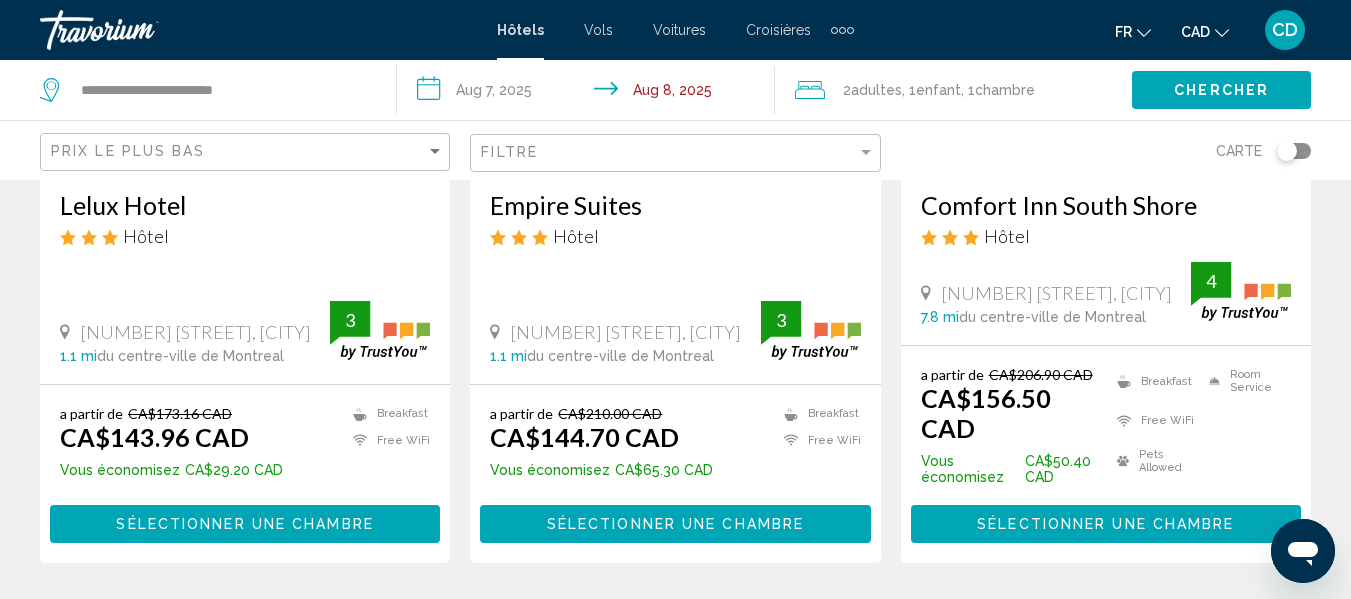 click on "Comfort Inn South Shore" at bounding box center [1106, 205] 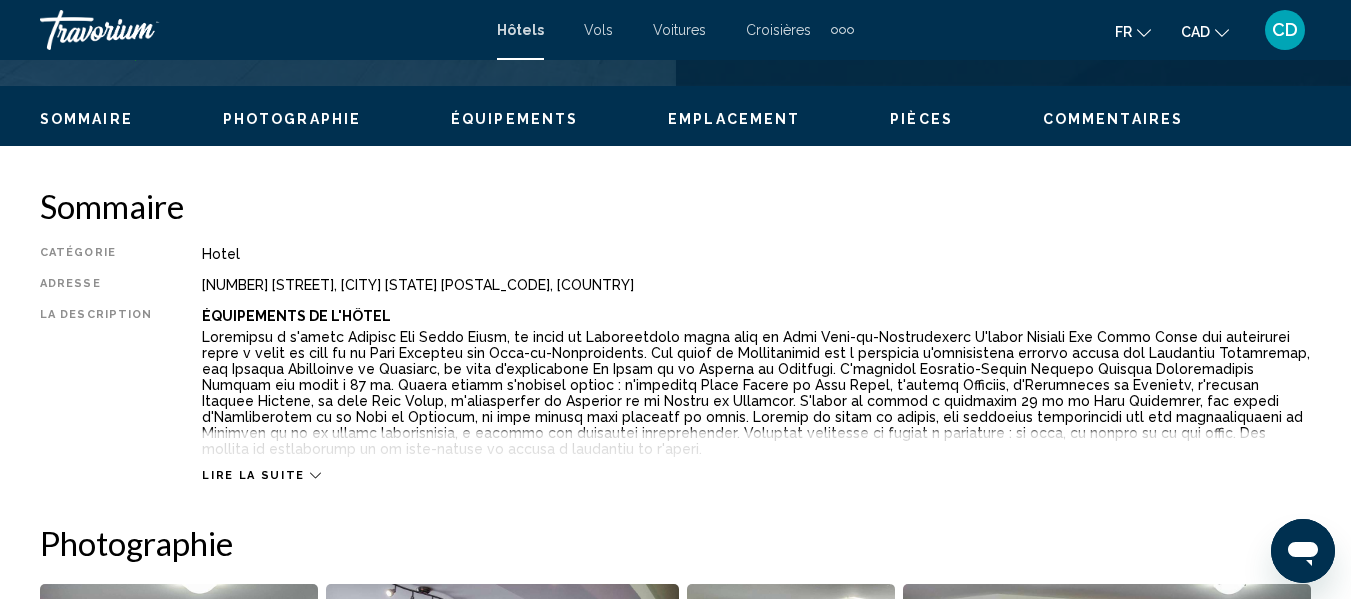 scroll, scrollTop: 935, scrollLeft: 0, axis: vertical 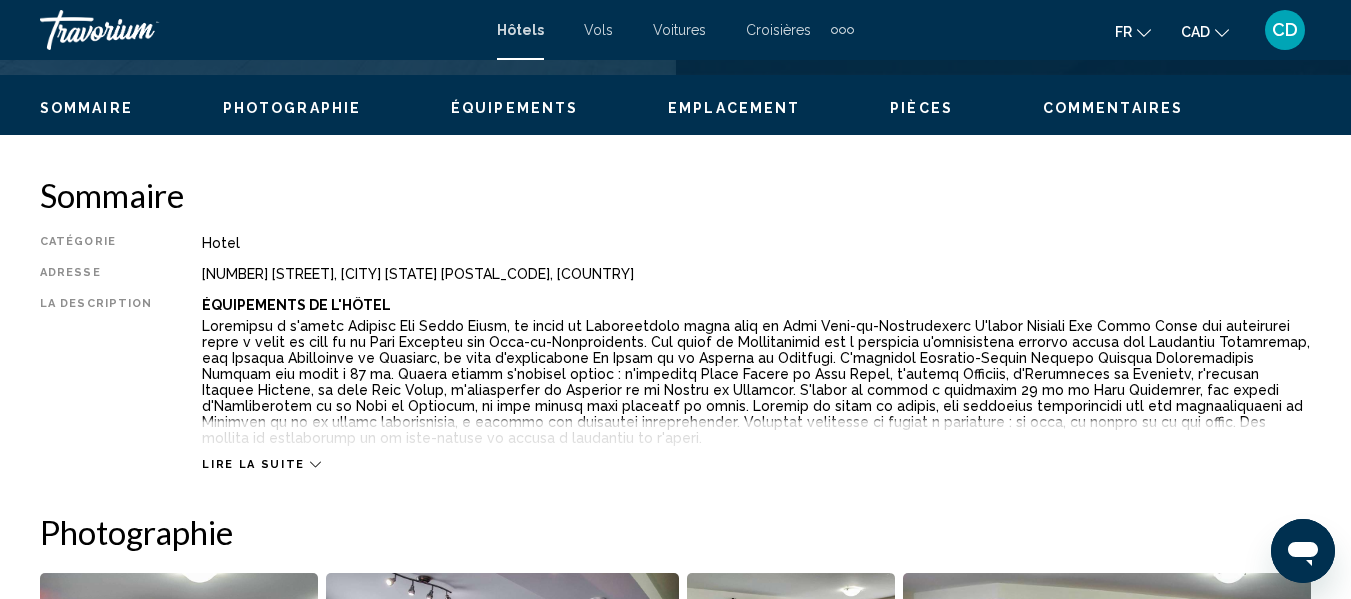 click on "Lire la suite" at bounding box center (253, 464) 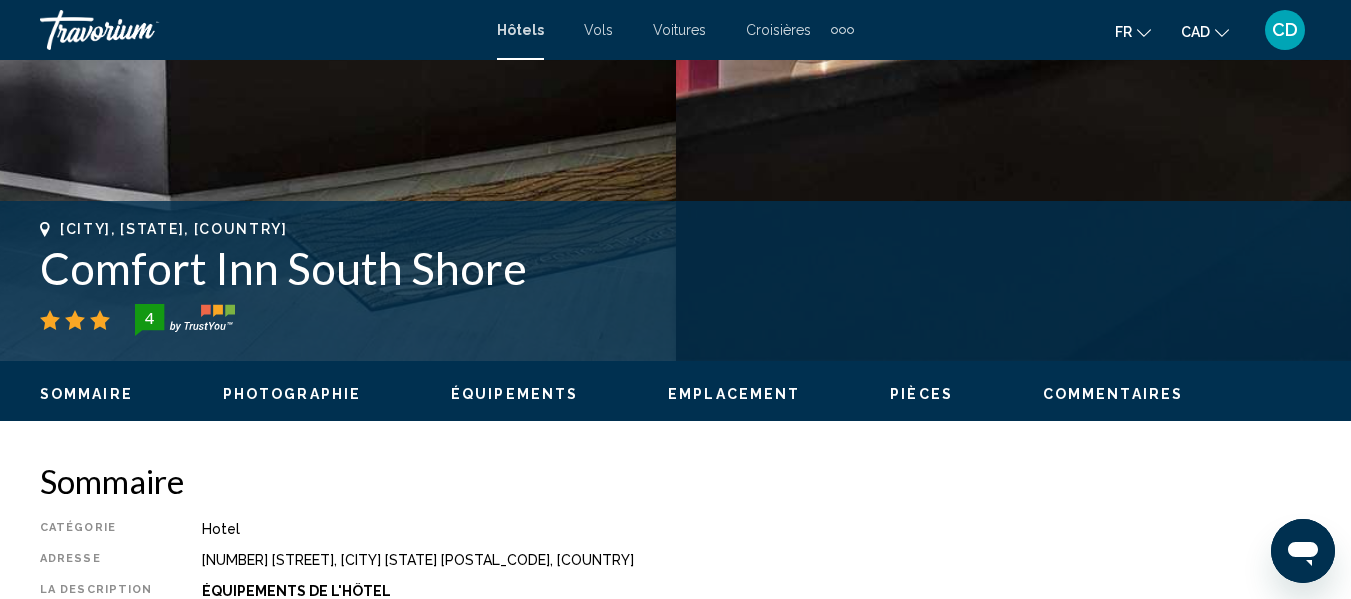 scroll, scrollTop: 635, scrollLeft: 0, axis: vertical 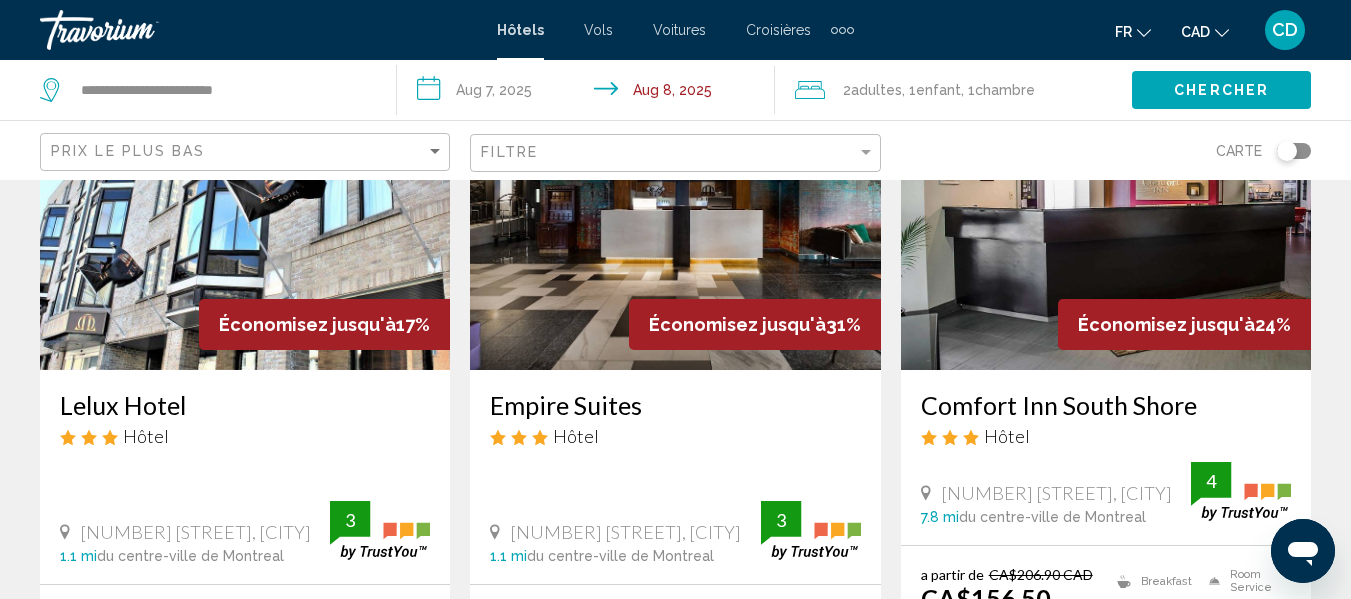 click on "Empire Suites" at bounding box center (675, 405) 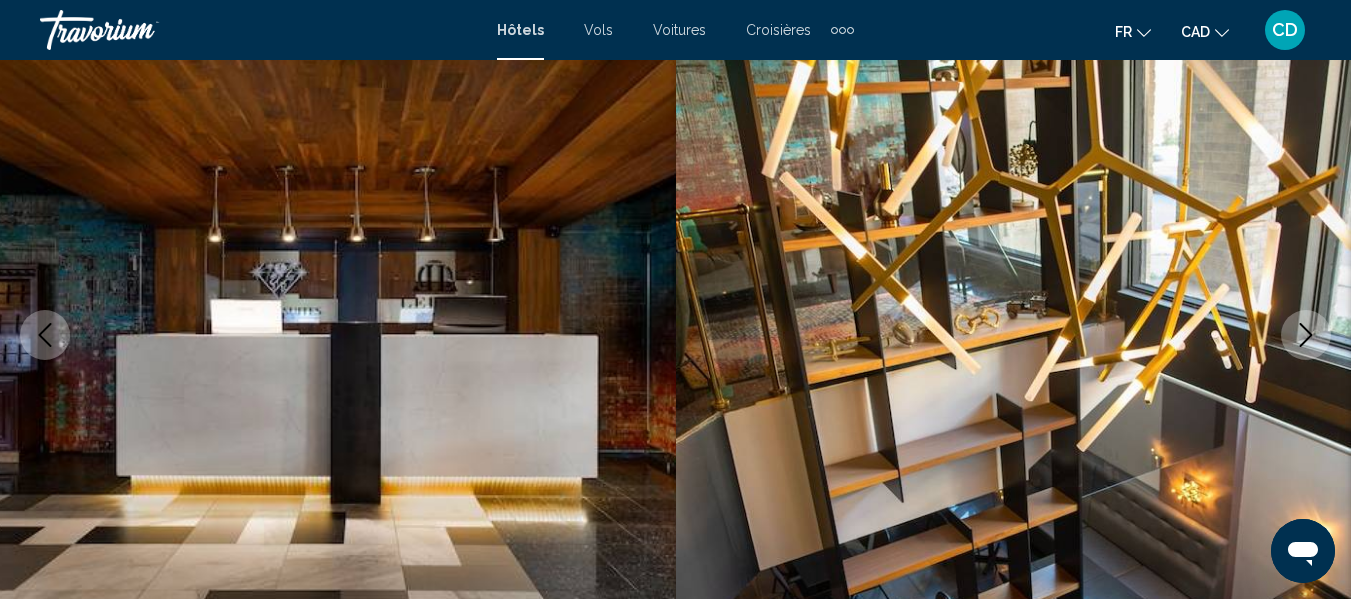 scroll, scrollTop: 235, scrollLeft: 0, axis: vertical 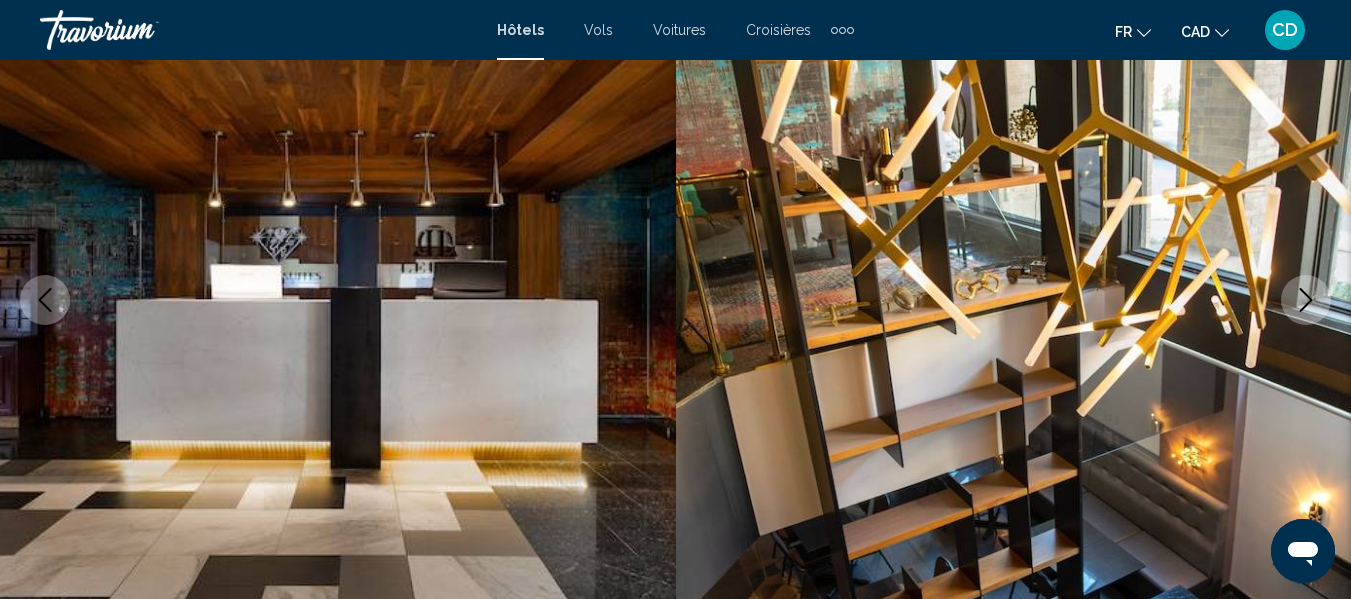click 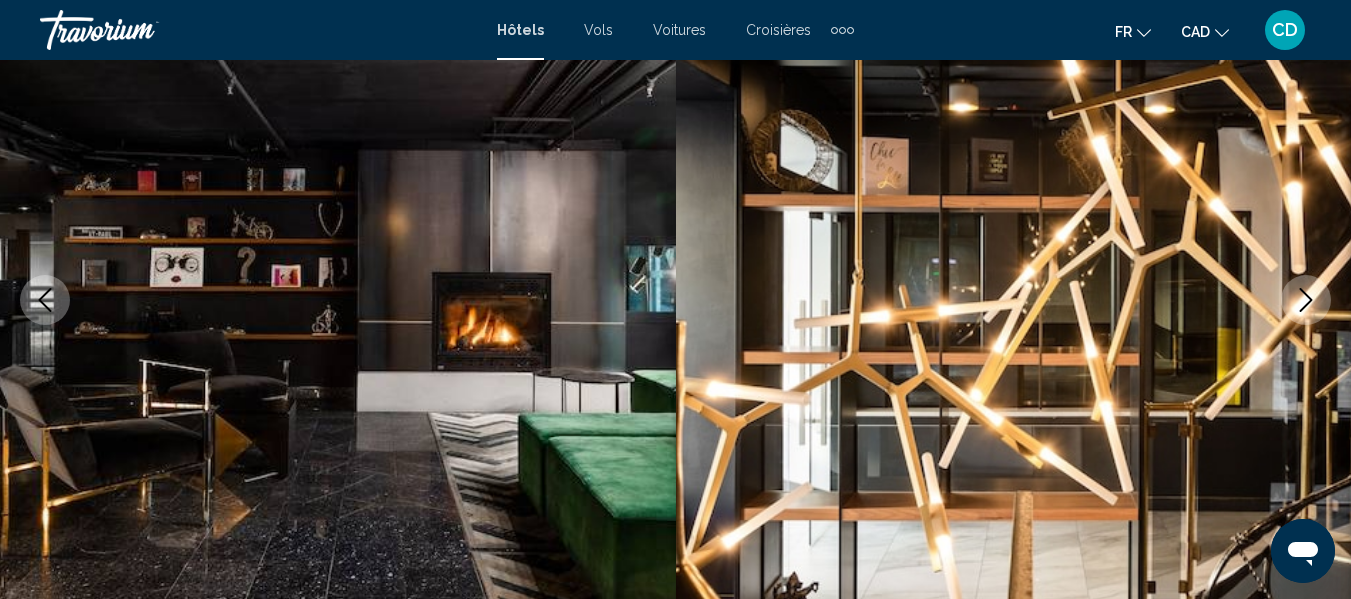click 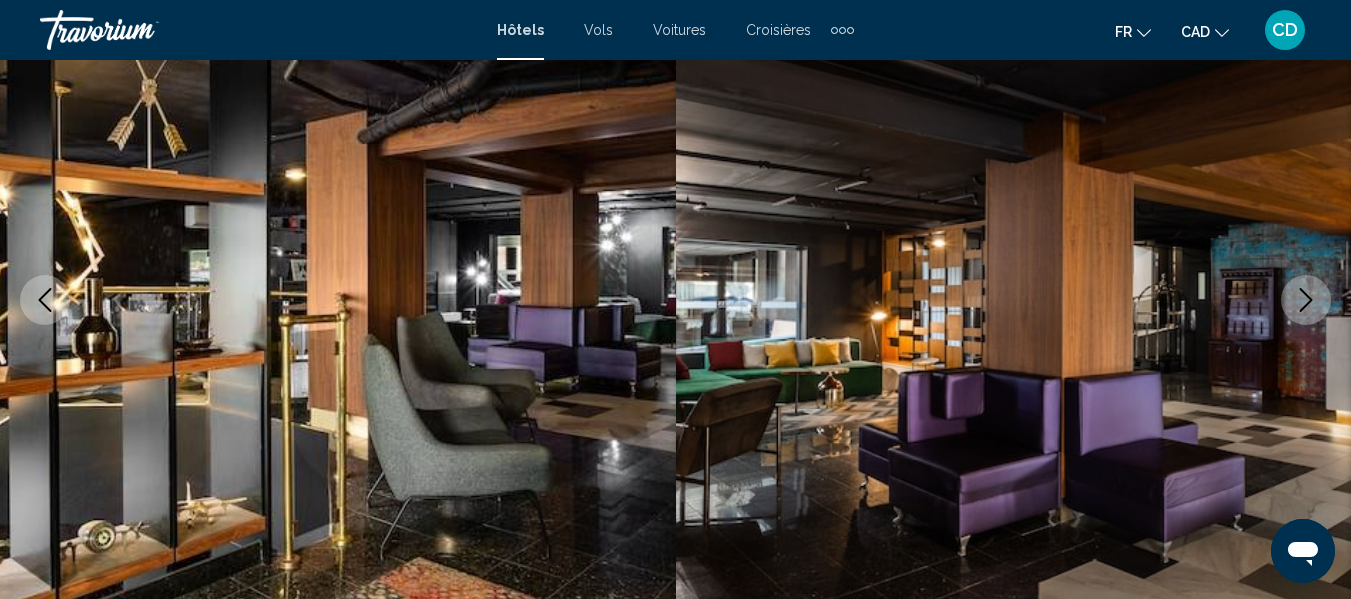 click 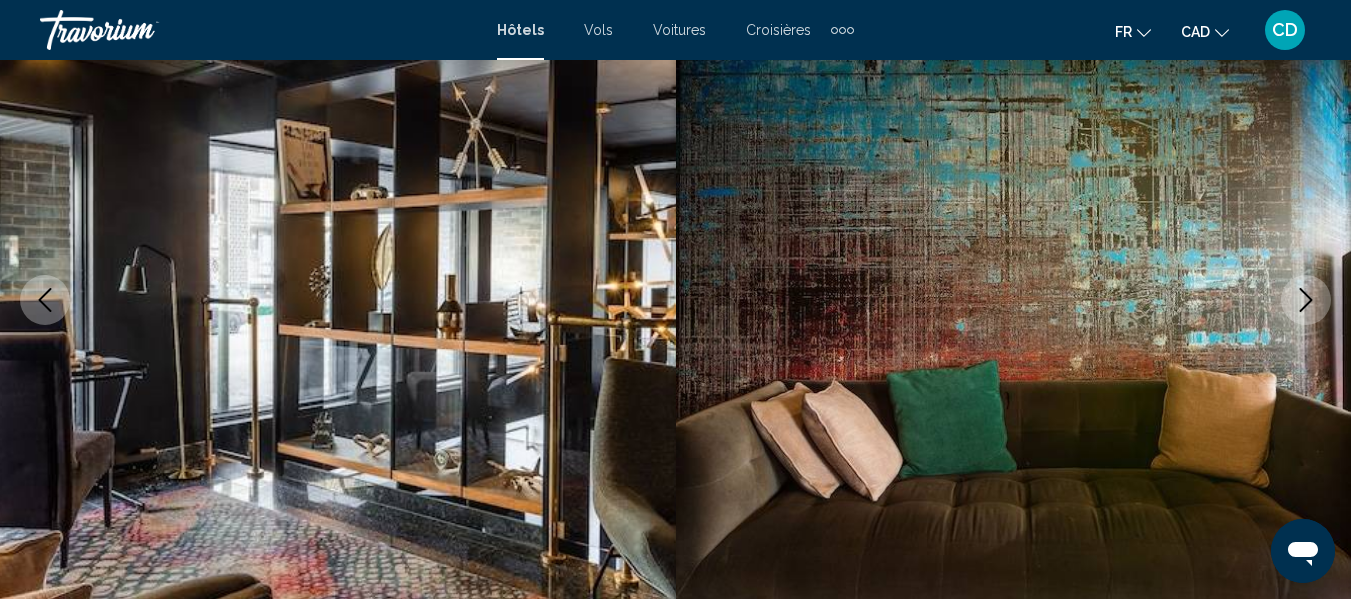click 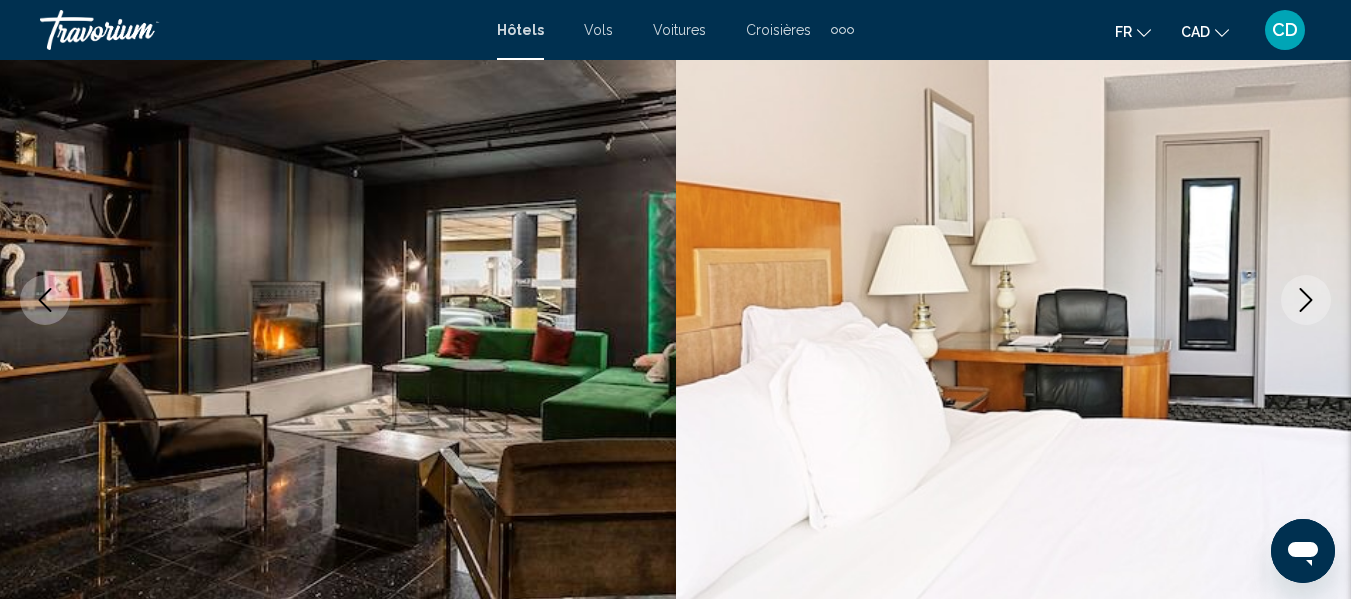 click 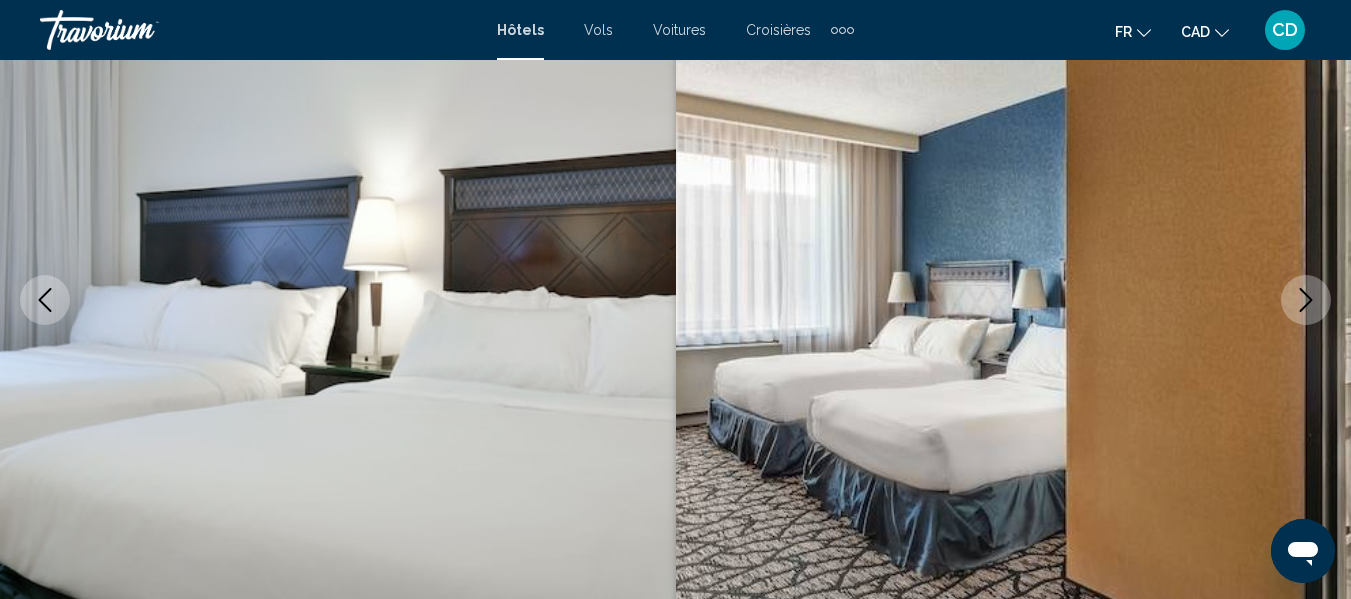 click 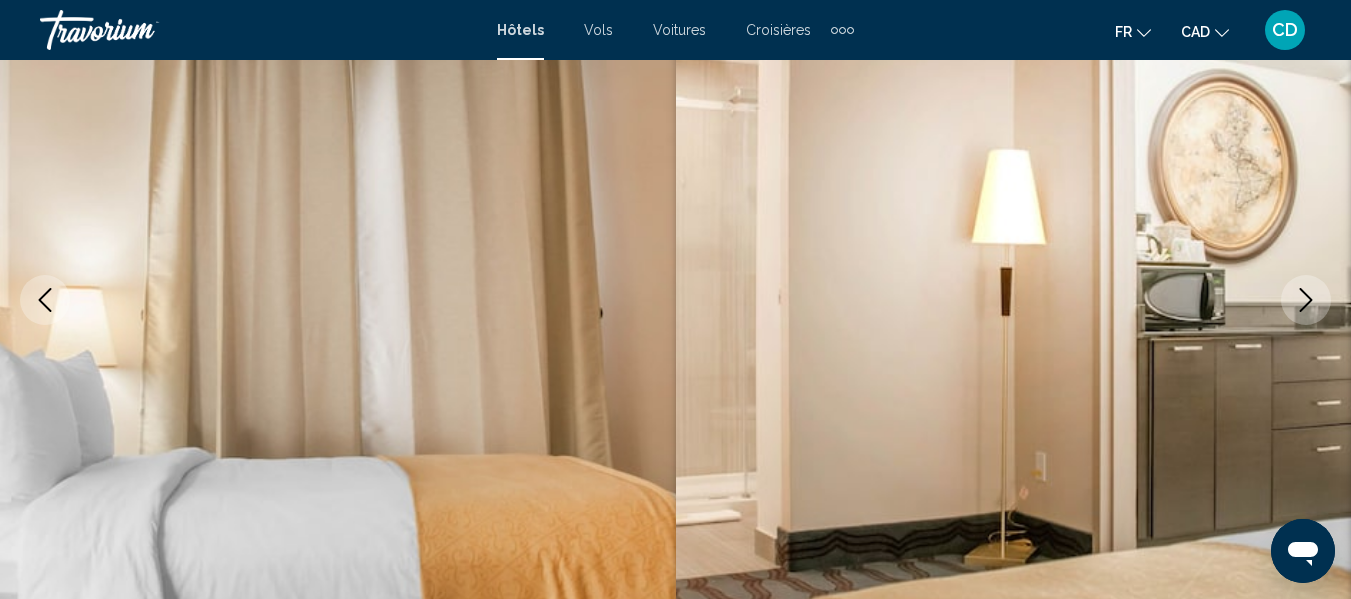 click 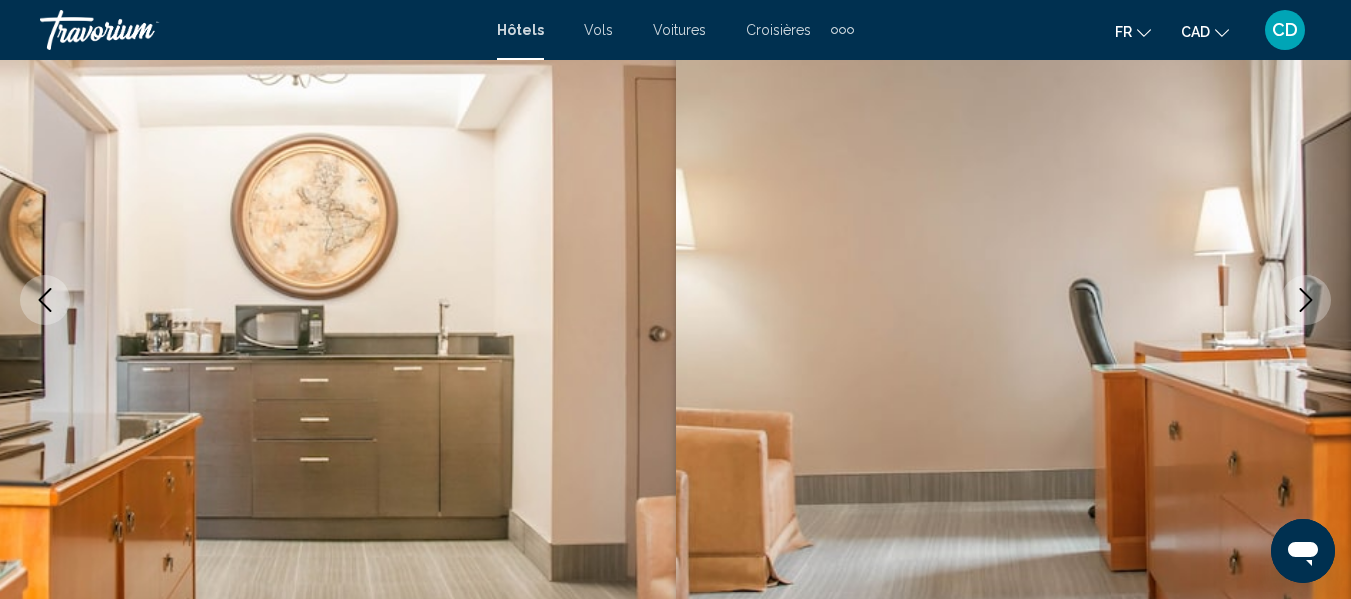 click 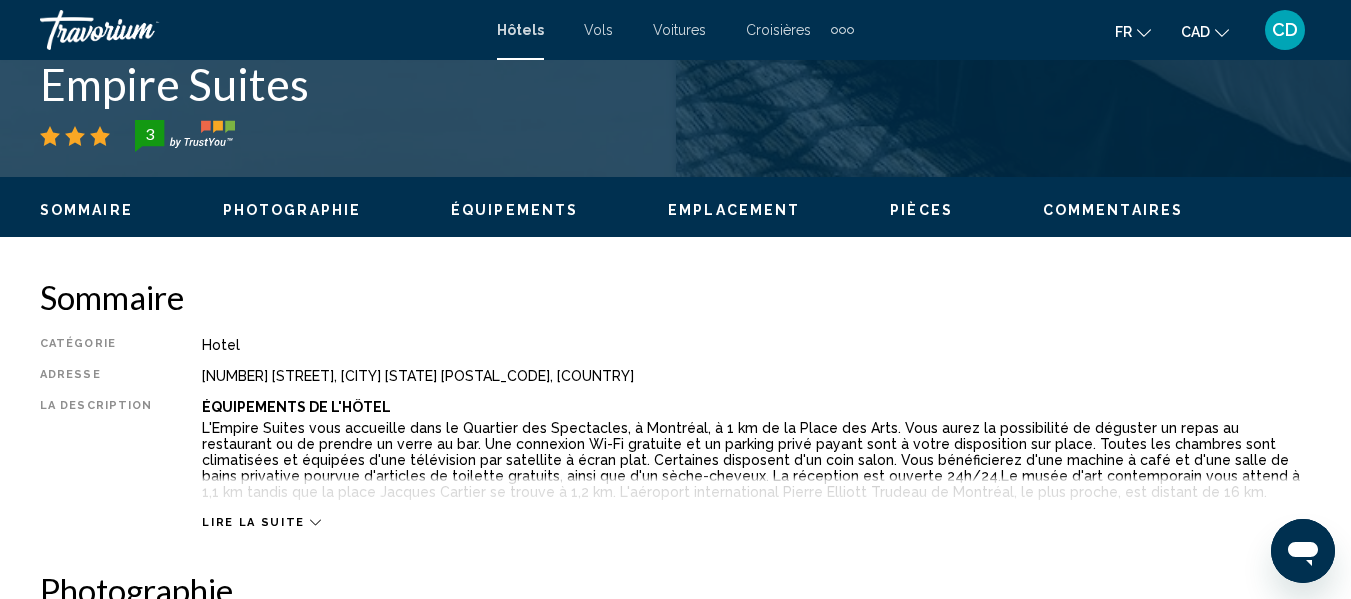 scroll, scrollTop: 835, scrollLeft: 0, axis: vertical 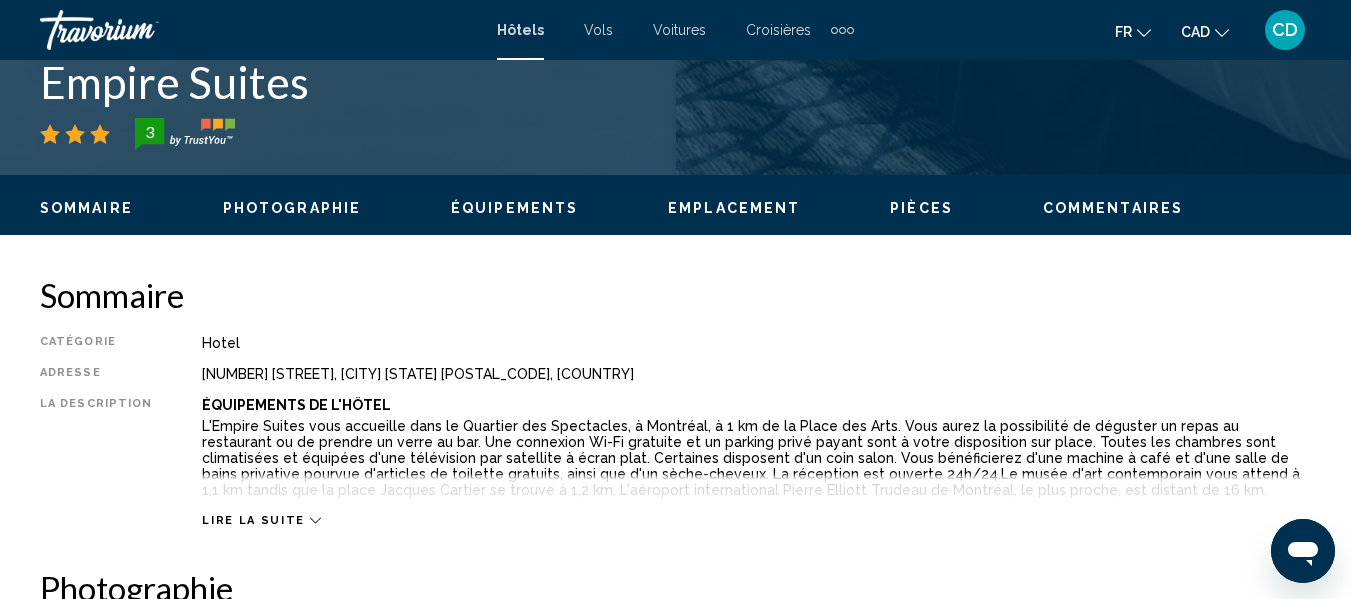 click on "Lire la suite" at bounding box center (253, 520) 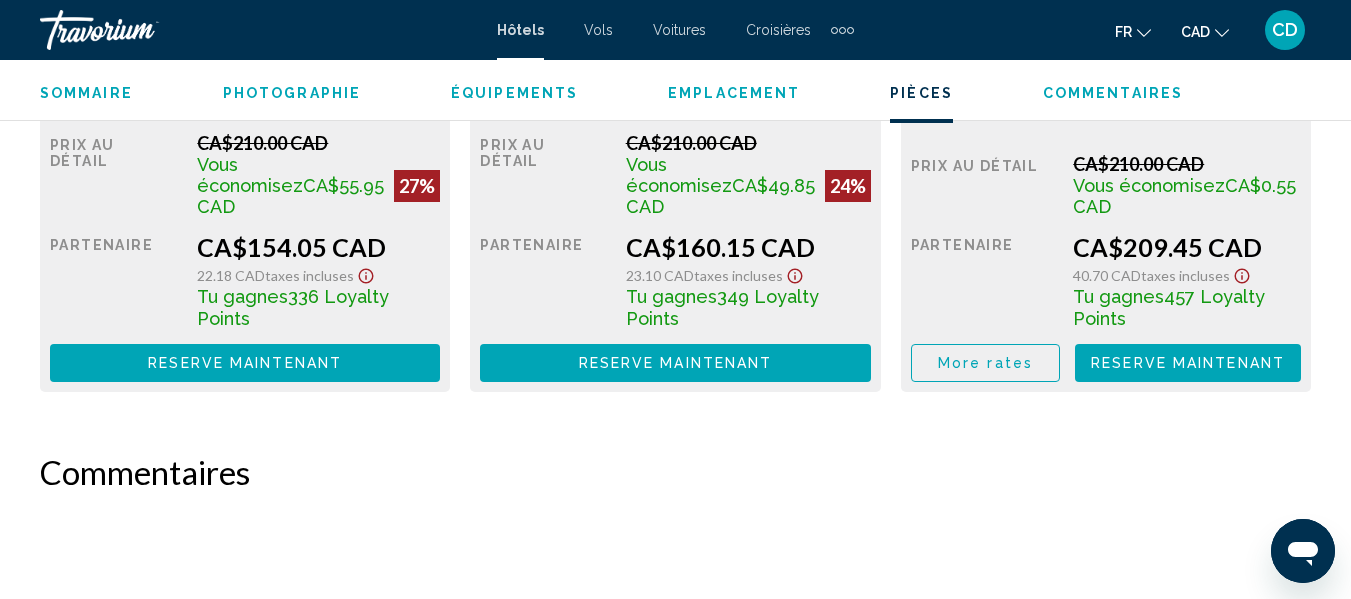 scroll, scrollTop: 4235, scrollLeft: 0, axis: vertical 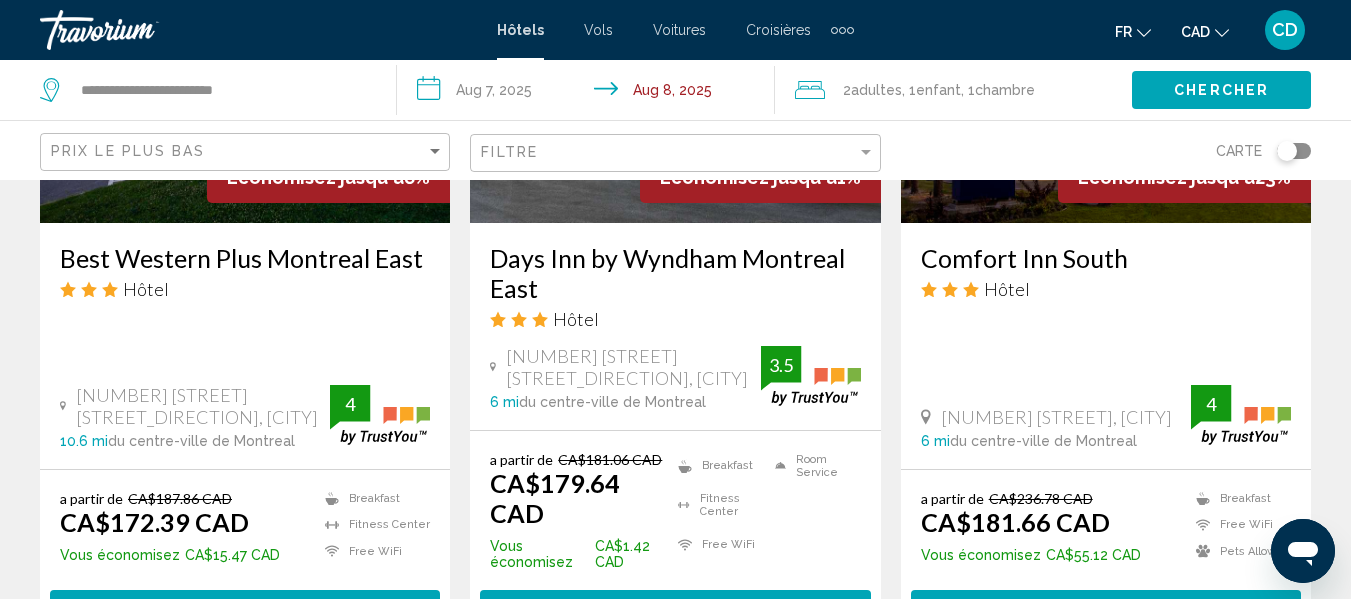 click on "Comfort Inn South" at bounding box center (1106, 258) 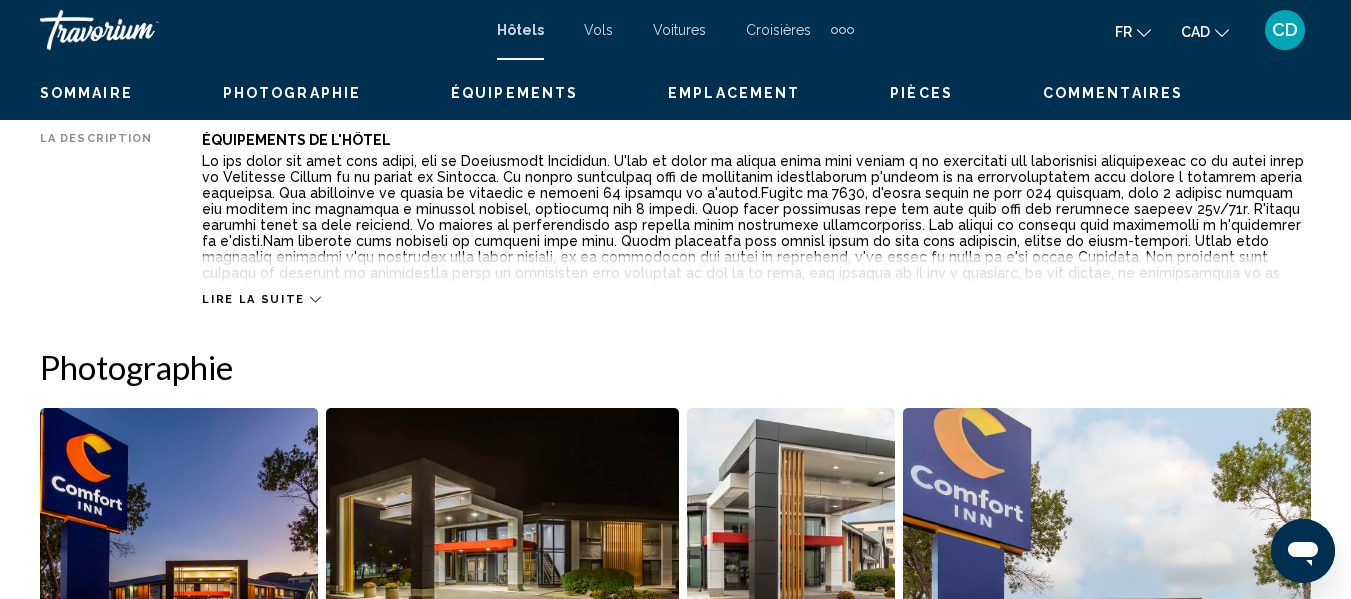 scroll, scrollTop: 235, scrollLeft: 0, axis: vertical 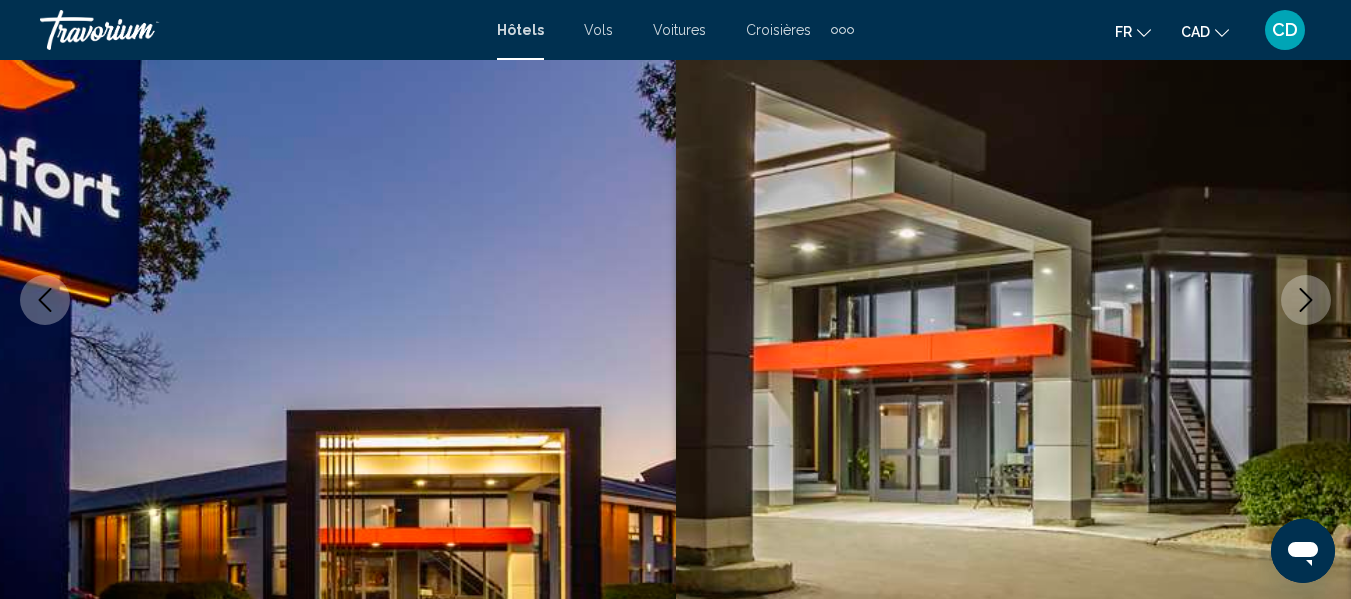 click 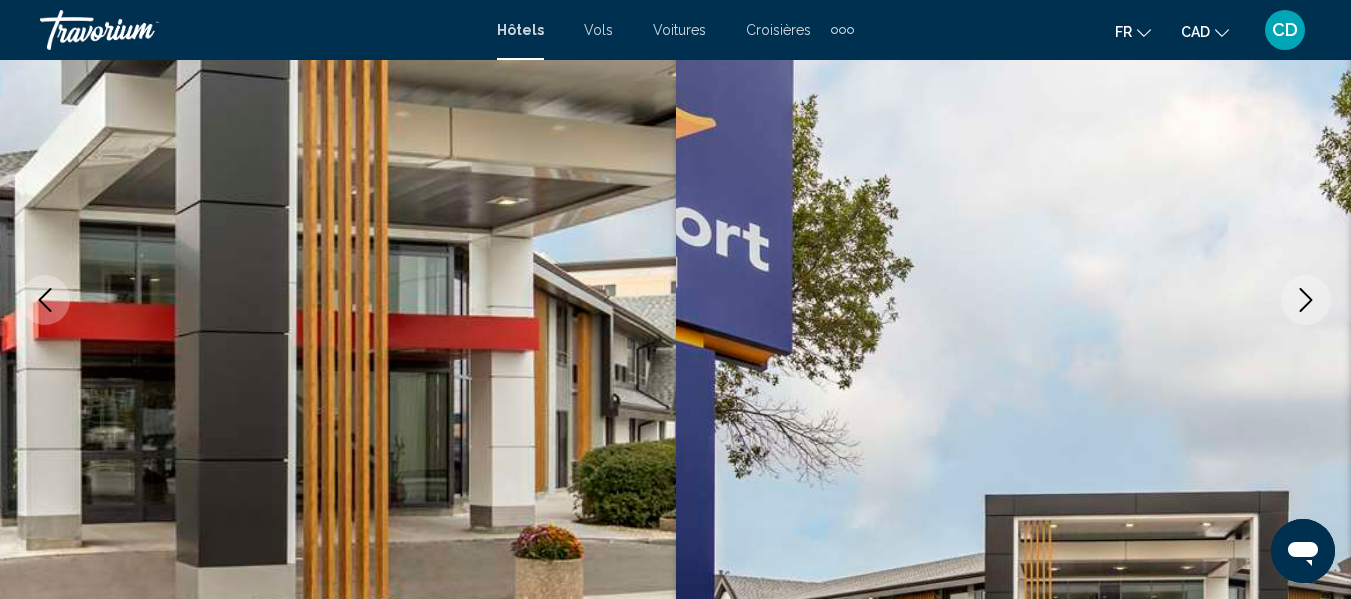 click 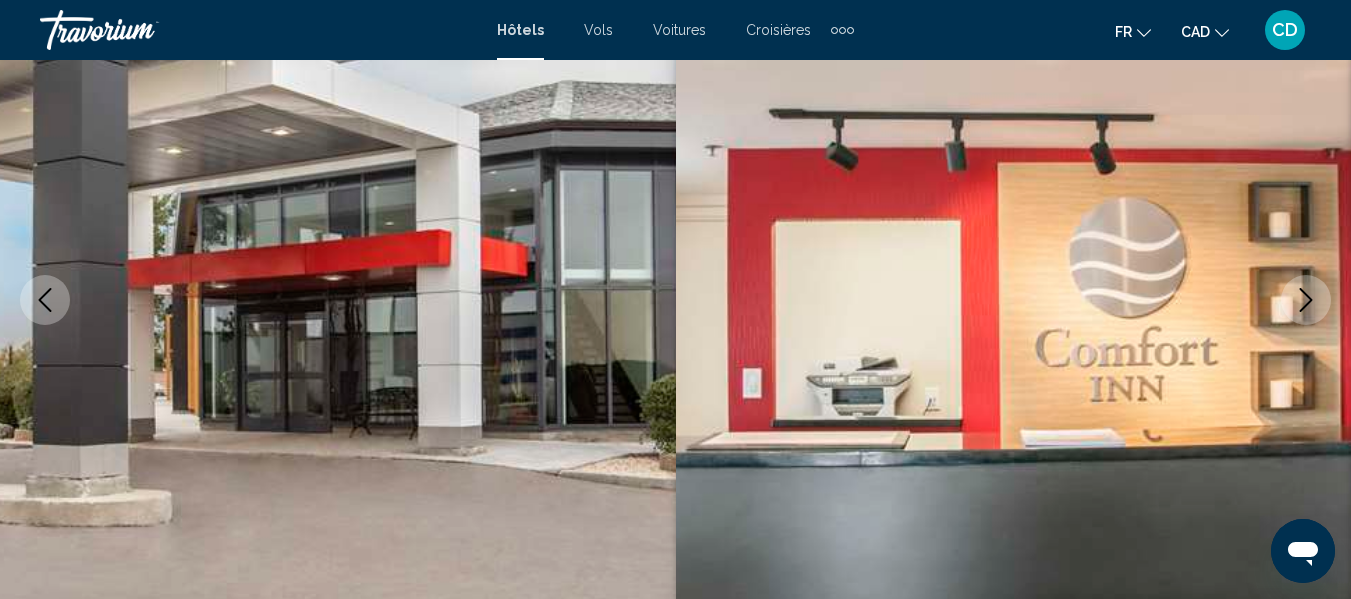 click 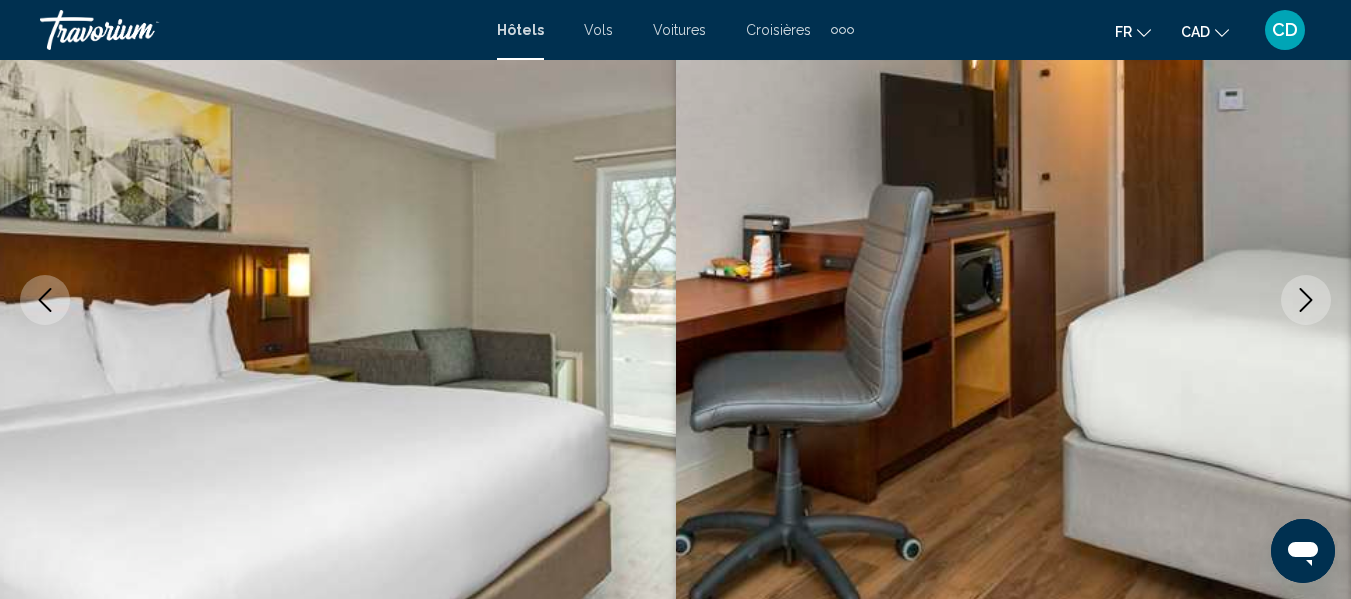 click 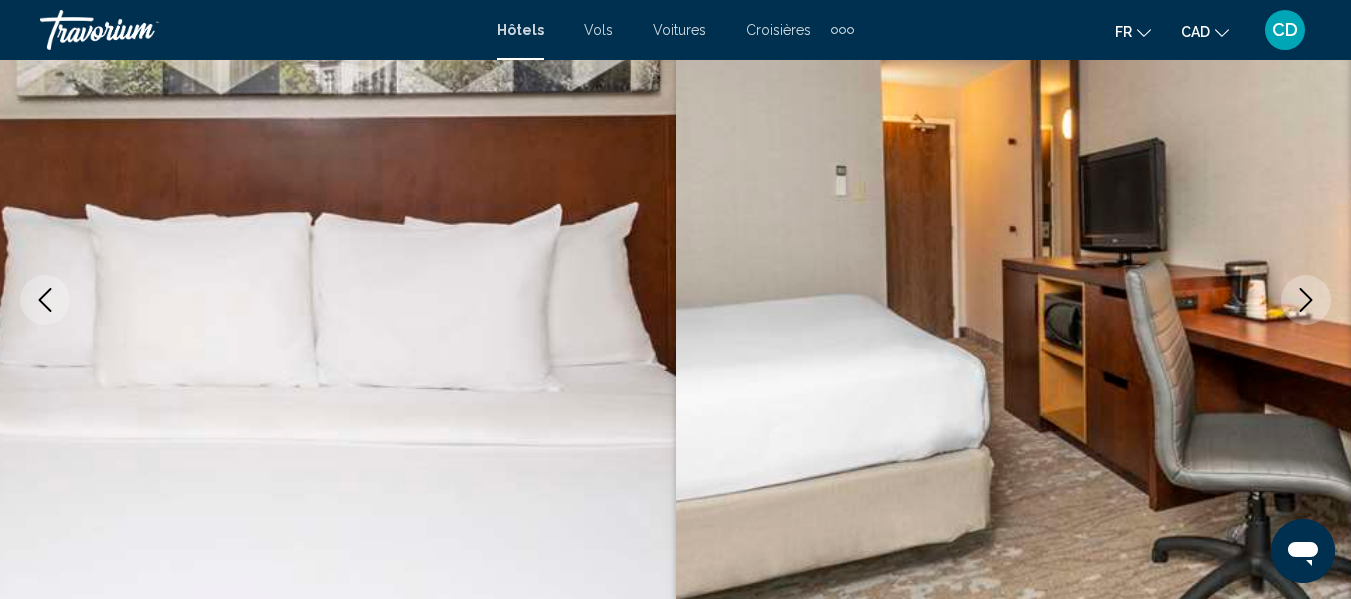 click 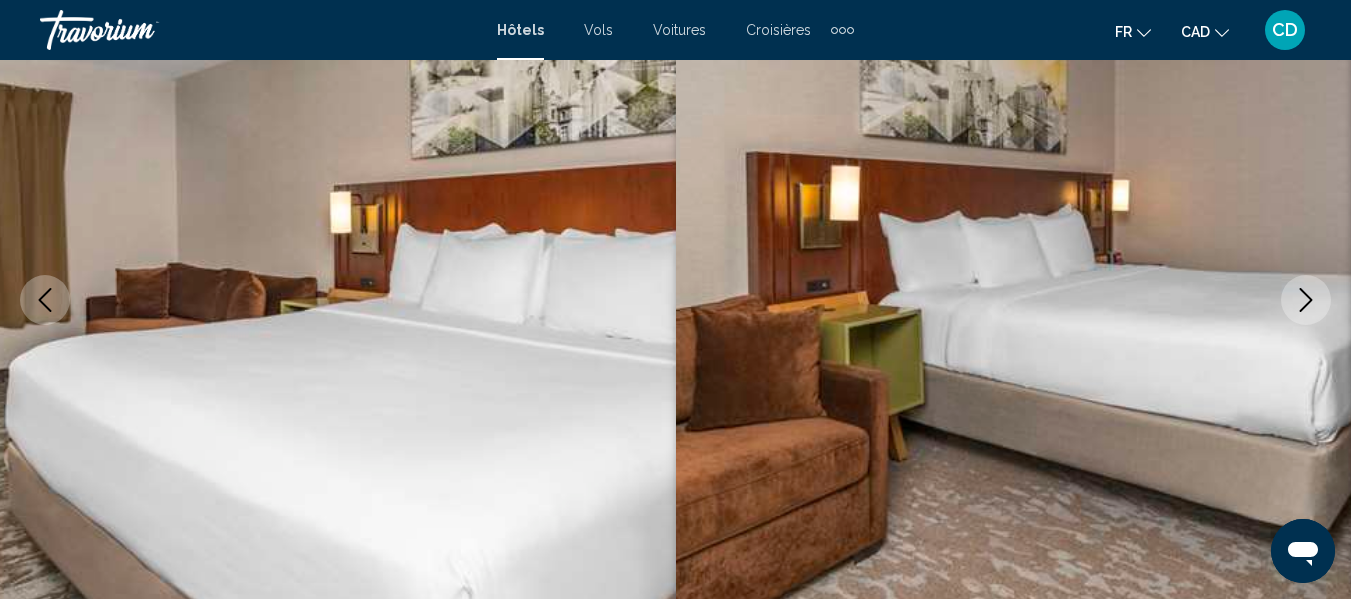 click 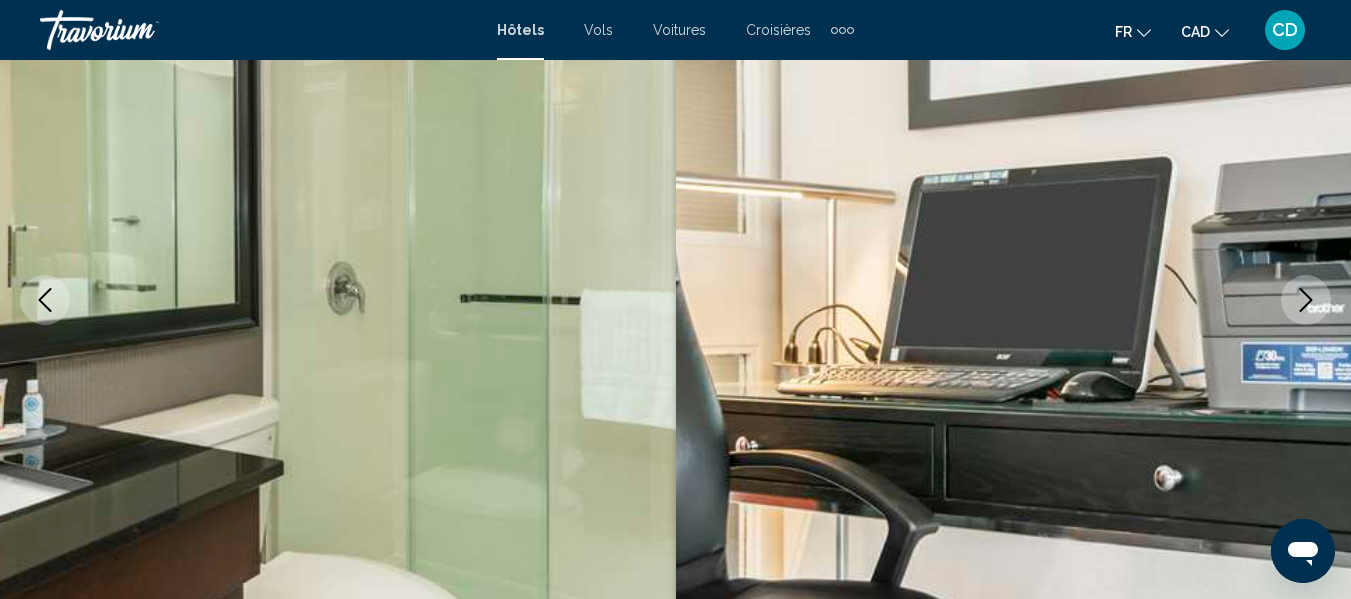 click 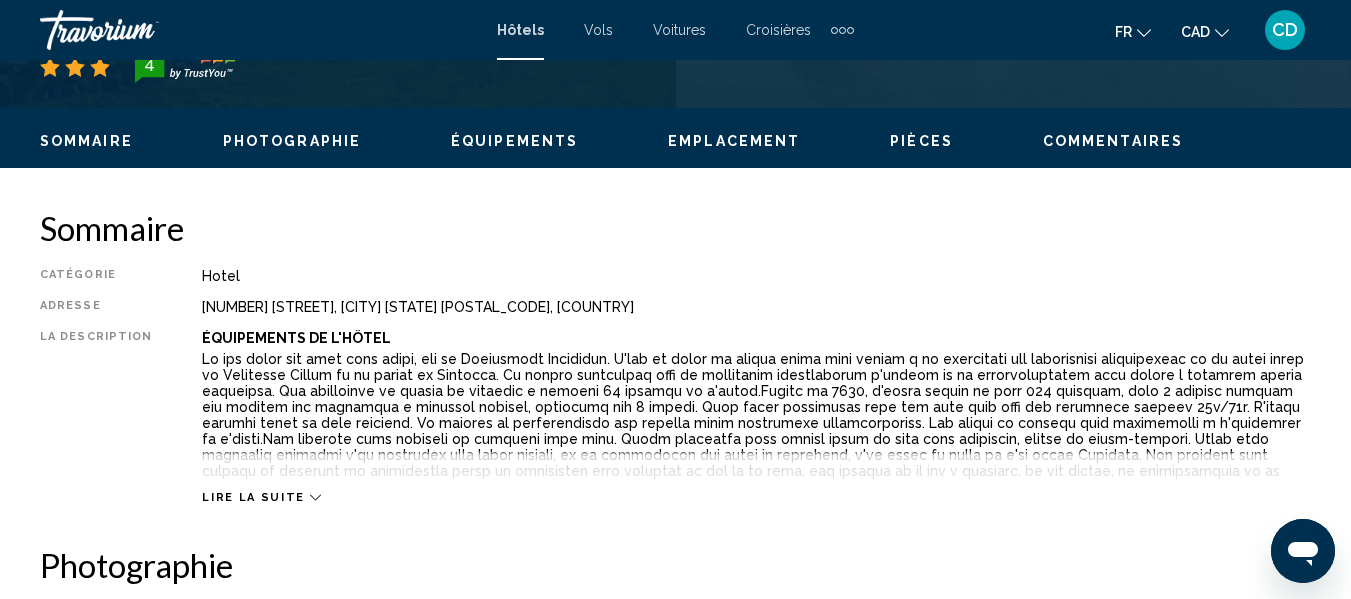 scroll, scrollTop: 935, scrollLeft: 0, axis: vertical 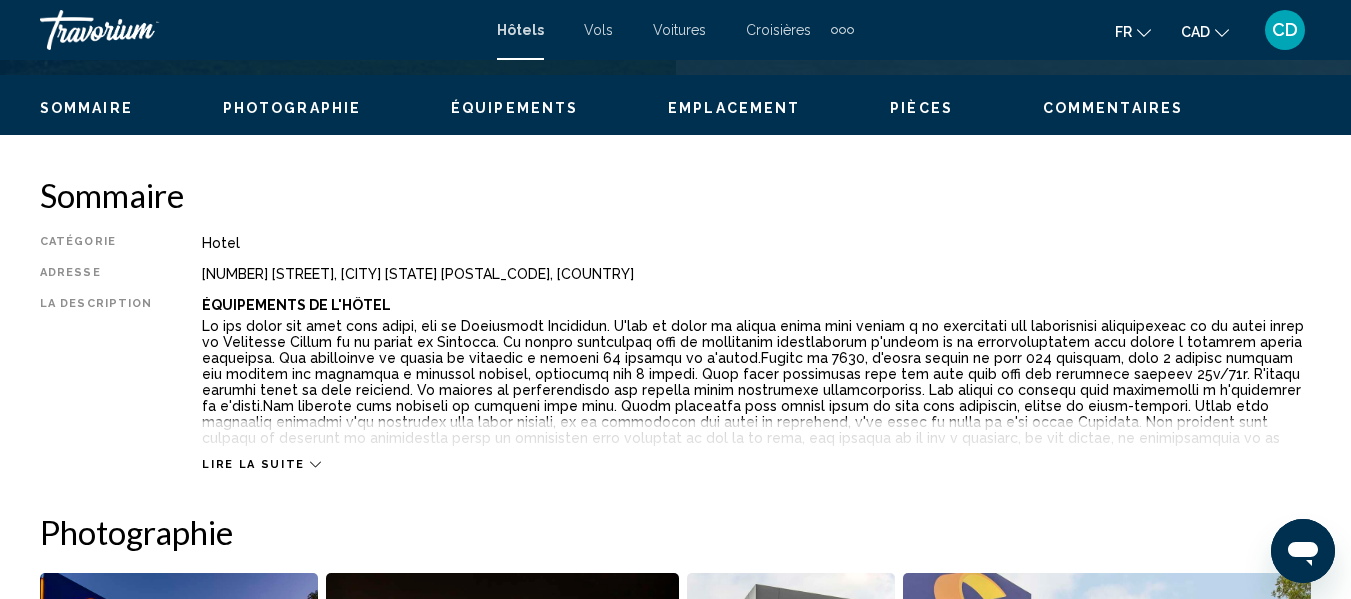 click on "Lire la suite" at bounding box center [253, 464] 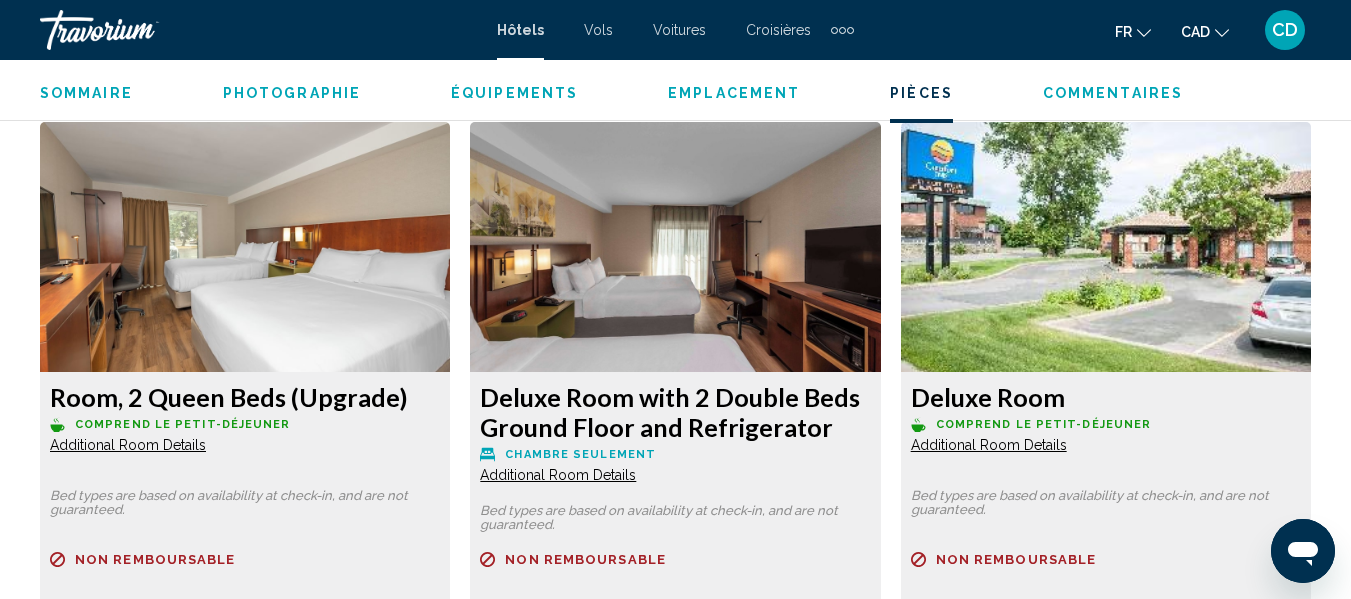 scroll, scrollTop: 3835, scrollLeft: 0, axis: vertical 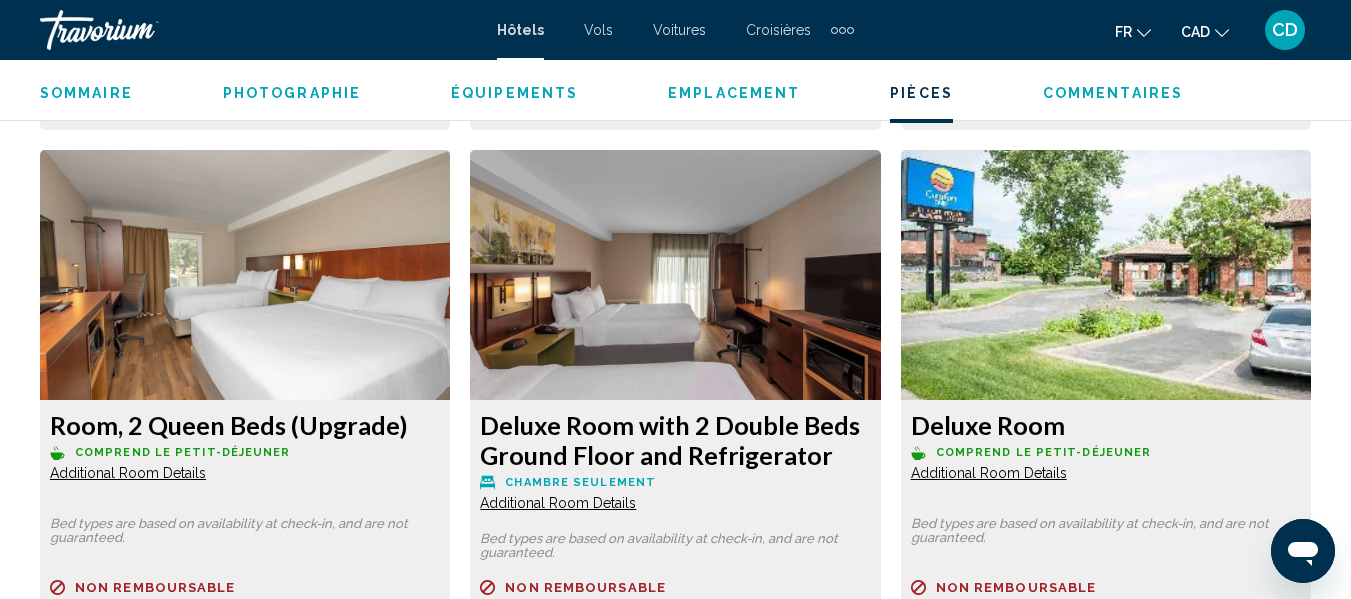 click on "Room, 2 Queen Beds (Upgrade)" at bounding box center (245, -327) 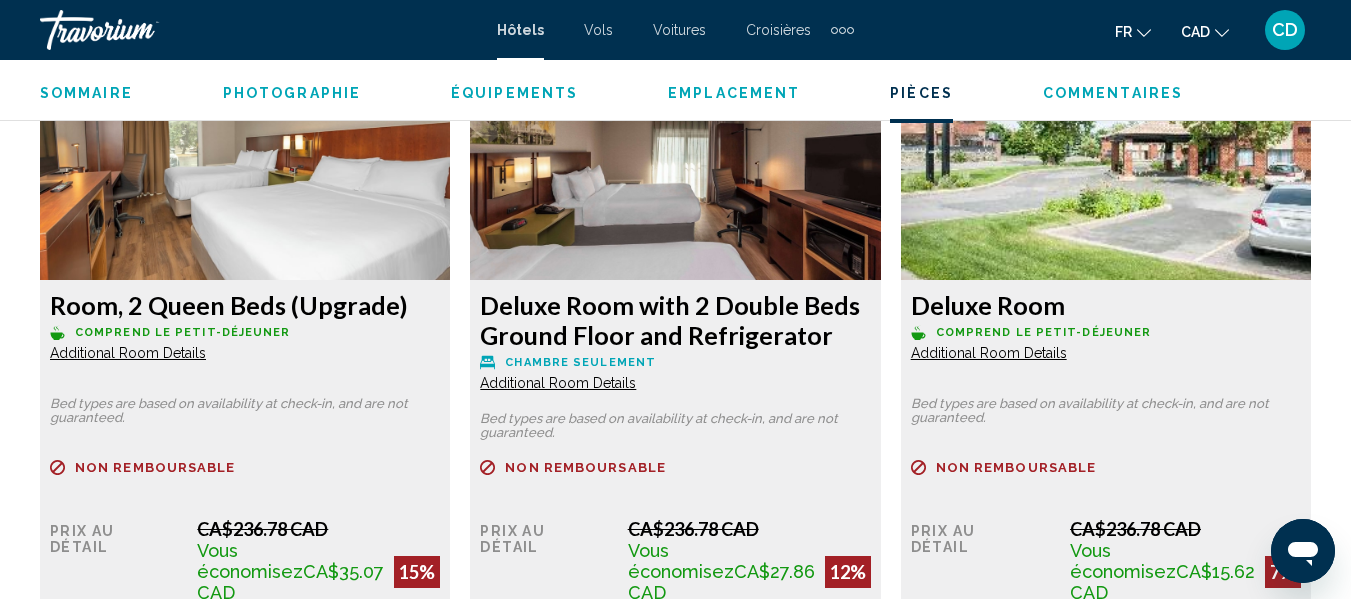 scroll, scrollTop: 3935, scrollLeft: 0, axis: vertical 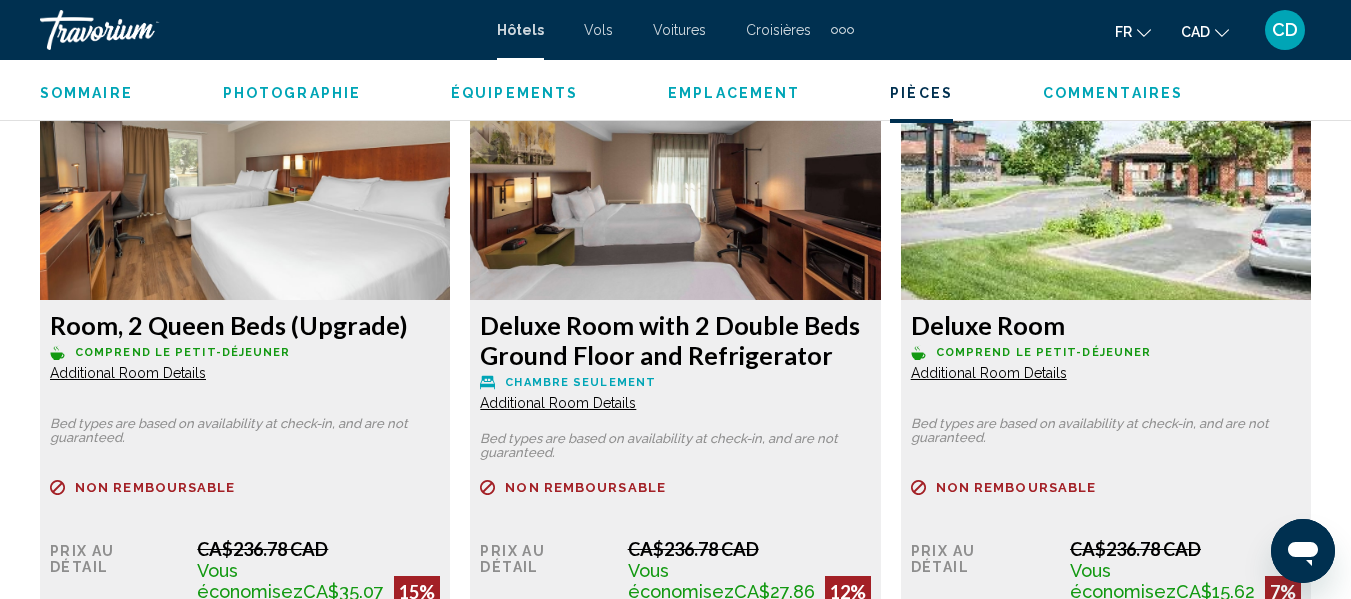 click on "Additional Room Details" at bounding box center [128, -364] 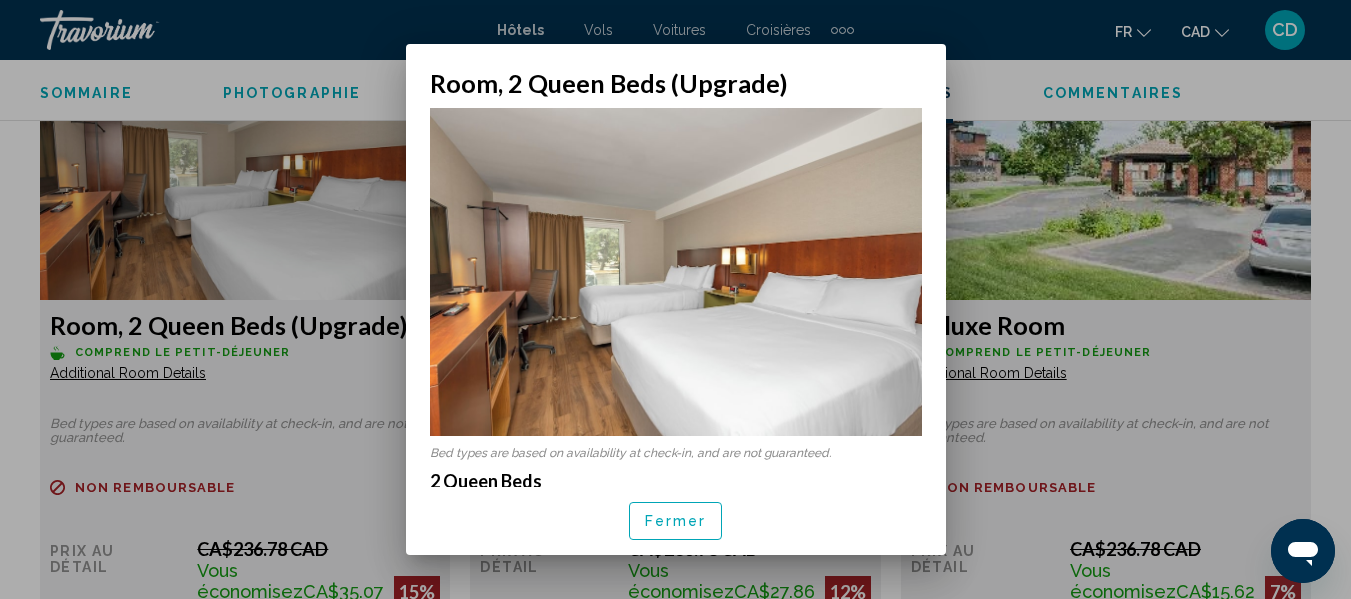 scroll, scrollTop: 0, scrollLeft: 0, axis: both 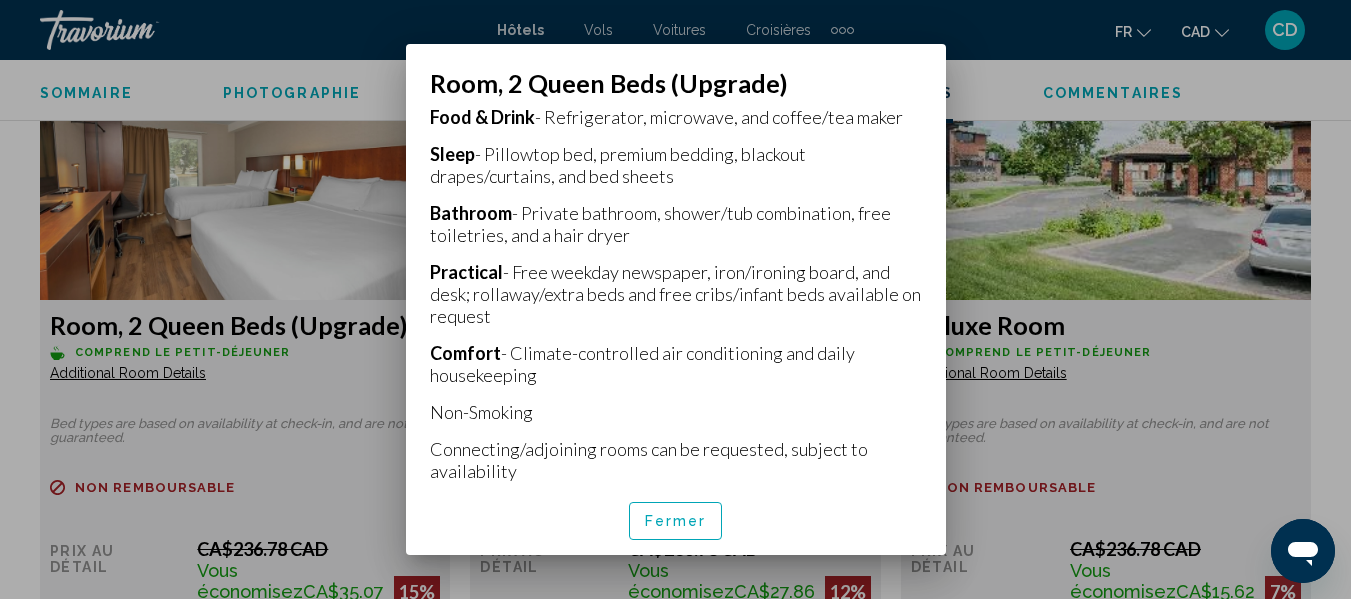 click on "Fermer" at bounding box center [676, 522] 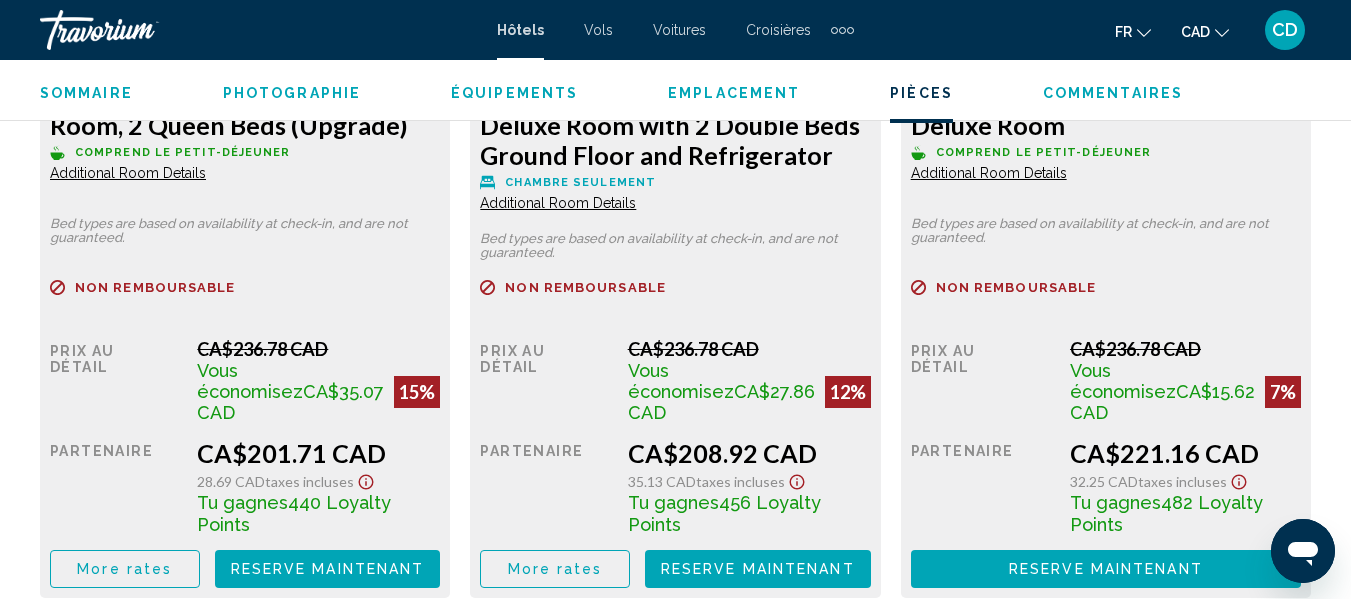 scroll, scrollTop: 4035, scrollLeft: 0, axis: vertical 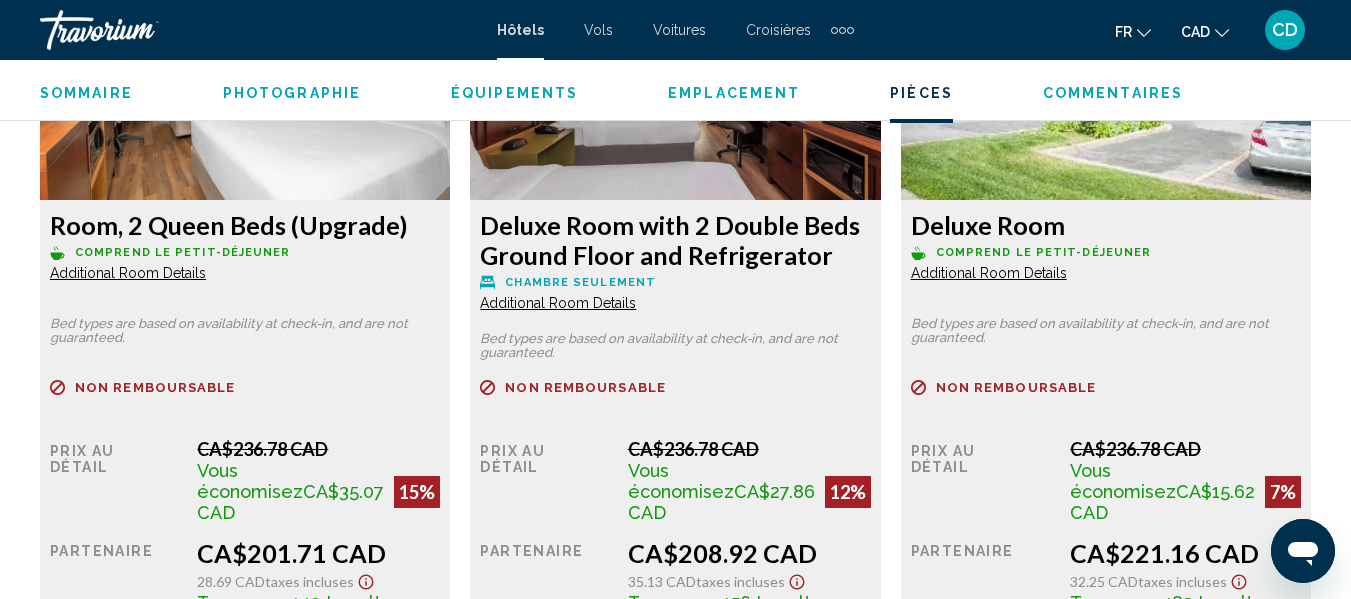 click on "Additional Room Details" at bounding box center (128, -464) 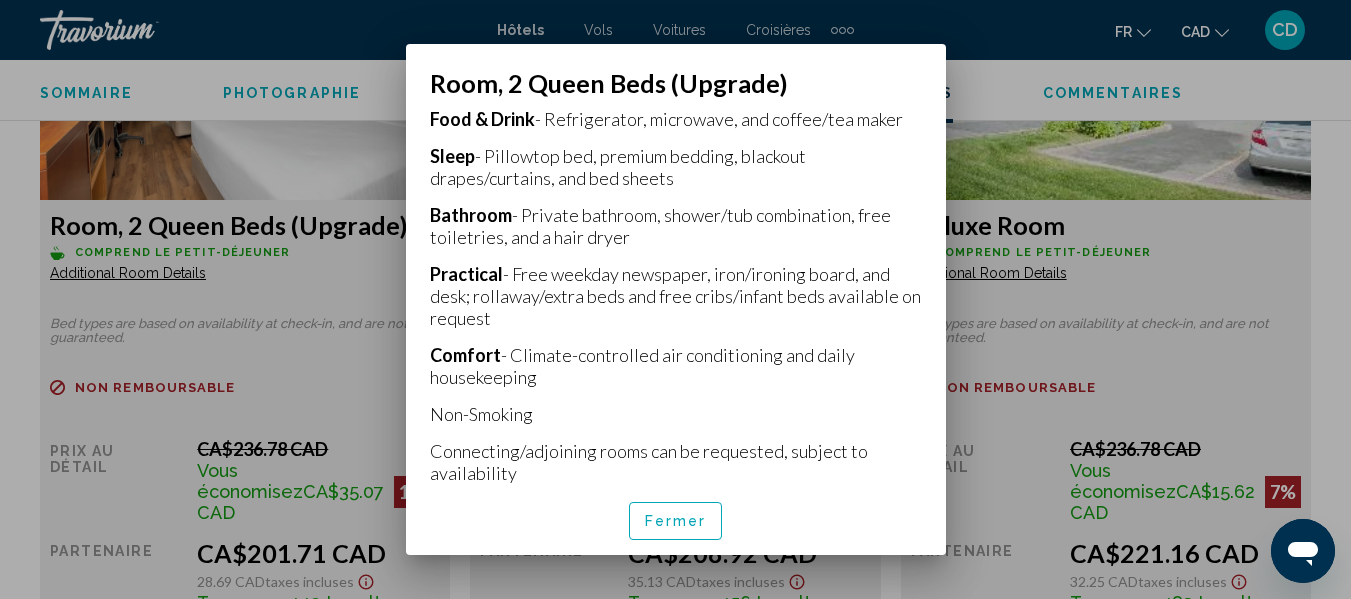 scroll, scrollTop: 534, scrollLeft: 0, axis: vertical 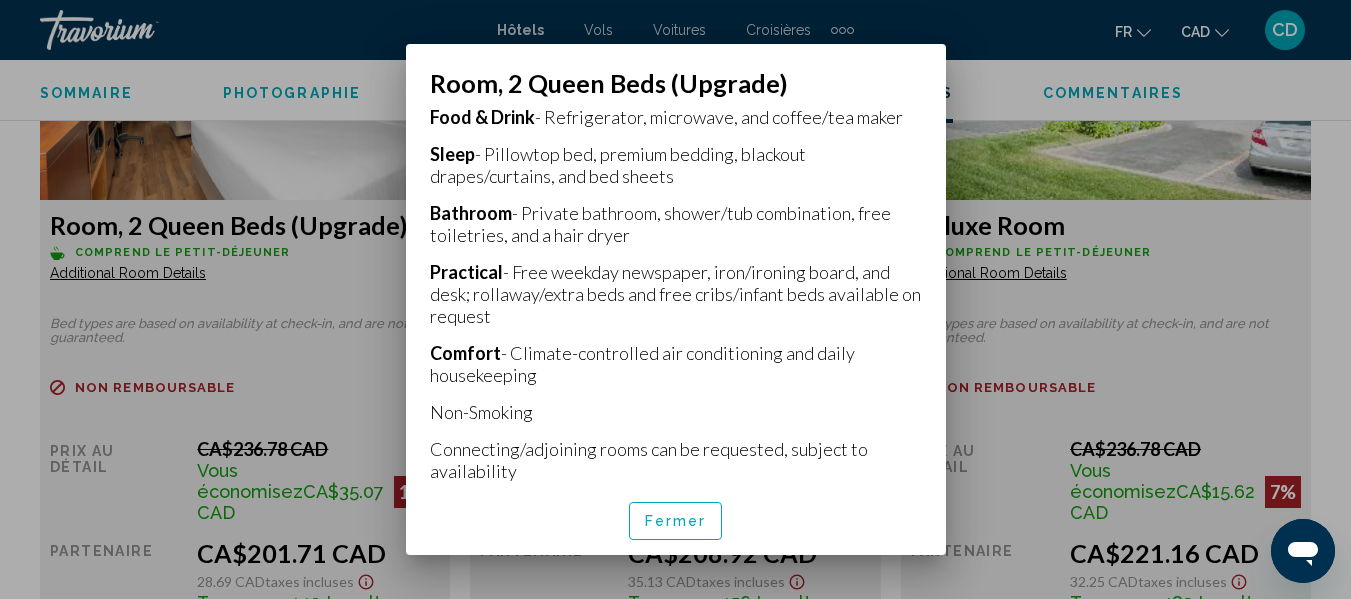 click on "Fermer" at bounding box center (676, 522) 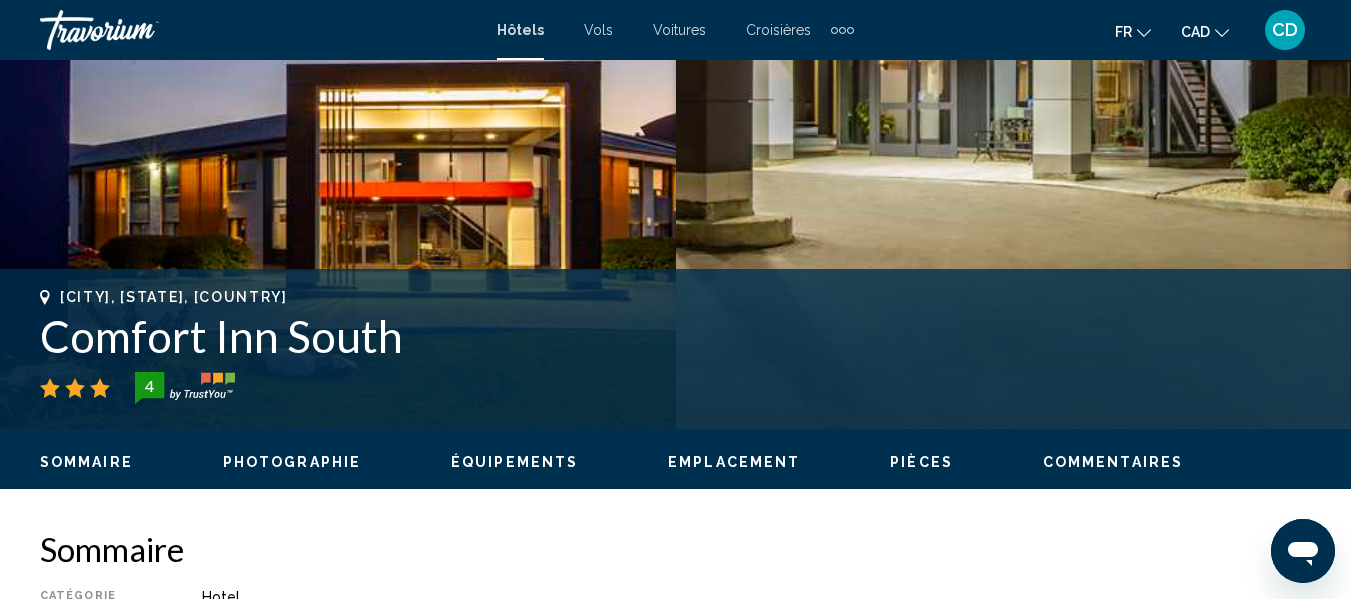 scroll, scrollTop: 535, scrollLeft: 0, axis: vertical 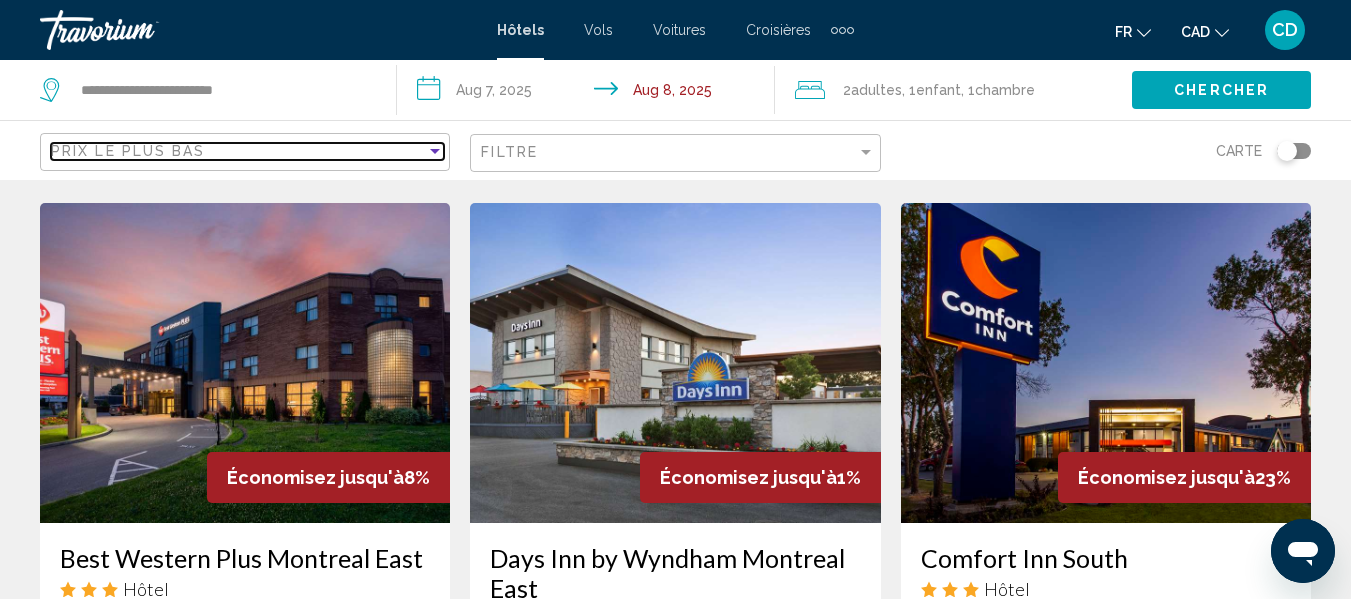click on "Prix le plus bas" at bounding box center (238, 151) 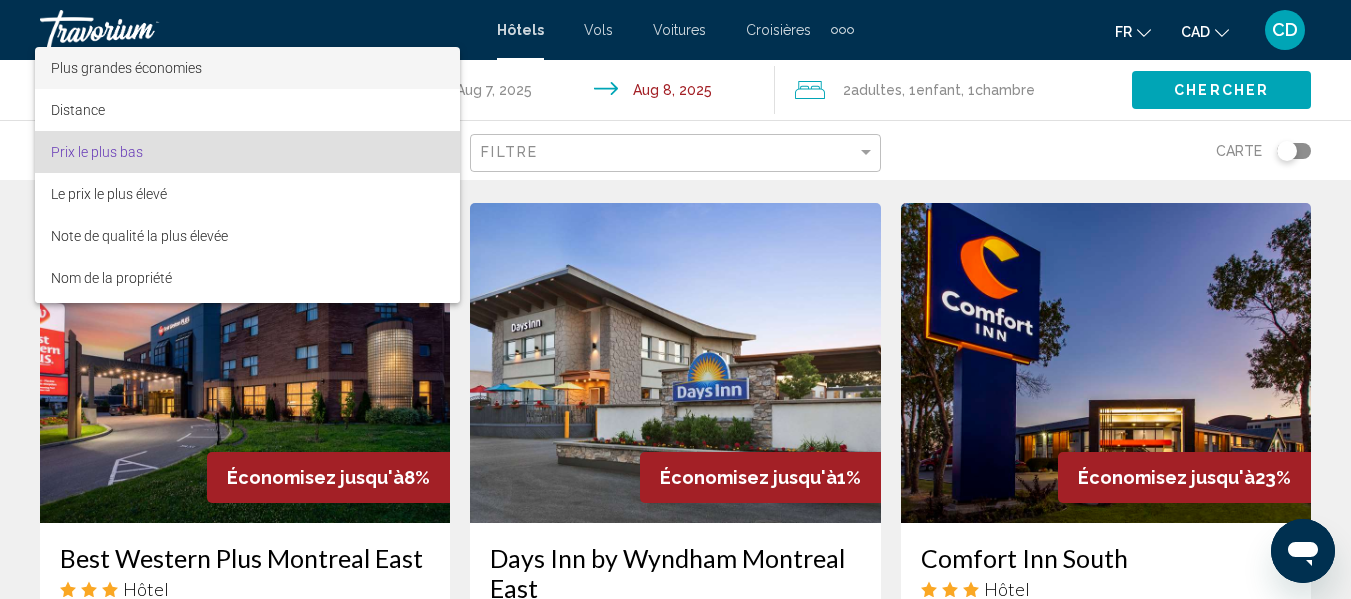 click on "Plus grandes économies" at bounding box center [126, 68] 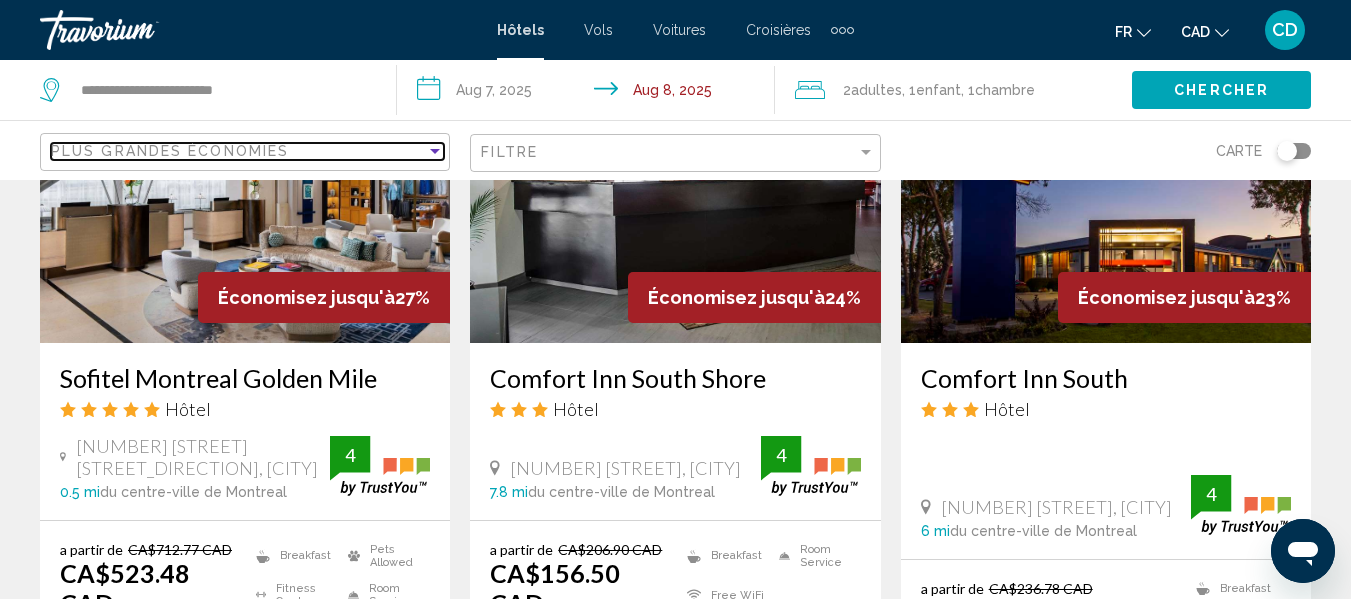 scroll, scrollTop: 1041, scrollLeft: 0, axis: vertical 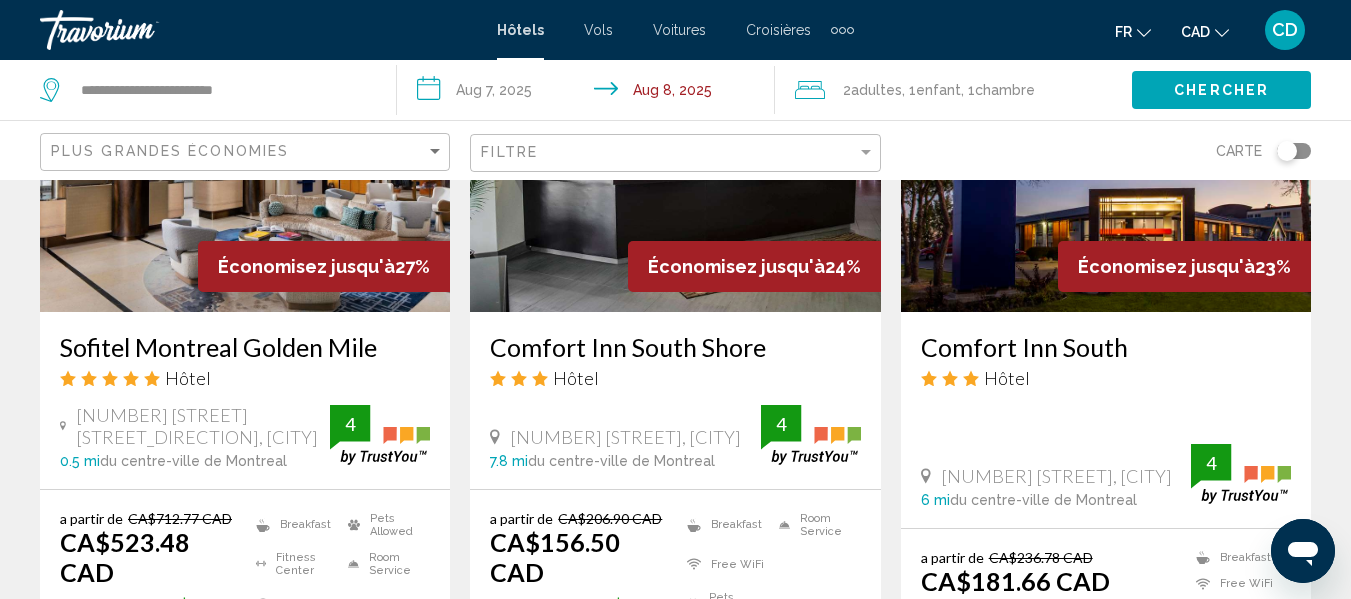 click on "Comfort Inn South" at bounding box center (1106, 347) 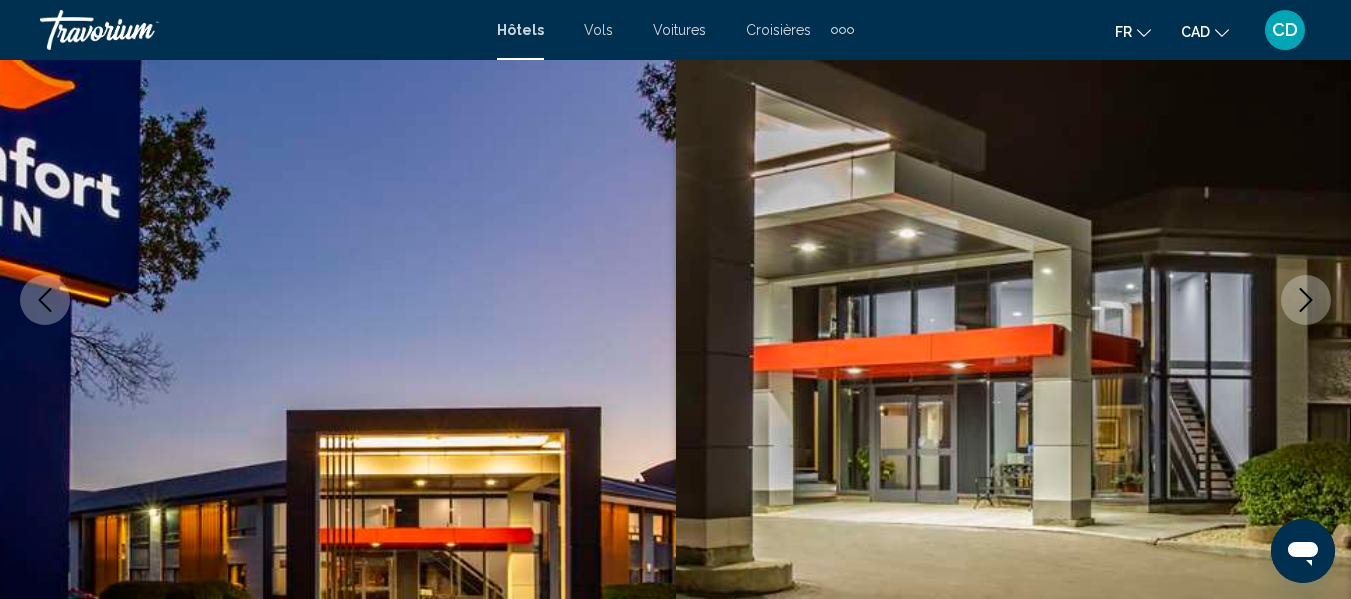 scroll, scrollTop: 0, scrollLeft: 0, axis: both 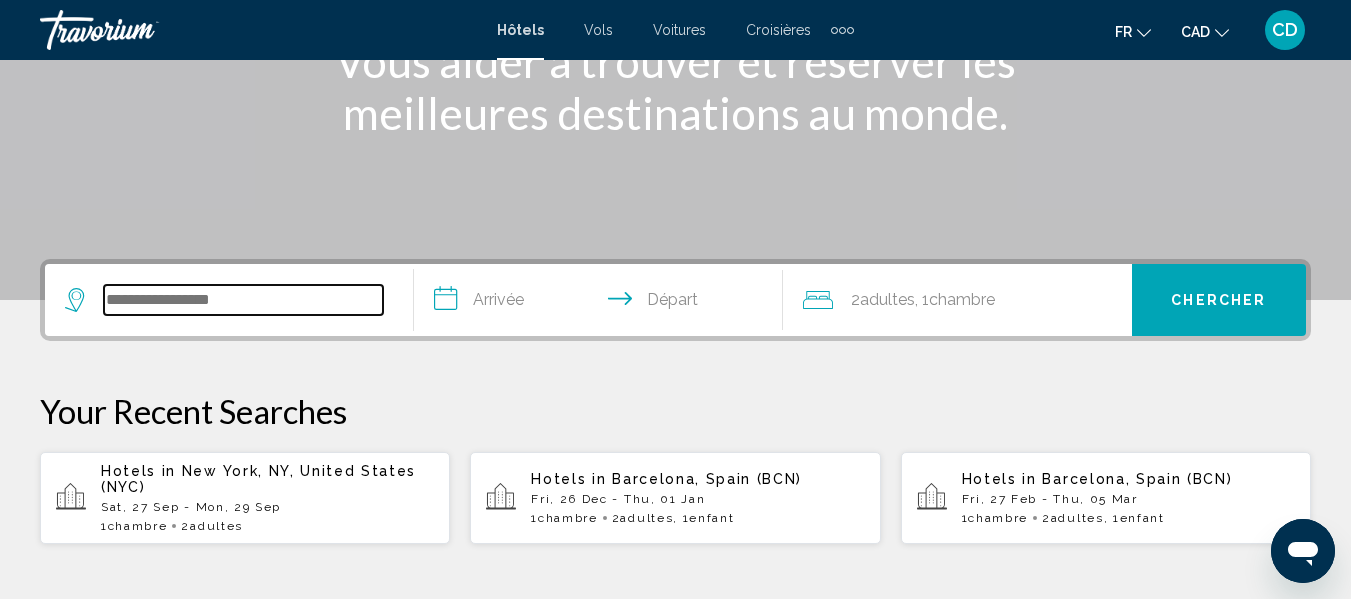 click at bounding box center (243, 300) 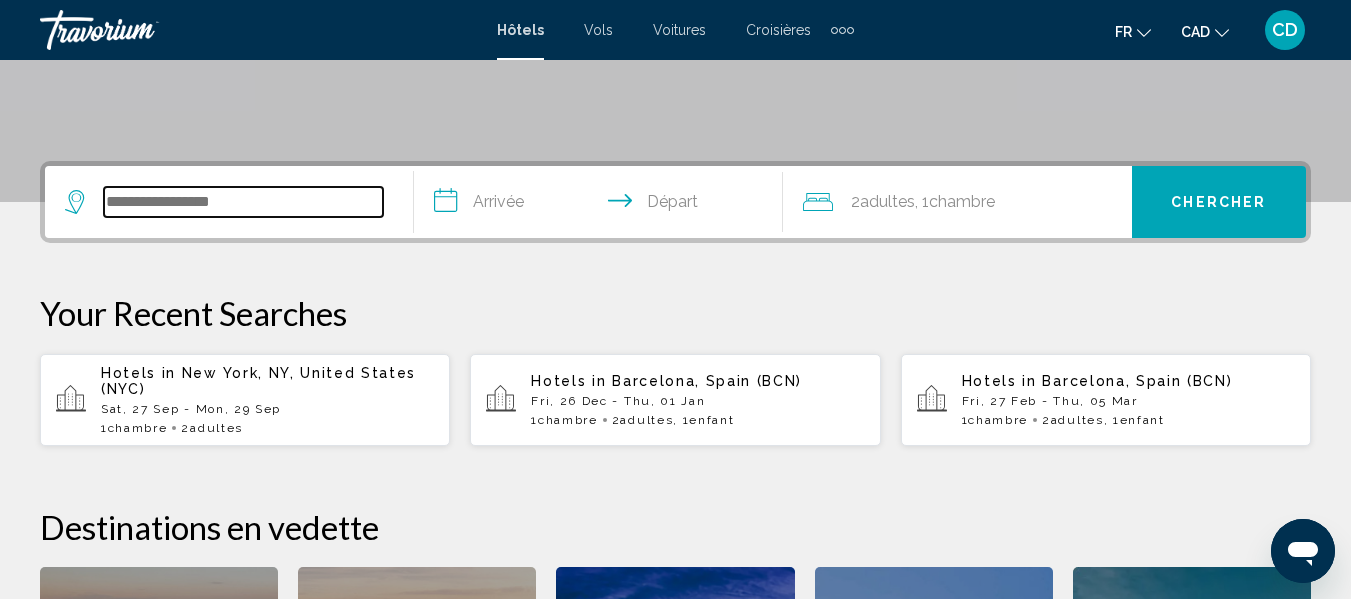 scroll, scrollTop: 494, scrollLeft: 0, axis: vertical 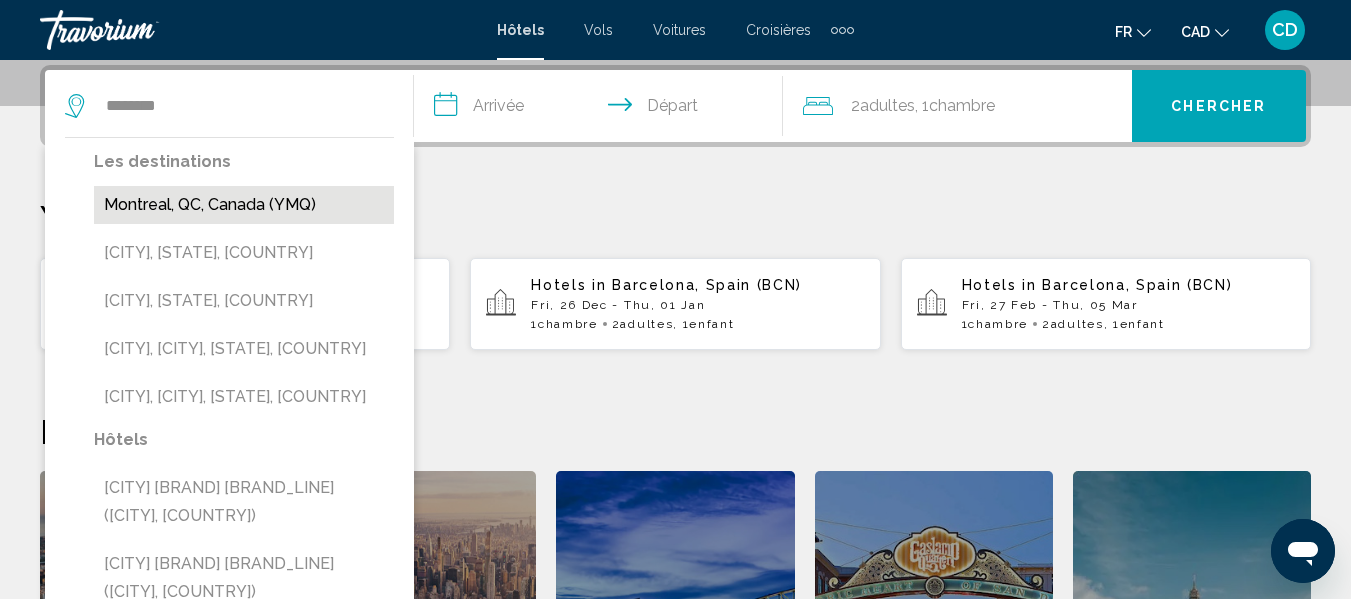 click on "Montreal, QC, Canada (YMQ)" at bounding box center [244, 205] 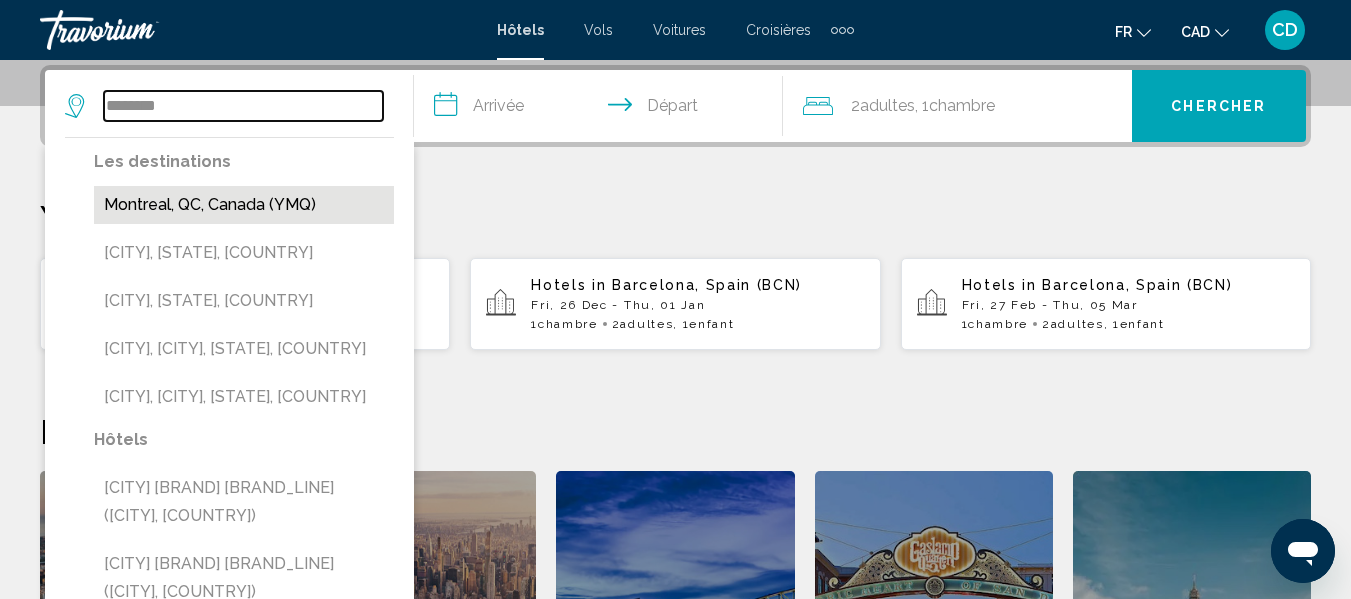 type on "**********" 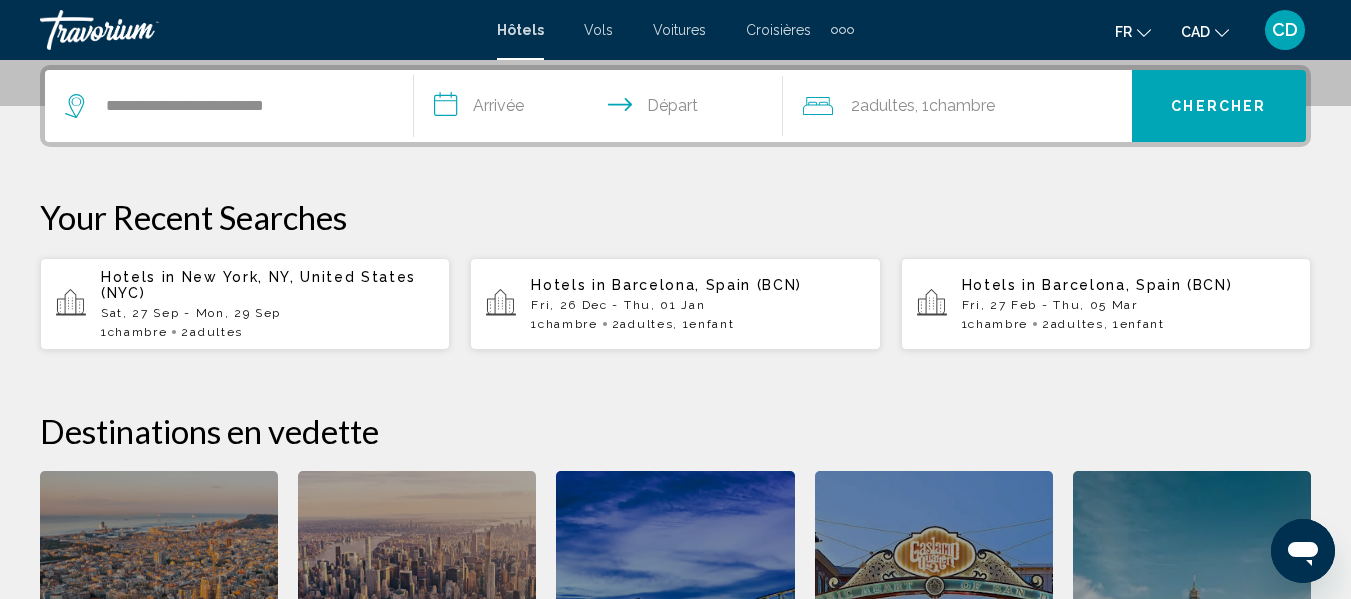 click on "**********" at bounding box center [602, 109] 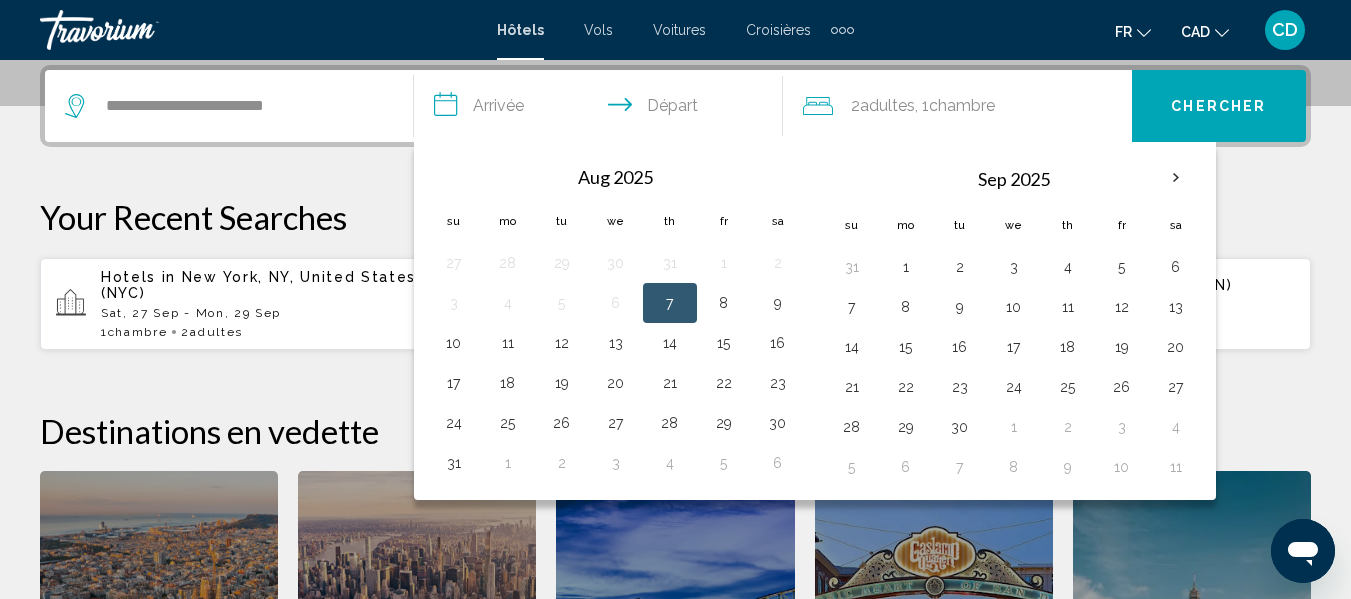 click on "7" at bounding box center (670, 303) 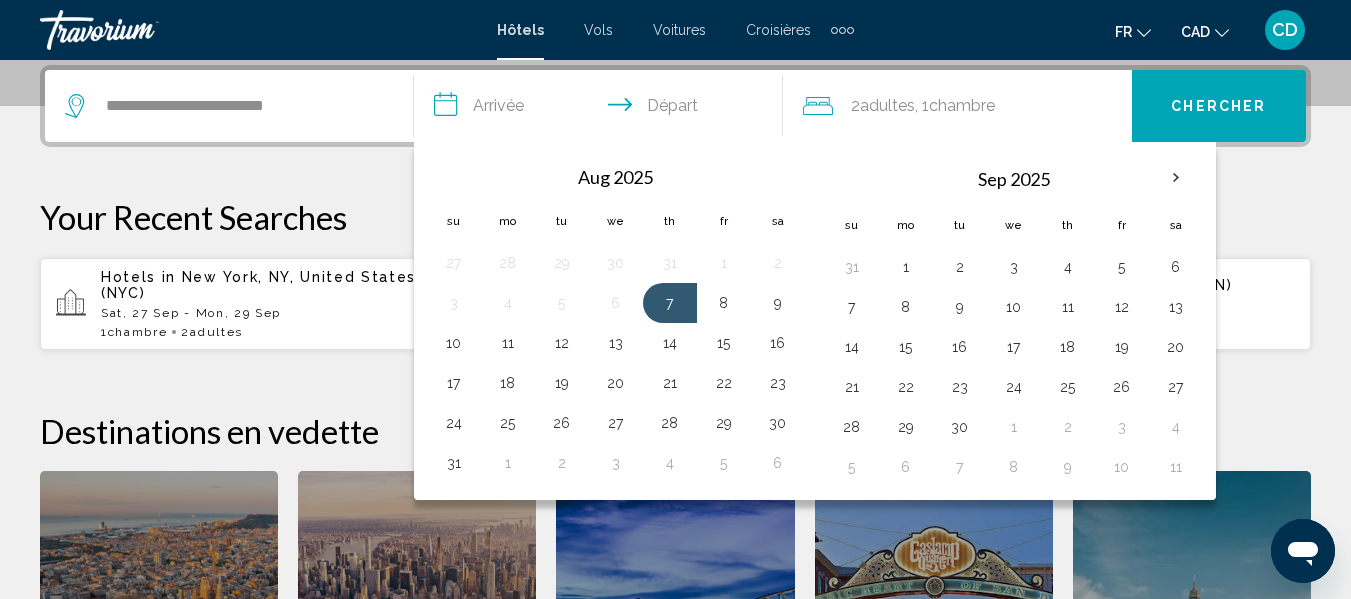 click on "**********" at bounding box center [602, 109] 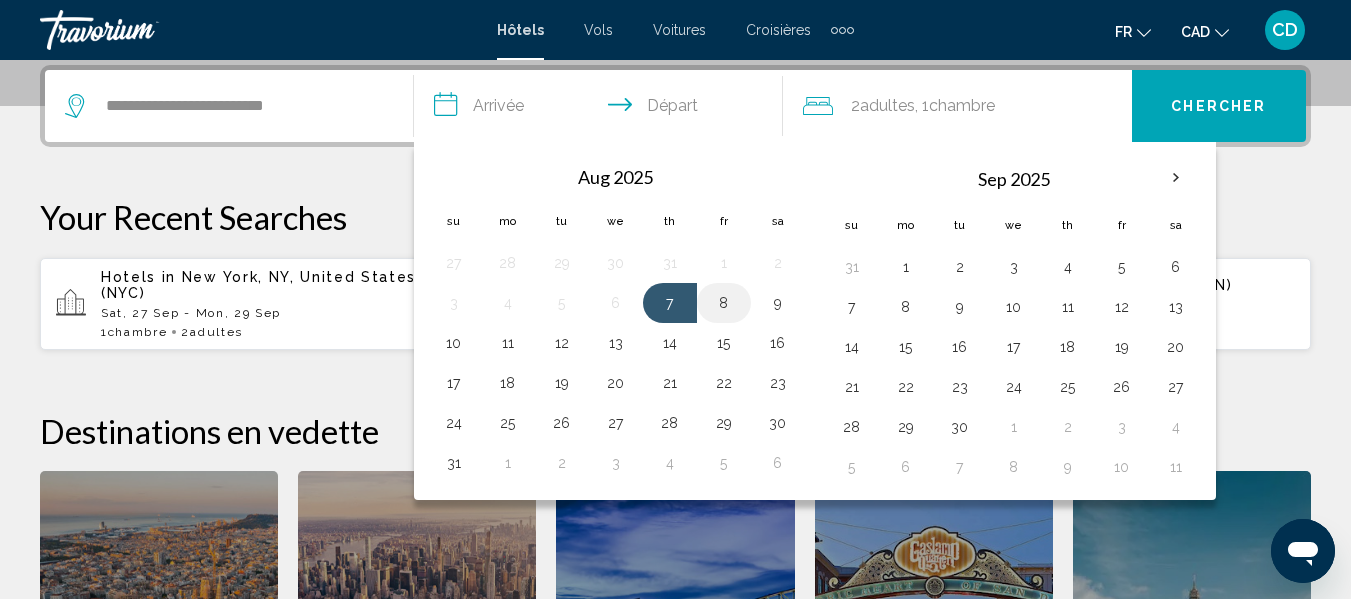 click on "8" at bounding box center (724, 303) 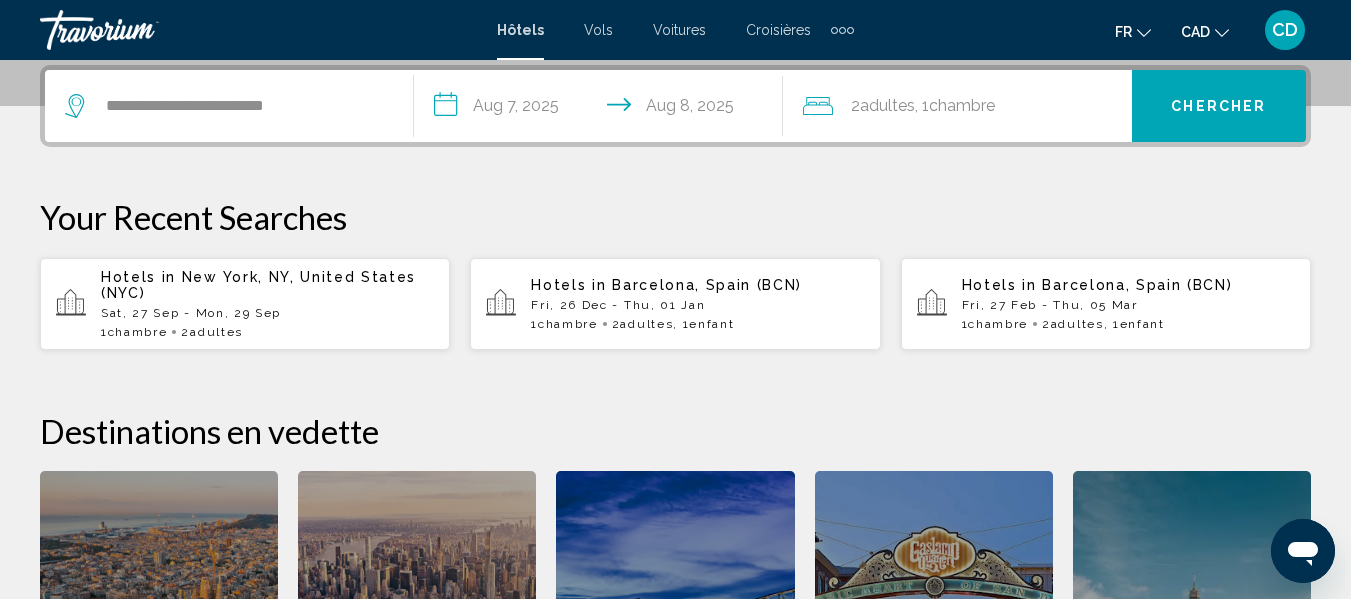 click on "Chambre" 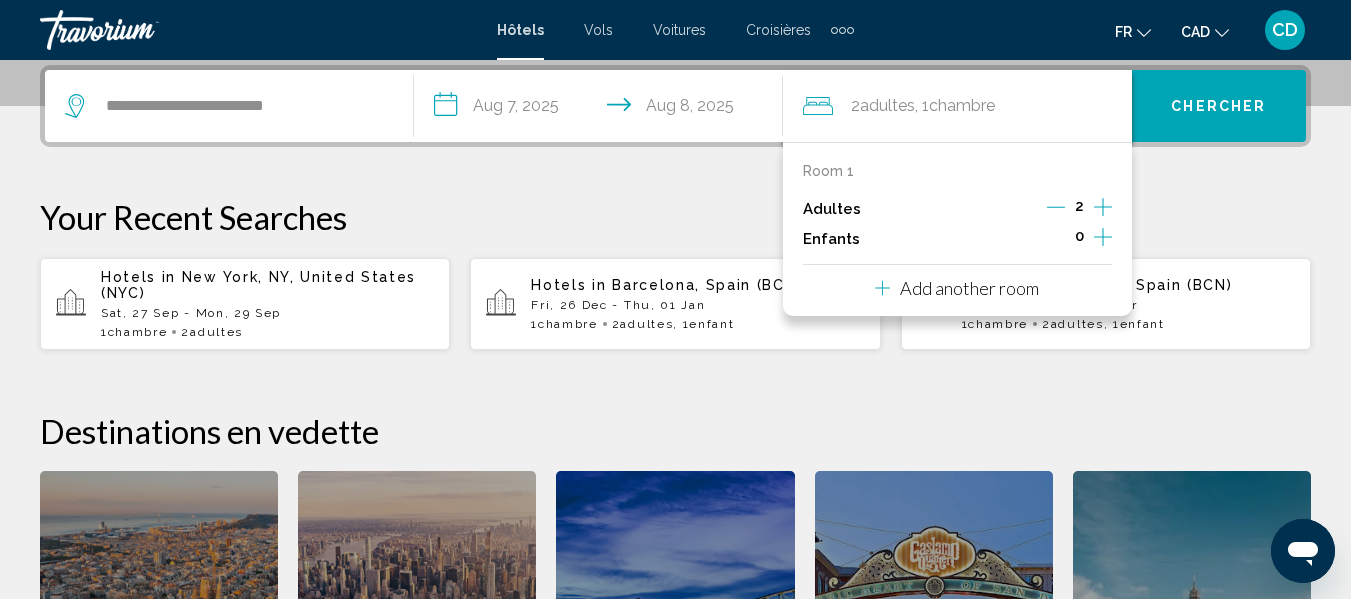 click 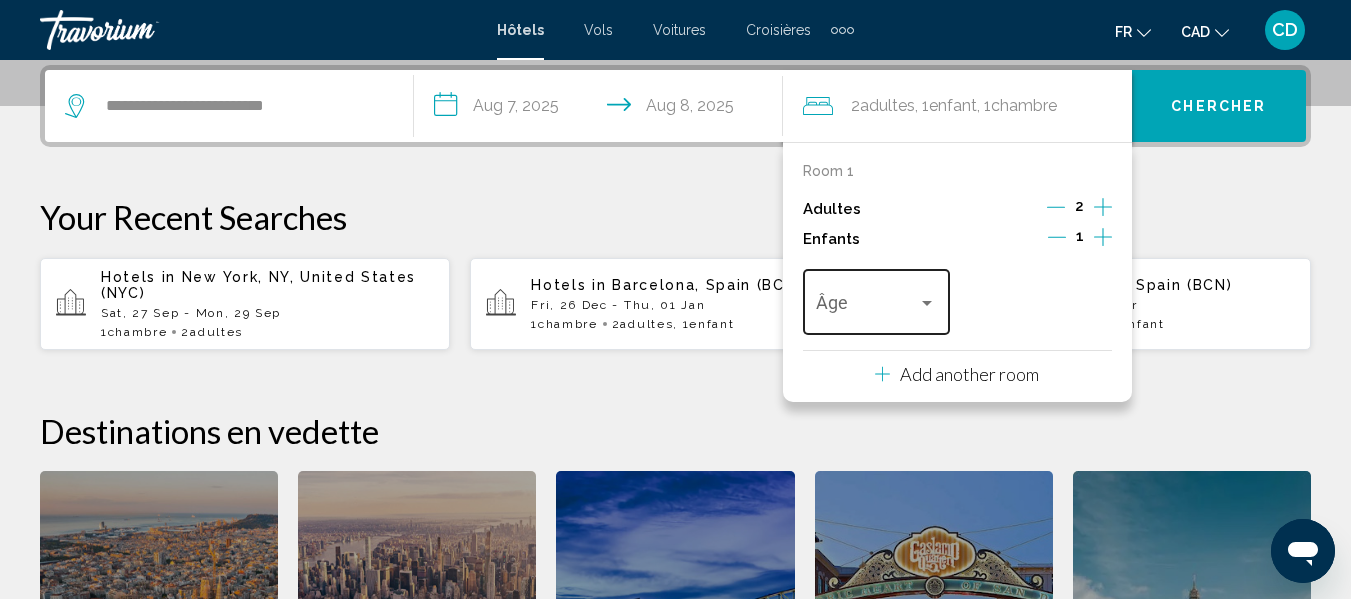 click at bounding box center [927, 303] 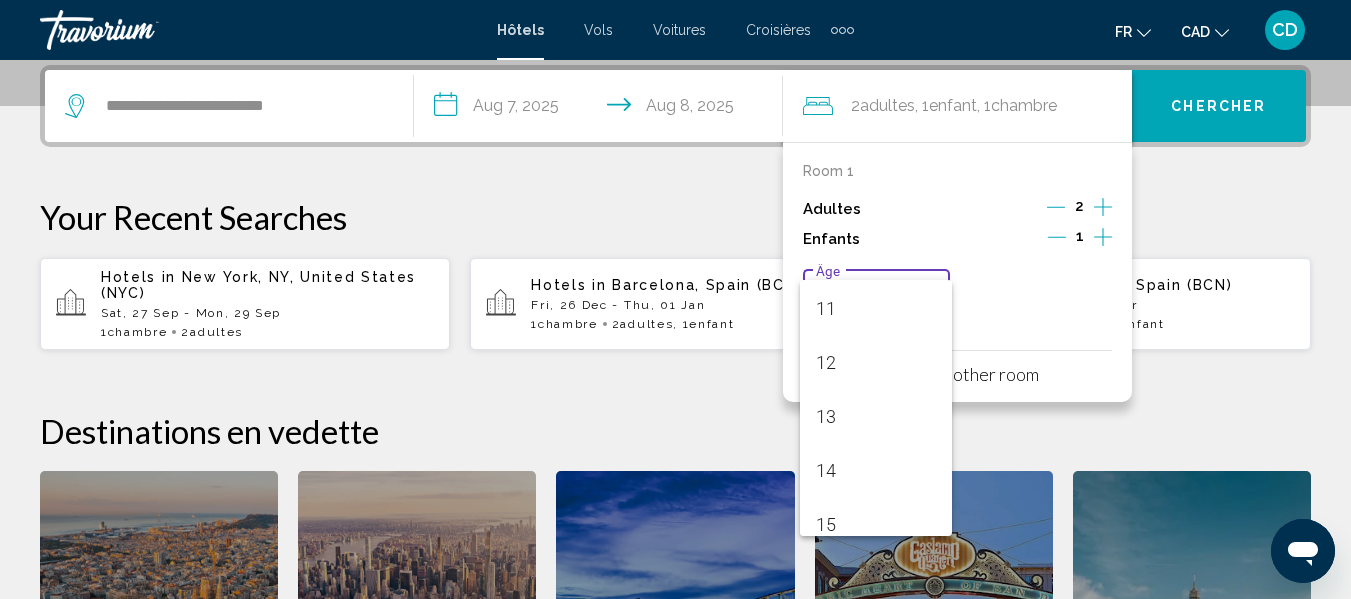 scroll, scrollTop: 600, scrollLeft: 0, axis: vertical 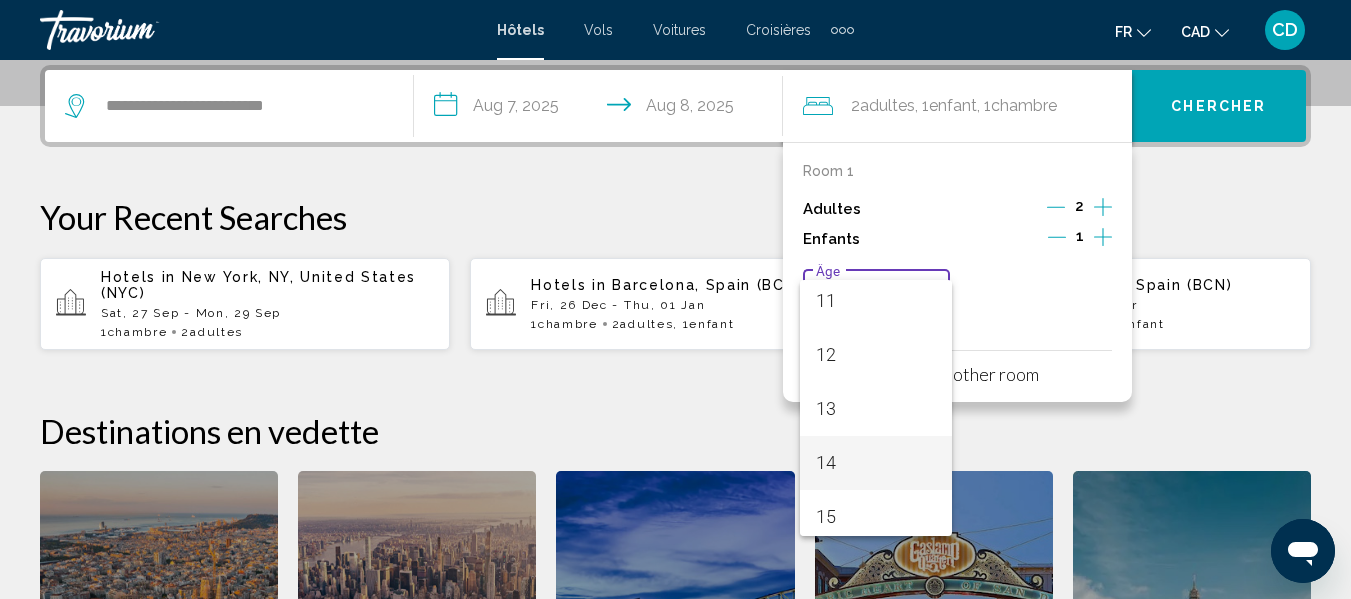 click on "14" at bounding box center [876, 463] 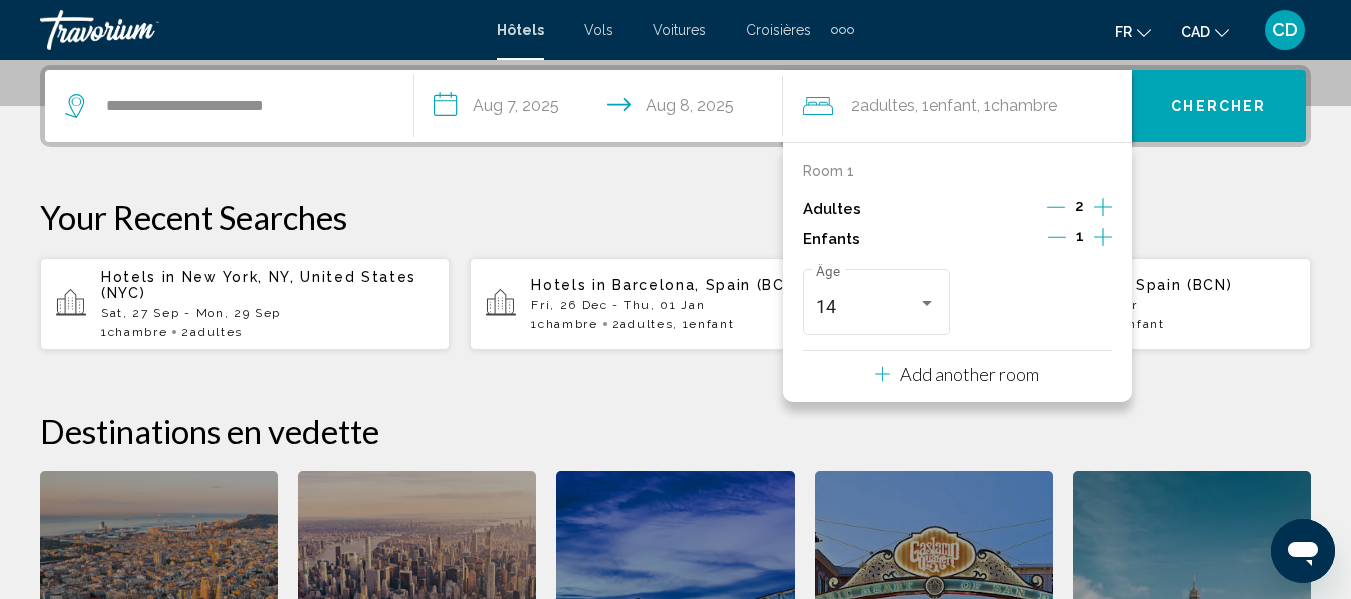 click on "Chercher" at bounding box center (1219, 106) 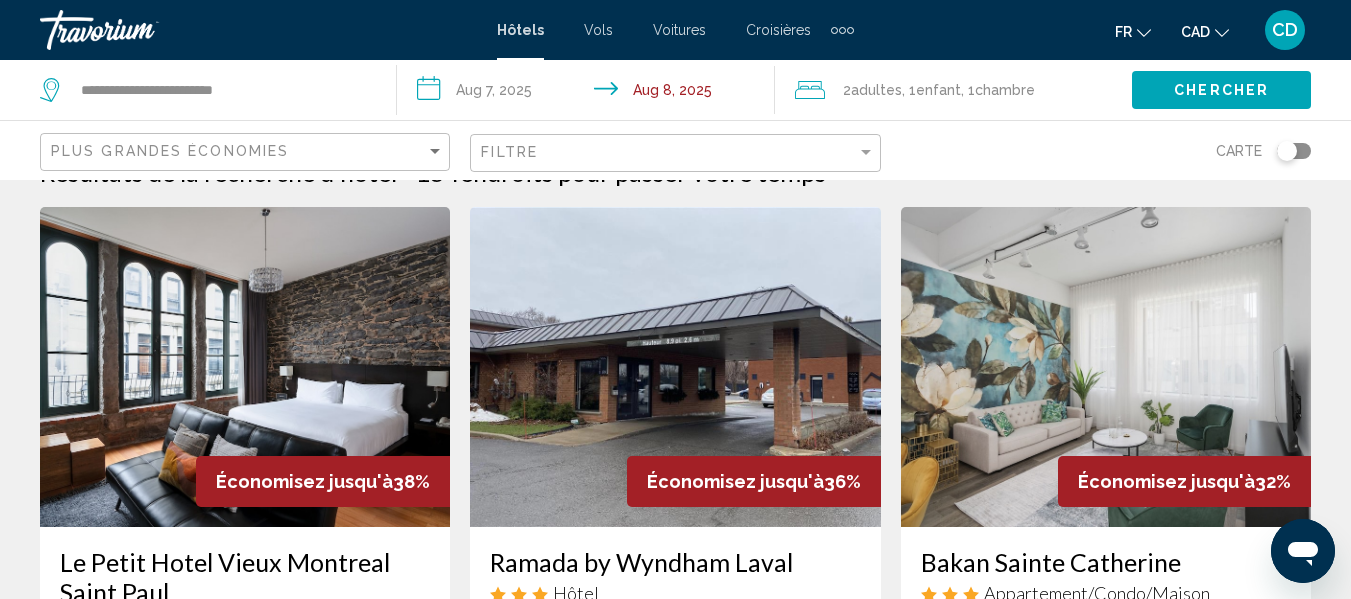 scroll, scrollTop: 0, scrollLeft: 0, axis: both 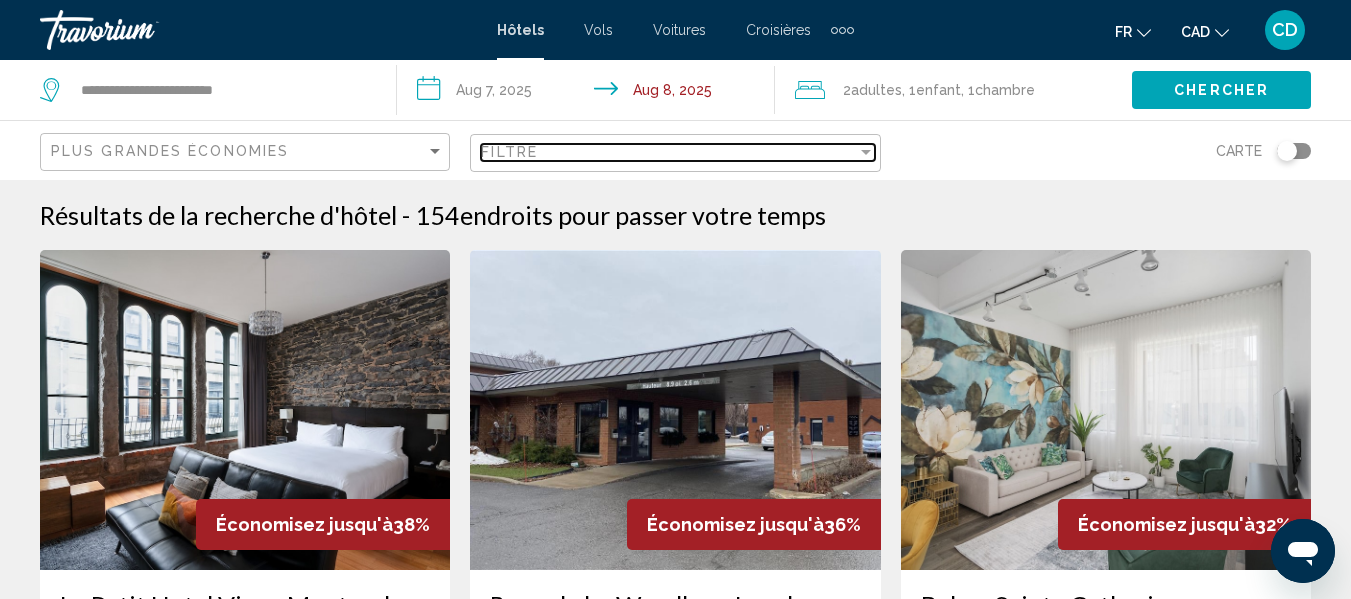 click on "Filtre" at bounding box center (668, 152) 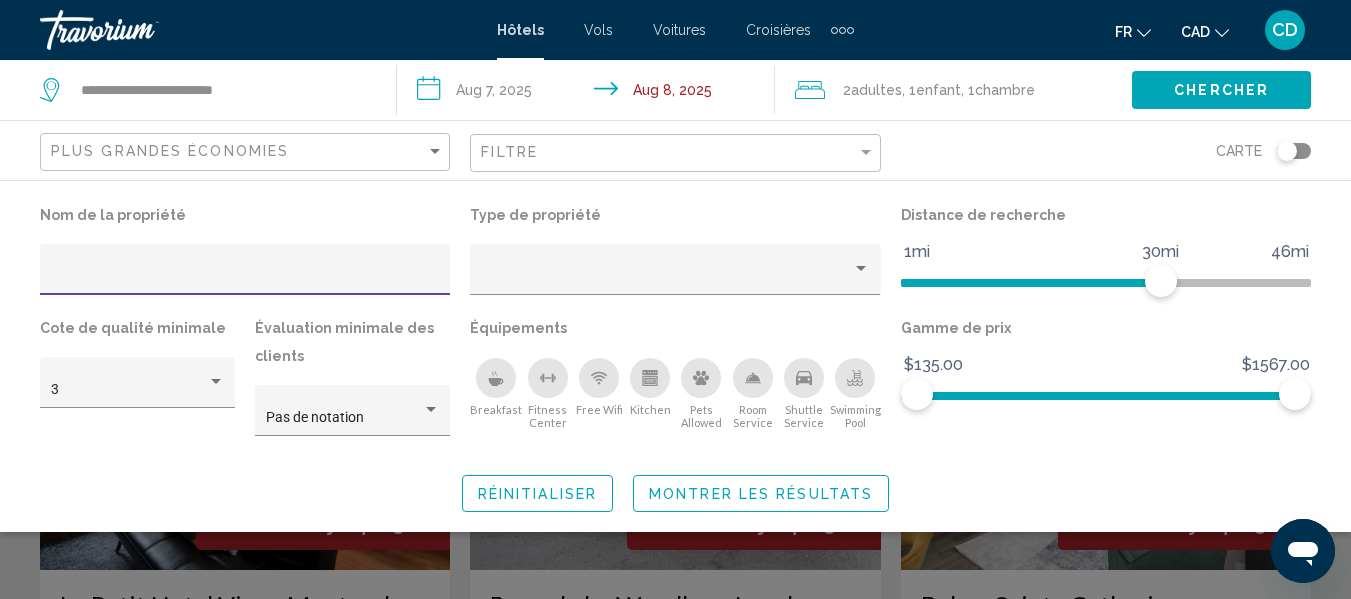 click 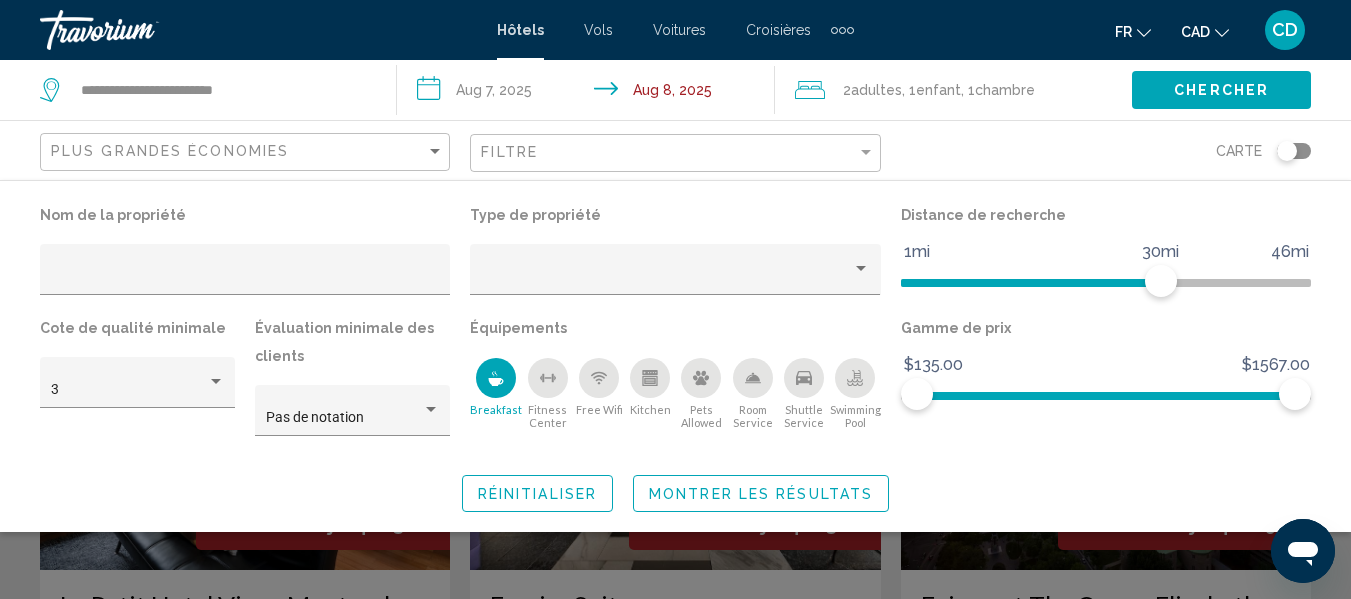 click on "Montrer les résultats" 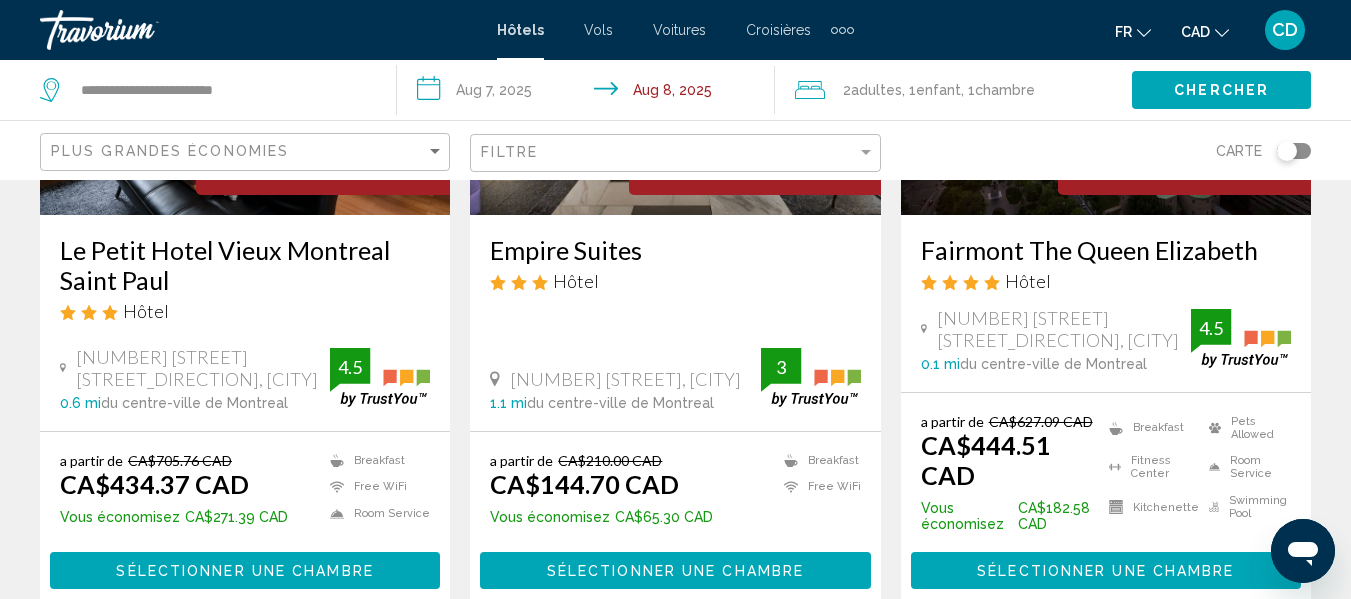 scroll, scrollTop: 0, scrollLeft: 0, axis: both 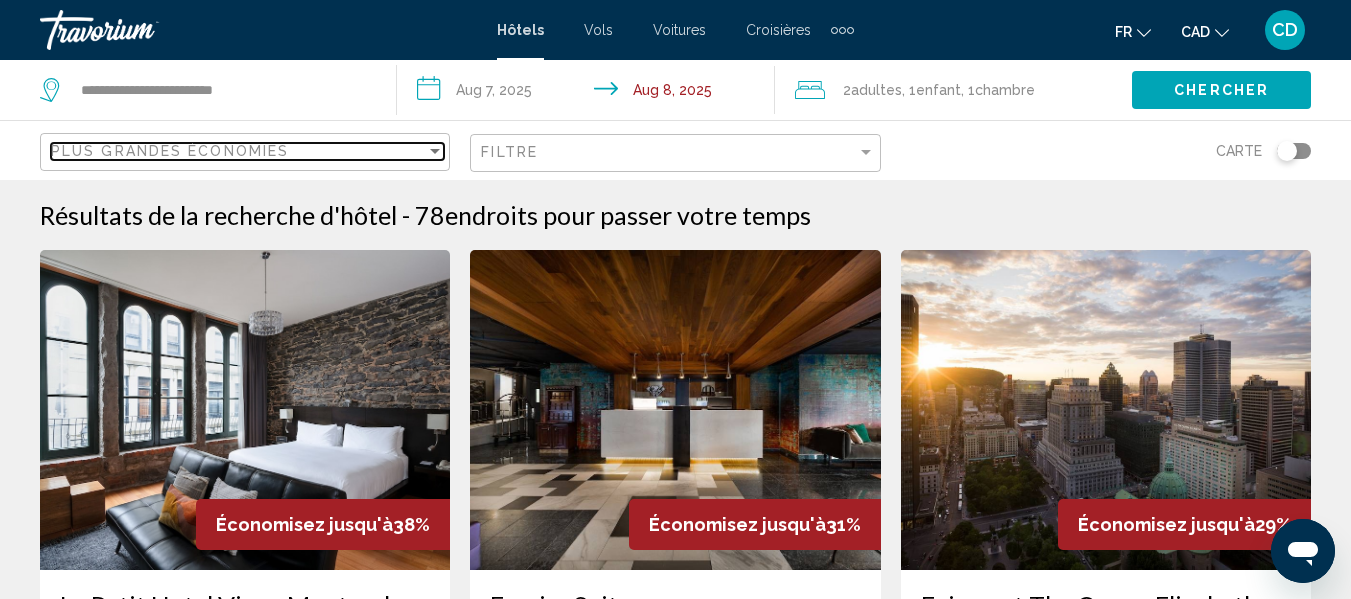 click on "Plus grandes économies" at bounding box center (238, 151) 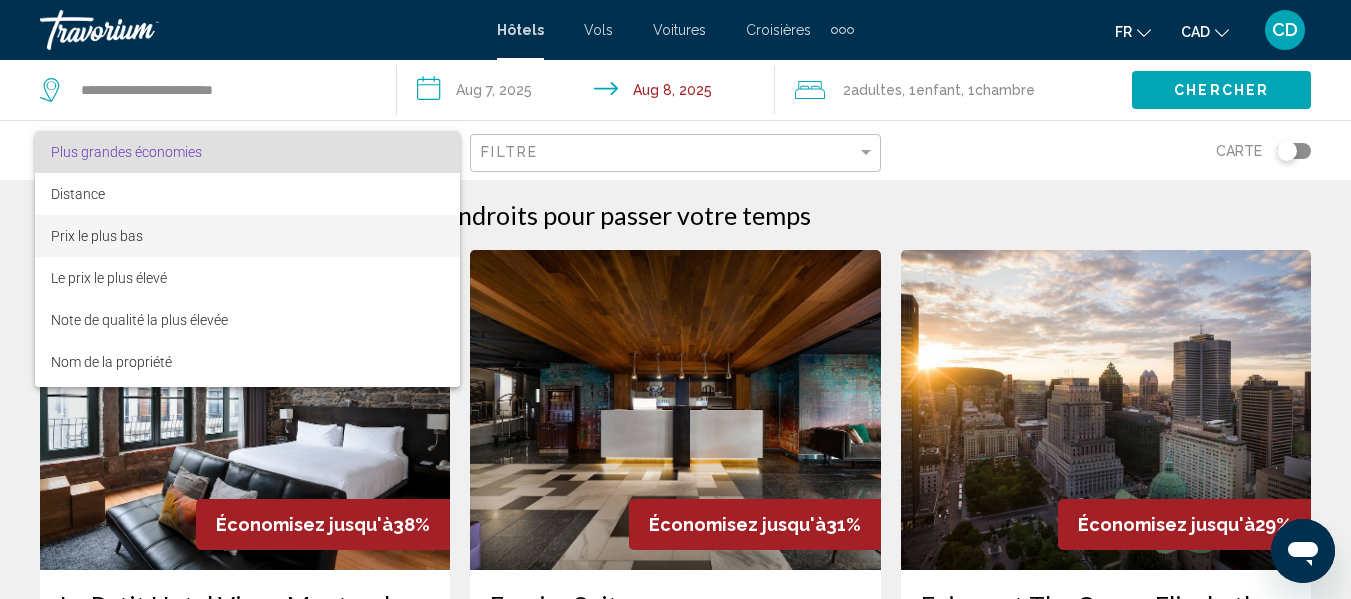 click on "Prix le plus bas" at bounding box center (247, 236) 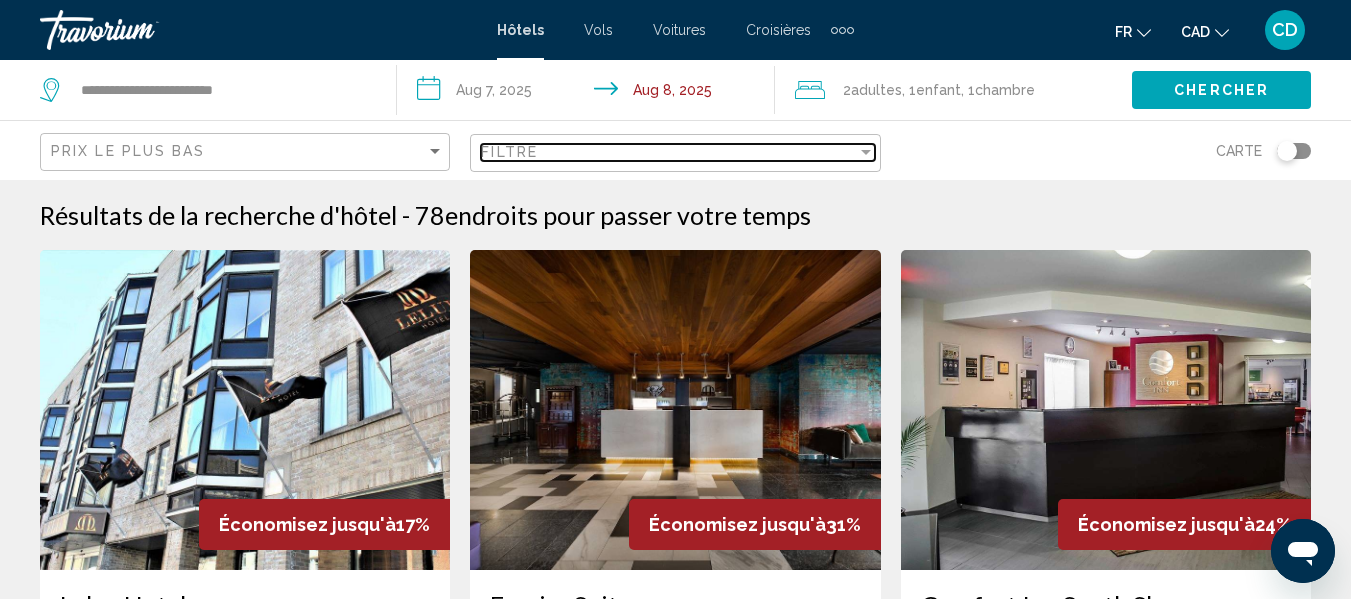 click on "Filtre" at bounding box center (668, 152) 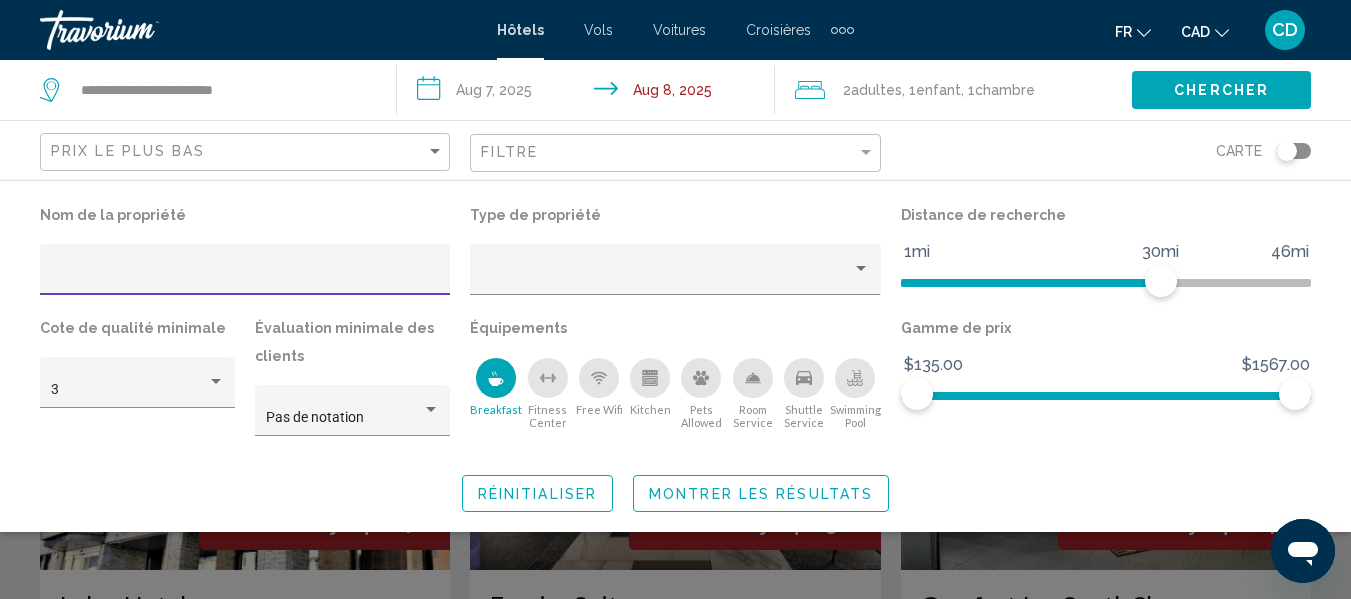 click on "Montrer les résultats" 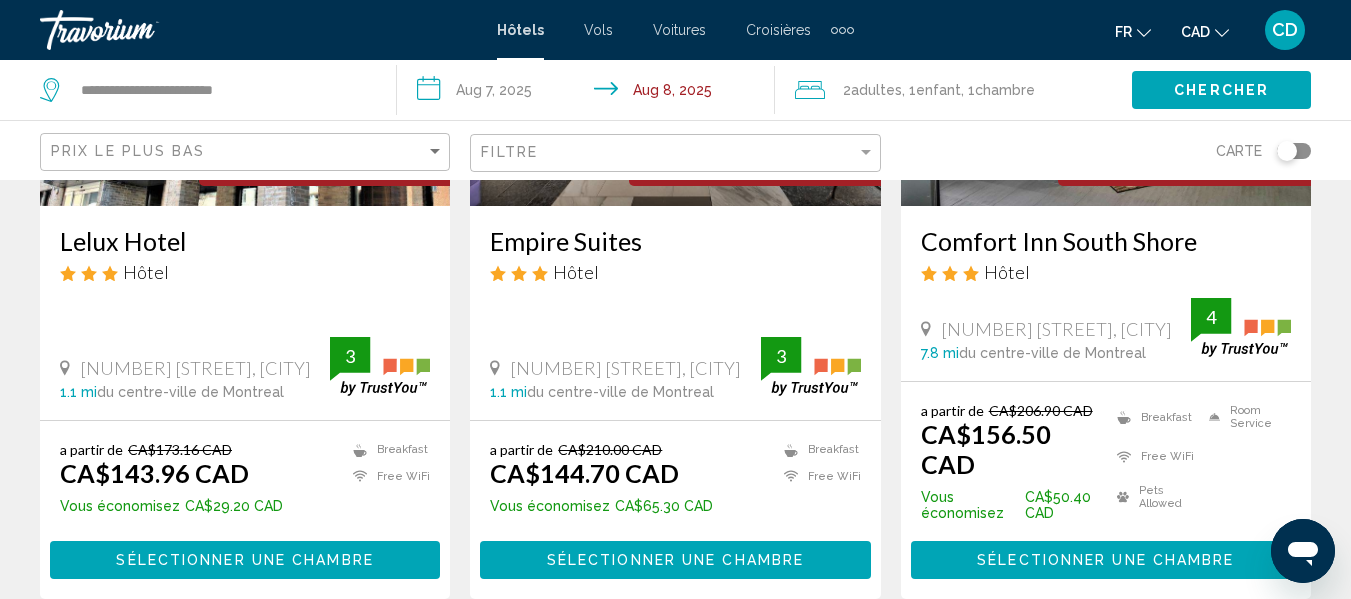 scroll, scrollTop: 400, scrollLeft: 0, axis: vertical 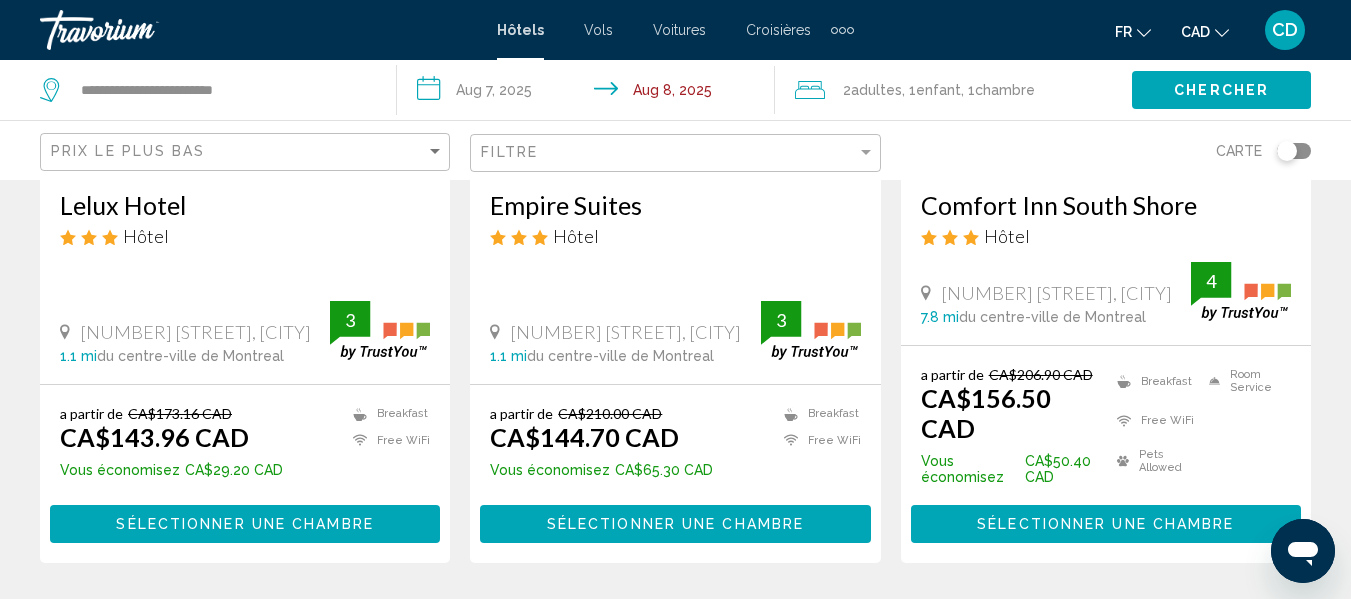 click on "Comfort Inn South Shore" at bounding box center [1106, 205] 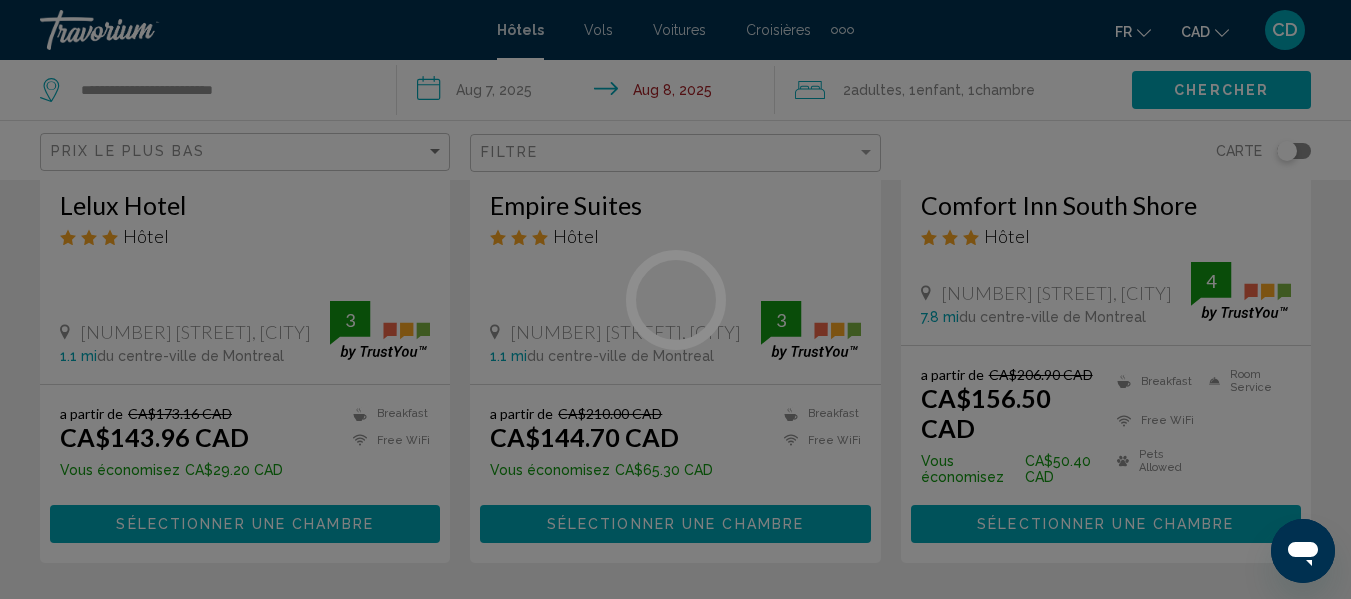 scroll, scrollTop: 236, scrollLeft: 0, axis: vertical 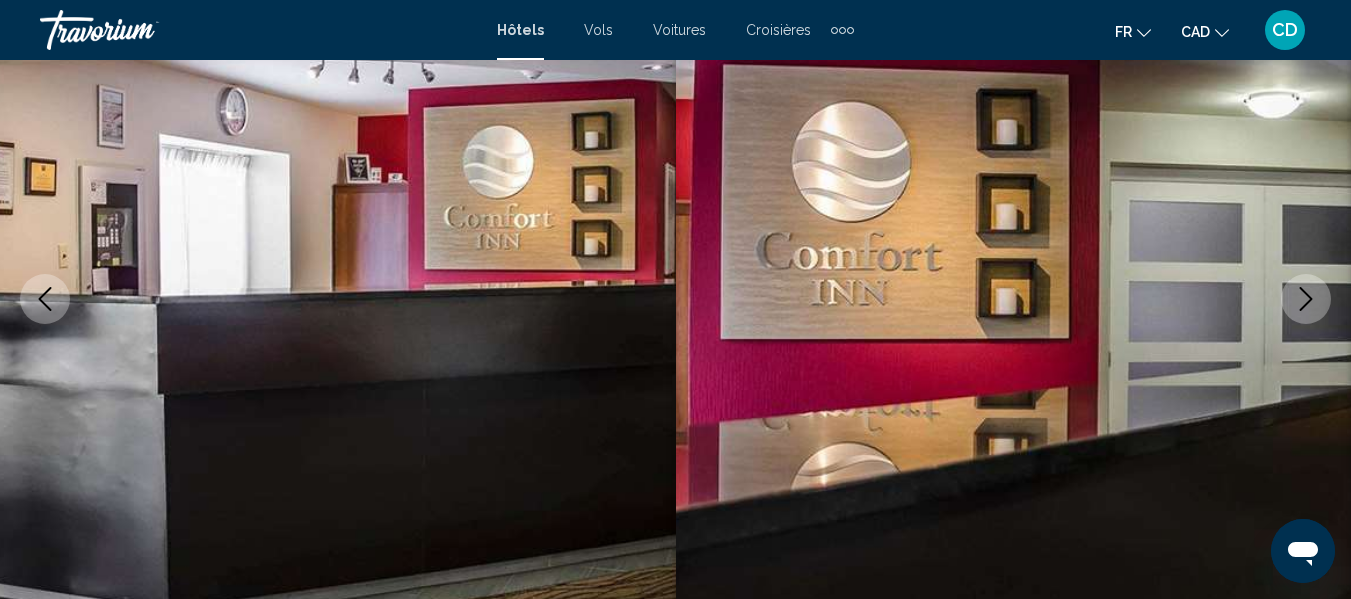 click 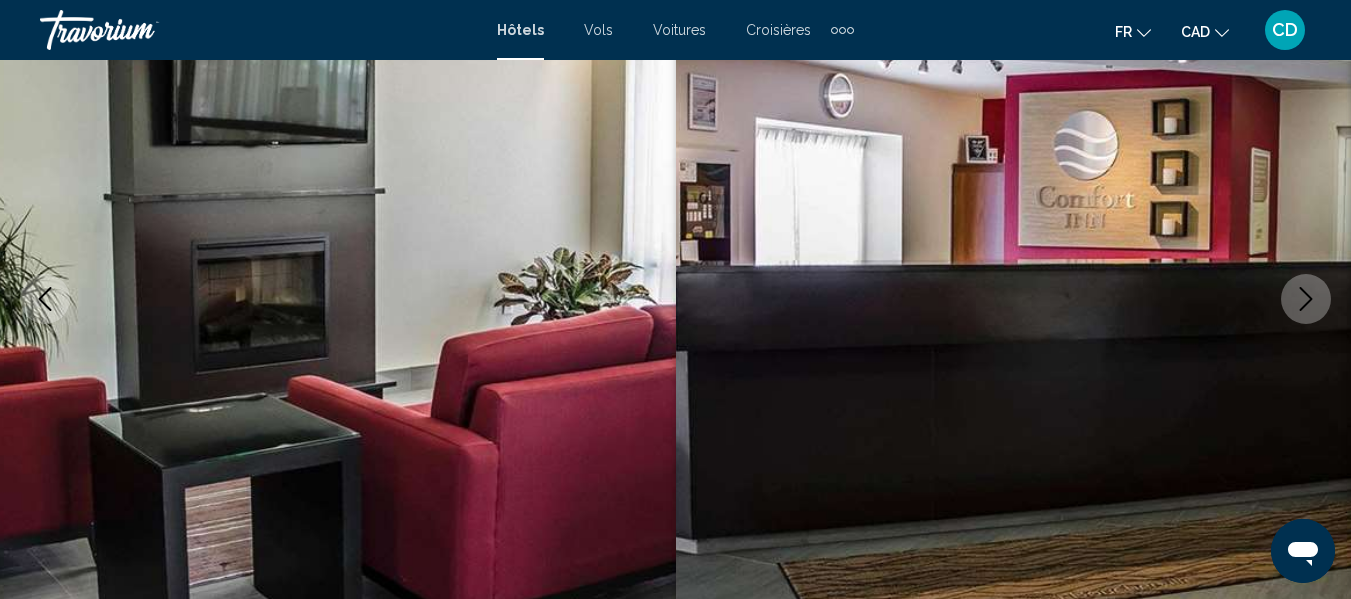 click 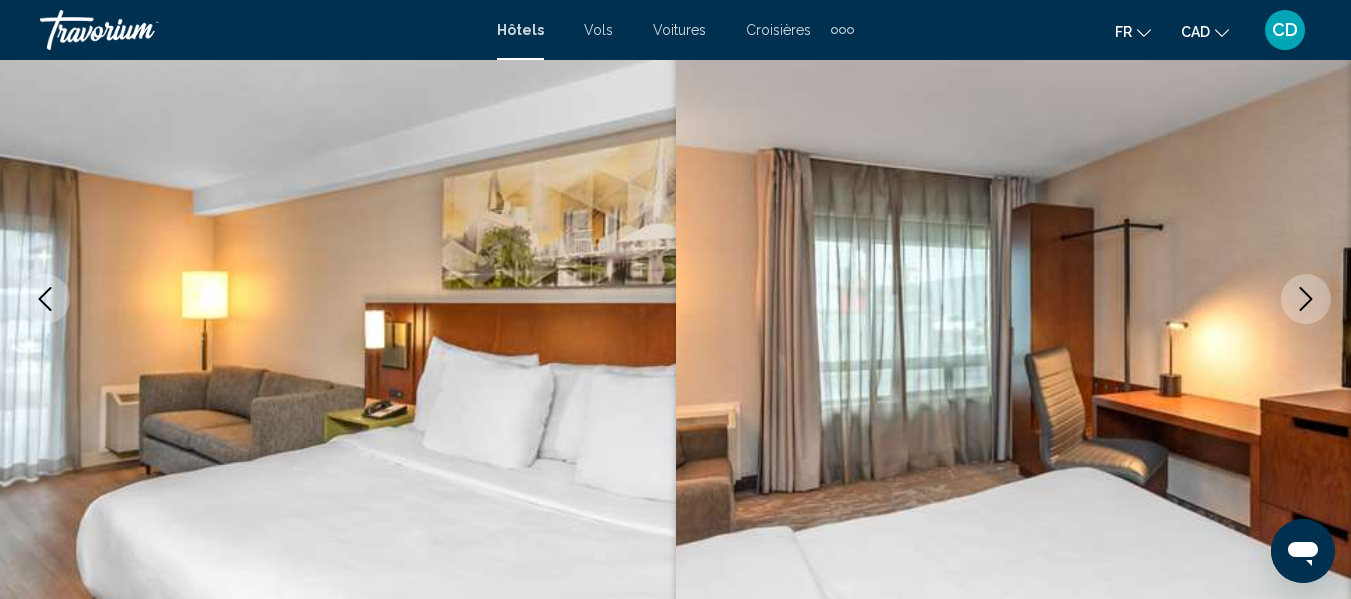 click 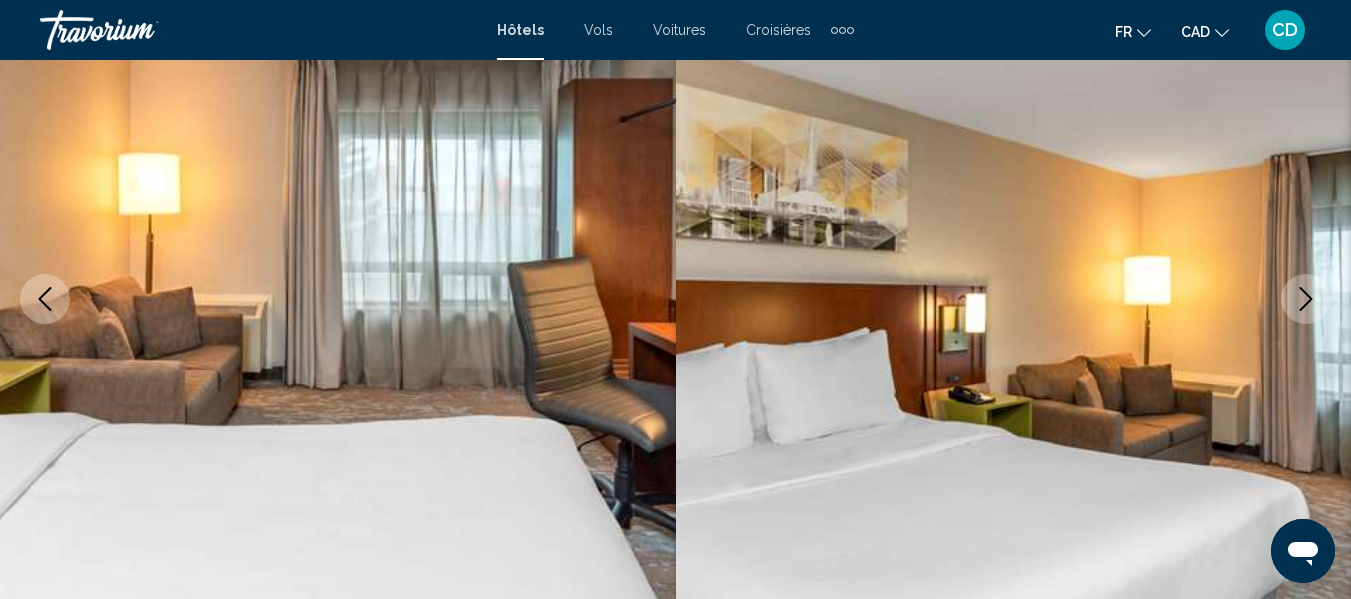 click 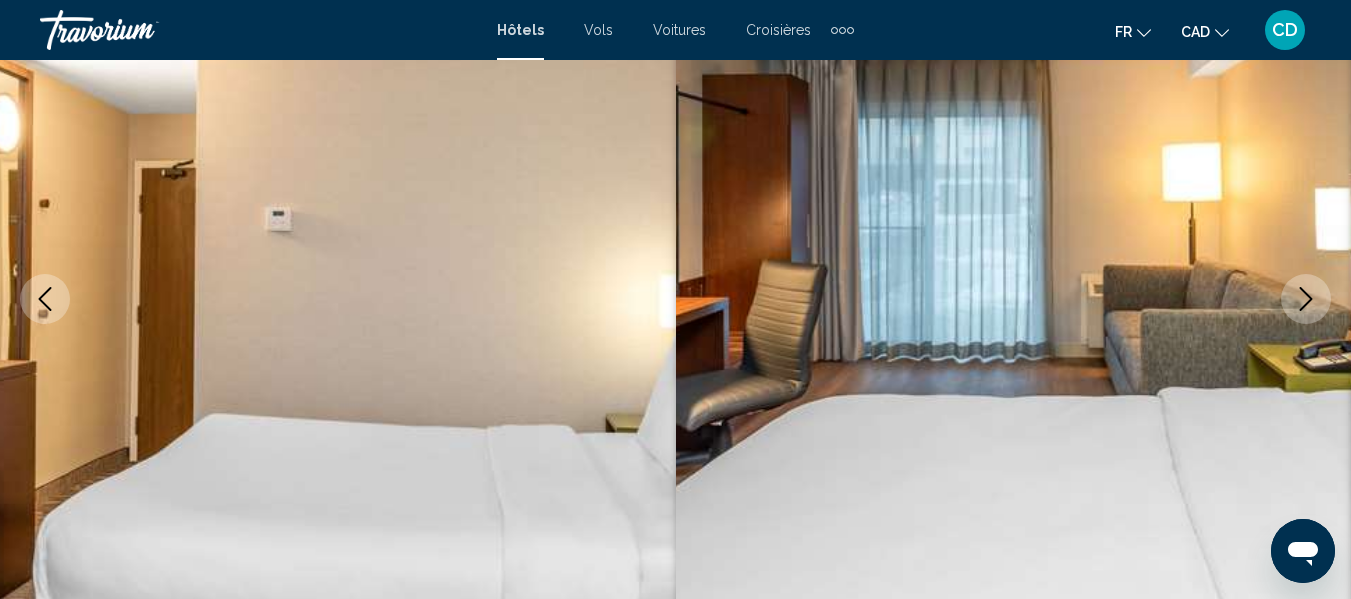 click 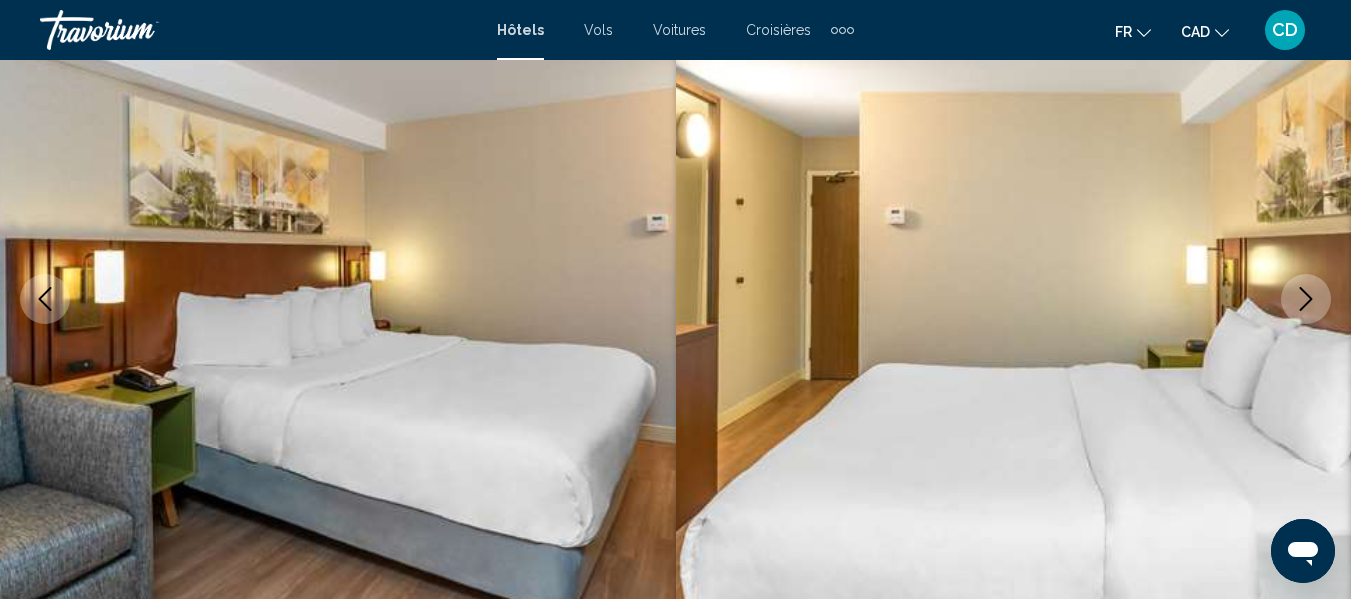 click 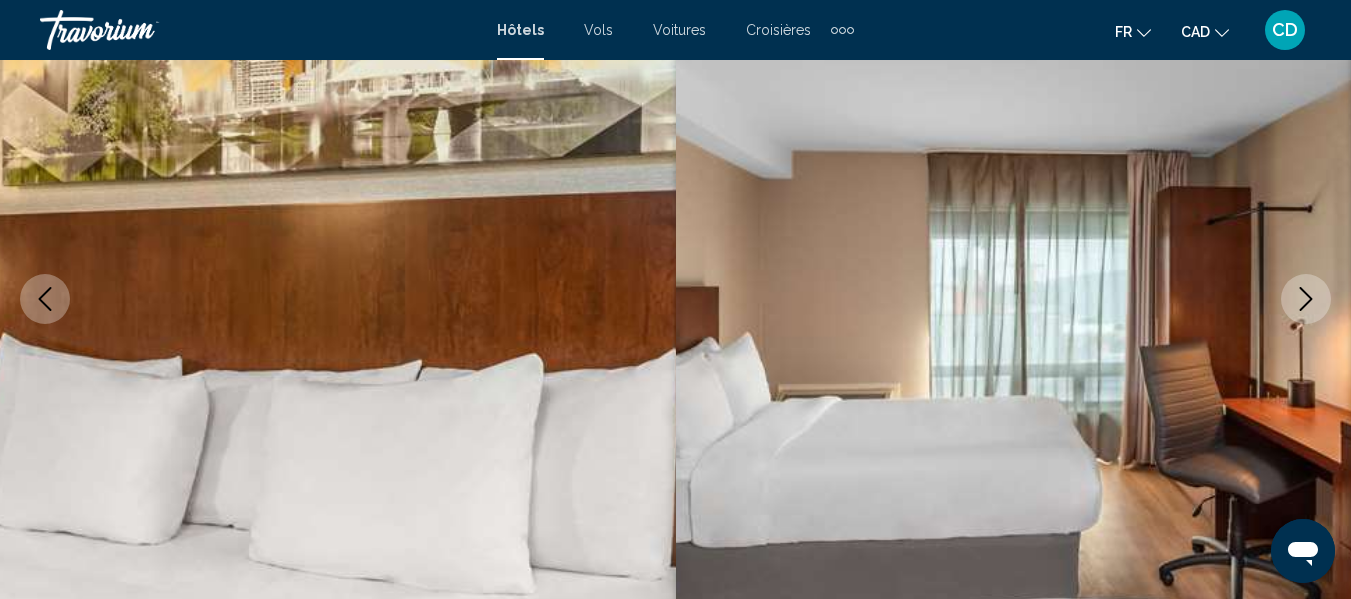 click 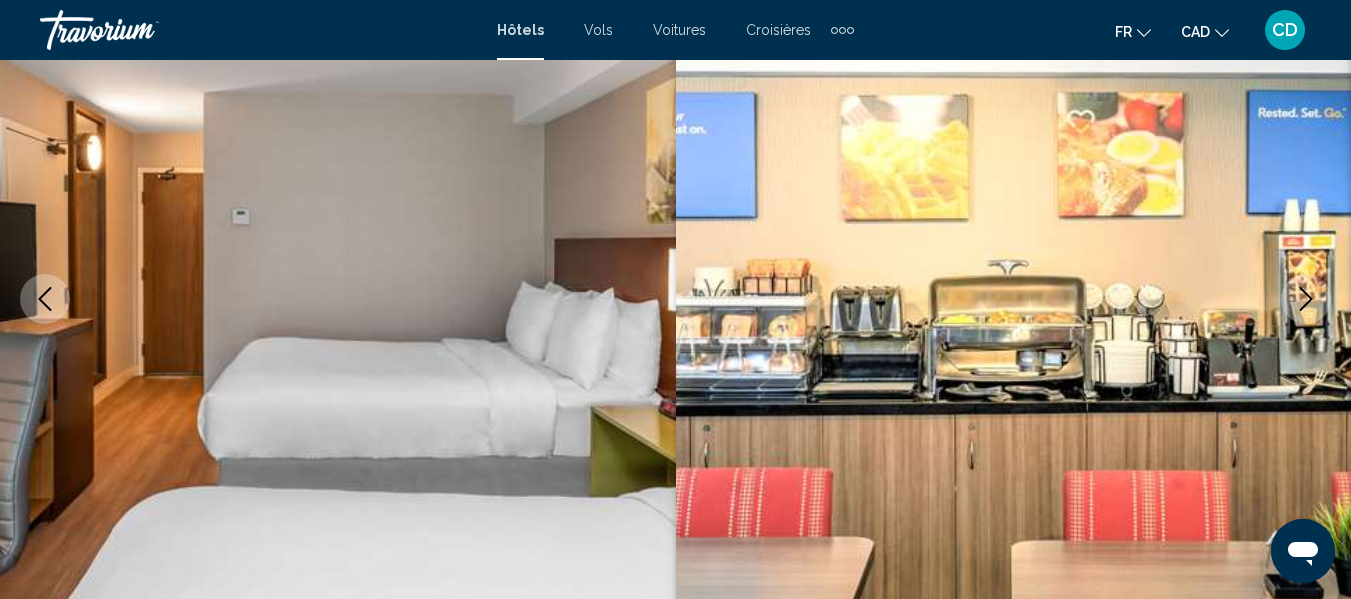 click 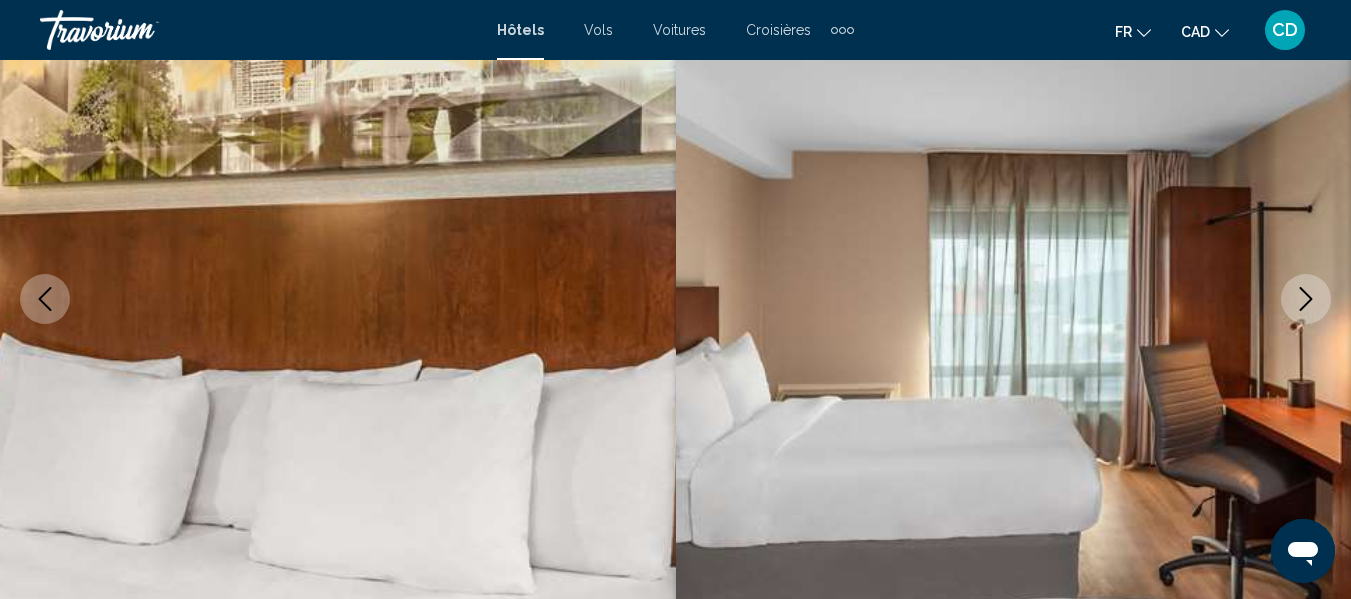 click 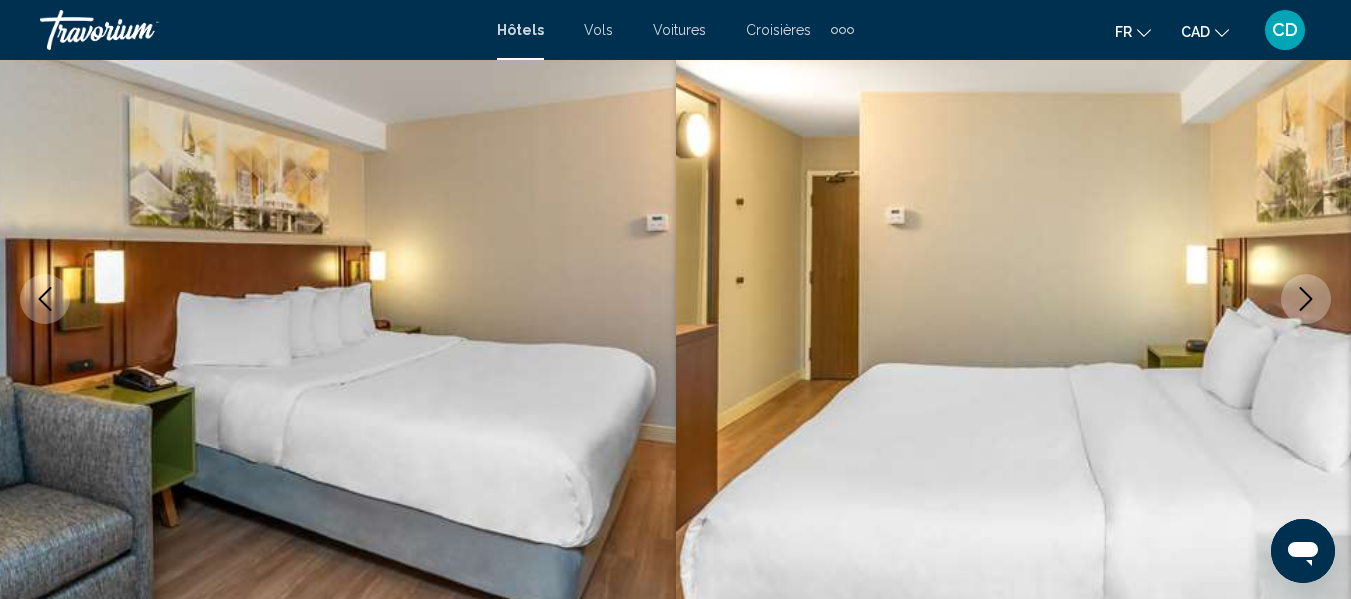 click 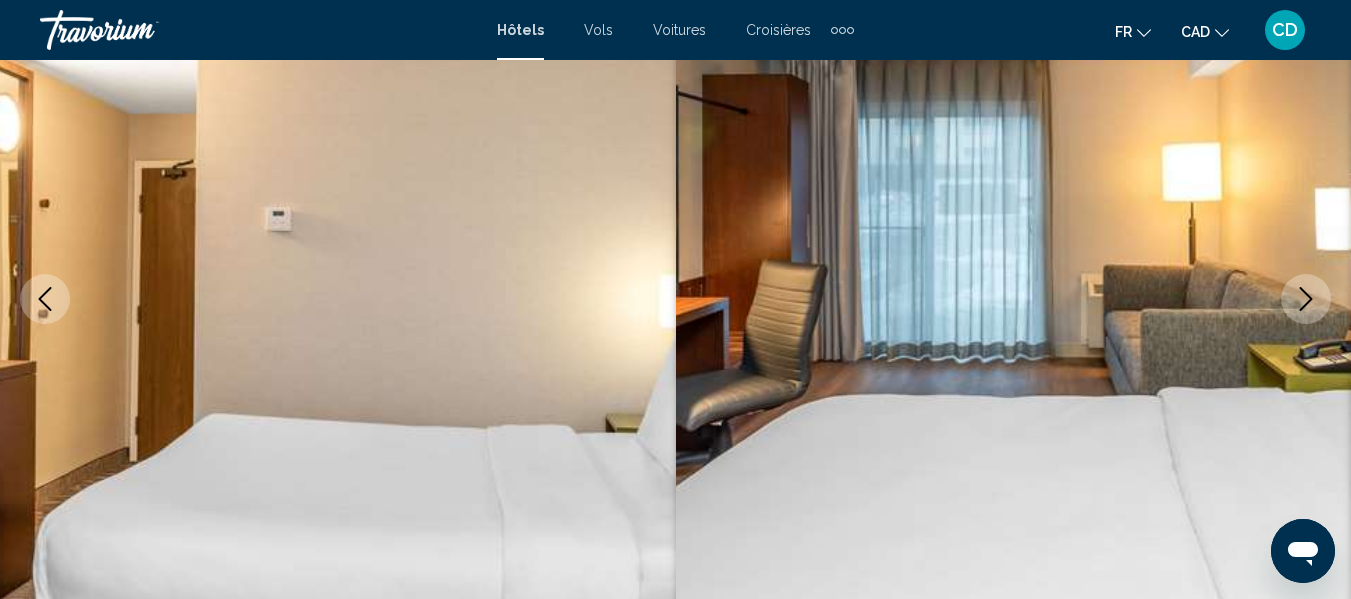 click 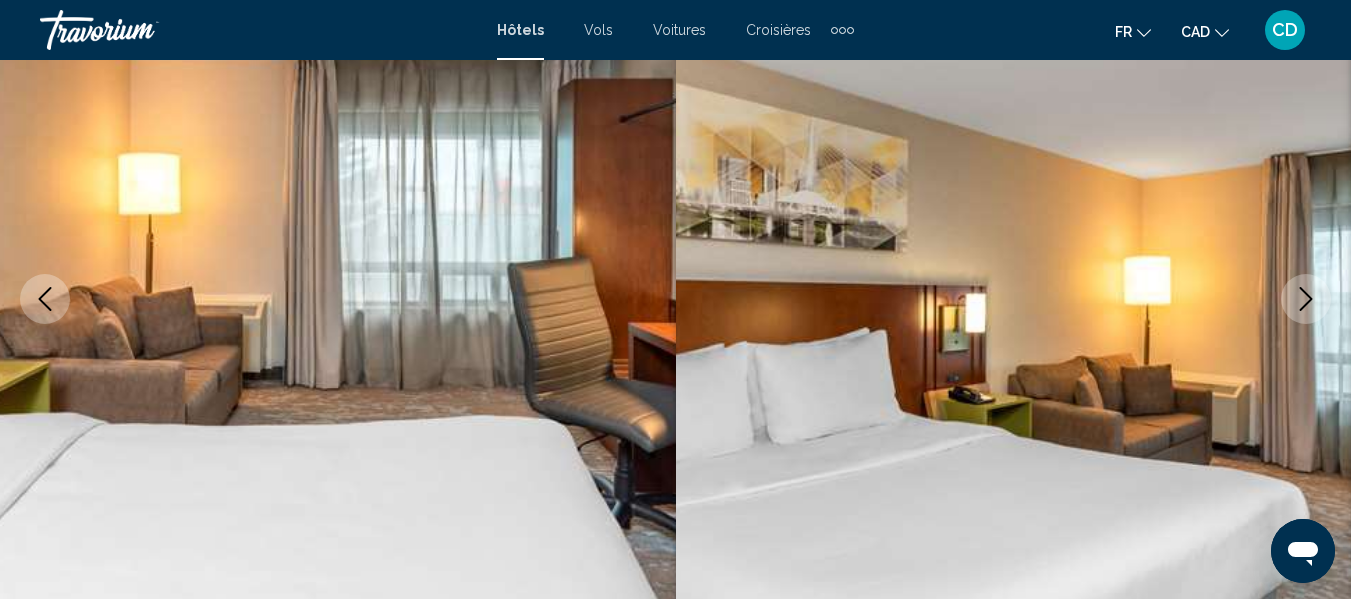 click 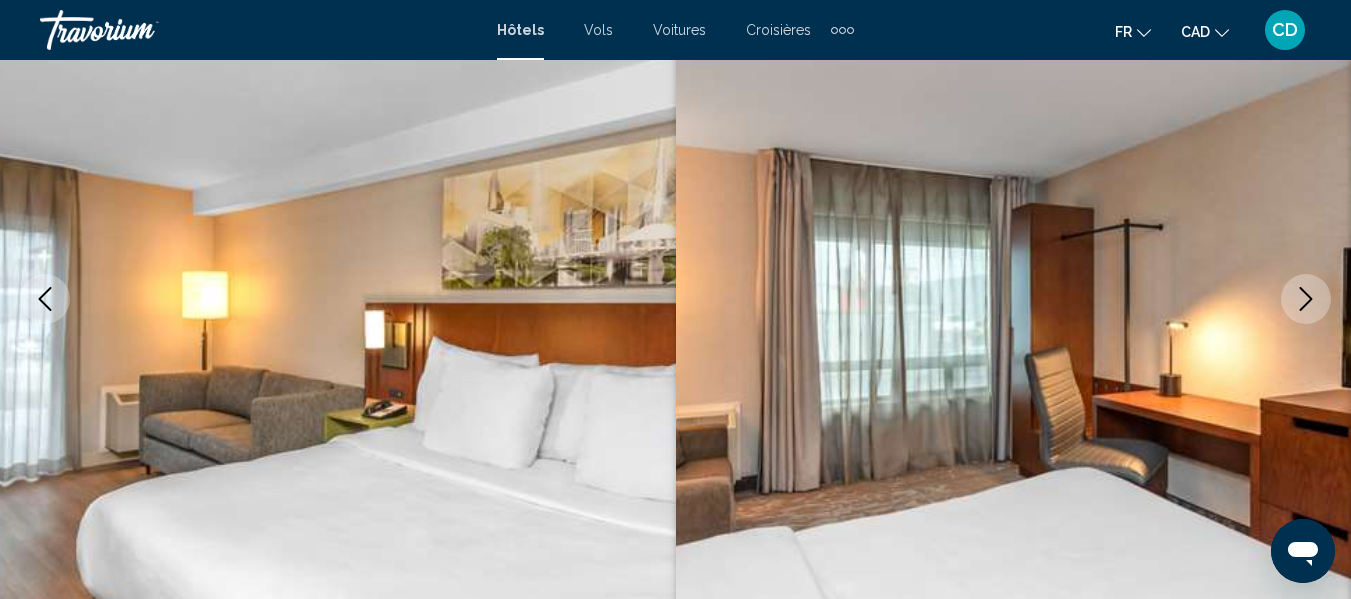 click 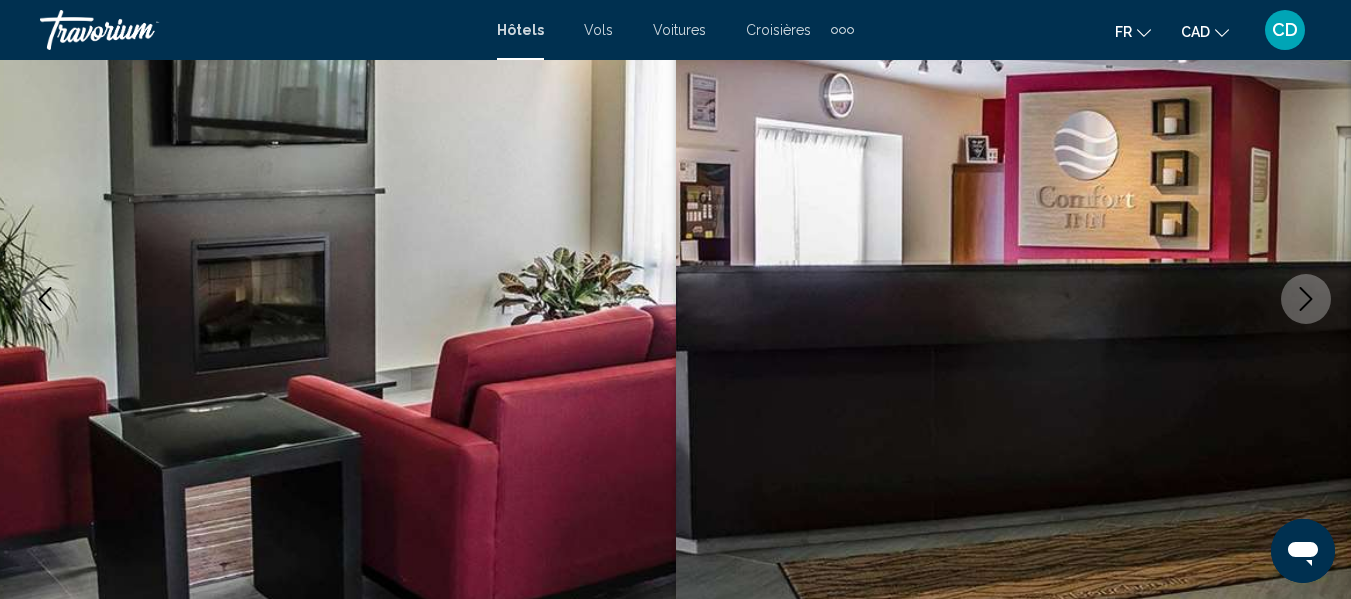 click 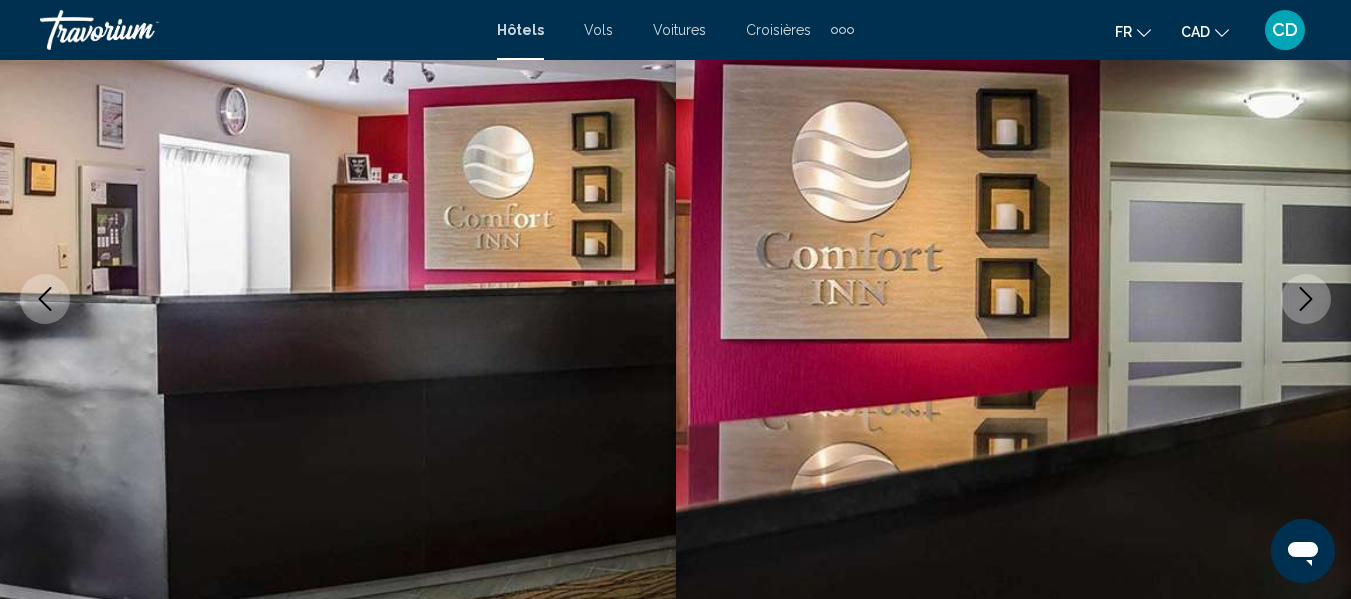 click 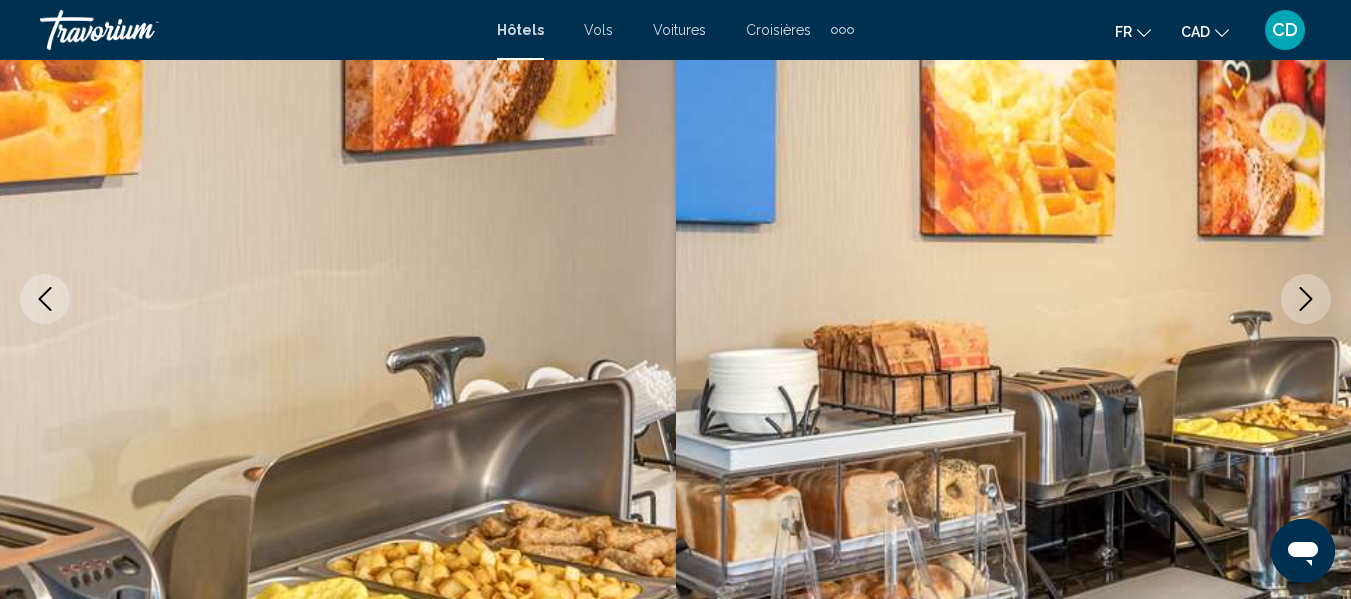 click at bounding box center [45, 299] 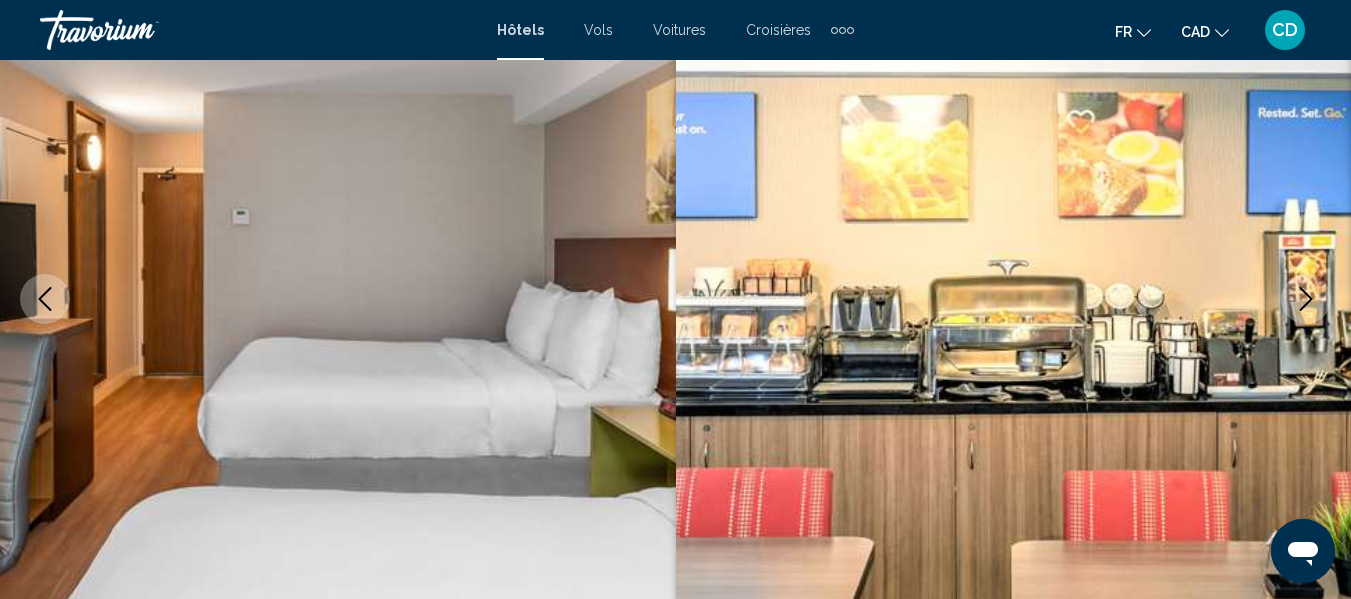 click 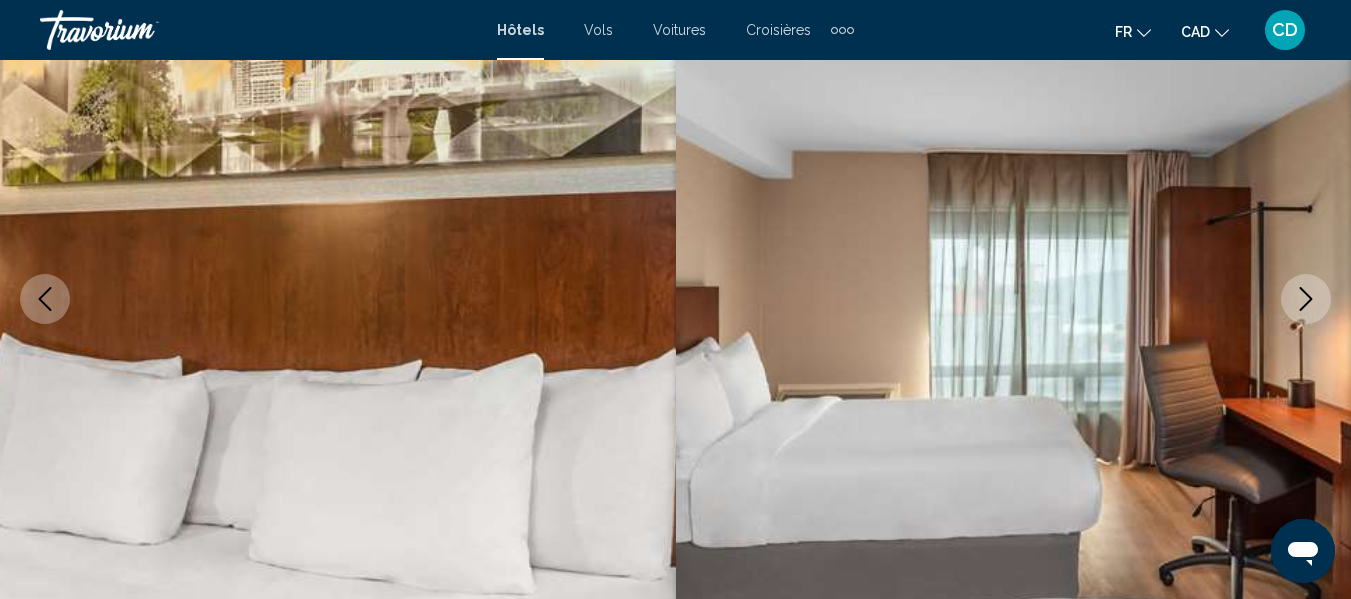 click 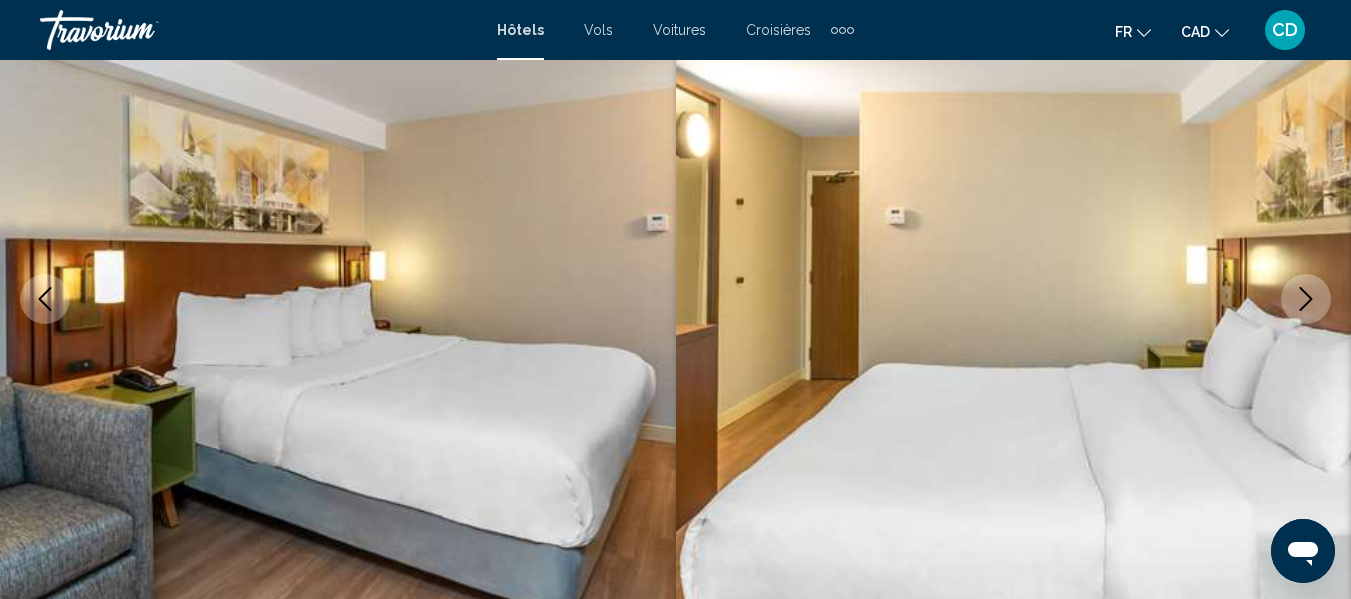 click 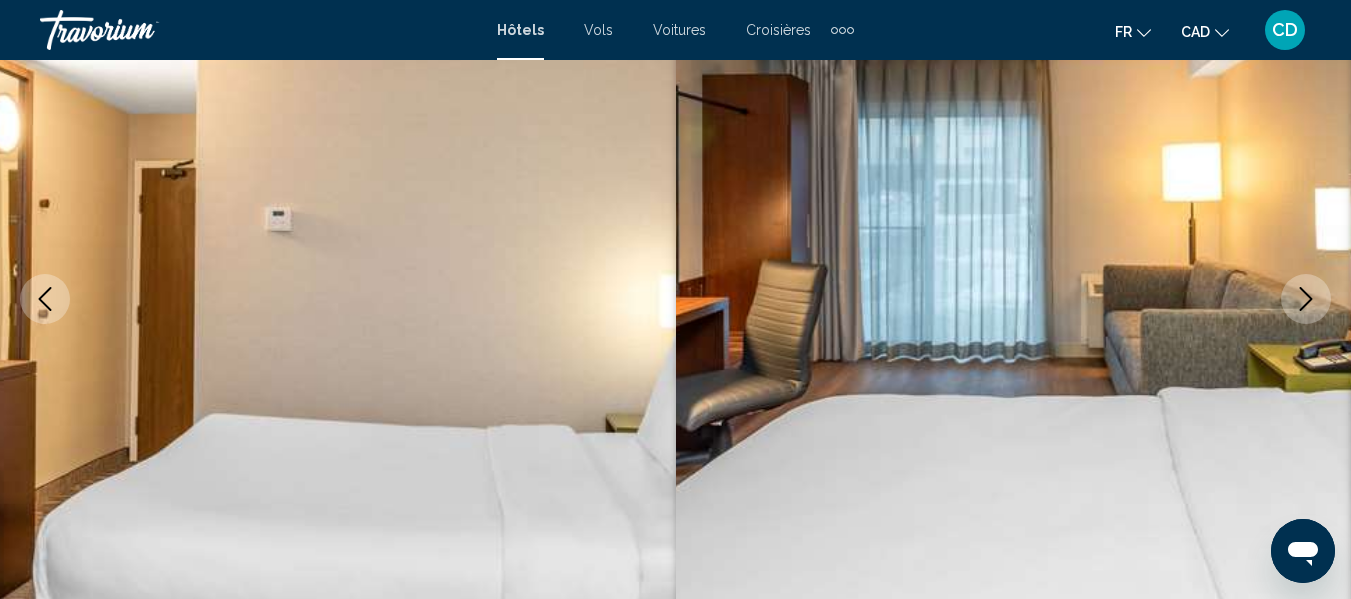 click 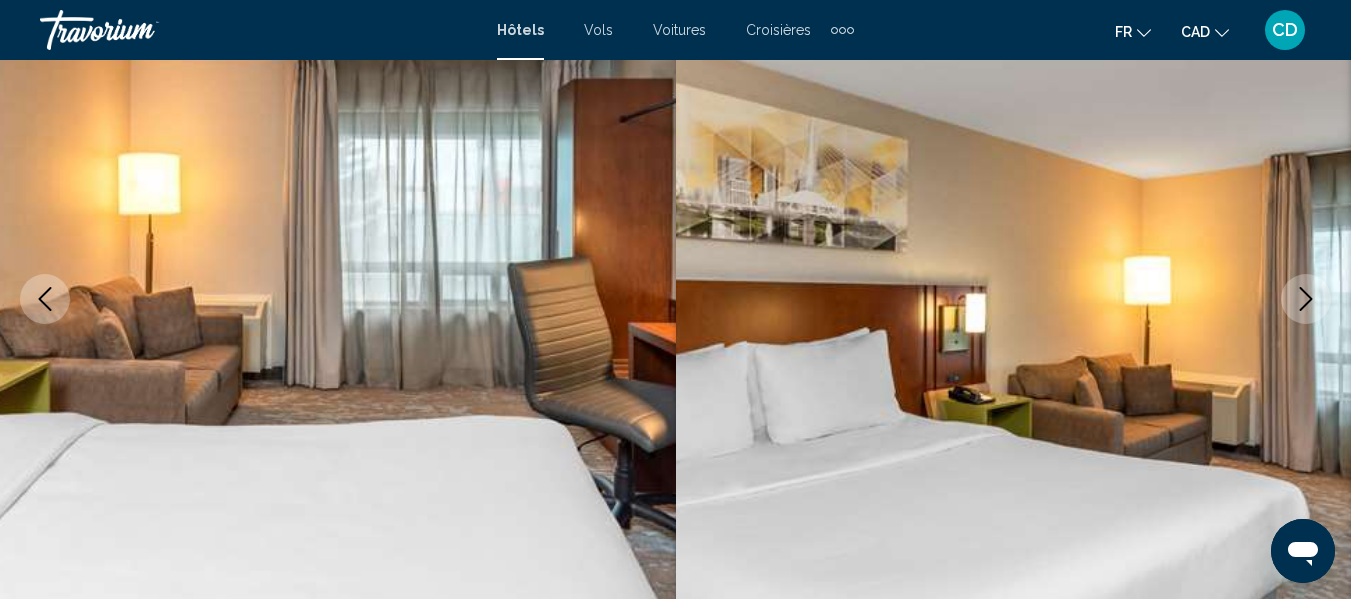 click 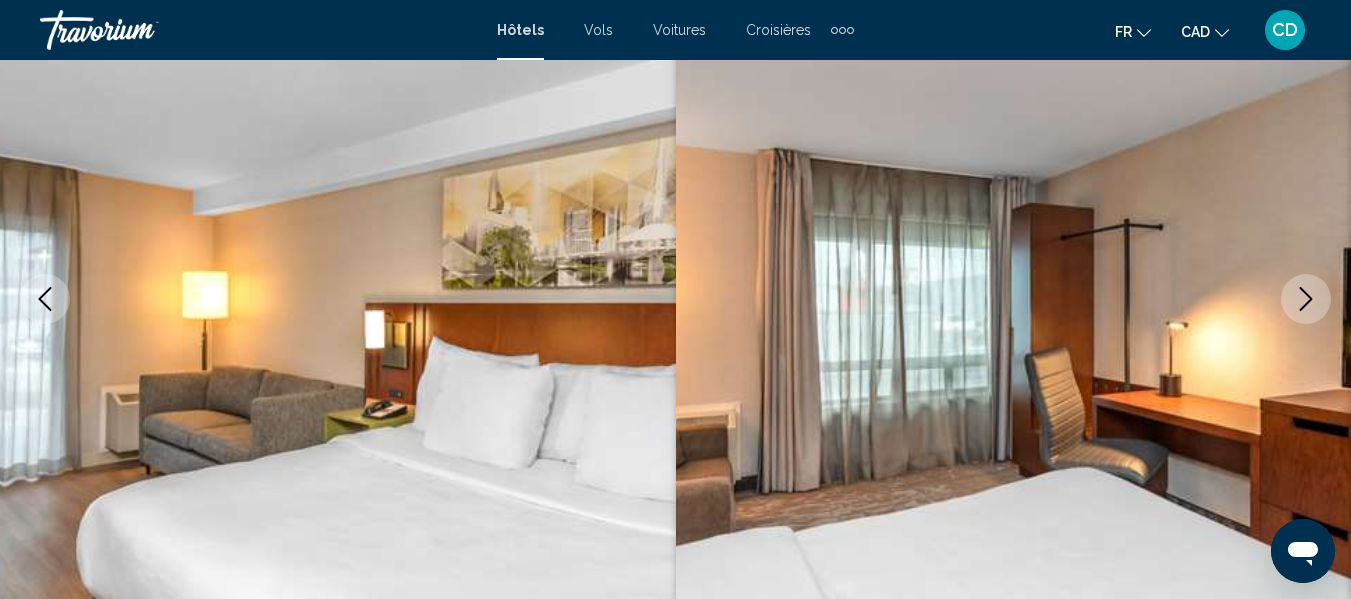 click 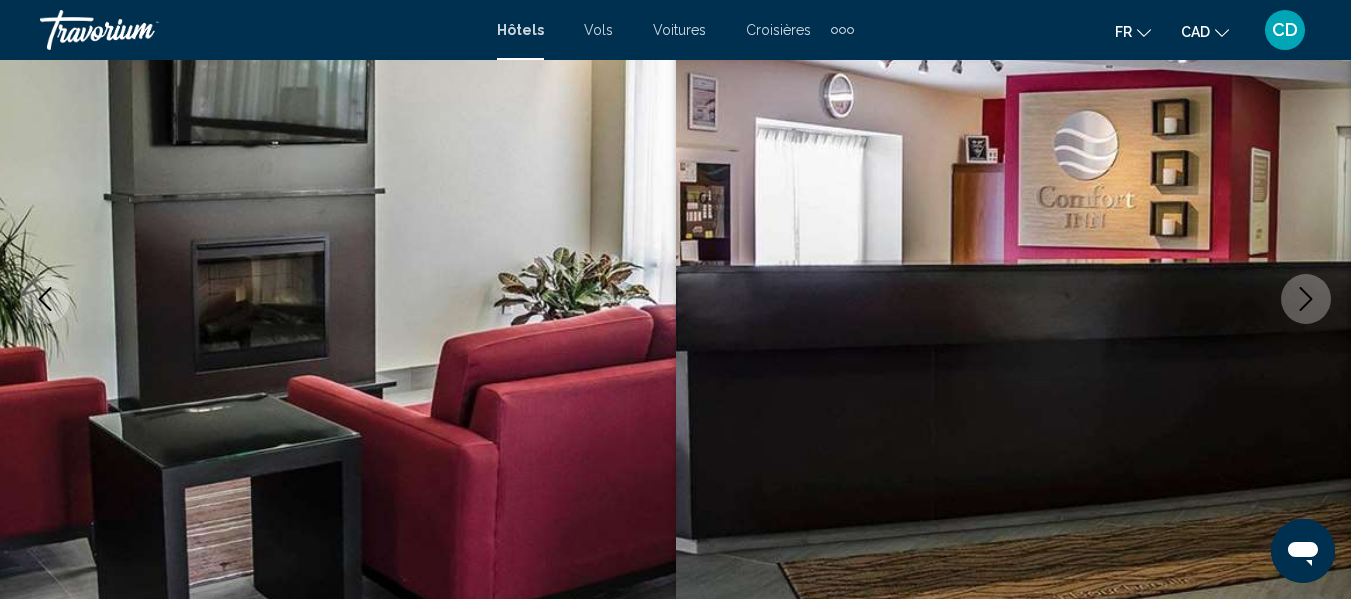 click 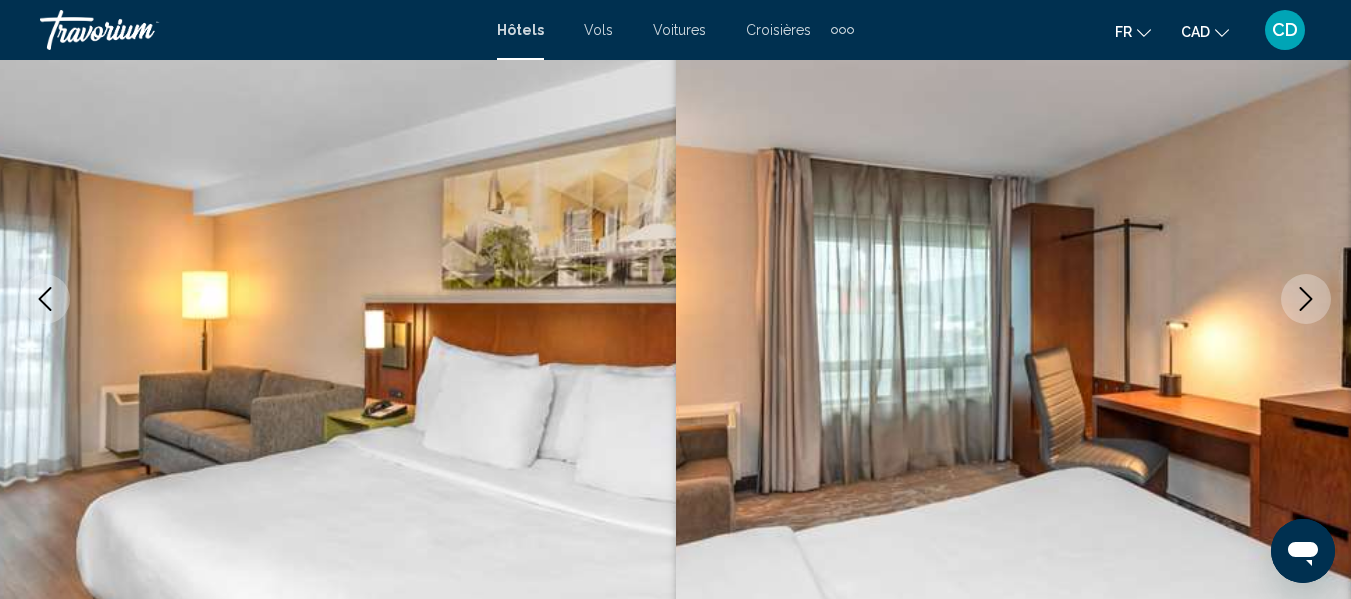 click 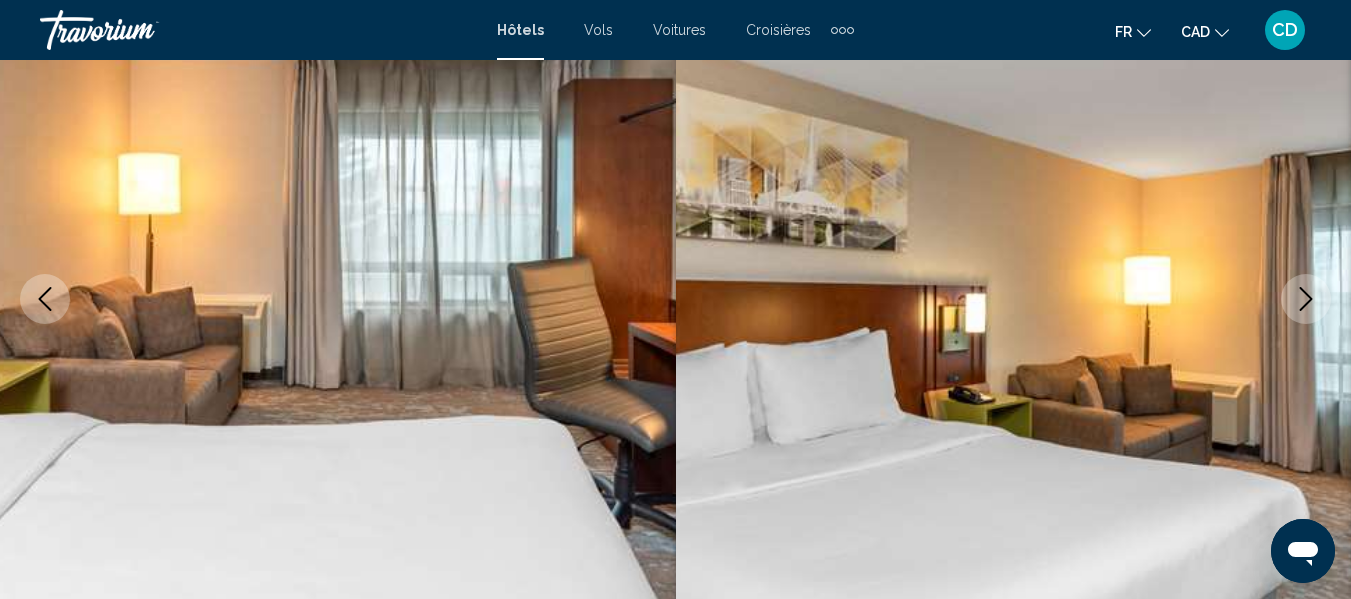 click 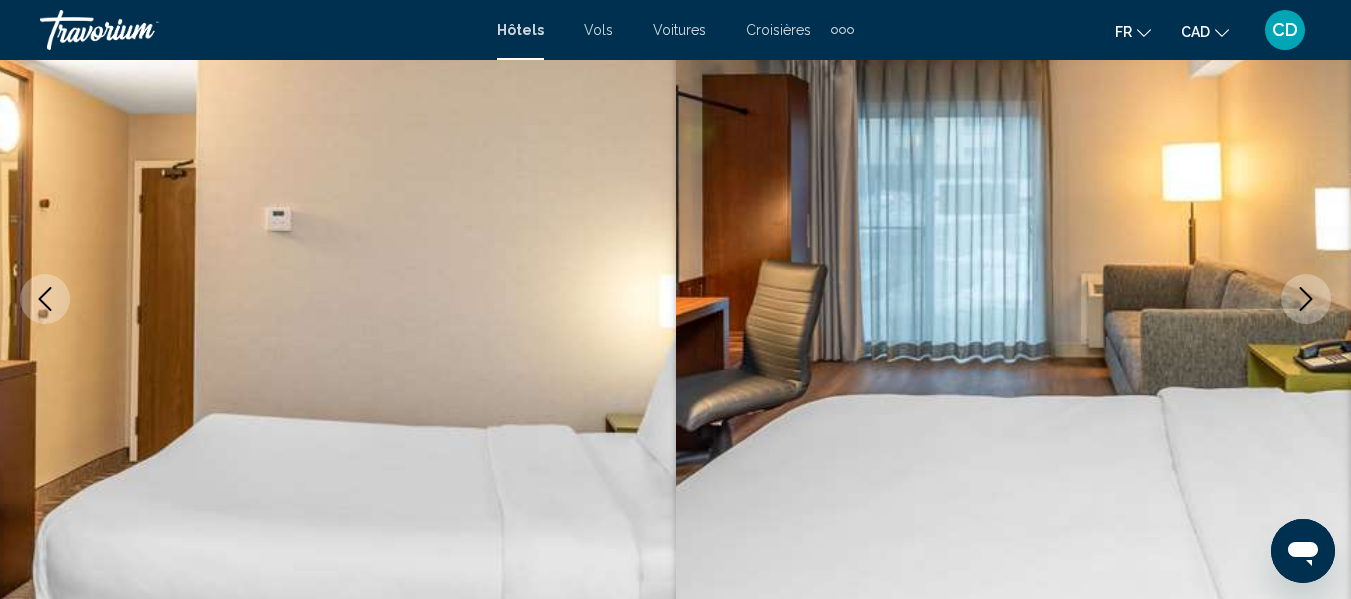 click 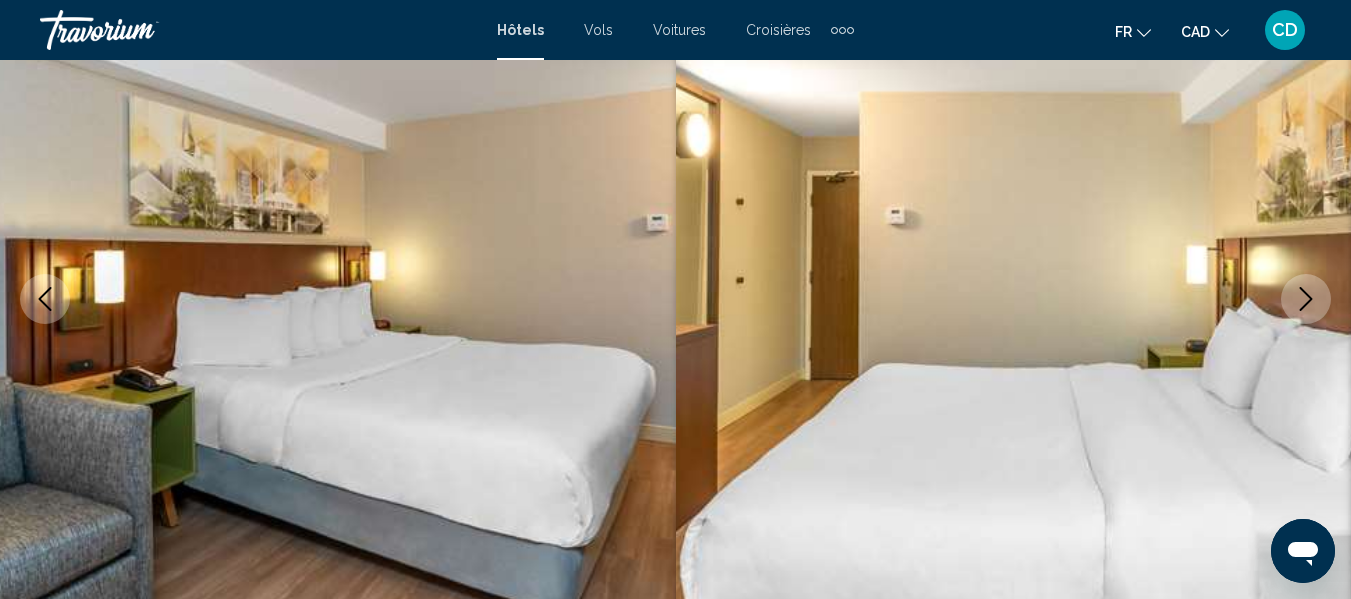 click 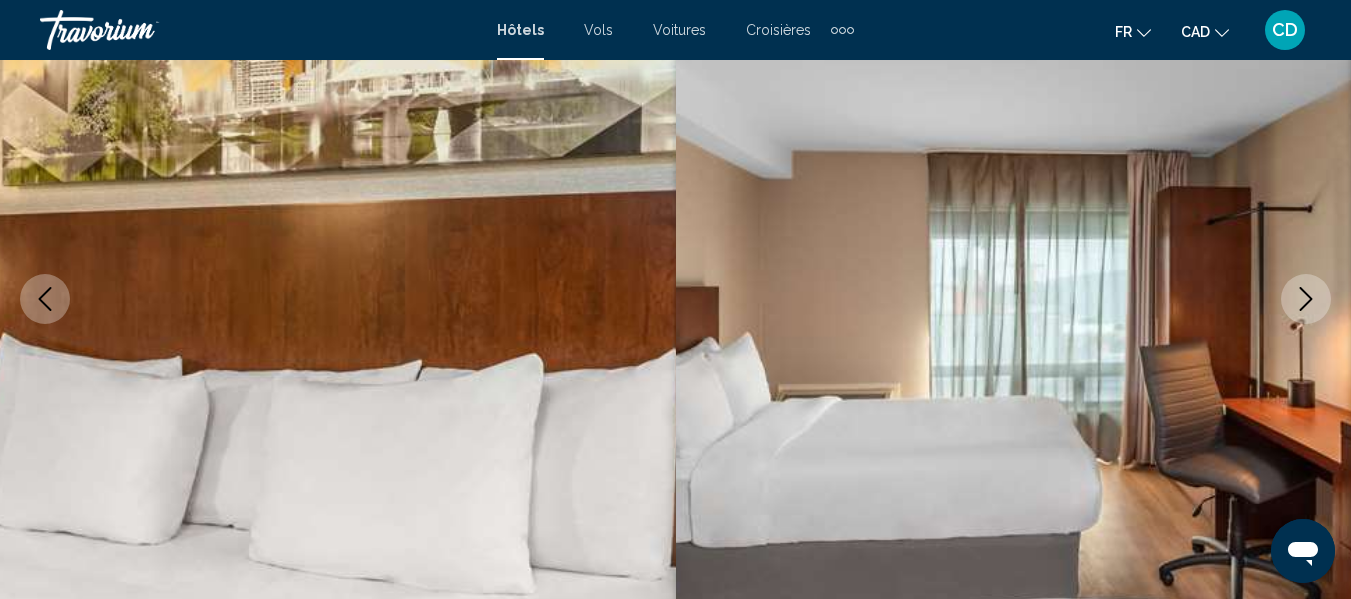 click 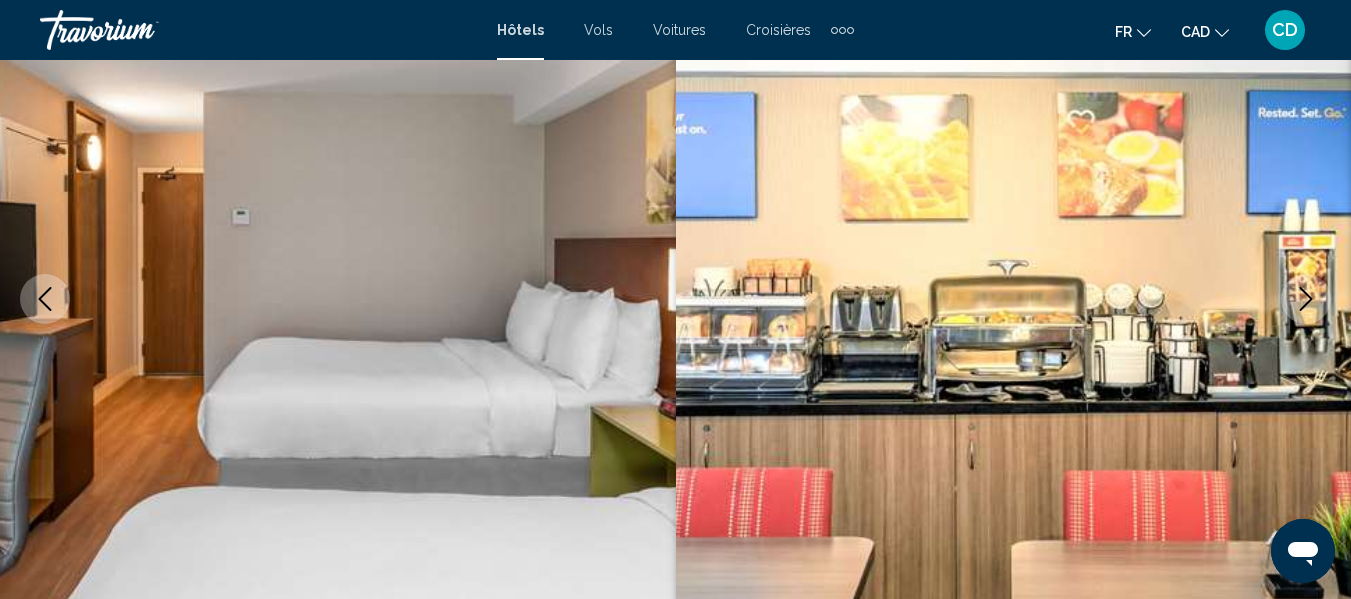 click 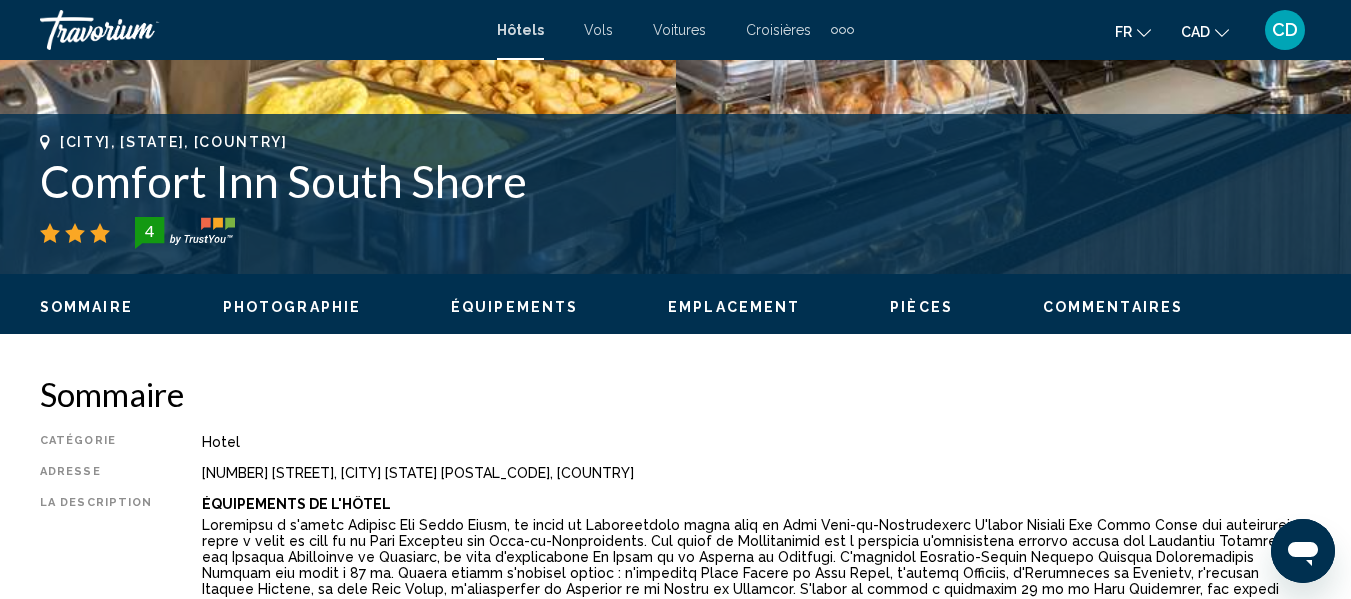 scroll, scrollTop: 936, scrollLeft: 0, axis: vertical 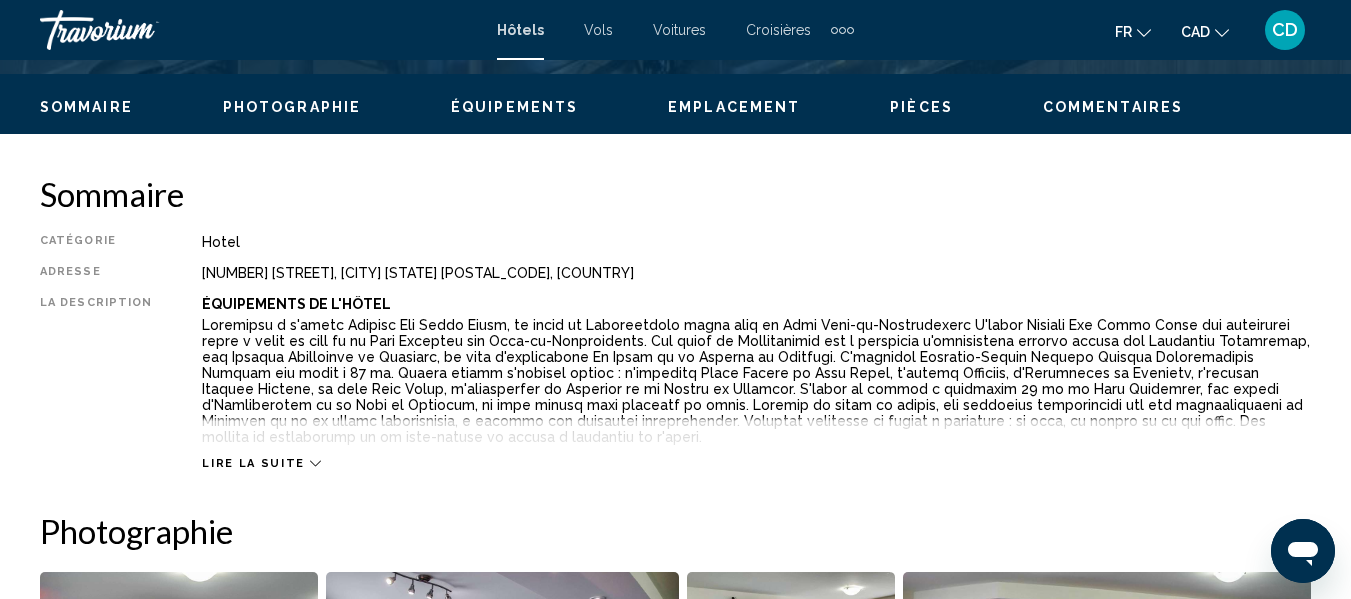 click on "Lire la suite" at bounding box center (253, 463) 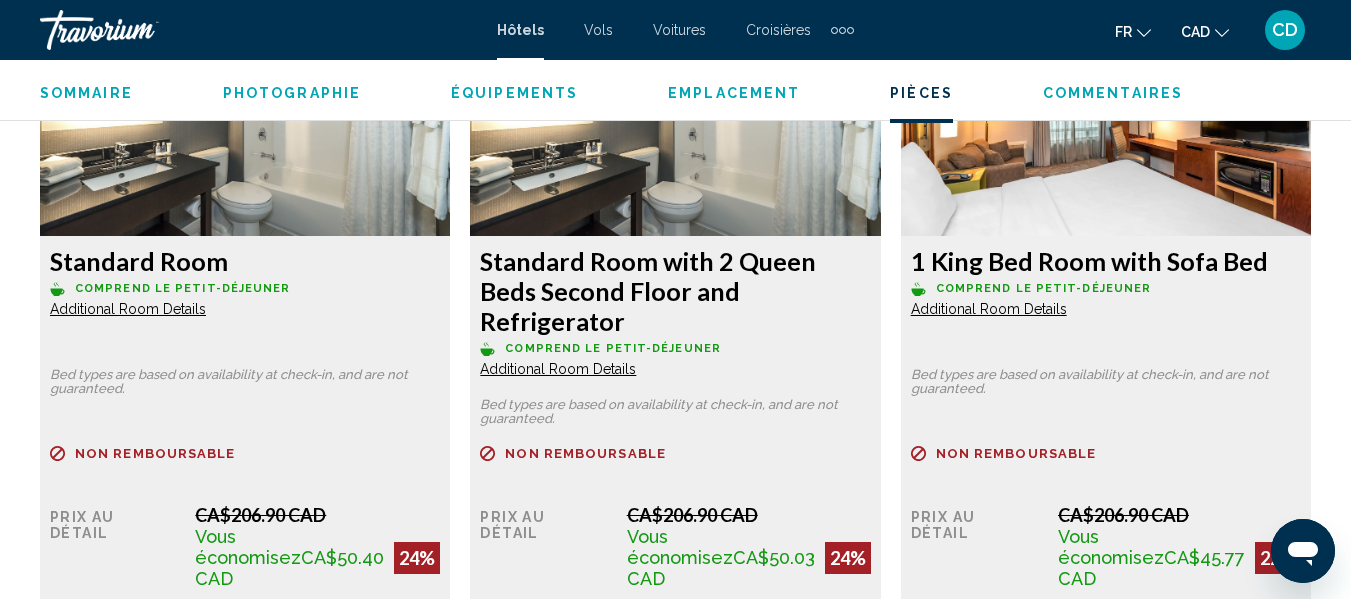 scroll, scrollTop: 3300, scrollLeft: 0, axis: vertical 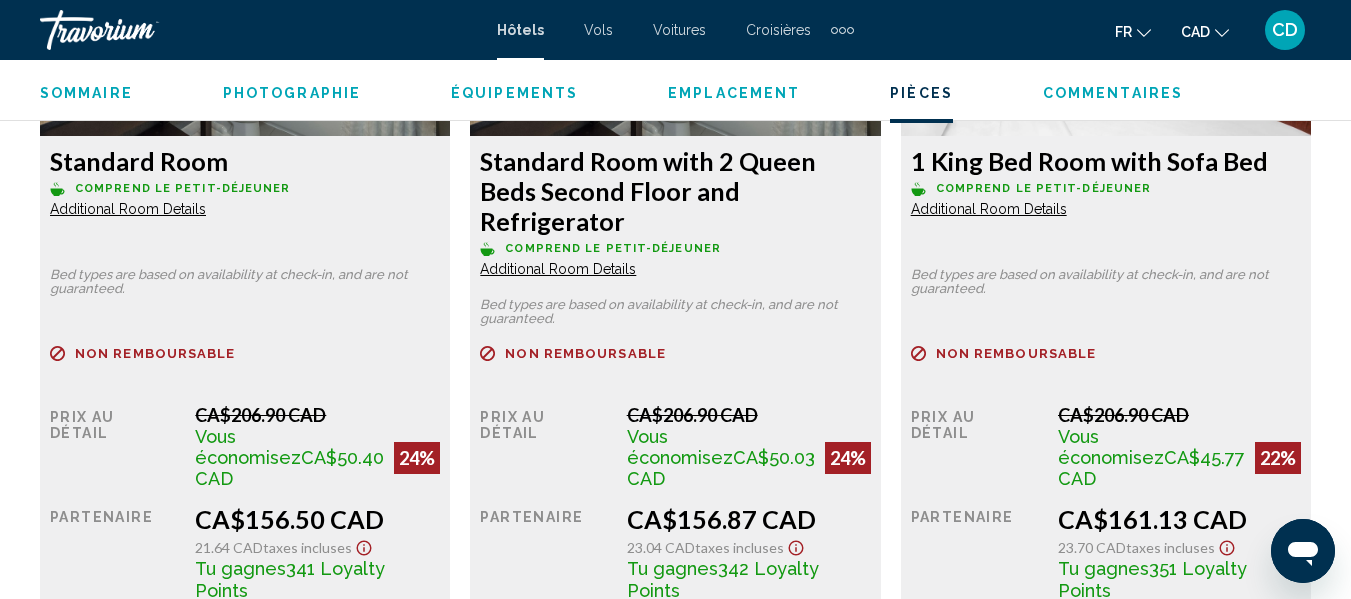 click 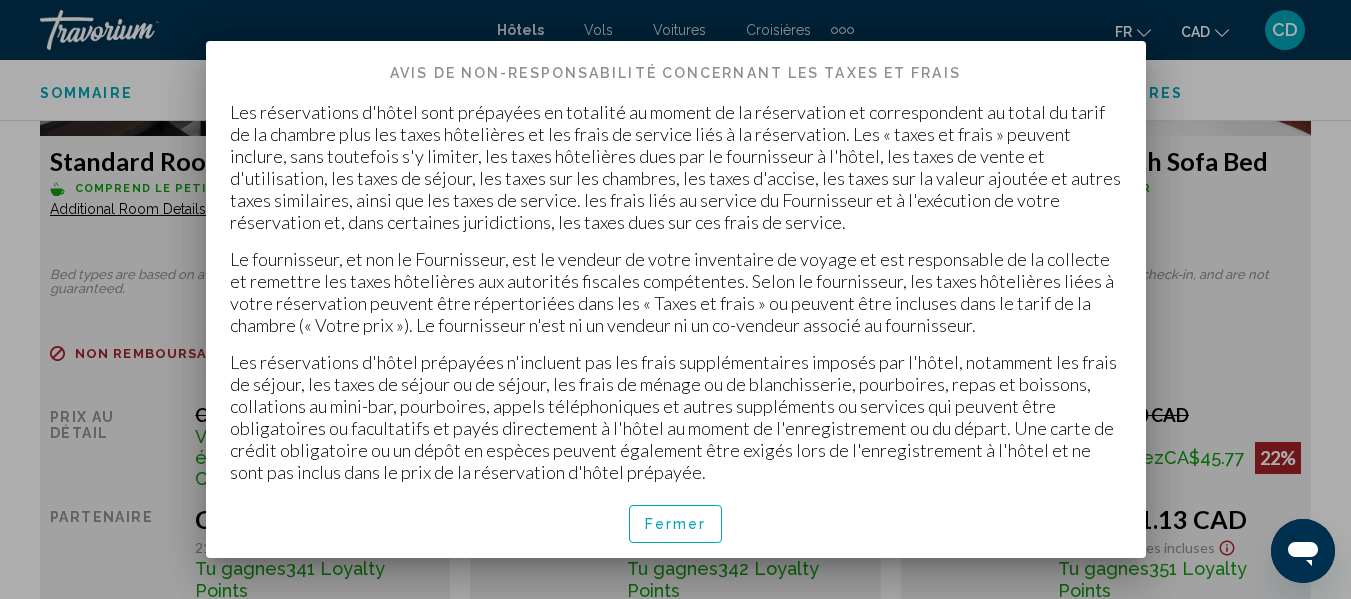 scroll, scrollTop: 0, scrollLeft: 0, axis: both 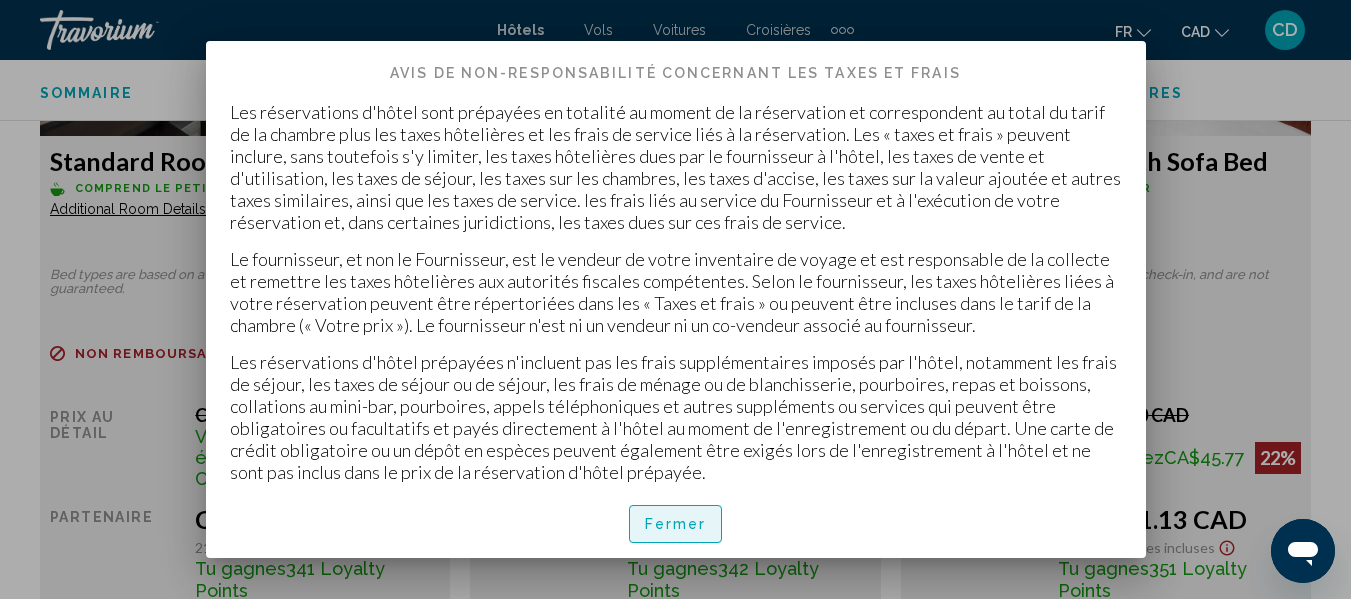 click on "Fermer" at bounding box center (676, 525) 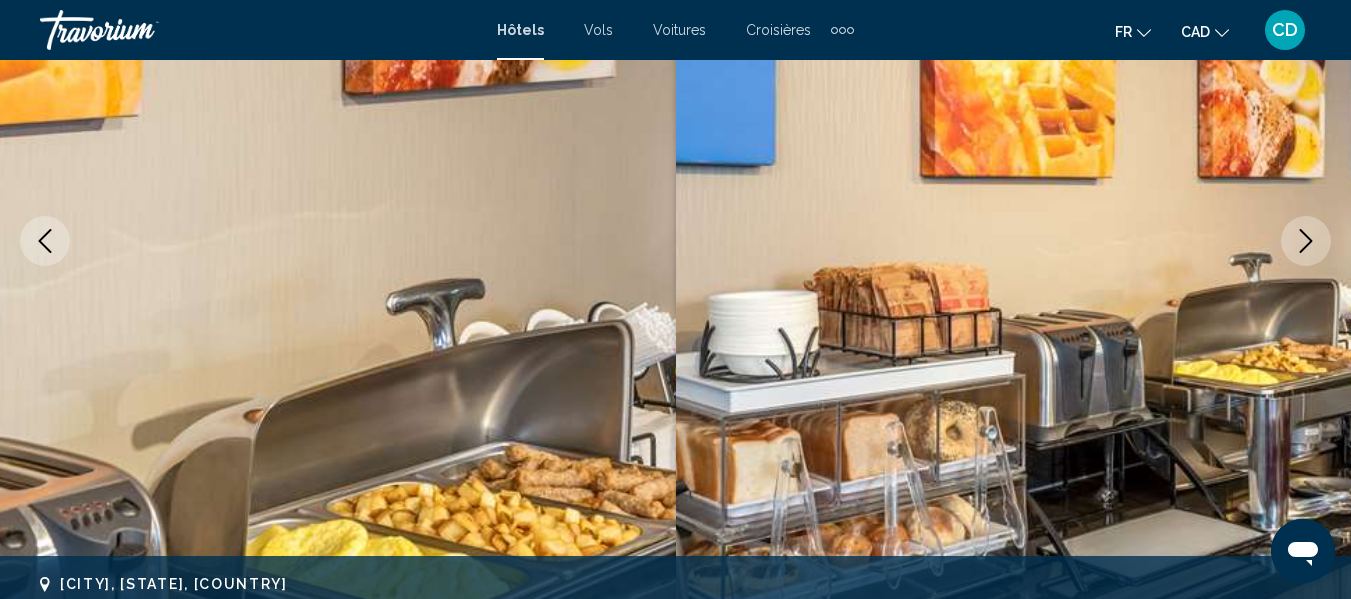 scroll, scrollTop: 100, scrollLeft: 0, axis: vertical 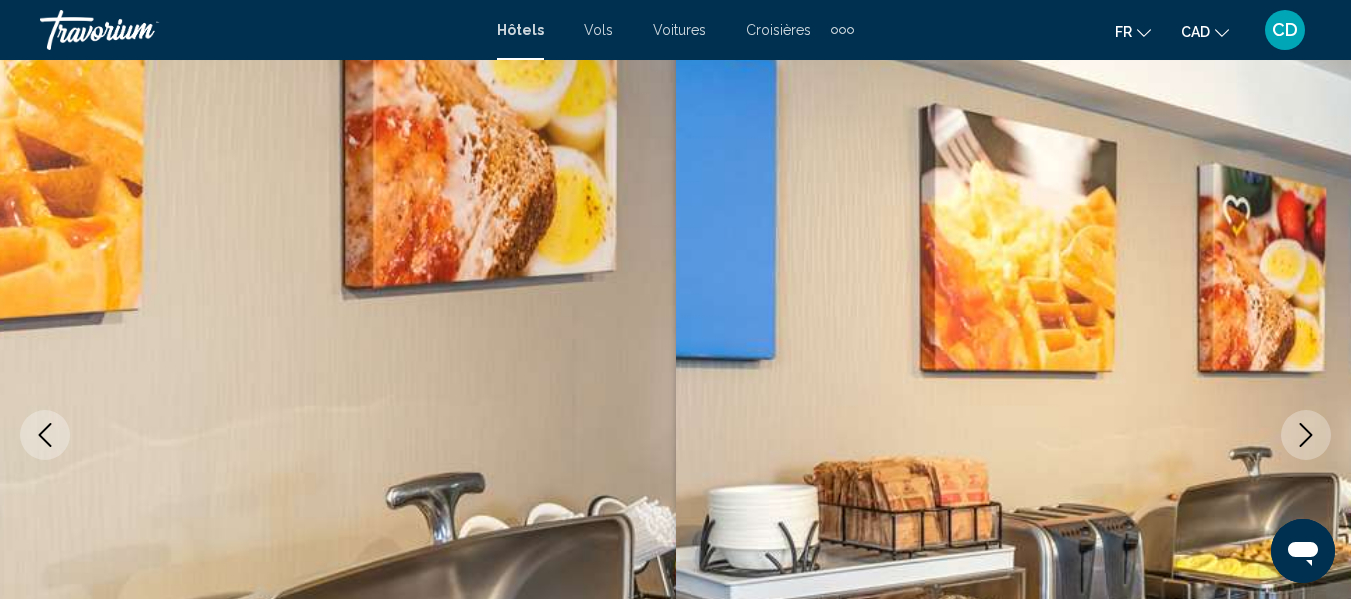 click 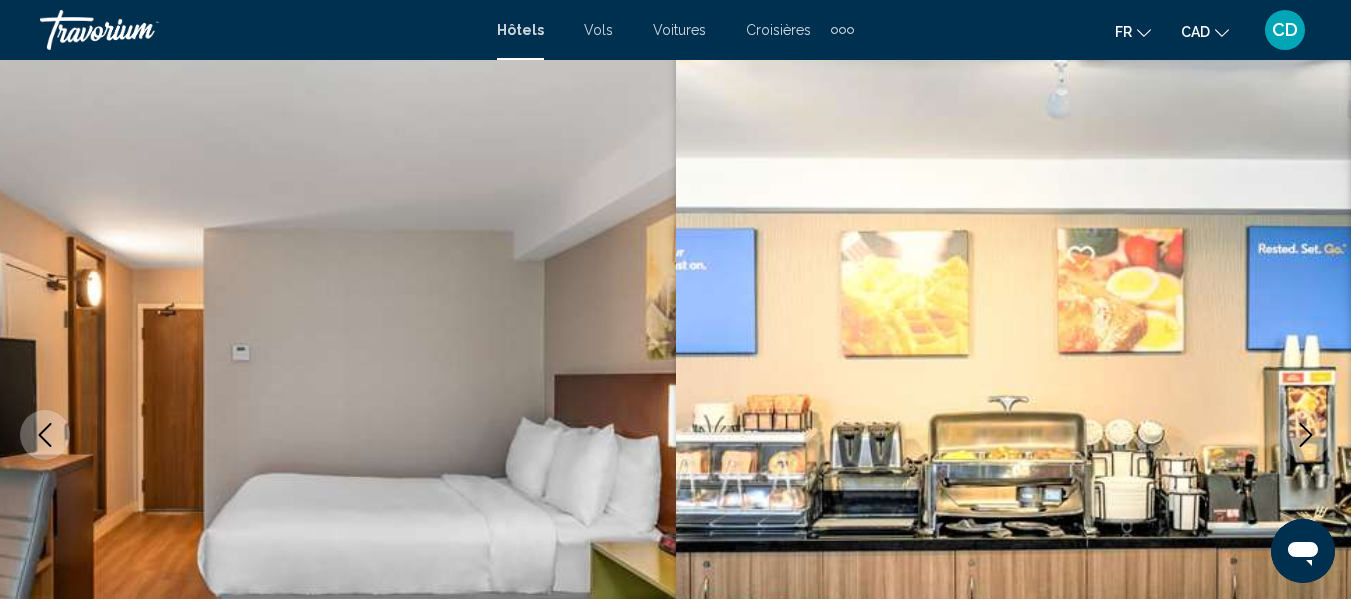 click 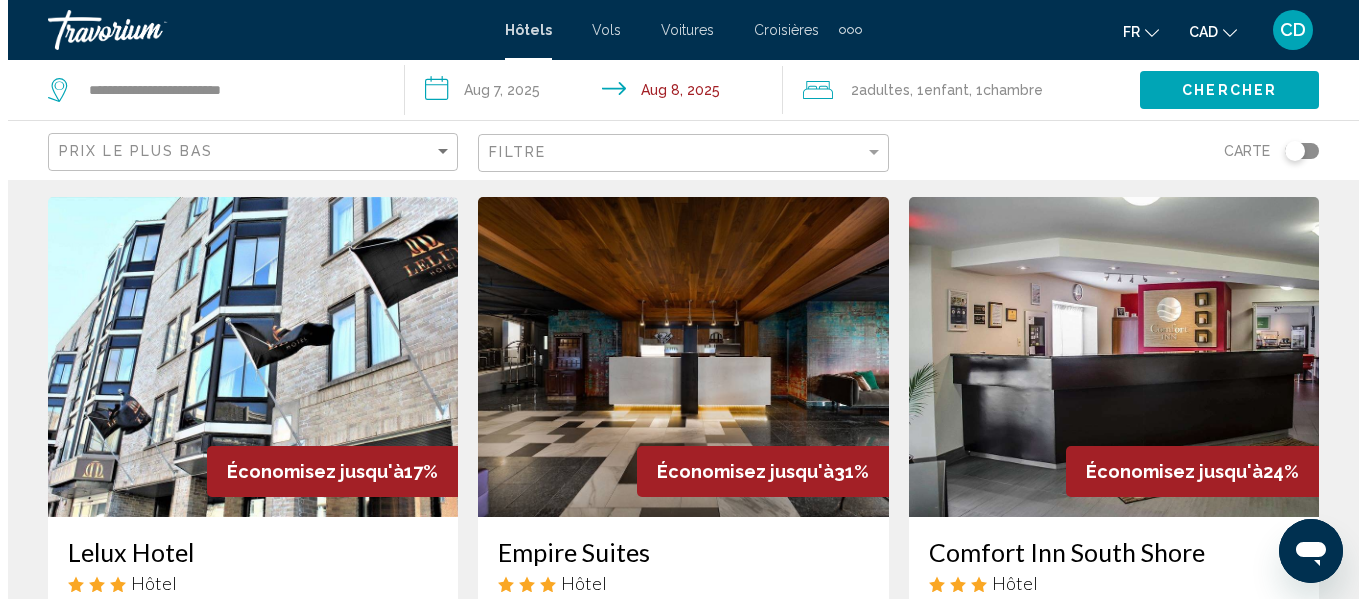 scroll, scrollTop: 0, scrollLeft: 0, axis: both 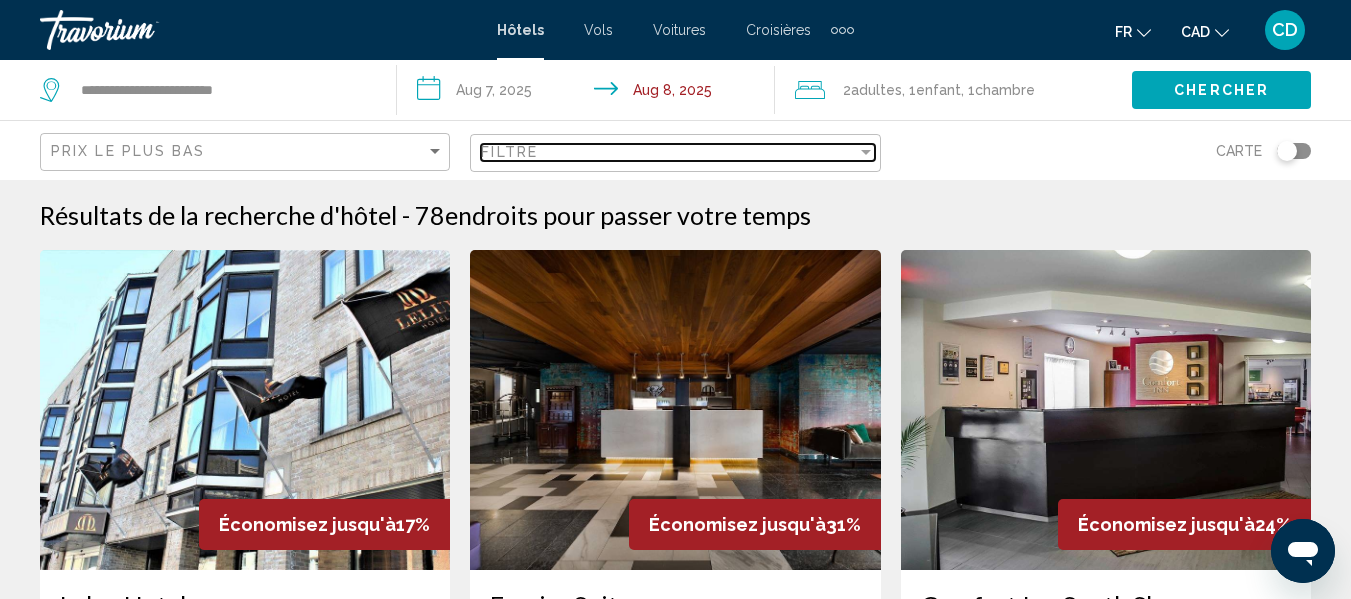 click on "Filtre" at bounding box center [668, 152] 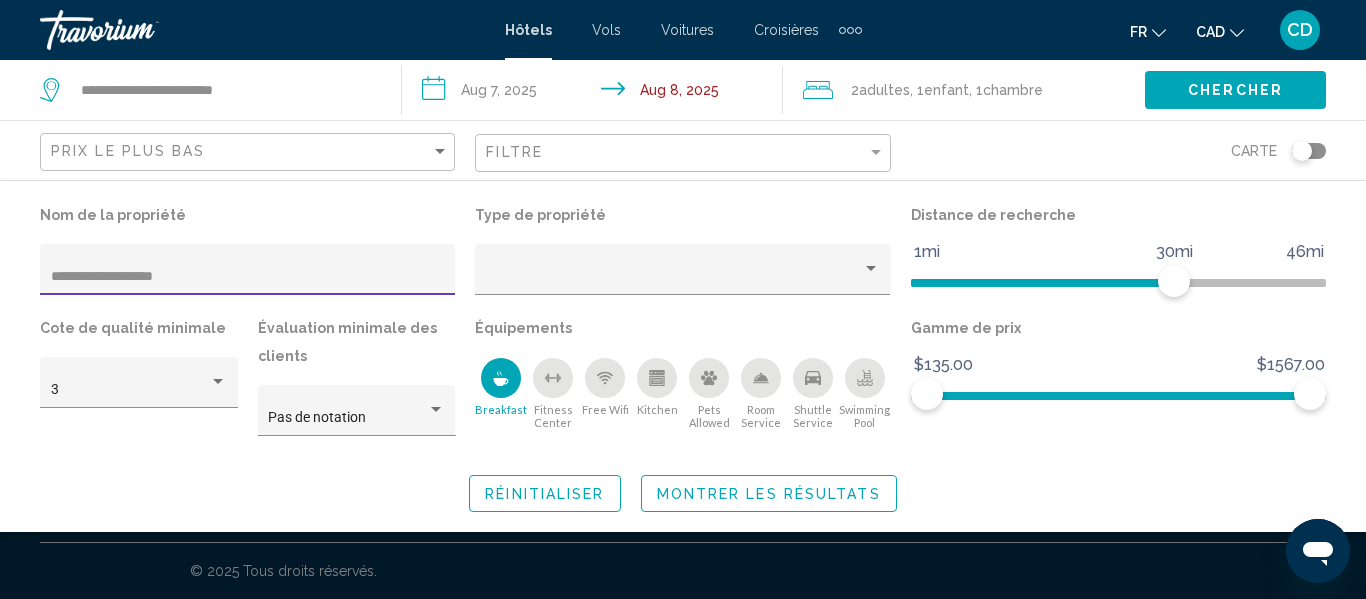 click on "**********" at bounding box center (248, 277) 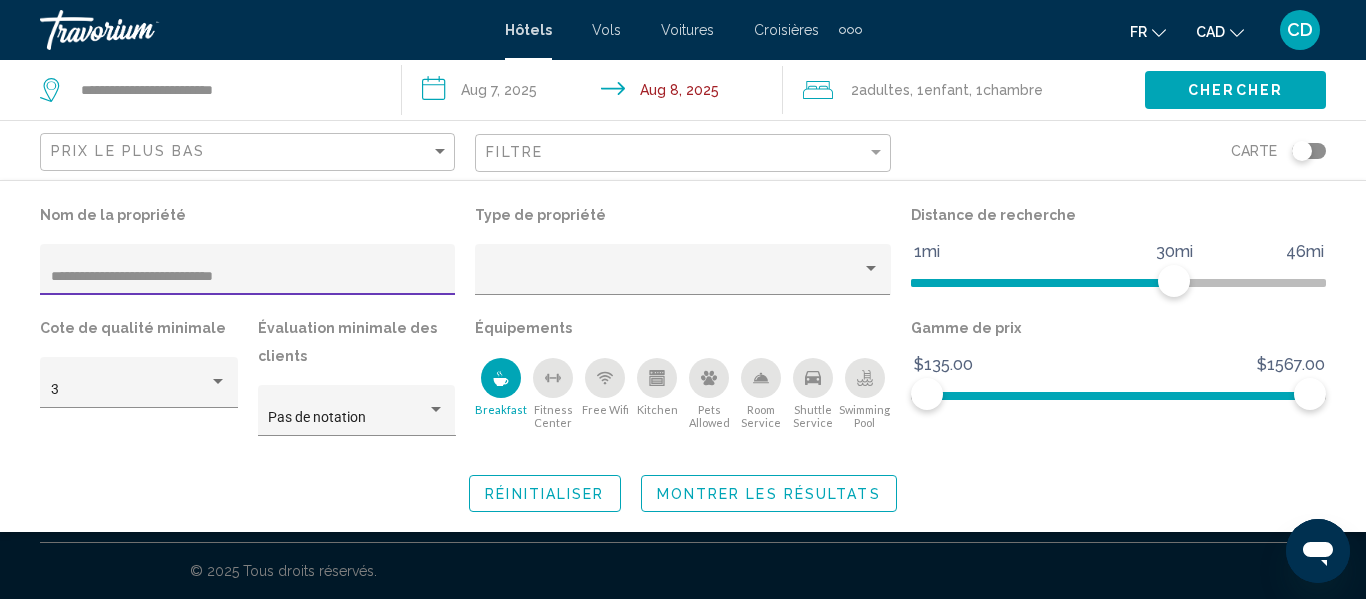 click on "**********" at bounding box center [248, 277] 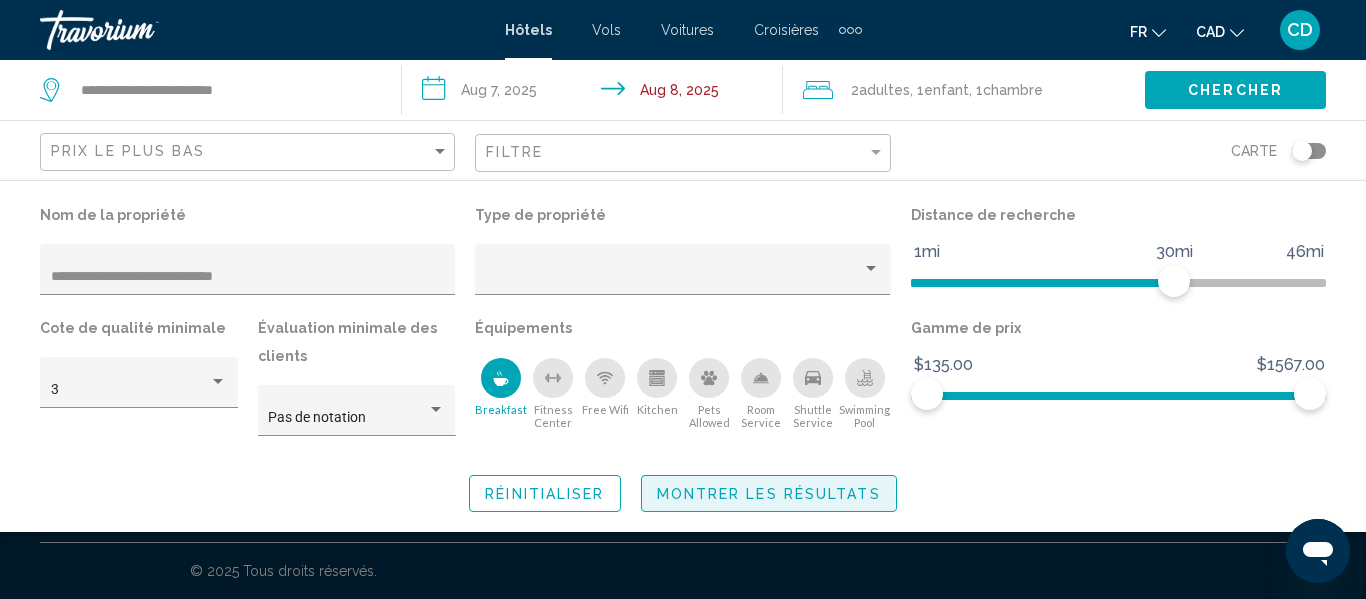 click on "Montrer les résultats" 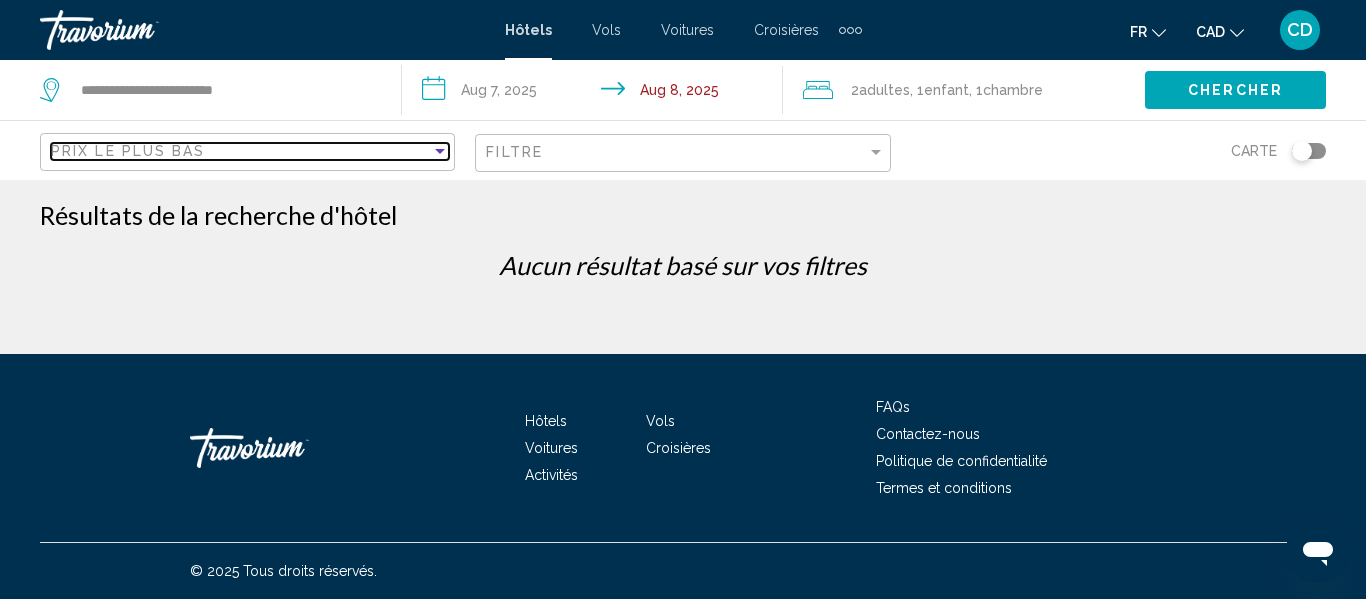 click on "Prix le plus bas" at bounding box center (241, 151) 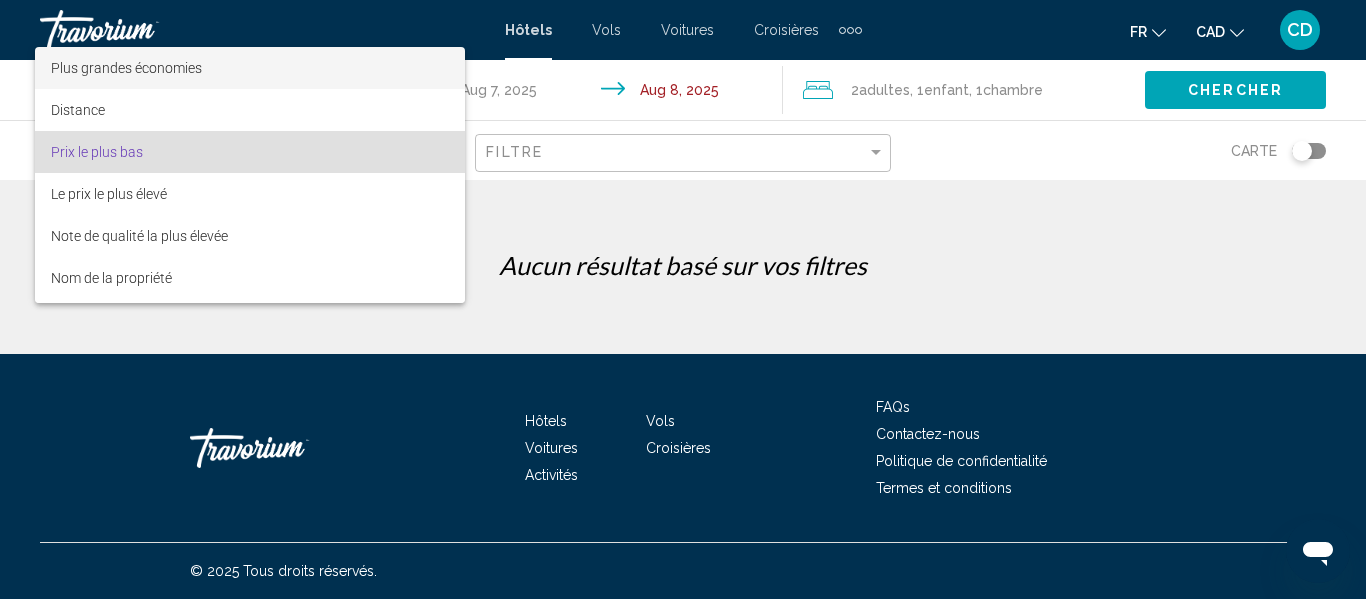 click on "Plus grandes économies" at bounding box center [126, 68] 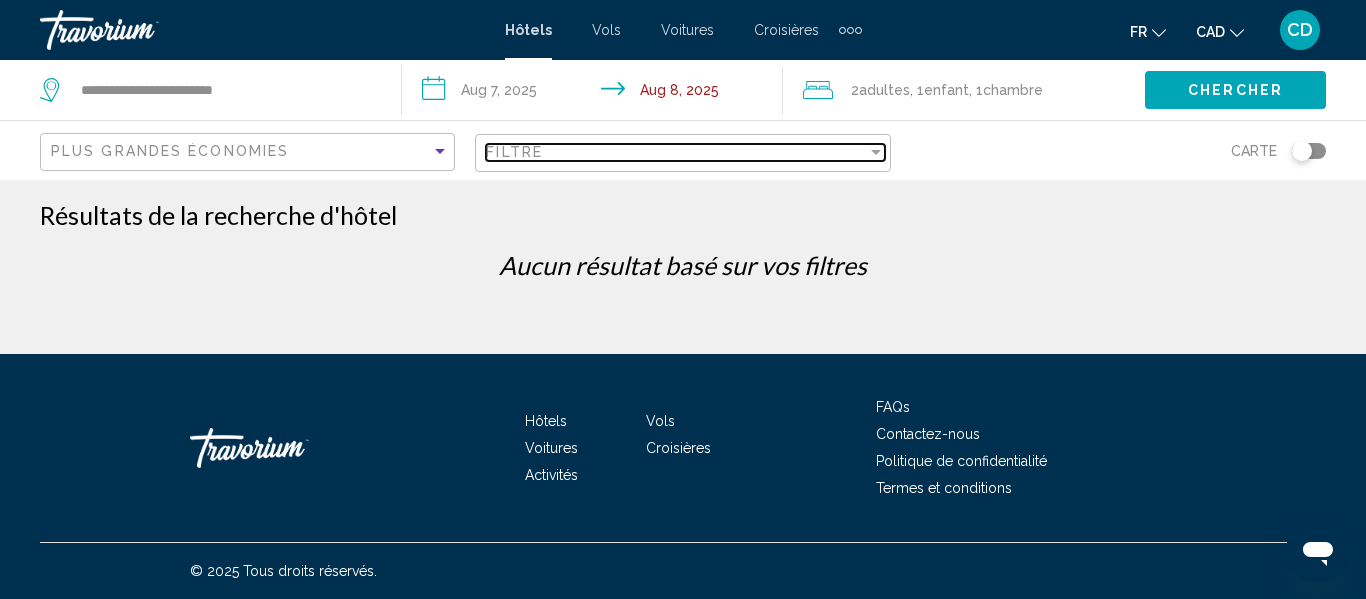 click on "Filtre" at bounding box center [676, 152] 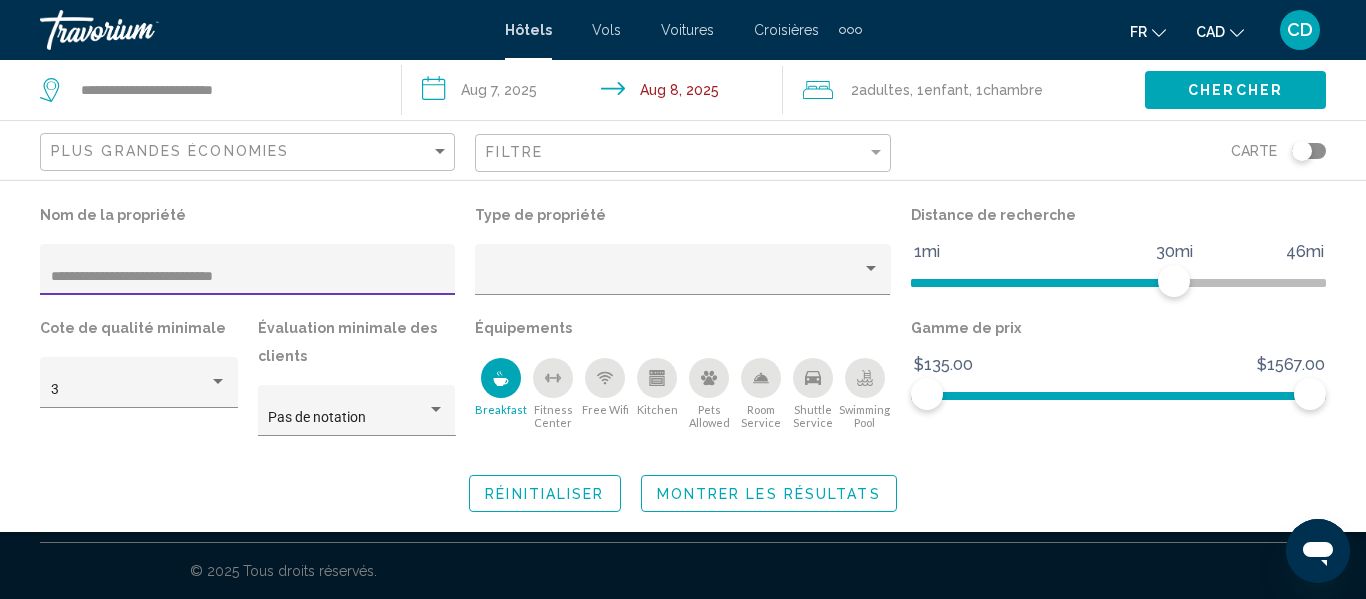 click 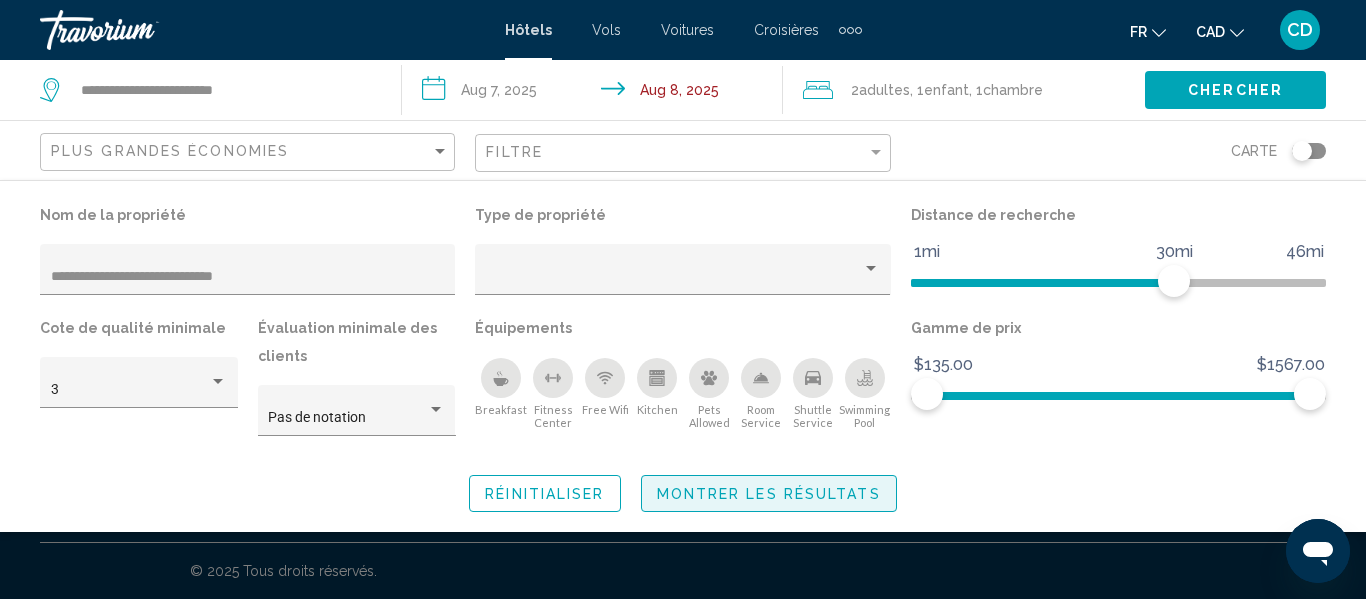 click on "Montrer les résultats" 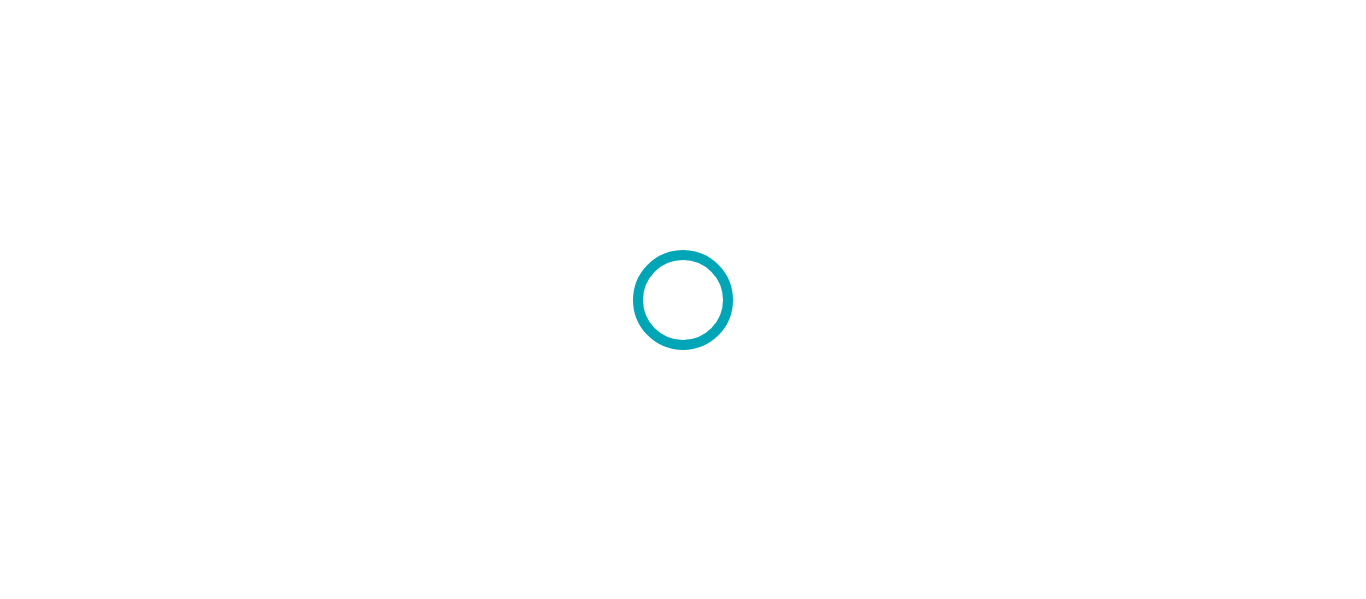 scroll, scrollTop: 0, scrollLeft: 0, axis: both 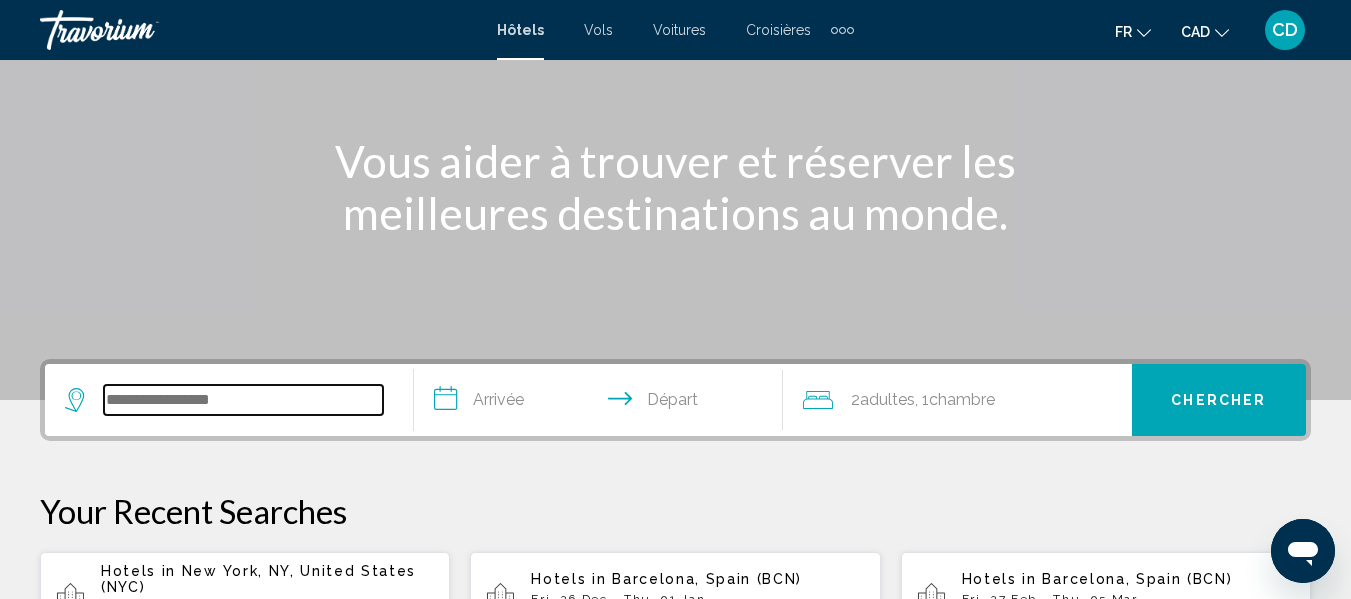 click at bounding box center [243, 400] 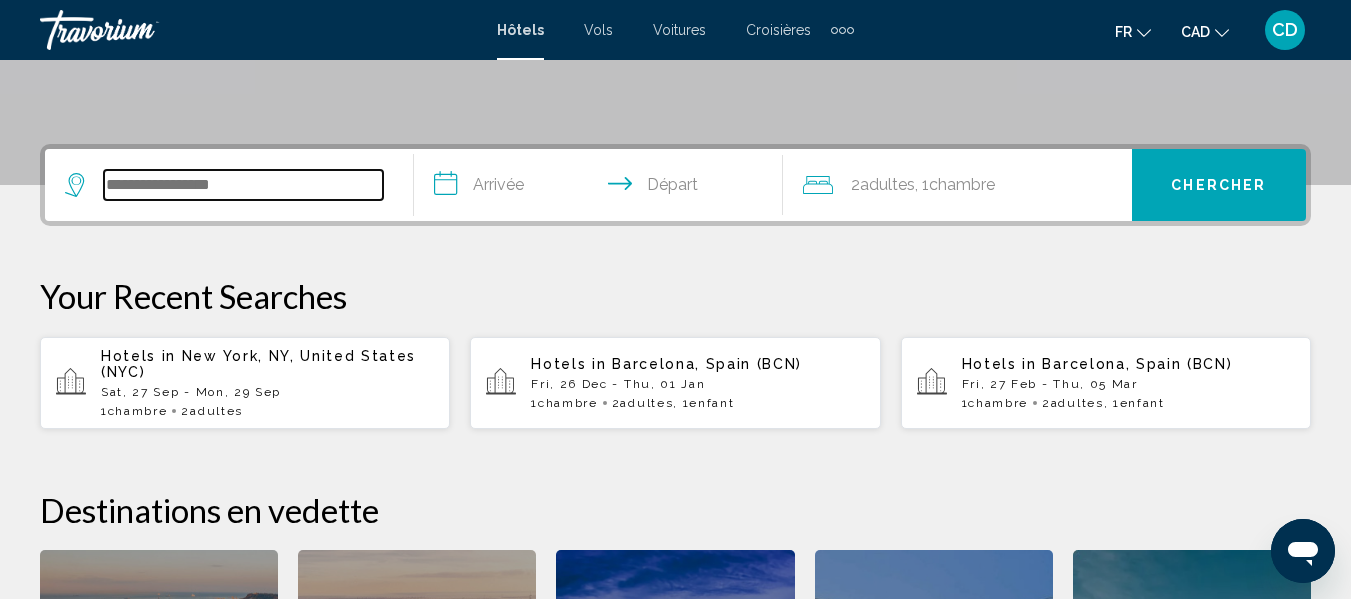 scroll, scrollTop: 494, scrollLeft: 0, axis: vertical 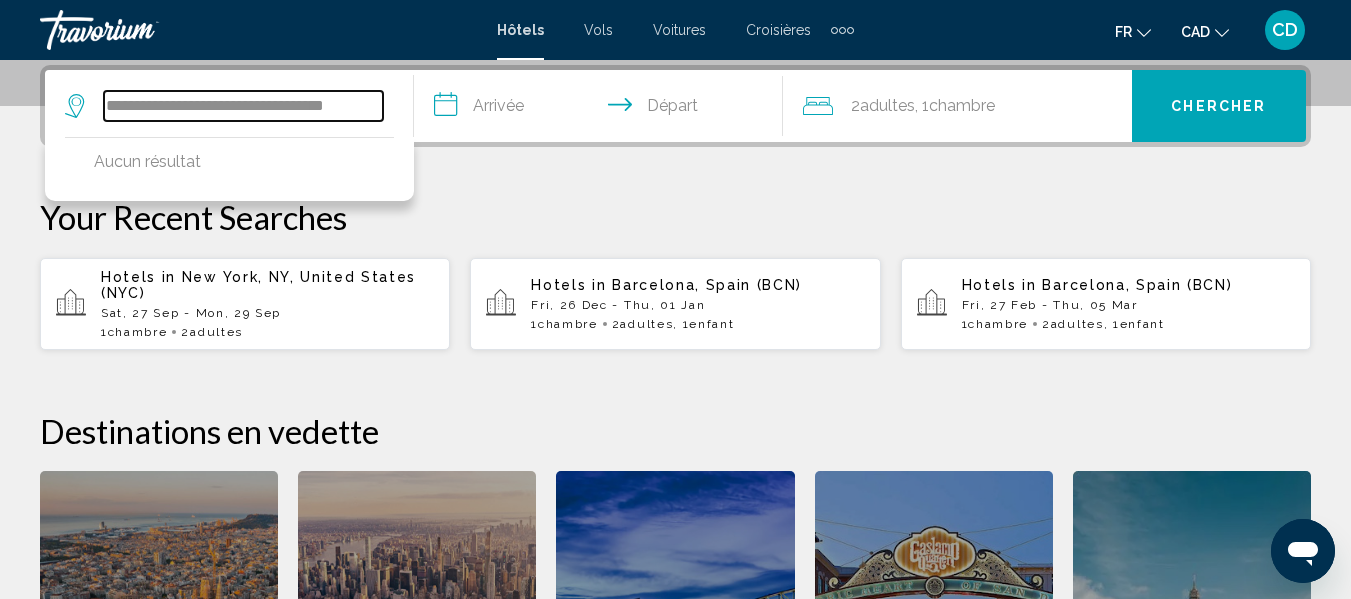 type on "**********" 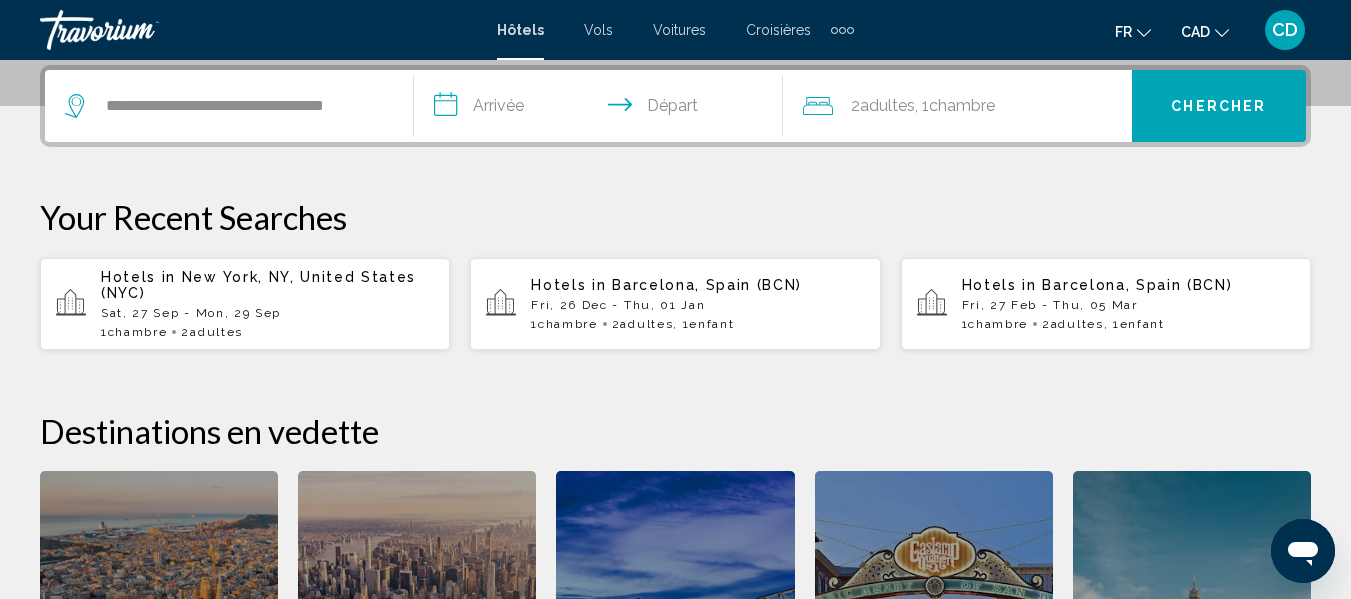 click on "**********" at bounding box center [602, 109] 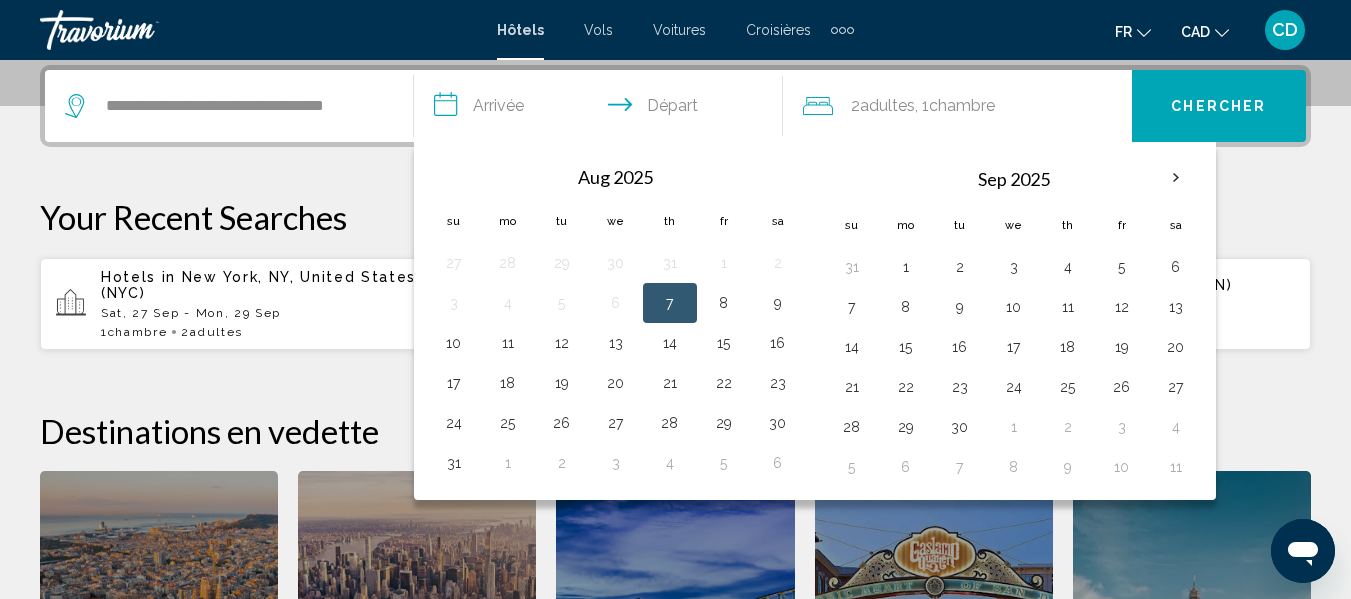 click on "7" at bounding box center (670, 303) 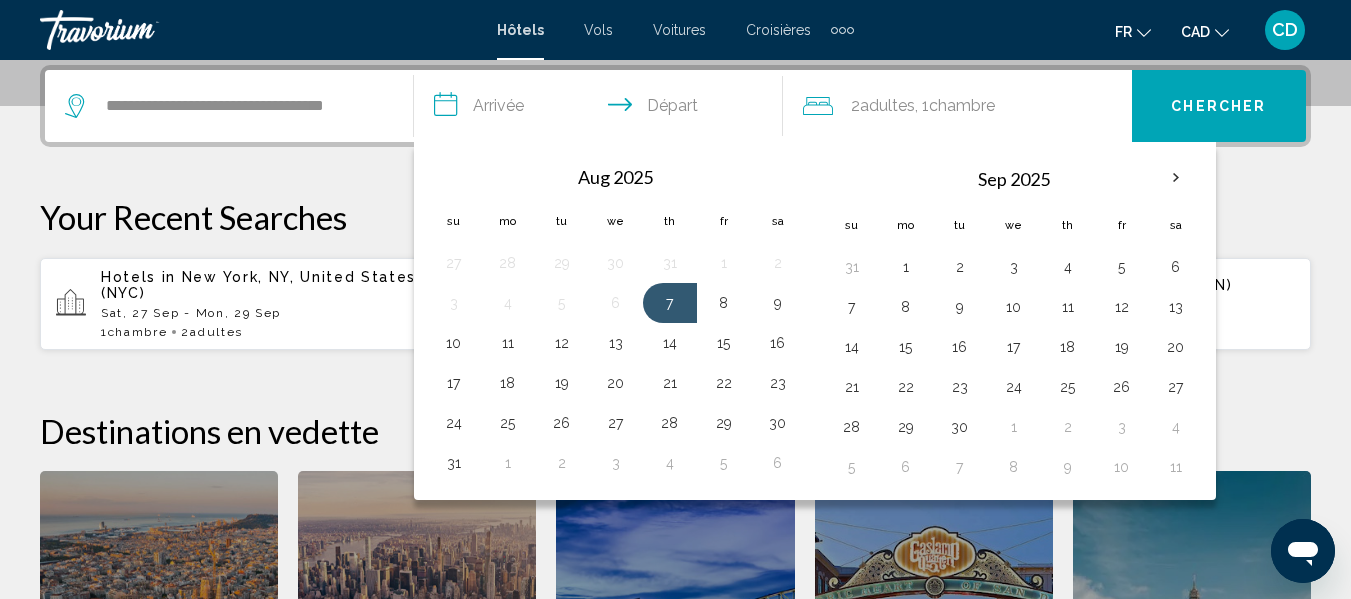 click on "**********" at bounding box center (602, 109) 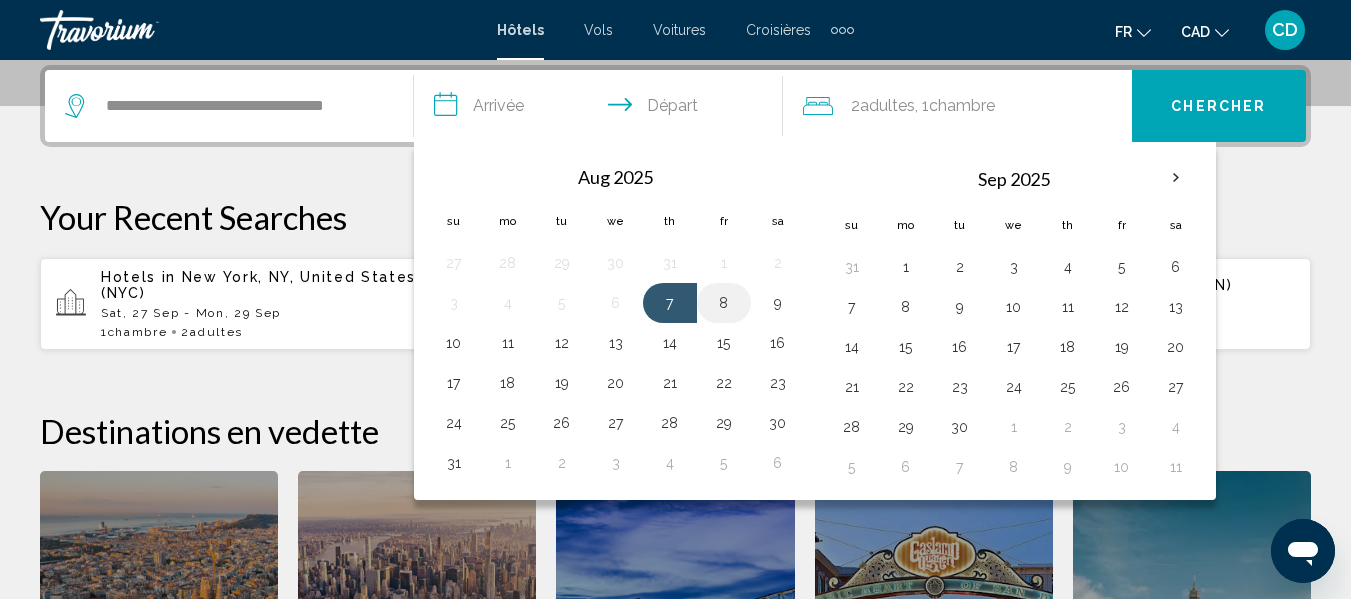 click on "8" at bounding box center [724, 303] 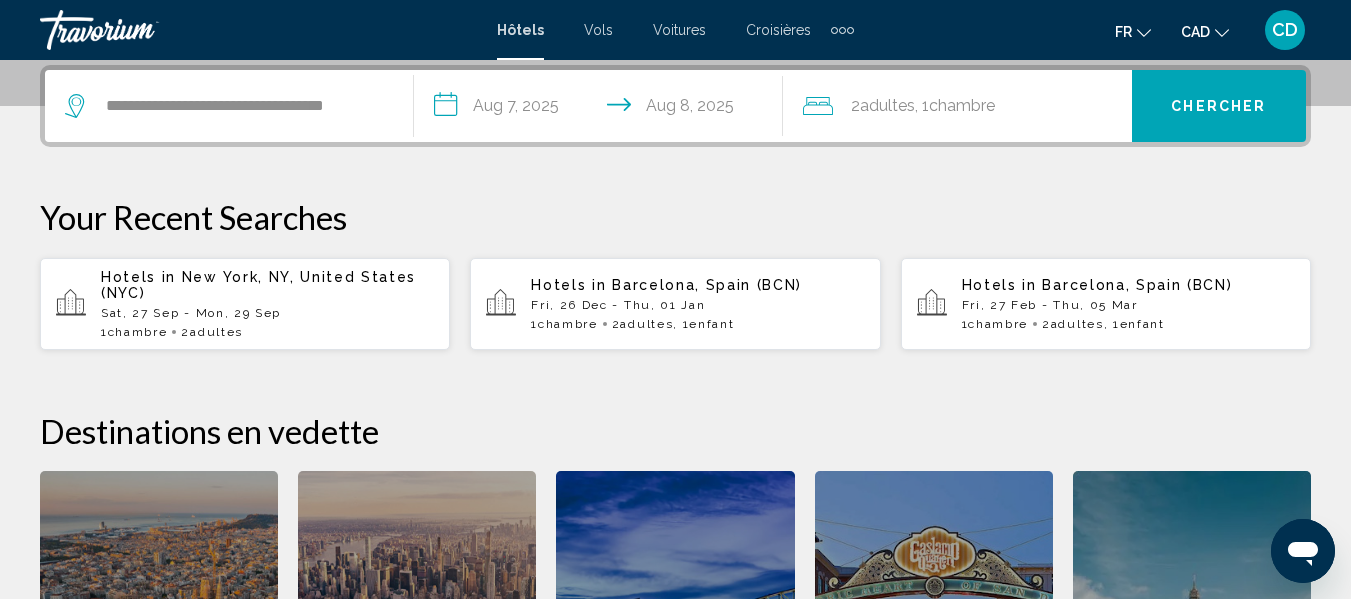 click on "Adultes" 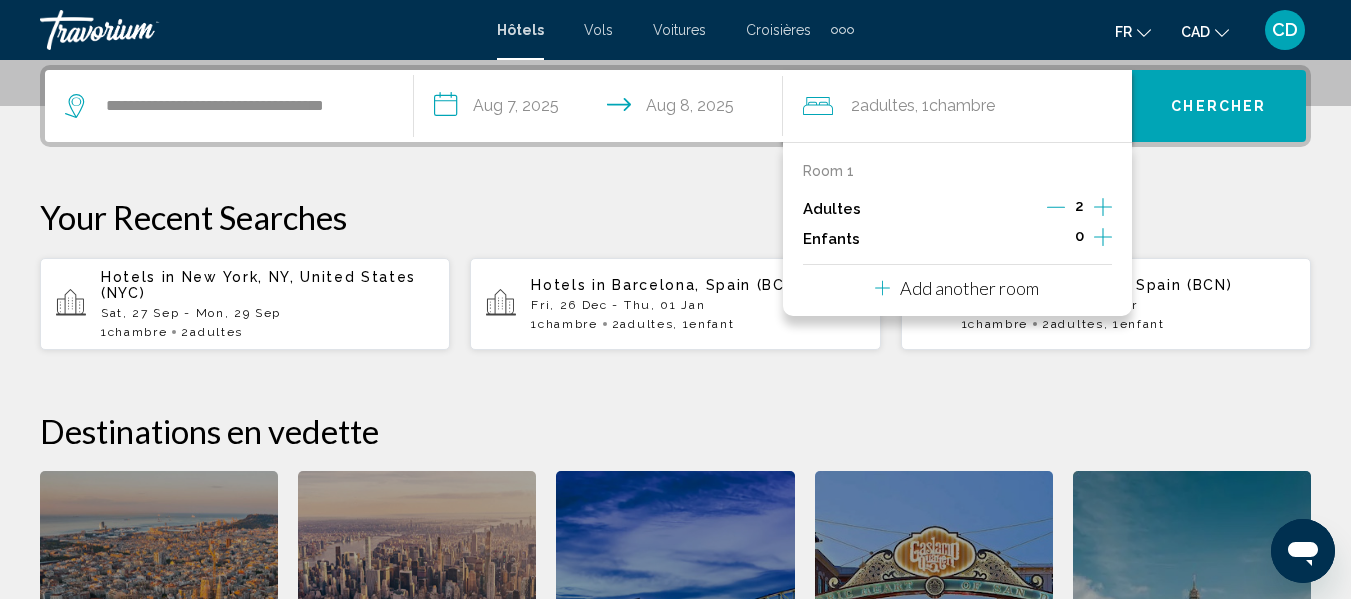 click 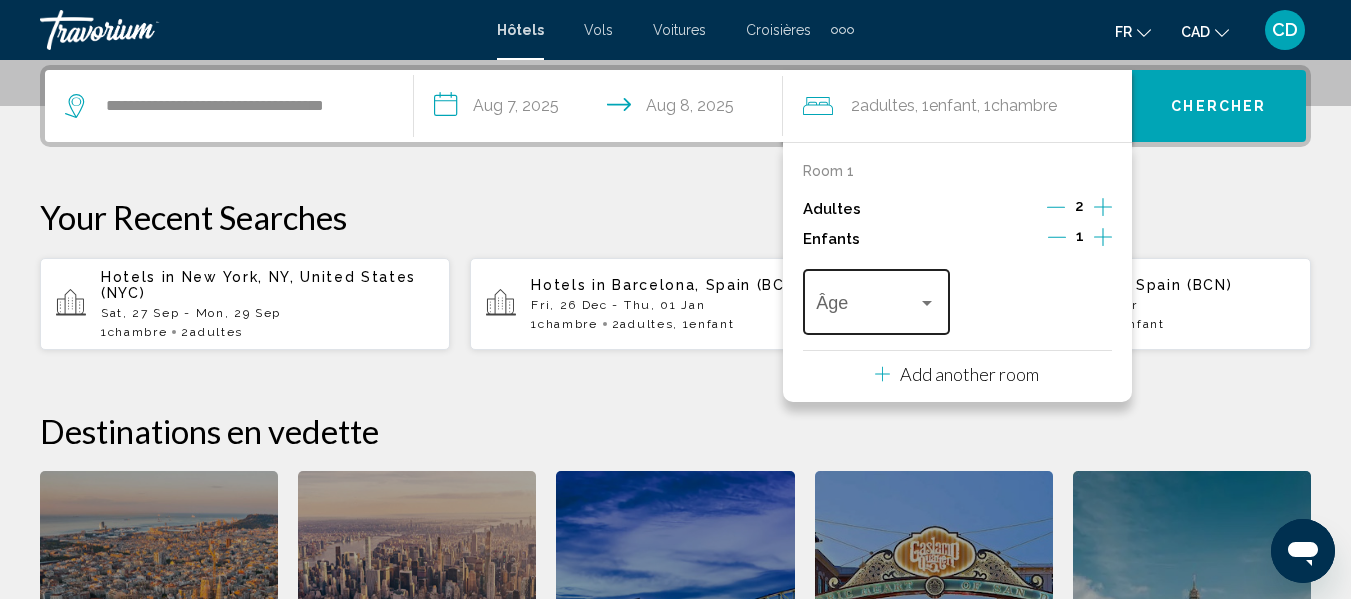 click on "Âge" at bounding box center (876, 299) 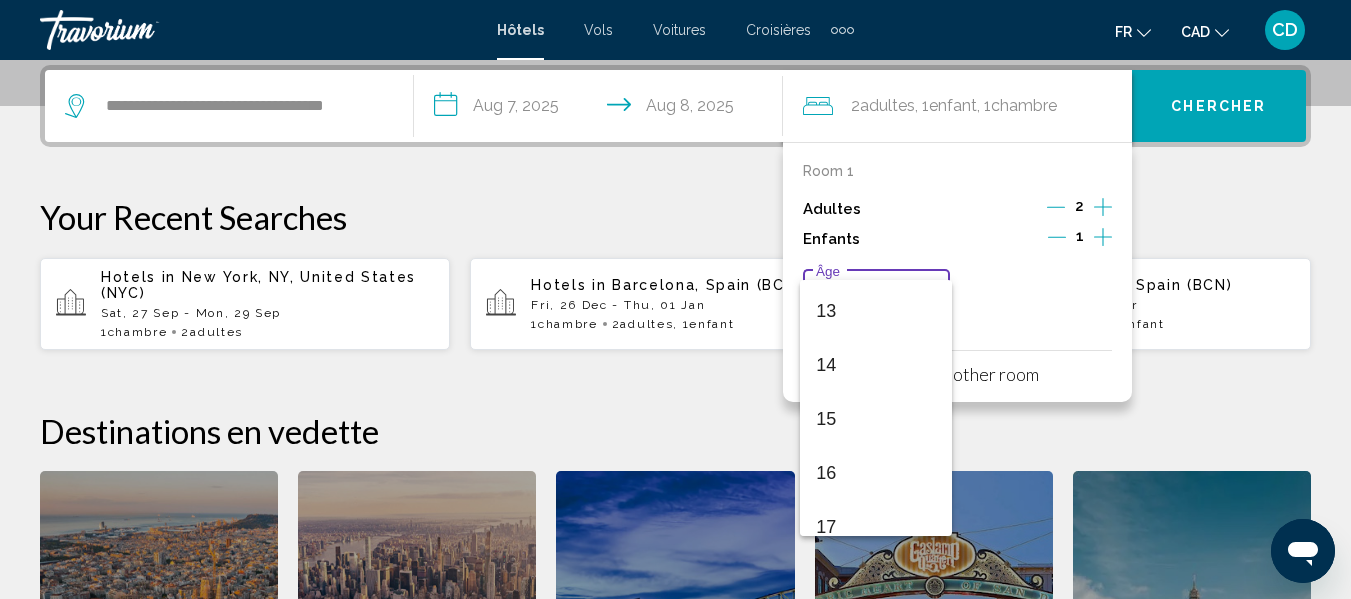 scroll, scrollTop: 700, scrollLeft: 0, axis: vertical 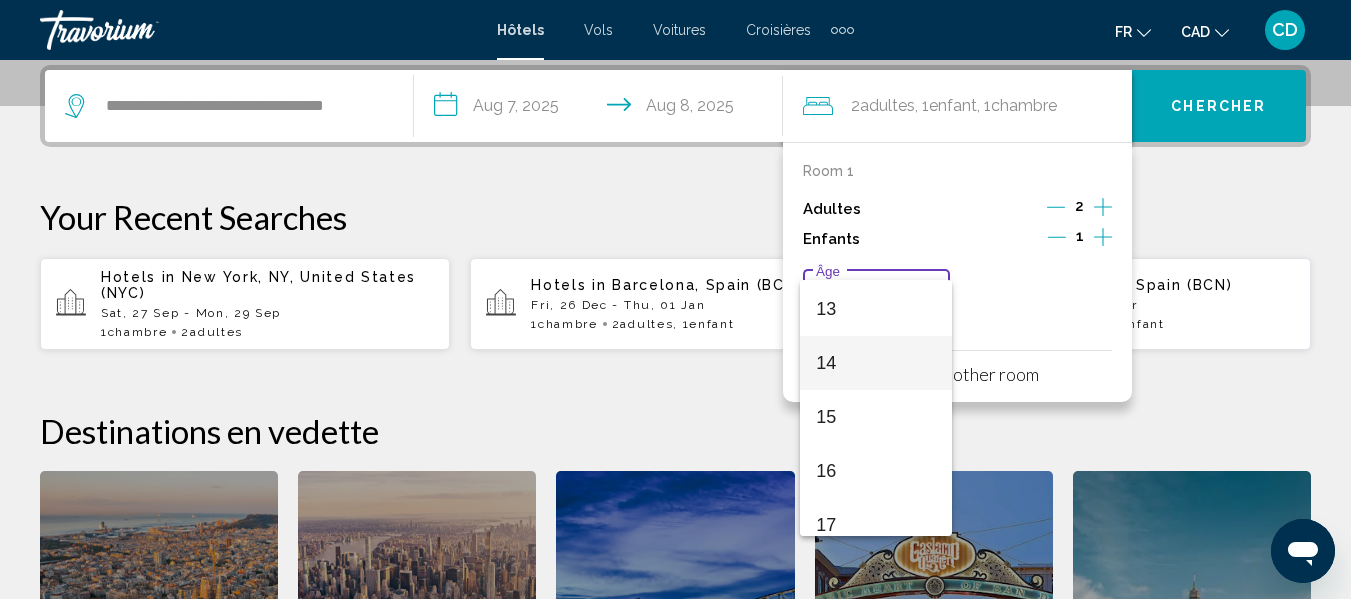 click on "14" at bounding box center (876, 363) 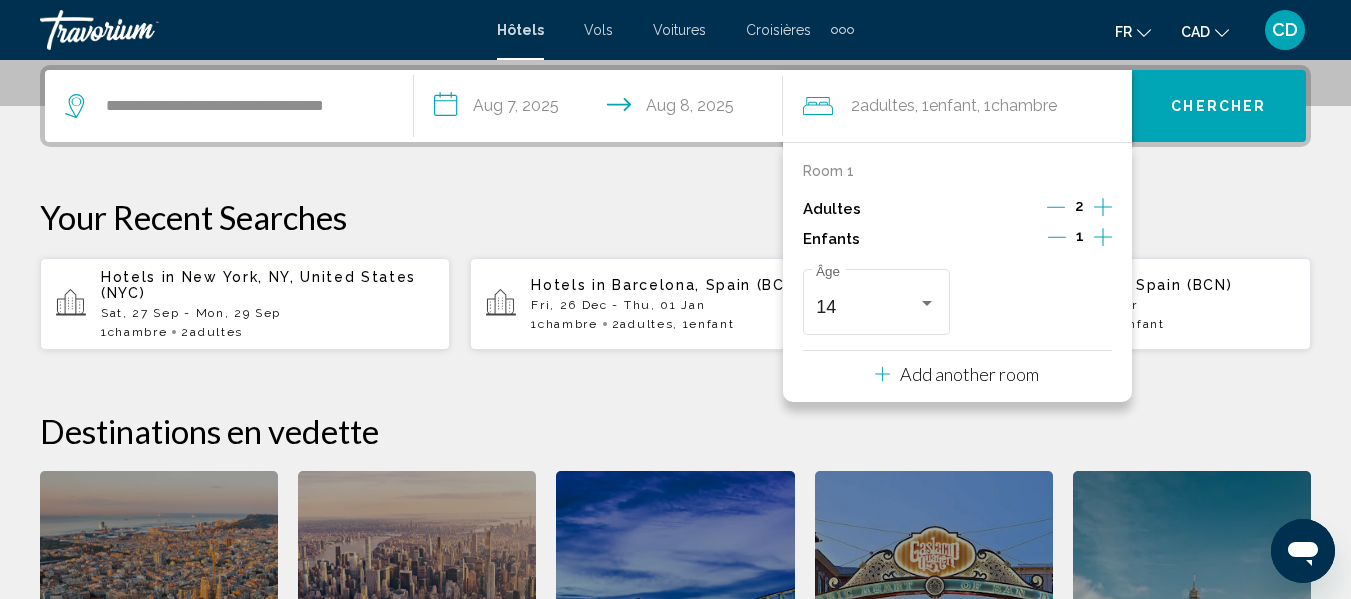 click on "Chercher" at bounding box center [1219, 106] 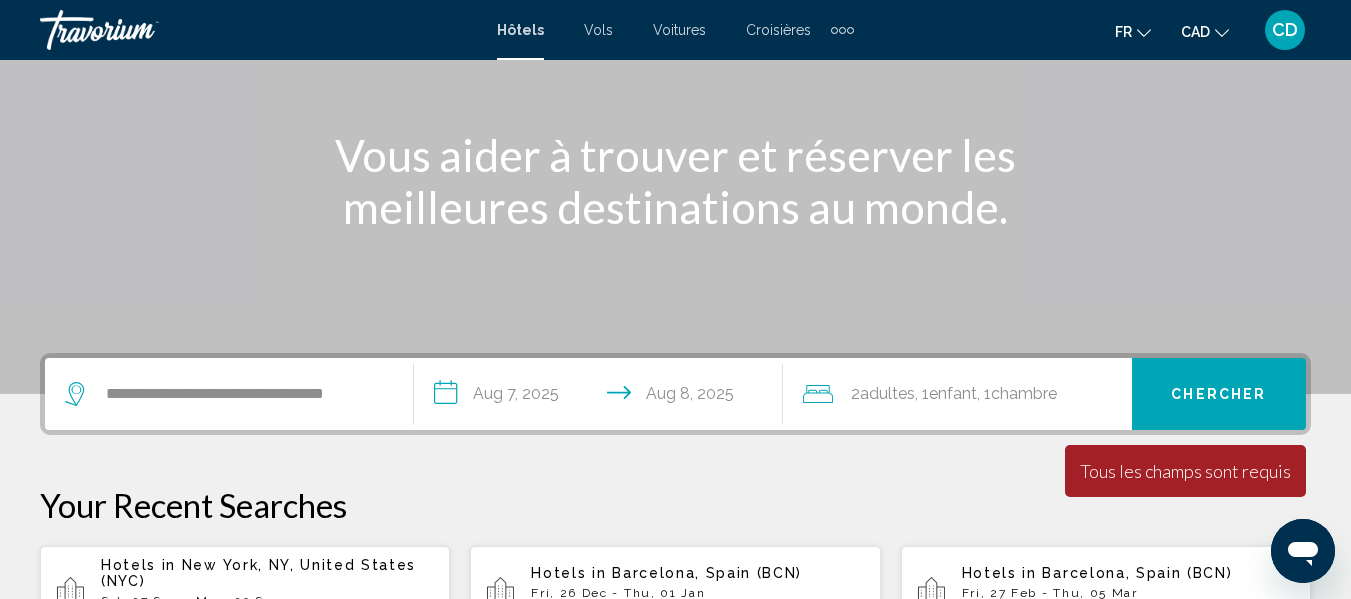 scroll, scrollTop: 300, scrollLeft: 0, axis: vertical 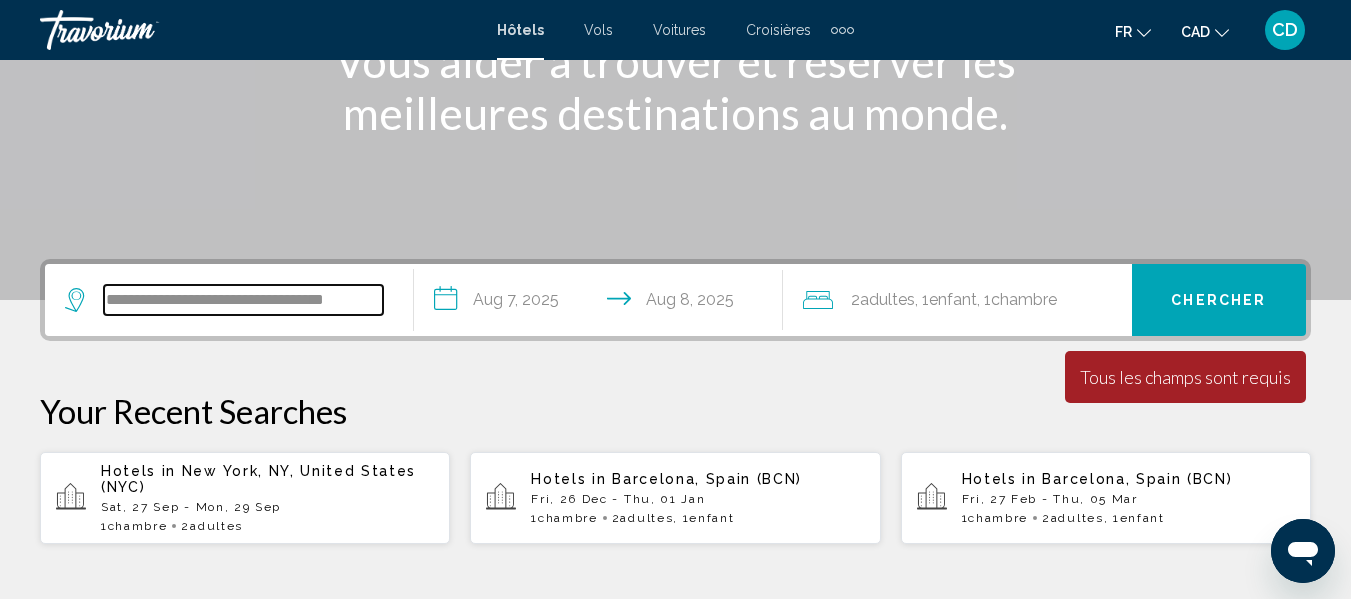 click on "**********" at bounding box center [243, 300] 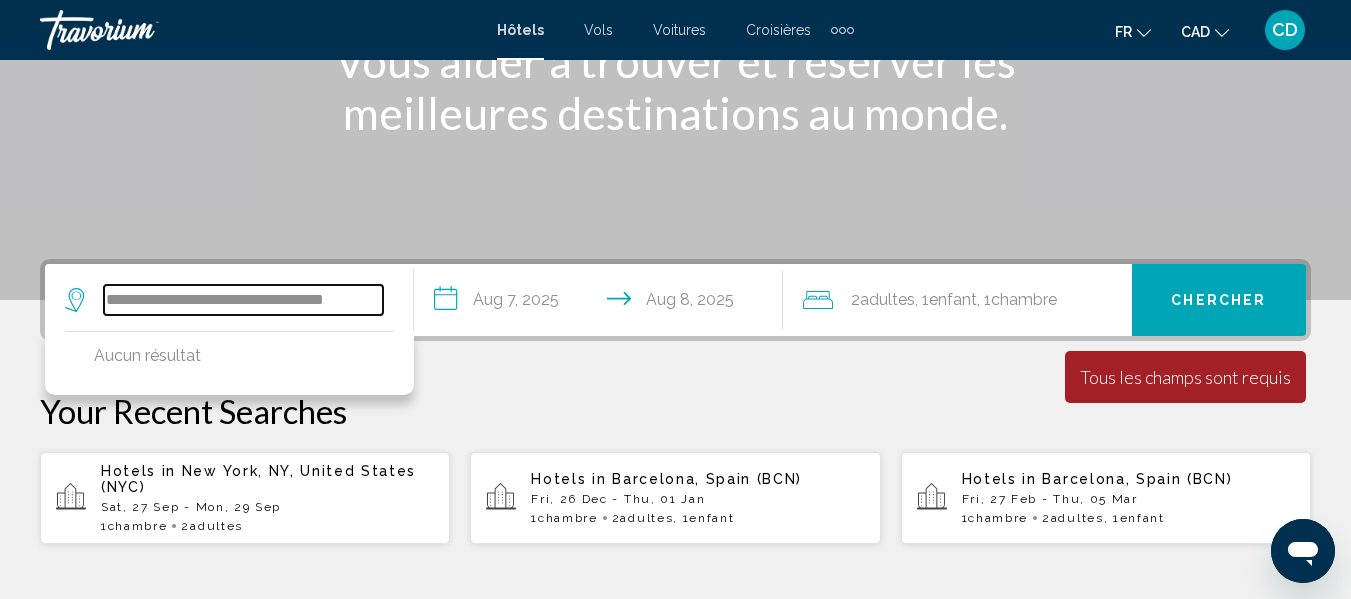 scroll, scrollTop: 494, scrollLeft: 0, axis: vertical 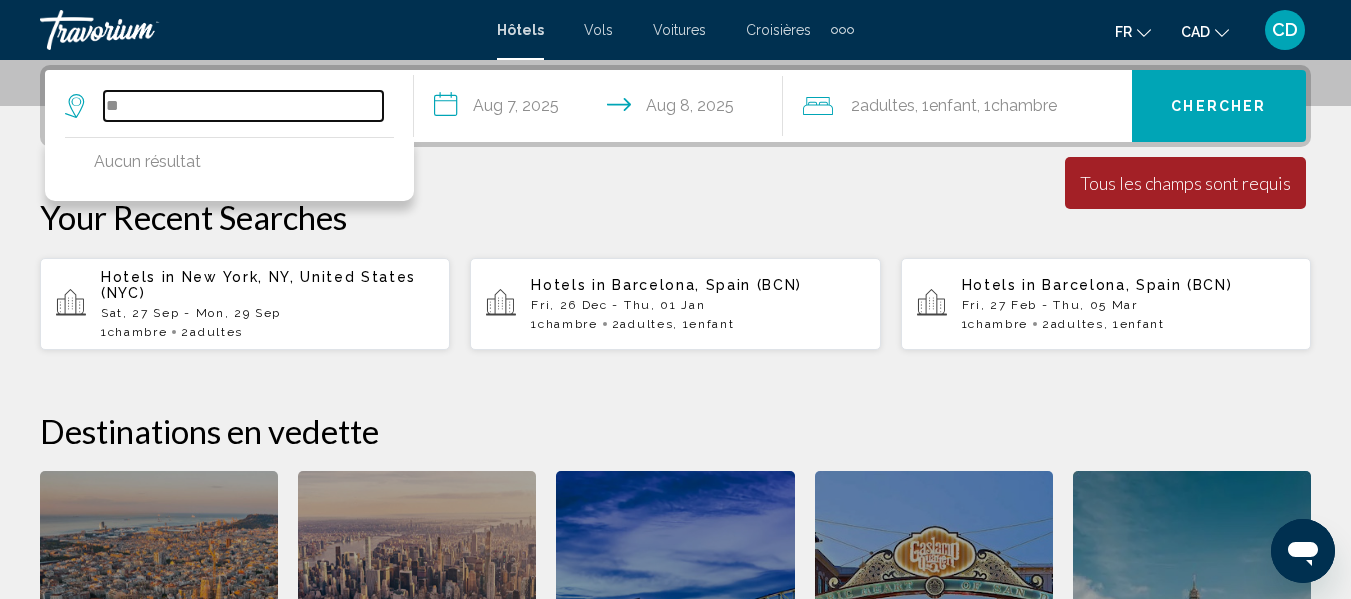 type on "*" 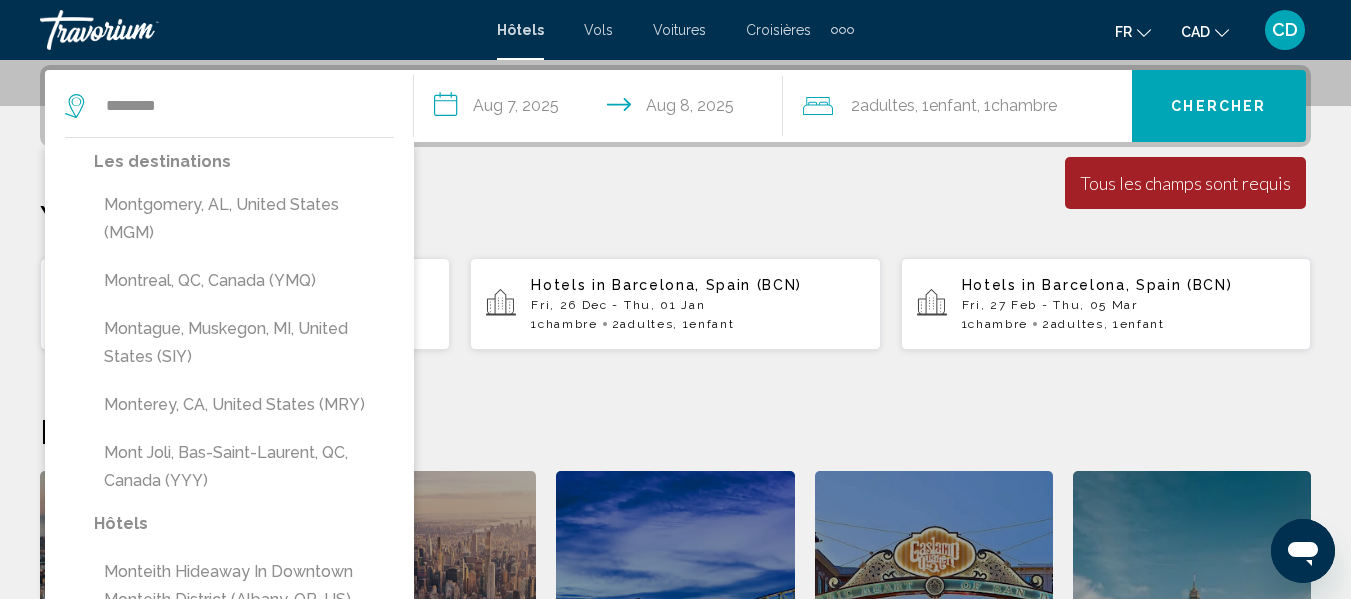 click on "Montgomery, AL, United States (MGM)" at bounding box center (244, 219) 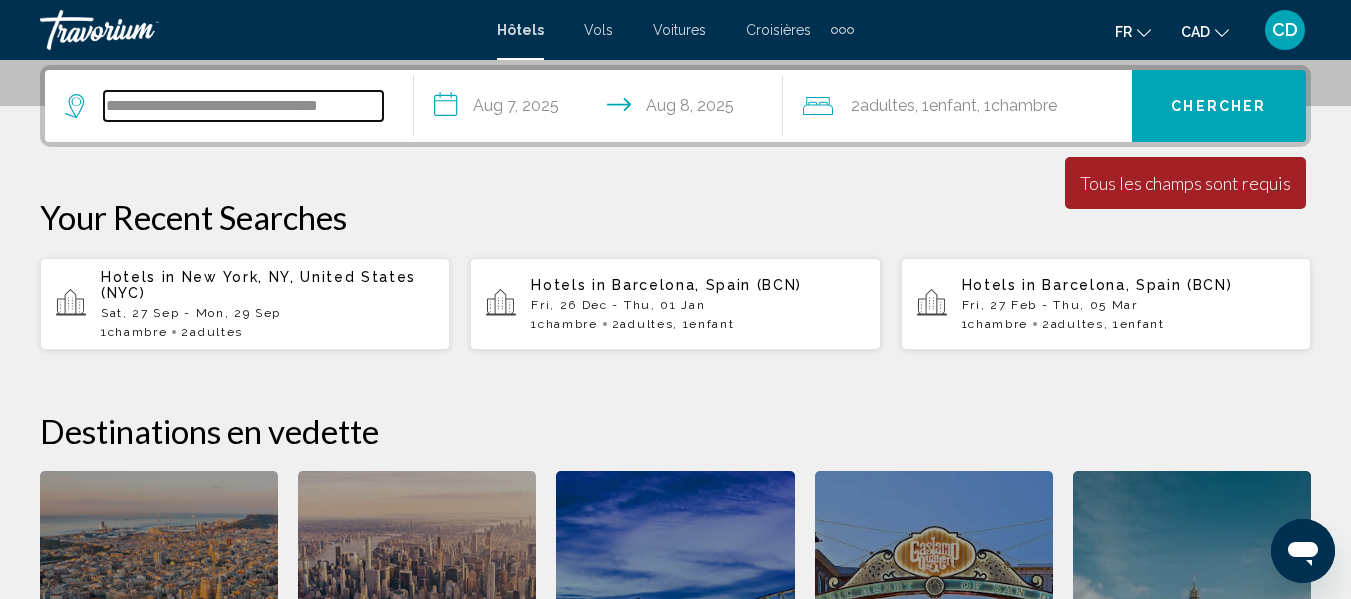 click on "**********" at bounding box center [243, 106] 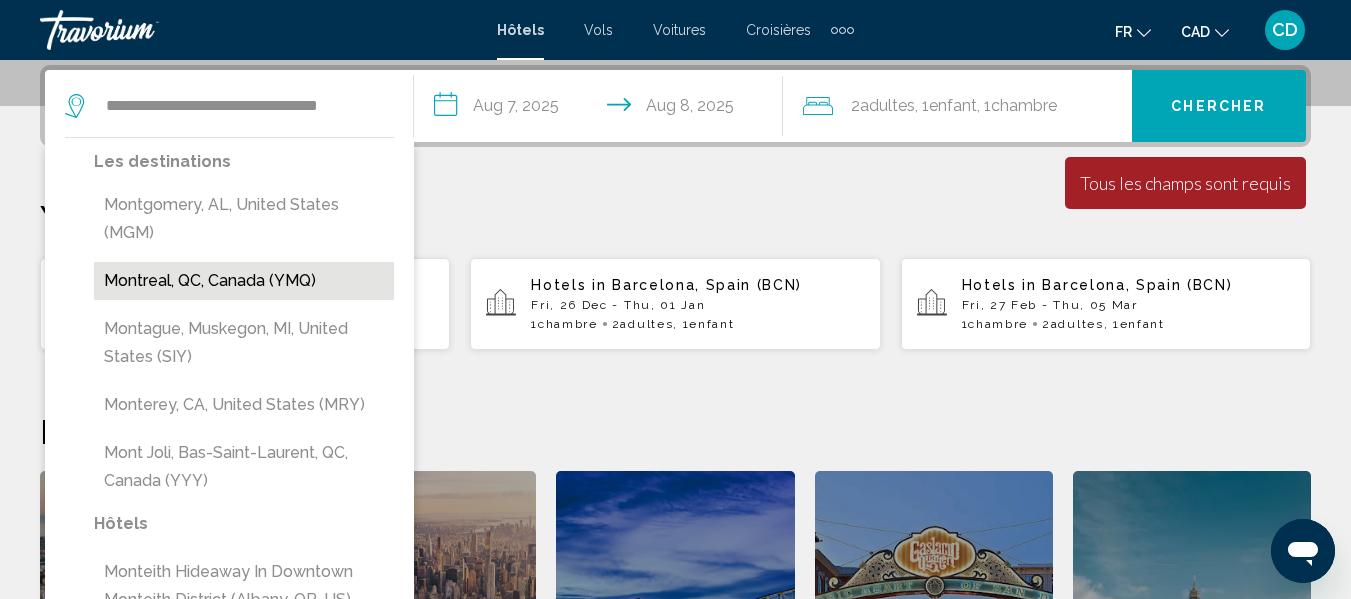 click on "Montreal, QC, Canada (YMQ)" at bounding box center (244, 281) 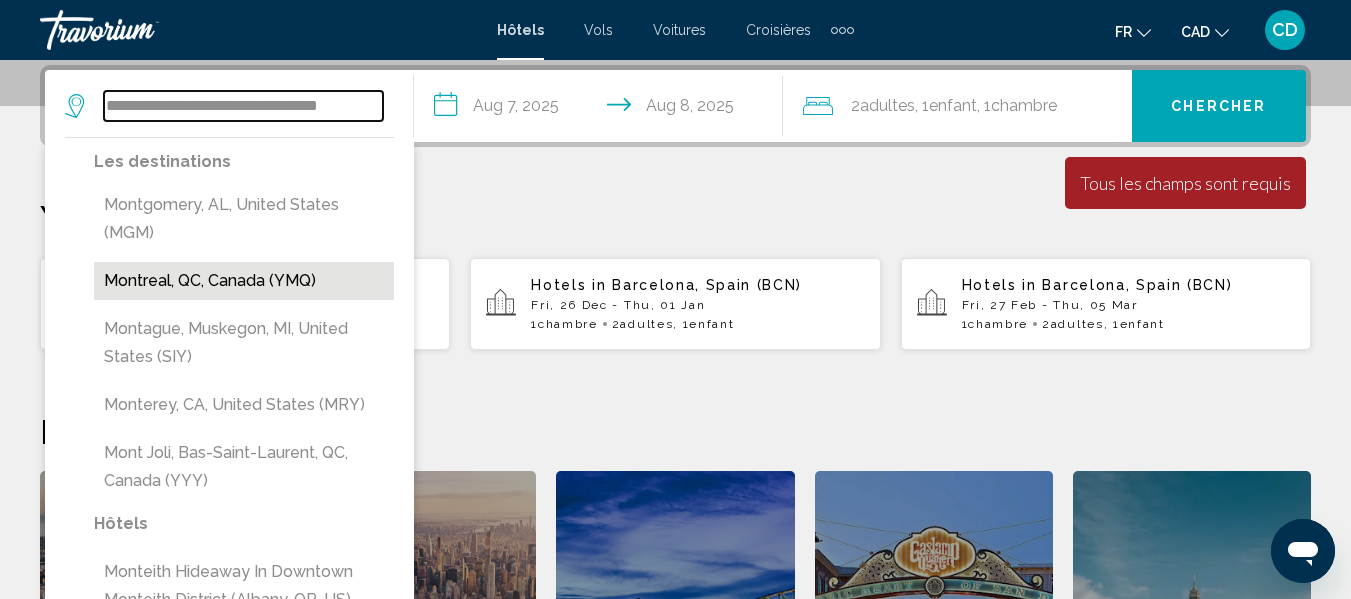 type on "**********" 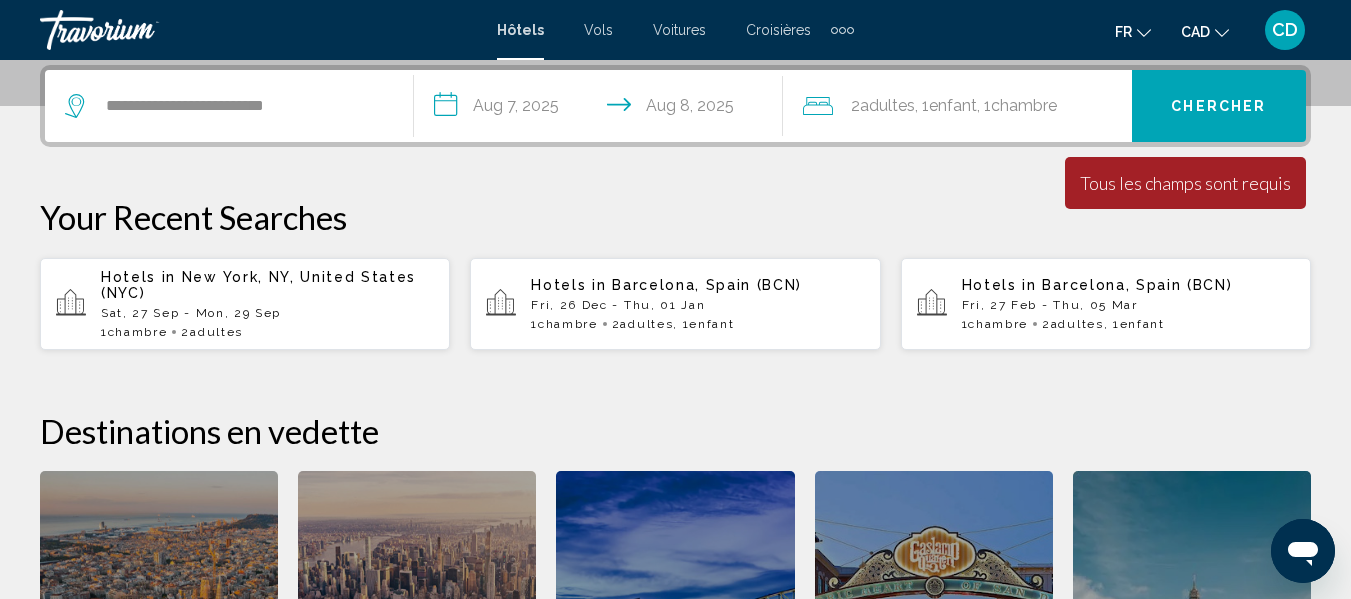 click on "Chercher" at bounding box center (1218, 107) 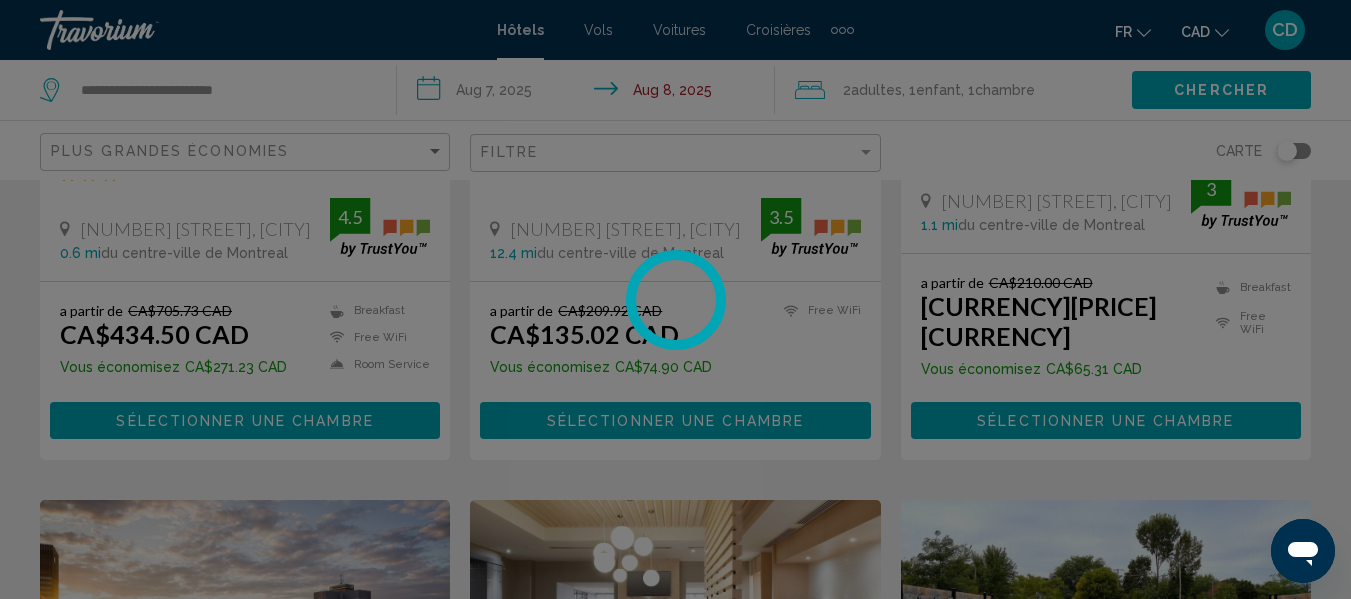 scroll, scrollTop: 0, scrollLeft: 0, axis: both 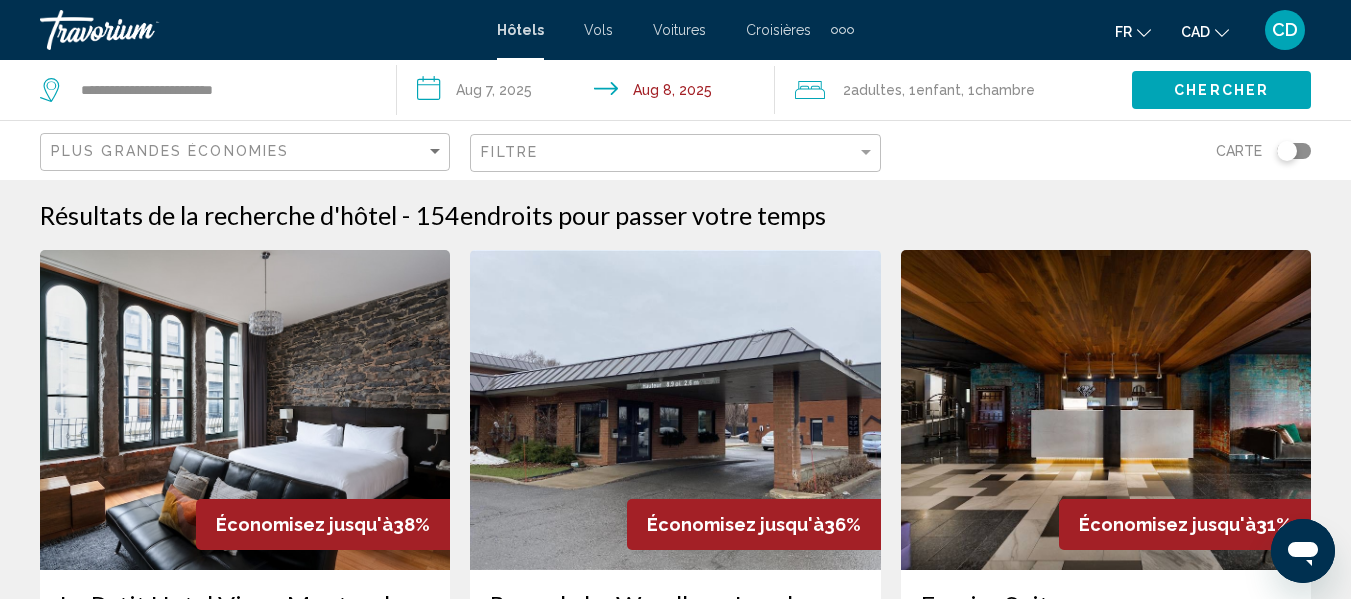 click on "Filtre" 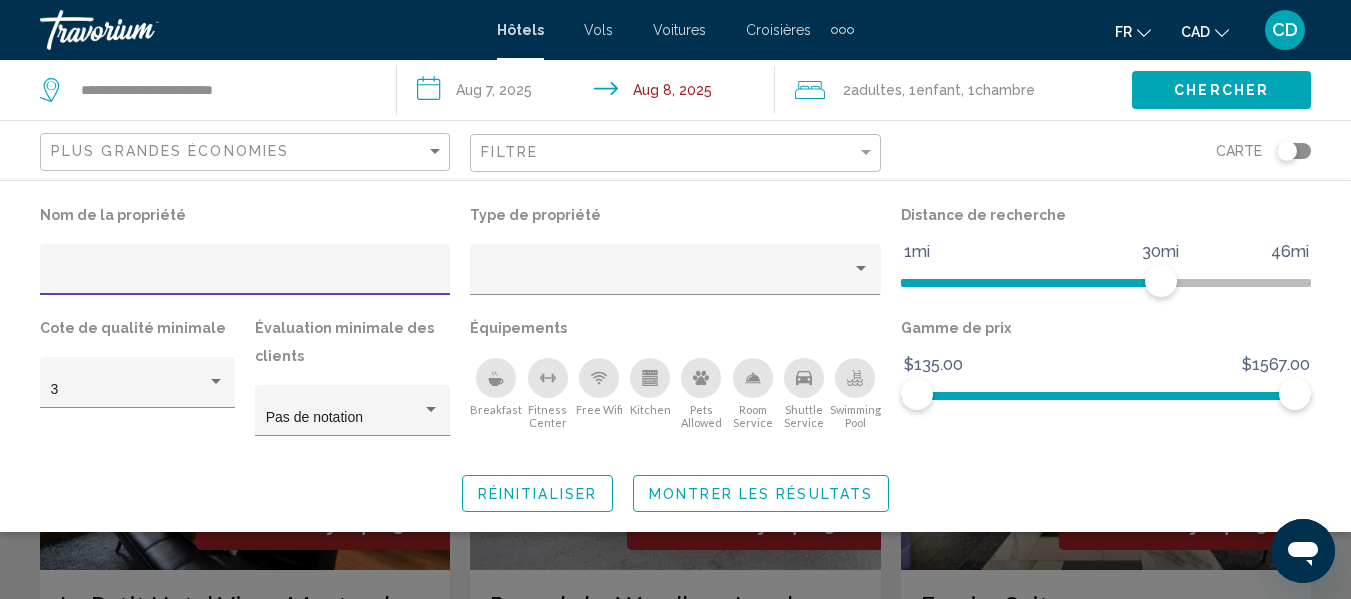 click 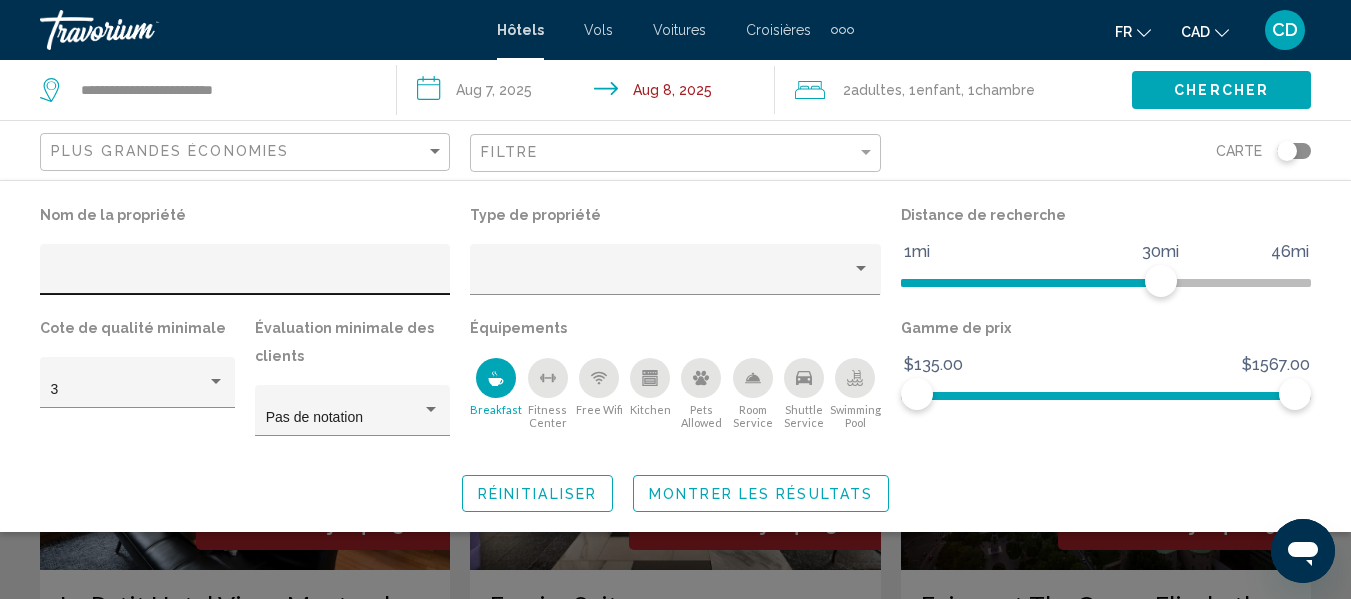 click 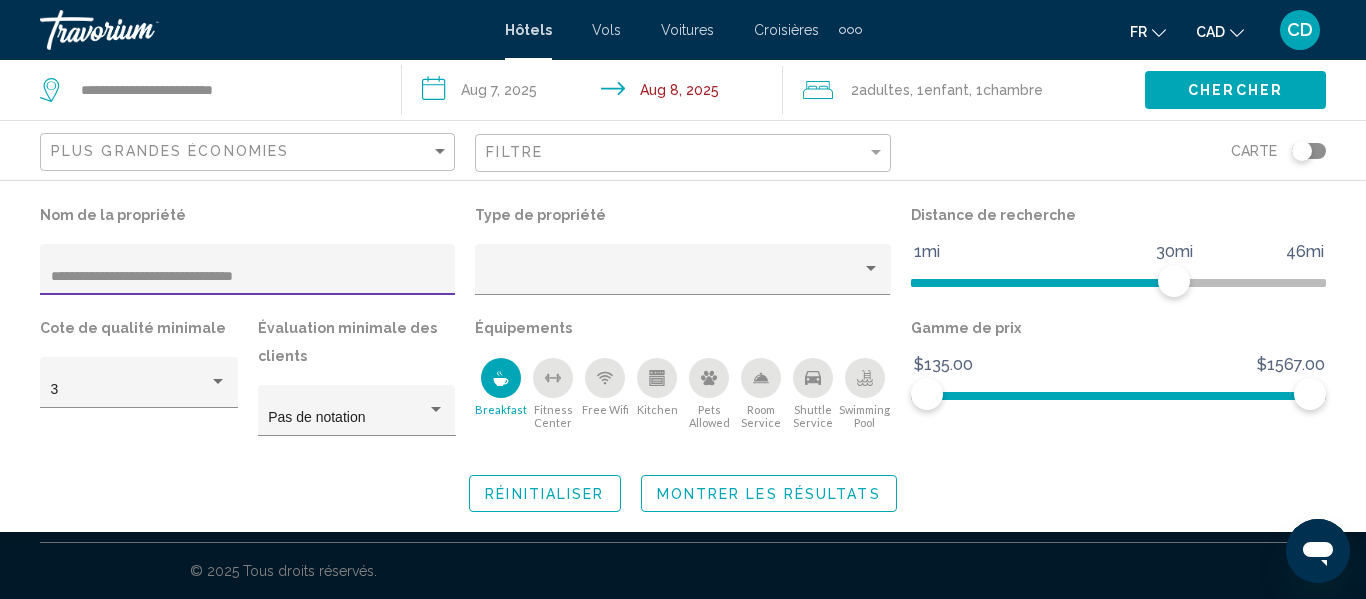 type on "**********" 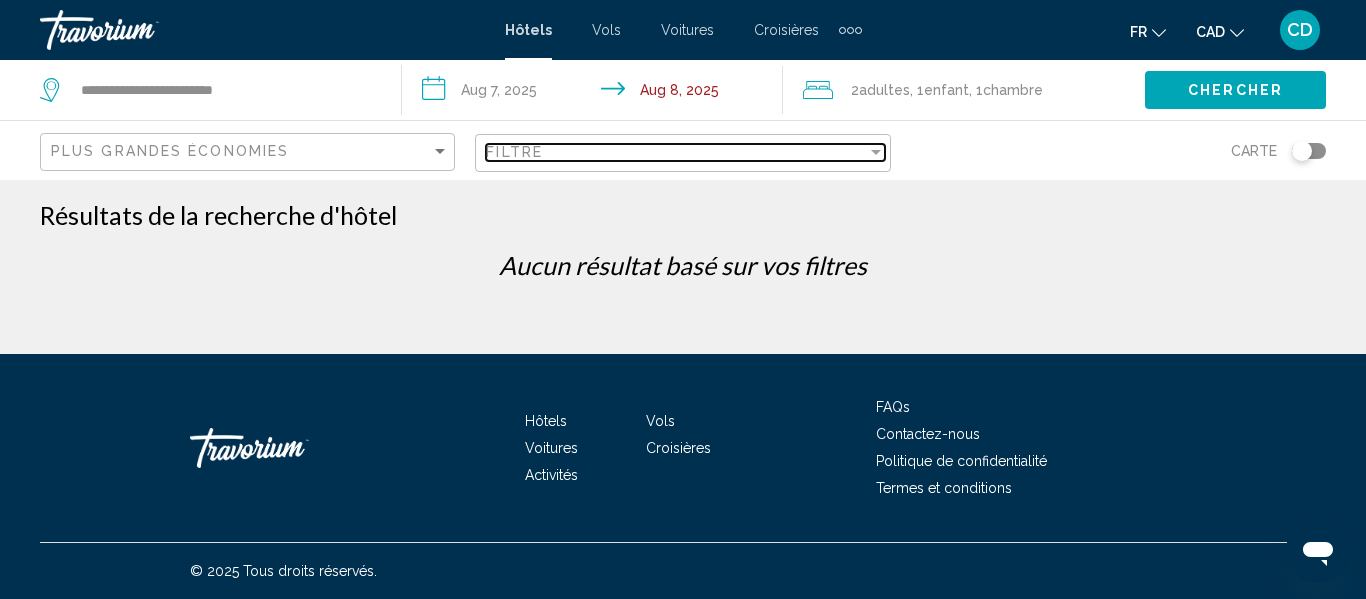 click on "Filtre" at bounding box center [676, 152] 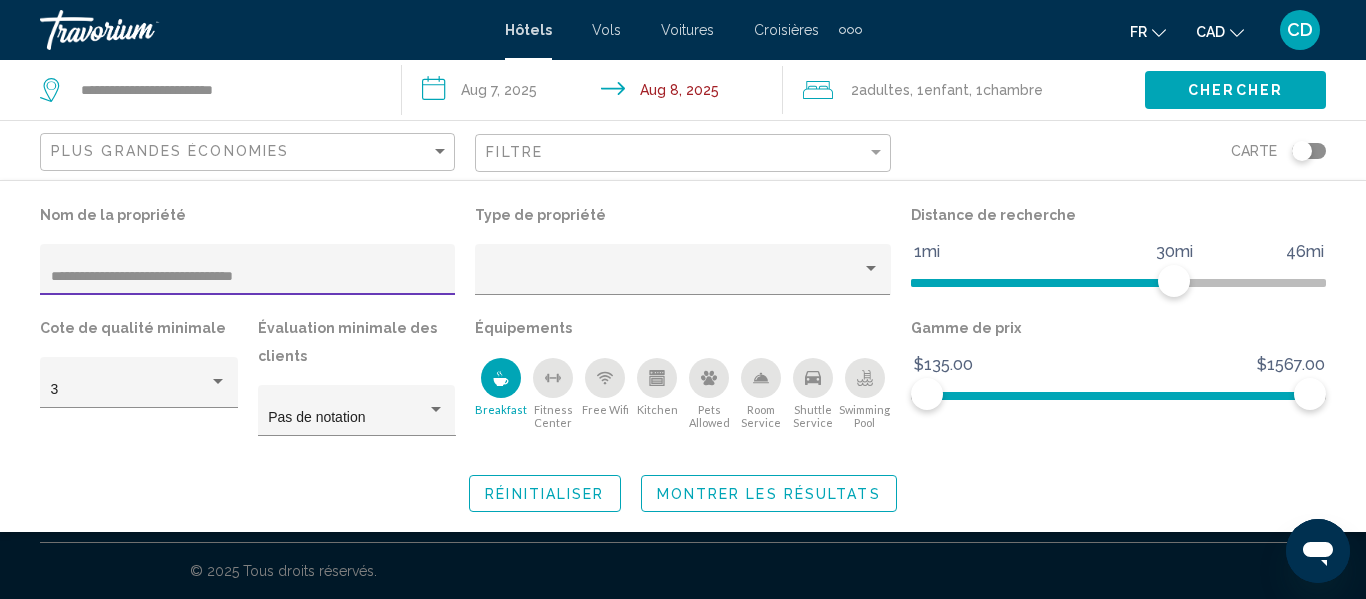 drag, startPoint x: 281, startPoint y: 269, endPoint x: 0, endPoint y: 278, distance: 281.1441 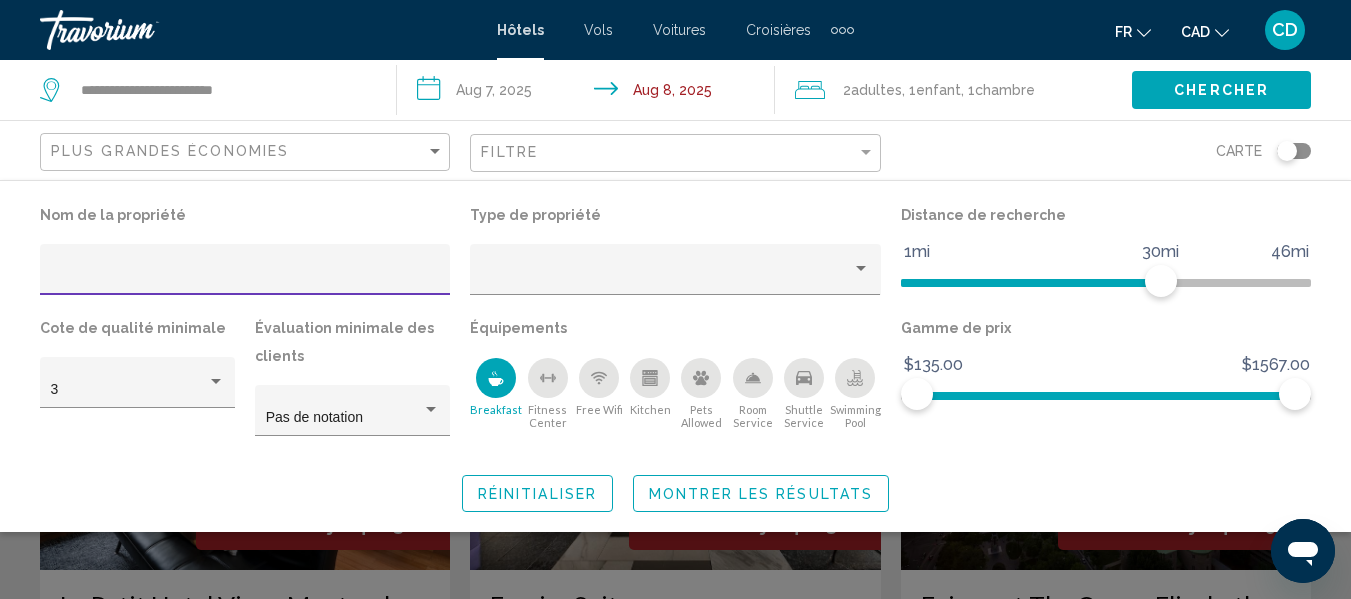 type 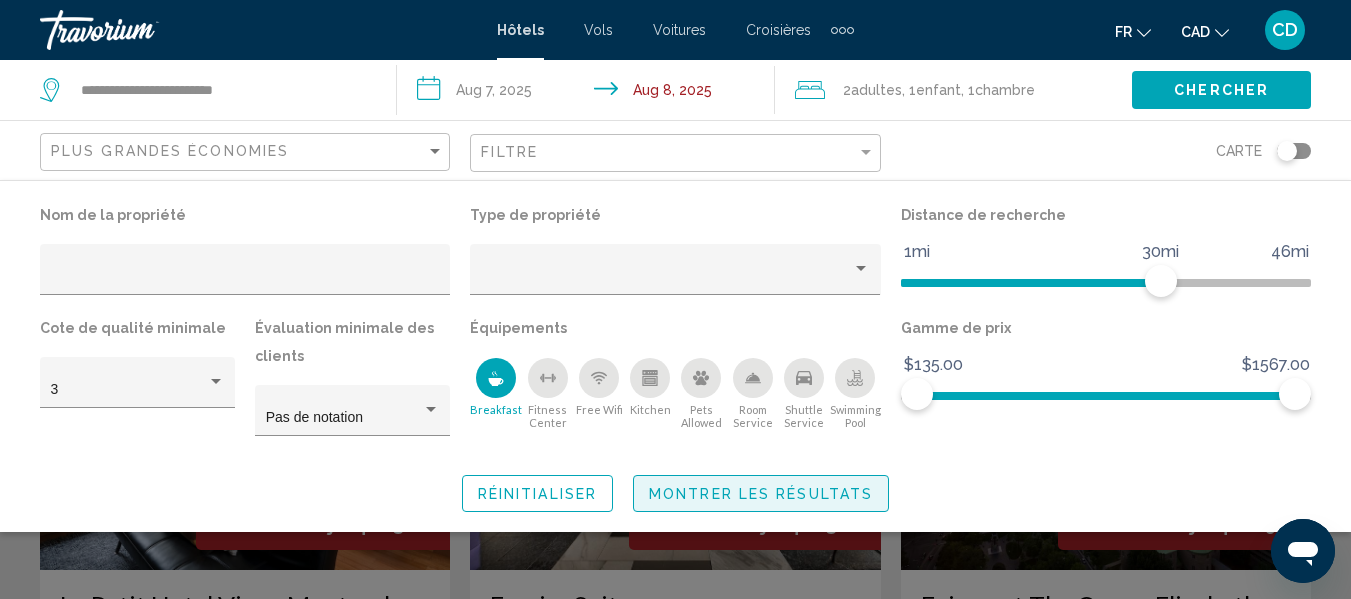 click on "Montrer les résultats" 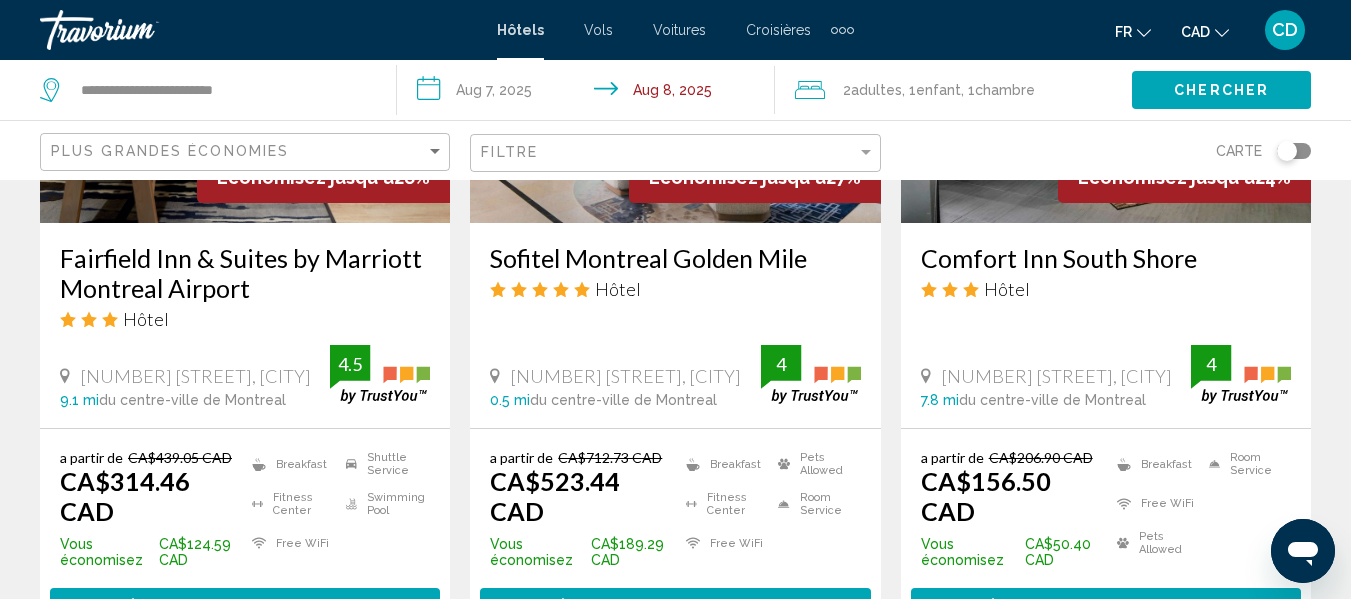 scroll, scrollTop: 1000, scrollLeft: 0, axis: vertical 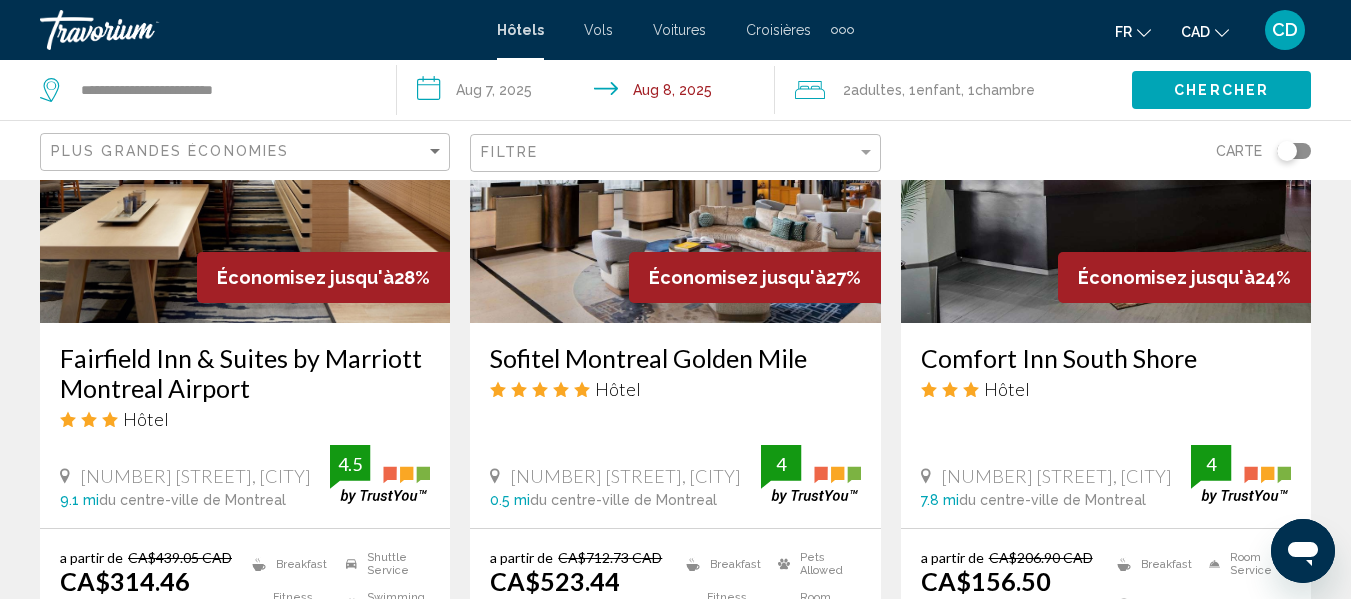 click on "Comfort Inn South Shore" at bounding box center [1106, 358] 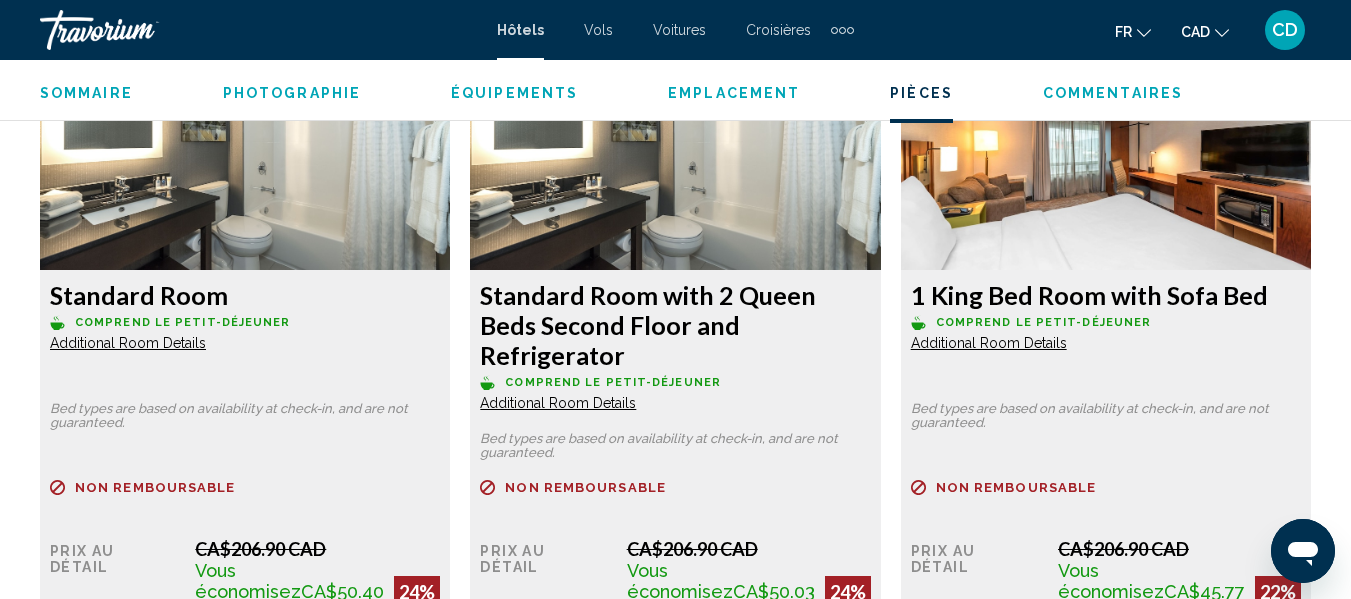 scroll, scrollTop: 3135, scrollLeft: 0, axis: vertical 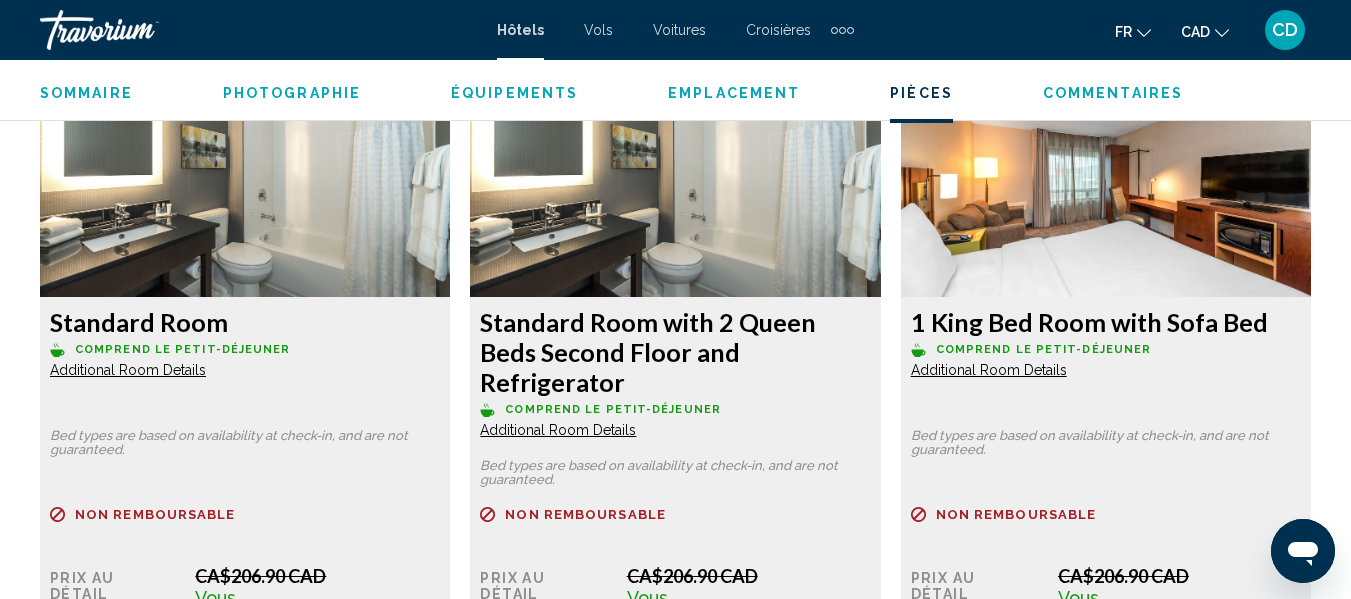 click on "Additional Room Details" at bounding box center (128, 370) 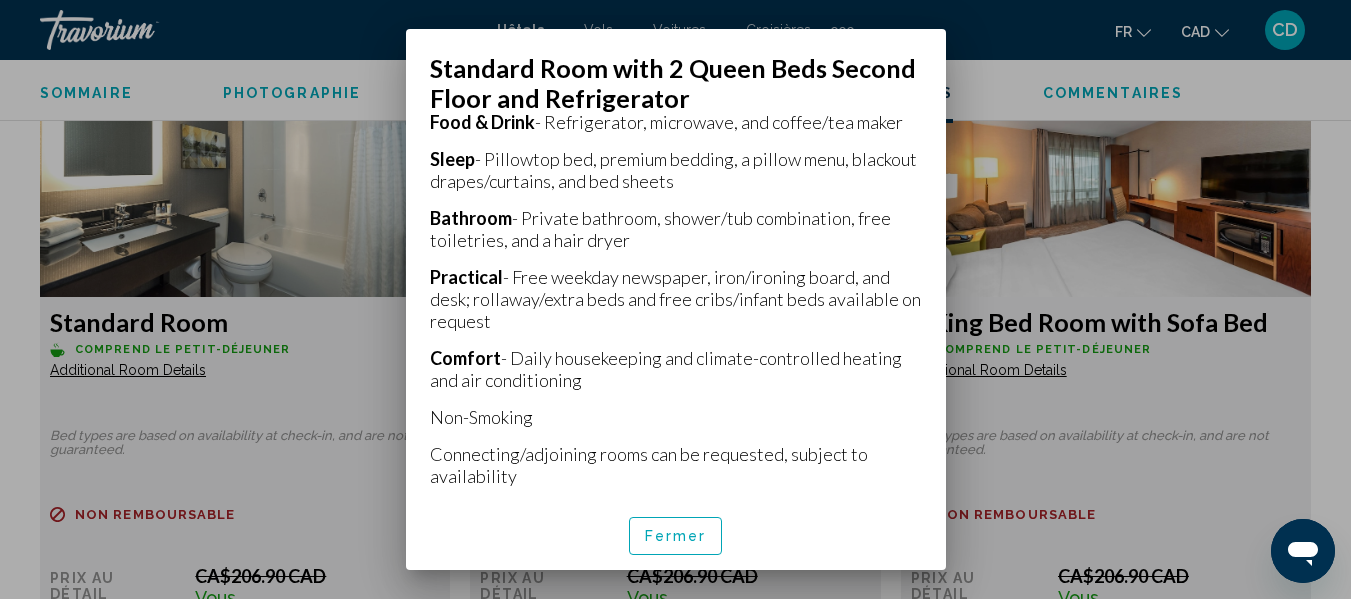 scroll, scrollTop: 556, scrollLeft: 0, axis: vertical 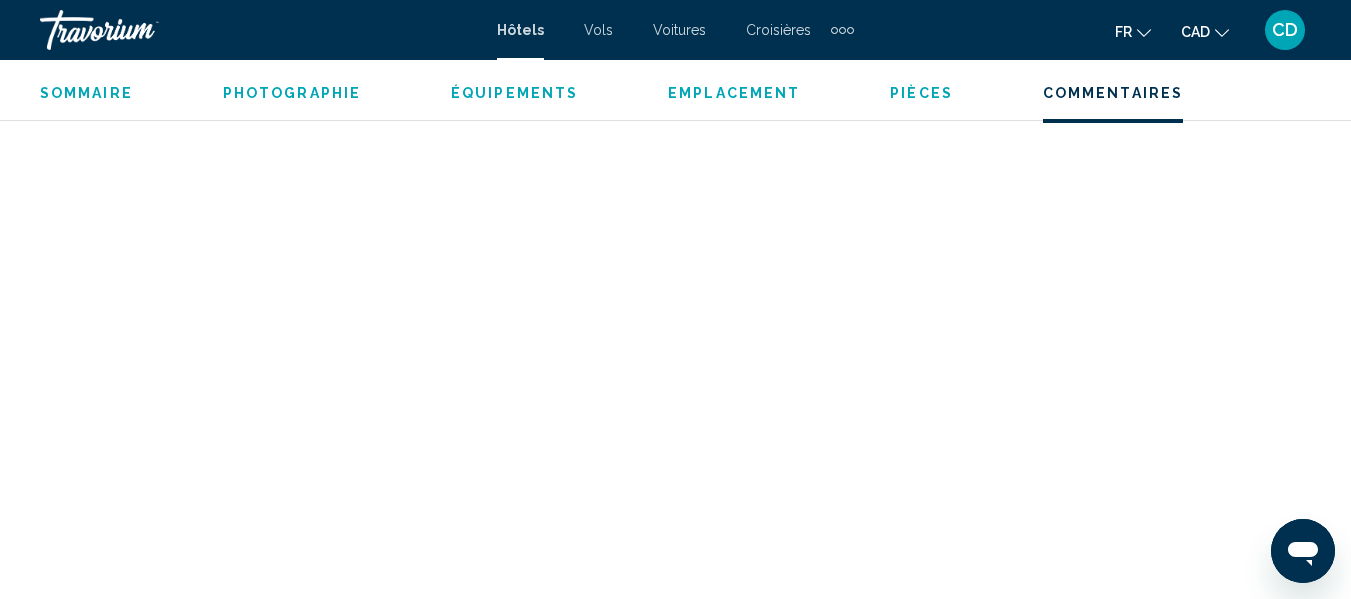 click on "Pièces" at bounding box center [921, 93] 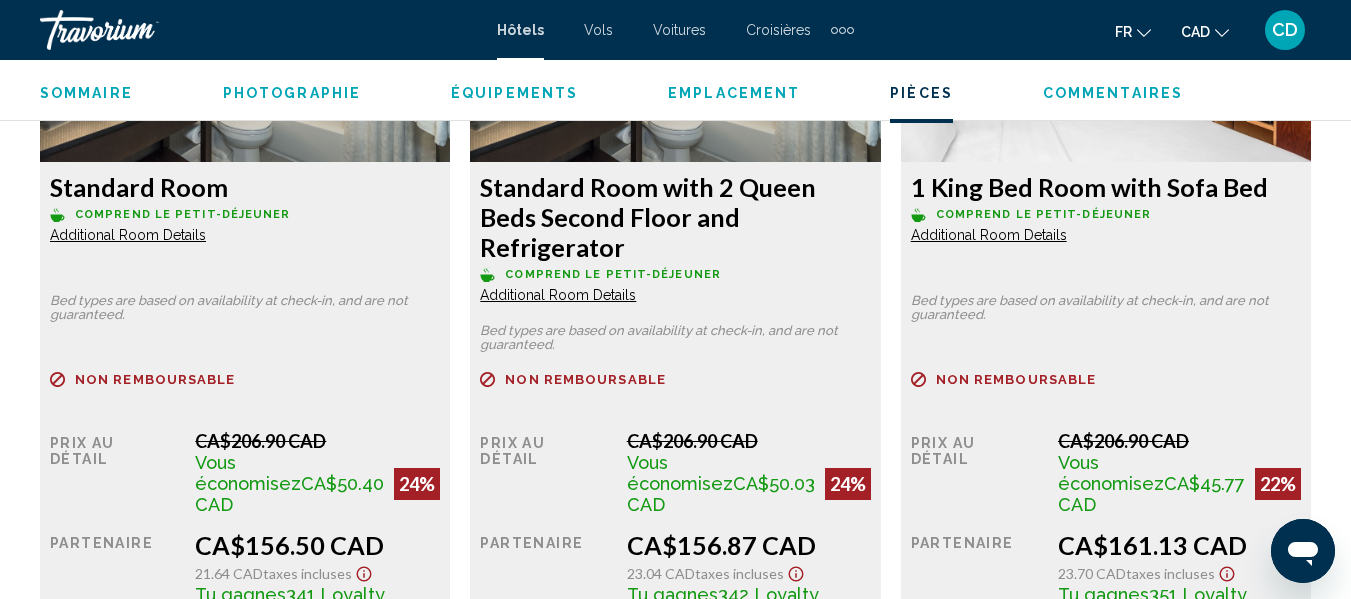 scroll, scrollTop: 3370, scrollLeft: 0, axis: vertical 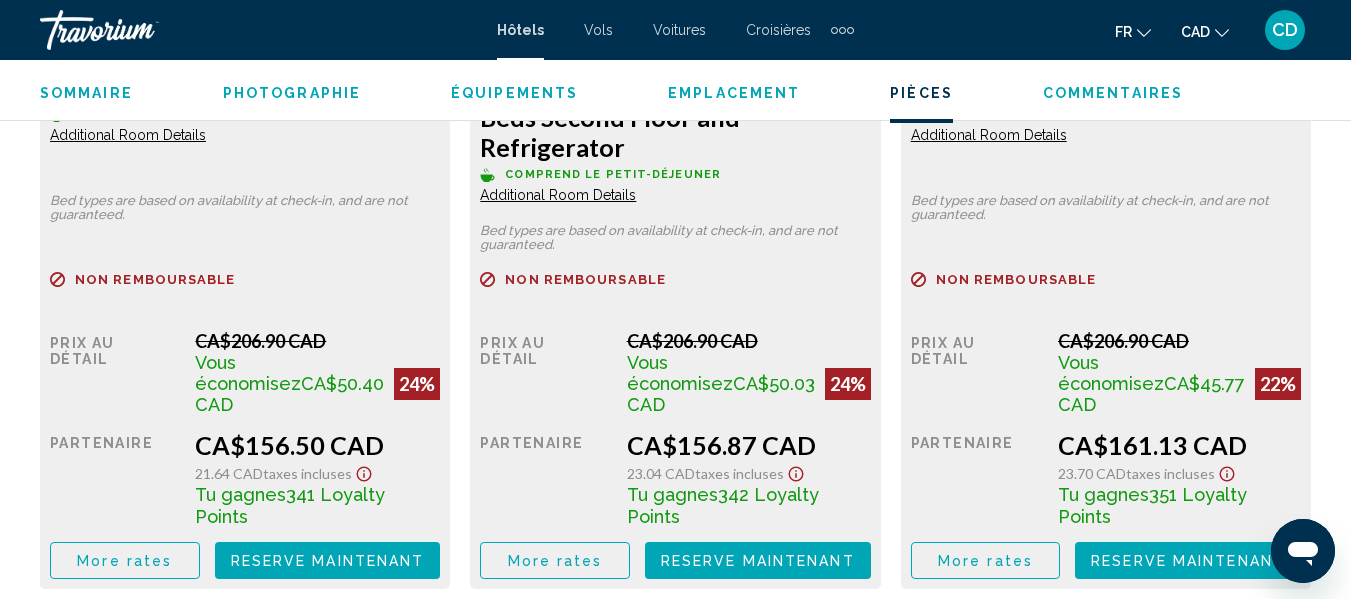 click on "Reserve maintenant" at bounding box center [328, 561] 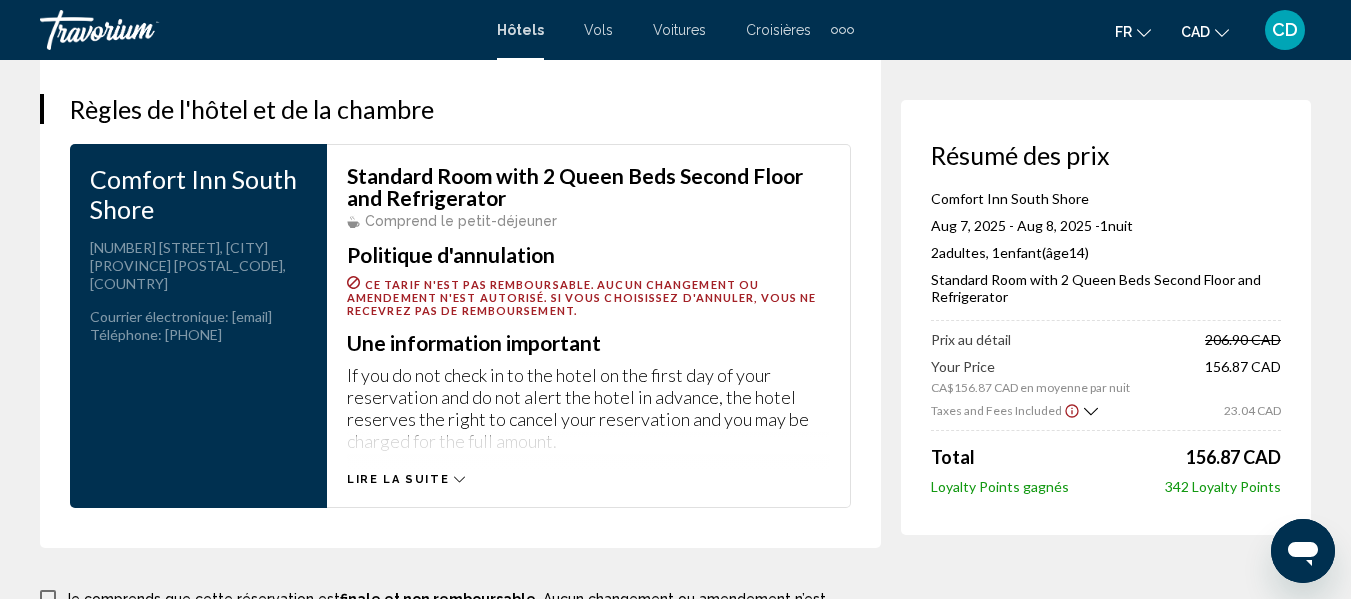 scroll, scrollTop: 2700, scrollLeft: 0, axis: vertical 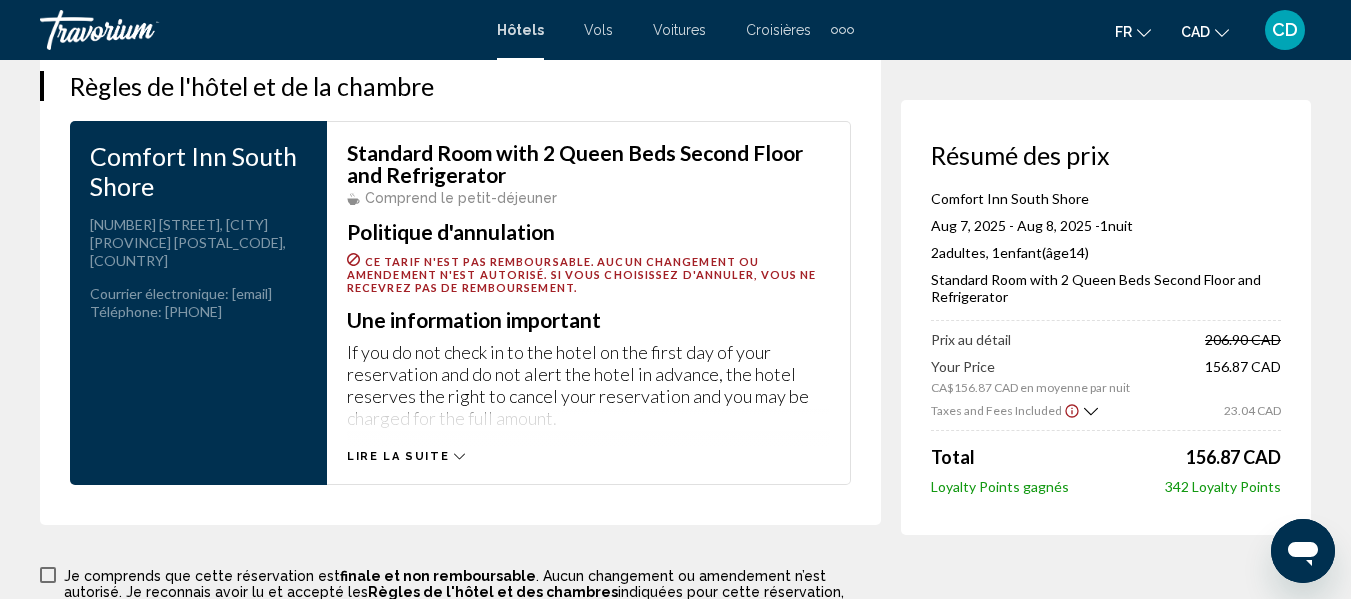 click 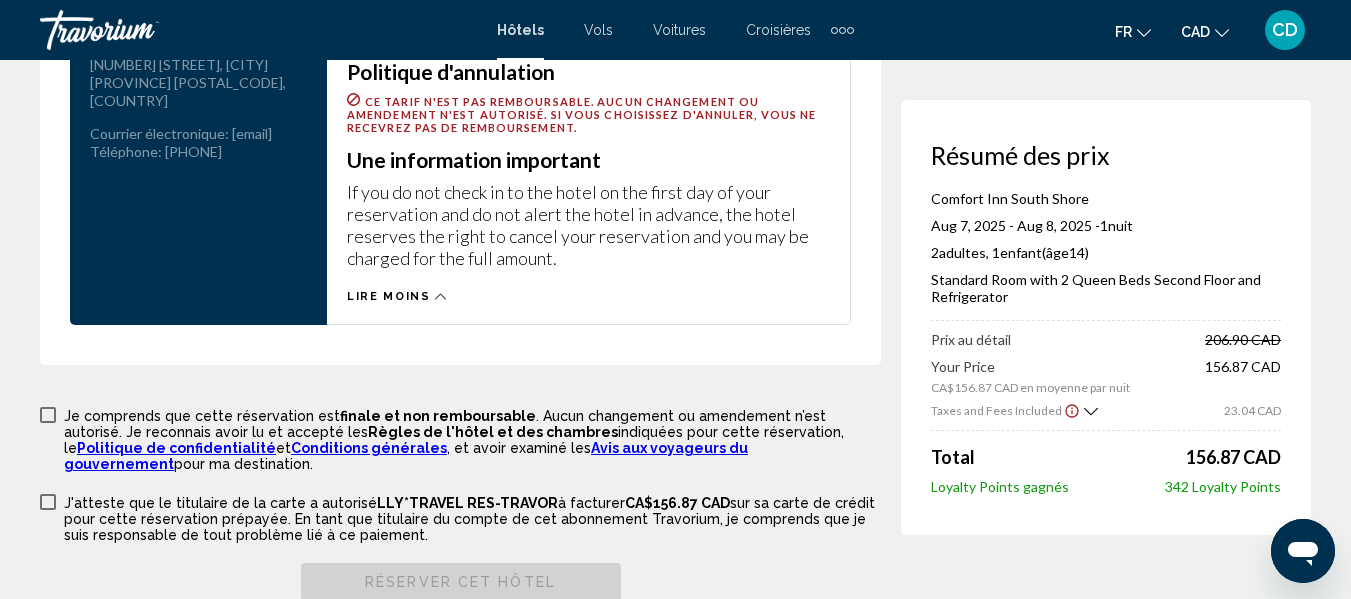 scroll, scrollTop: 2900, scrollLeft: 0, axis: vertical 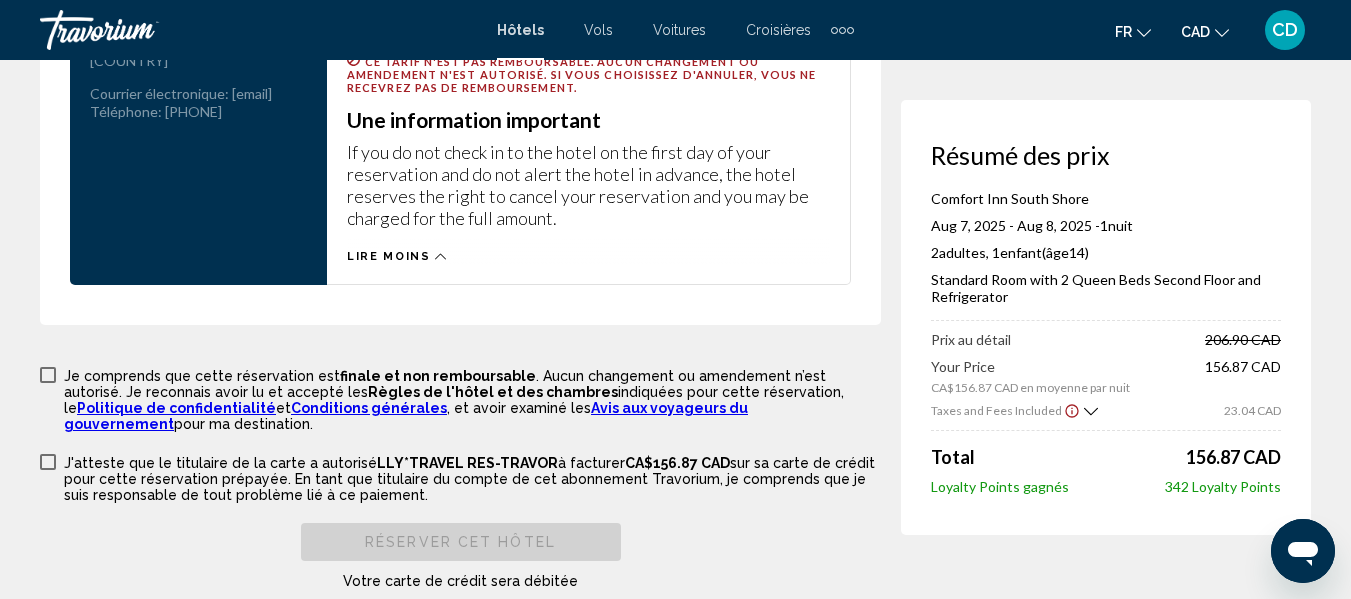 click at bounding box center (48, 375) 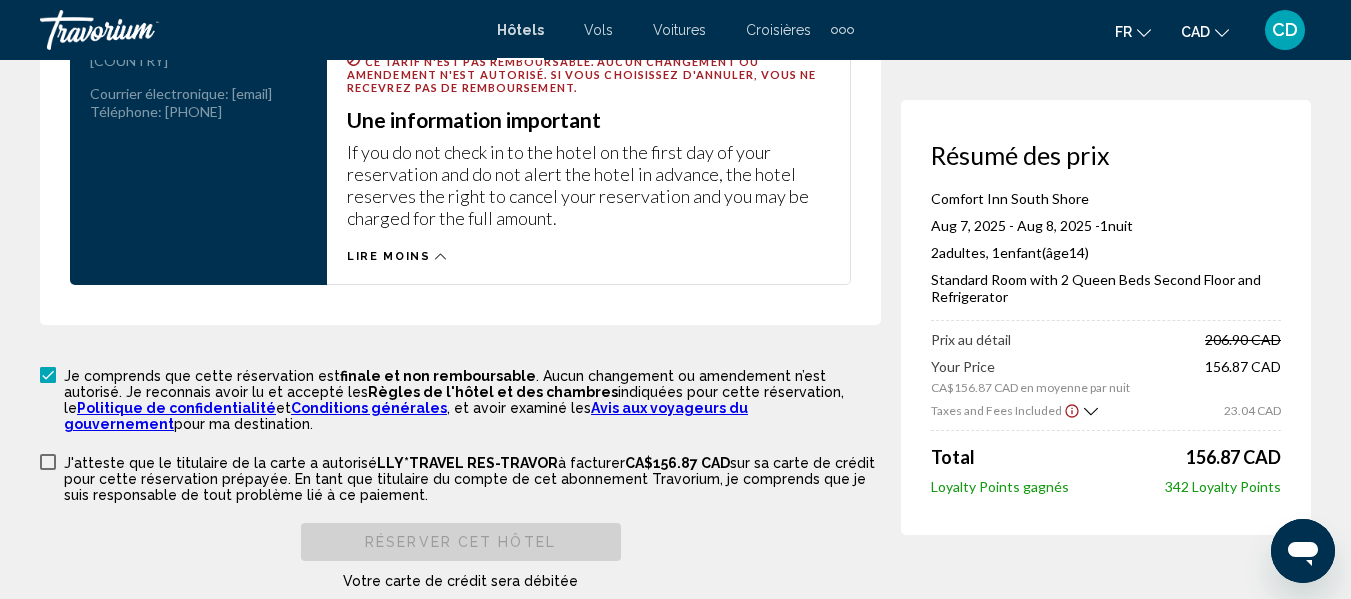 click at bounding box center [48, 462] 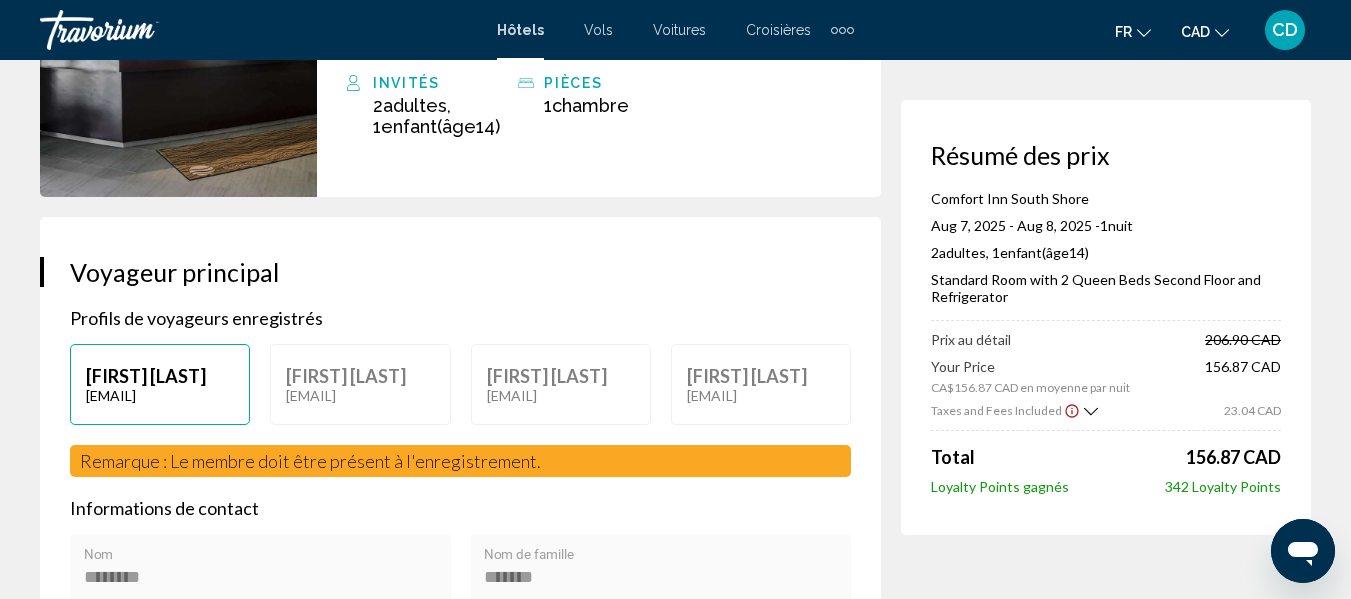 scroll, scrollTop: 300, scrollLeft: 0, axis: vertical 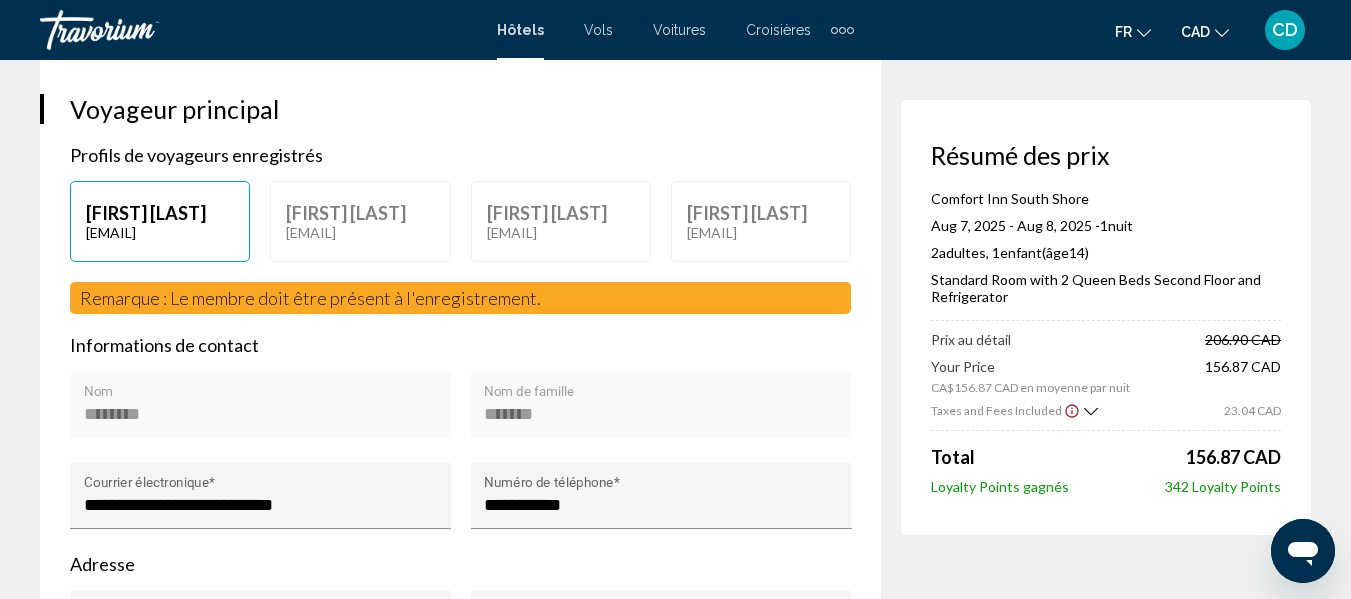 click on "[FIRST] [LAST]" at bounding box center [360, 213] 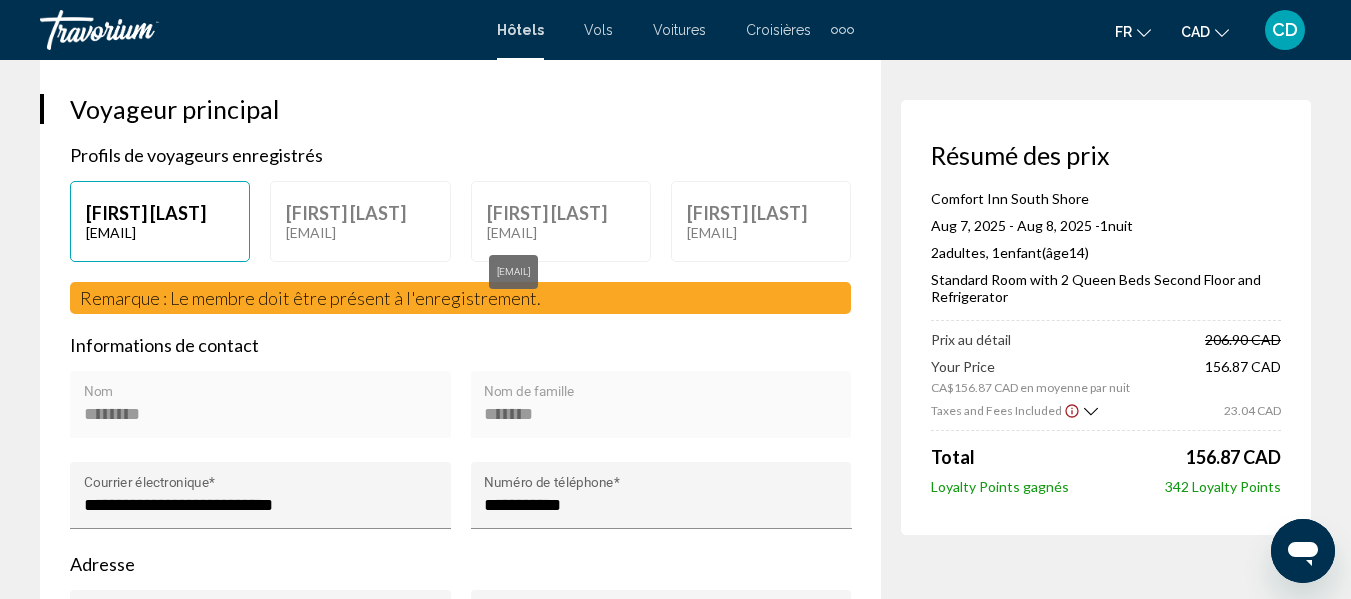 click on "[EMAIL]" at bounding box center [561, 232] 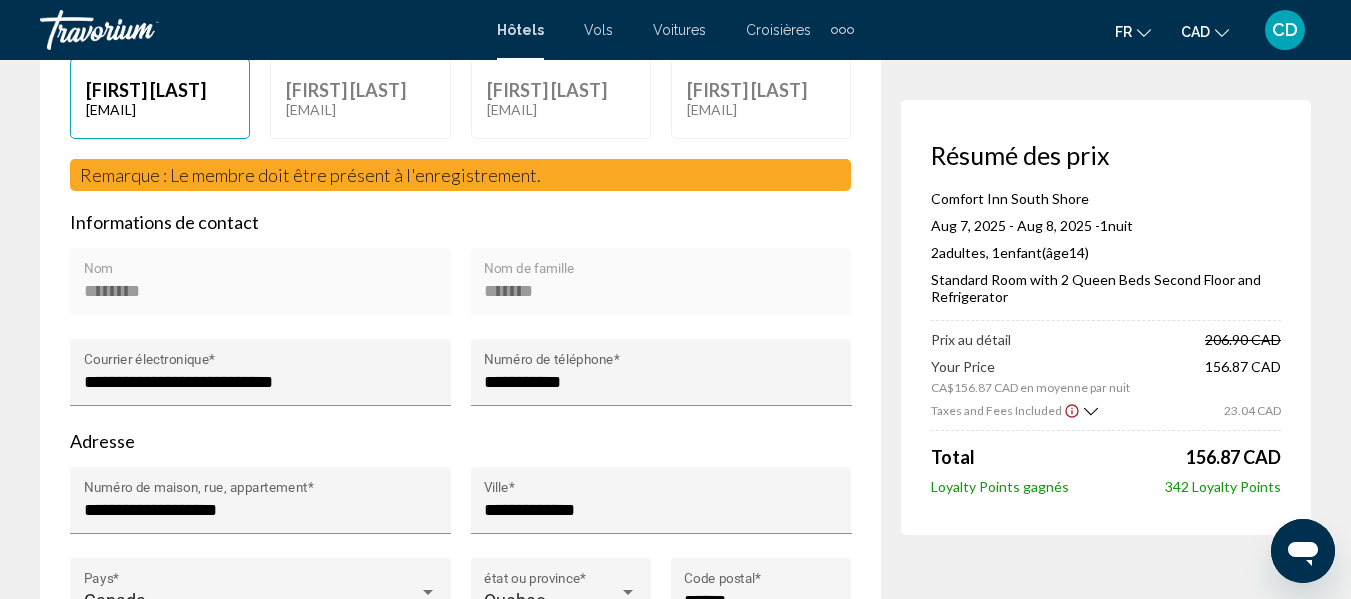 scroll, scrollTop: 528, scrollLeft: 0, axis: vertical 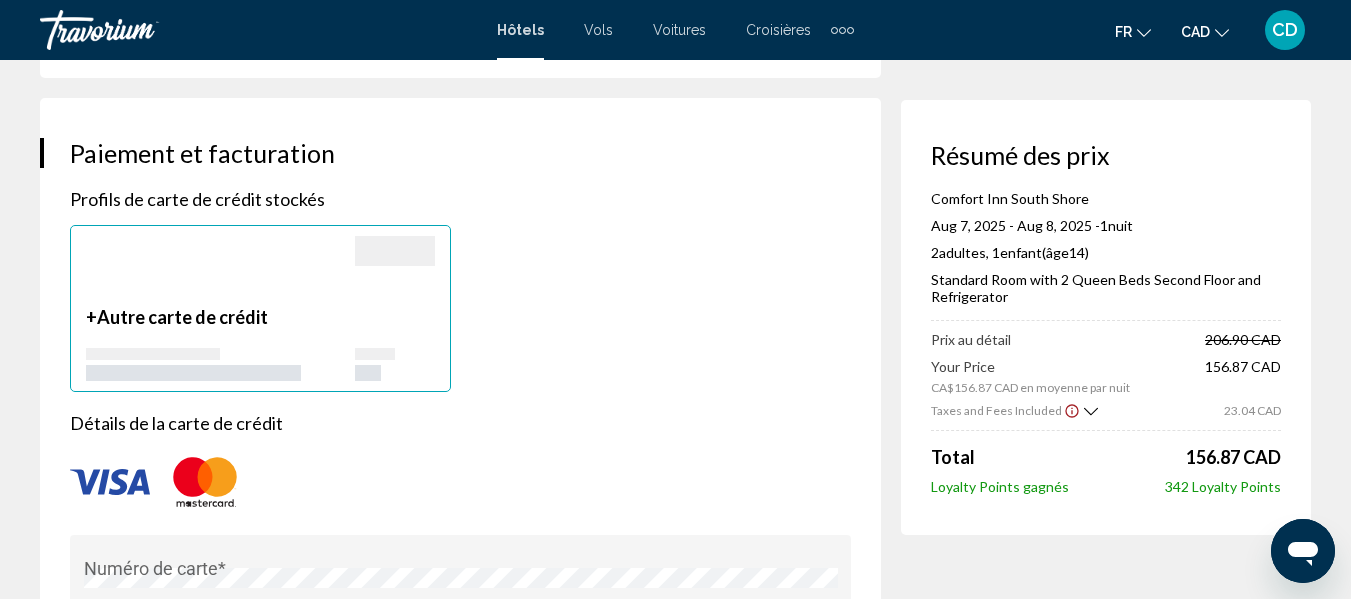 click at bounding box center (205, 482) 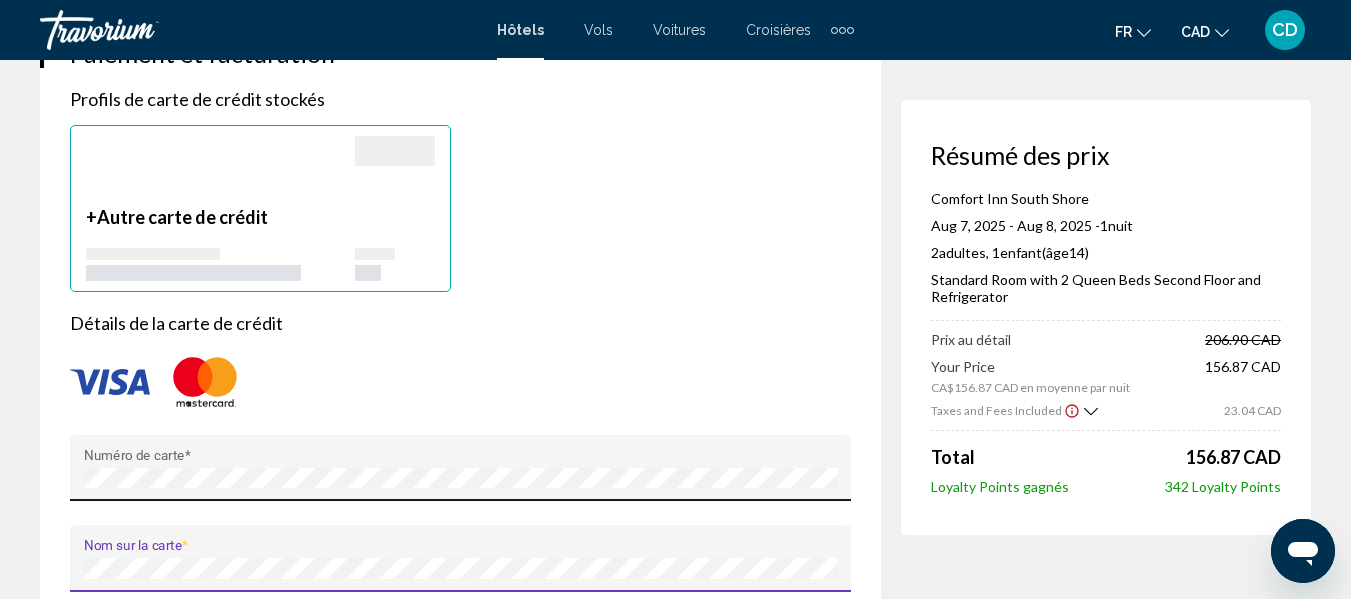 scroll, scrollTop: 1, scrollLeft: 0, axis: vertical 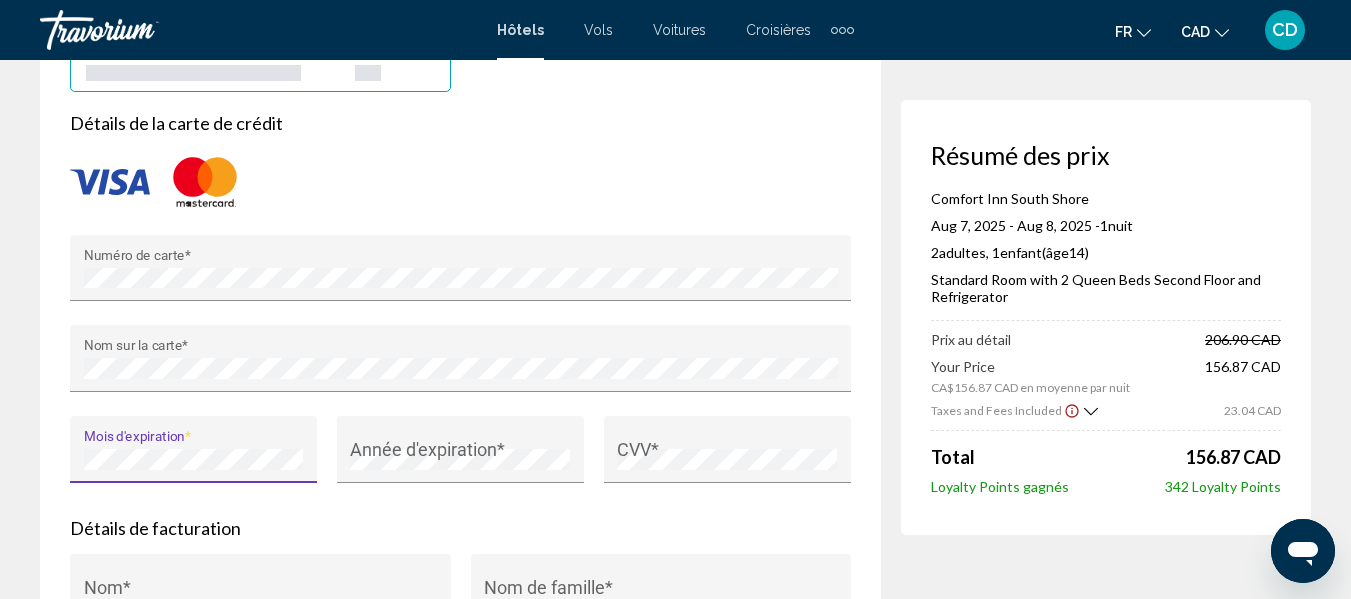 click on "Mois d'expiration  *" at bounding box center (193, 449) 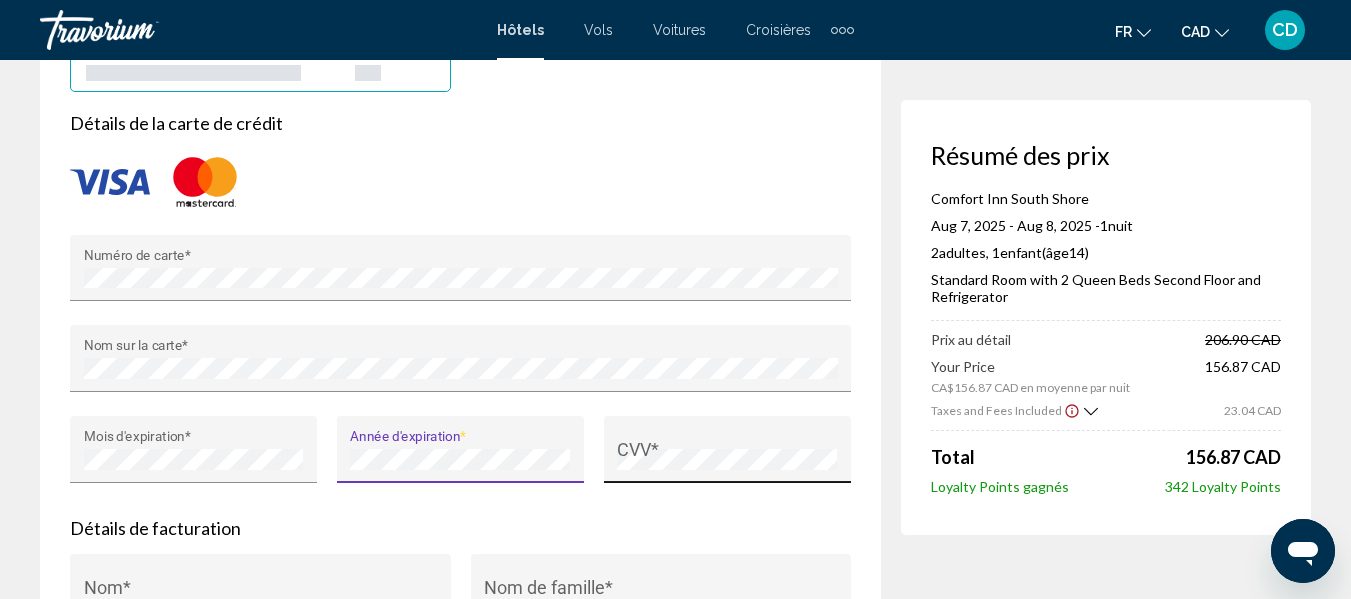 click on "CVV  *" at bounding box center (727, 456) 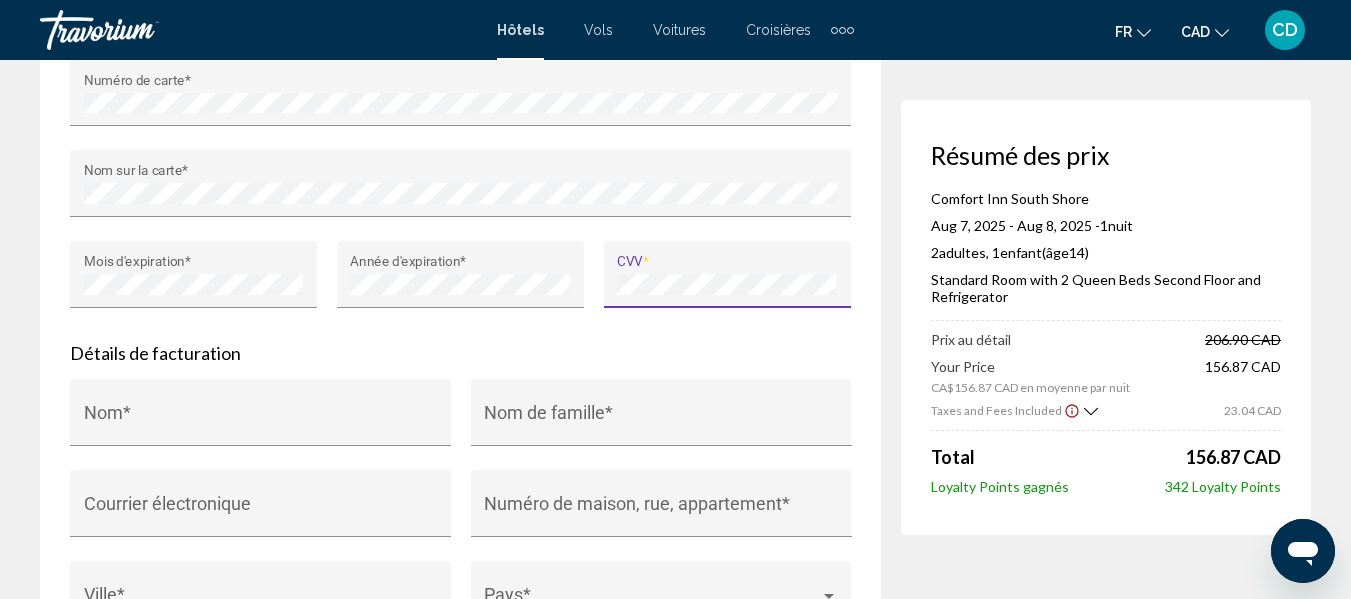 scroll, scrollTop: 1928, scrollLeft: 0, axis: vertical 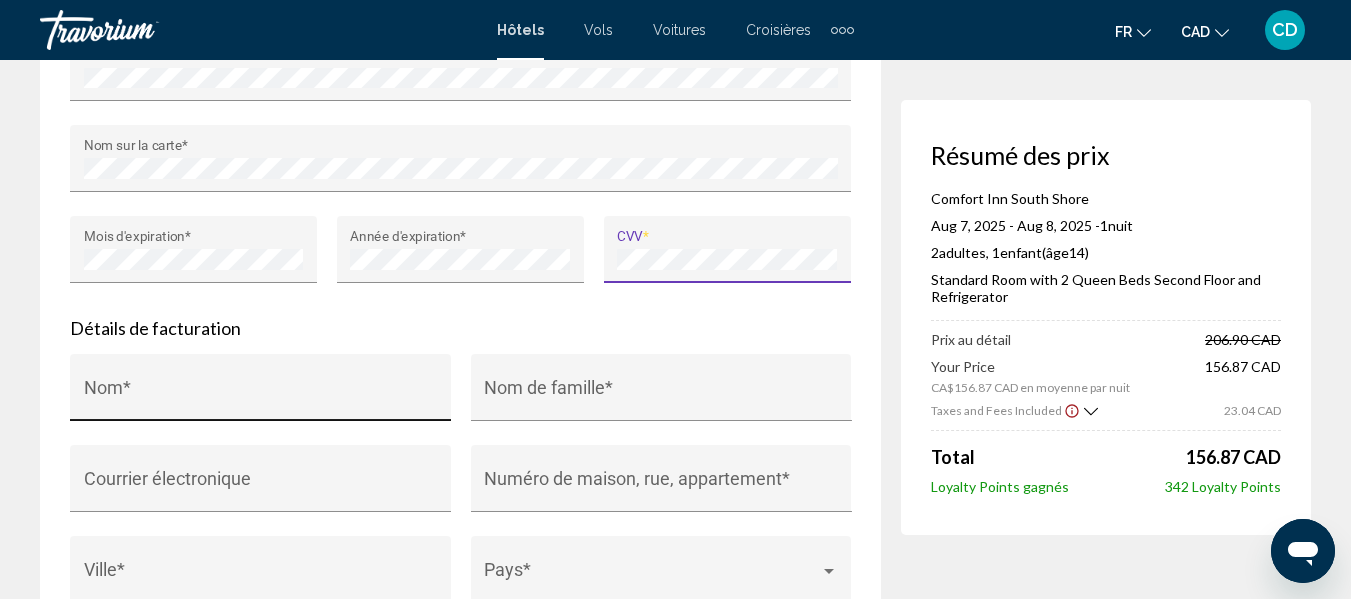 click on "Nom  *" at bounding box center (261, 394) 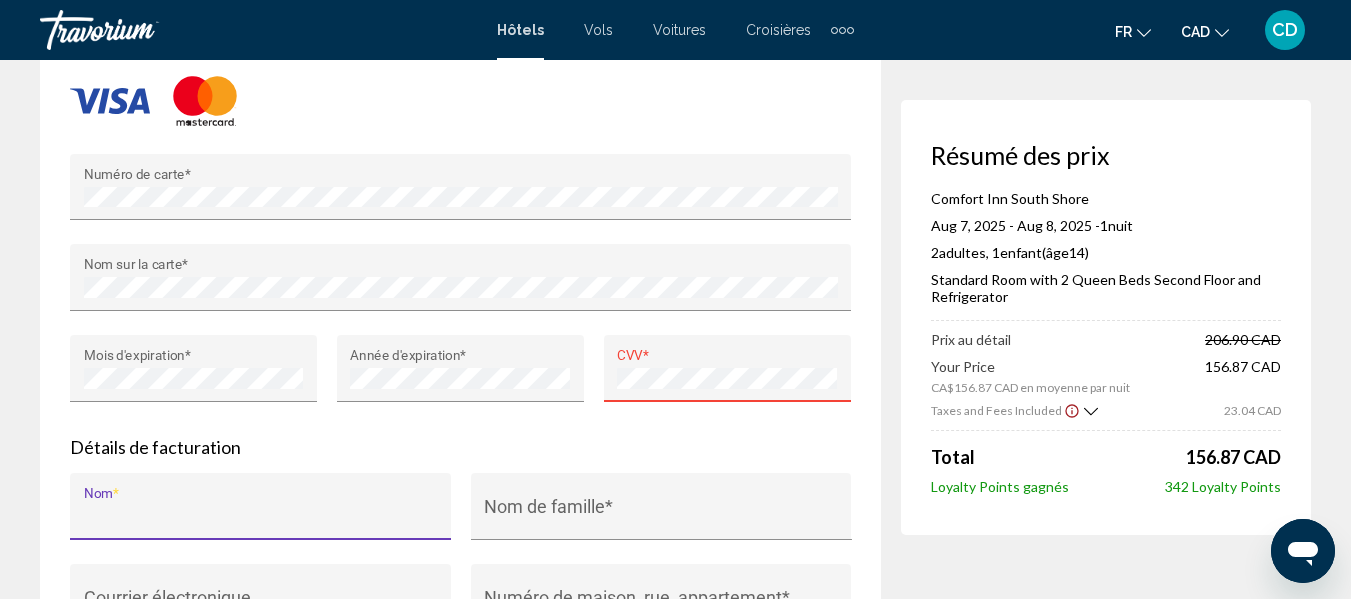 scroll, scrollTop: 1528, scrollLeft: 0, axis: vertical 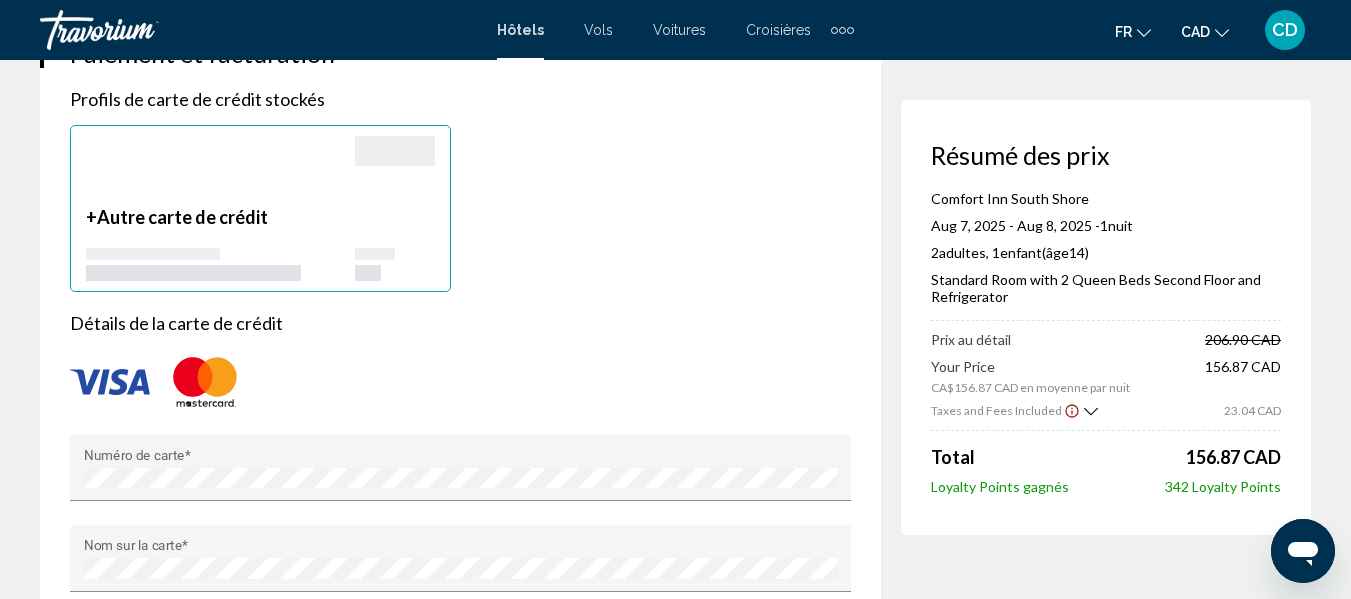 click at bounding box center (205, 382) 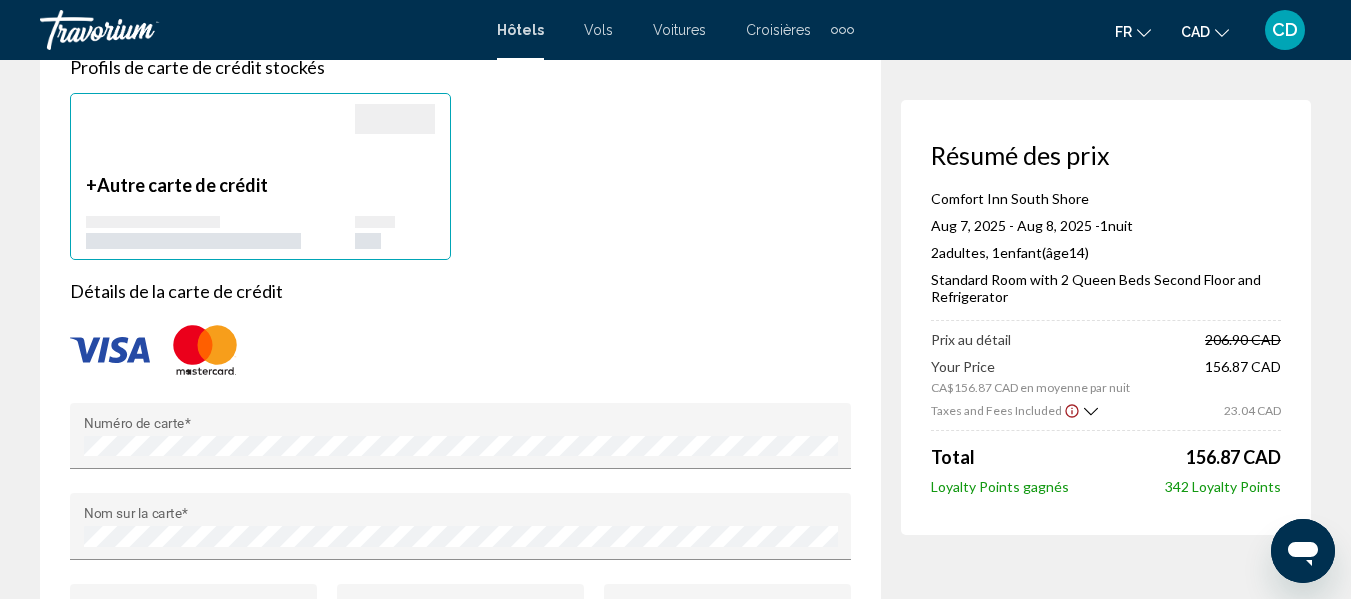 scroll, scrollTop: 1528, scrollLeft: 0, axis: vertical 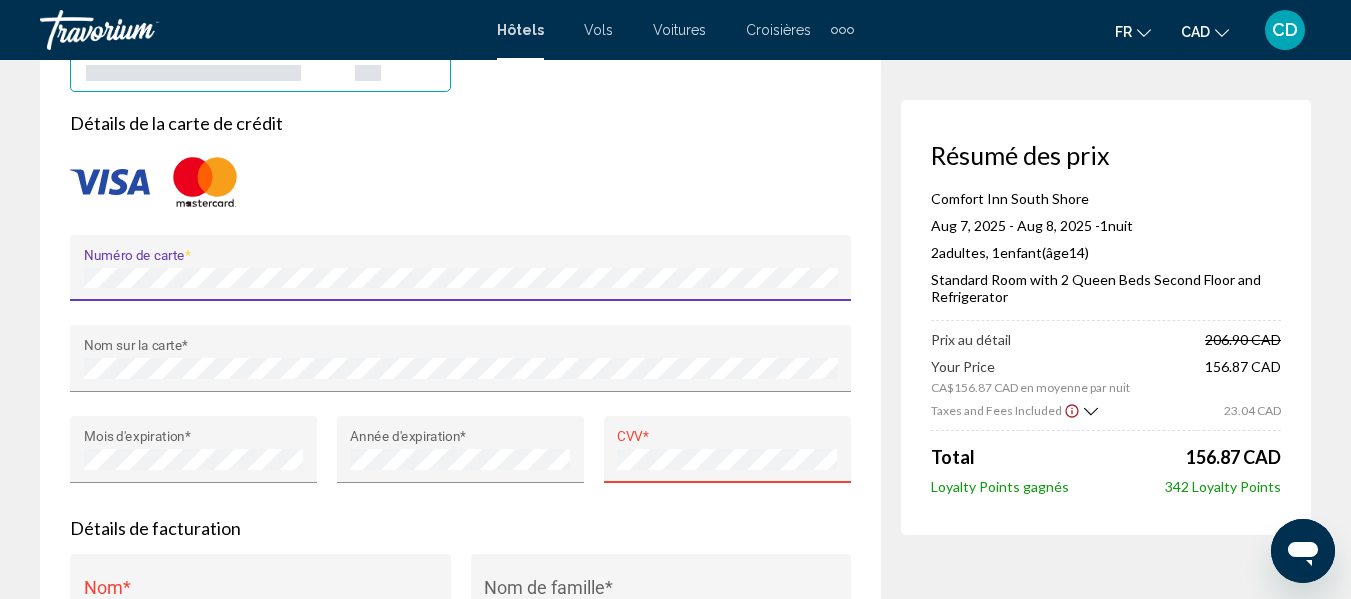 click on "CVV  *" at bounding box center [727, 456] 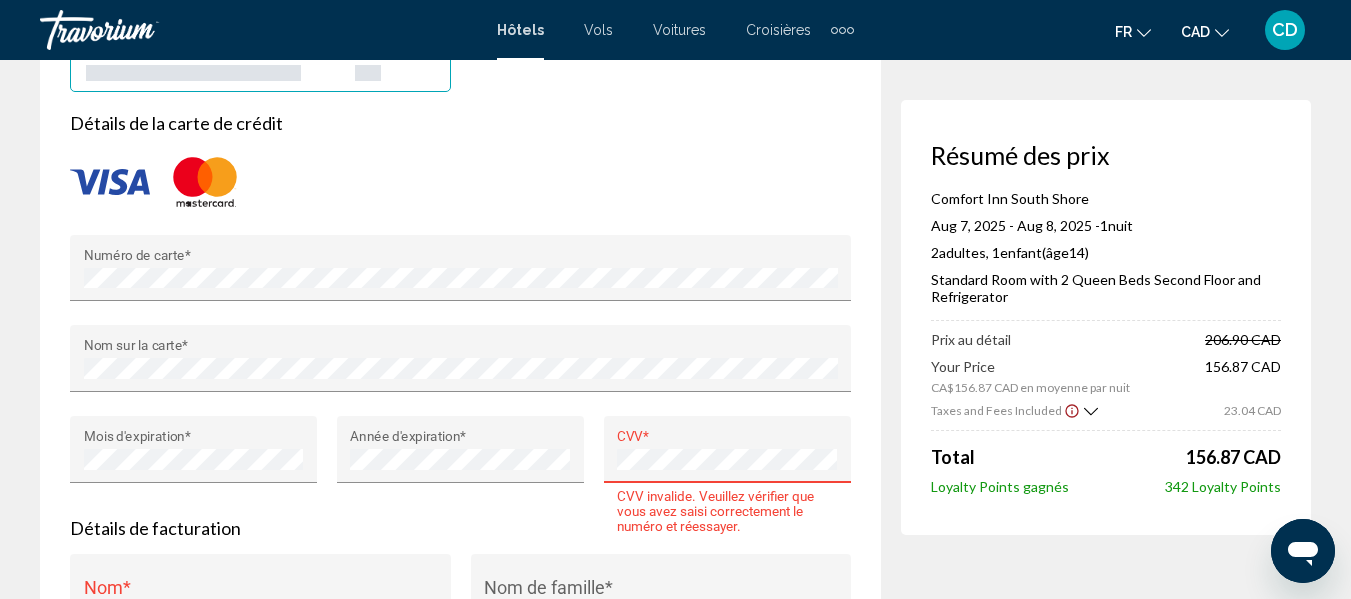 scroll, scrollTop: 0, scrollLeft: 0, axis: both 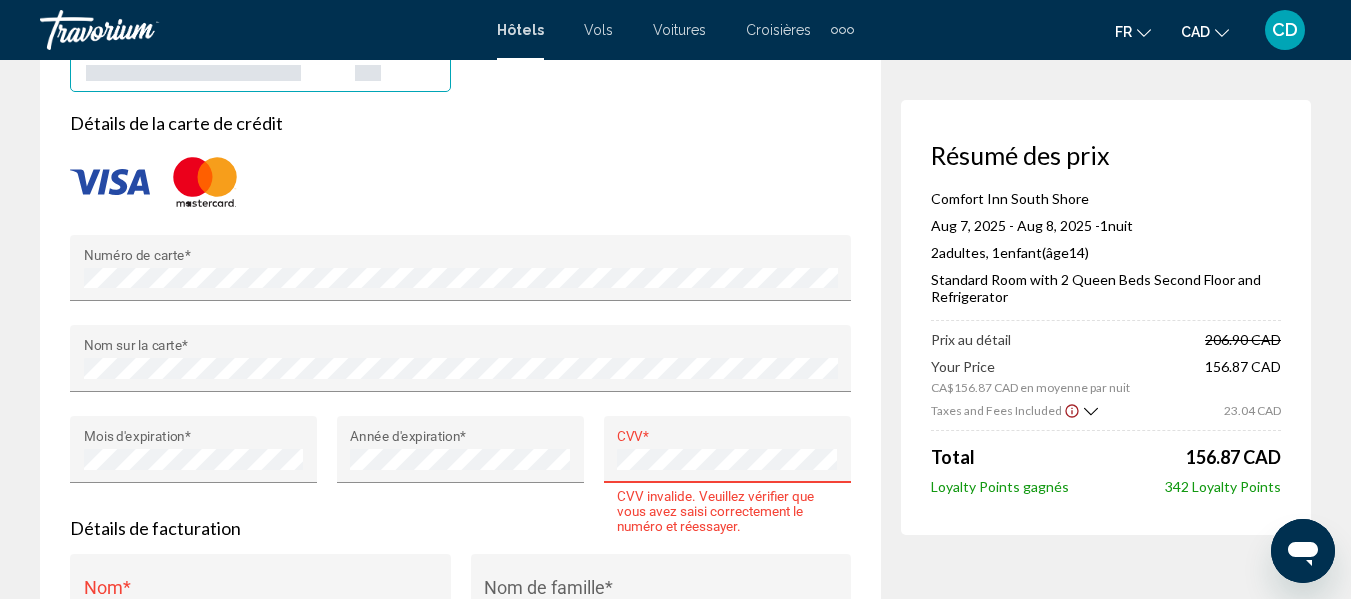 click on "CVV  *" at bounding box center [727, 449] 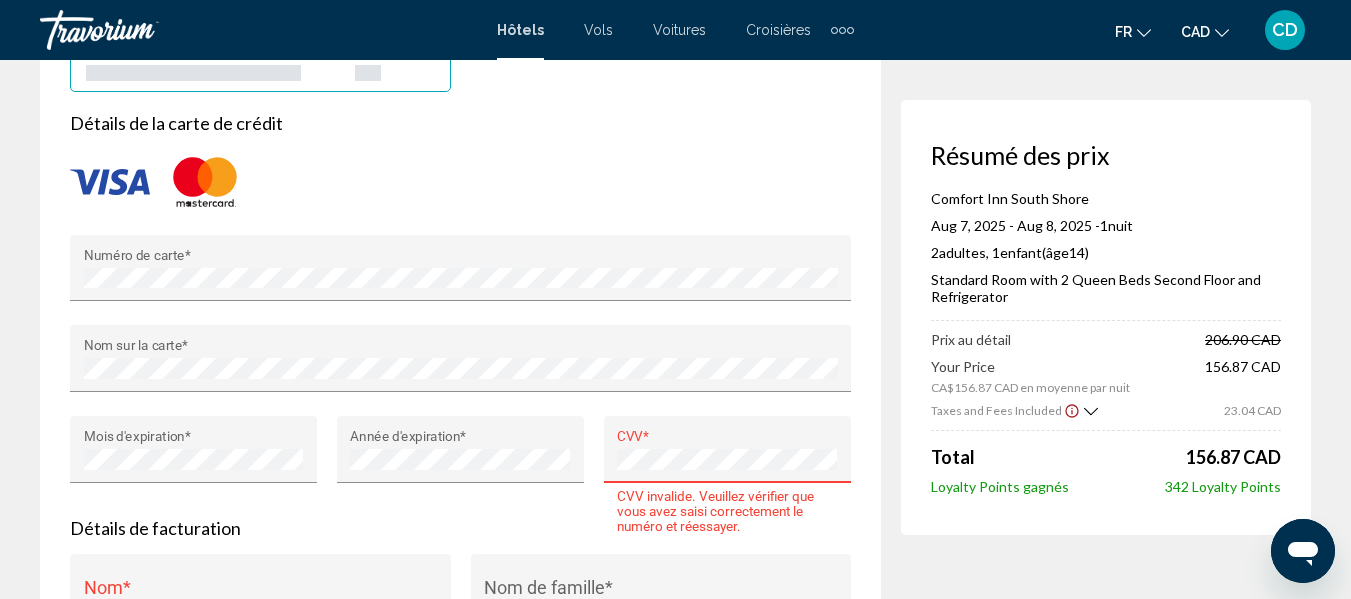 click on "Détails de facturation" at bounding box center (460, 528) 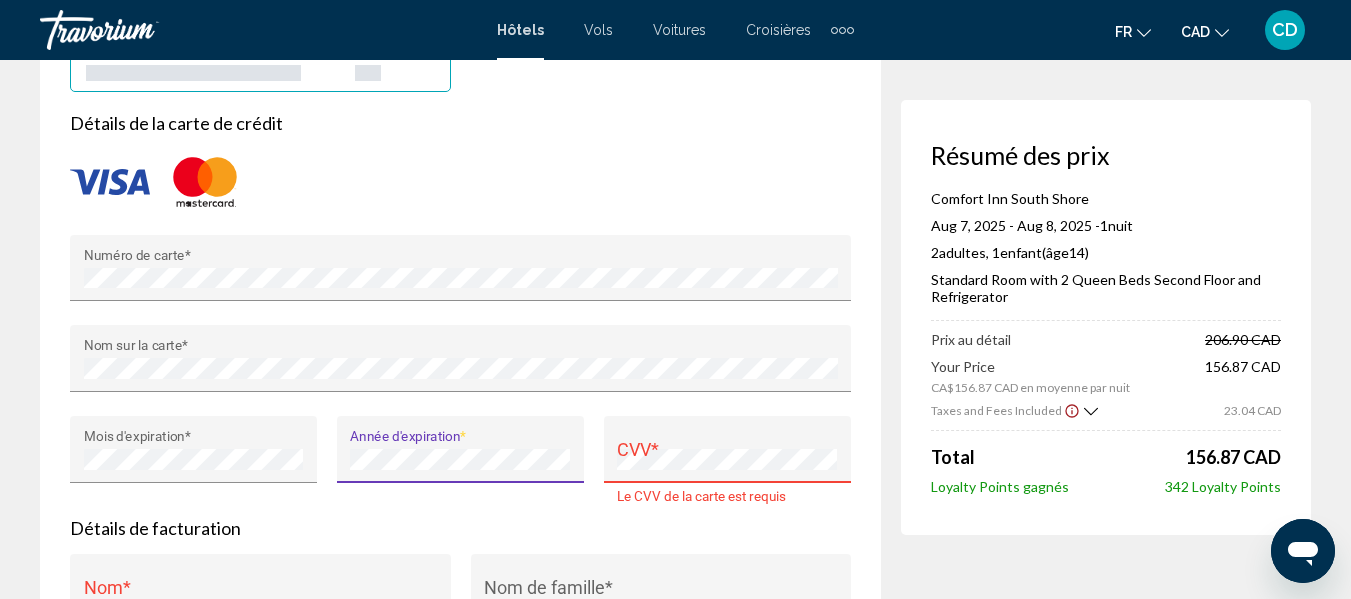 click on "Année d'expiration  *" at bounding box center (460, 461) 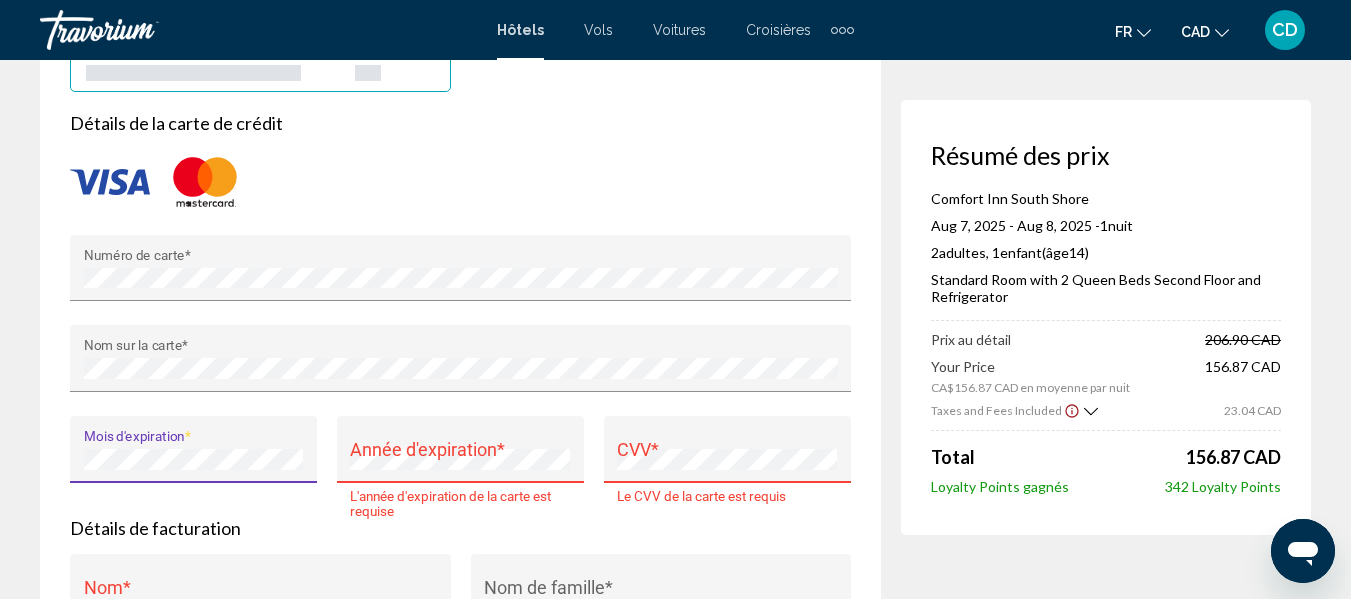 click on "Réservation d'hotel Résumé des prix Comfort Inn South Shore  Aug 7, 2025 - Aug 8, 2025 -  1  nuit nuits 2  Adulte Adultes , 1  Enfant Enfants  ( Âge   14)   Standard Room with 2 Queen Beds Second Floor and Refrigerator  Prix au détail  206.90 CAD   Your Price  CA$156.87 CAD en moyenne par nuit  156.87 CAD  Taxes and Fees Included
23.04 CAD  Total  156.87 CAD  Loyalty Points gagnés  342 Loyalty Points
Boucherville, QC, Canada Comfort Inn South Shore
Arrivée Aug 7, 2025
Départ Aug 8, 2025 1  nuit nuits
Invités 2  Adulte Adultes , 1  Enfant Enfants  ( Âge   14)" at bounding box center [675, 67] 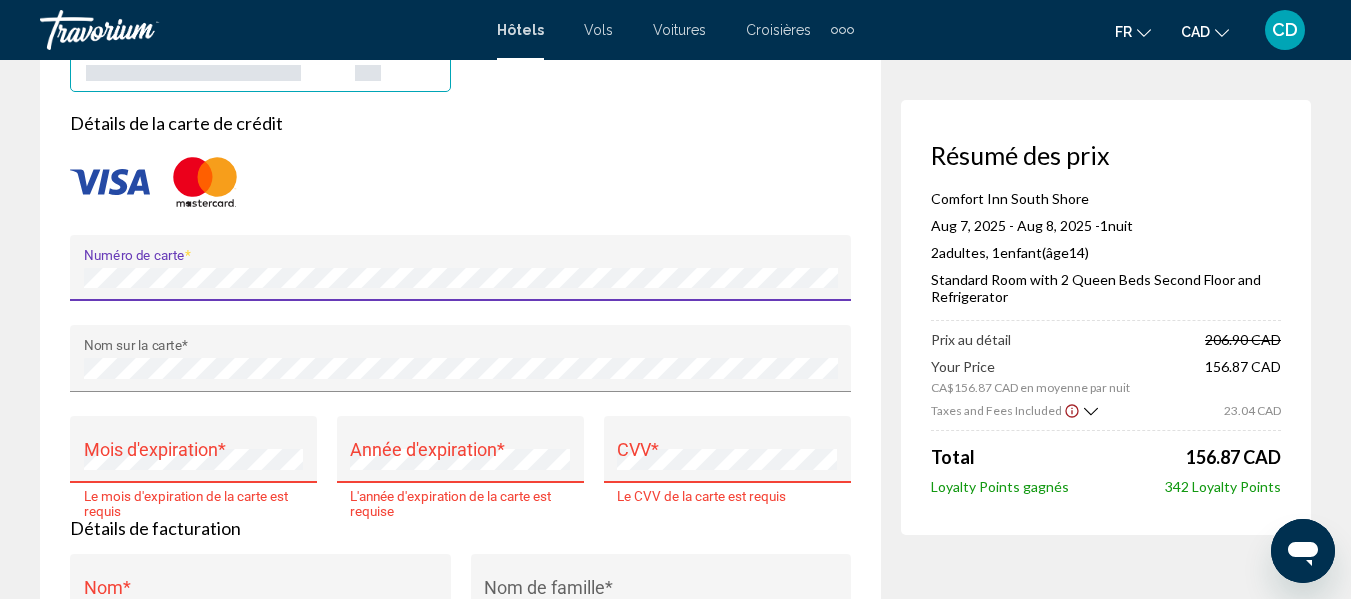 click on "Numéro de carte  *" at bounding box center [460, 280] 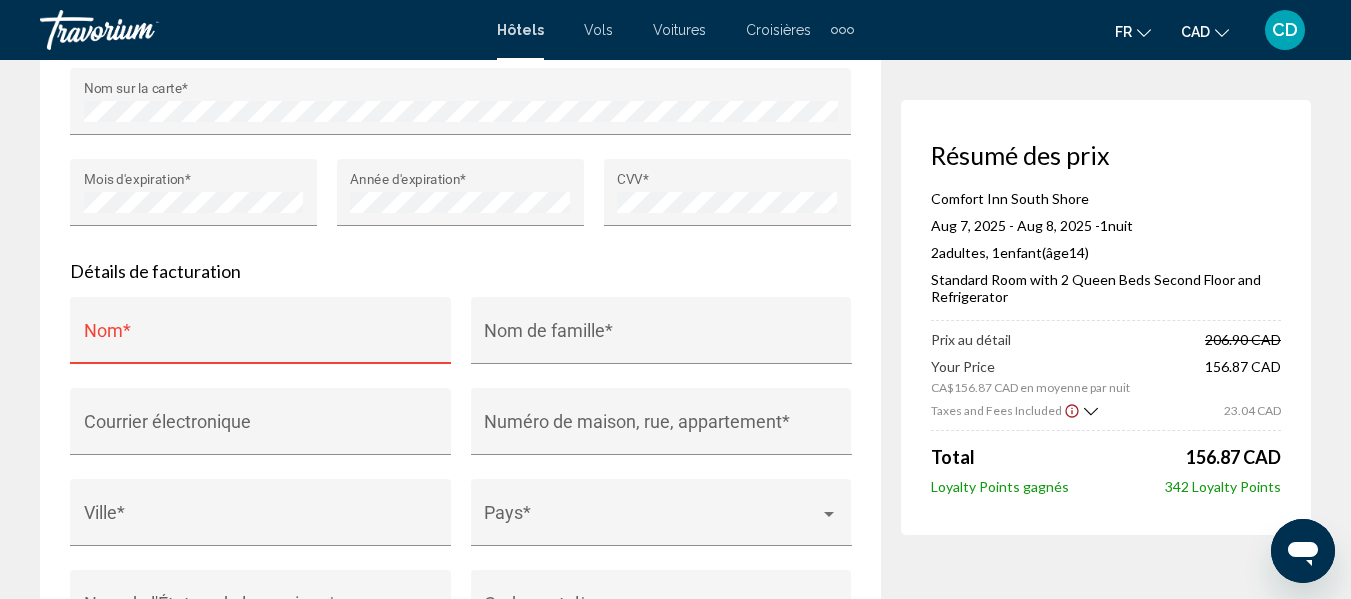 scroll, scrollTop: 2028, scrollLeft: 0, axis: vertical 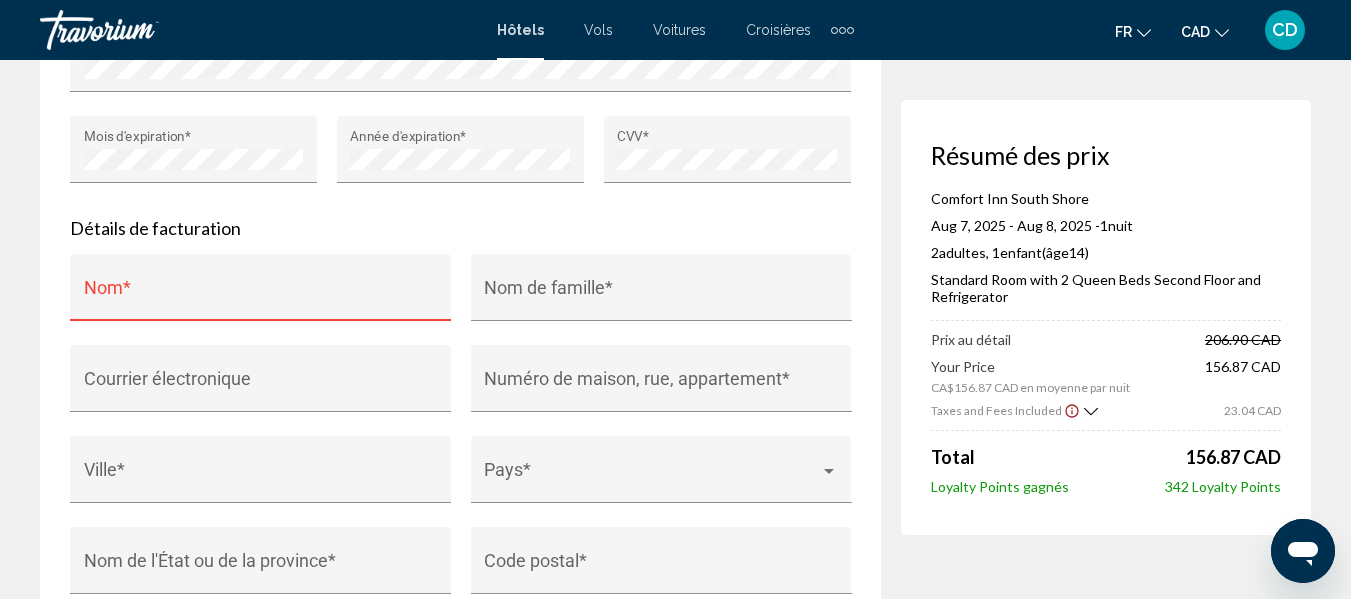 click on "Nom  *" at bounding box center (261, 294) 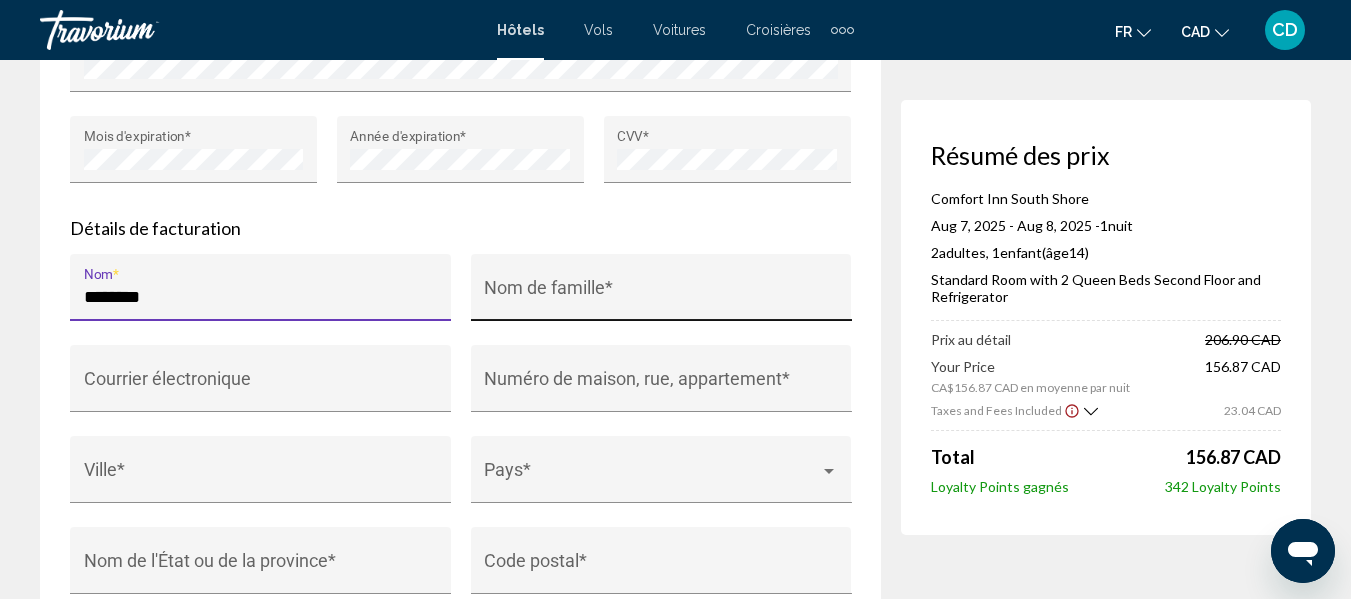 type on "********" 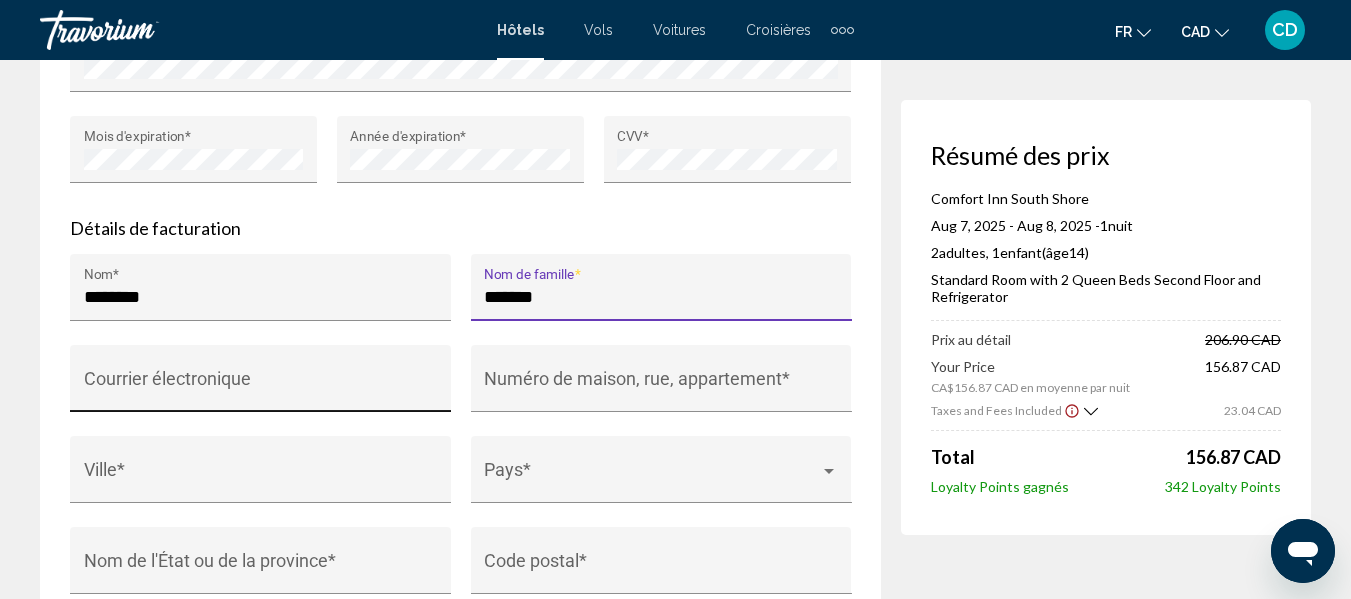 type on "*******" 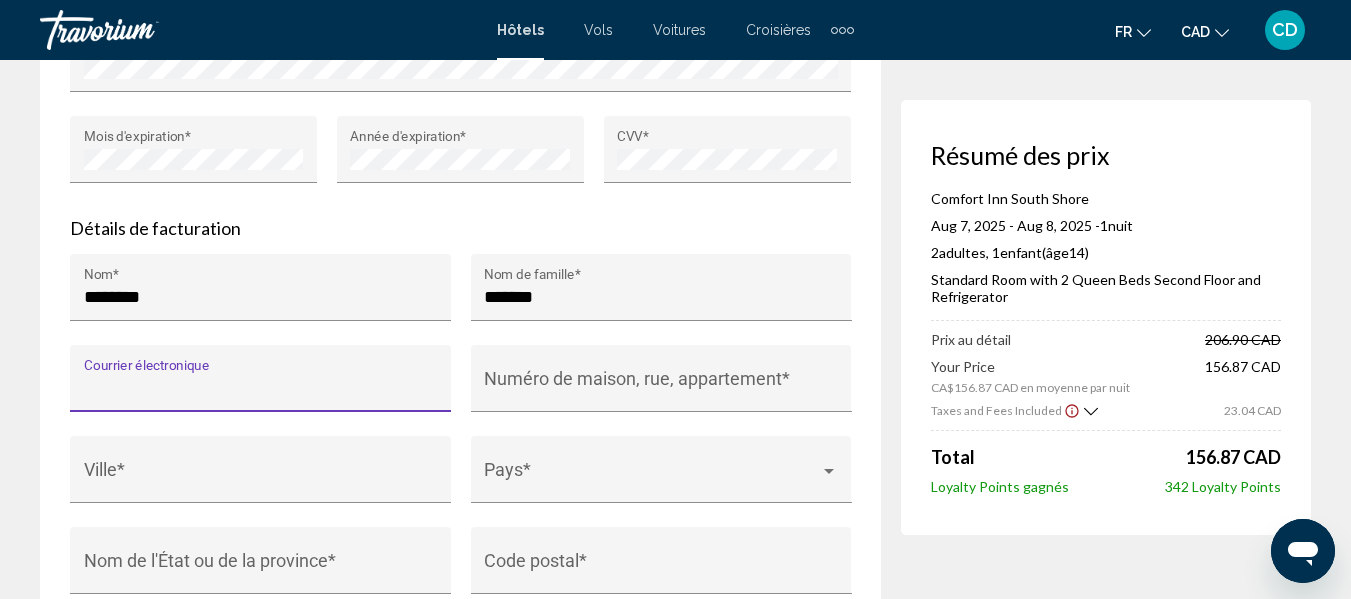 click on "Courrier électronique" at bounding box center [261, 388] 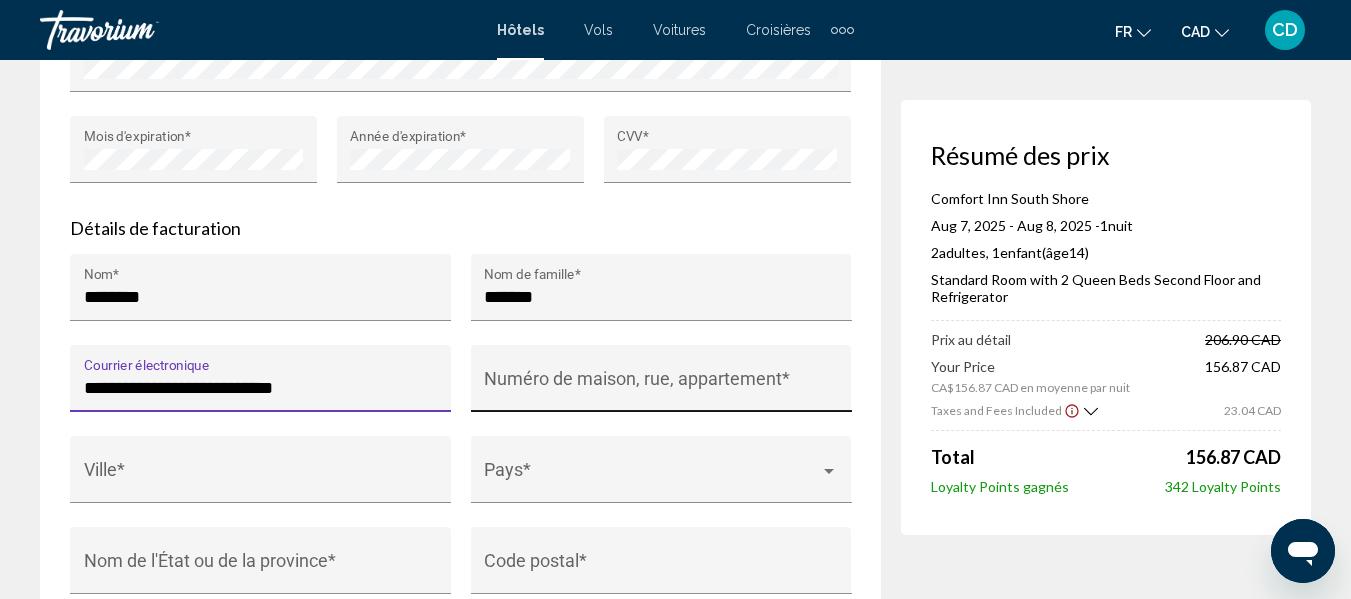 type on "**********" 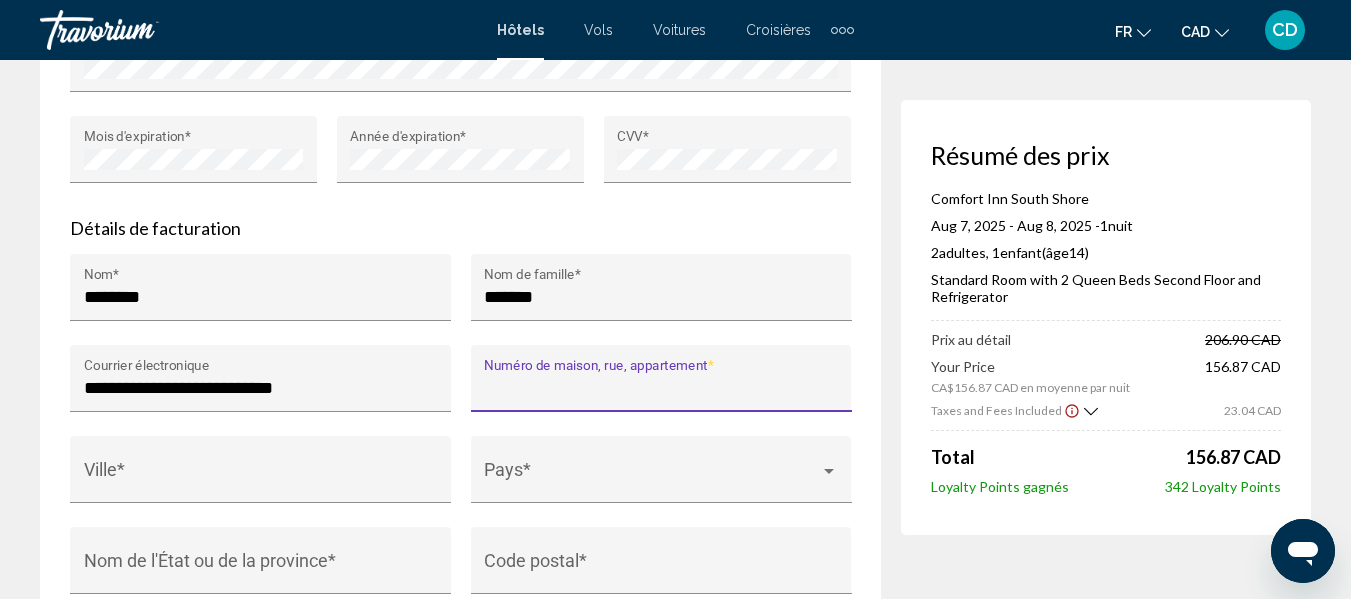 click on "Numéro de maison, rue, appartement  *" at bounding box center (661, 388) 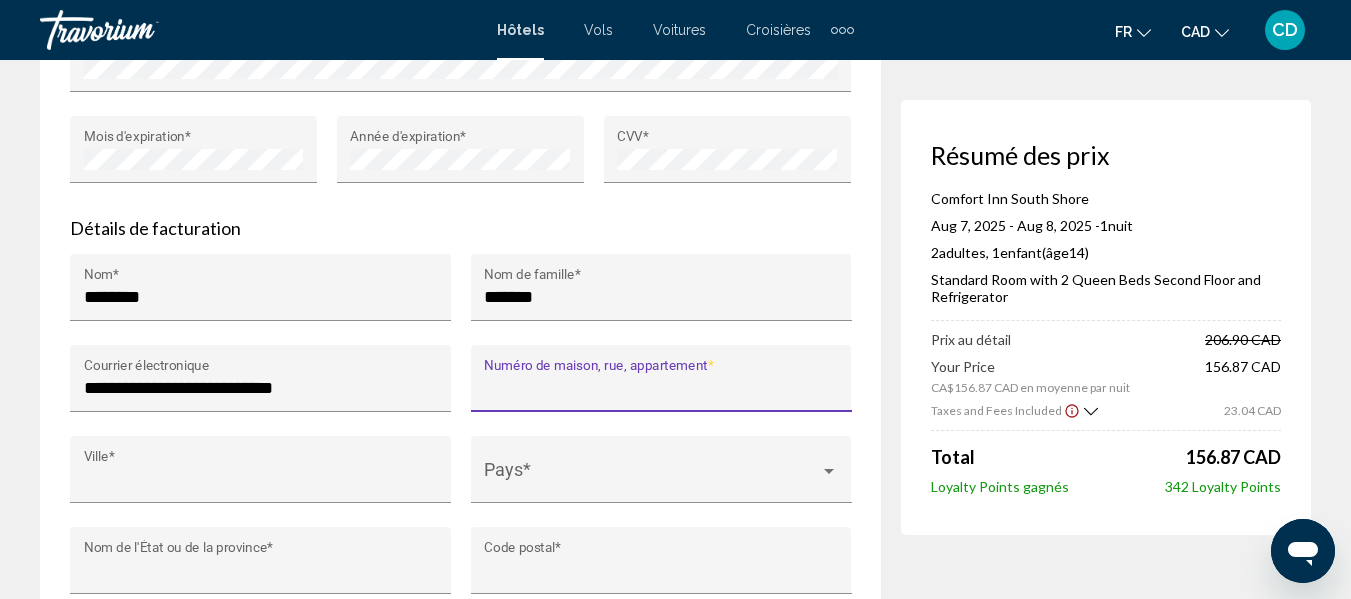 type on "**********" 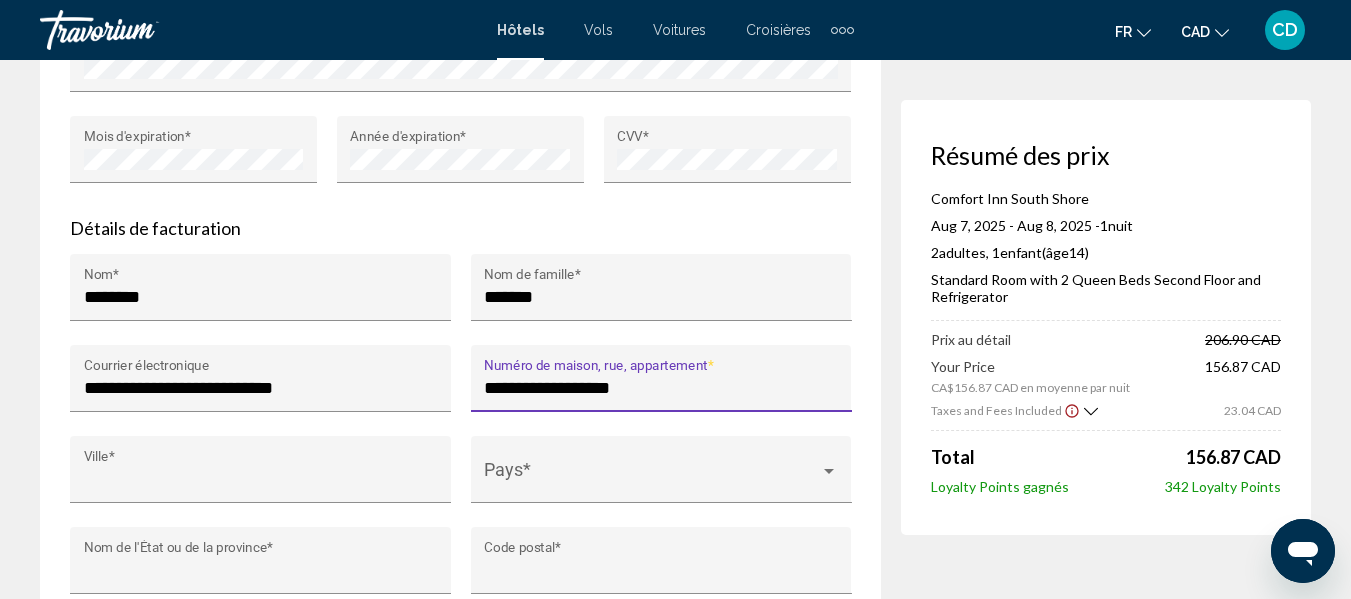 type on "**********" 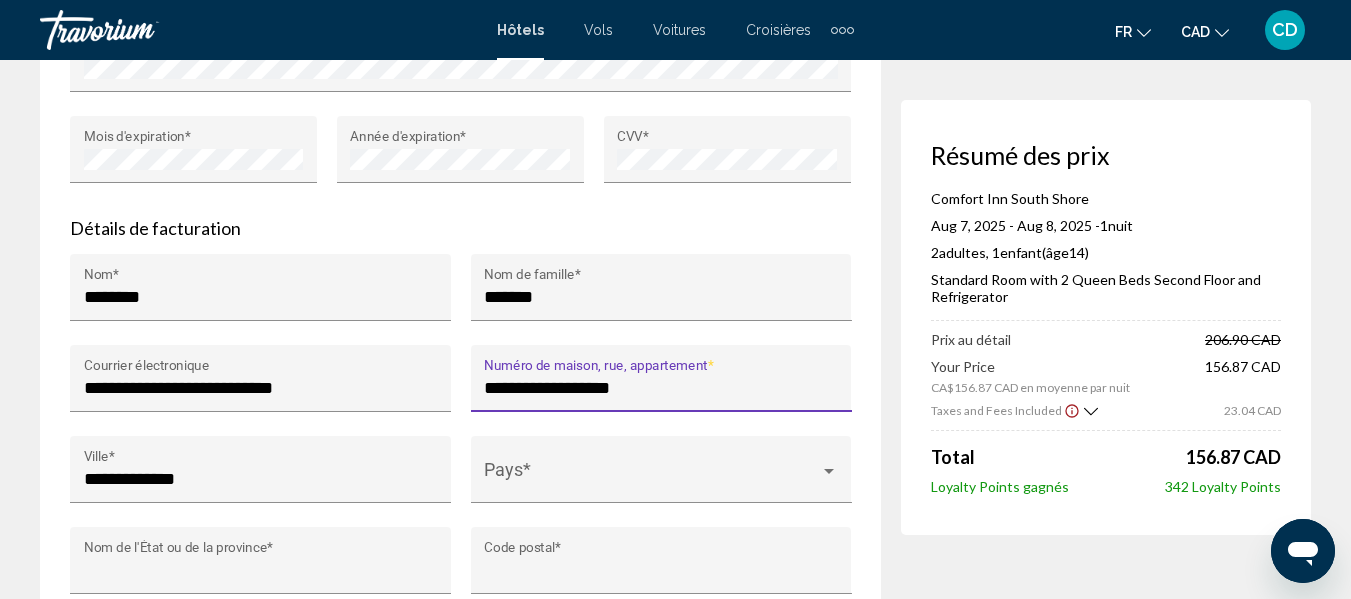 type on "******" 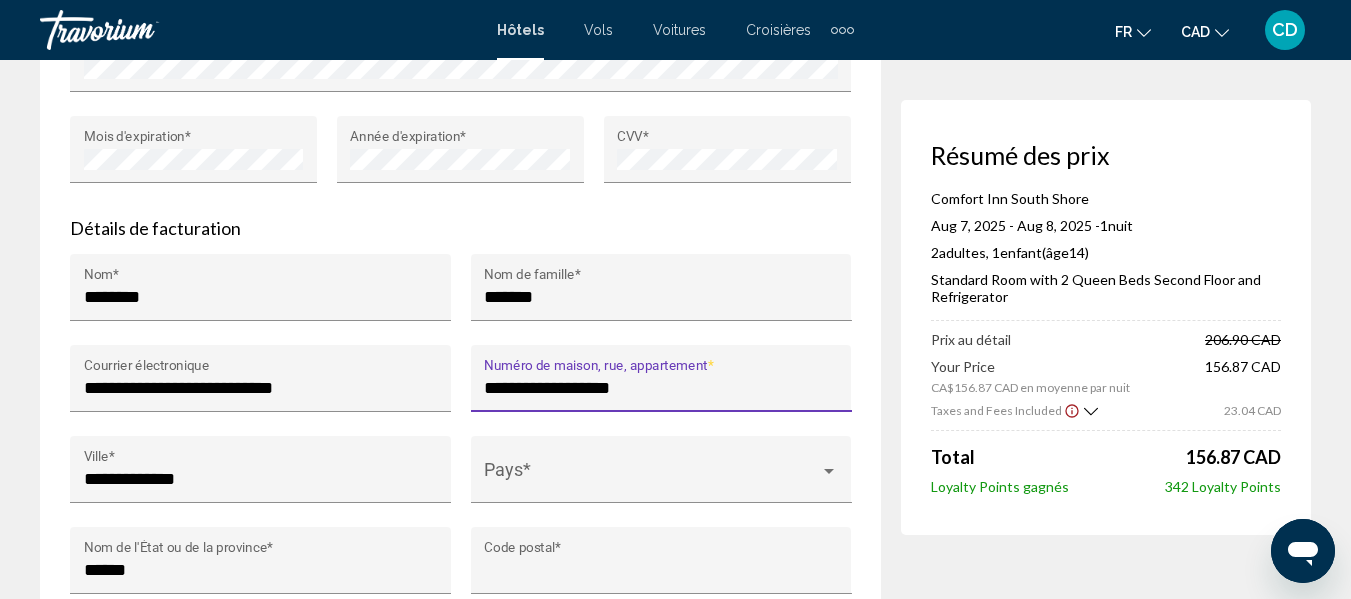 type on "*******" 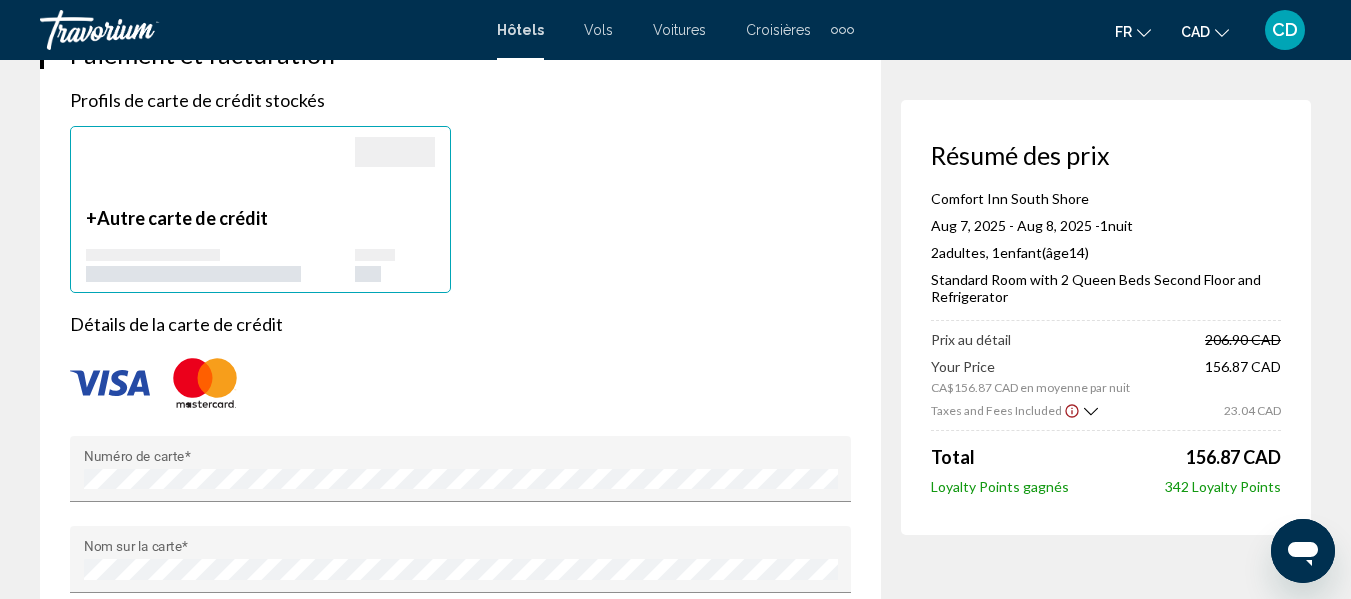 scroll, scrollTop: 1528, scrollLeft: 0, axis: vertical 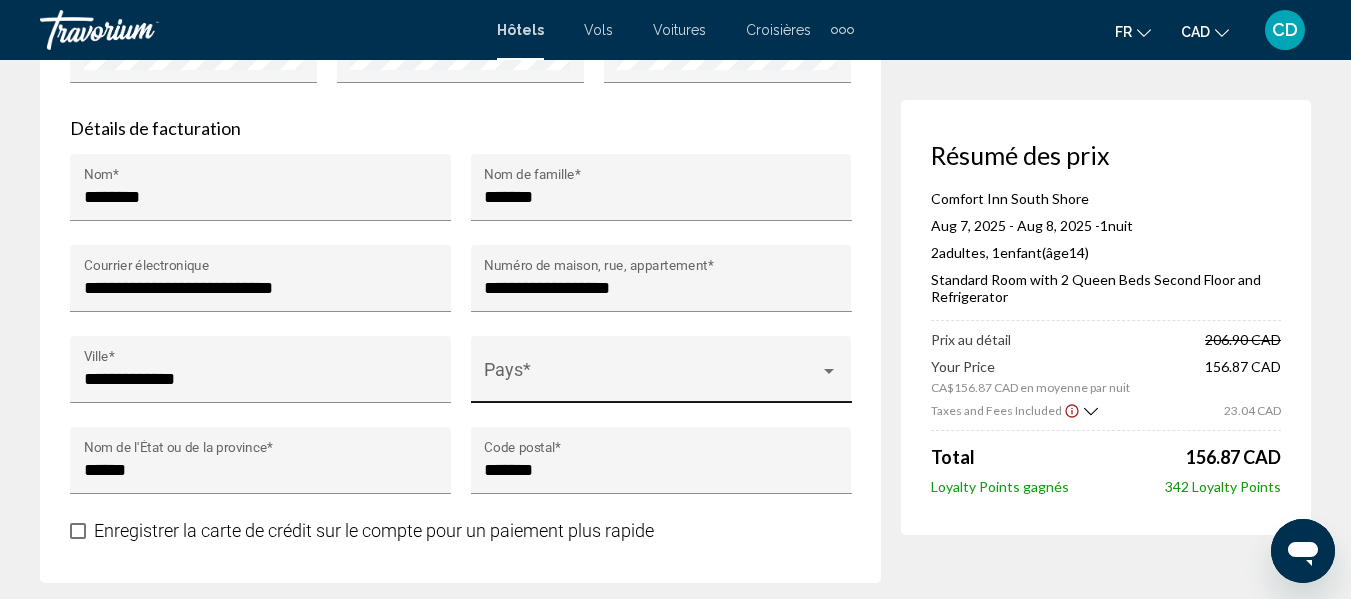 click at bounding box center [652, 379] 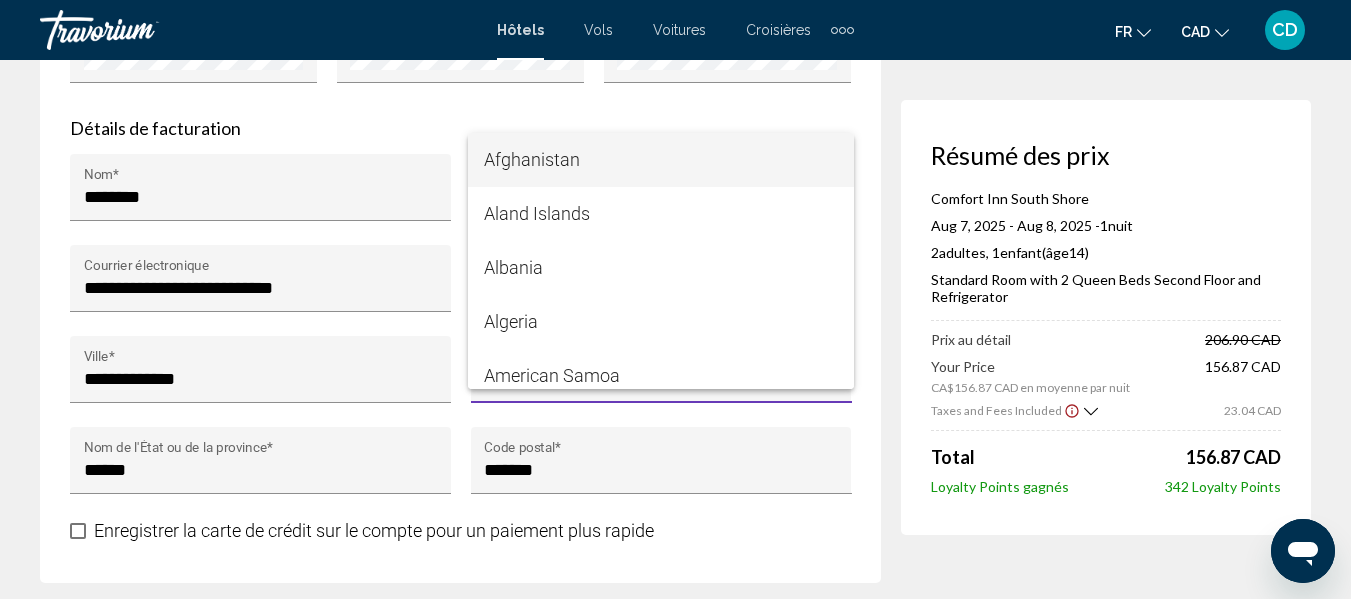 click at bounding box center (675, 299) 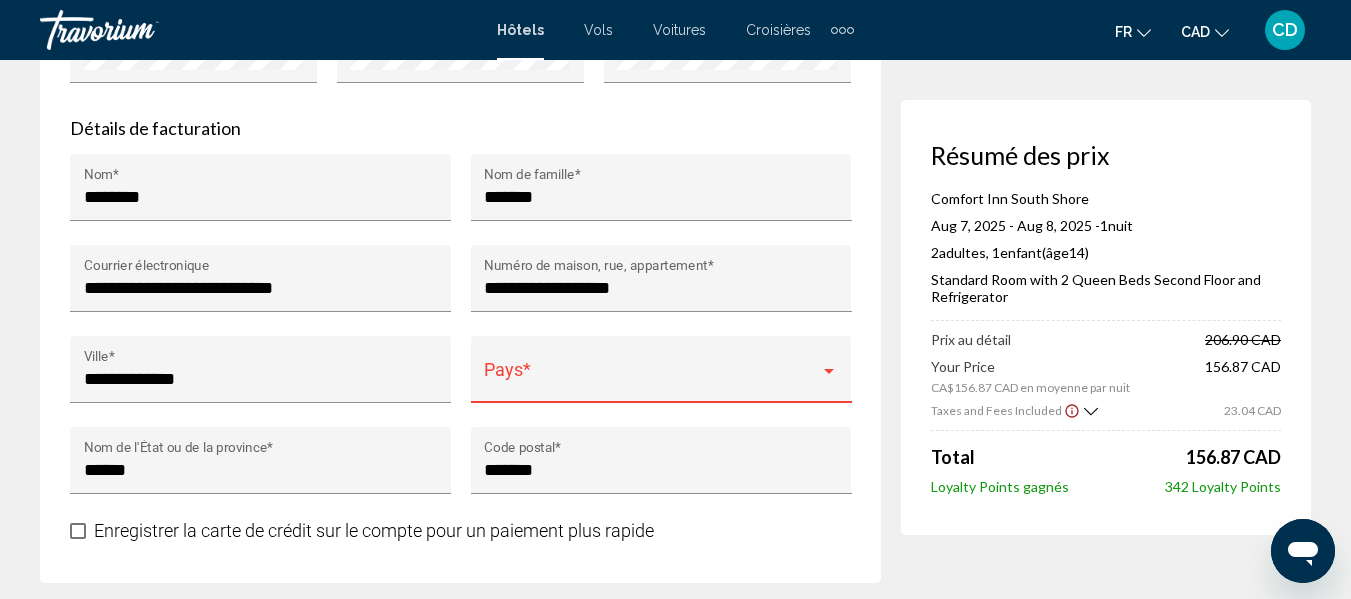 click at bounding box center [829, 371] 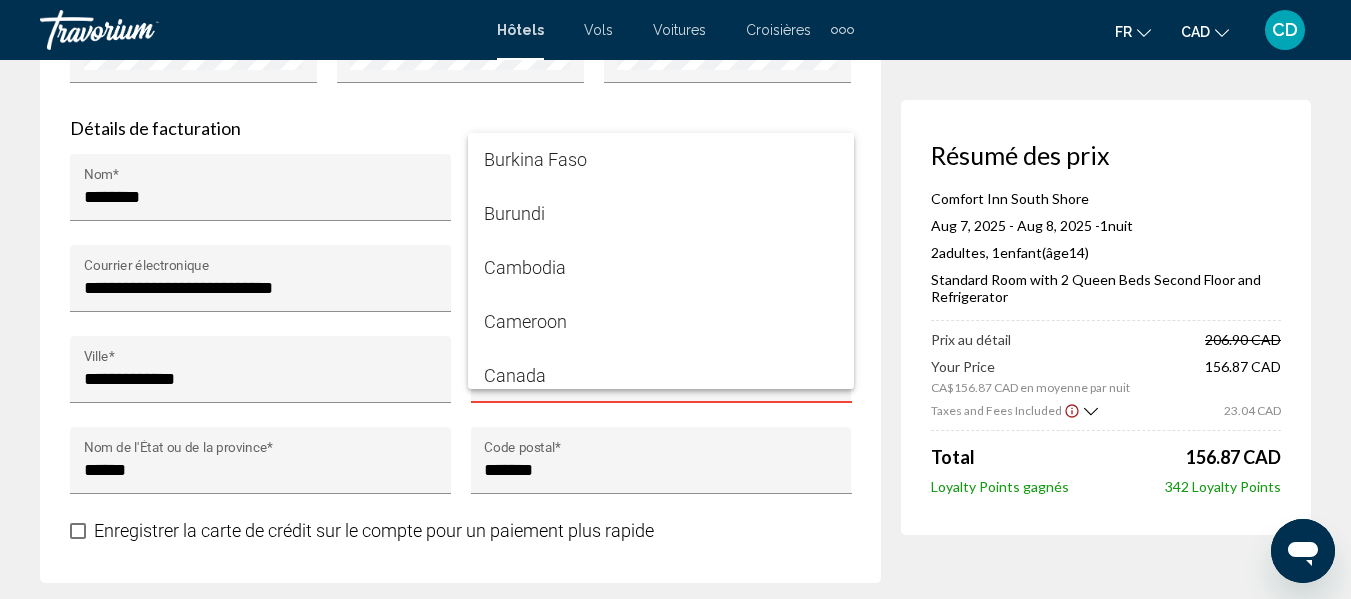 scroll, scrollTop: 2000, scrollLeft: 0, axis: vertical 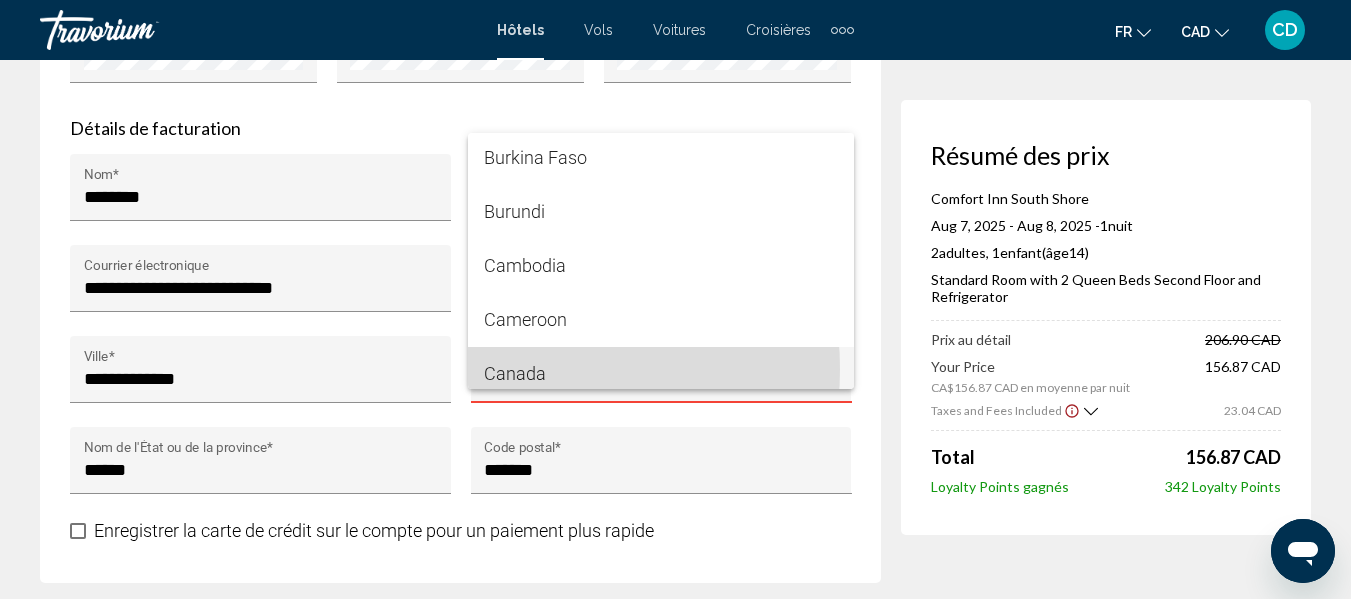 click on "Canada" at bounding box center (661, 374) 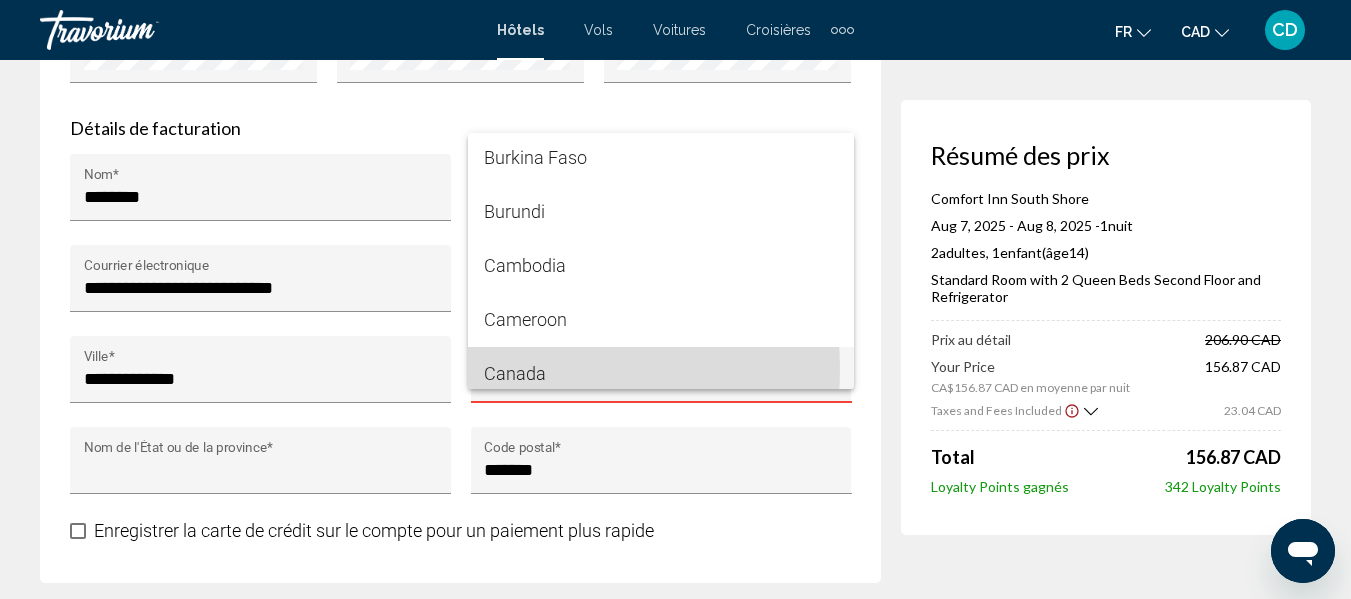 scroll, scrollTop: 2012, scrollLeft: 0, axis: vertical 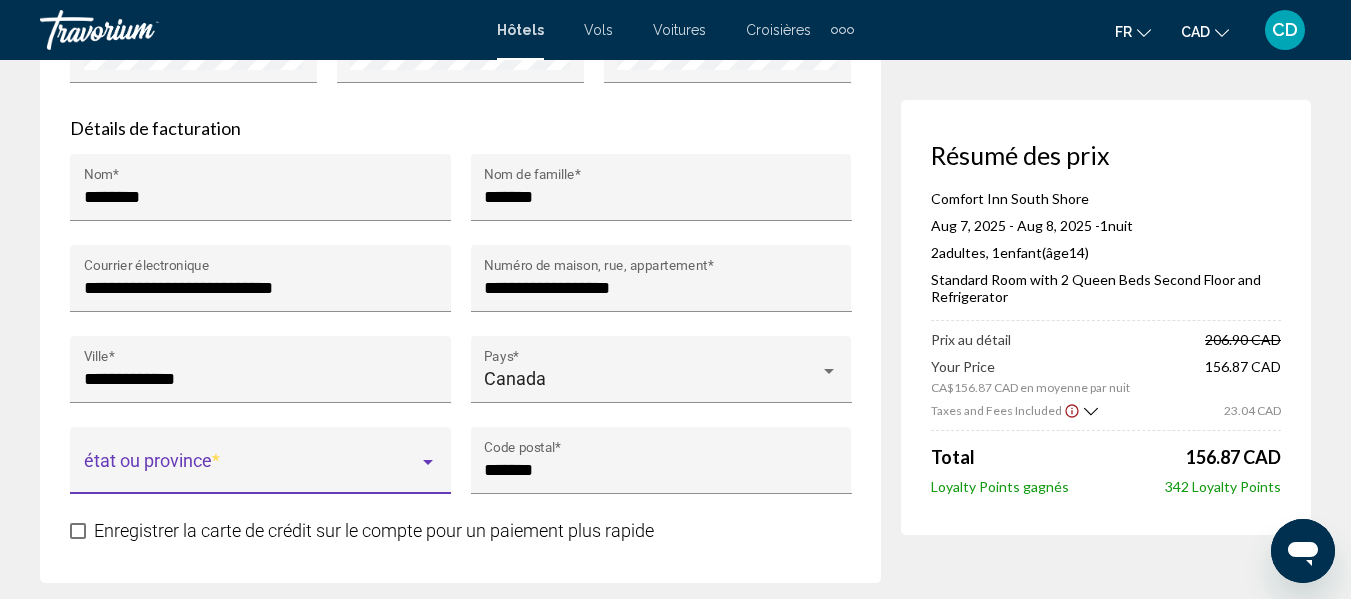click at bounding box center (252, 470) 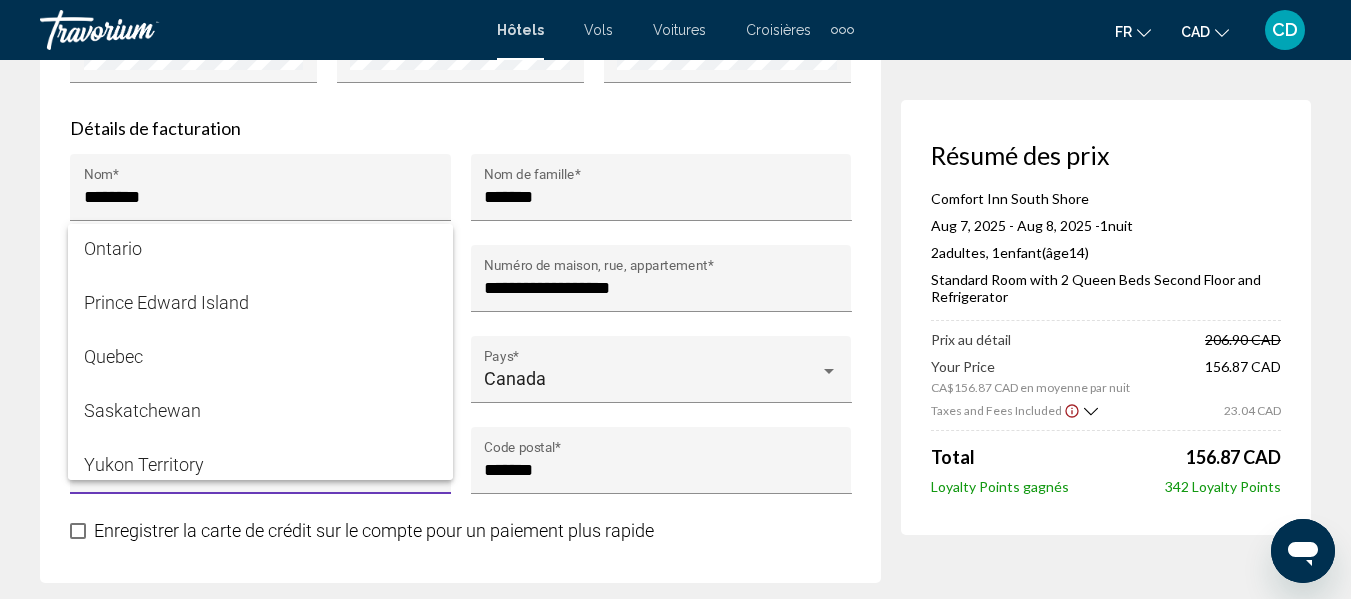 scroll, scrollTop: 554, scrollLeft: 0, axis: vertical 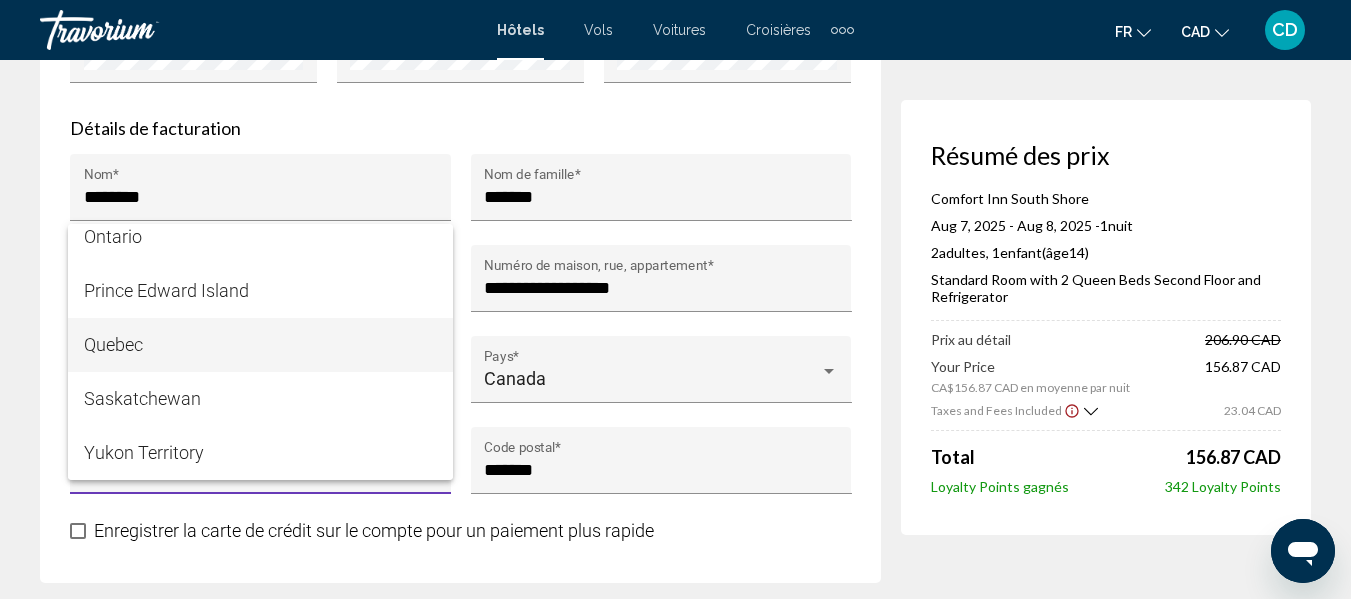 click on "Quebec" at bounding box center [261, 345] 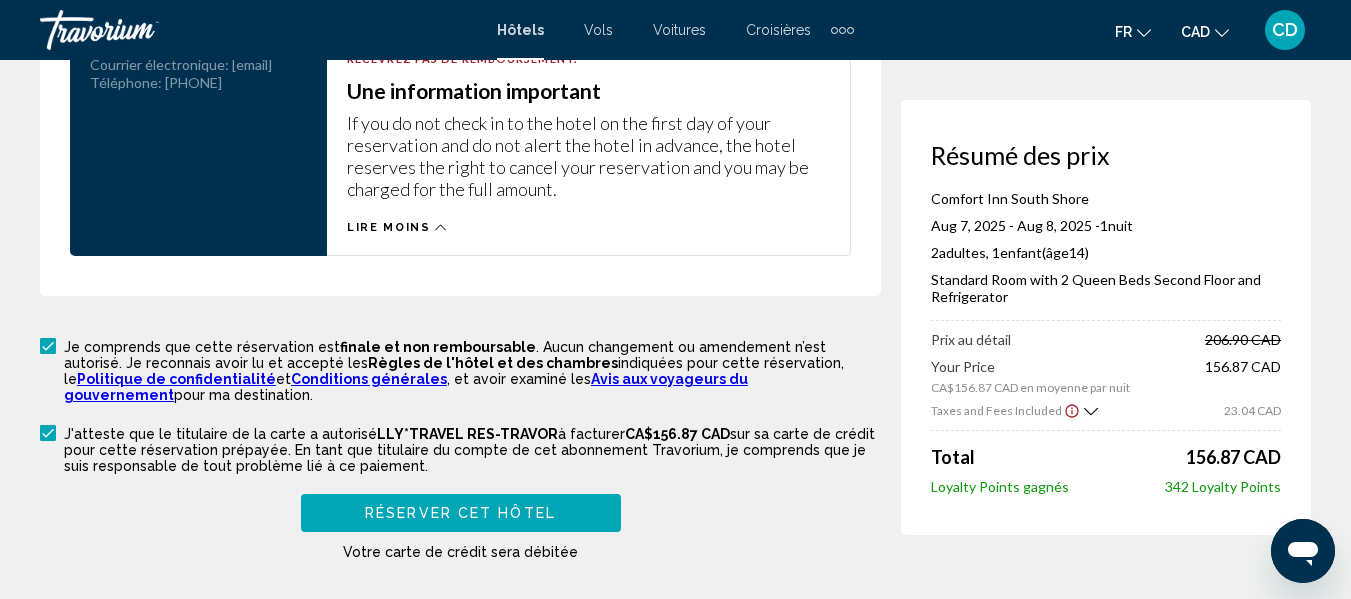 scroll, scrollTop: 3000, scrollLeft: 0, axis: vertical 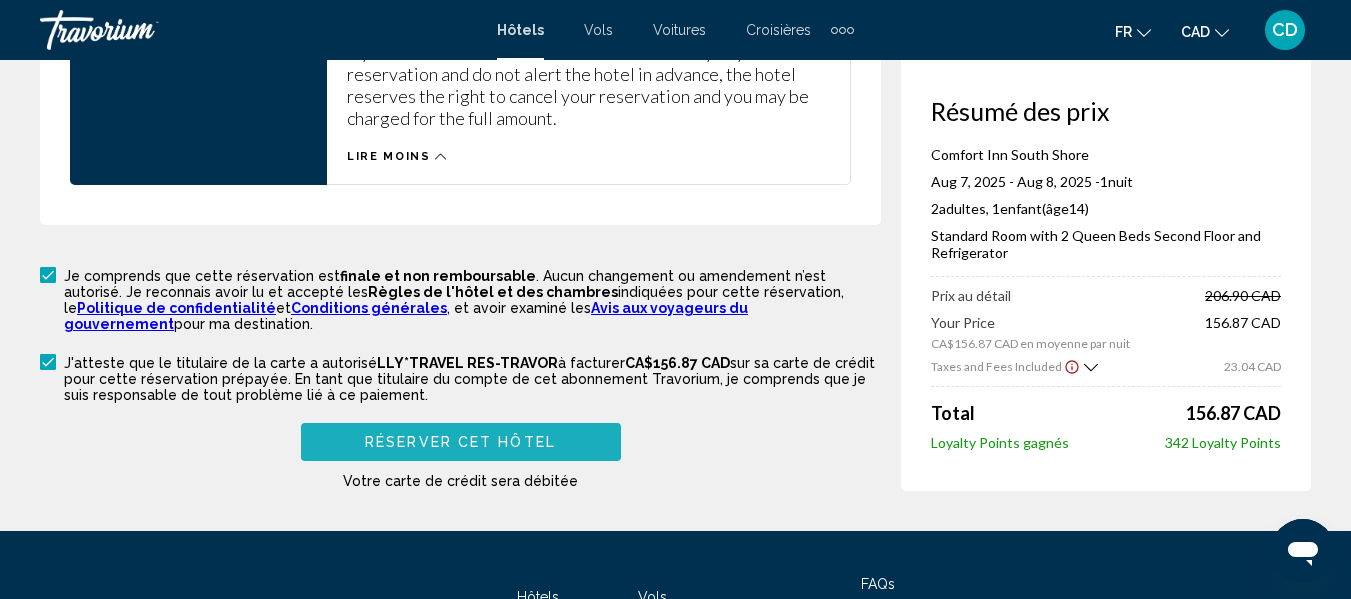 click on "Réserver cet hôtel" at bounding box center [460, 443] 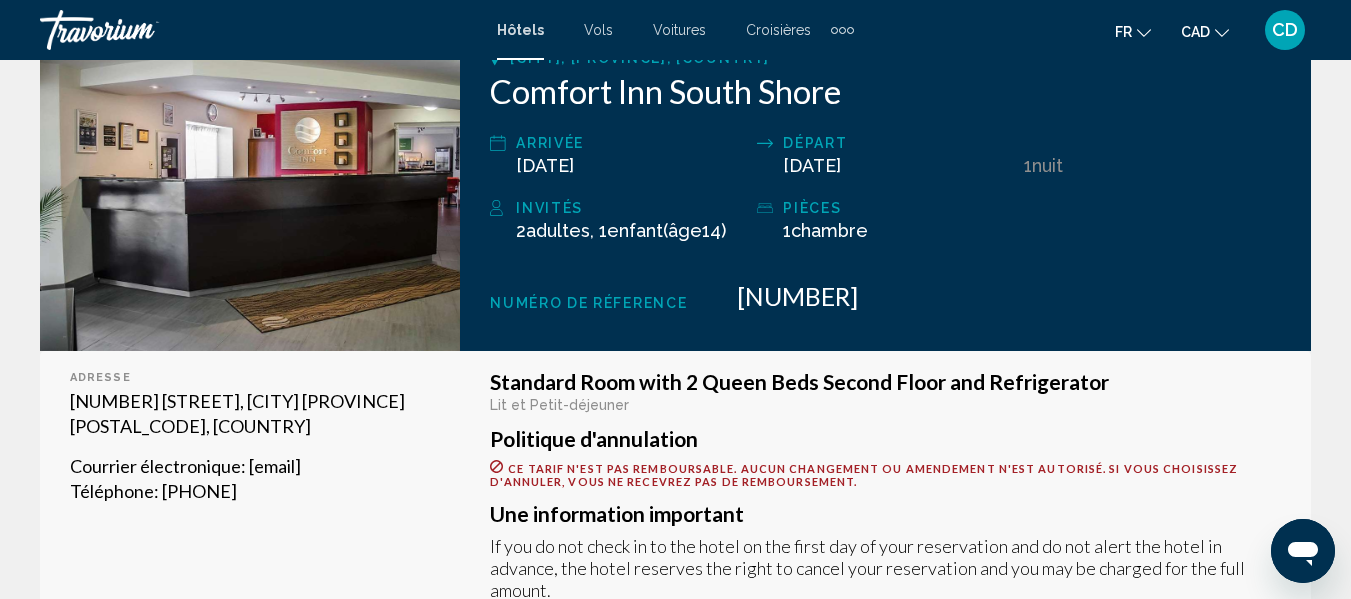 scroll, scrollTop: 0, scrollLeft: 0, axis: both 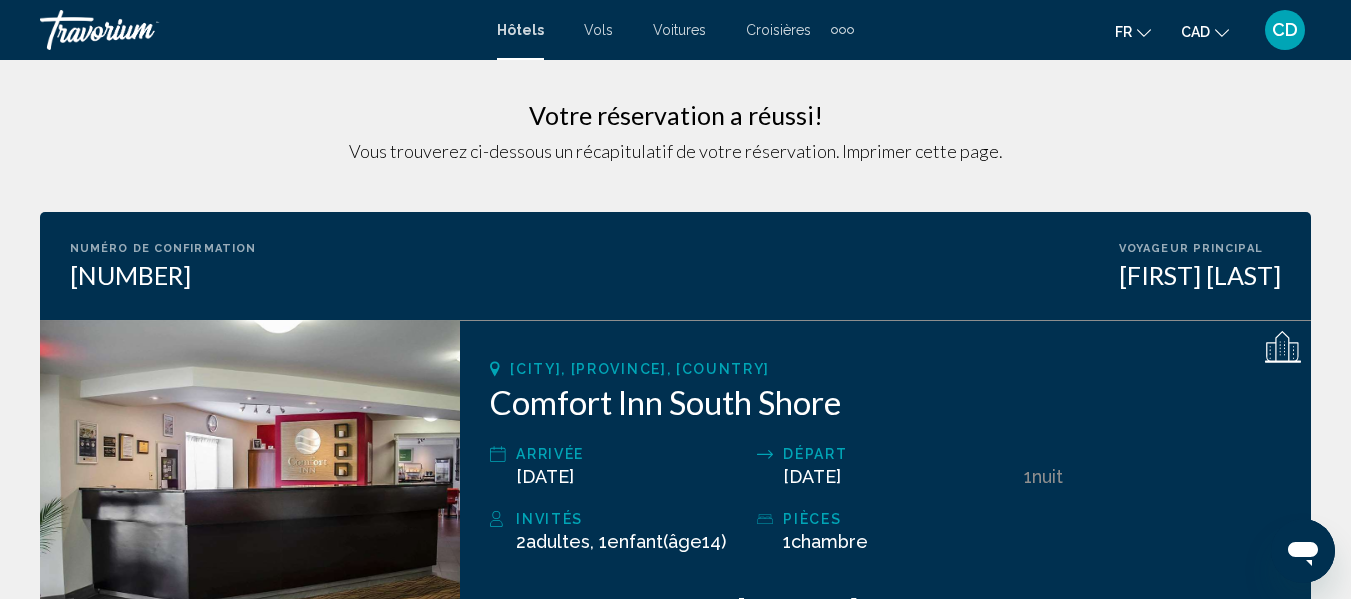 click on "CD" at bounding box center [1285, 30] 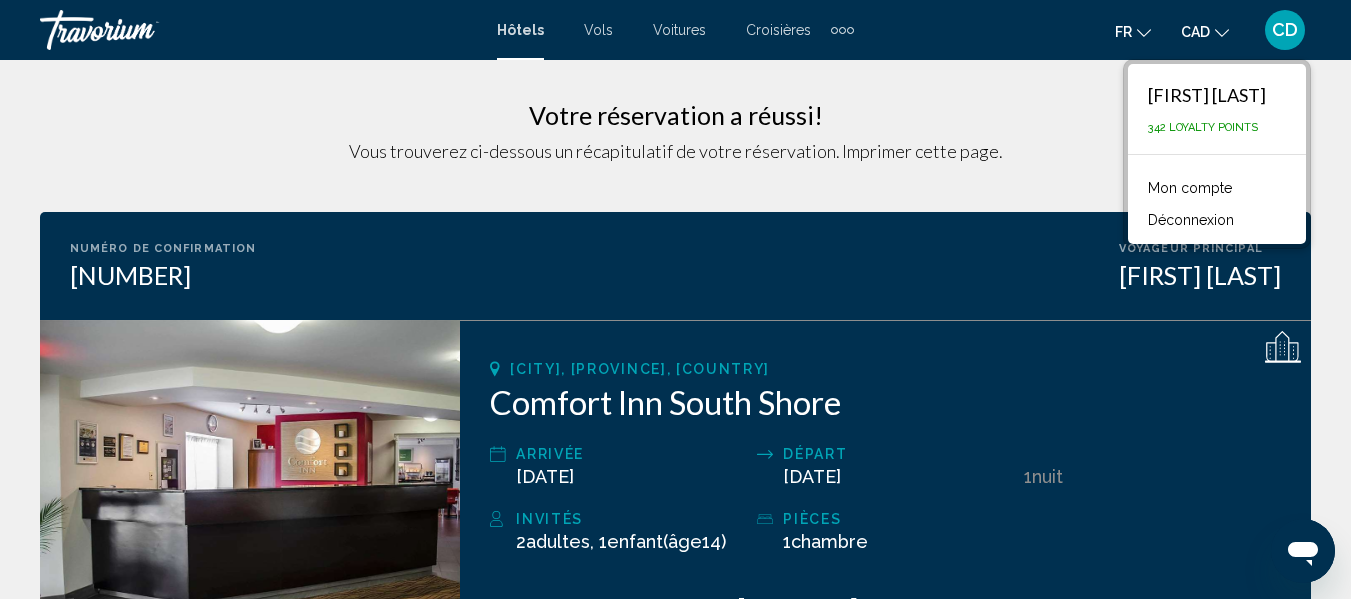 click on "Déconnexion" at bounding box center [1191, 220] 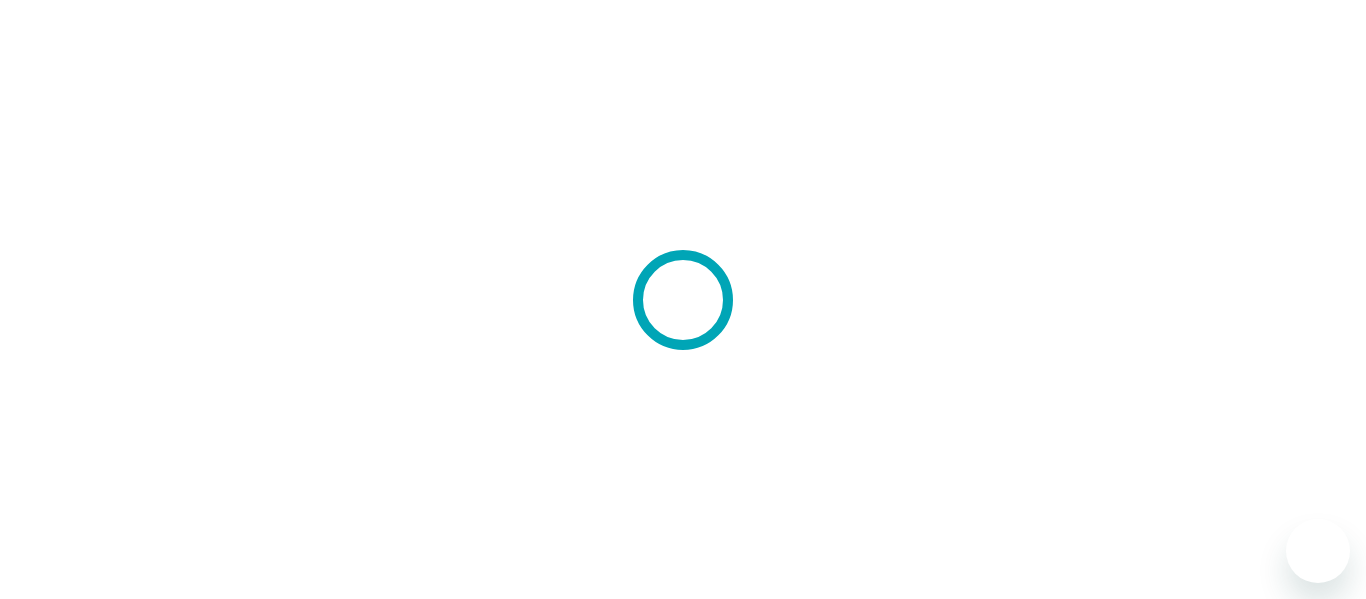 scroll, scrollTop: 0, scrollLeft: 0, axis: both 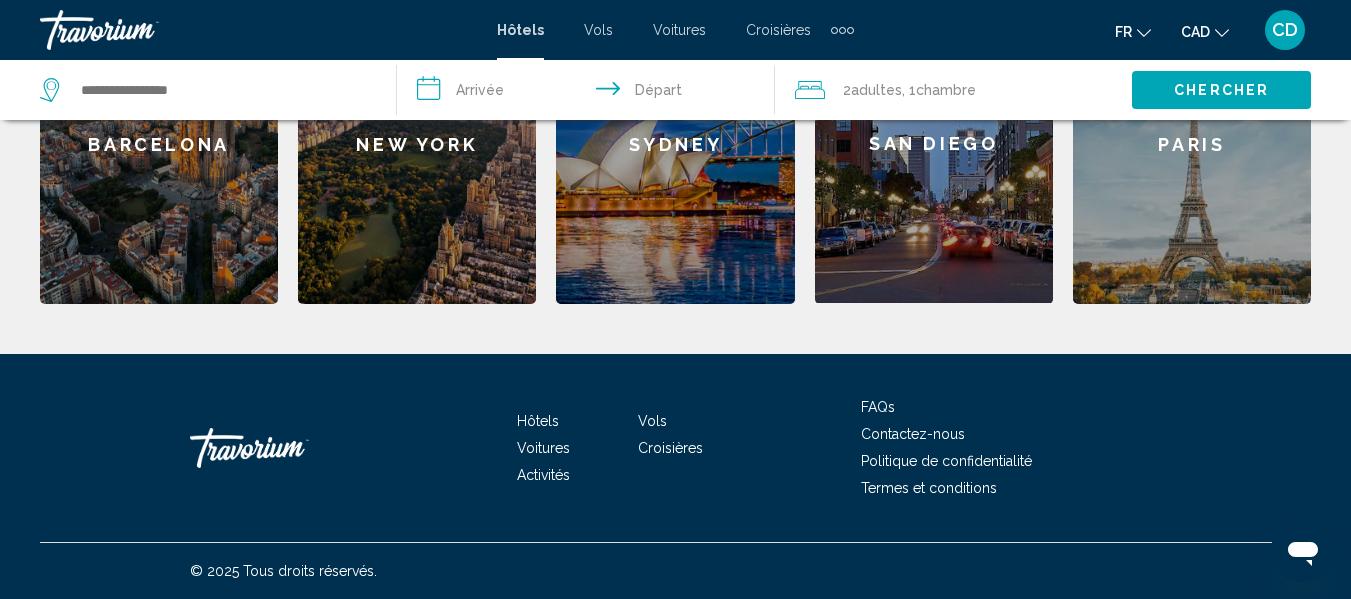 click on "Activités" at bounding box center [543, 475] 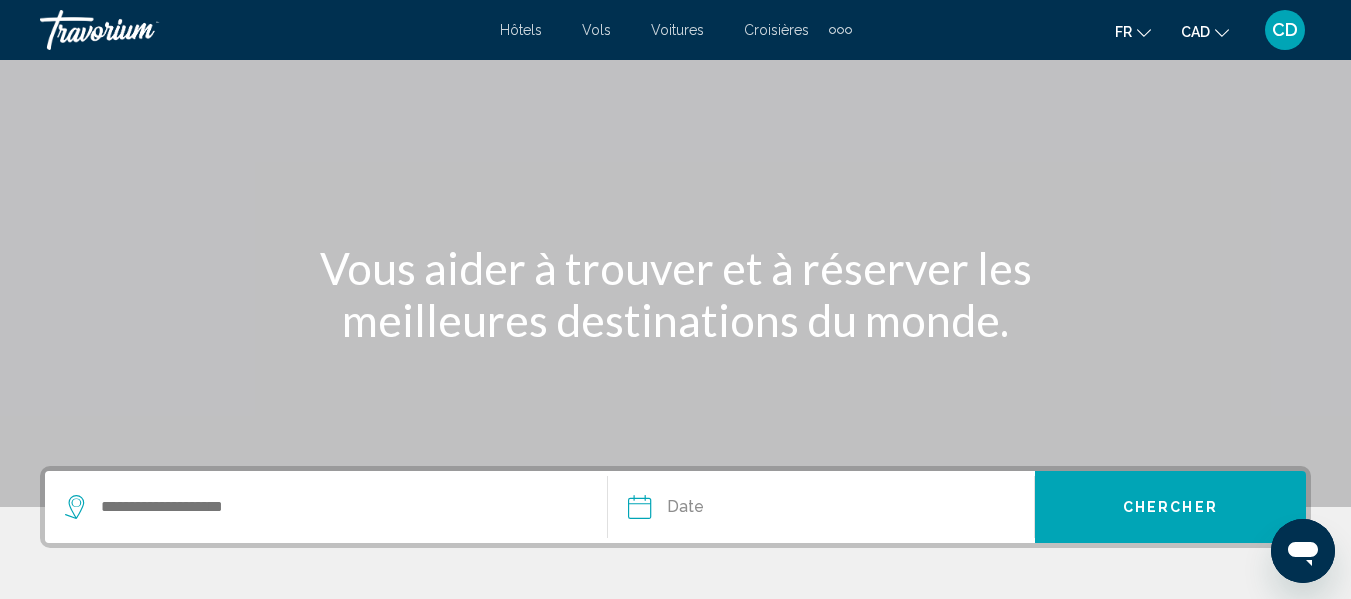 scroll, scrollTop: 300, scrollLeft: 0, axis: vertical 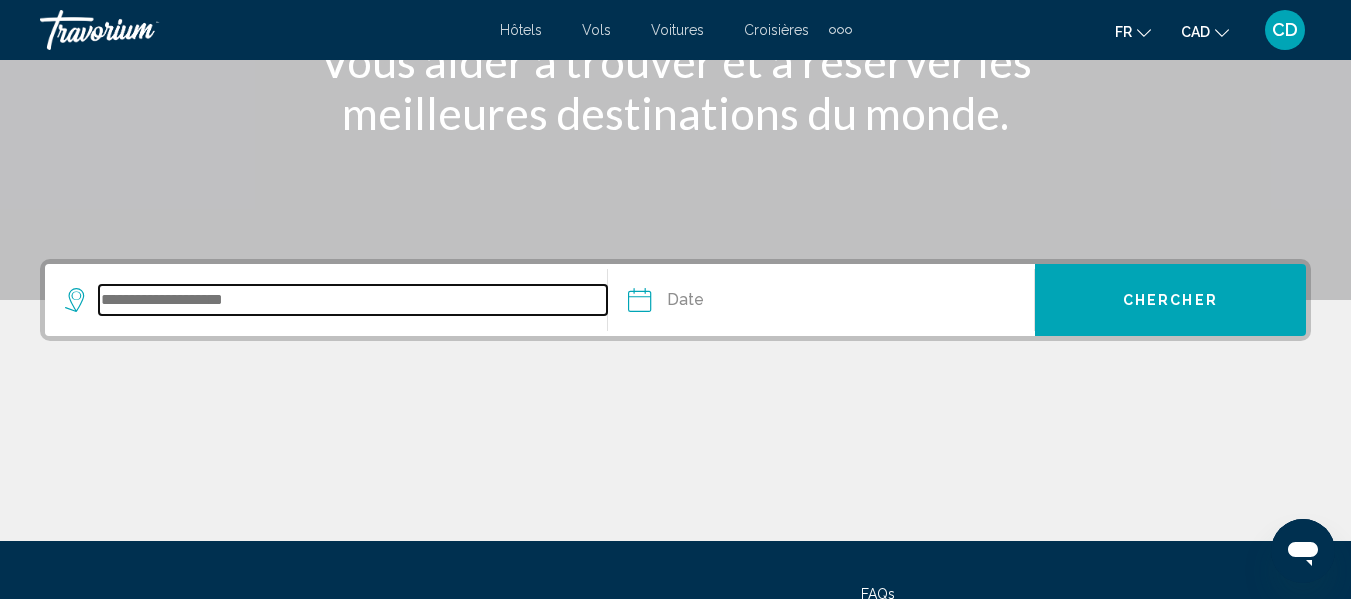 click at bounding box center (353, 300) 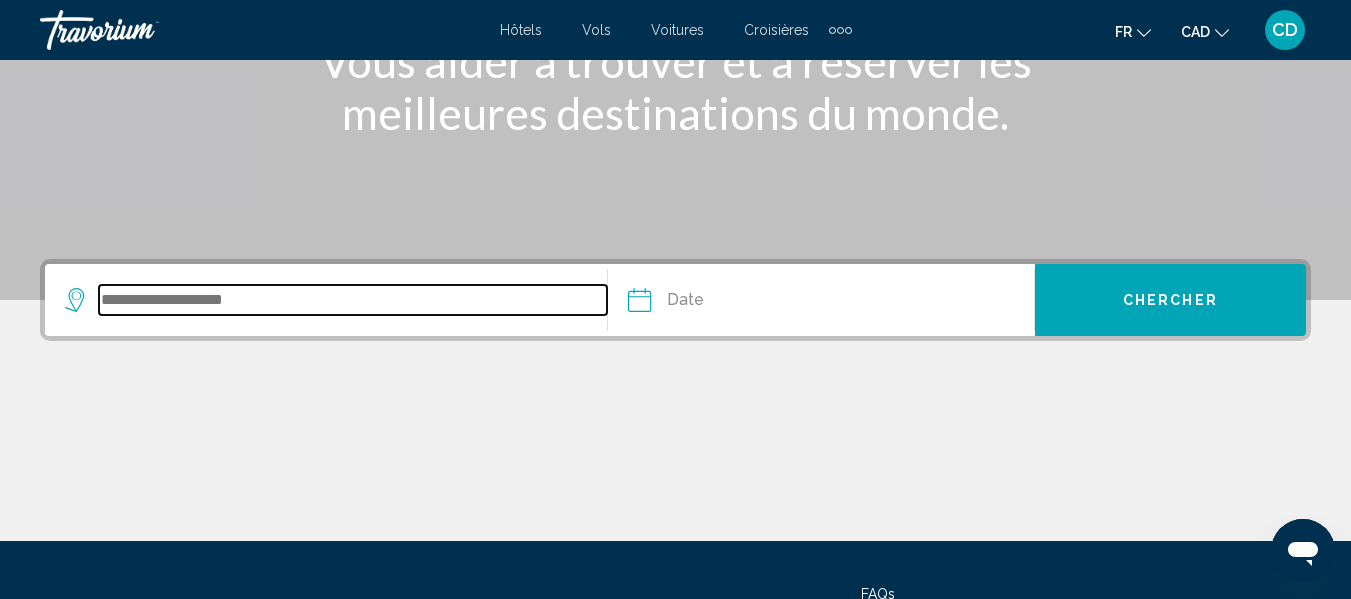 scroll, scrollTop: 487, scrollLeft: 0, axis: vertical 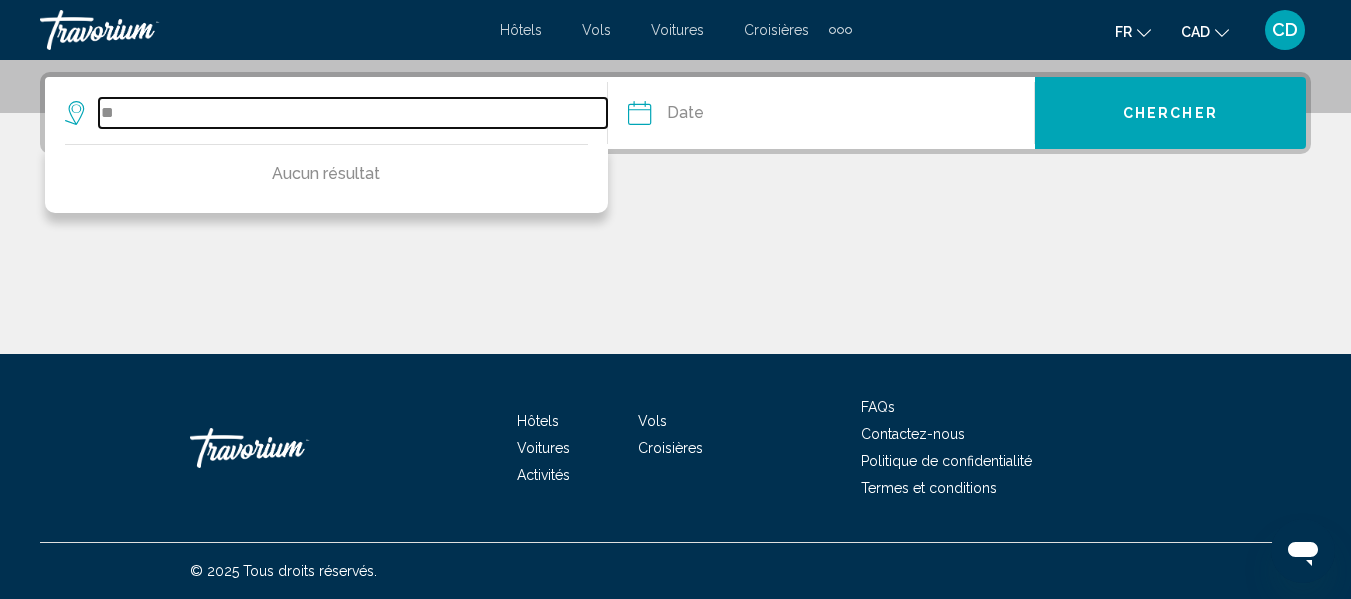 type on "*" 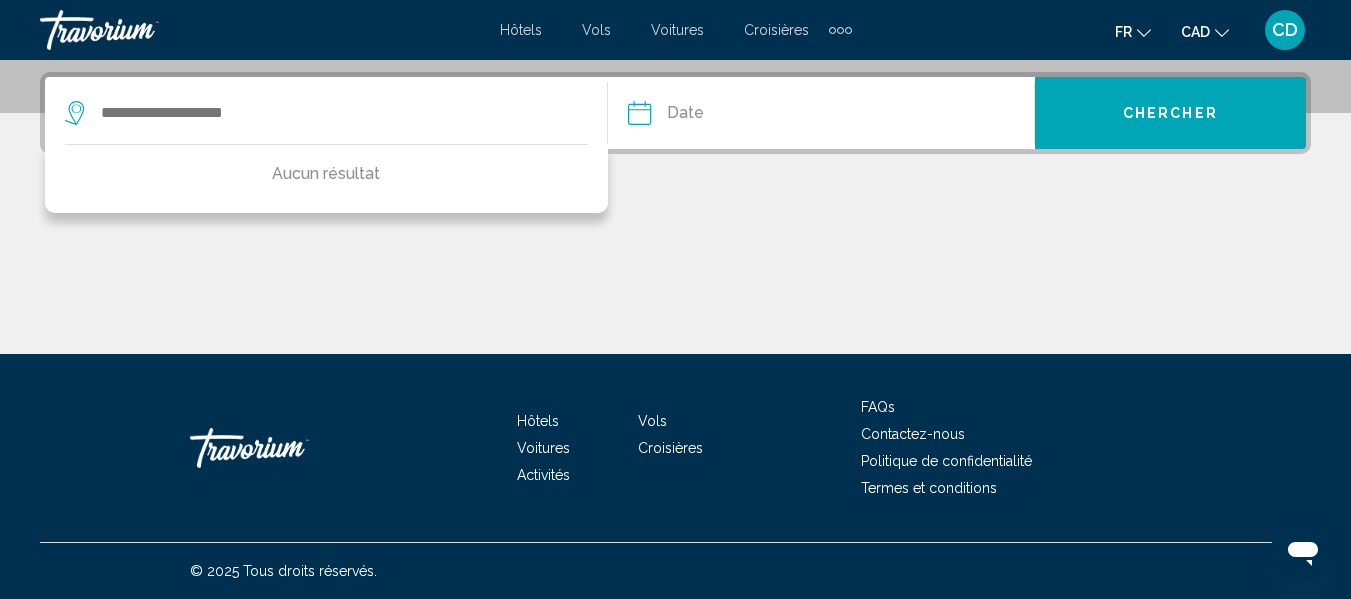 click on "Activités" at bounding box center (543, 475) 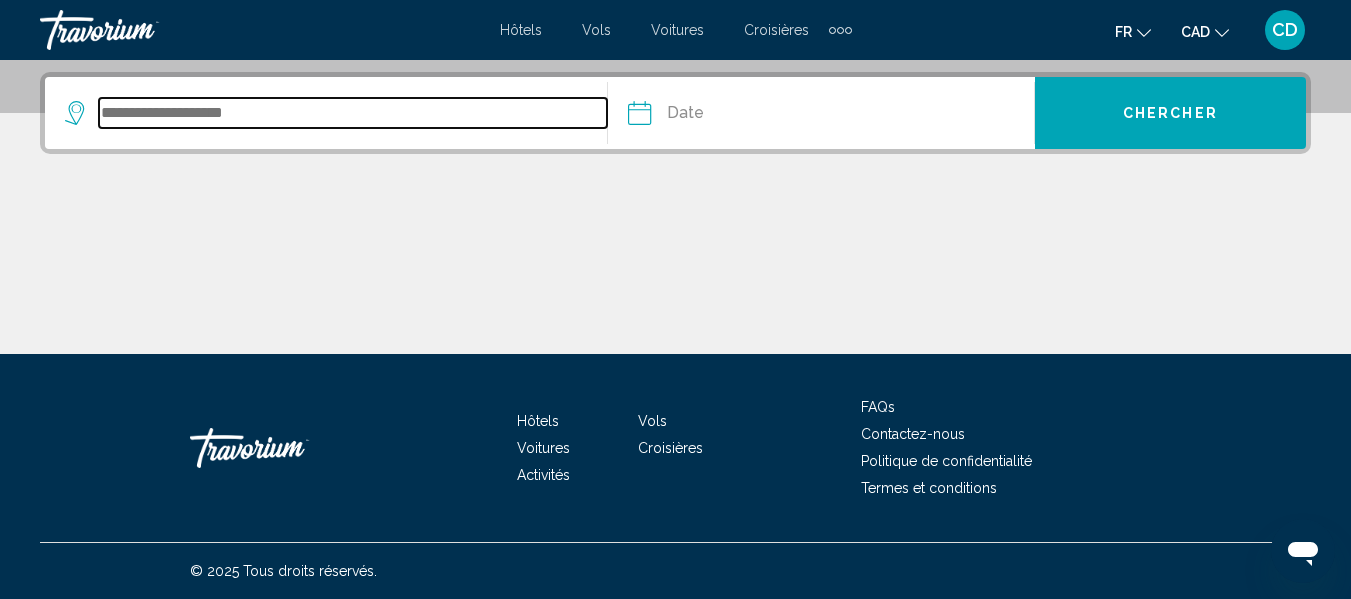 click at bounding box center (353, 113) 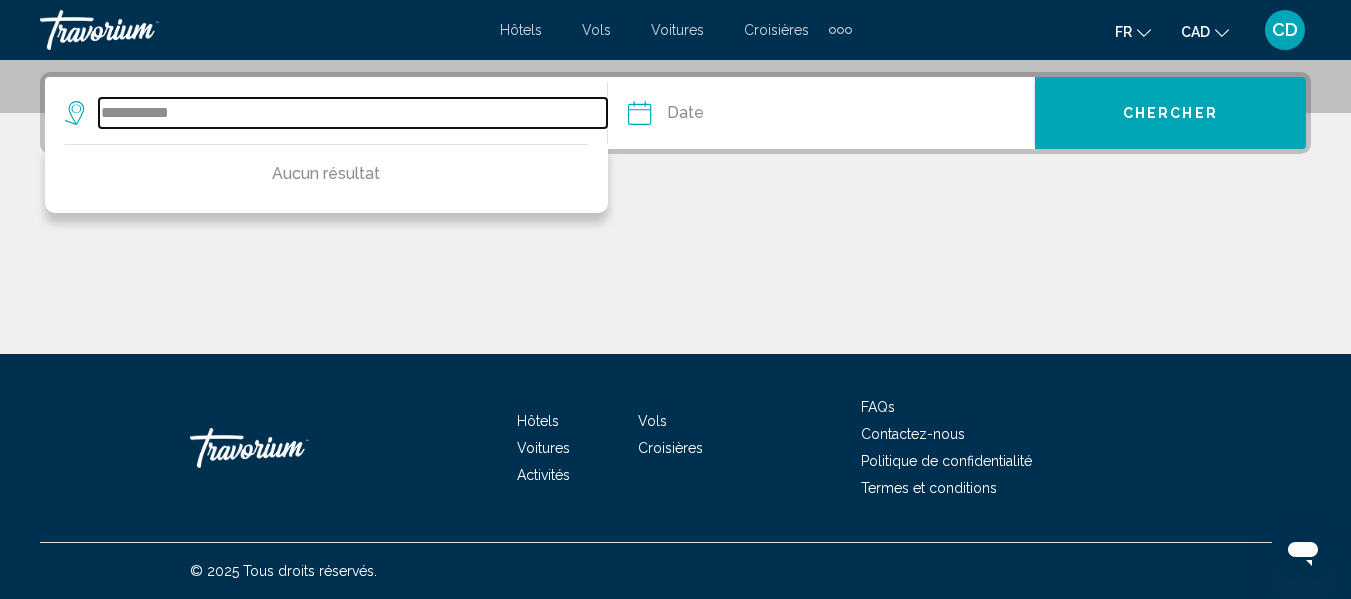 type on "**********" 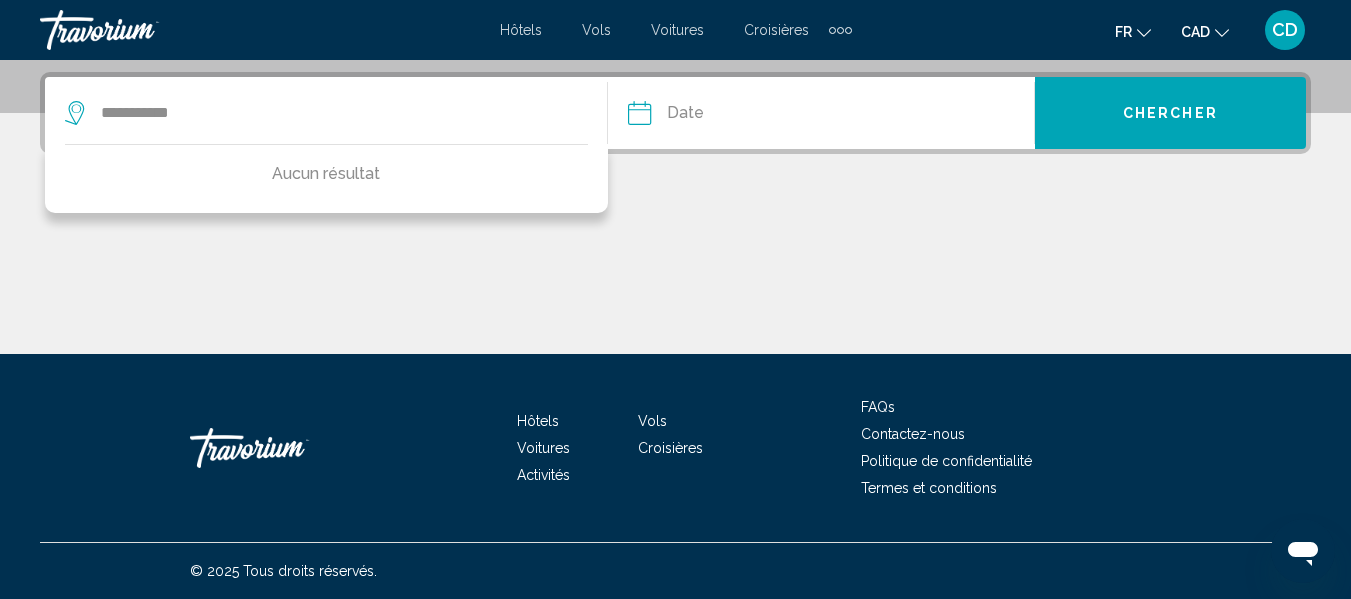 click on "**********" at bounding box center (675, 213) 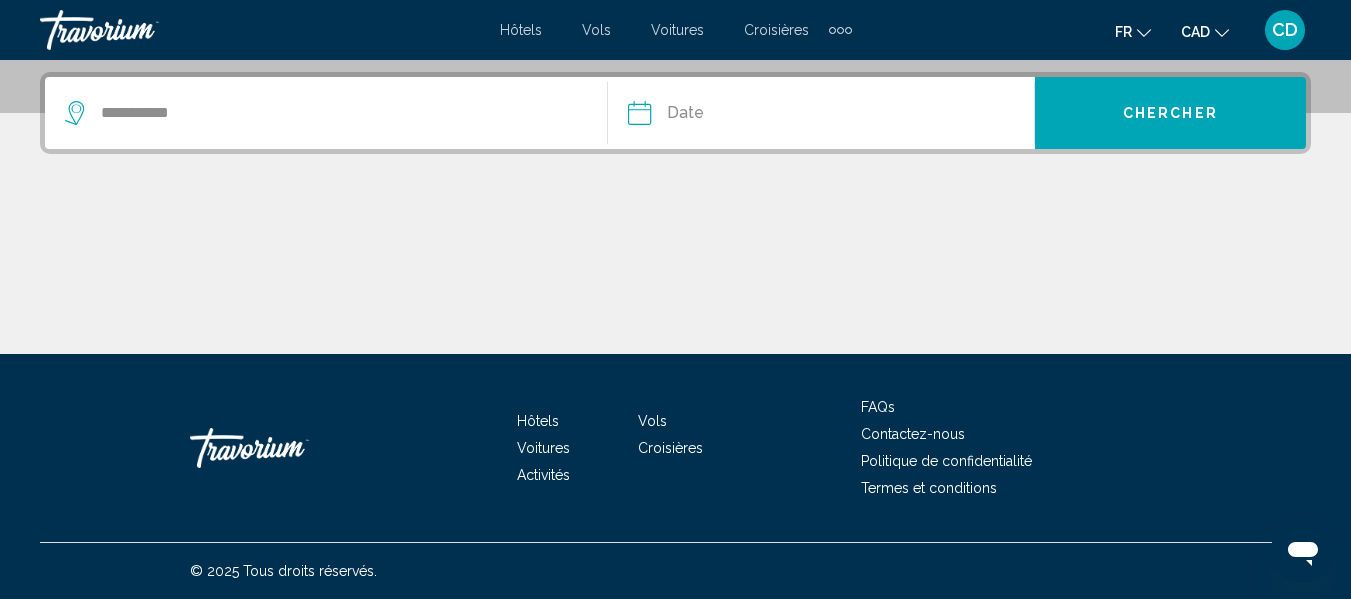 click 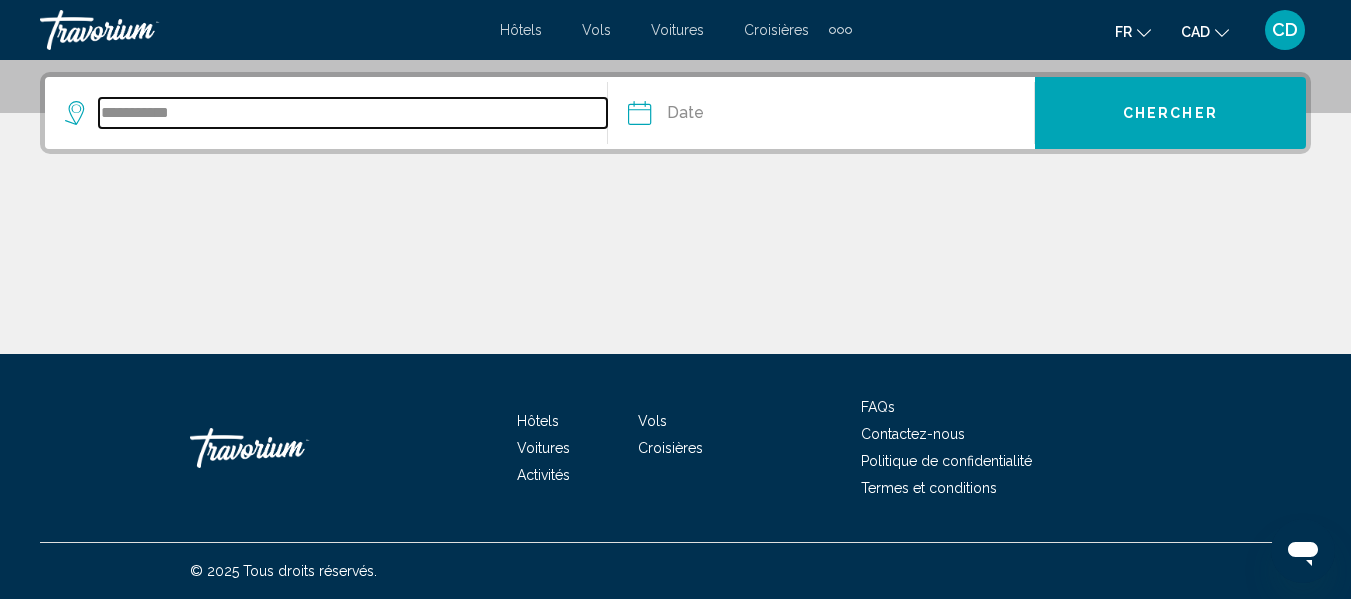 drag, startPoint x: 201, startPoint y: 112, endPoint x: 85, endPoint y: 123, distance: 116.520386 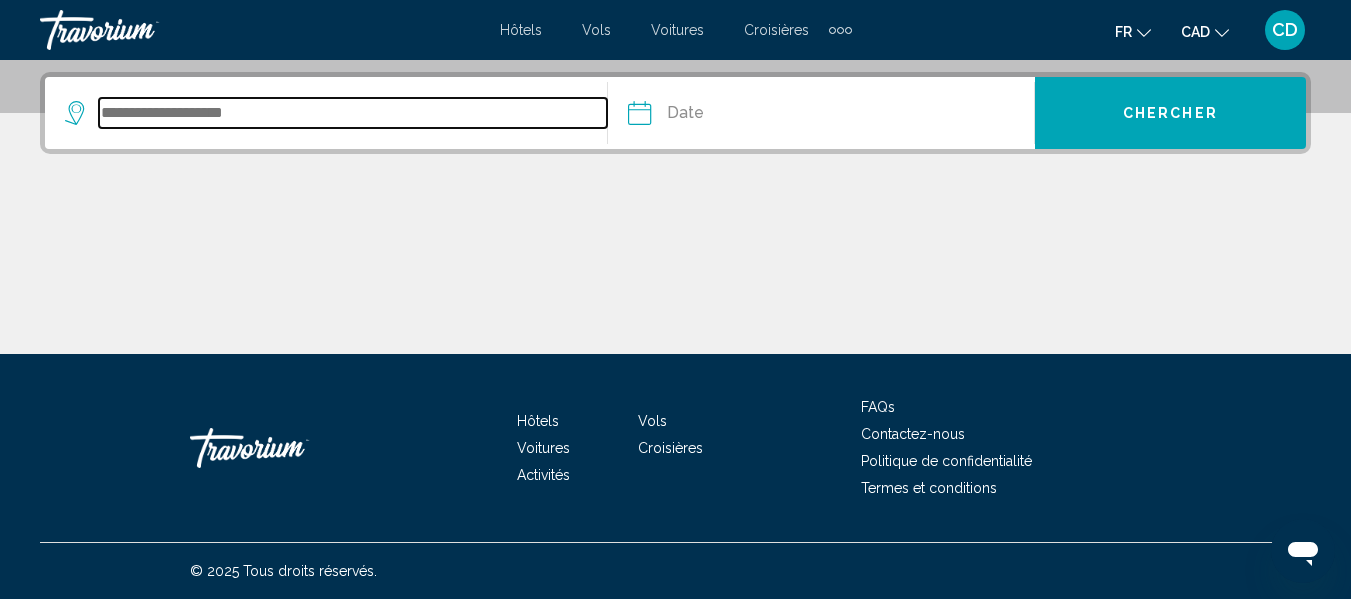 type 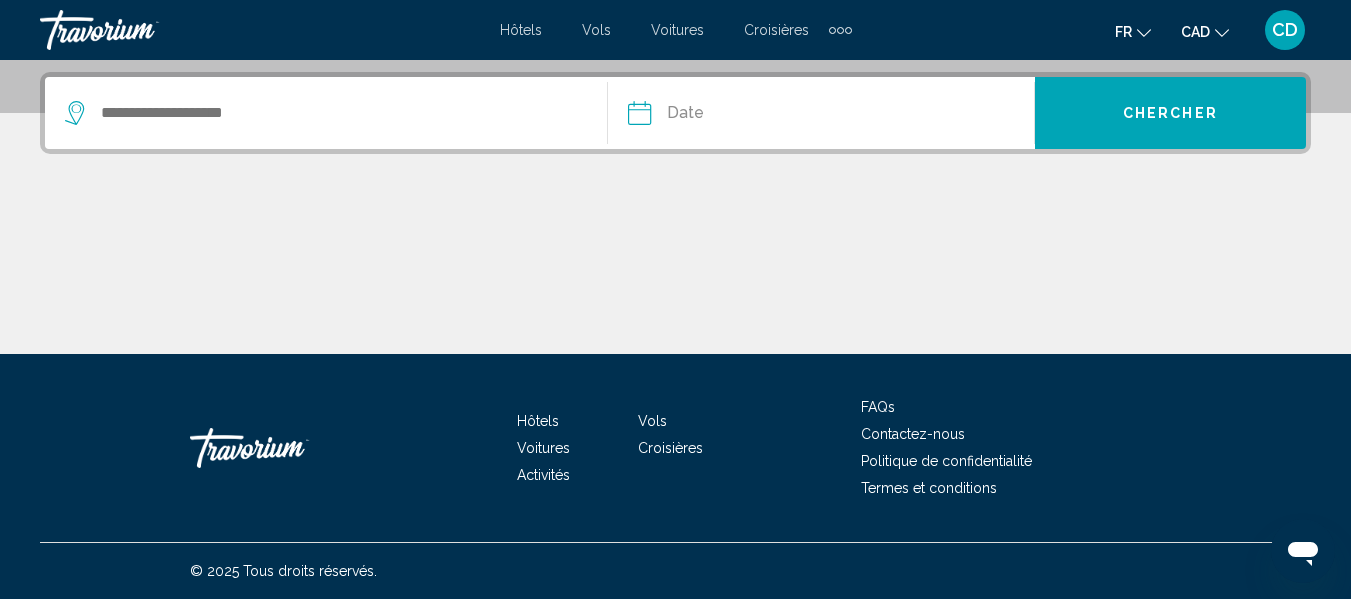 click 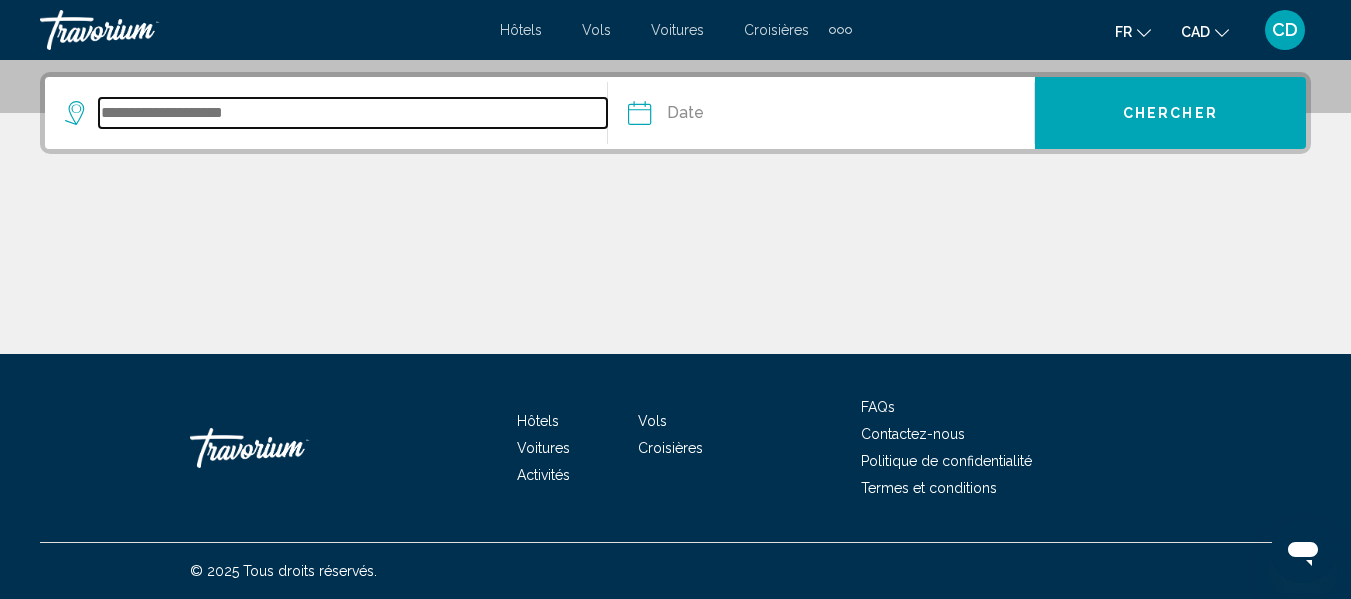 click at bounding box center (353, 113) 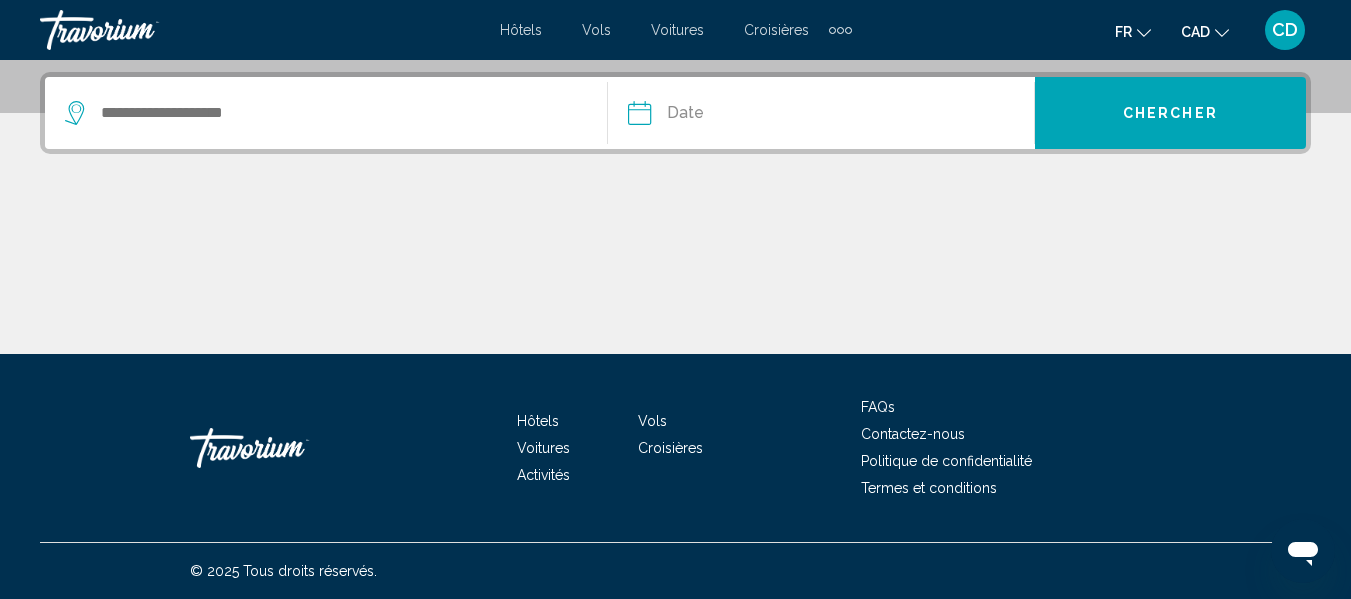 click at bounding box center (728, 116) 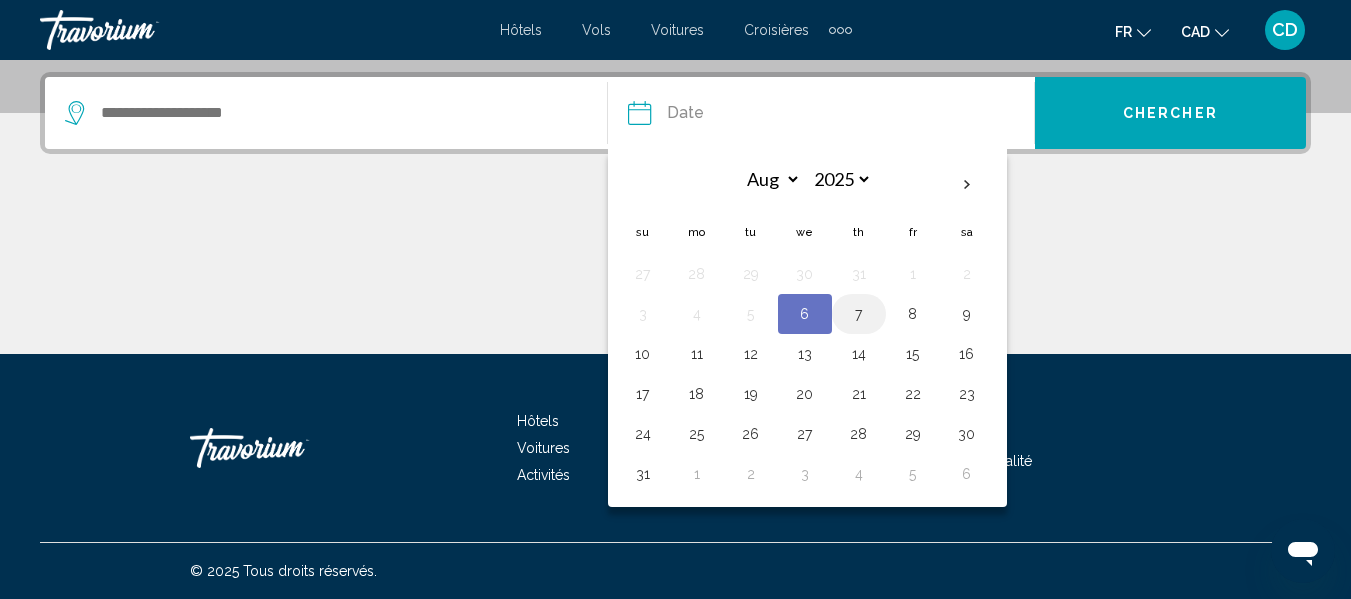 click on "7" at bounding box center (859, 314) 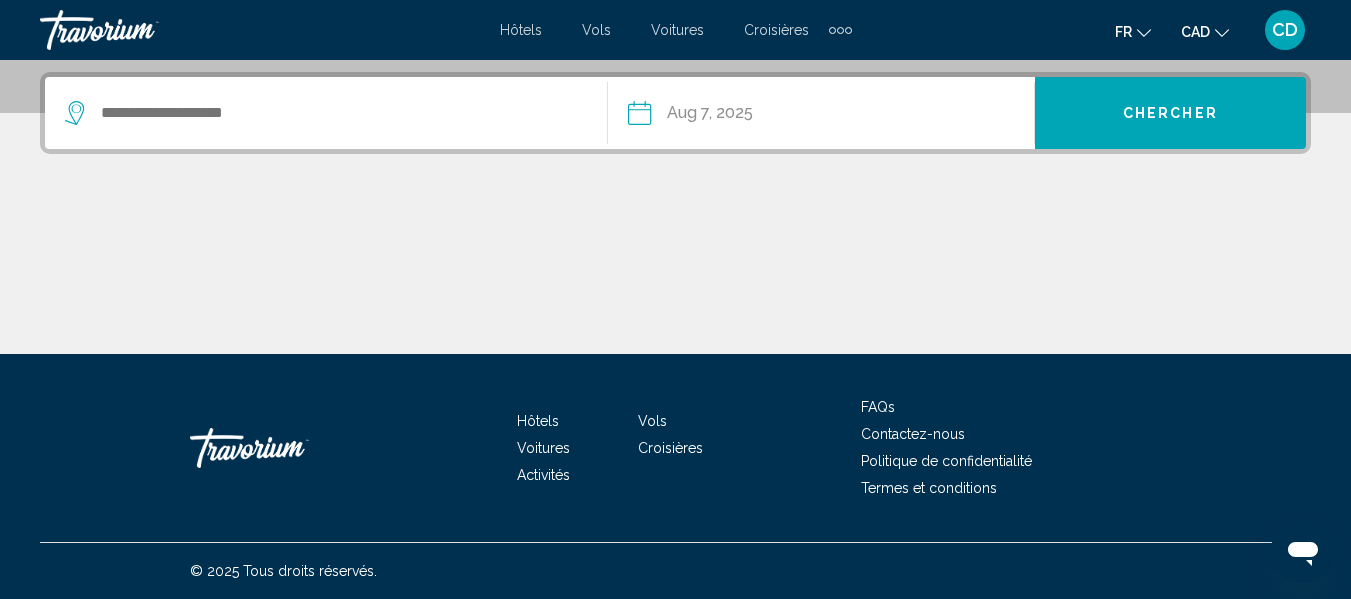 click 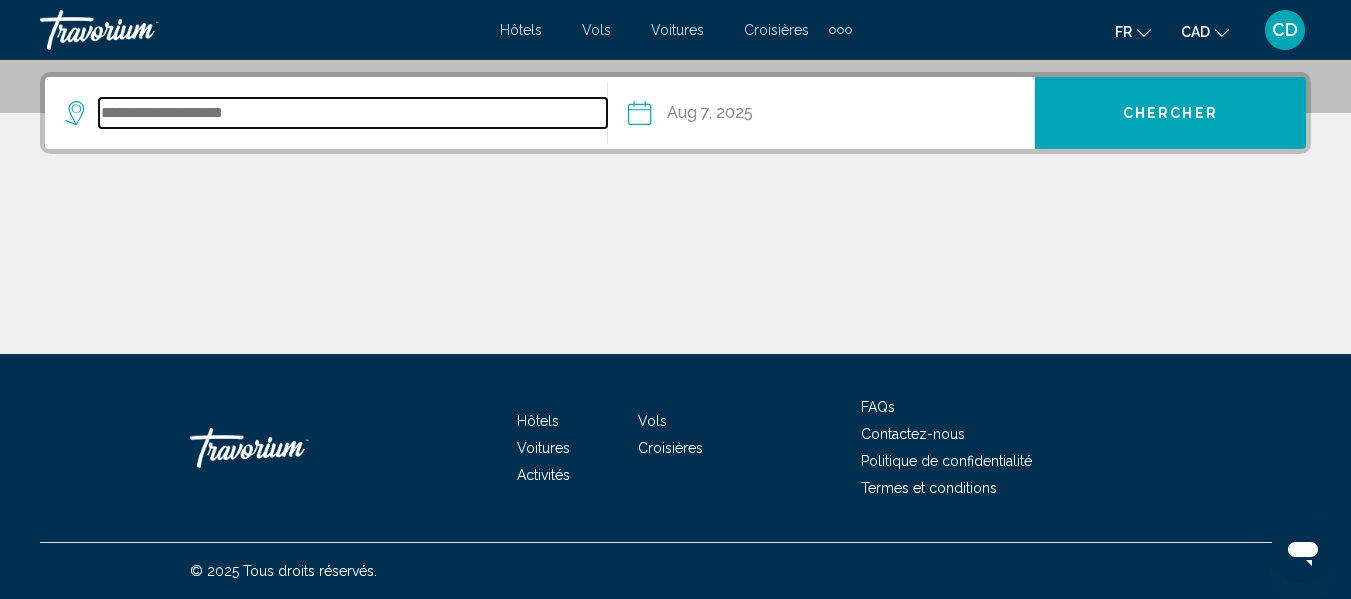 click at bounding box center [353, 113] 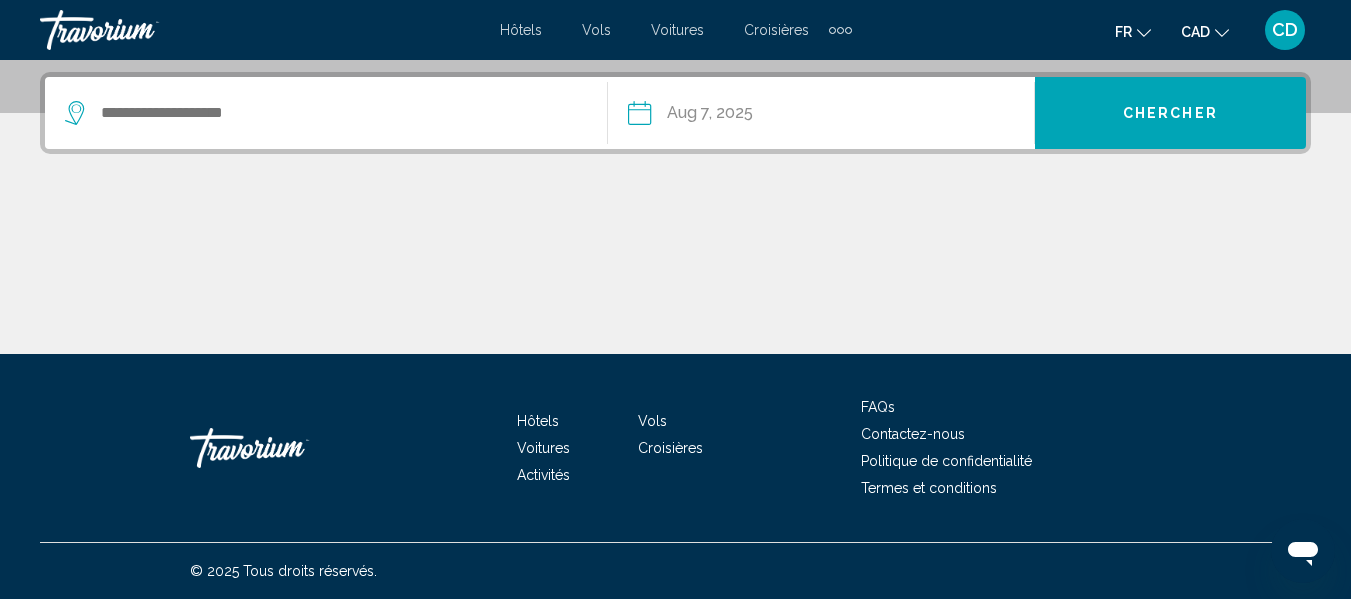 click at bounding box center [840, 30] 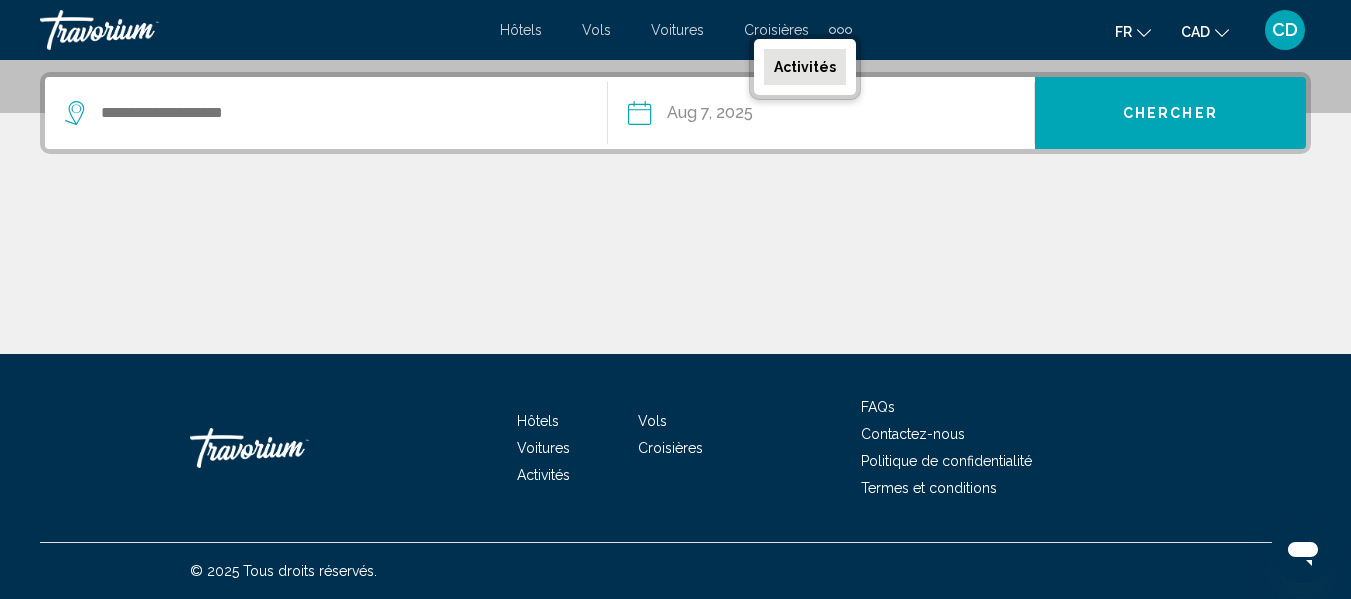 click on "Activités" at bounding box center [805, 67] 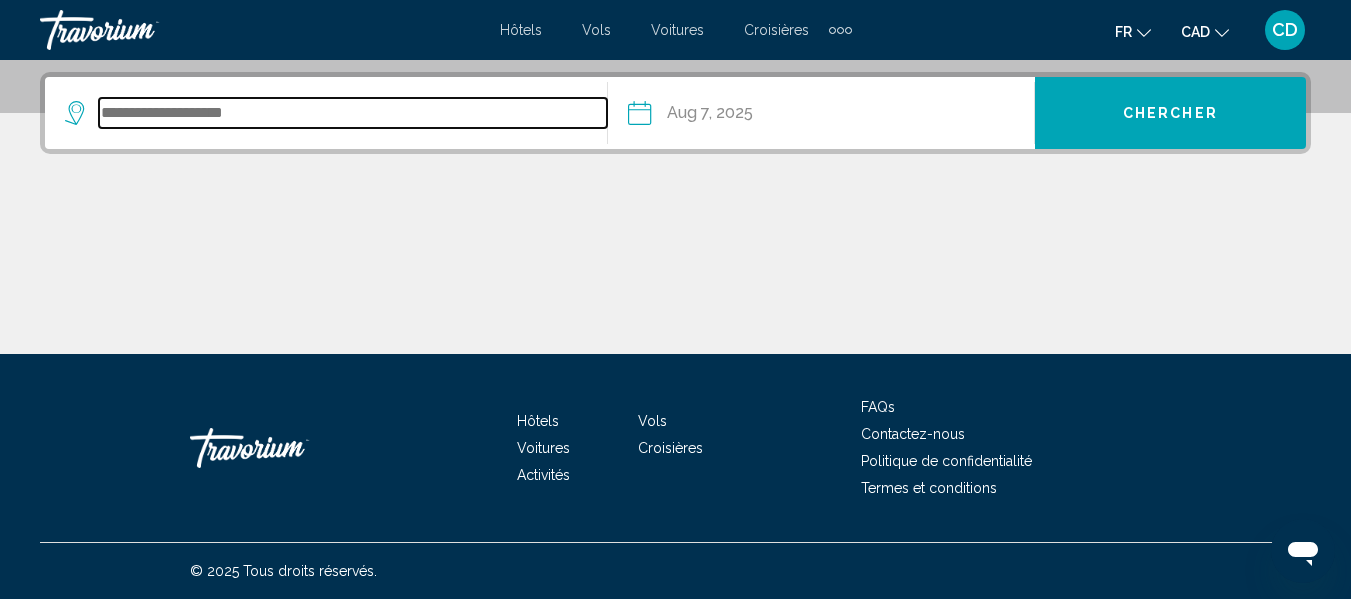 click at bounding box center (353, 113) 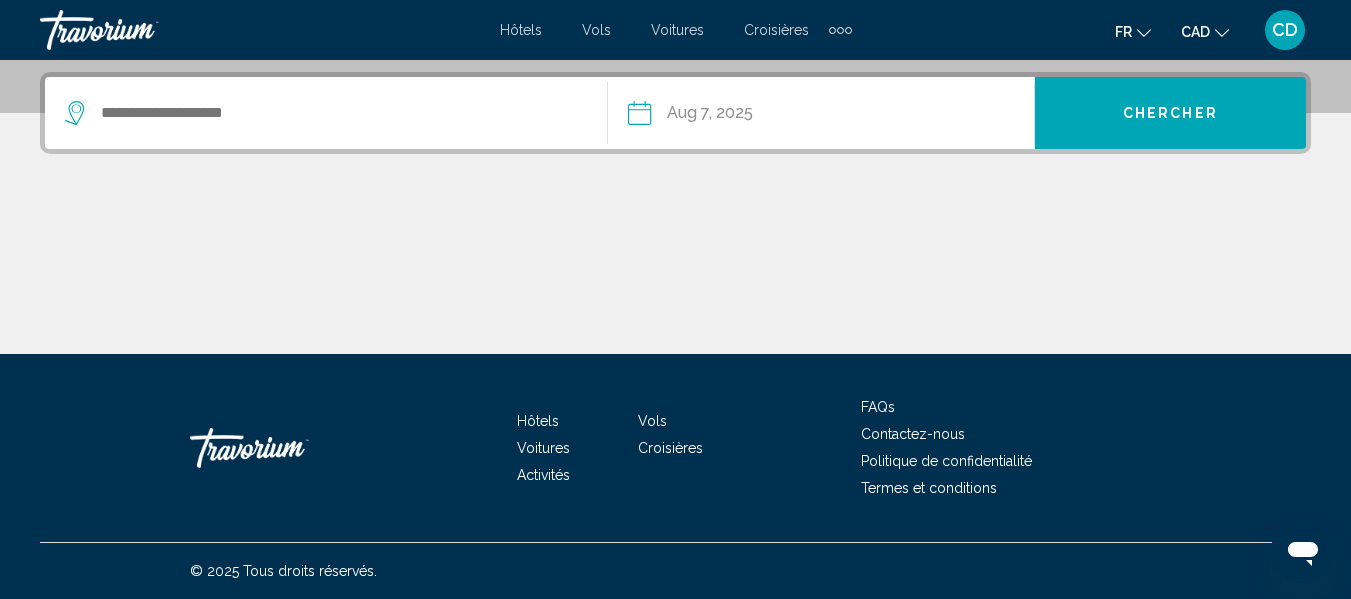click at bounding box center (840, 30) 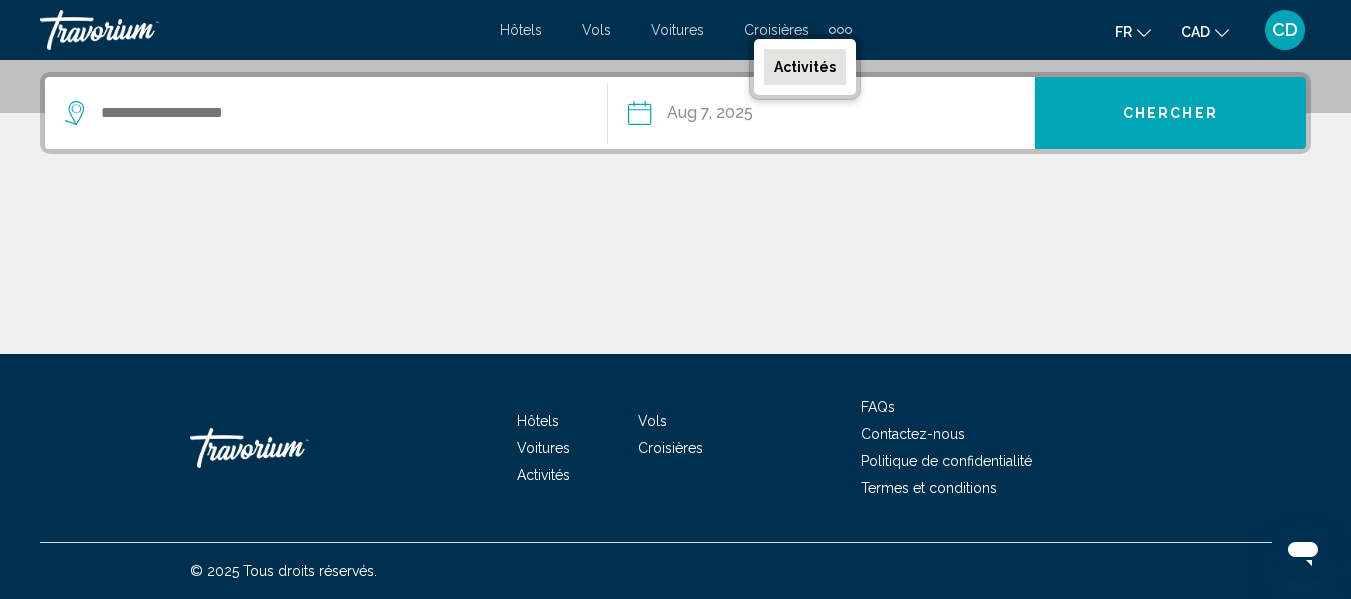 click on "Activités" at bounding box center (805, 67) 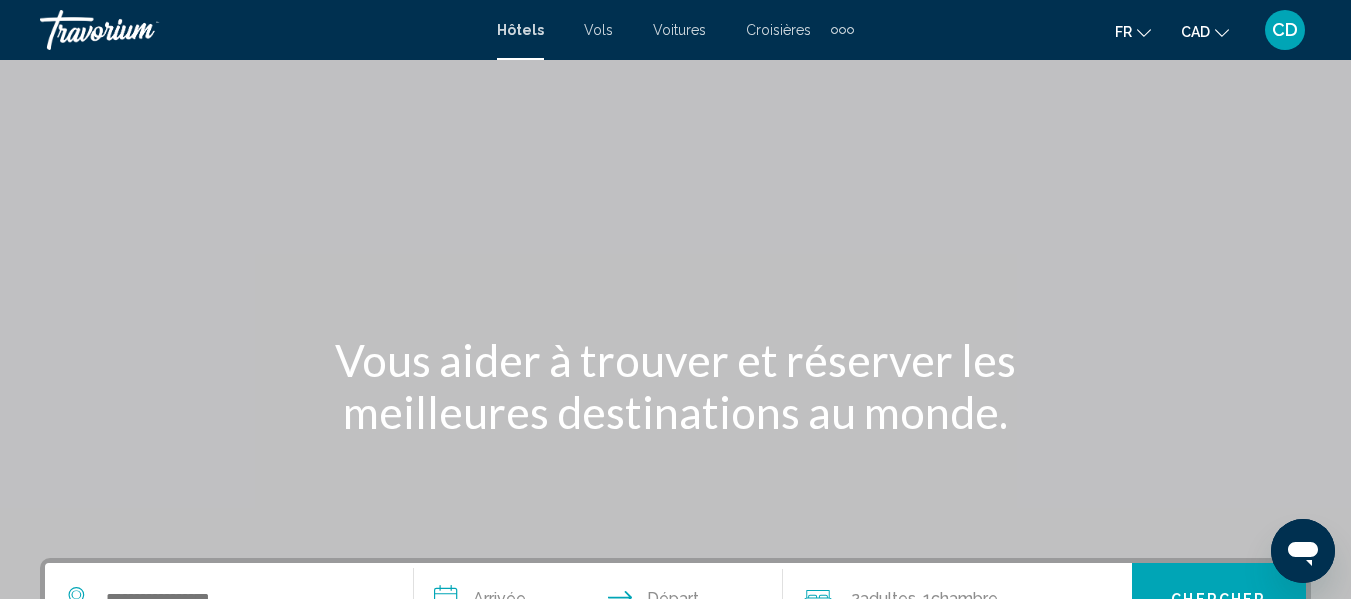 scroll, scrollTop: 0, scrollLeft: 0, axis: both 